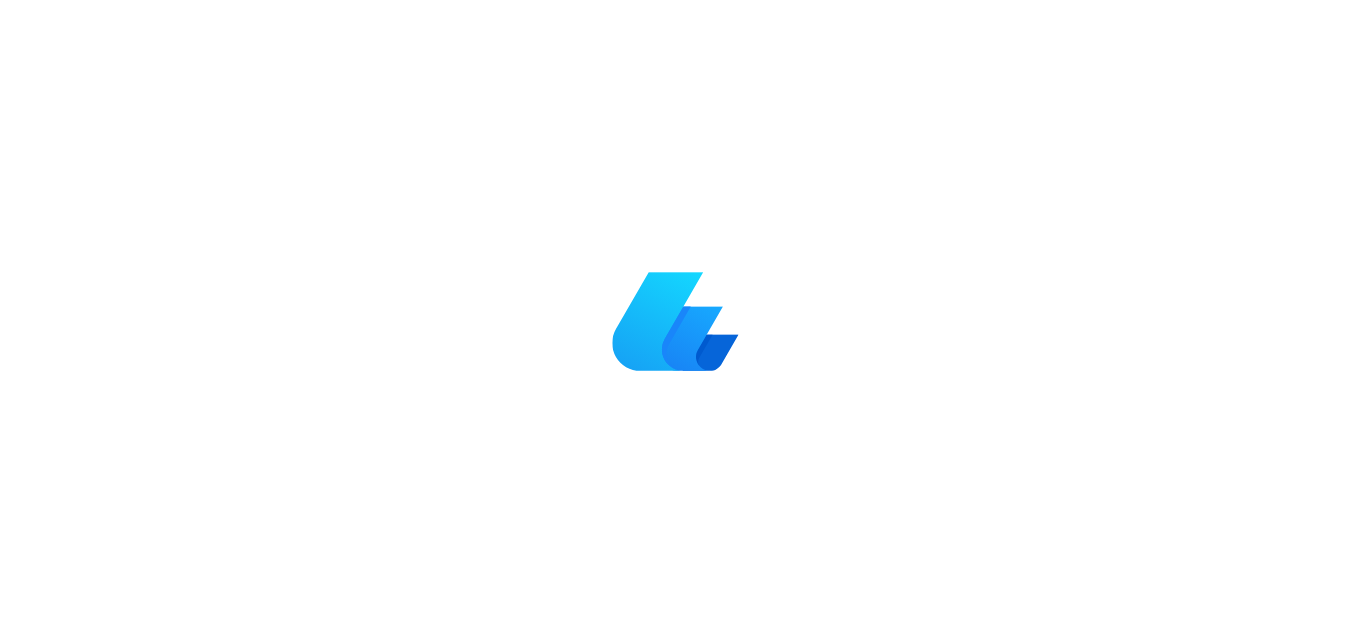 scroll, scrollTop: 0, scrollLeft: 0, axis: both 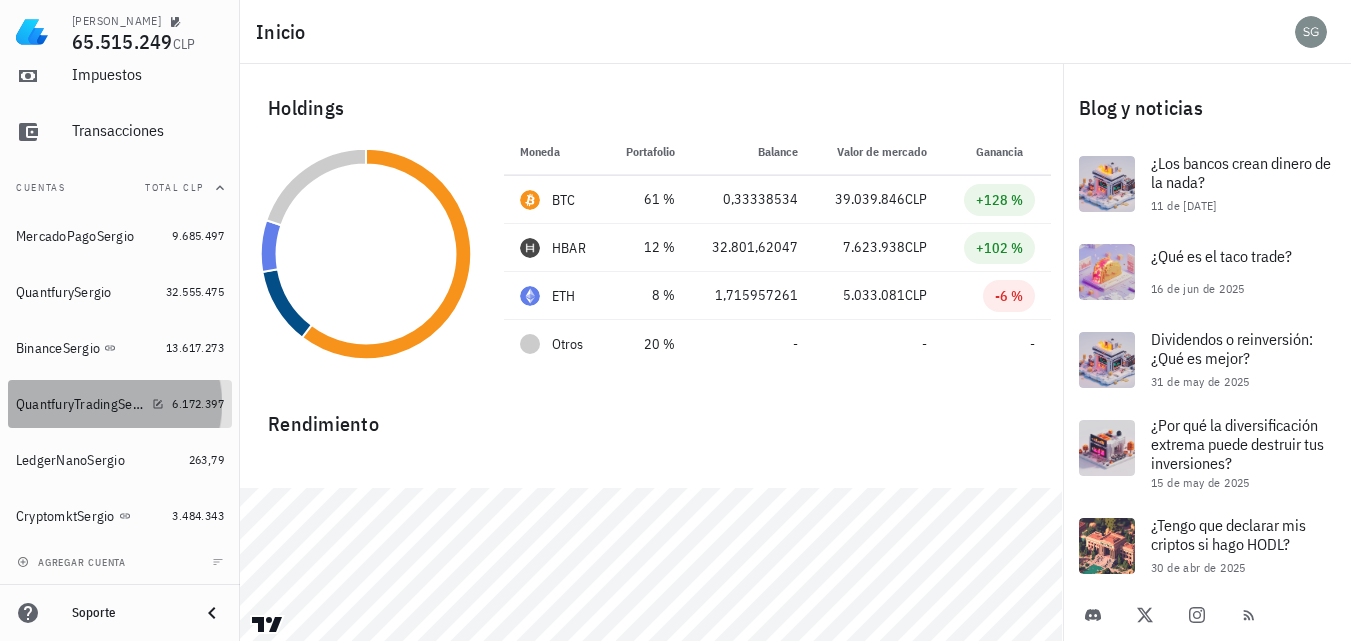 click on "QuantfuryTradingSergio" at bounding box center (80, 404) 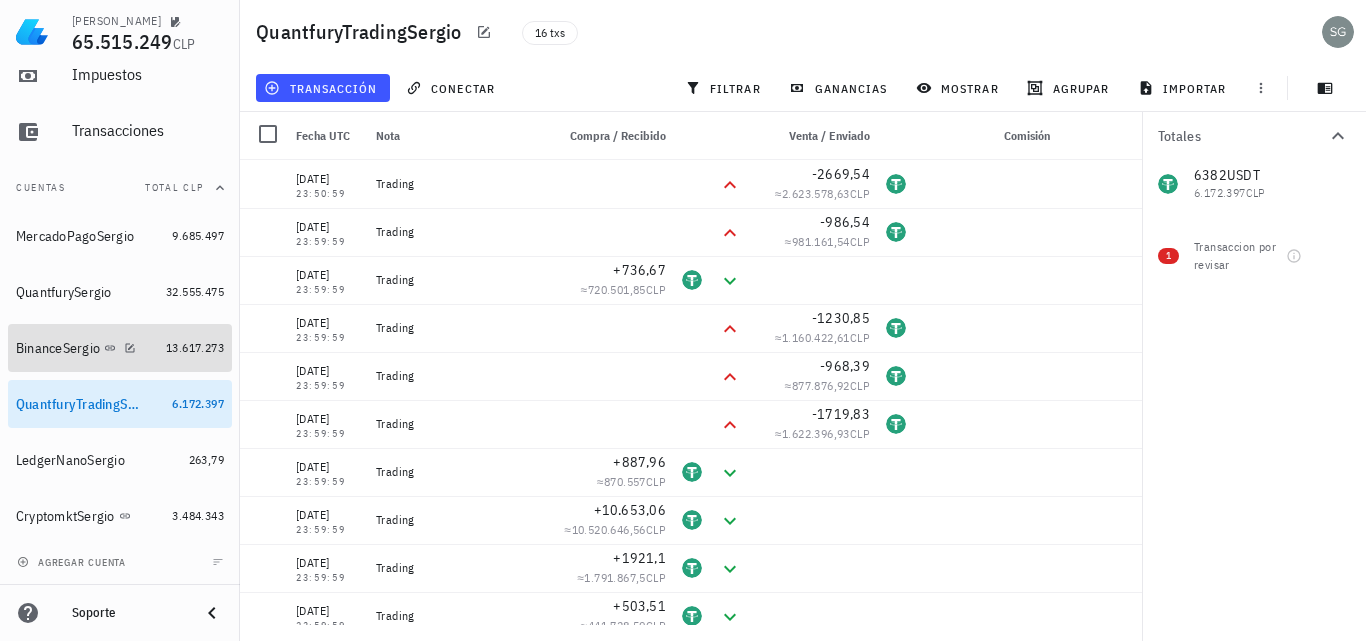 click on "BinanceSergio" at bounding box center [58, 348] 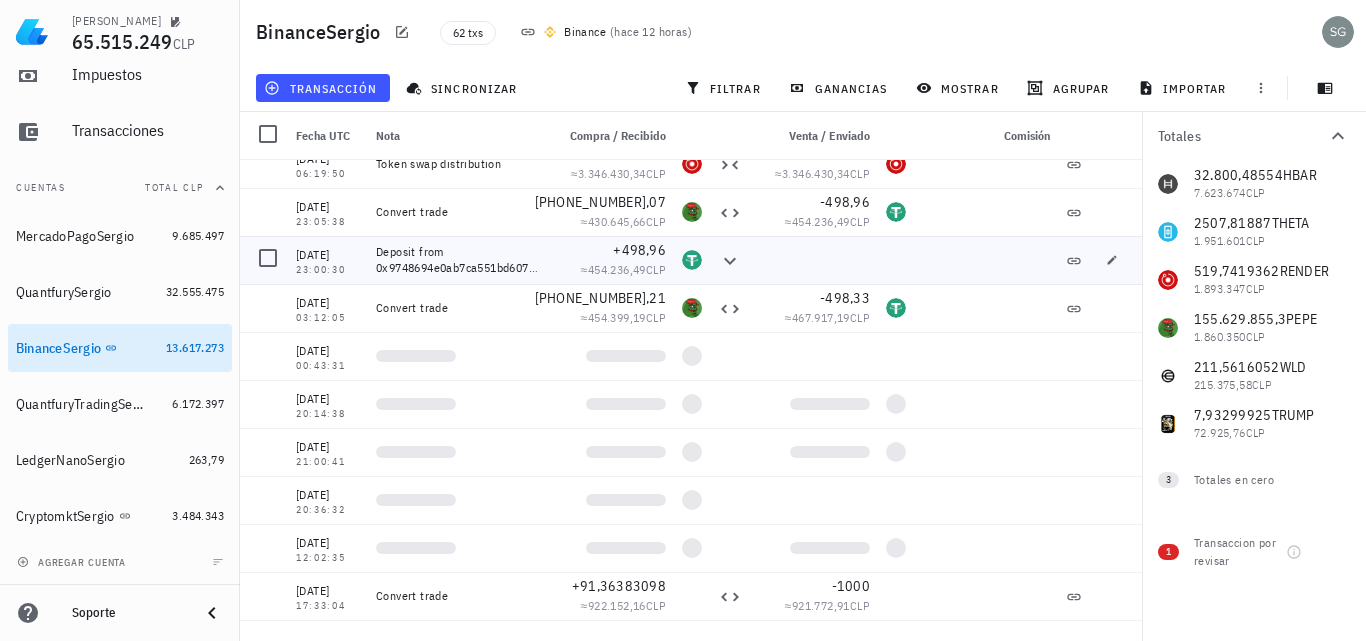 scroll, scrollTop: 300, scrollLeft: 0, axis: vertical 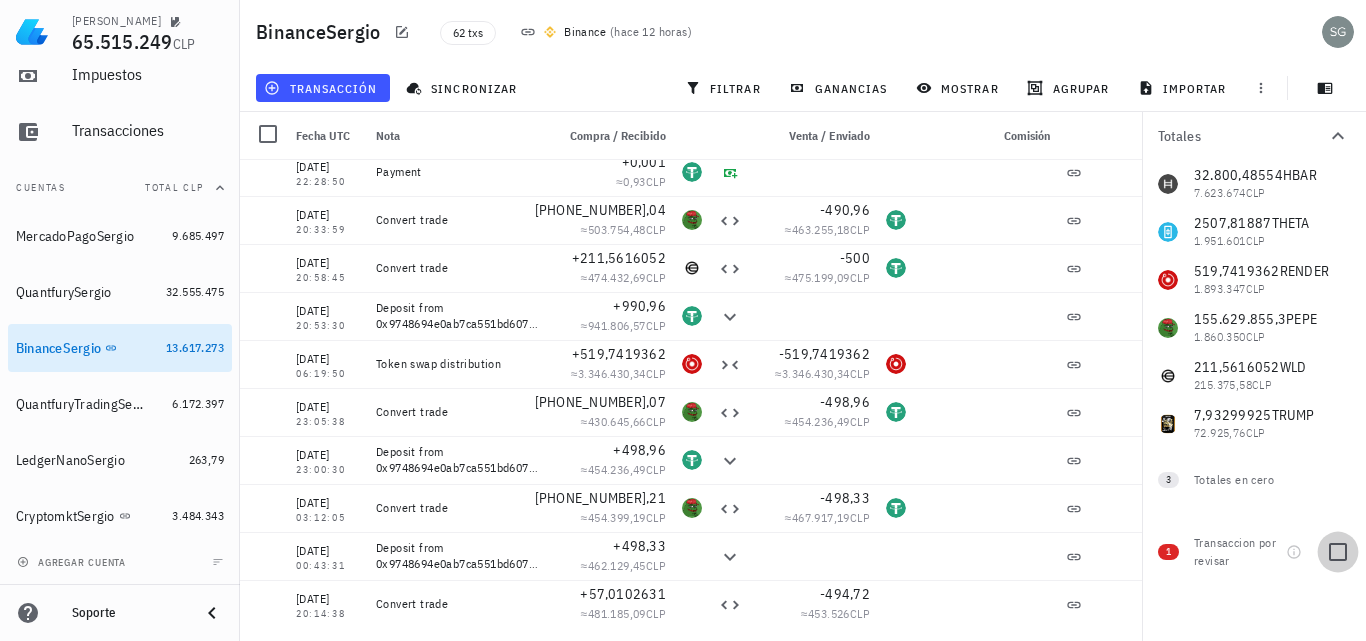 click at bounding box center [1338, 552] 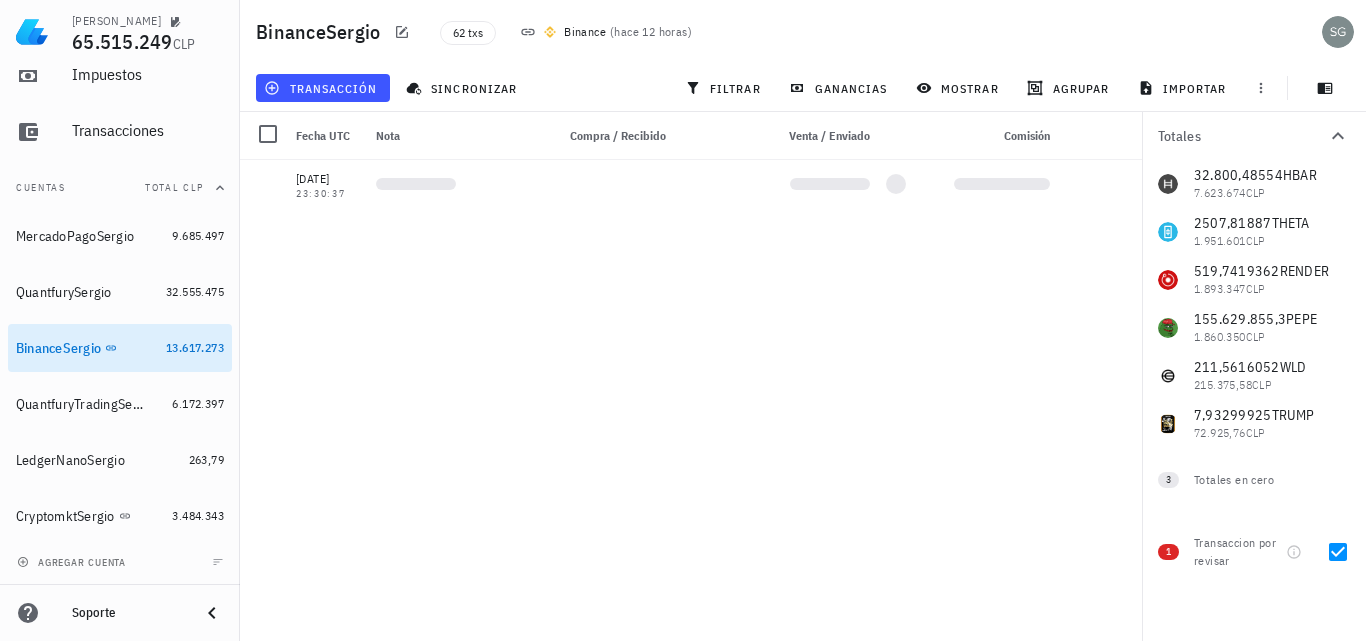 scroll, scrollTop: 0, scrollLeft: 0, axis: both 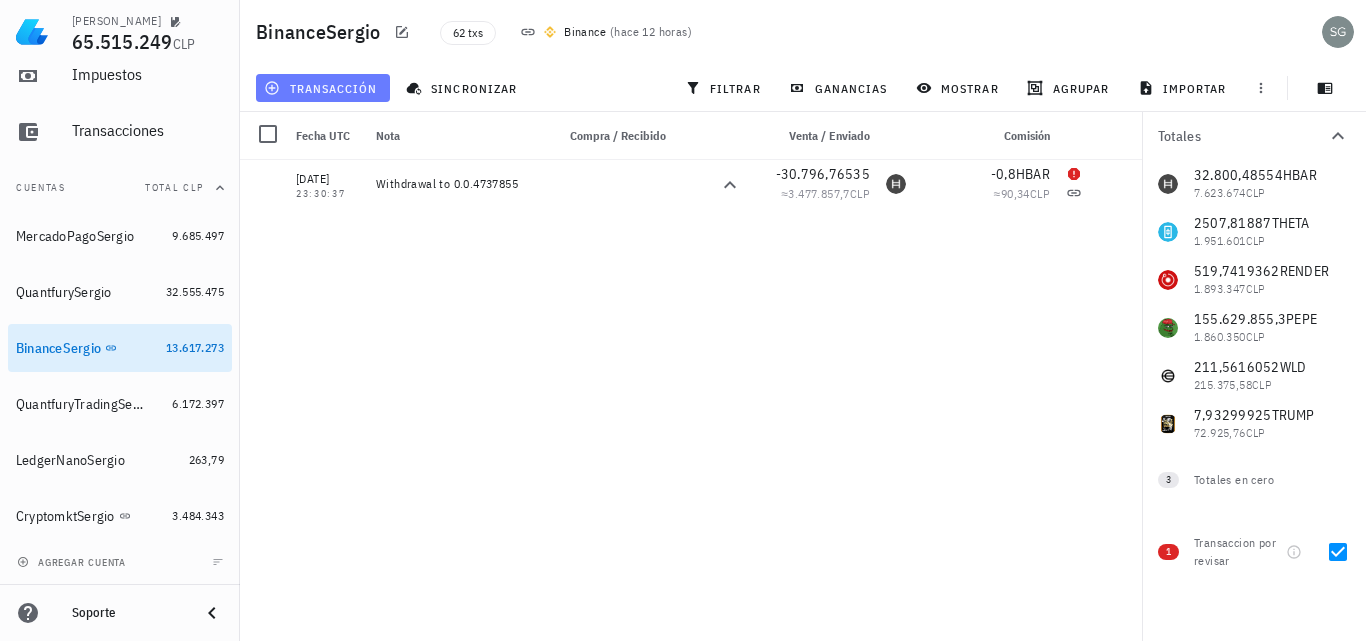 click on "transacción" at bounding box center (322, 88) 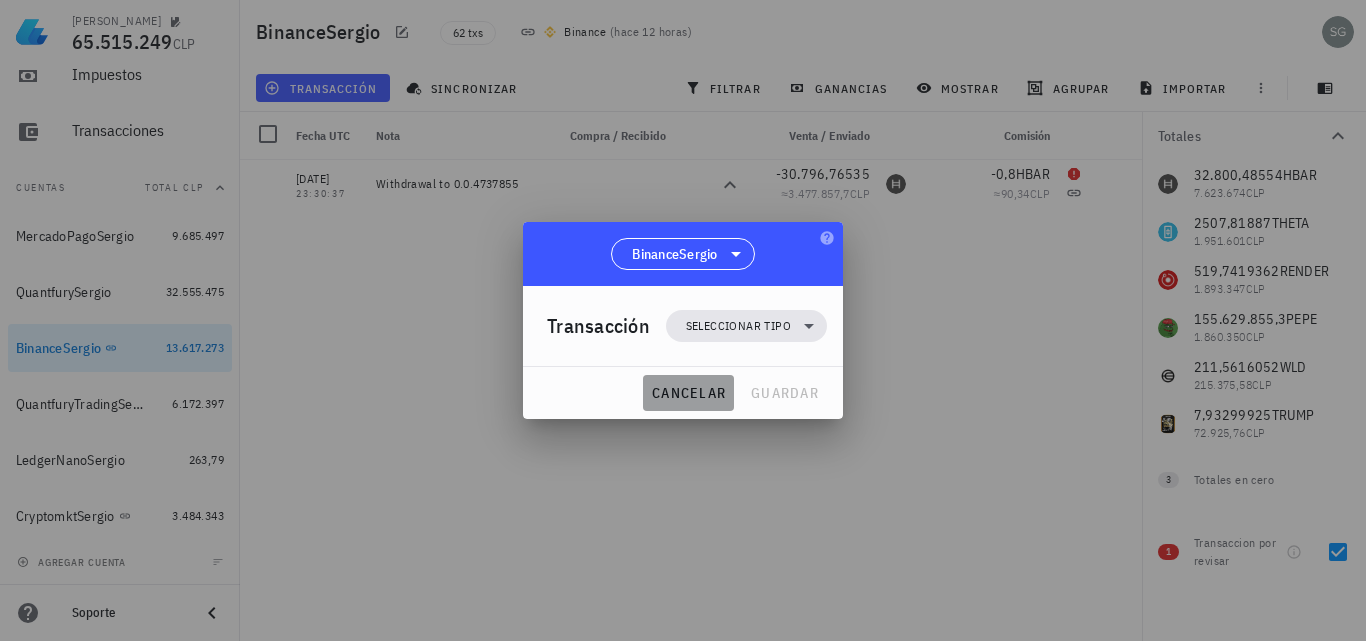 click on "cancelar" at bounding box center [688, 393] 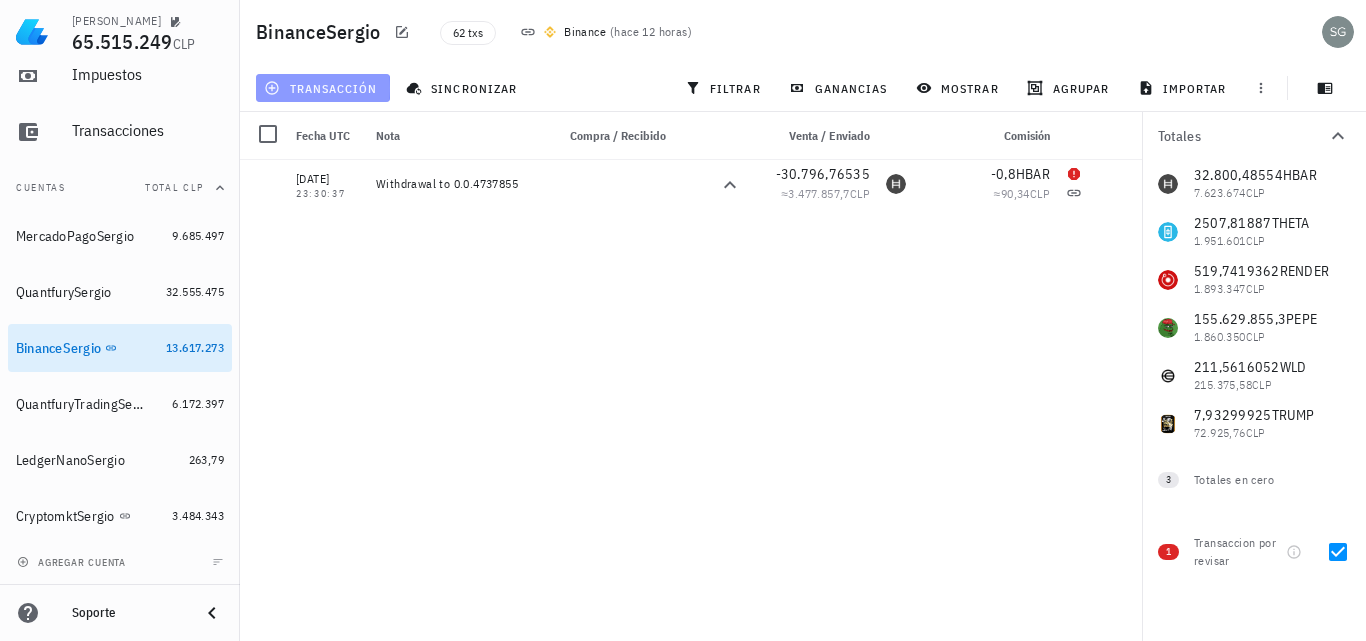 click on "transacción" at bounding box center [322, 88] 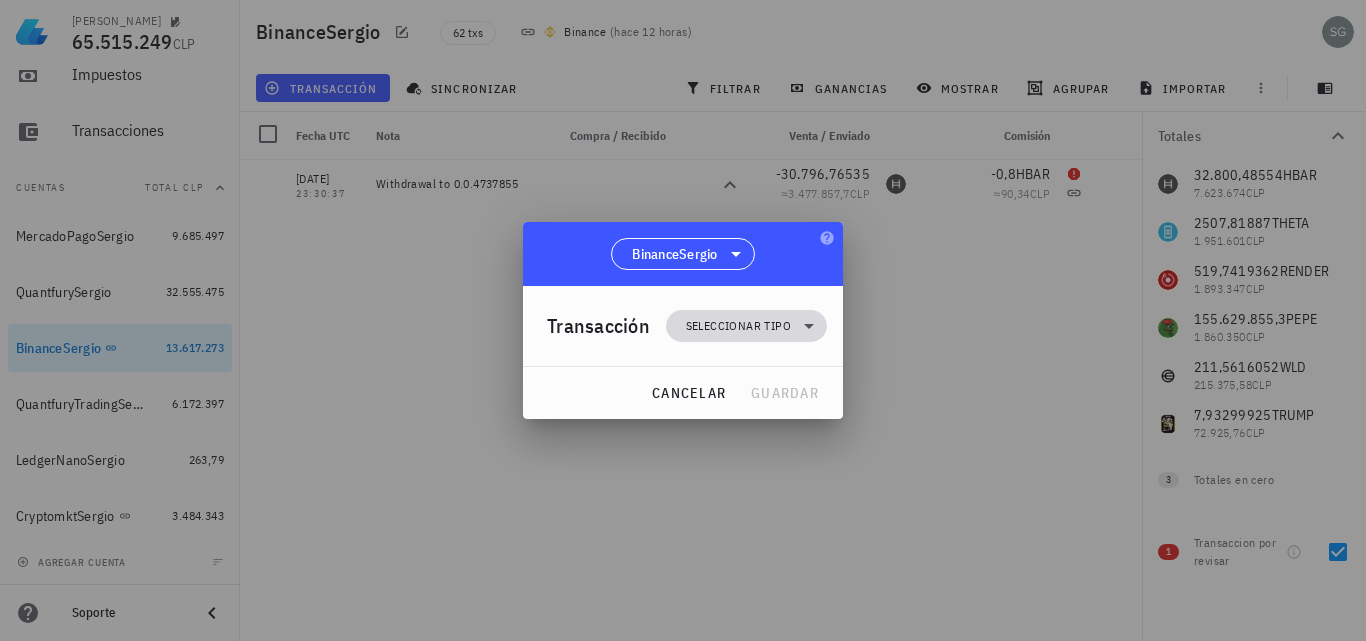 click on "Seleccionar tipo" at bounding box center (738, 326) 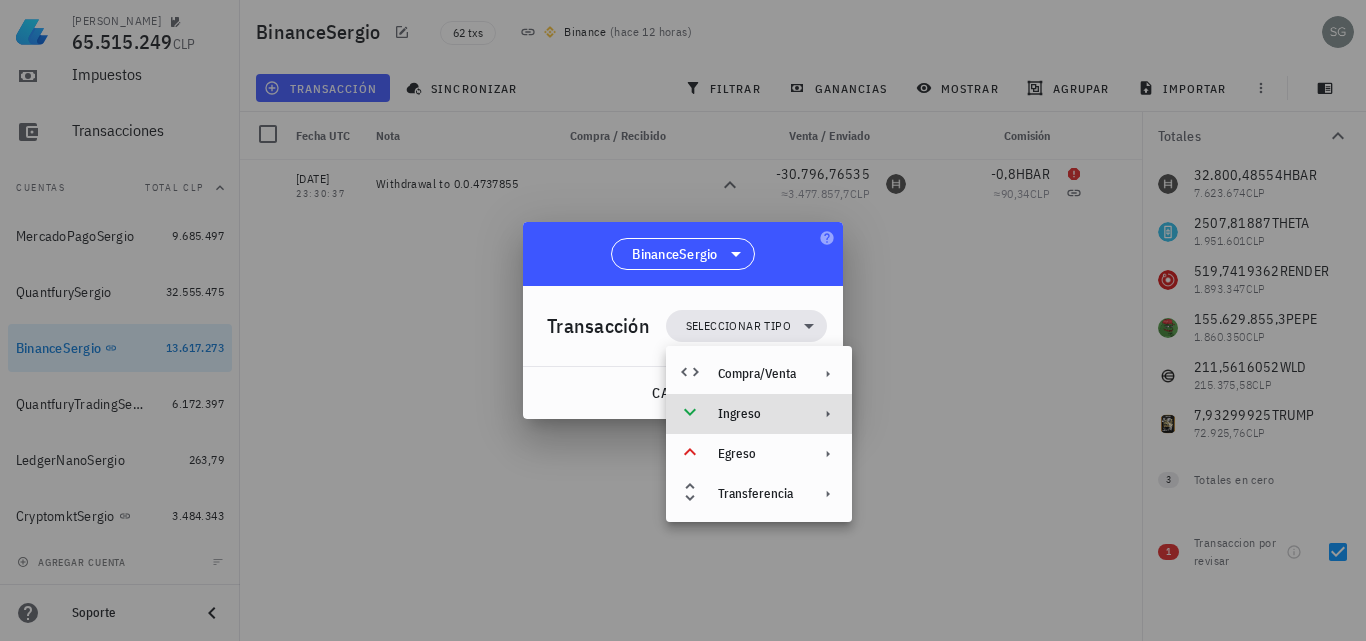 click on "Ingreso" at bounding box center (759, 414) 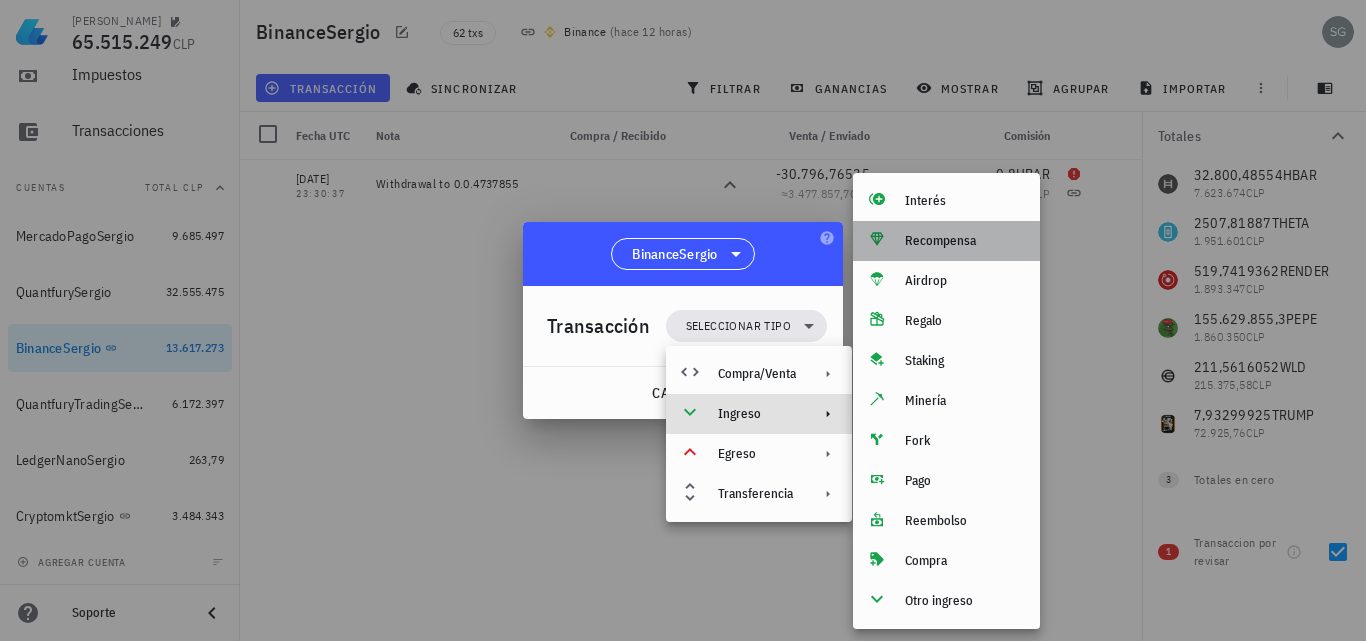 click on "Recompensa" at bounding box center (964, 241) 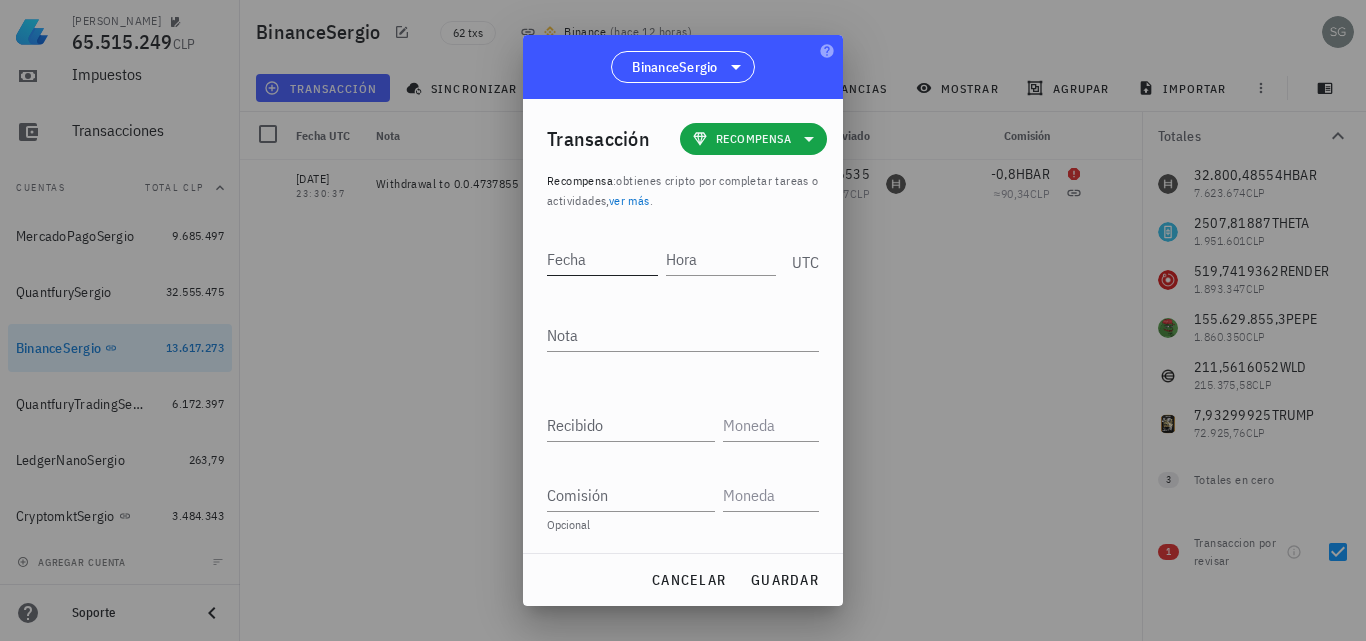 click on "Fecha" at bounding box center [602, 259] 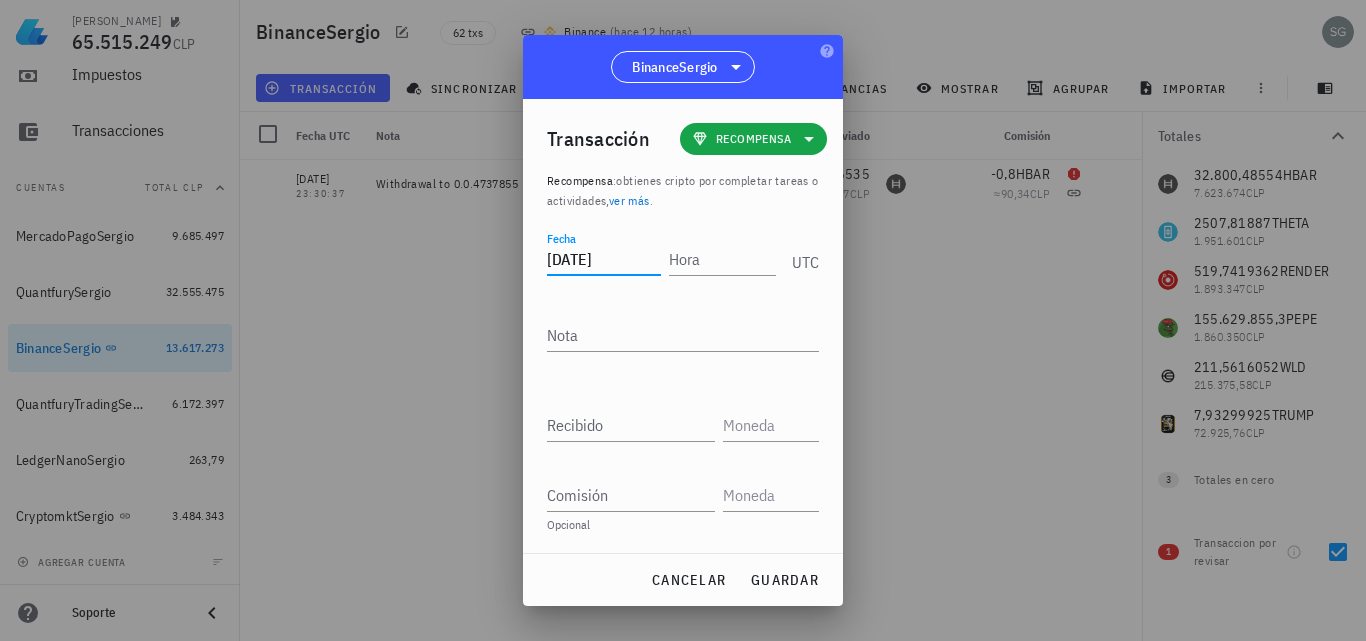 type on "2024-02-23" 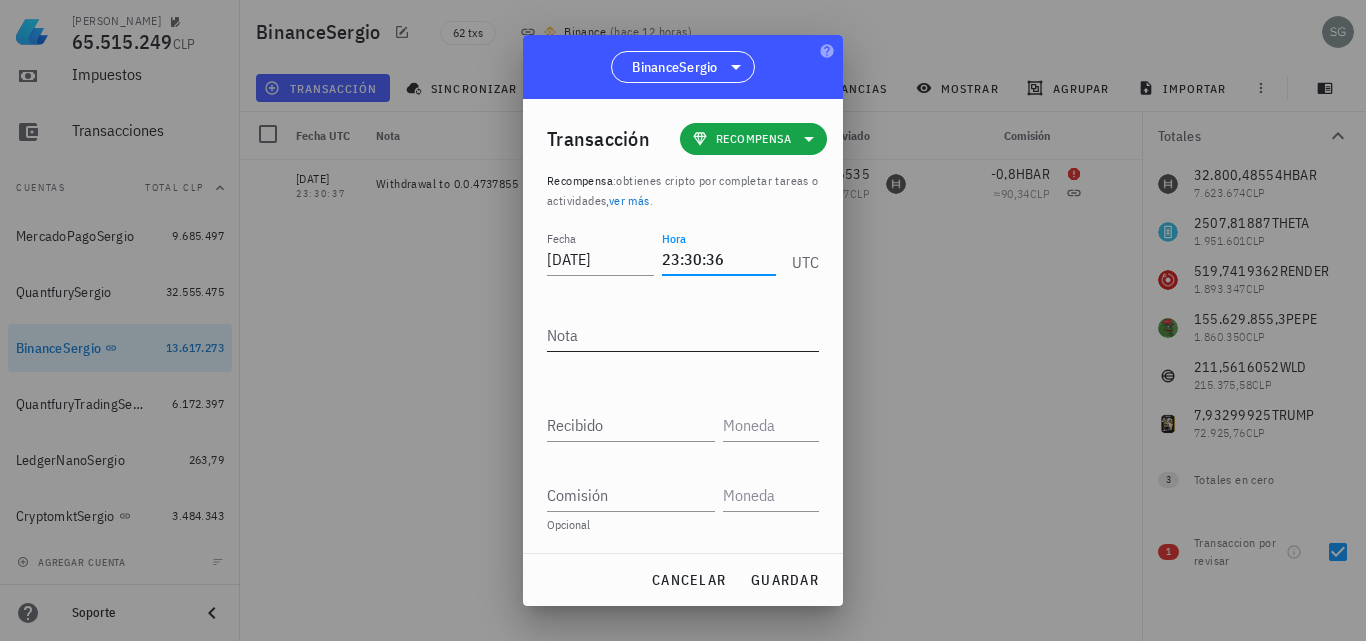 type on "23:30:36" 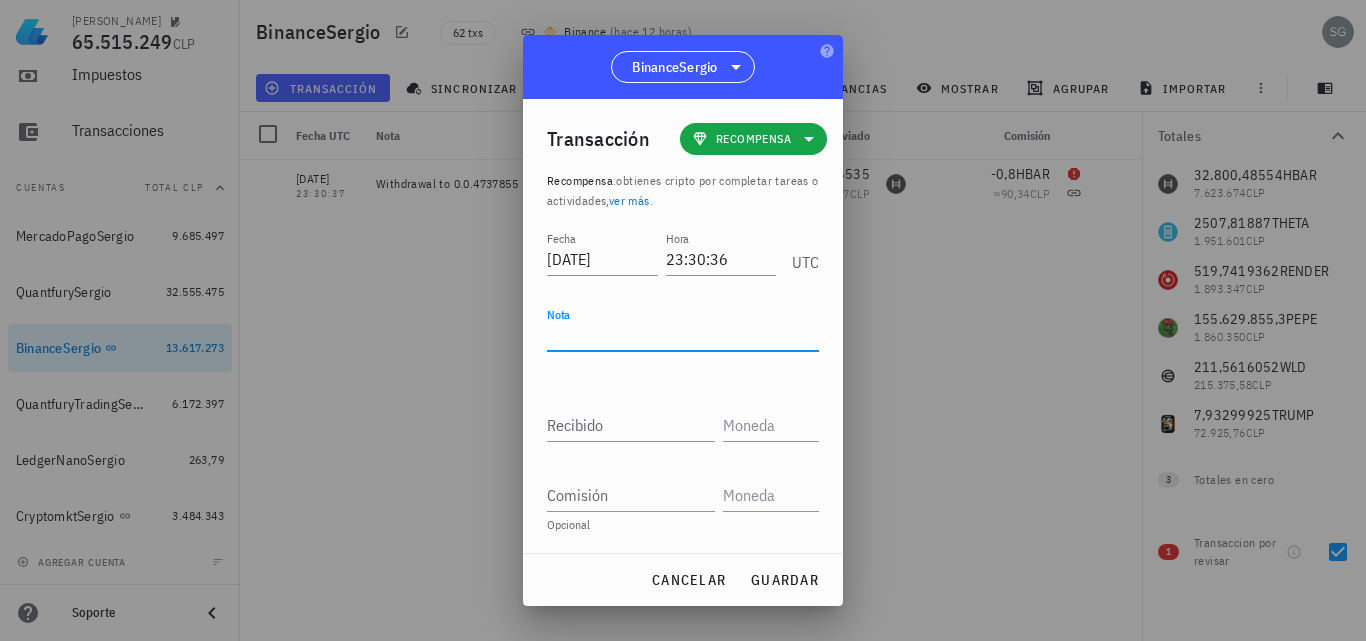 click on "Nota" at bounding box center [683, 335] 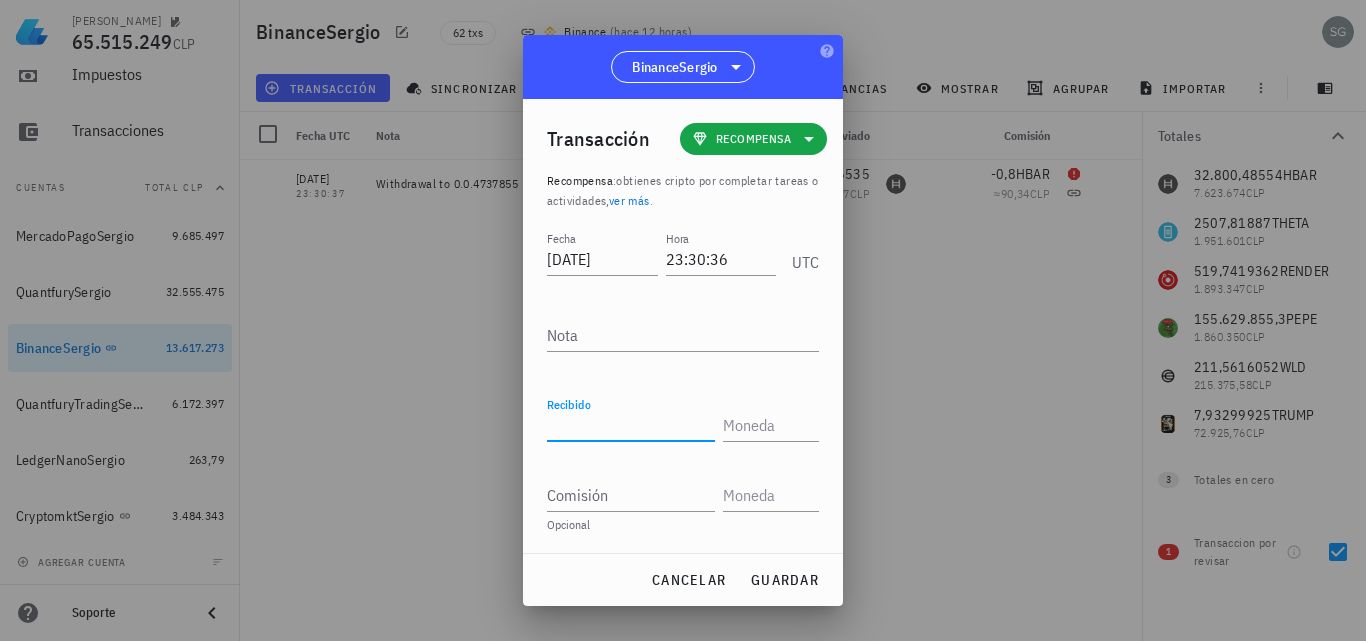 click on "Recibido" at bounding box center (631, 425) 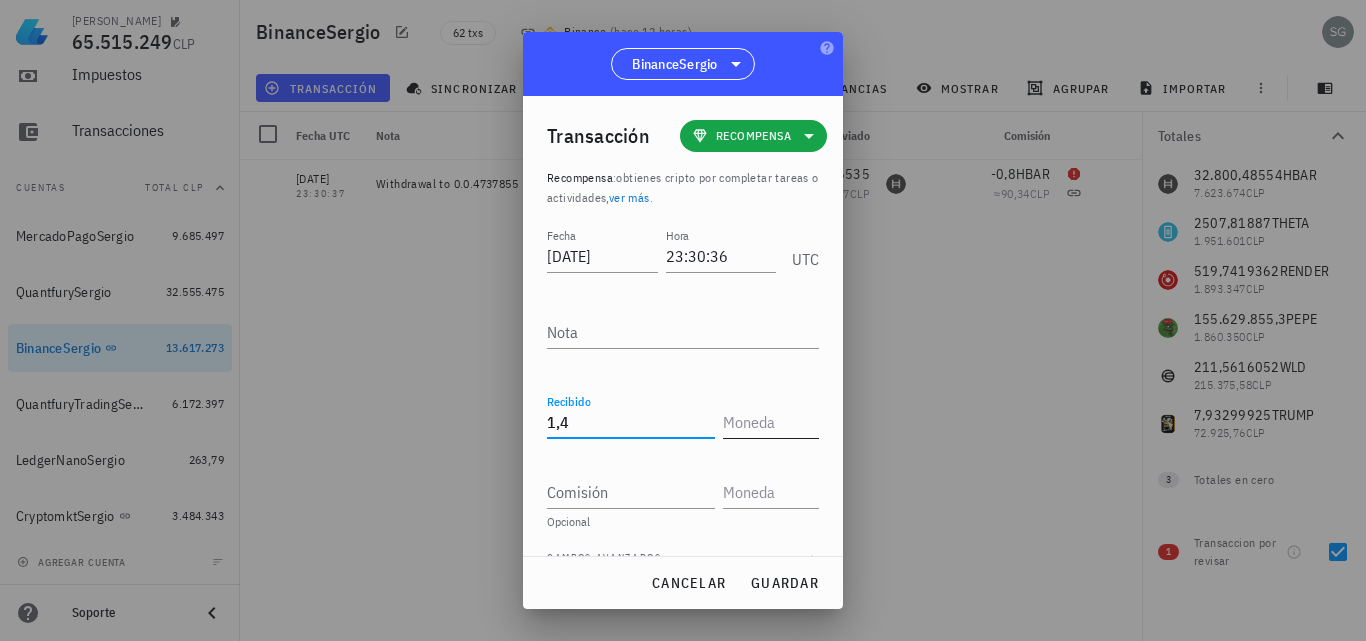 type on "1,4" 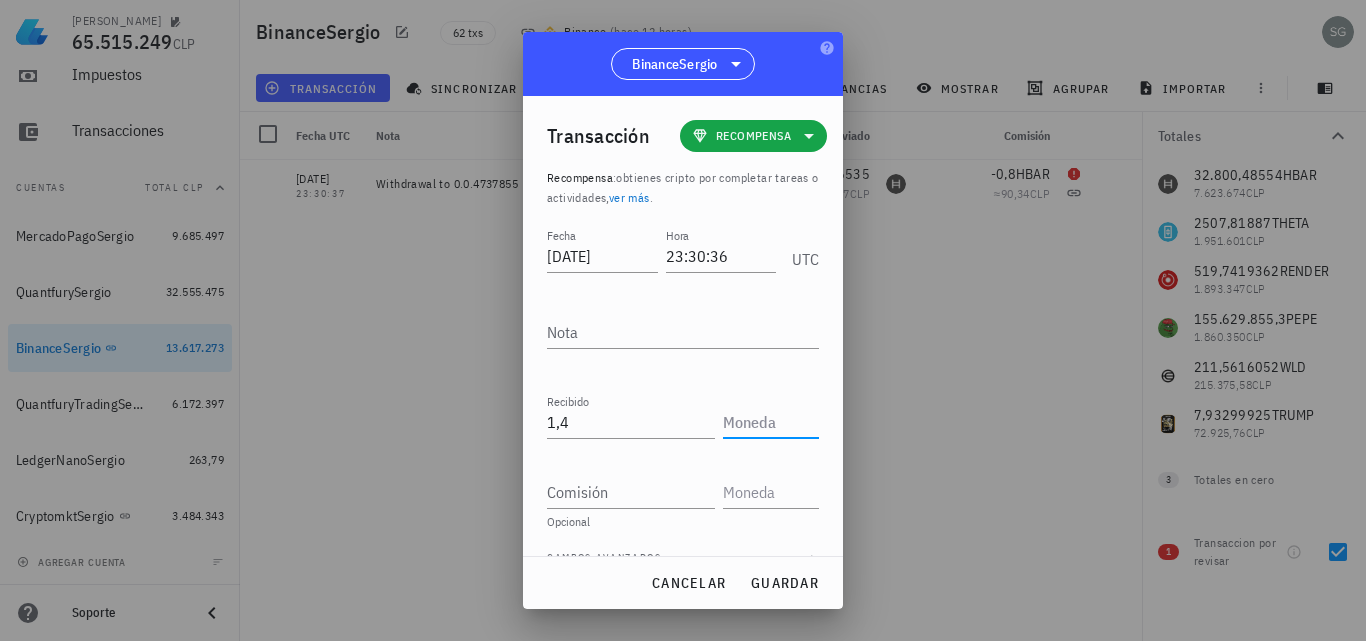 click at bounding box center [769, 422] 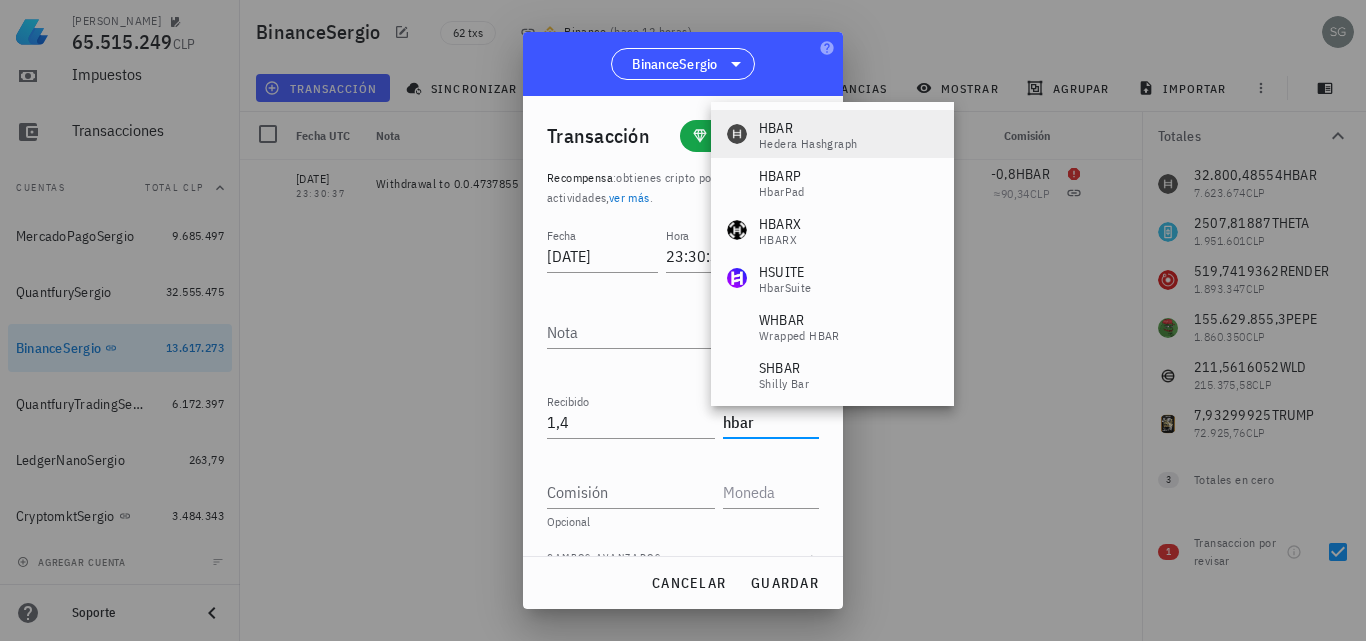 click on "Hedera Hashgraph" at bounding box center [808, 144] 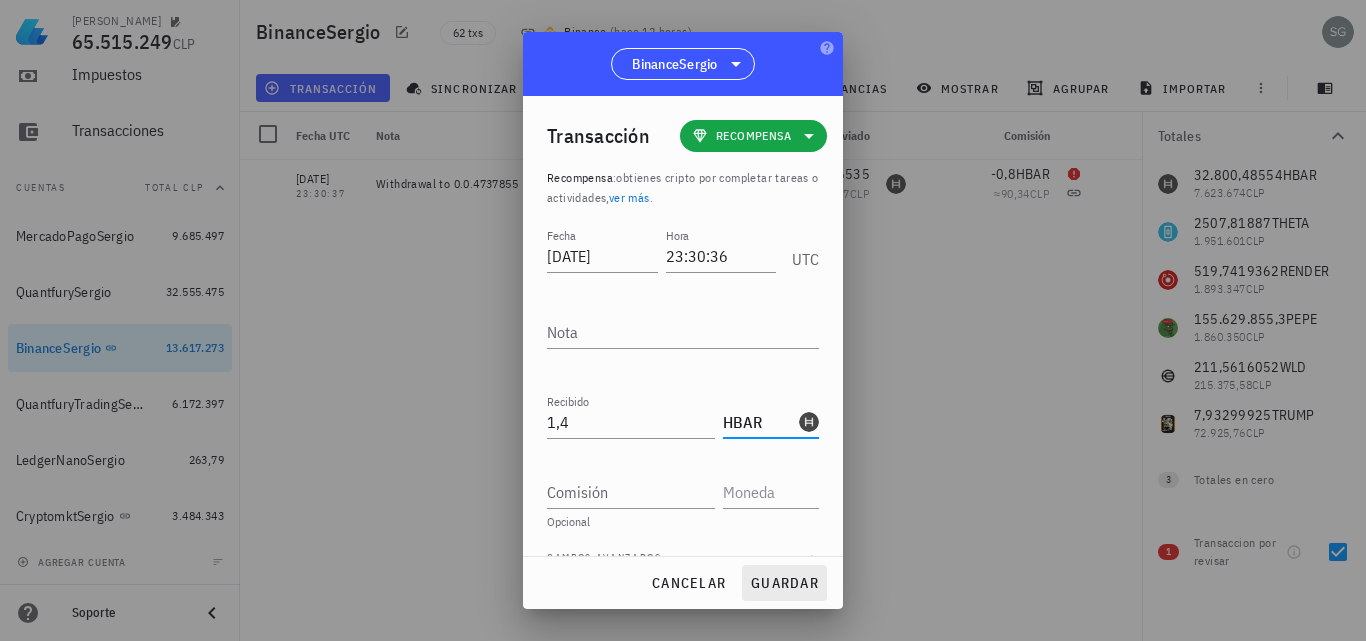 type on "HBAR" 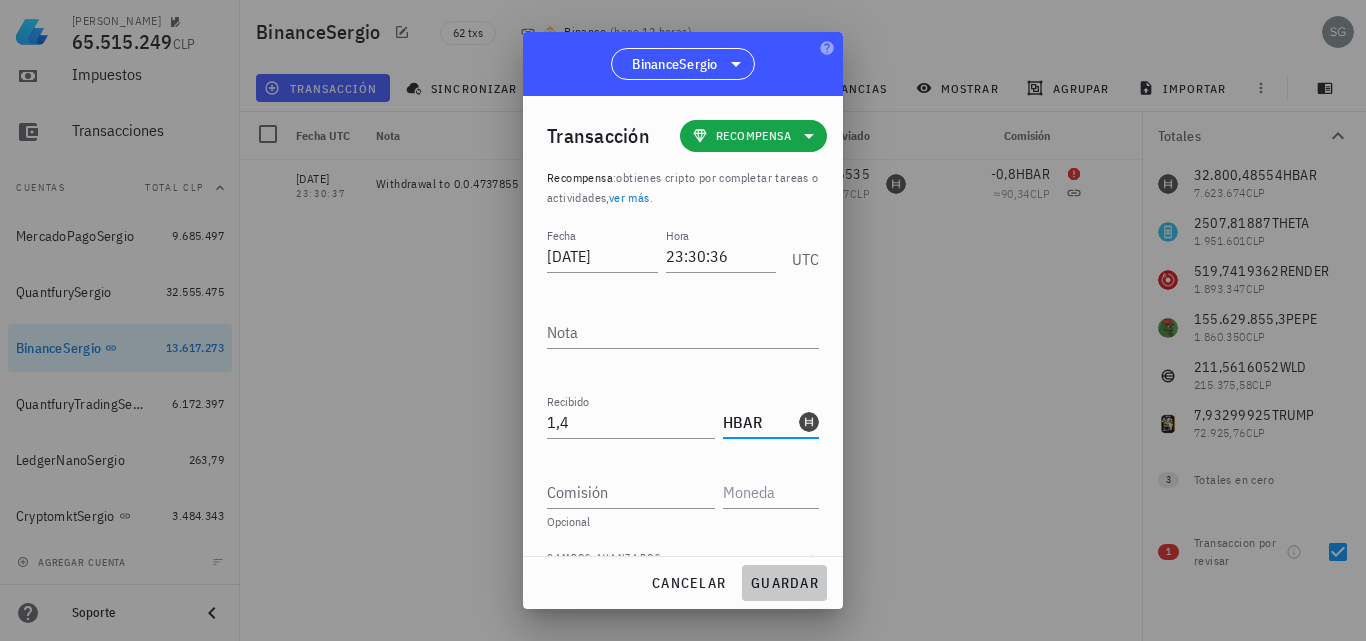 click on "guardar" at bounding box center (784, 583) 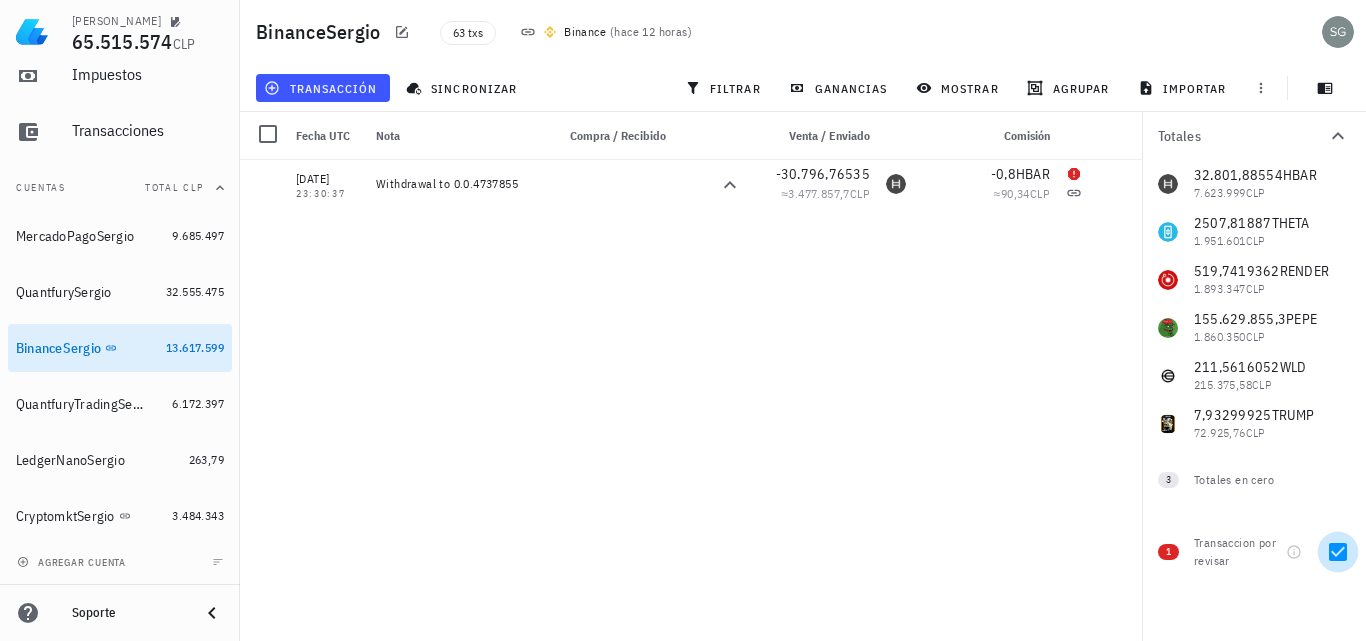 click at bounding box center [1338, 552] 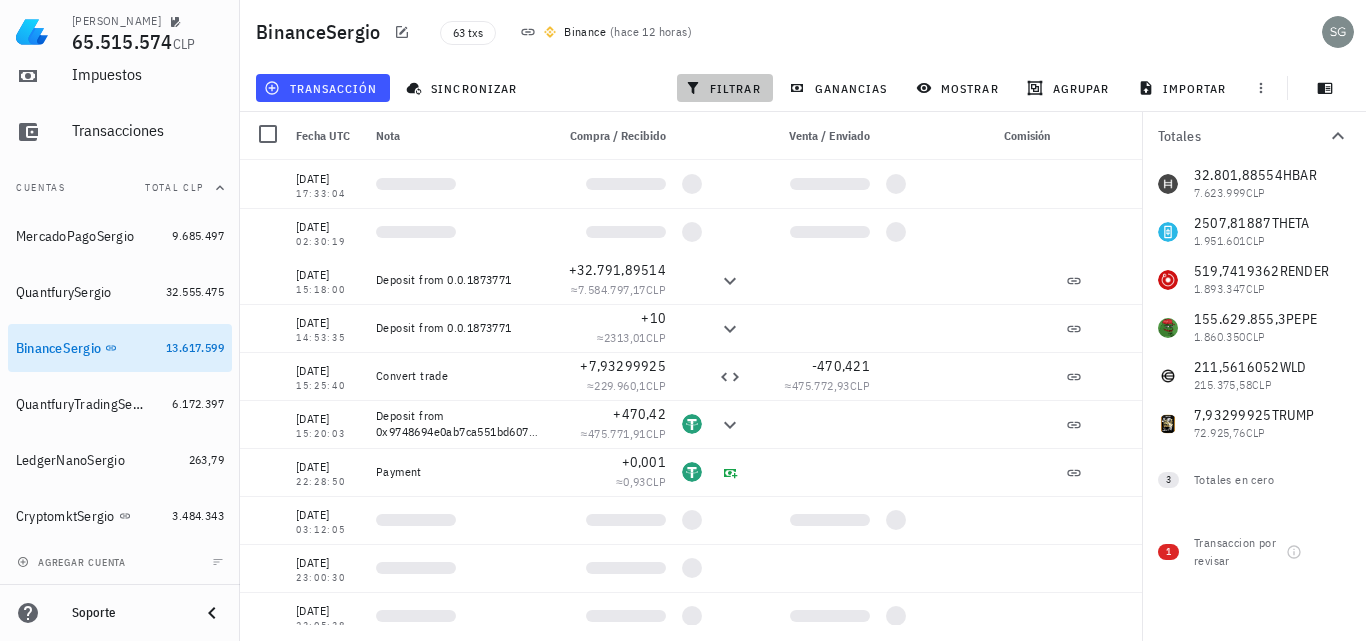 click on "filtrar" at bounding box center [725, 88] 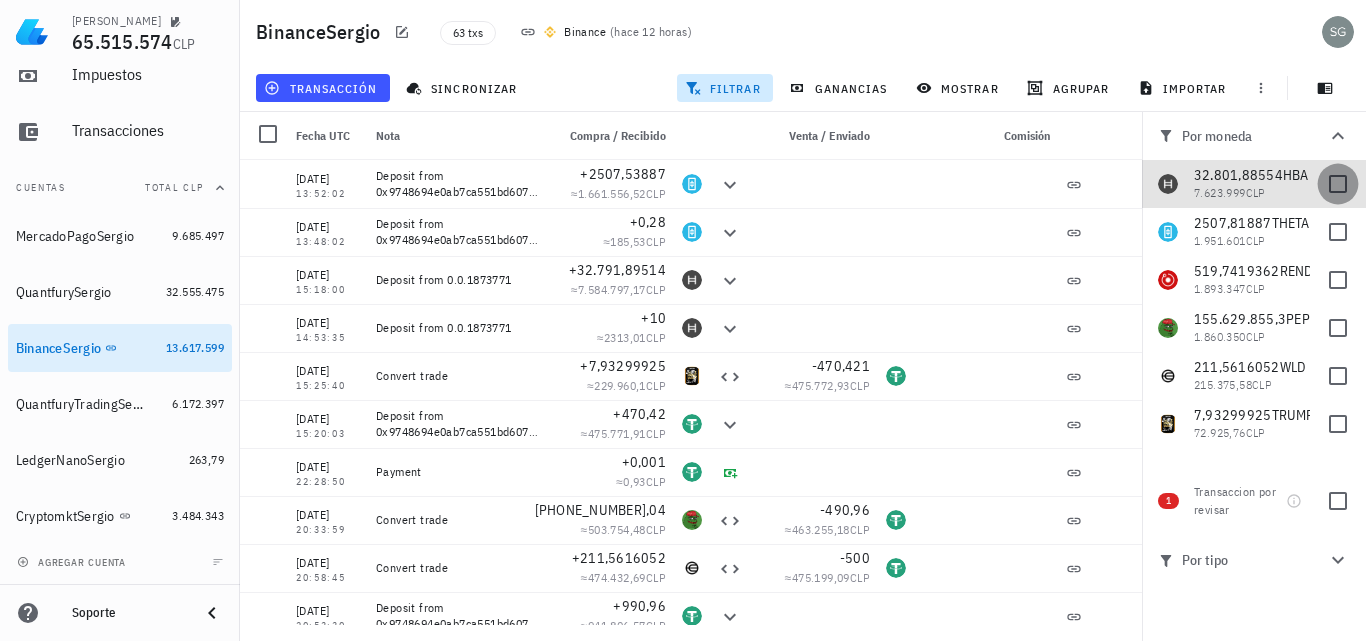 click at bounding box center [1338, 184] 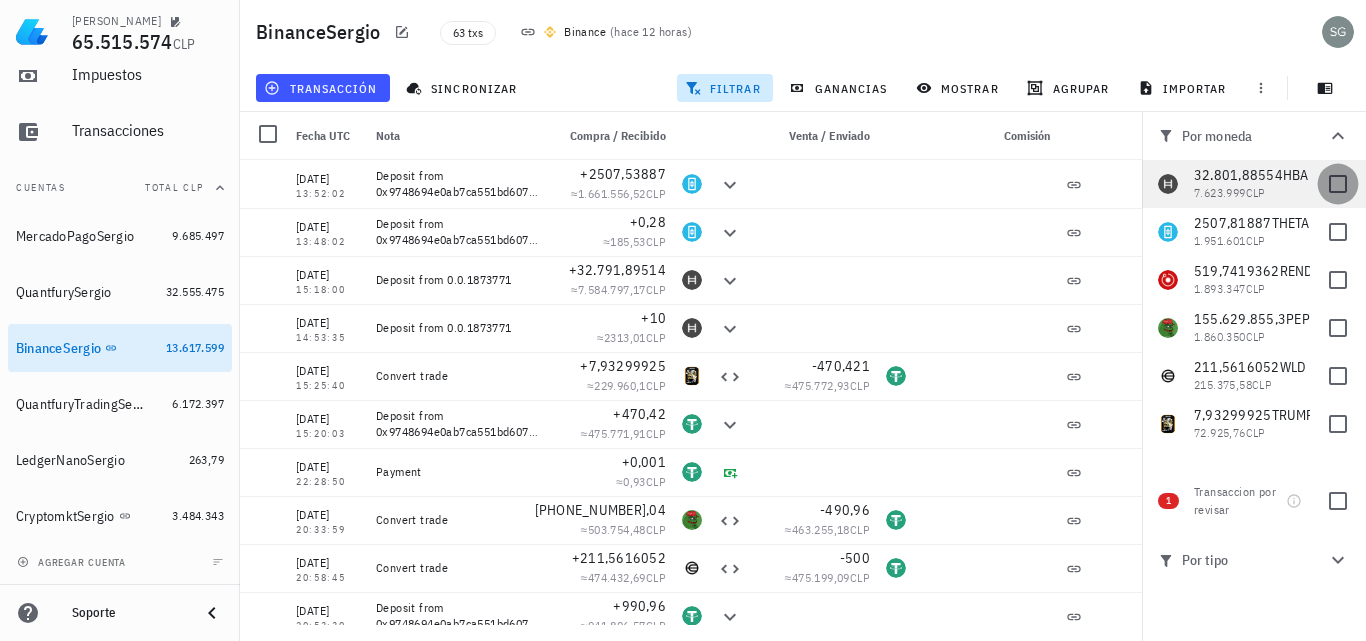 checkbox on "true" 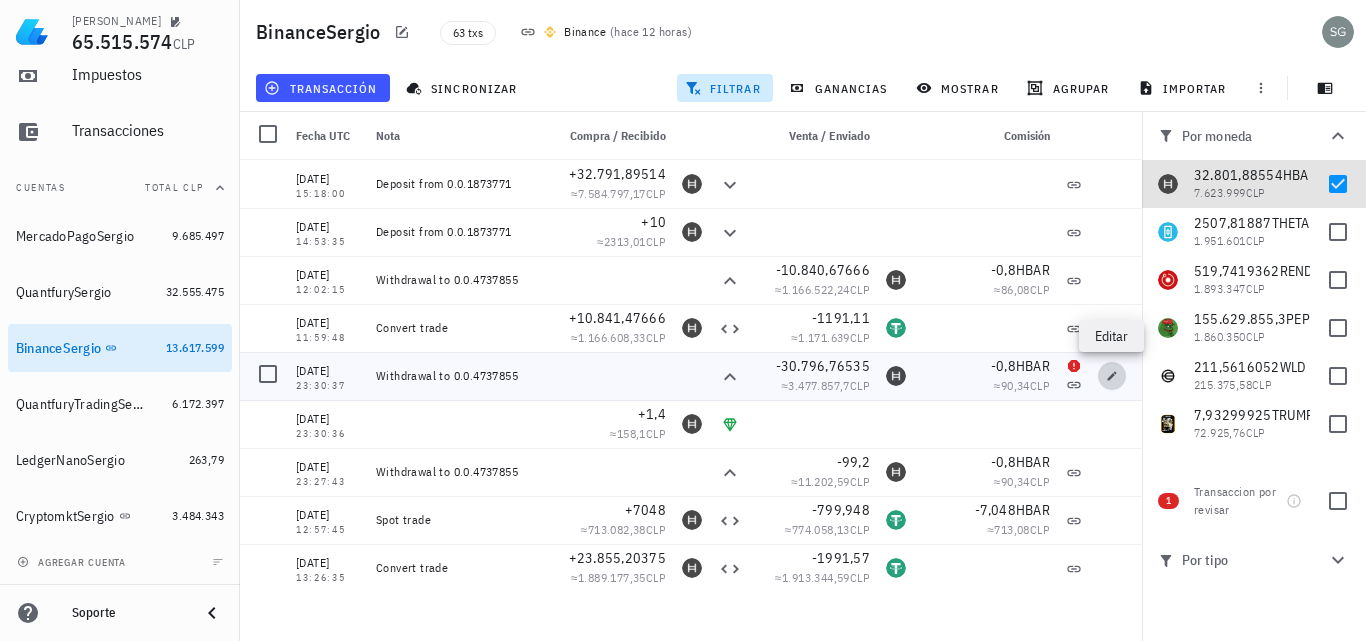 click 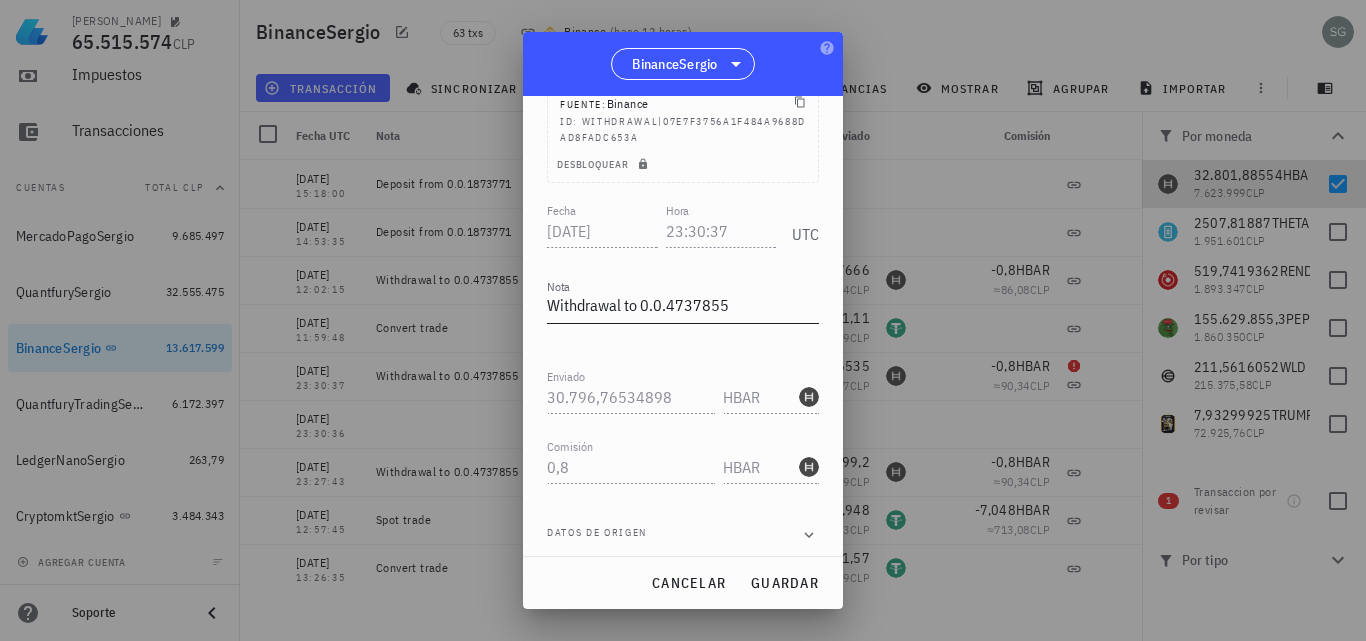 scroll, scrollTop: 148, scrollLeft: 0, axis: vertical 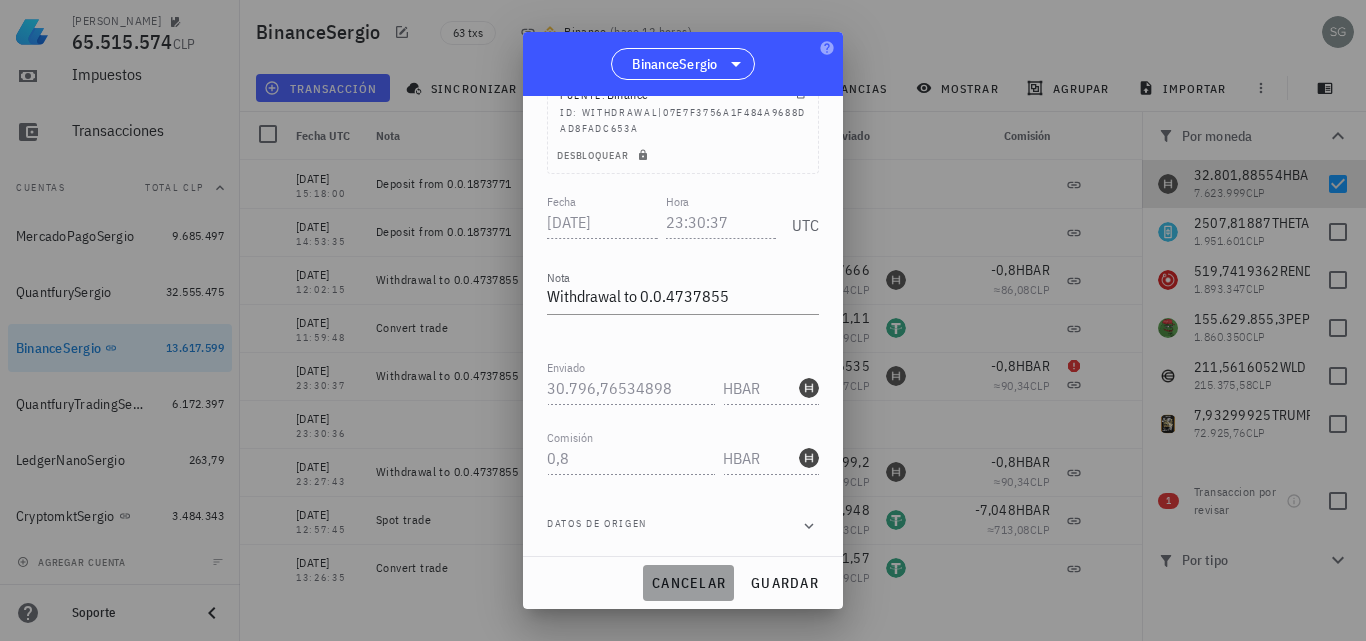 click on "cancelar" at bounding box center [688, 583] 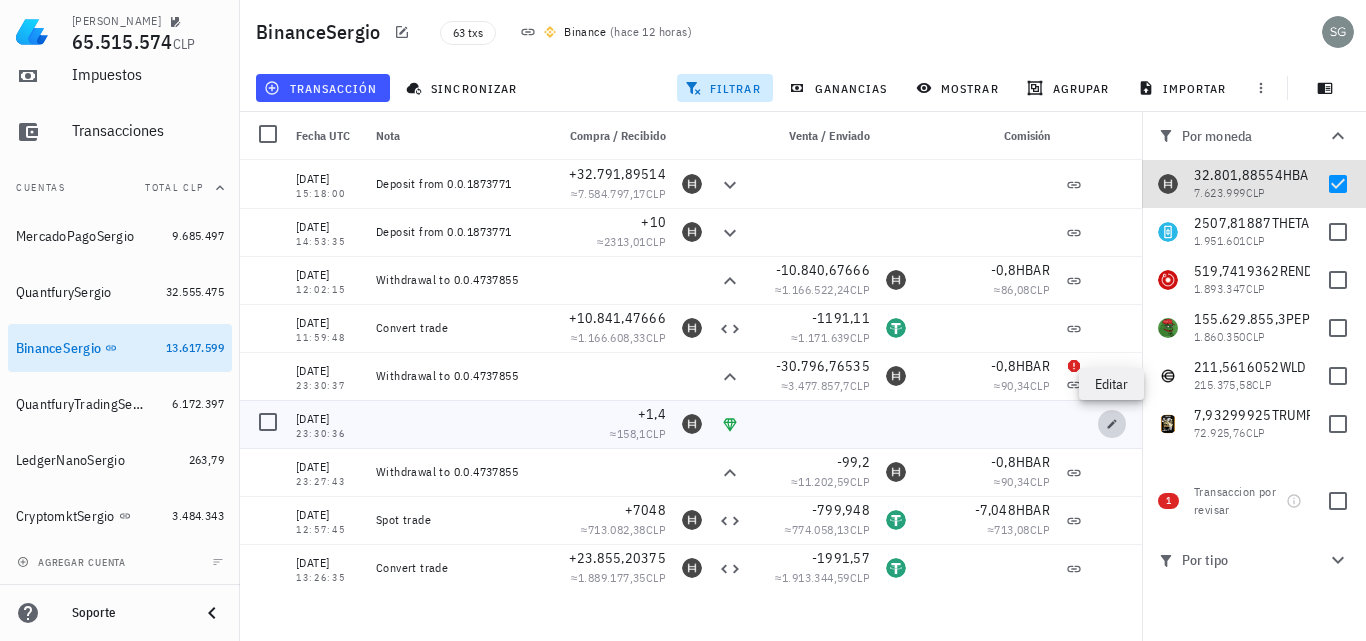 click at bounding box center (1112, 424) 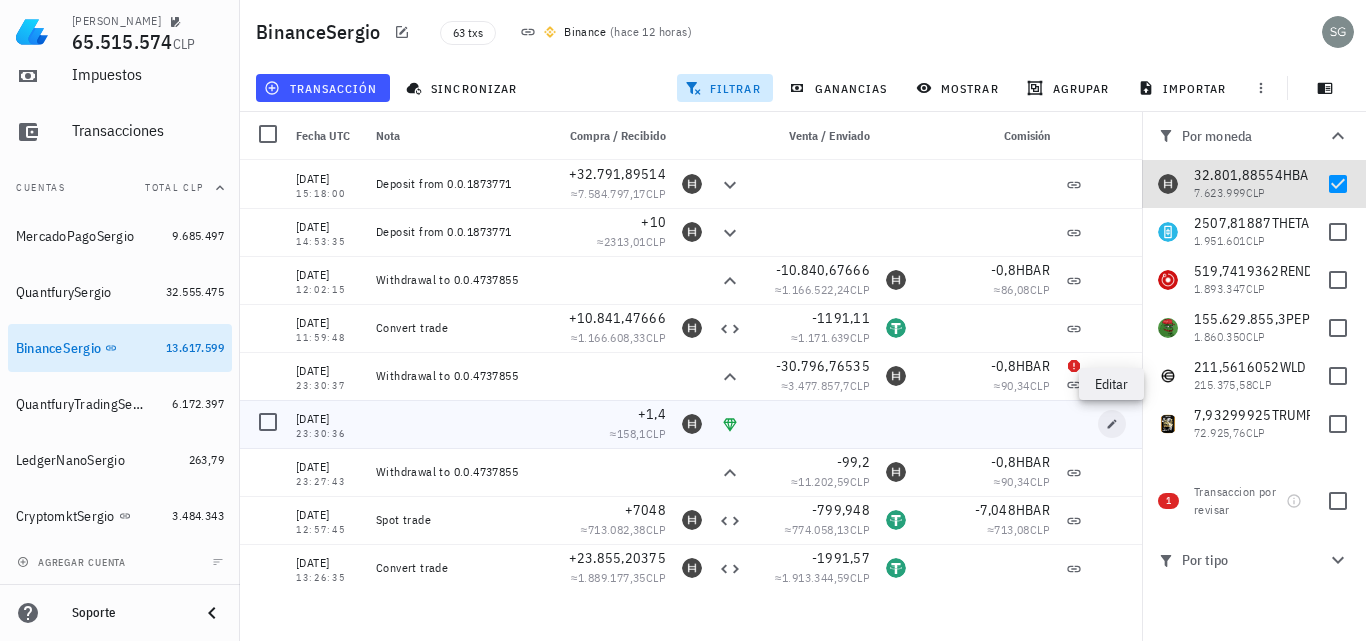 type on "23:30:36" 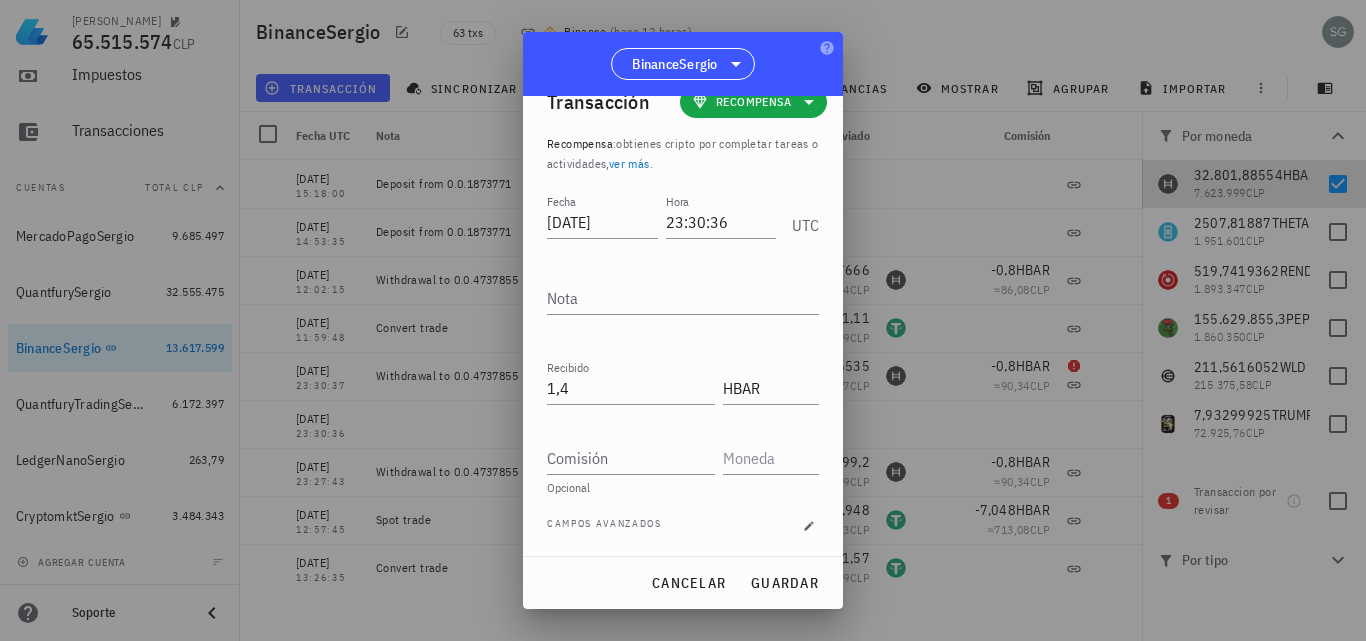 scroll, scrollTop: 34, scrollLeft: 0, axis: vertical 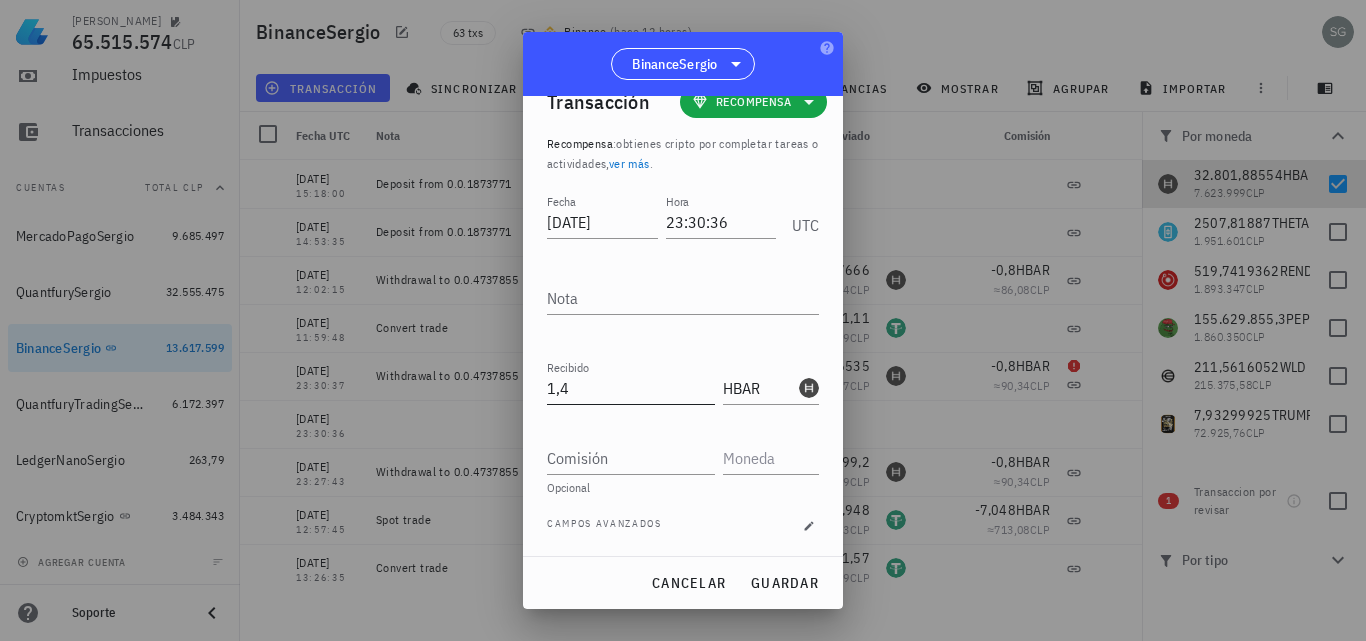 click on "1,4" at bounding box center (631, 388) 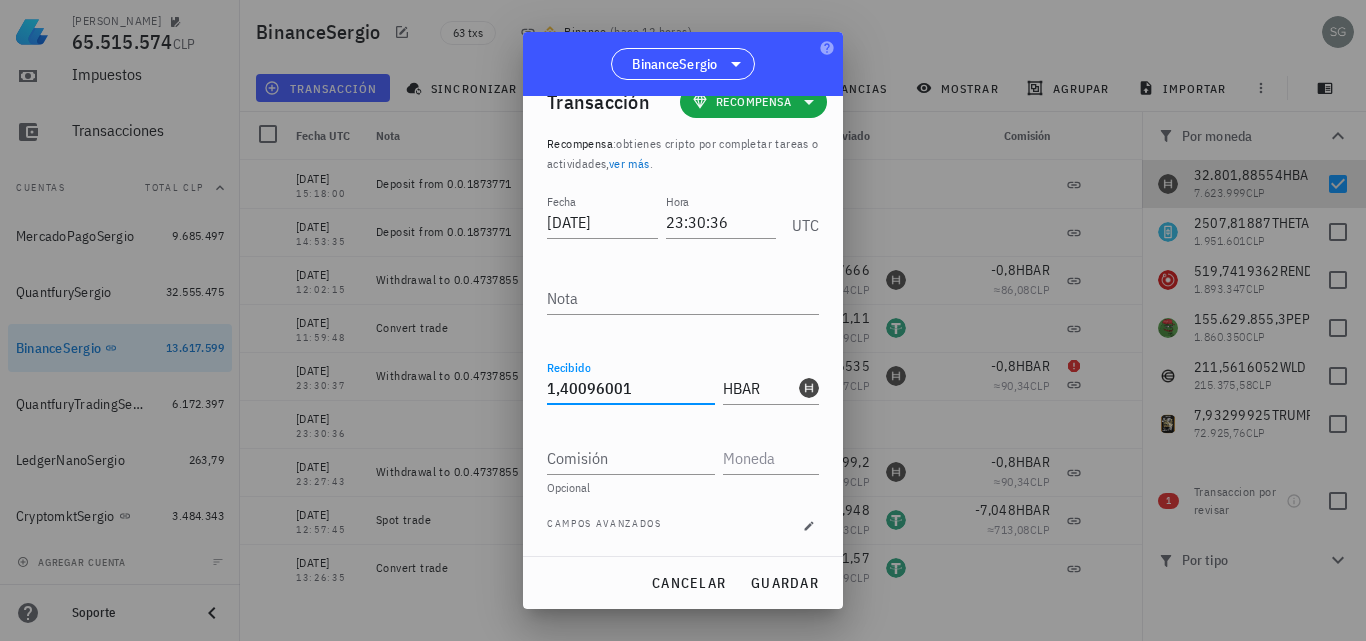 click on "1,40096001" at bounding box center [631, 388] 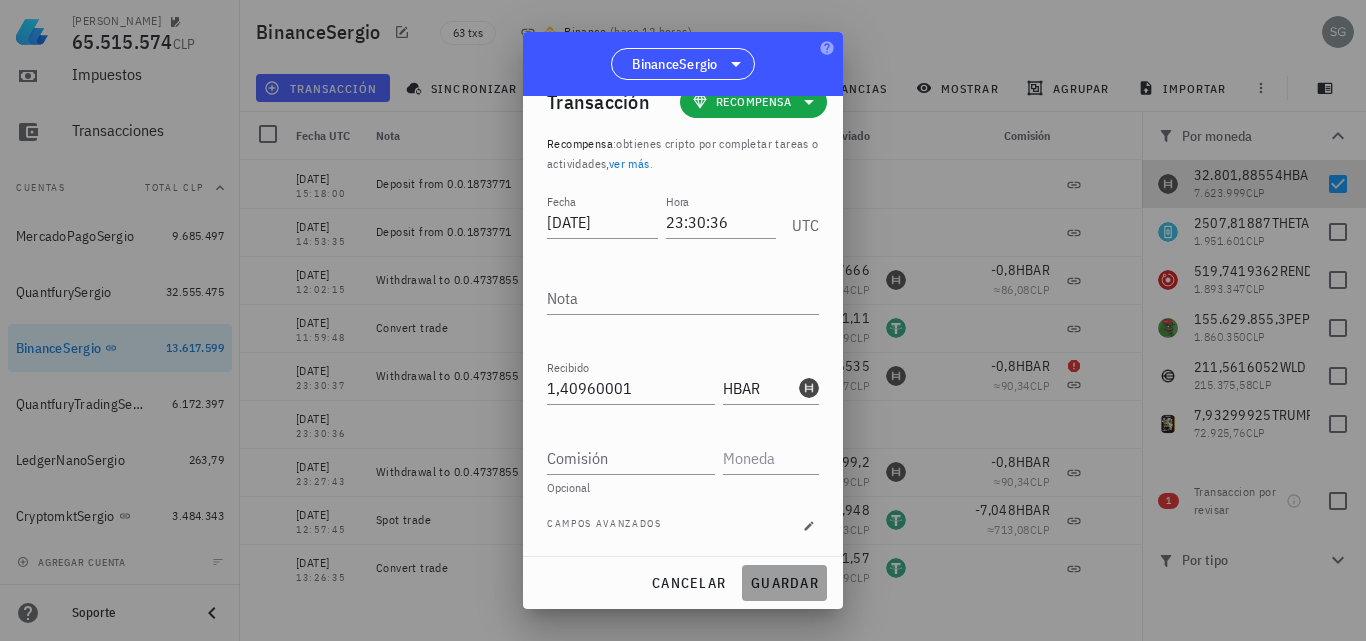 click on "guardar" at bounding box center (784, 583) 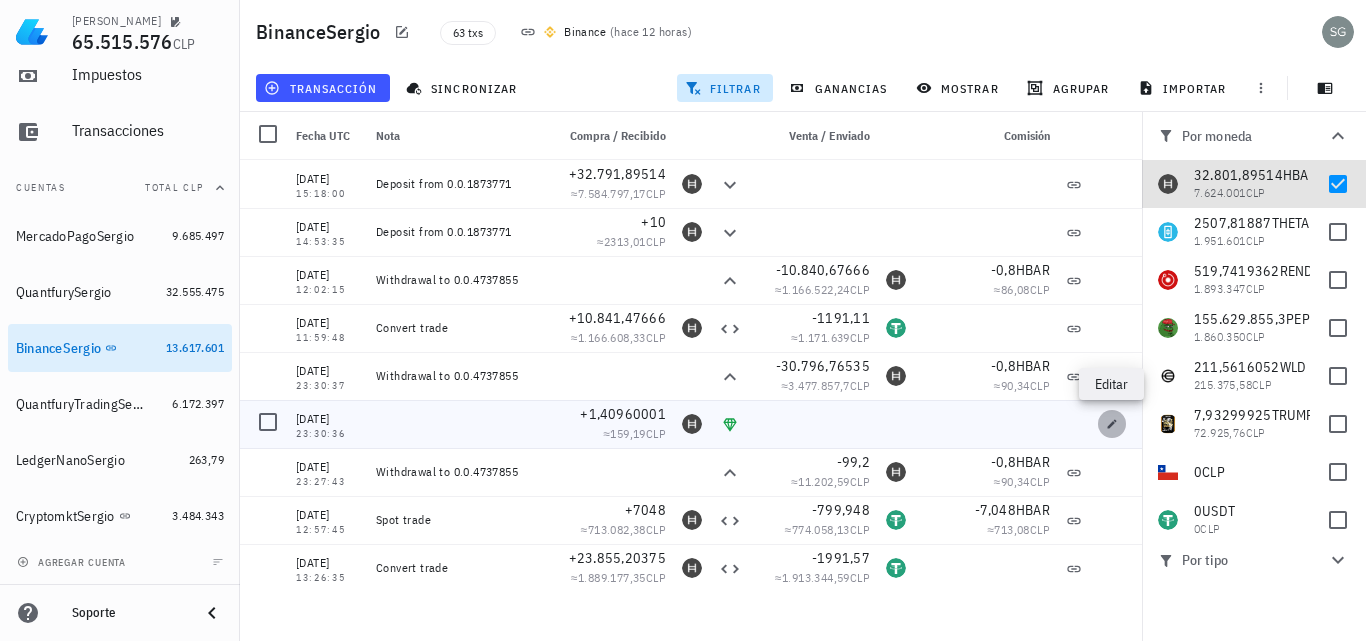 click 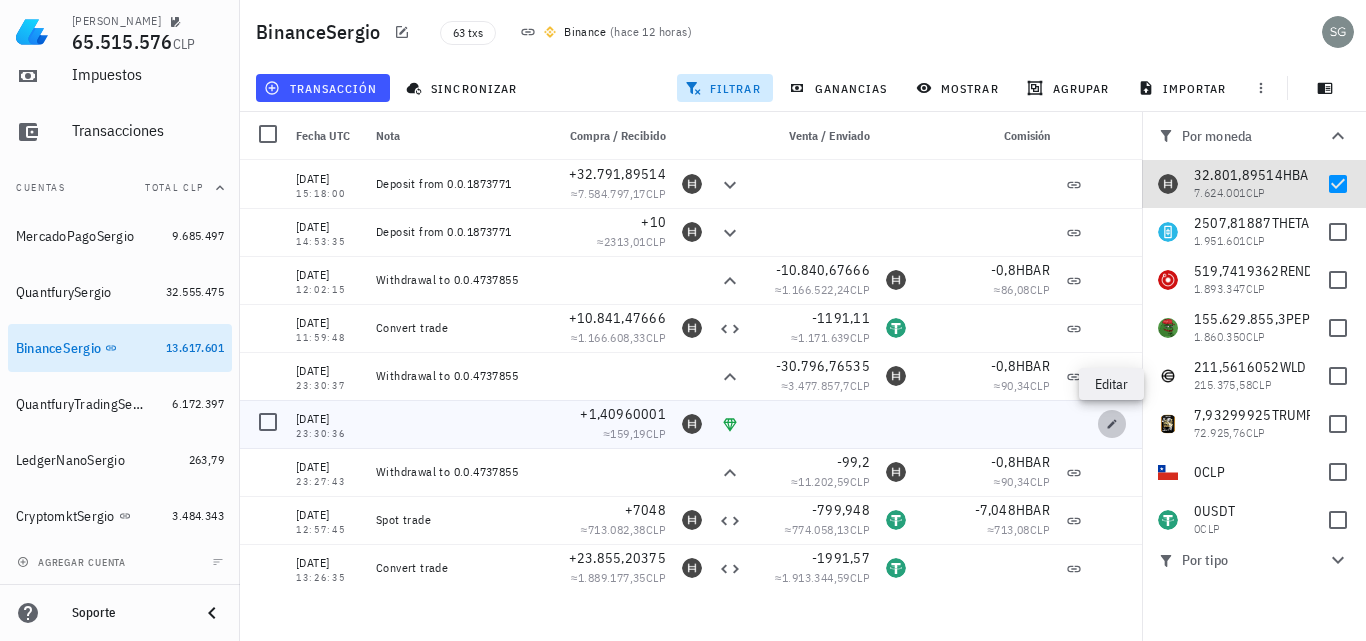 type on "1,40960001" 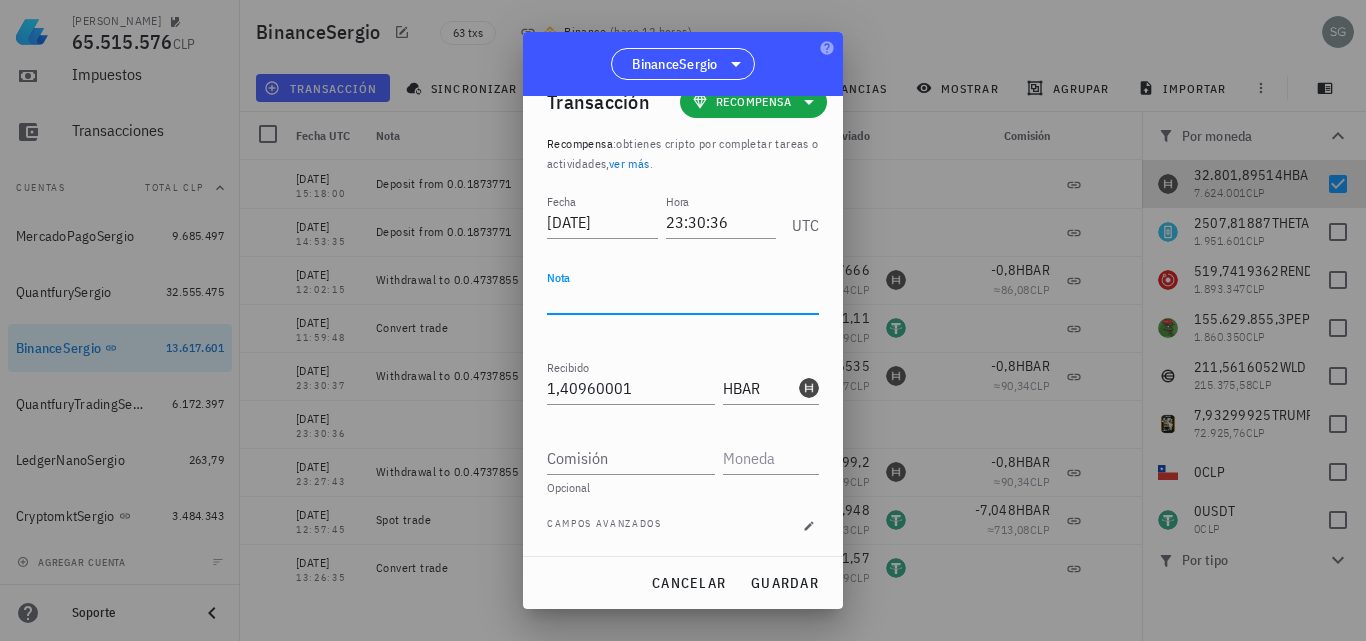 click on "Nota" at bounding box center (683, 298) 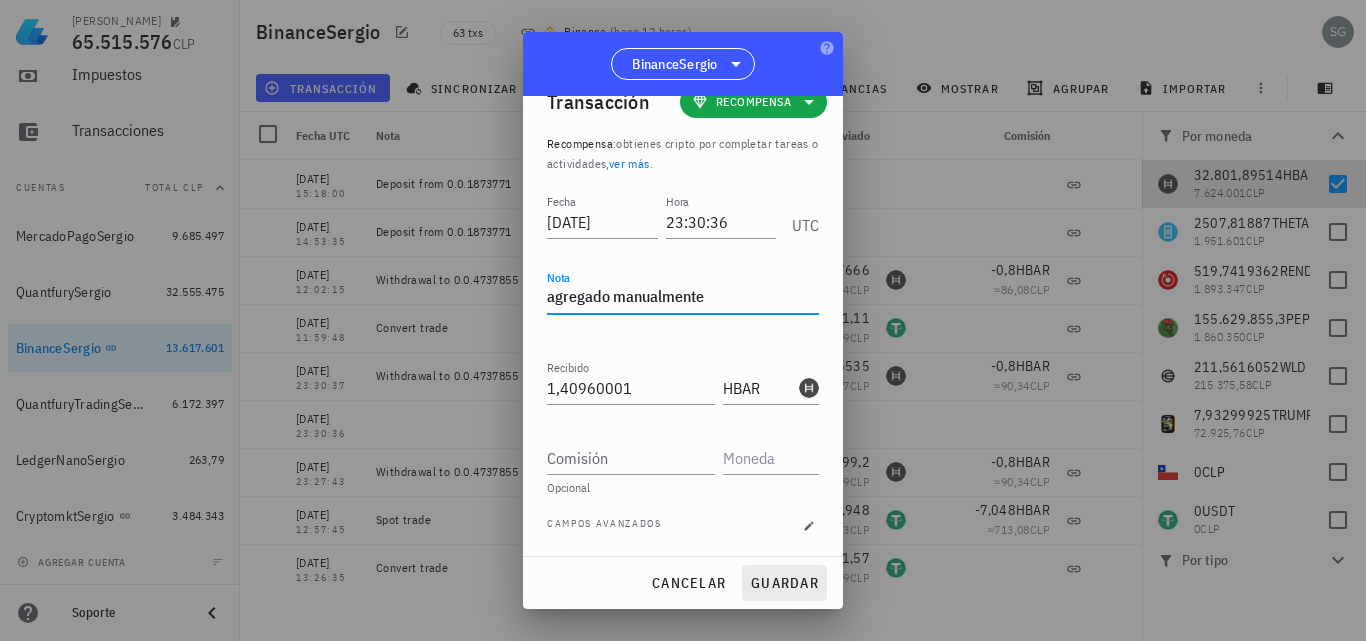 type on "agregado manualmente" 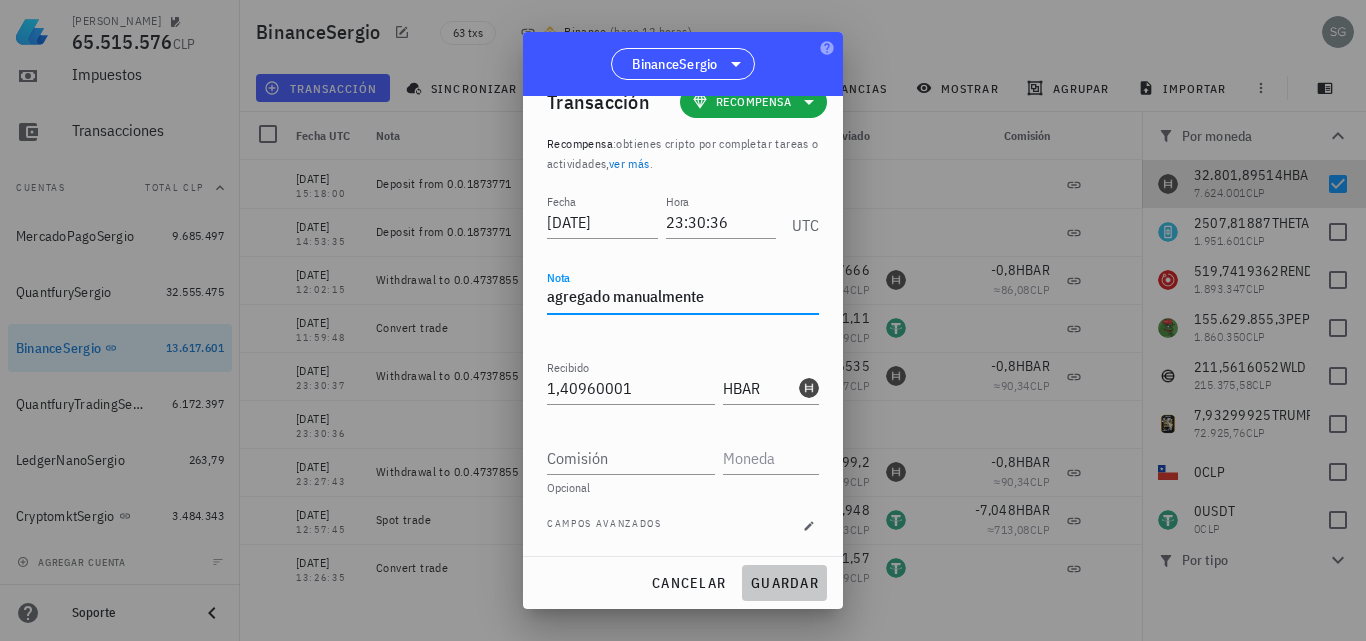 click on "guardar" at bounding box center (784, 583) 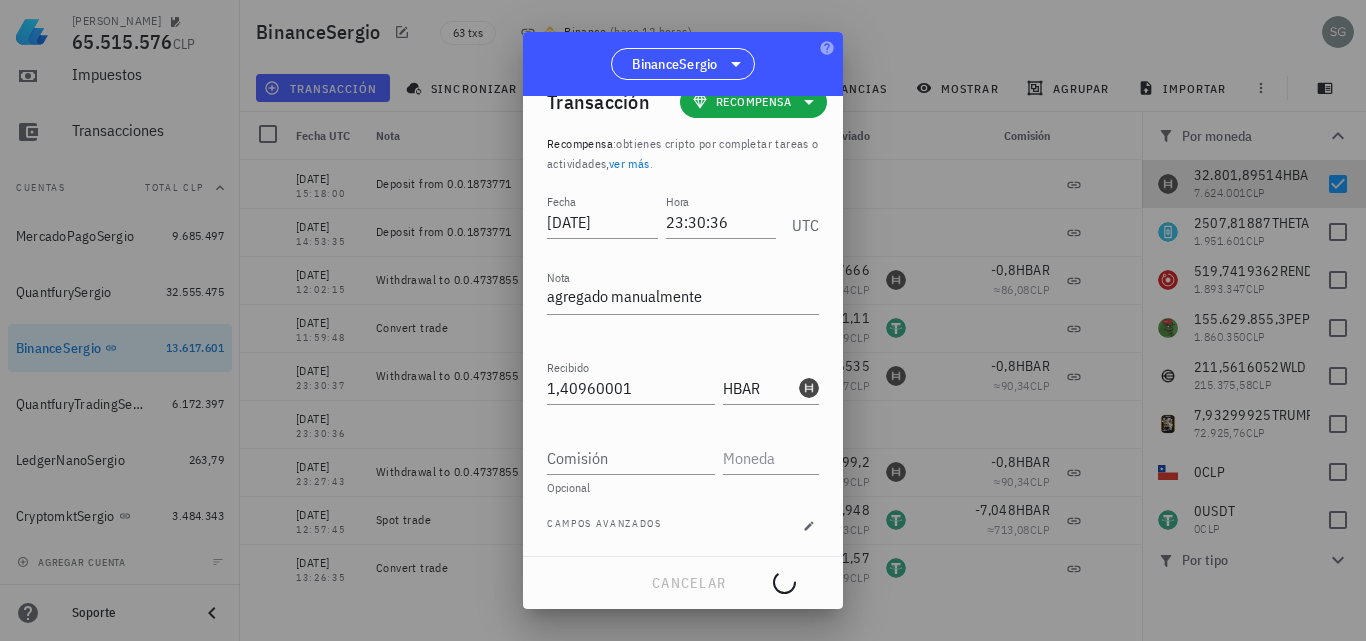 type 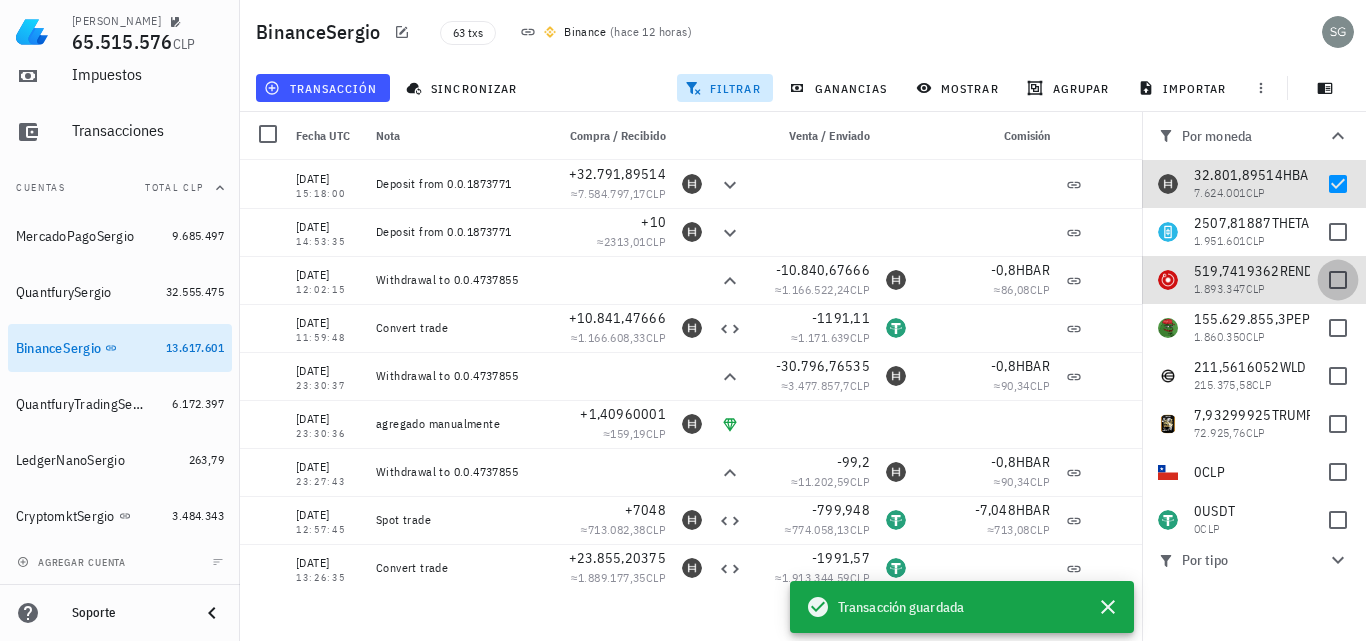 click at bounding box center [1338, 280] 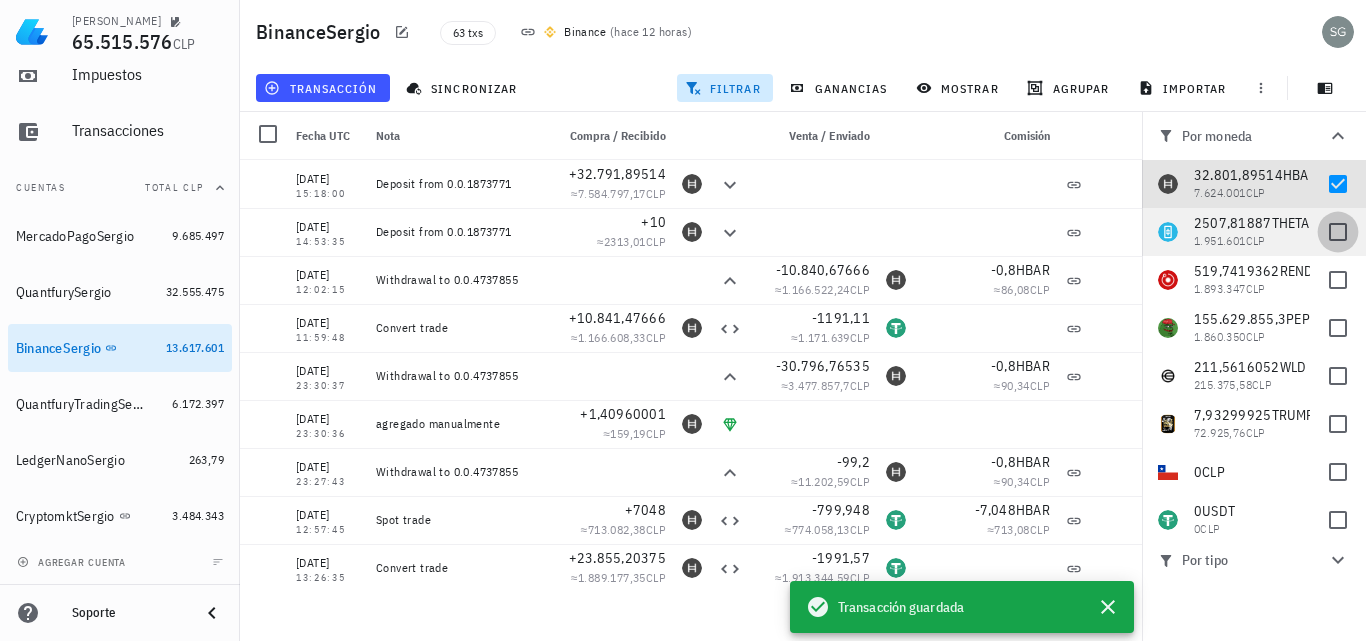checkbox on "true" 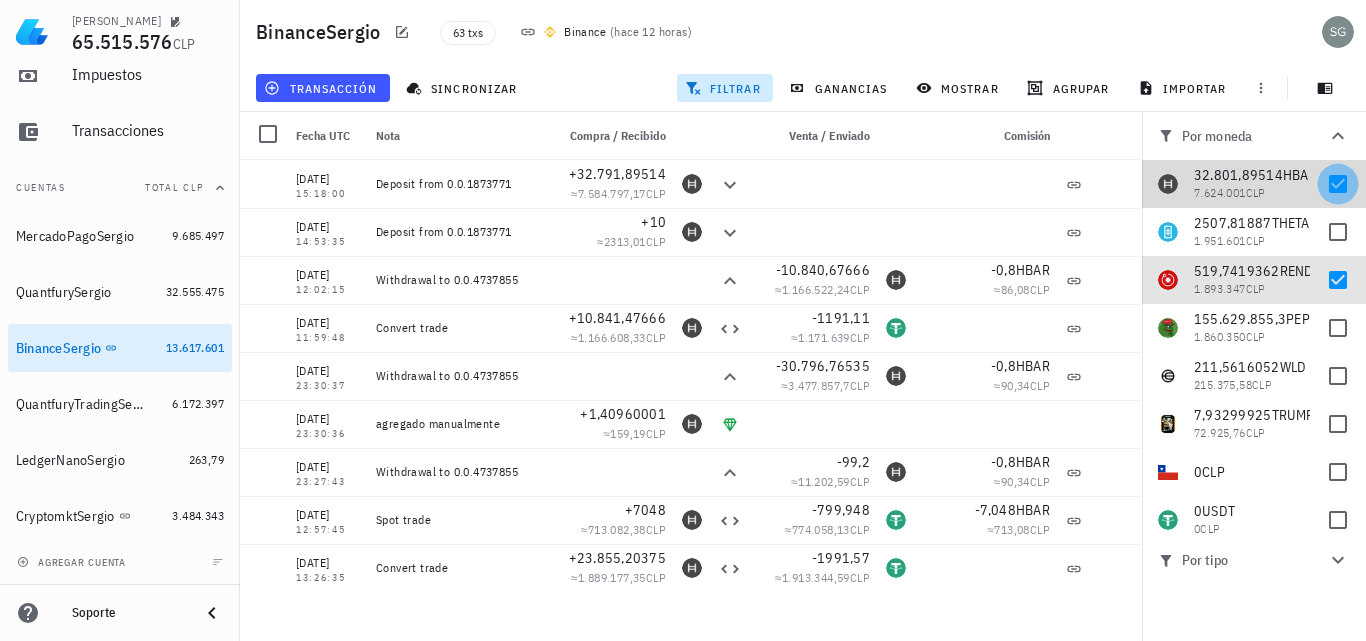 click at bounding box center [1338, 184] 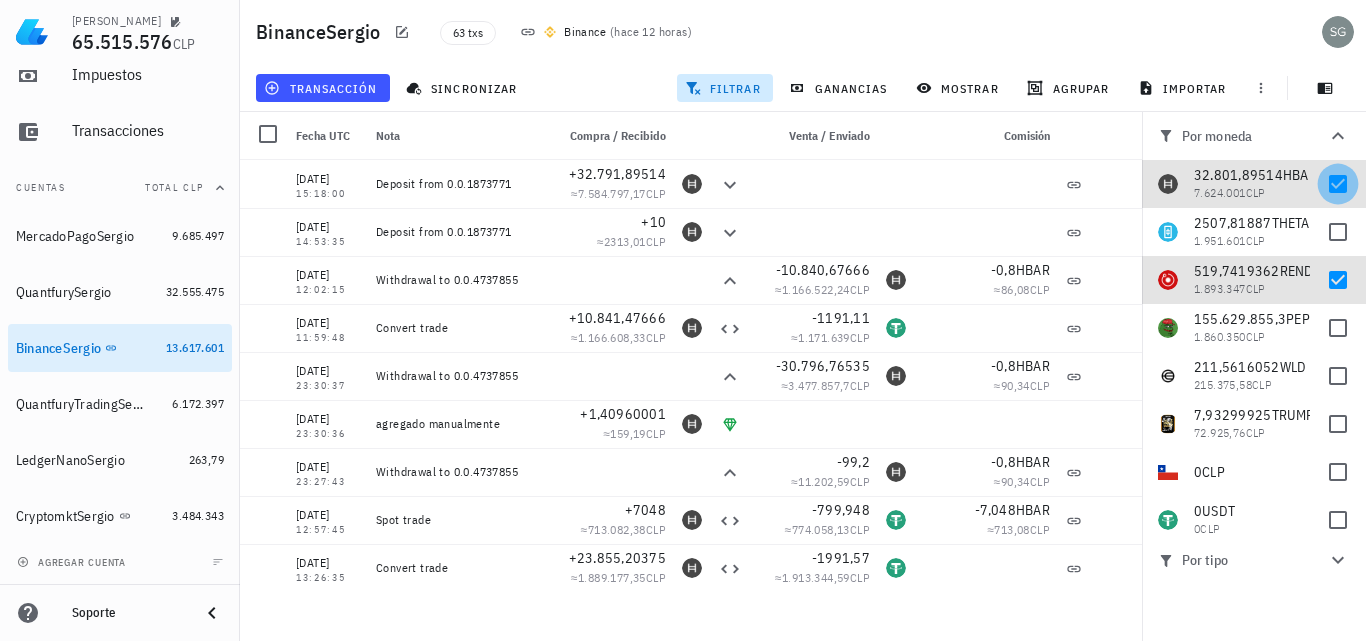 checkbox on "false" 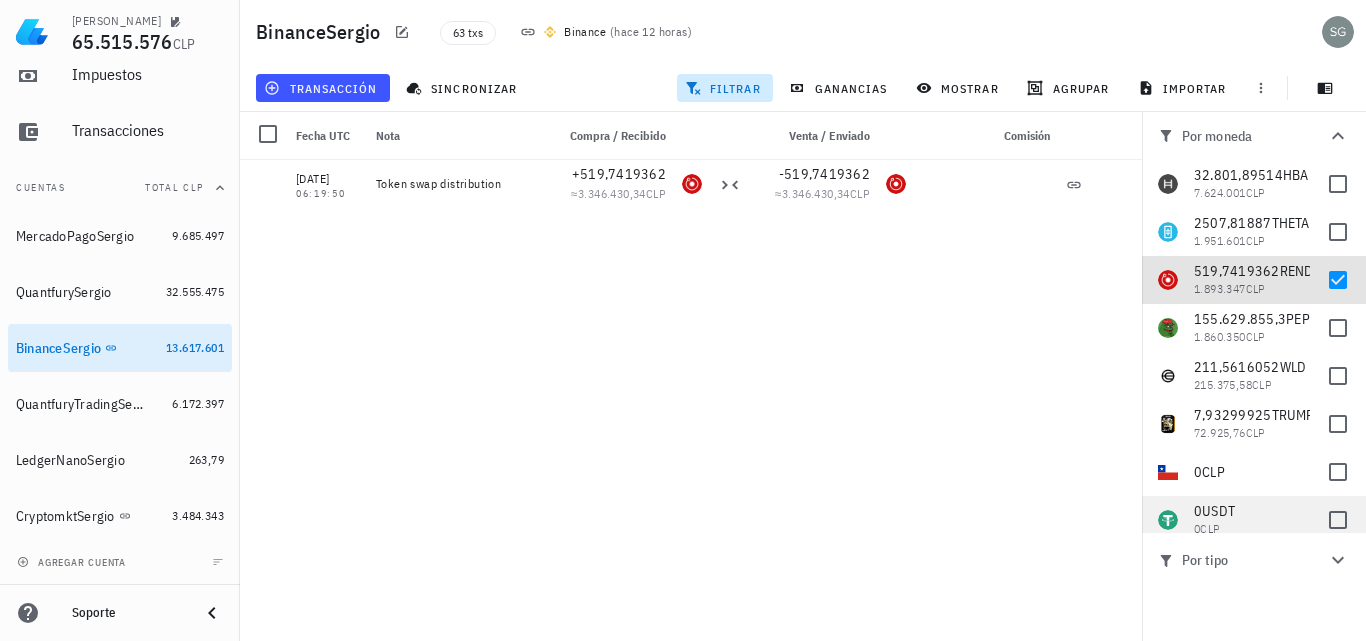 scroll, scrollTop: 67, scrollLeft: 0, axis: vertical 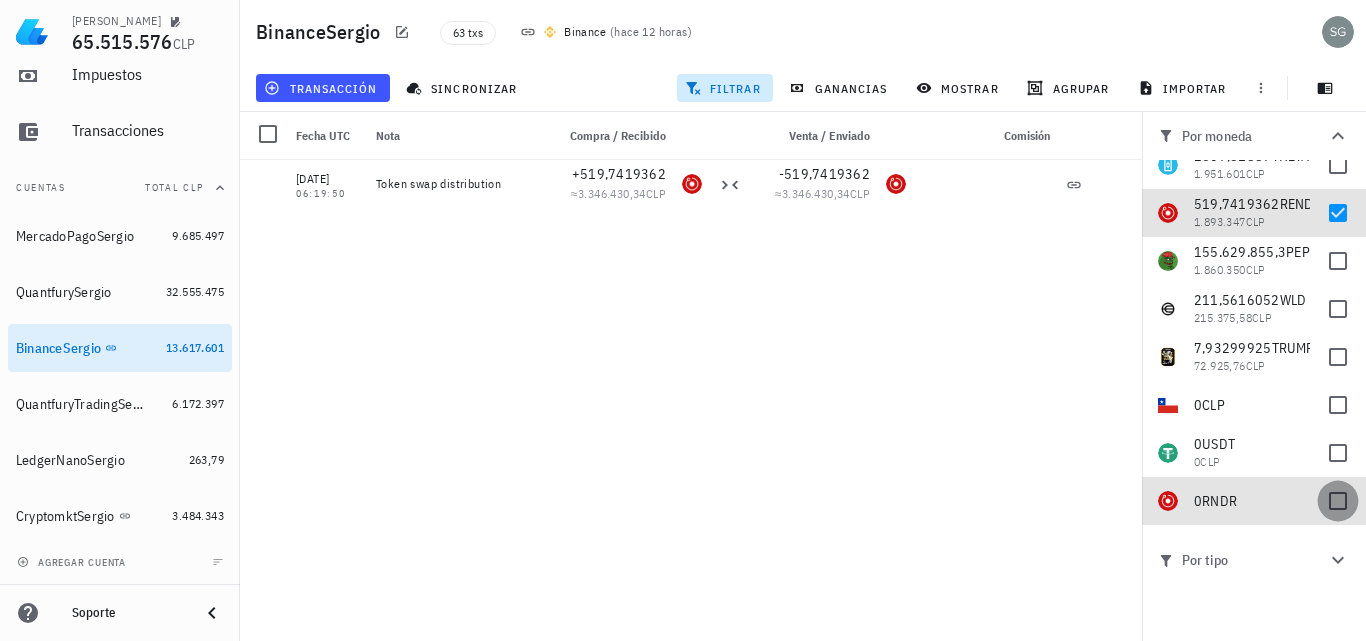 click at bounding box center [1338, 501] 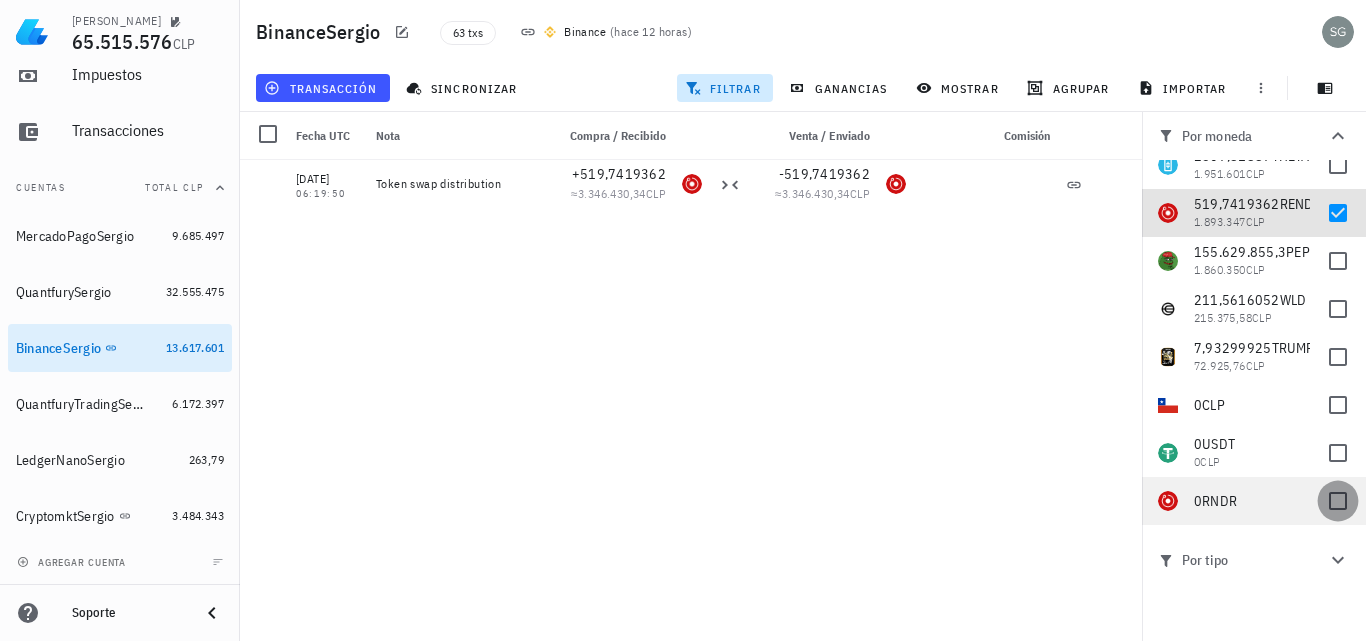 checkbox on "true" 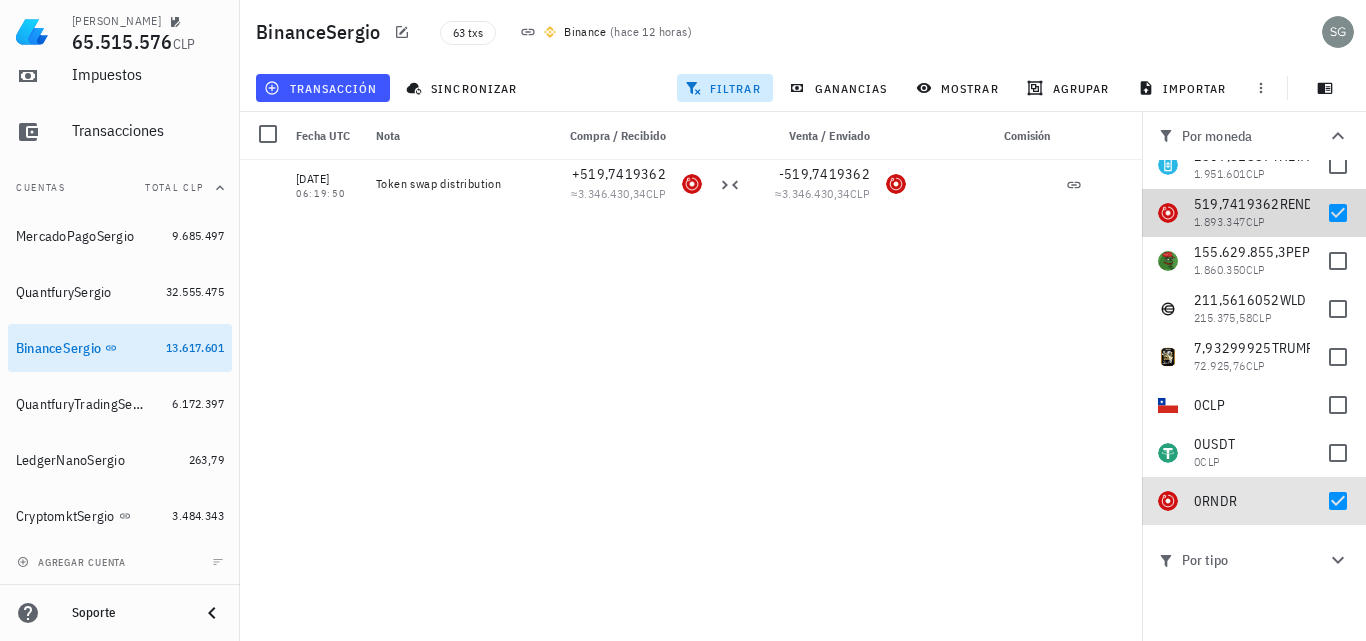 click at bounding box center [1338, 213] 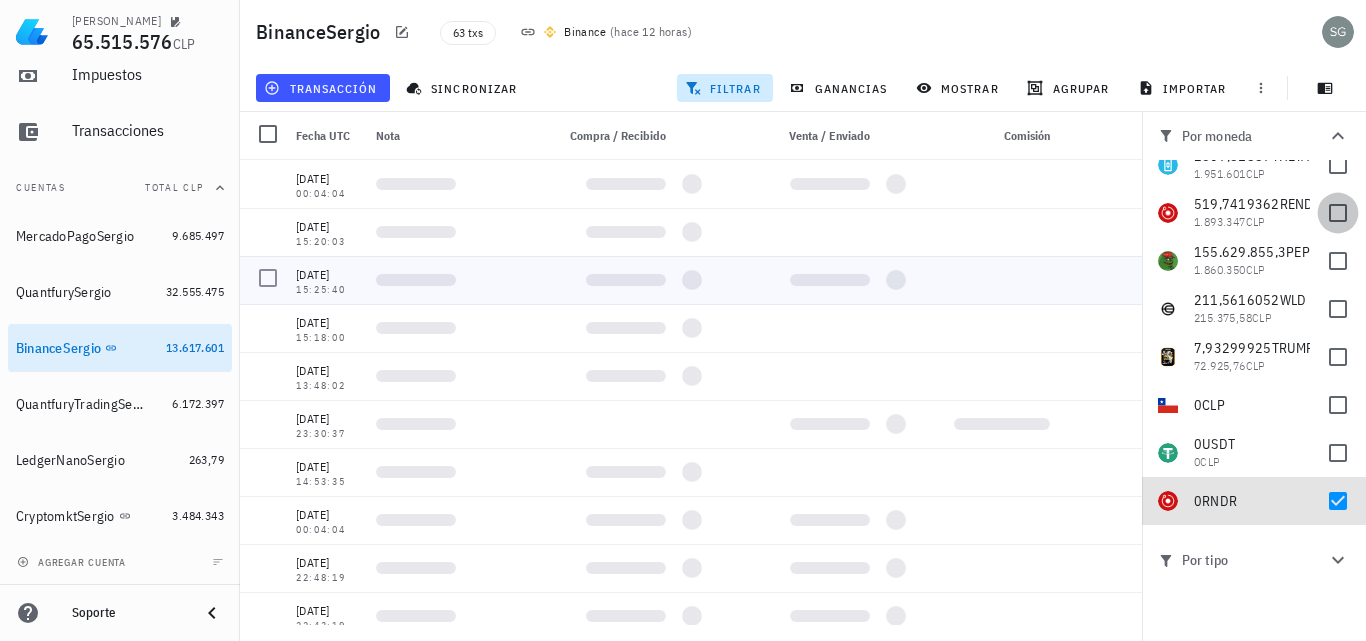 checkbox on "false" 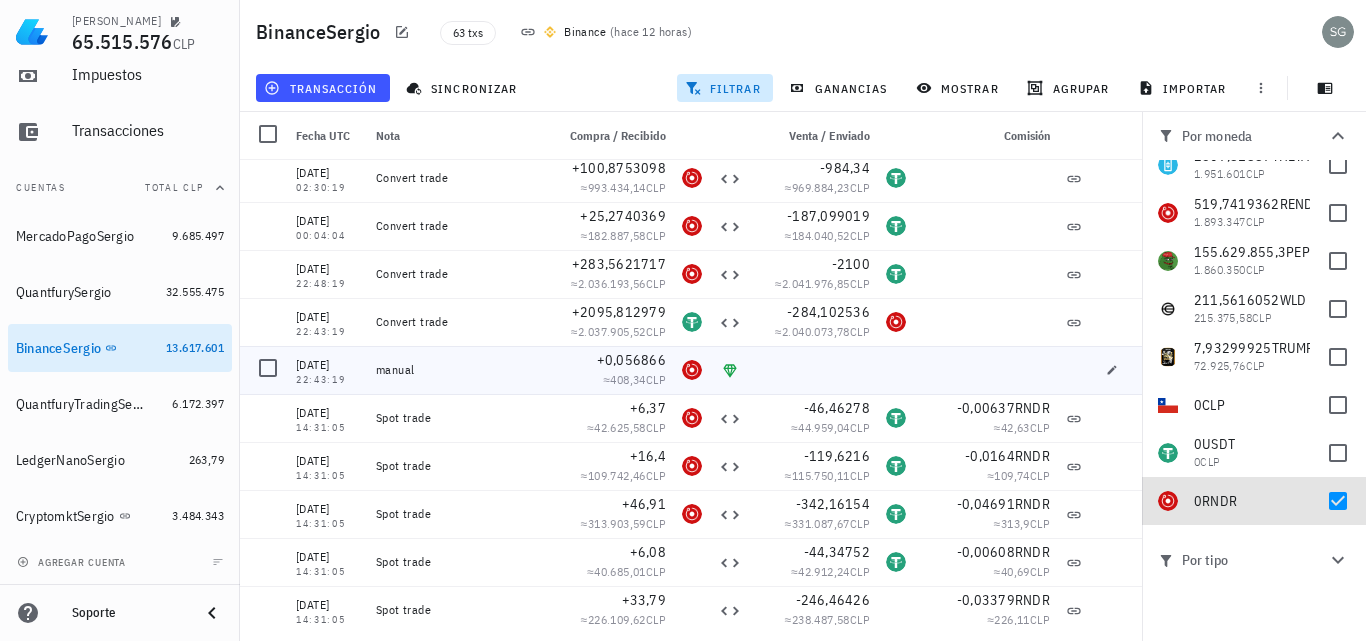 scroll, scrollTop: 300, scrollLeft: 0, axis: vertical 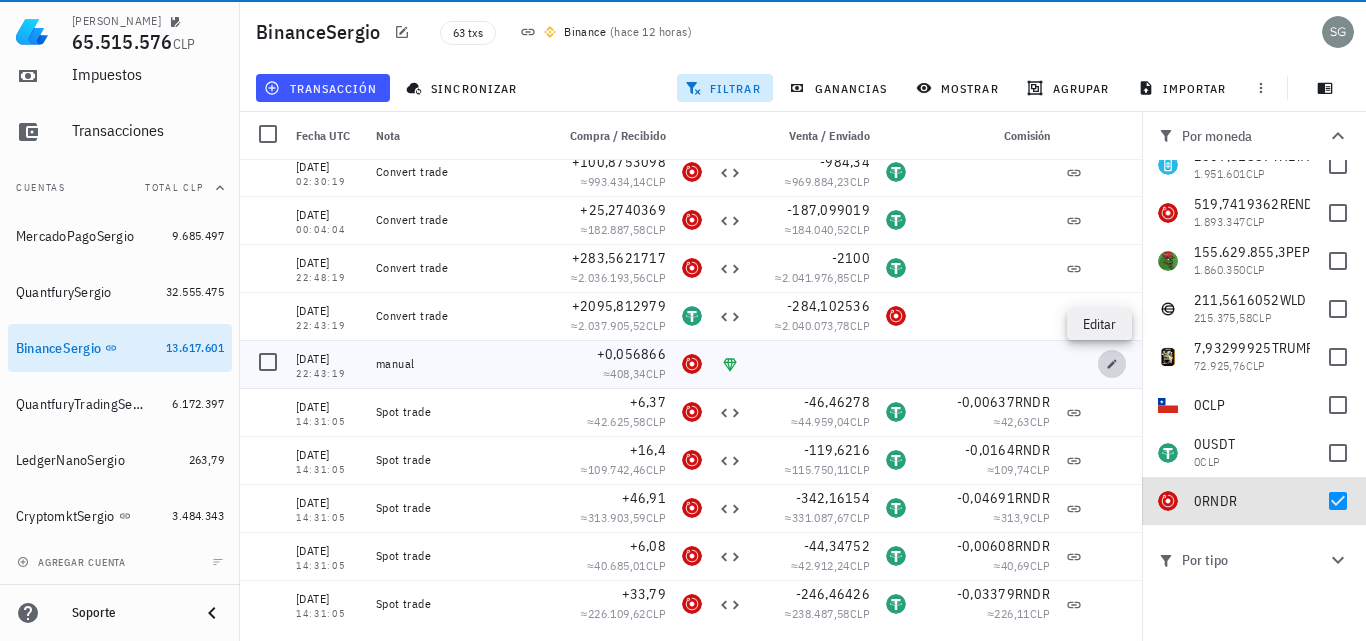 click 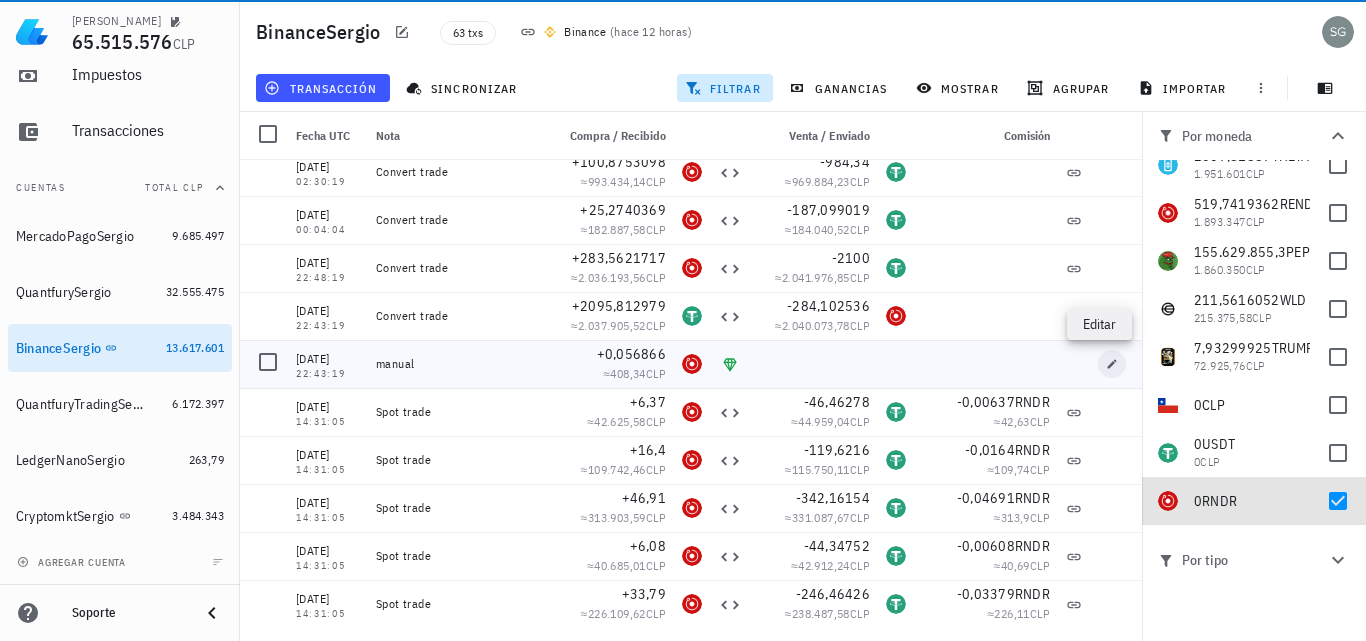 type on "22:43:19" 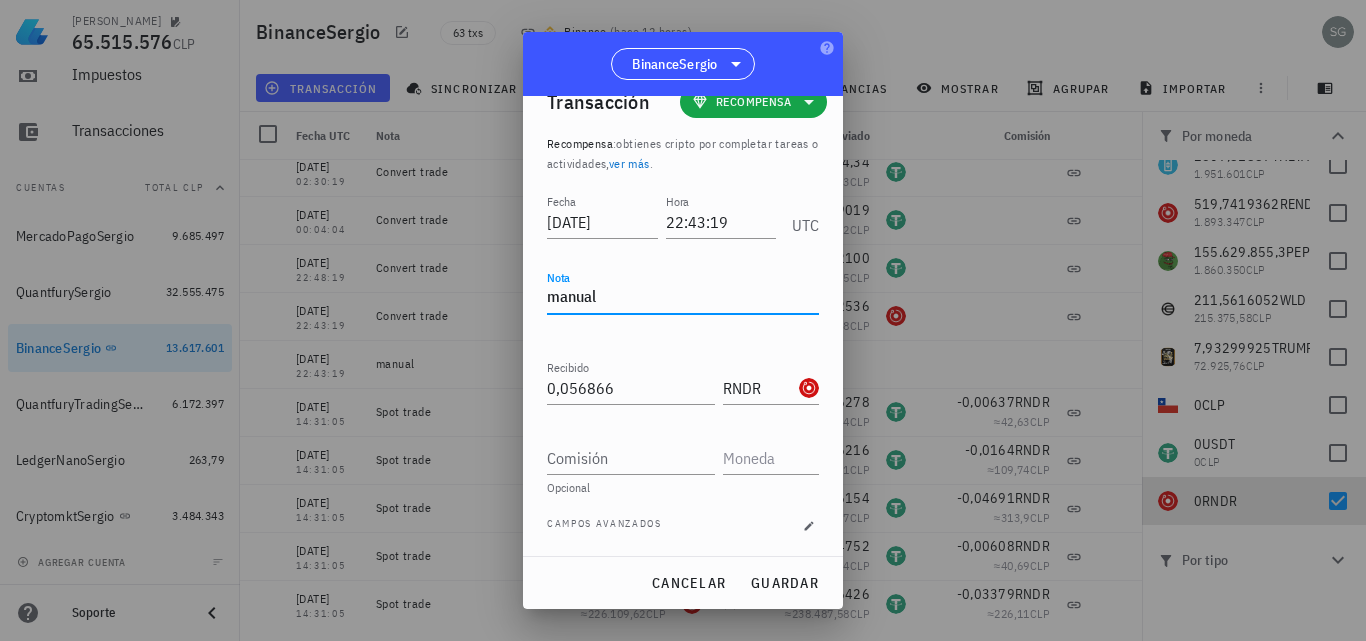 drag, startPoint x: 617, startPoint y: 290, endPoint x: 395, endPoint y: 283, distance: 222.11034 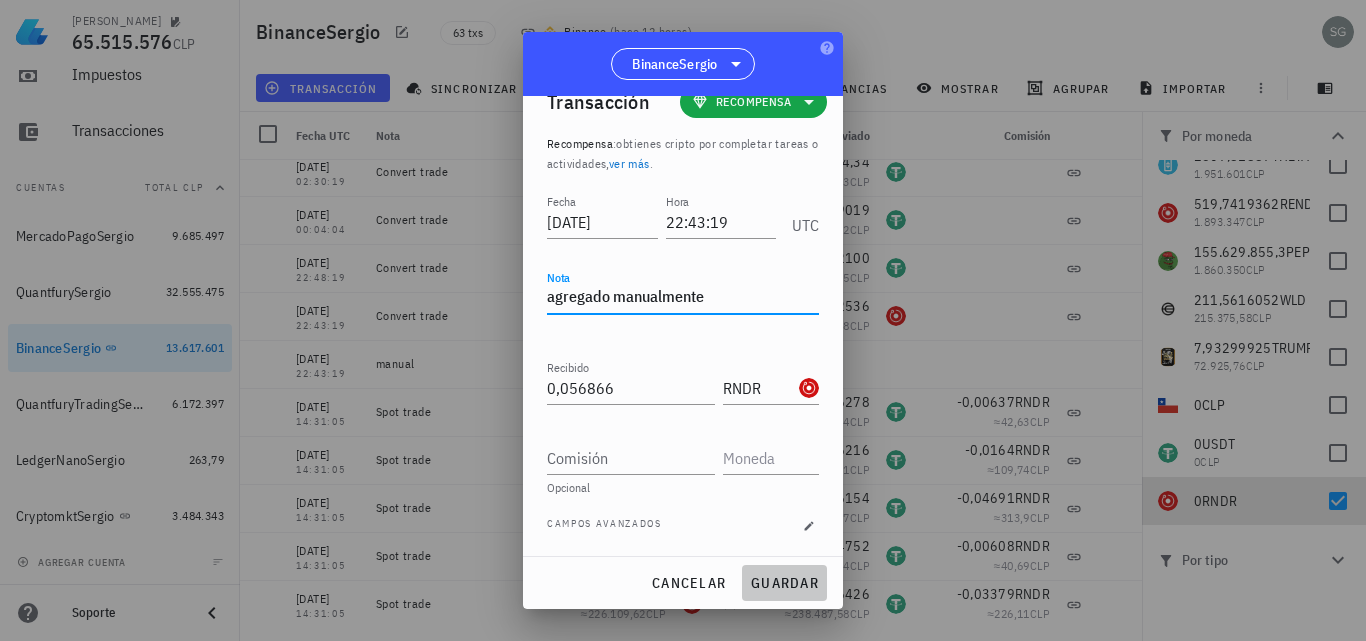 click on "guardar" at bounding box center [784, 583] 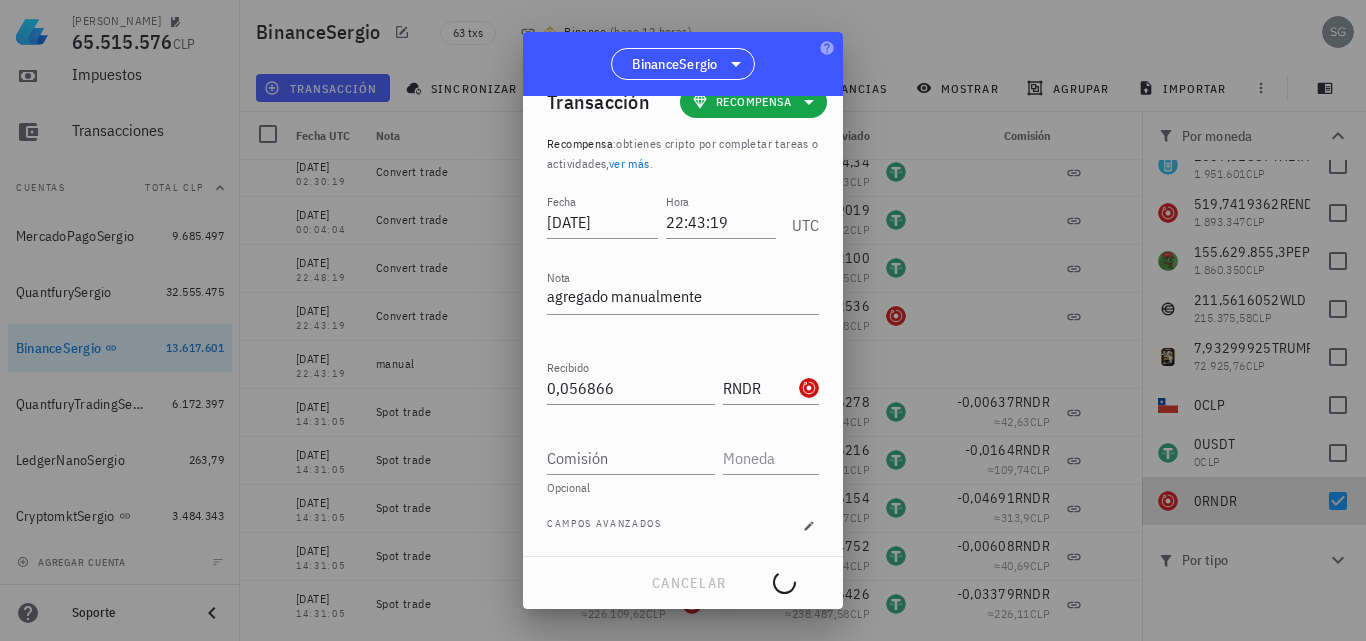 type on "manual" 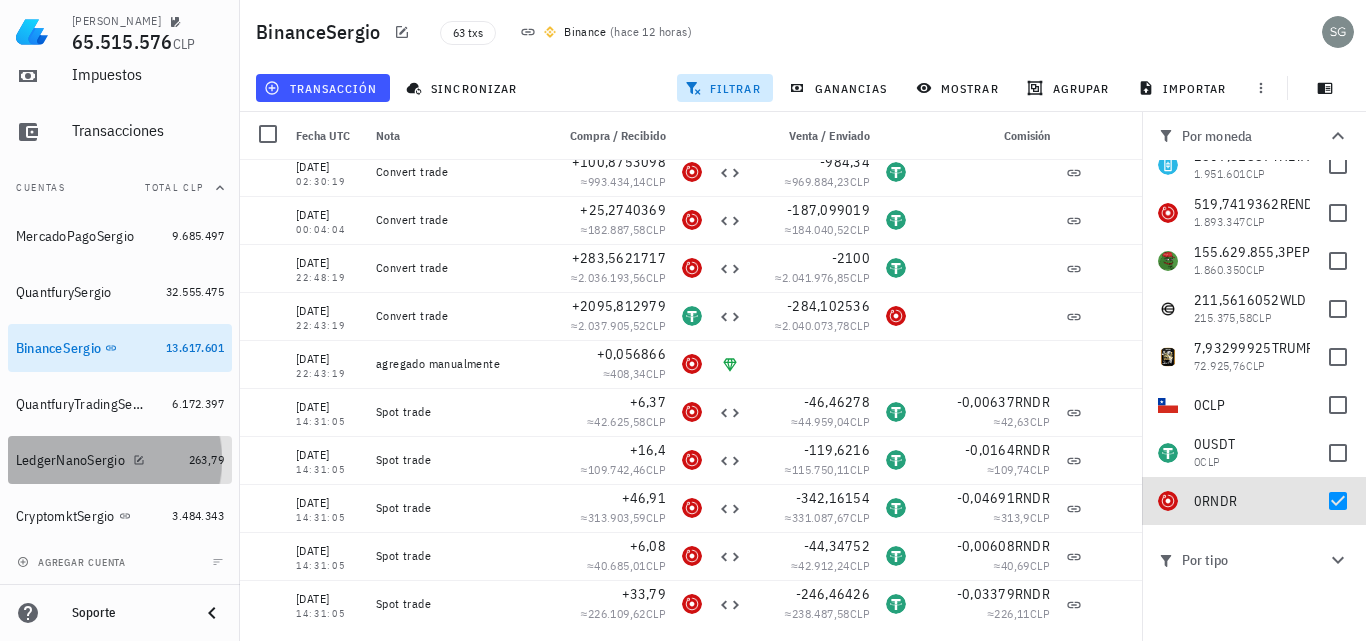 click on "LedgerNanoSergio" at bounding box center (70, 460) 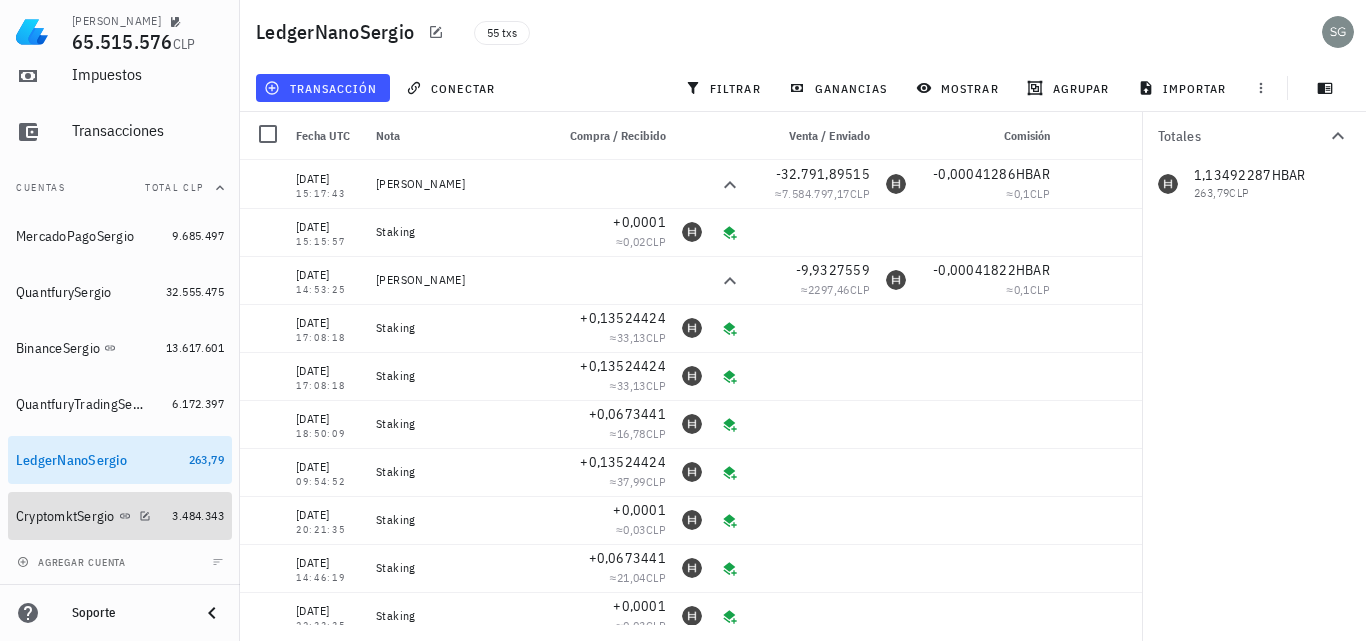 click on "CryptomktSergio" at bounding box center [65, 516] 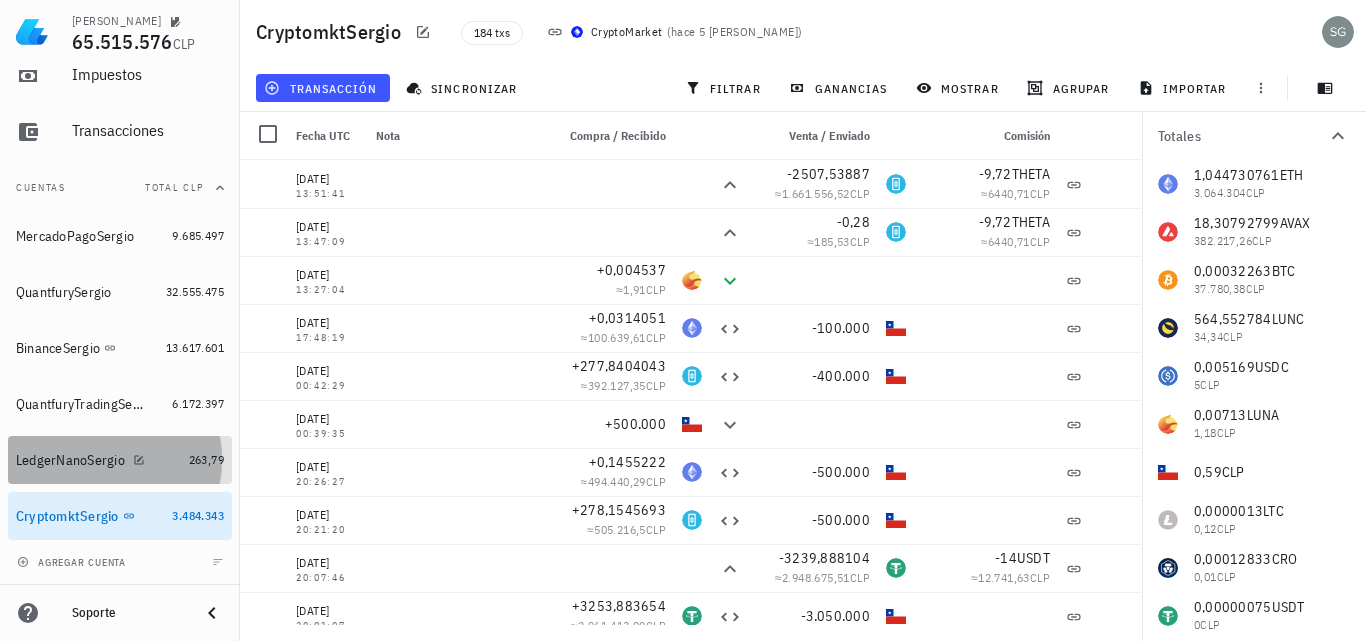 click on "LedgerNanoSergio" at bounding box center (98, 460) 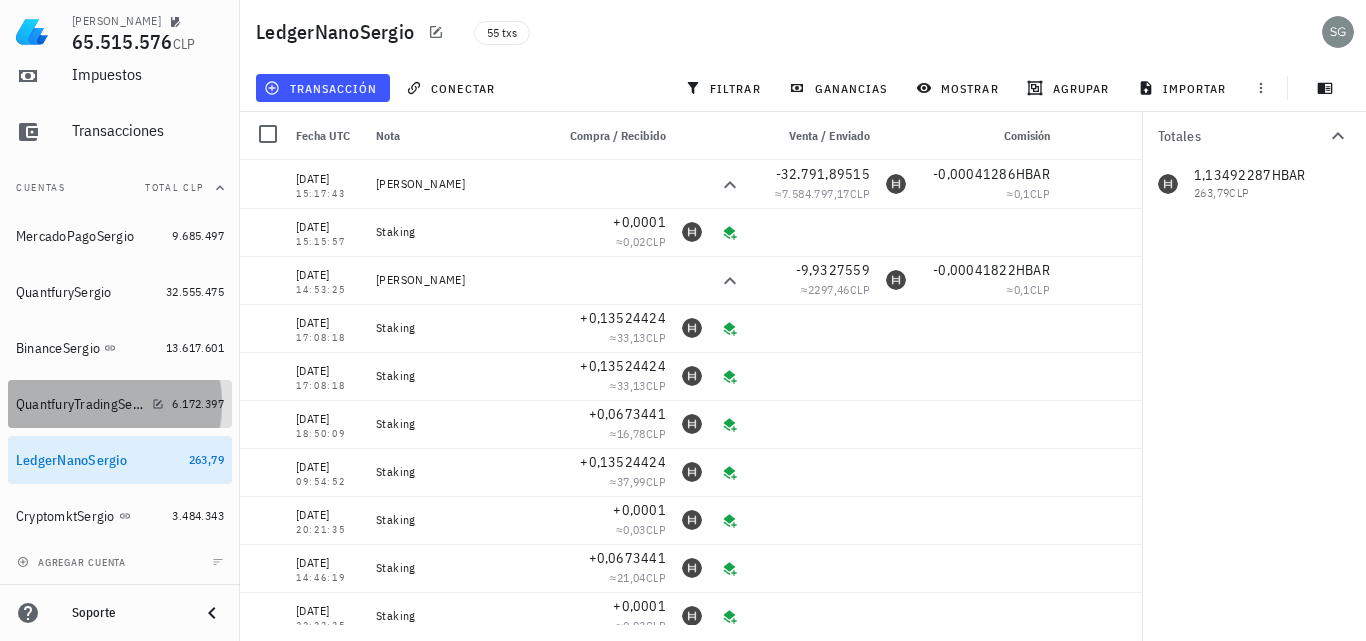 click on "QuantfuryTradingSergio" at bounding box center (80, 404) 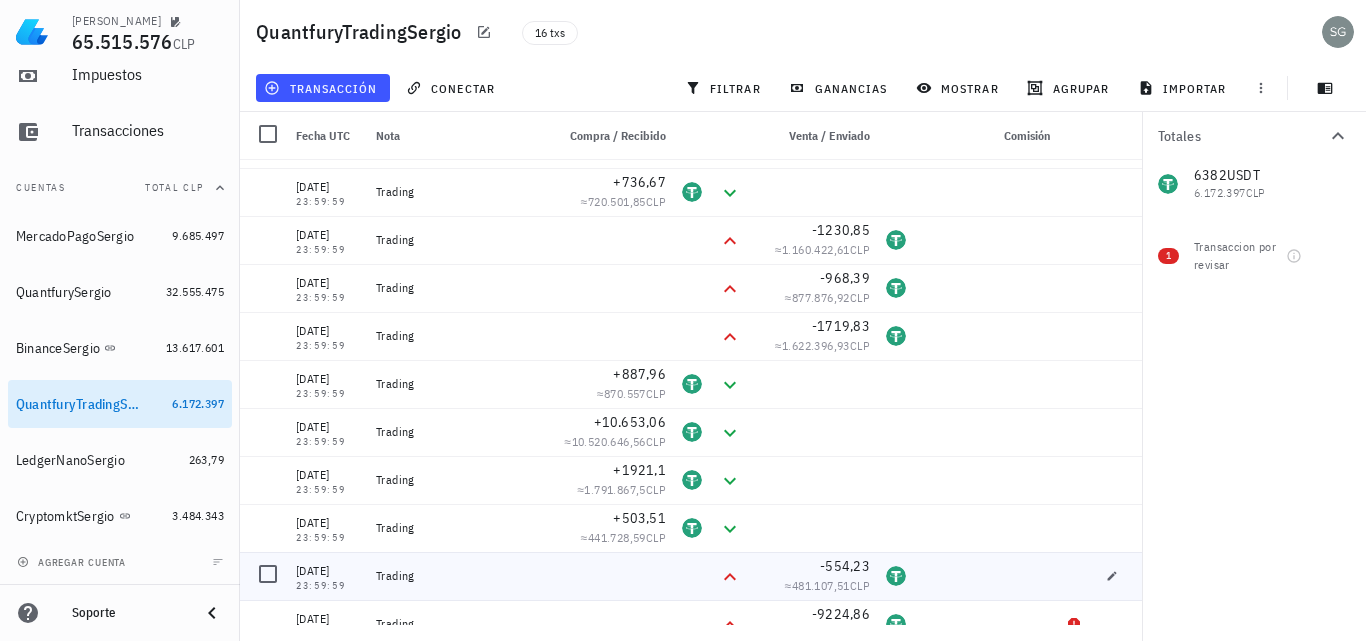 scroll, scrollTop: 0, scrollLeft: 0, axis: both 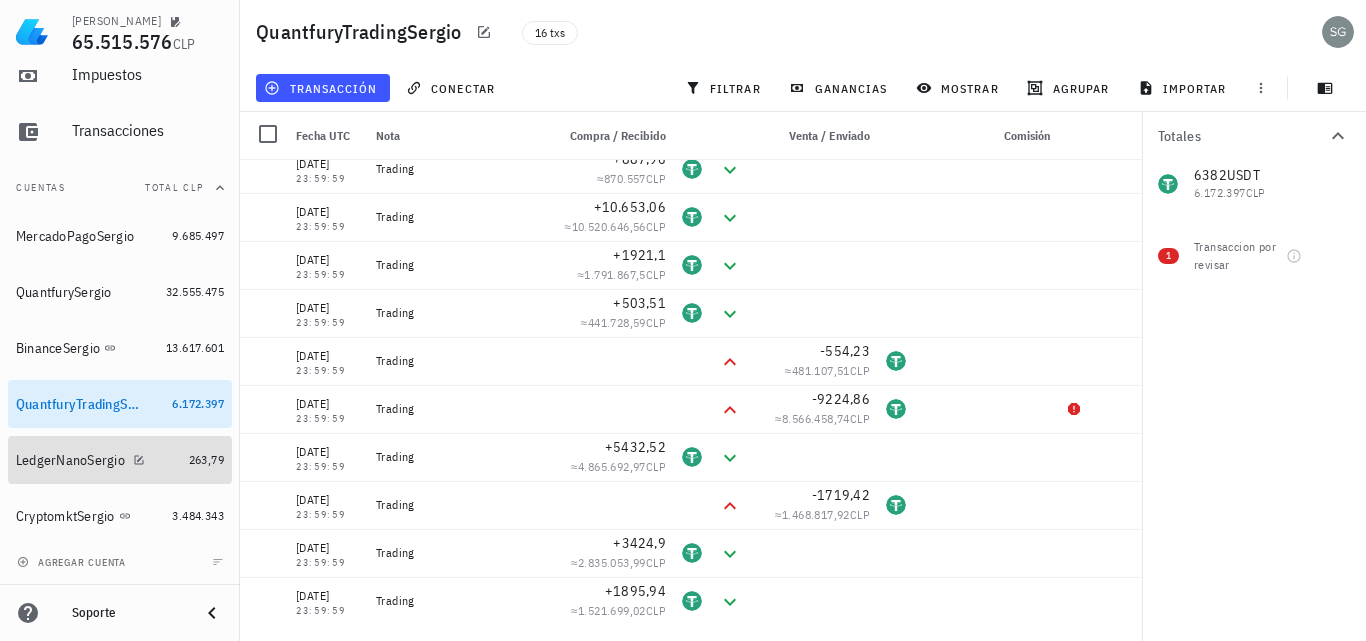click on "LedgerNanoSergio" at bounding box center (70, 460) 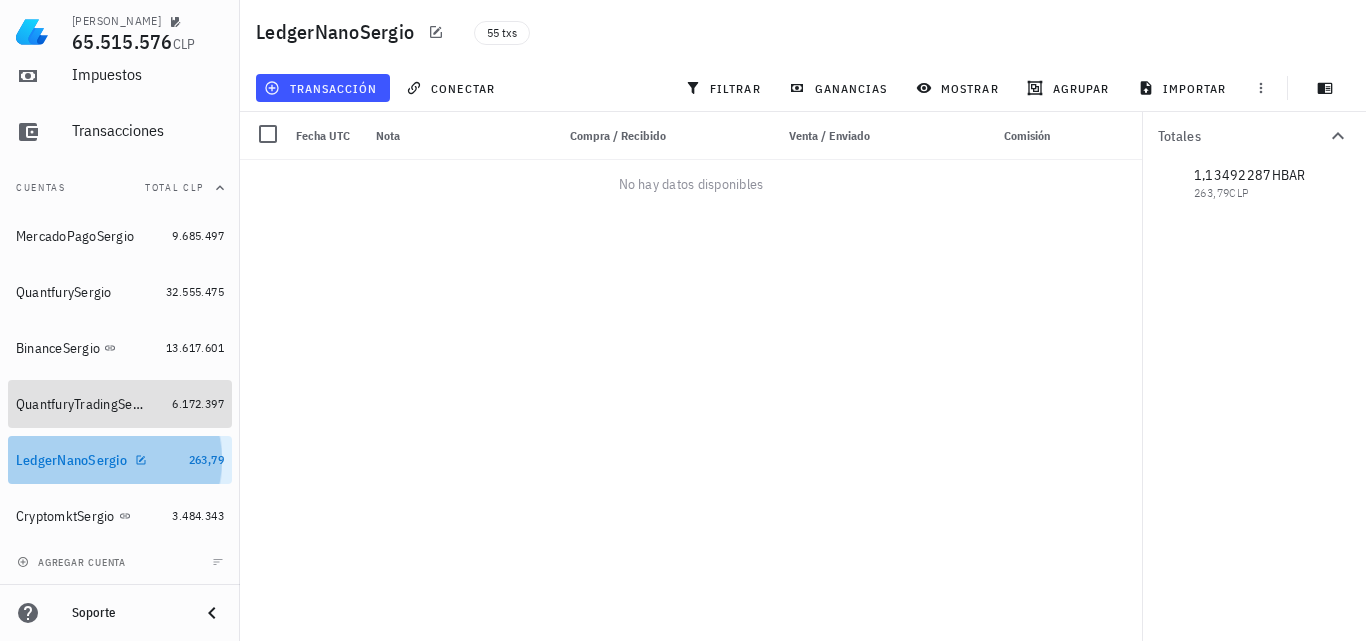 click on "QuantfuryTradingSergio" at bounding box center [80, 404] 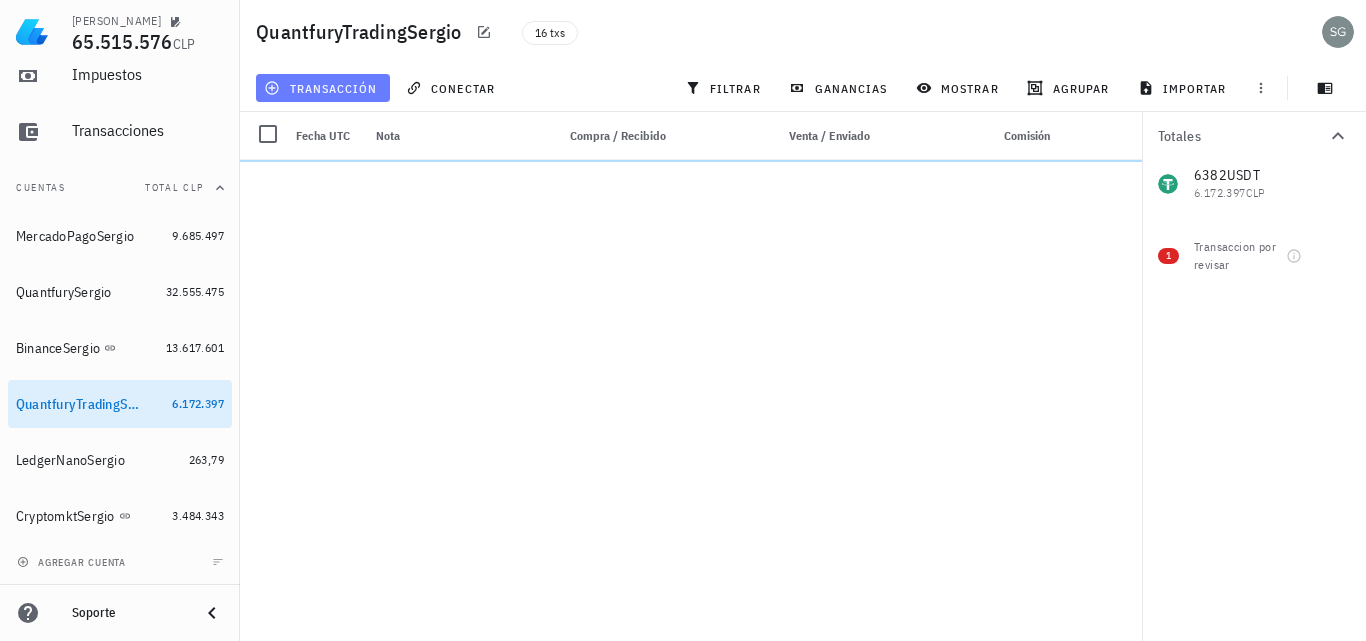 click on "transacción" at bounding box center [322, 88] 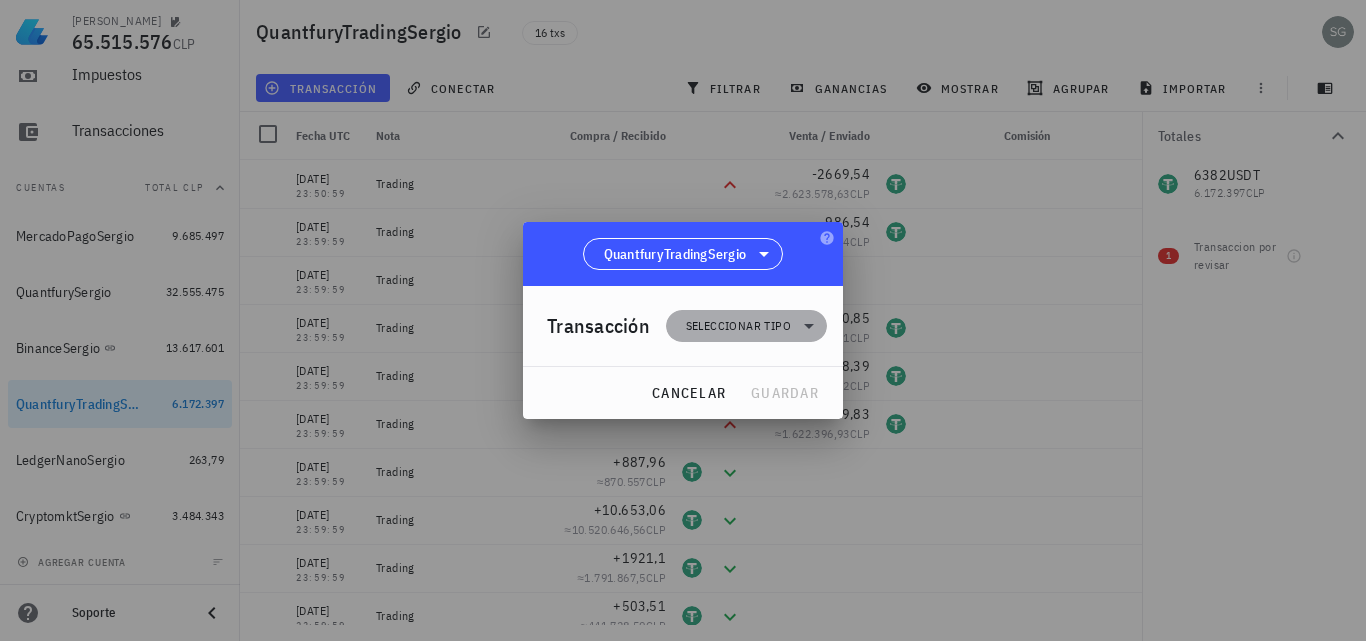 click on "Seleccionar tipo" at bounding box center [746, 326] 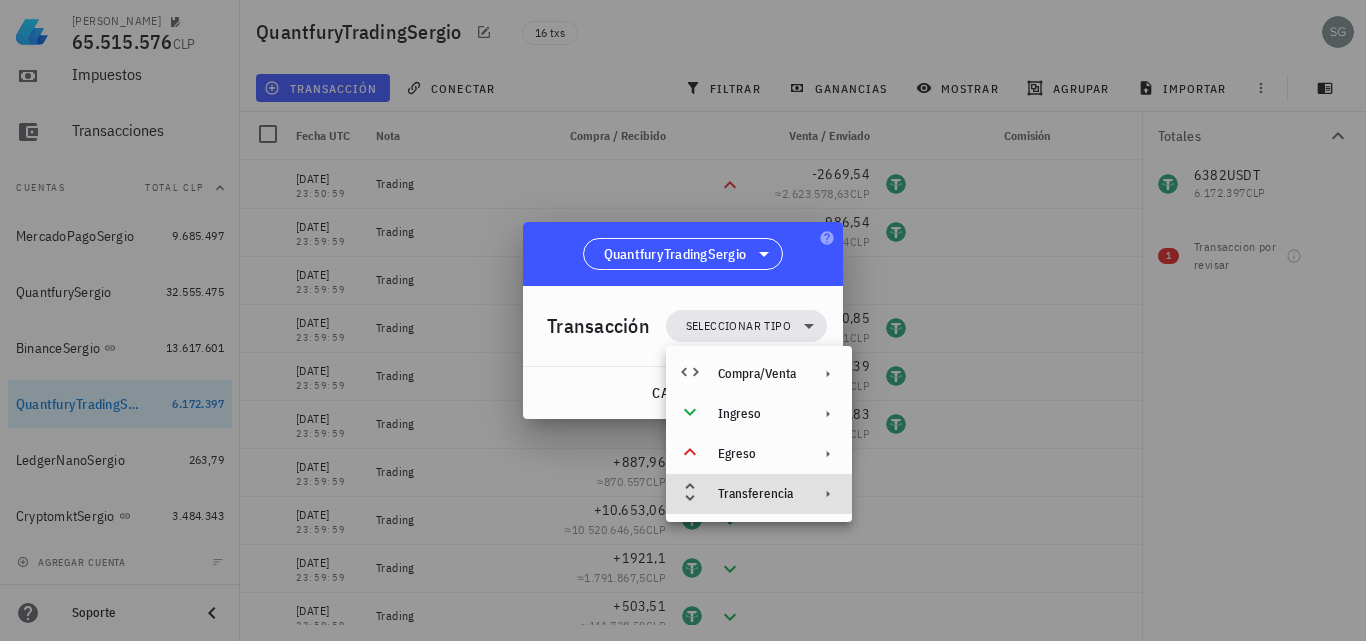 click on "Transferencia" at bounding box center [759, 494] 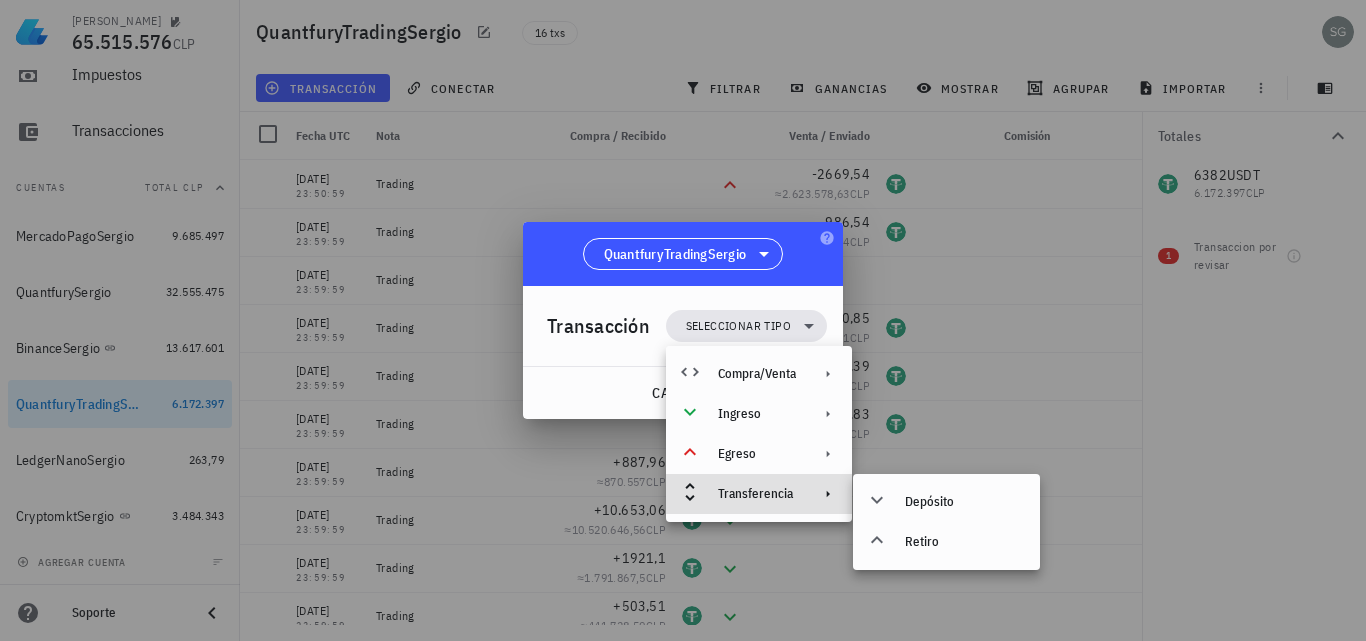click on "Transacción" at bounding box center (598, 326) 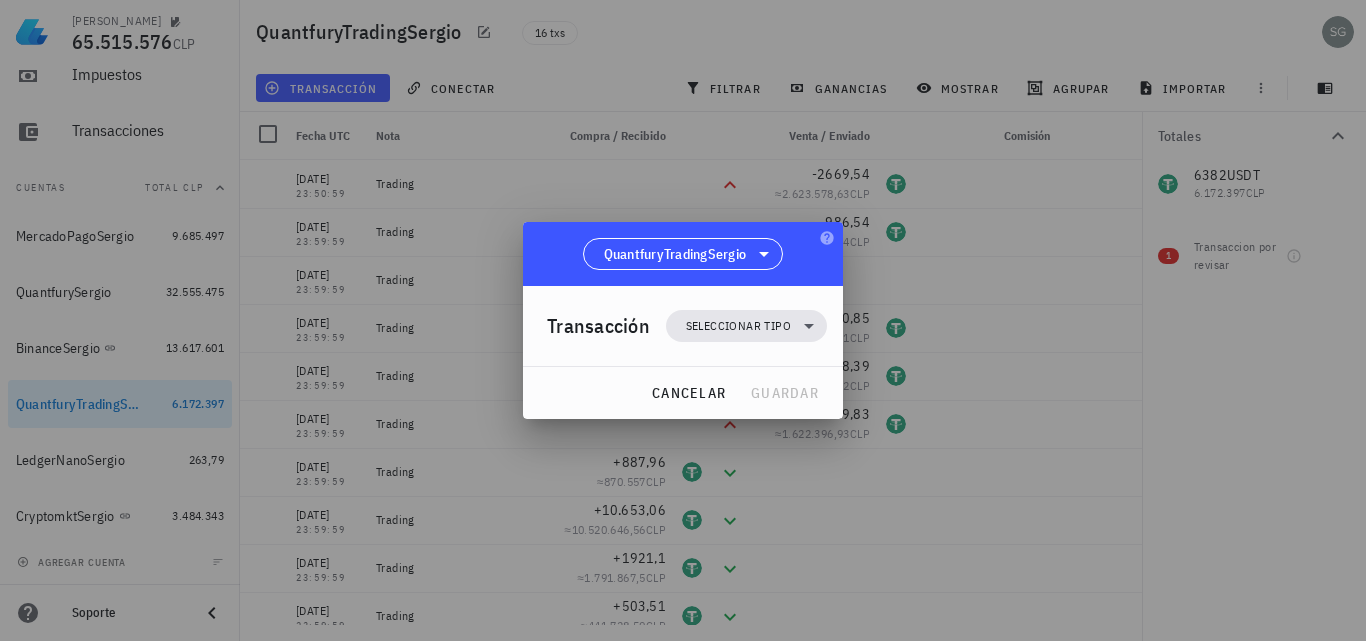 click at bounding box center (683, 320) 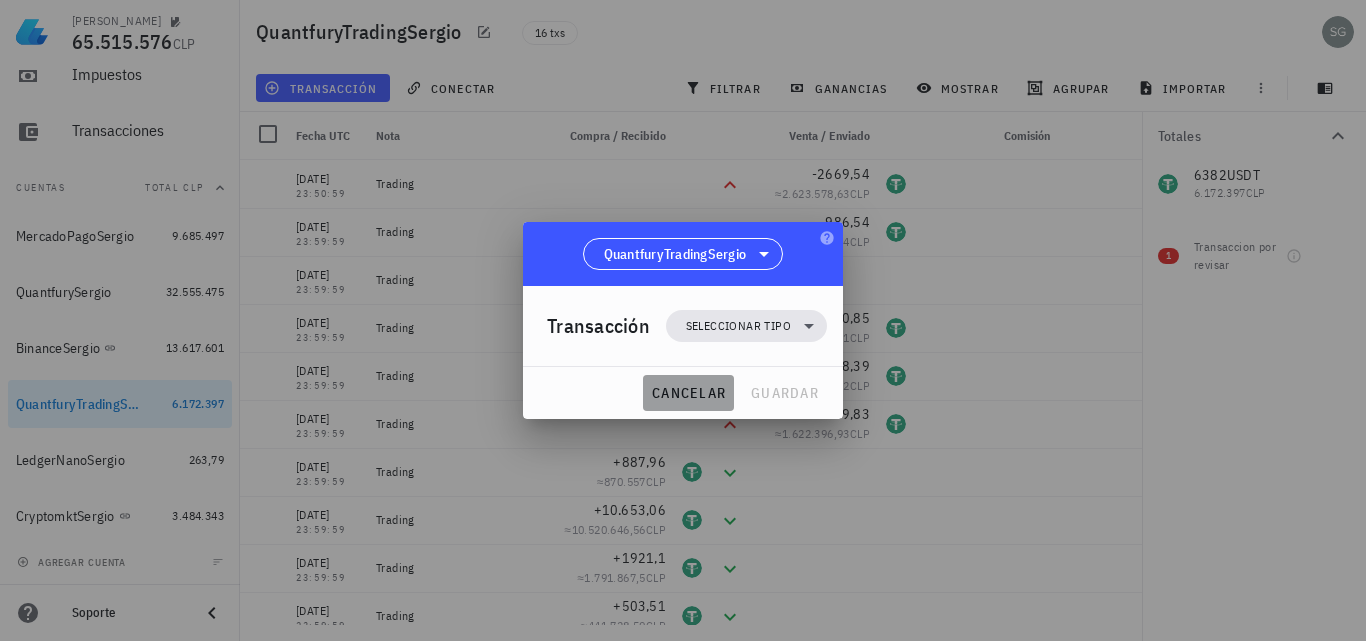 drag, startPoint x: 693, startPoint y: 390, endPoint x: 729, endPoint y: 374, distance: 39.39543 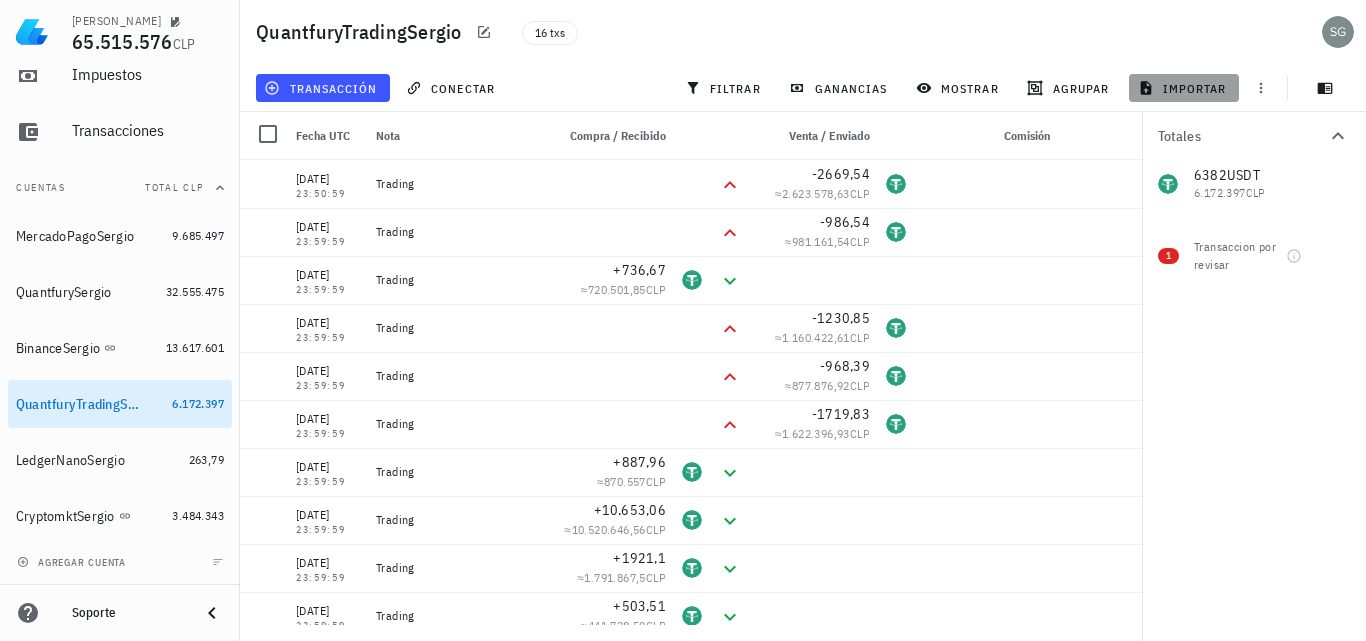 click on "importar" at bounding box center (1184, 88) 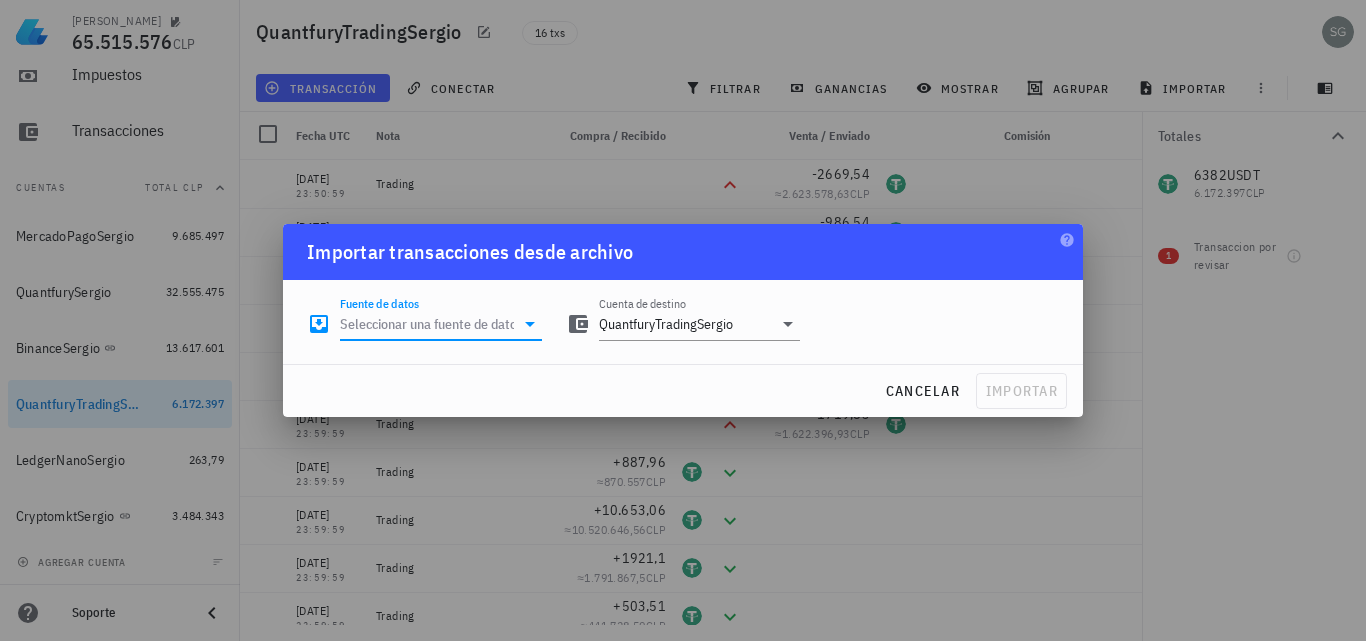 click on "Fuente de datos" at bounding box center (441, 324) 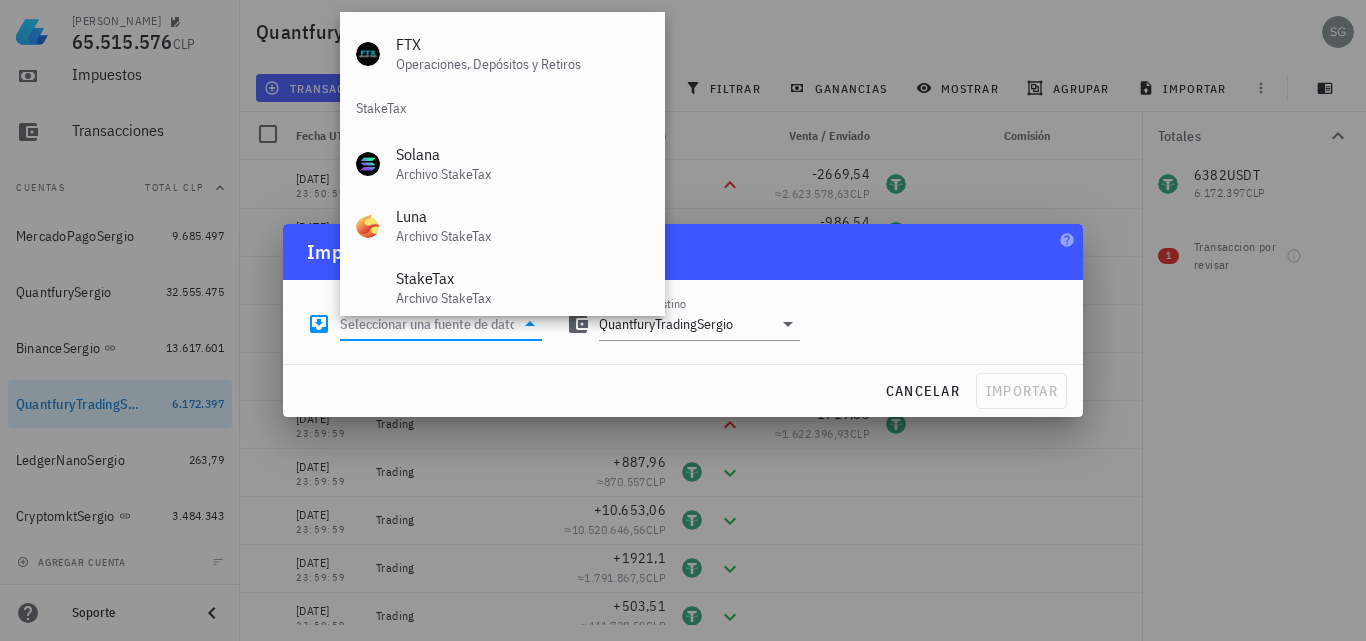 scroll, scrollTop: 834, scrollLeft: 0, axis: vertical 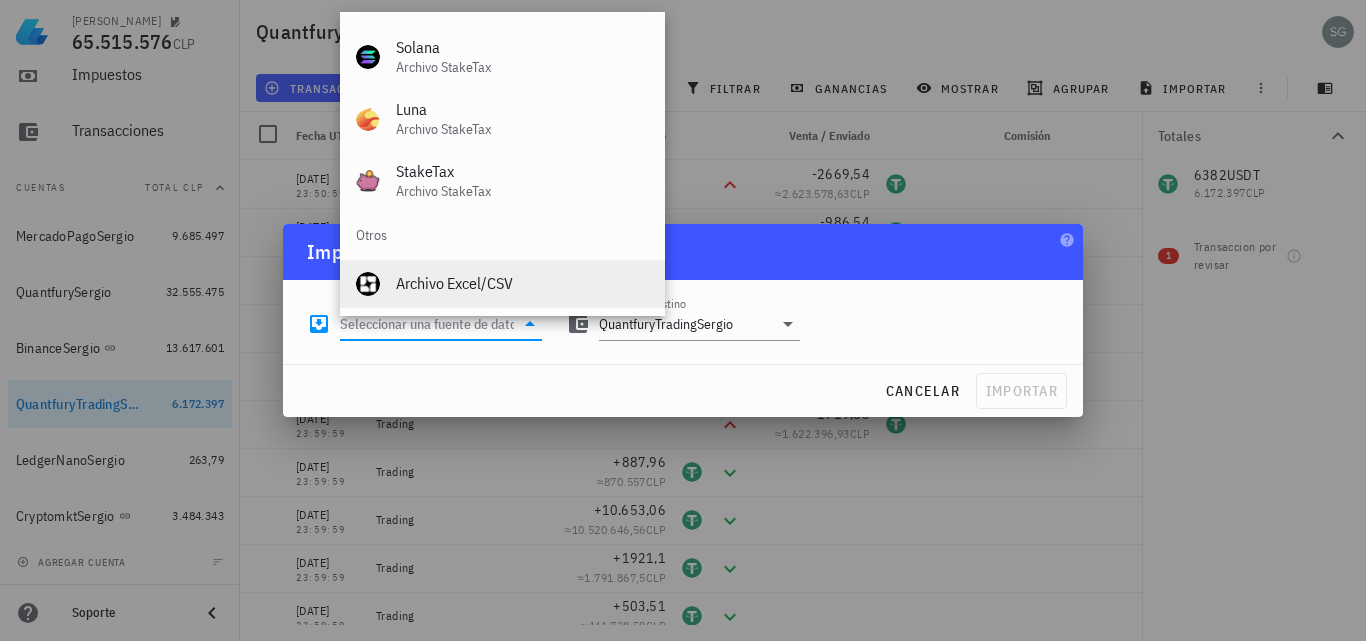 click on "Archivo Excel/CSV" at bounding box center (522, 283) 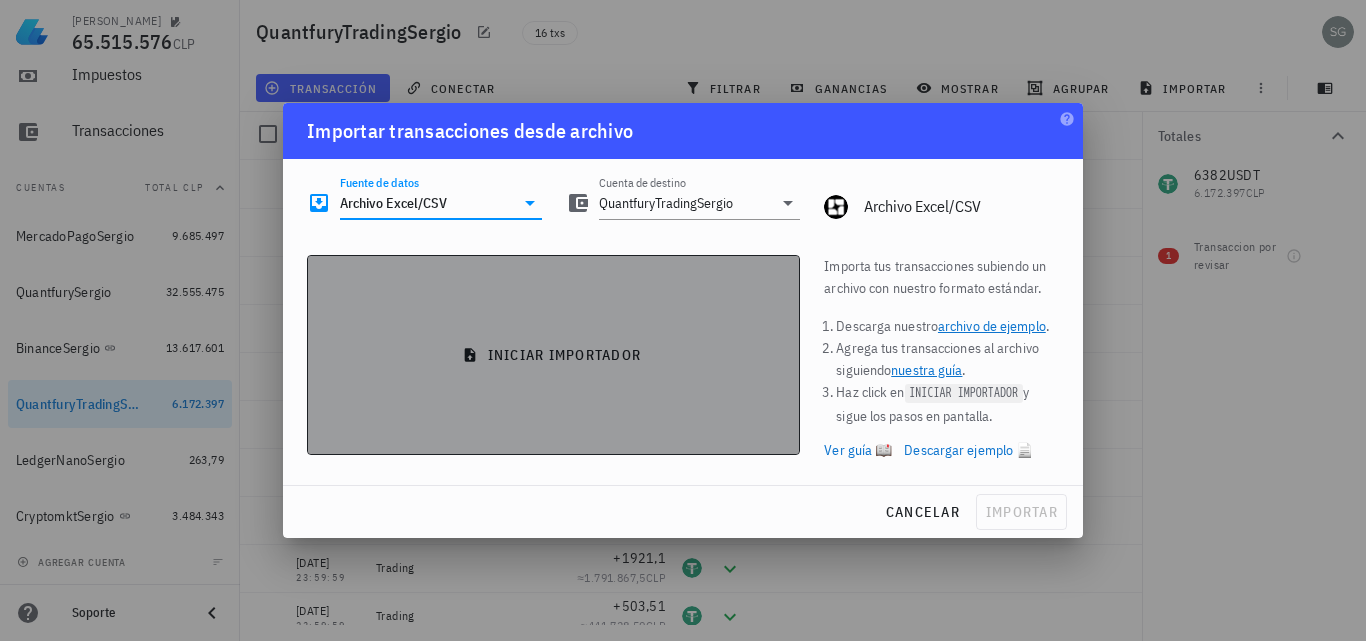 click on "iniciar importador" at bounding box center [553, 355] 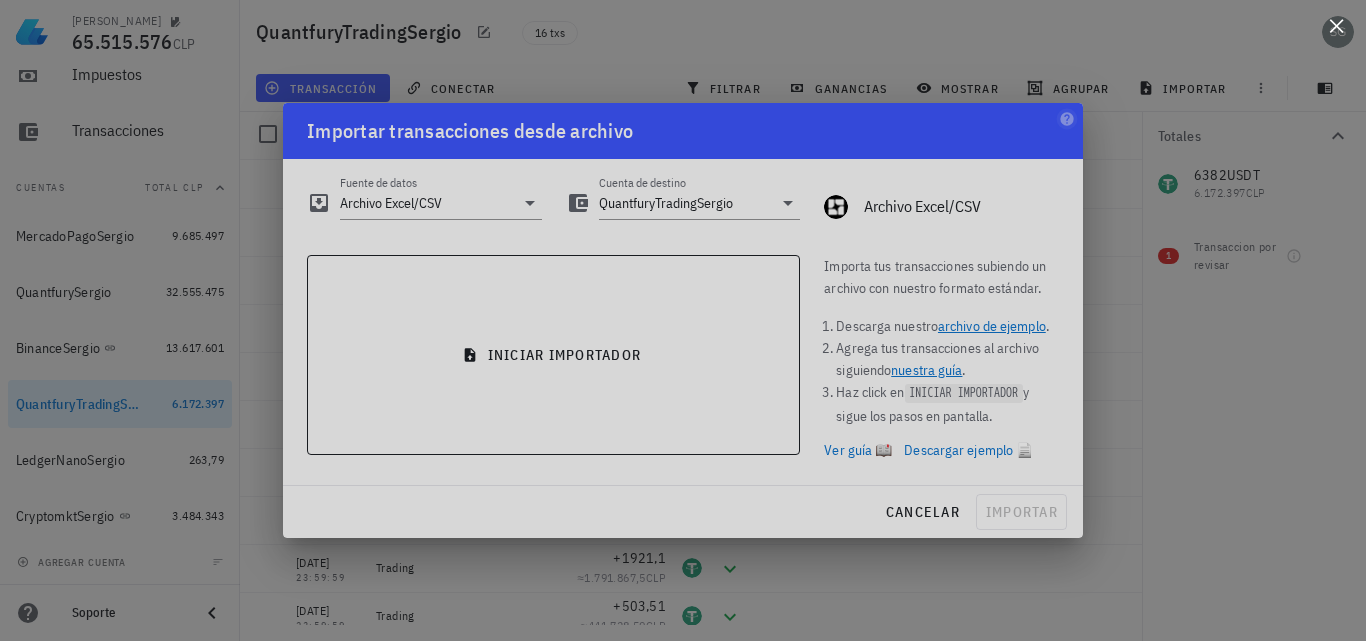 click at bounding box center (1336, 25) 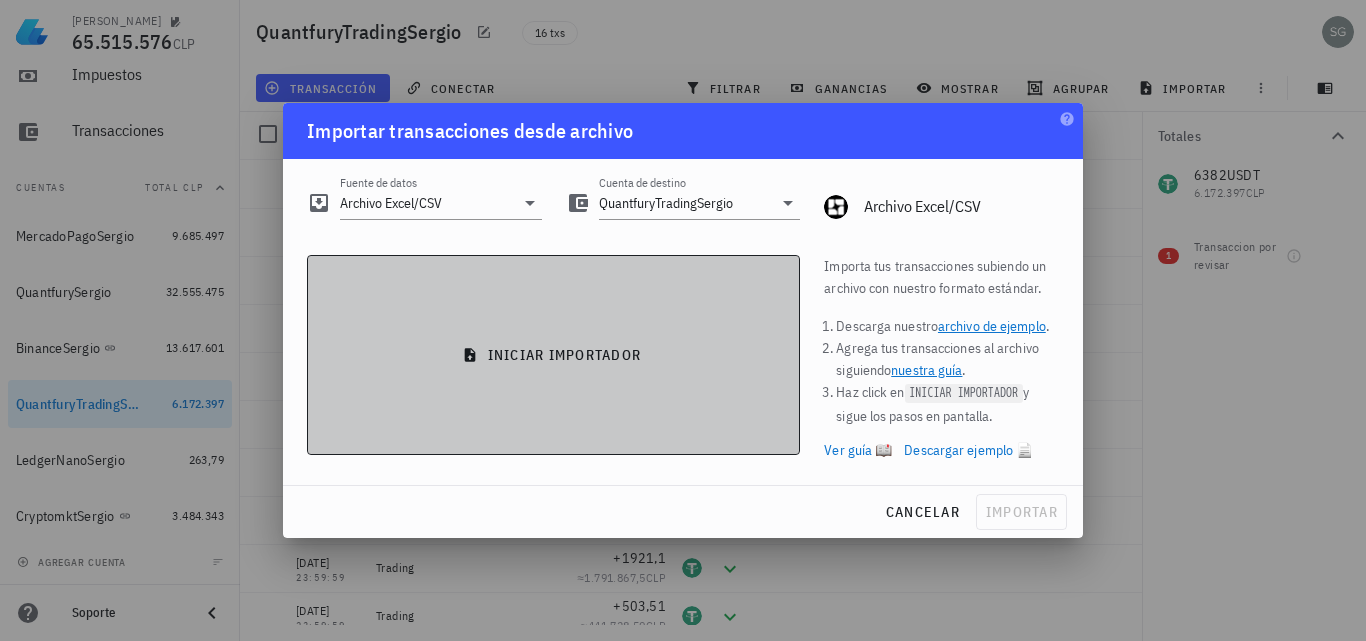 click on "iniciar importador" at bounding box center [553, 355] 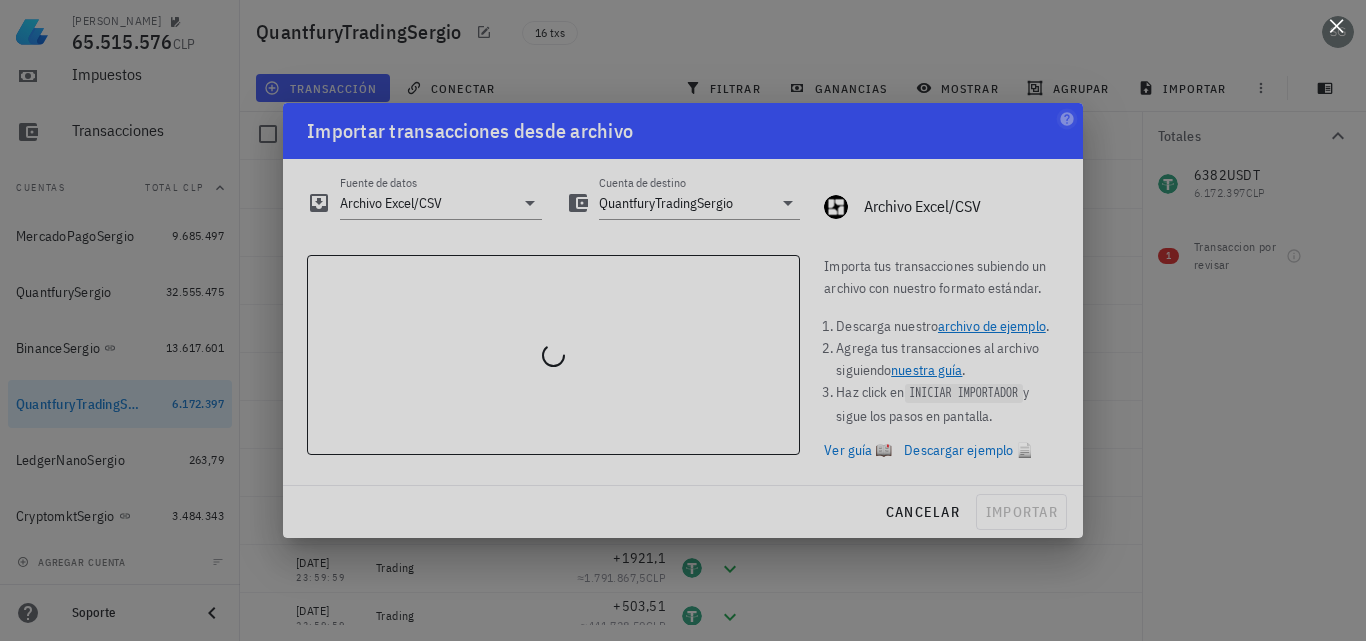 click at bounding box center [1336, 25] 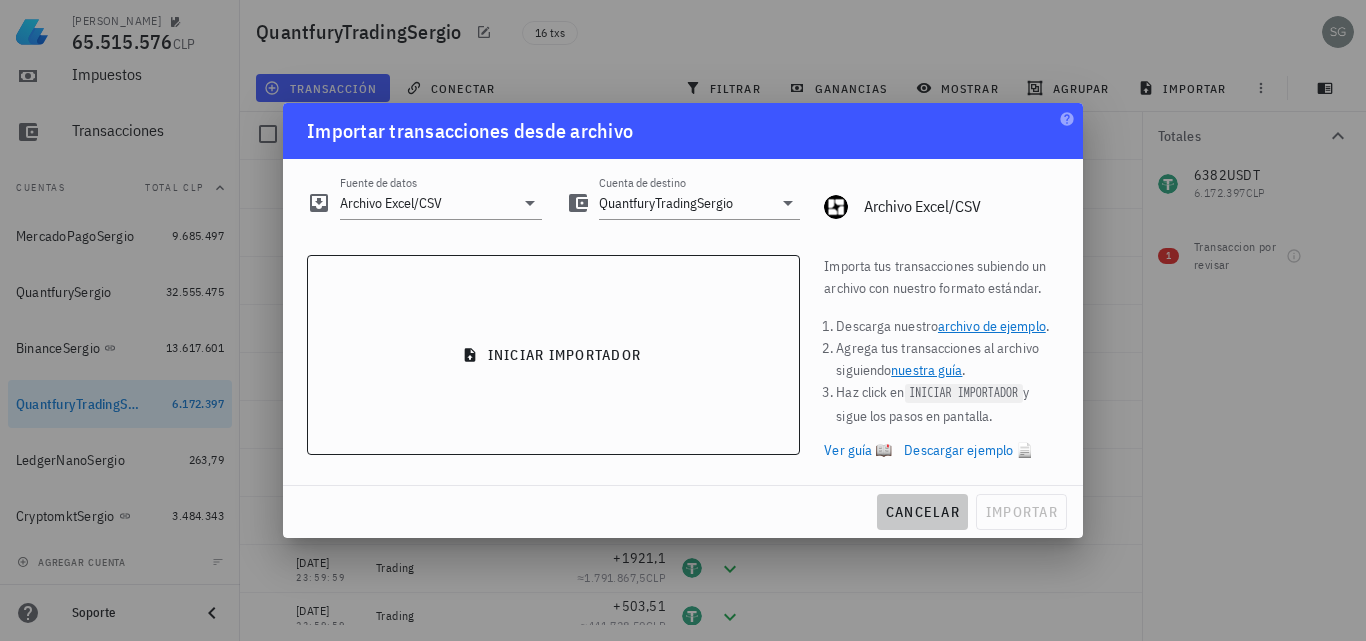 click on "cancelar" at bounding box center (922, 512) 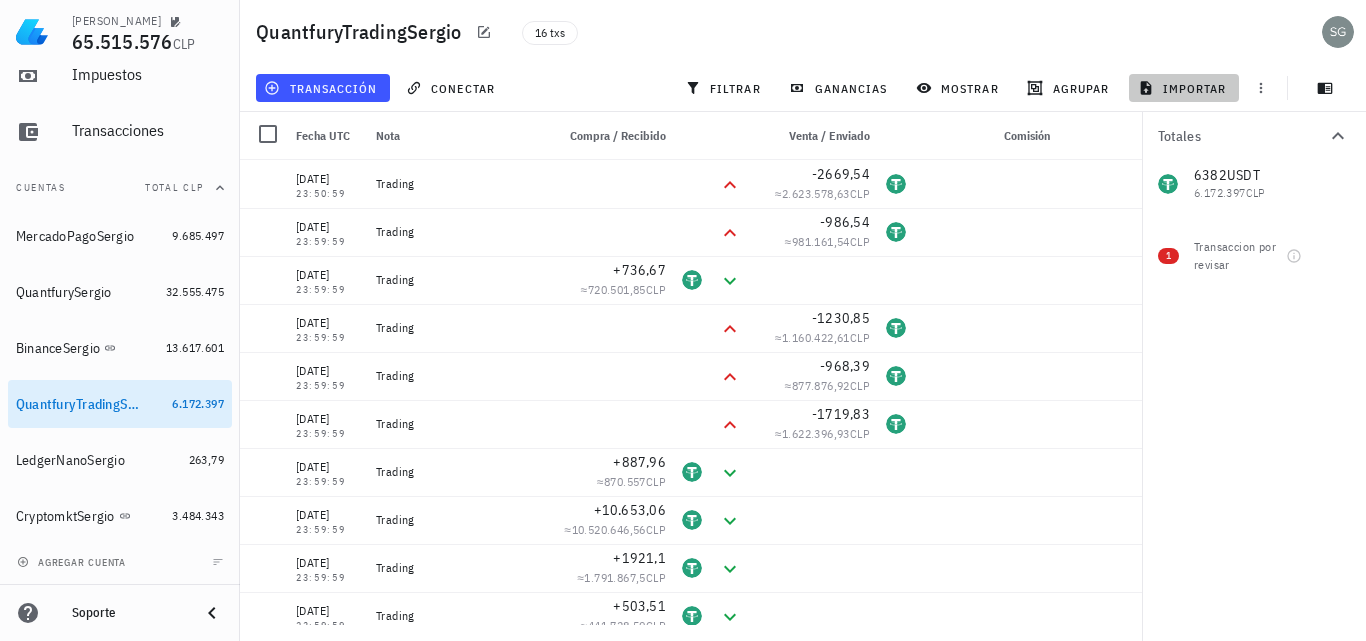 click on "importar" at bounding box center (1184, 88) 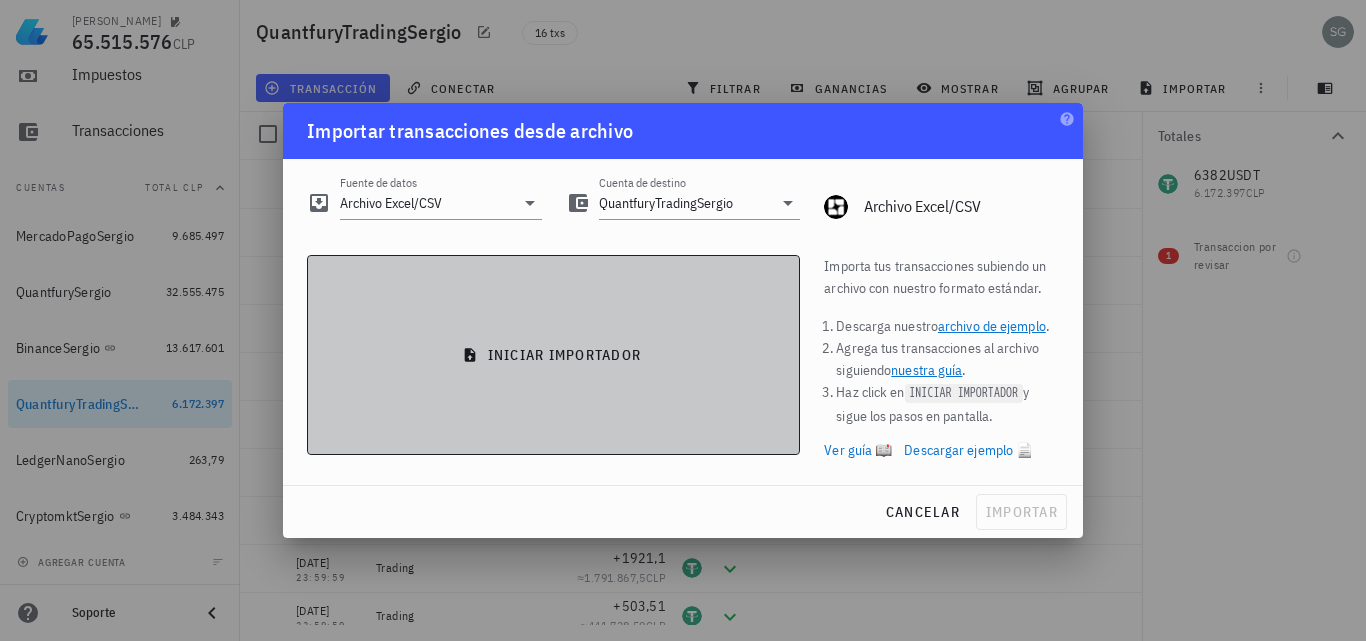 click on "iniciar importador" at bounding box center (553, 355) 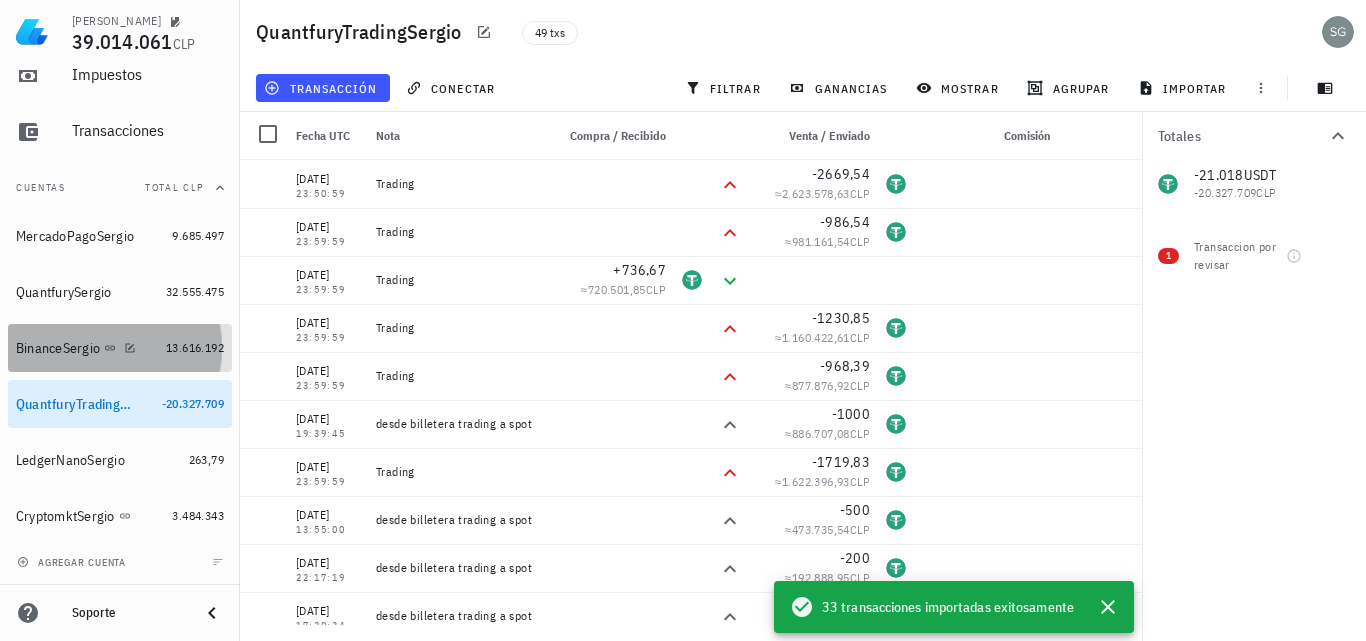 click on "BinanceSergio" at bounding box center (58, 348) 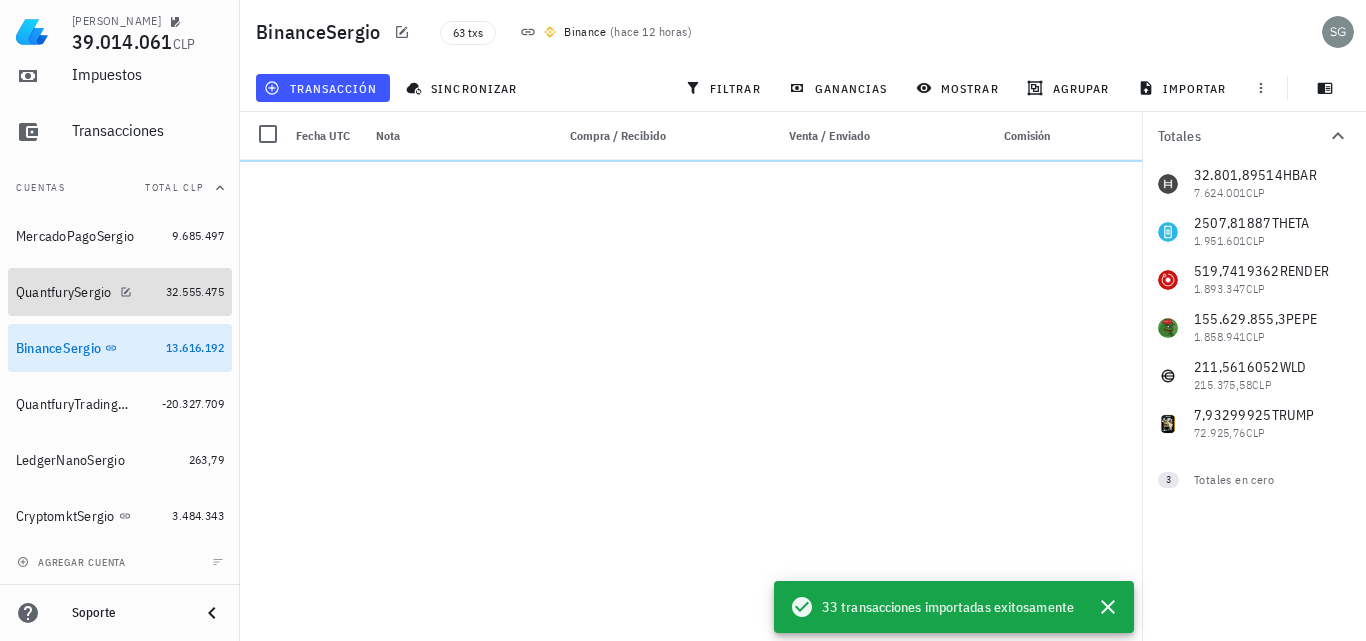click on "QuantfurySergio" at bounding box center [64, 292] 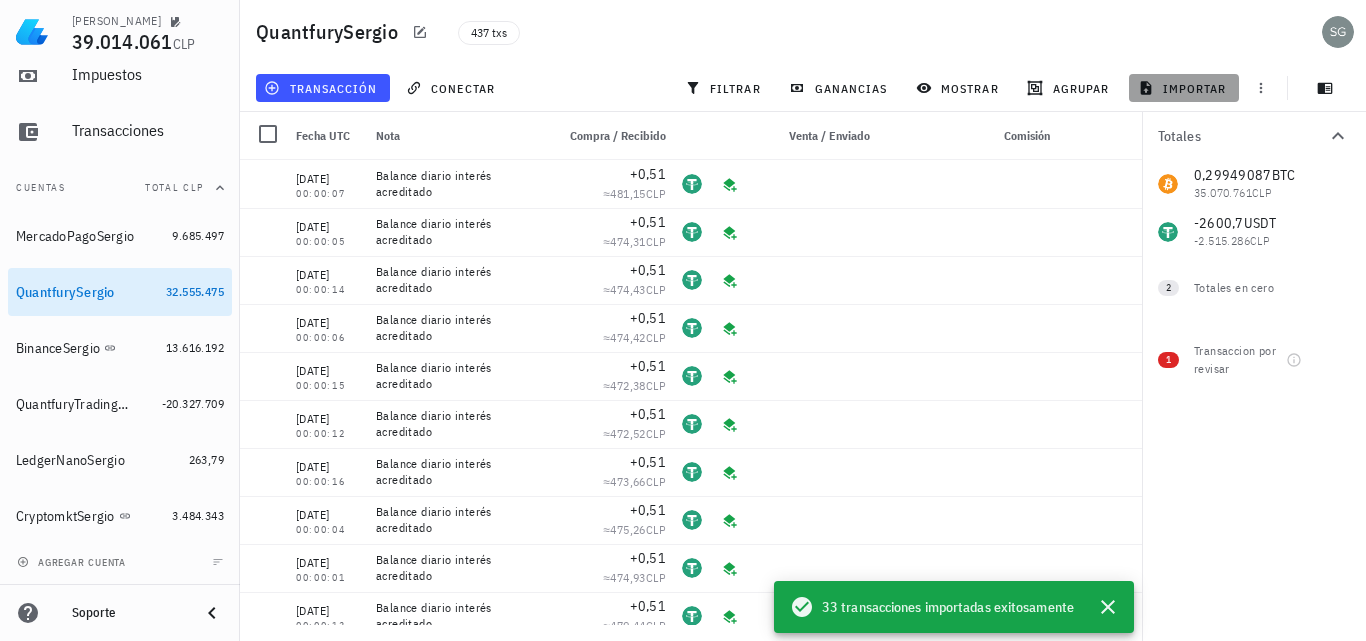 click on "importar" at bounding box center (1184, 88) 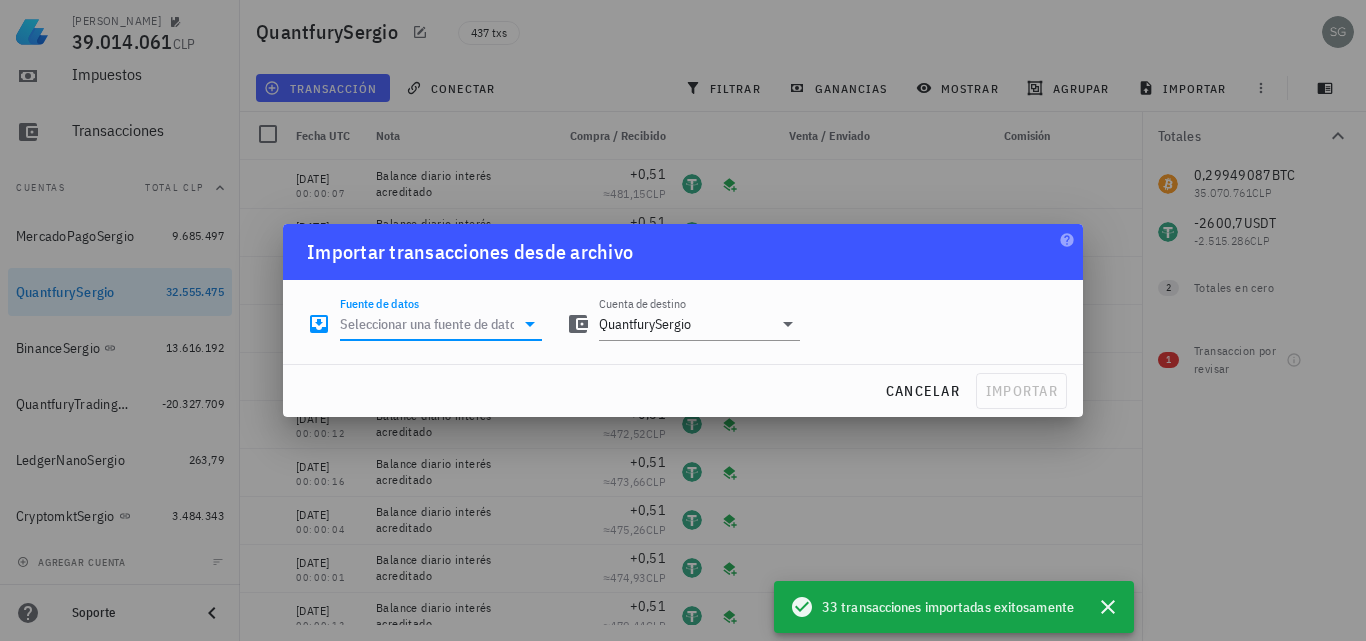 click on "Fuente de datos" at bounding box center [427, 324] 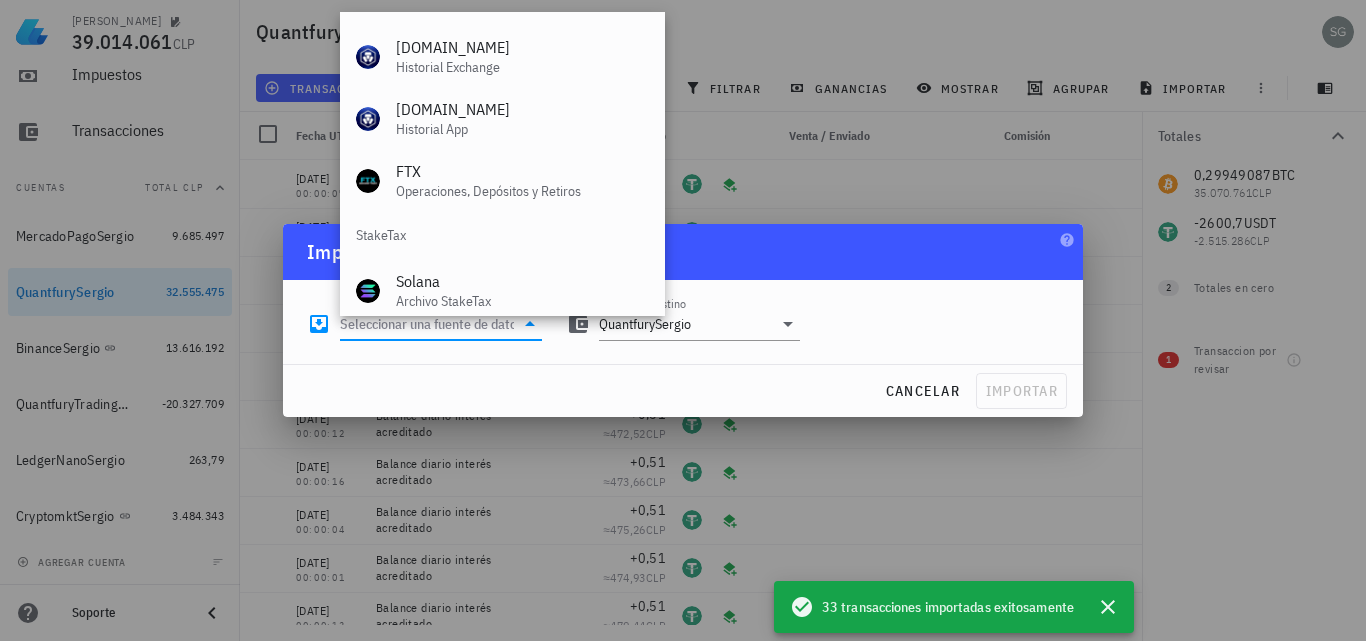 scroll, scrollTop: 834, scrollLeft: 0, axis: vertical 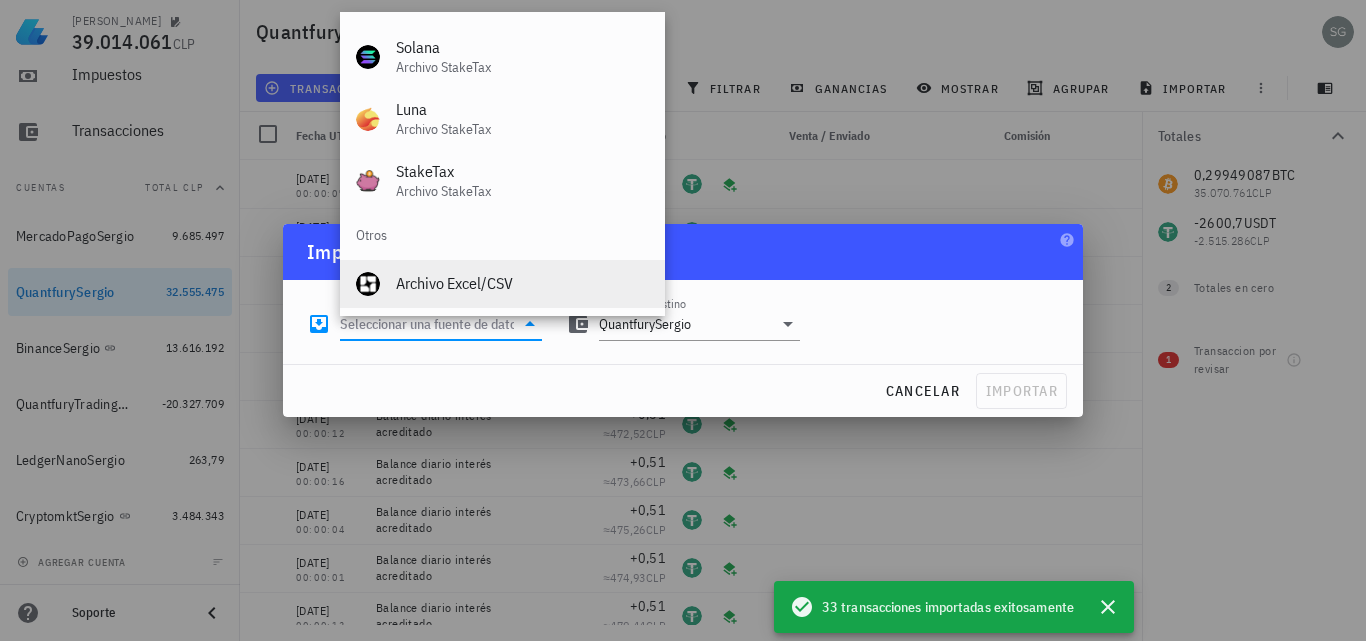 click on "Archivo Excel/CSV" at bounding box center (522, 283) 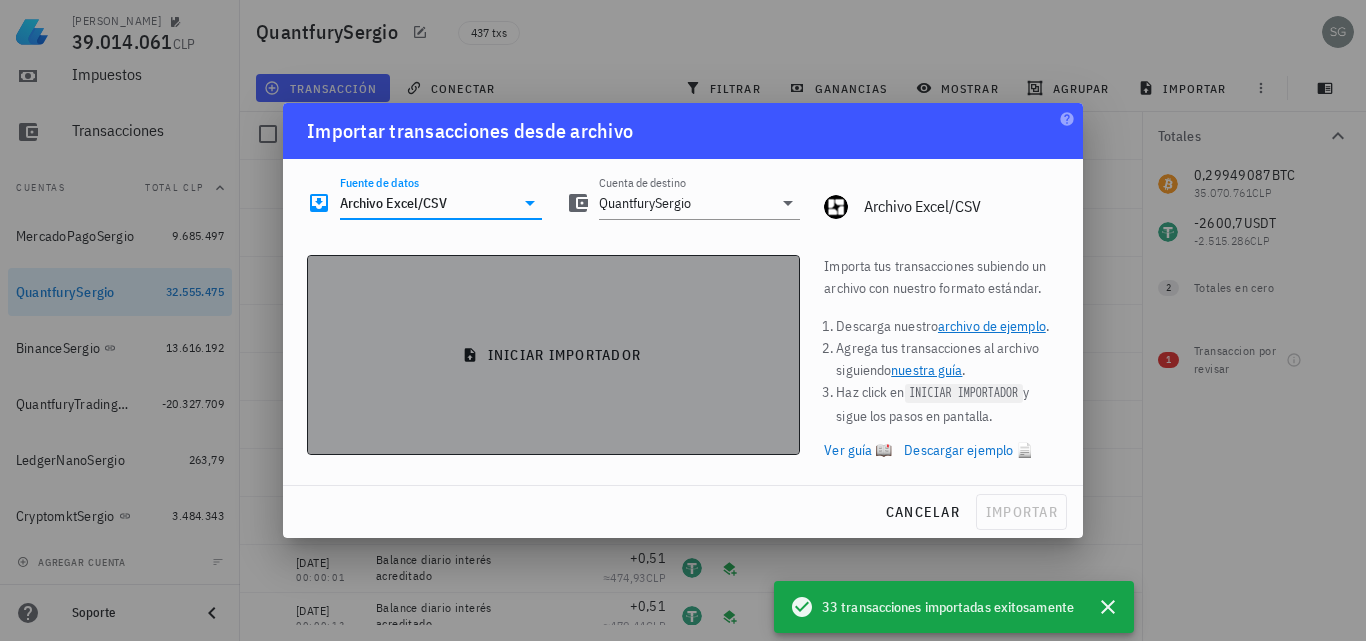 click on "iniciar importador" at bounding box center [553, 355] 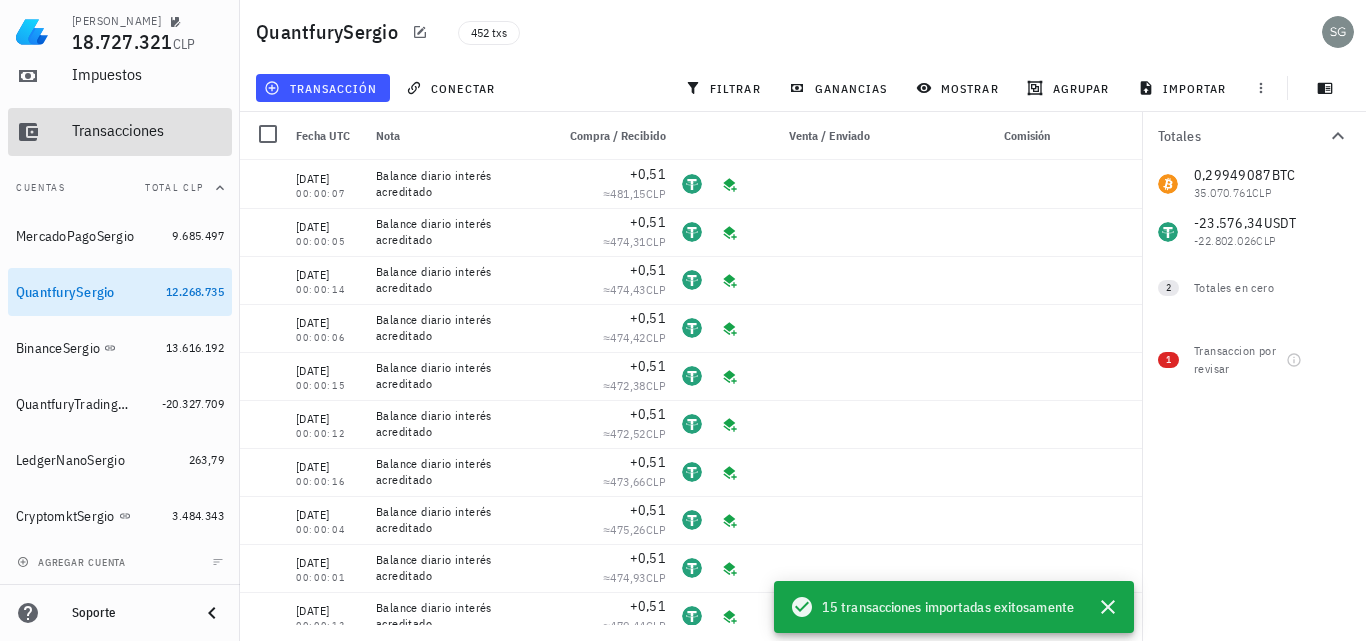 click on "Transacciones" at bounding box center [120, 132] 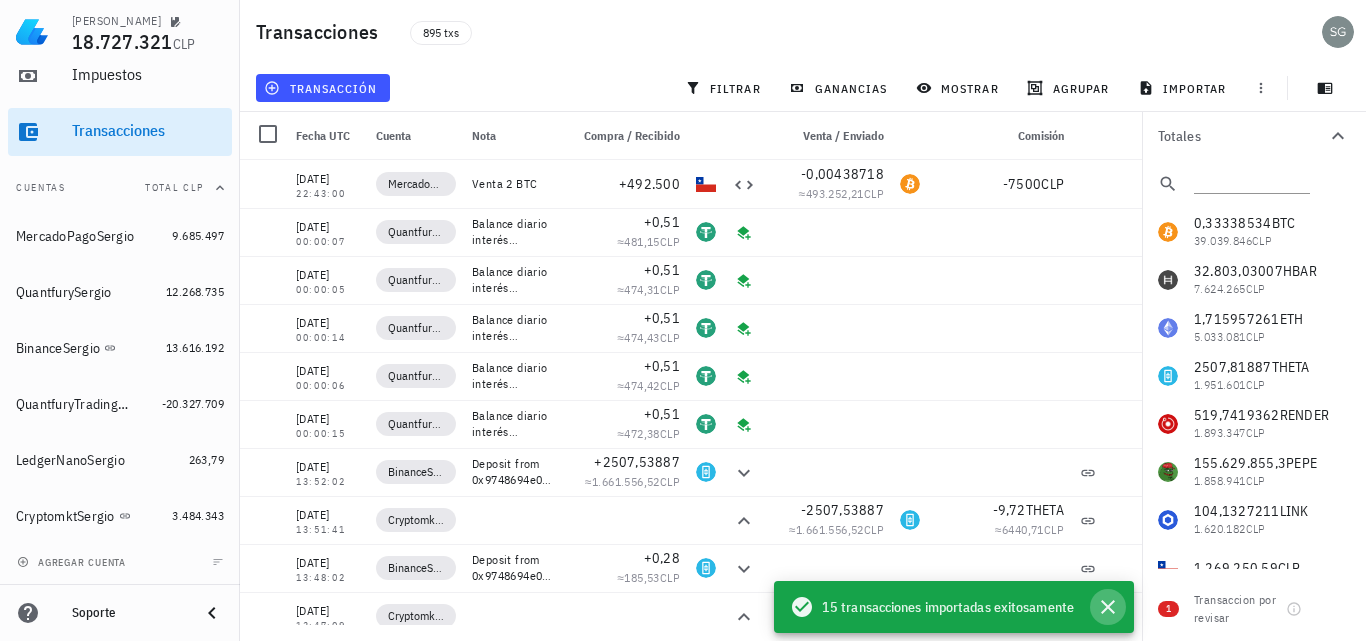 click 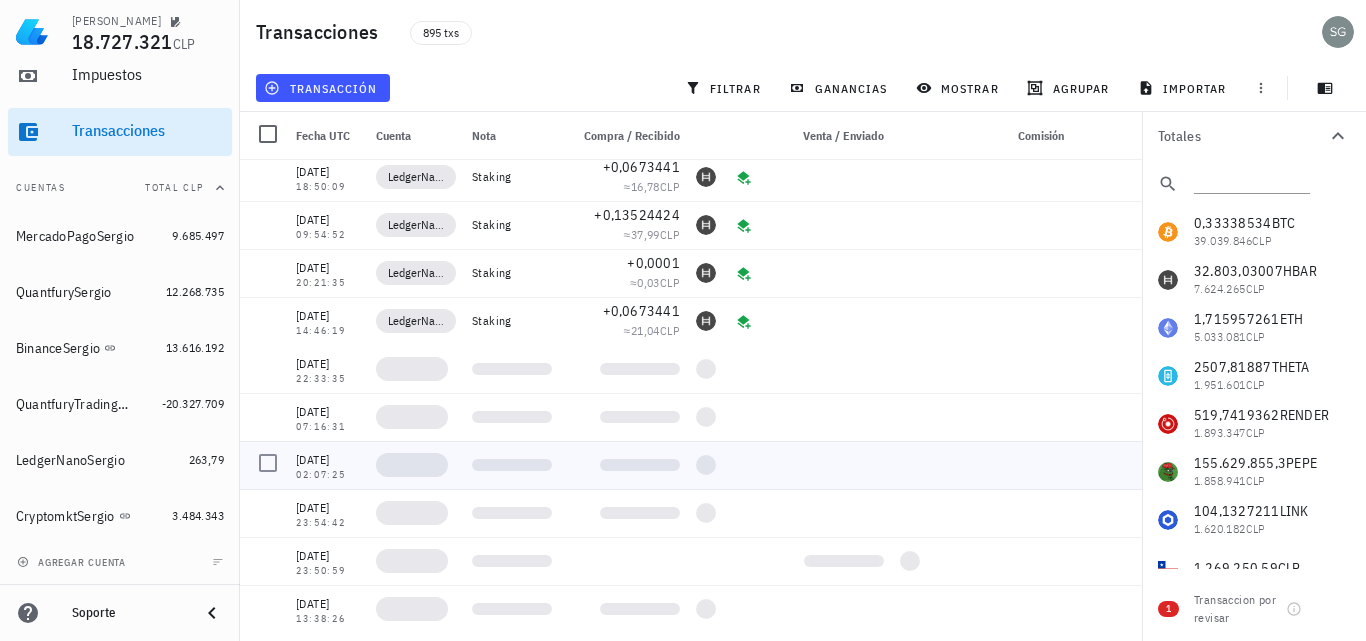 scroll, scrollTop: 3100, scrollLeft: 0, axis: vertical 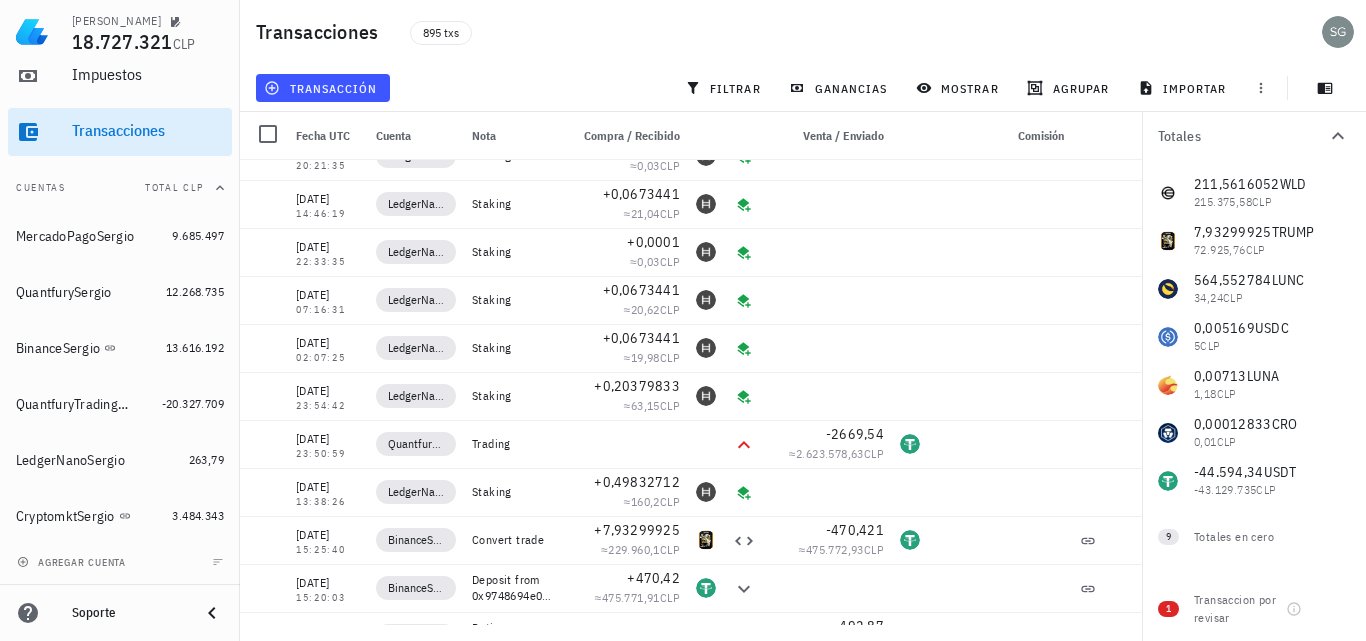 click on "0,33338534  BTC   39.039.846  CLP     32.803,03007  HBAR   7.624.265  CLP     1,715957261  ETH   5.033.081  CLP     2507,81887  THETA   1.951.601  CLP     519,7419362  RENDER   1.893.347  CLP     155.629.855,3  PEPE   1.858.941  CLP     104,1327211  LINK   1.620.182  CLP     1.269.250,59  CLP       9,6400013  LTC   895.982,54  CLP     18,30792799  AVAX   382.217,26  CLP     211,5616052  WLD   215.375,58  CLP     7,93299925  TRUMP   72.925,76  CLP     564,552784  LUNC   34,24  CLP     0,005169  USDC   5  CLP     0,00713  LUNA   1,18  CLP     0,00012833  CRO   0,01  CLP     0  ADA   0  CLP     0  BNB   0  CLP     0  SOL   0  CLP     0  TRX   0  CLP     0  XTZ   0  CLP     0  BUSD   0  CLP     0  NEXO   0  CLP     -44.594,34  USDT   -43.129.735  CLP     0  RNDR       0  MATIC" at bounding box center (1254, 97) 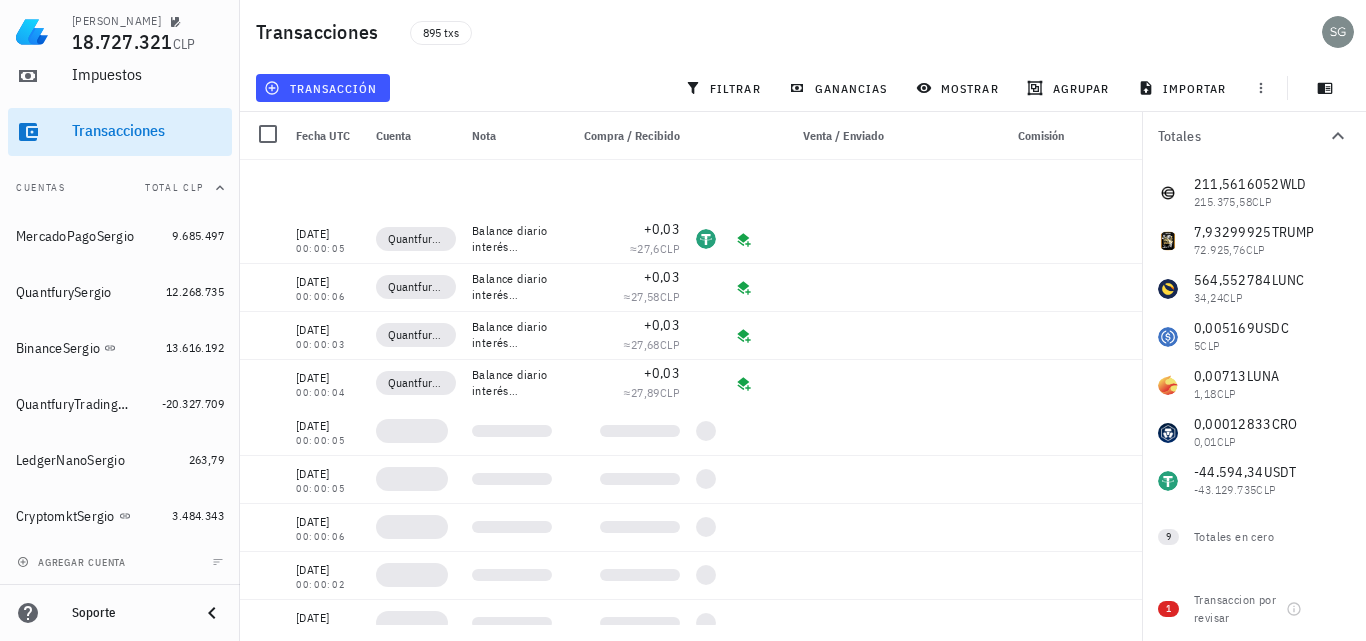 scroll, scrollTop: 5500, scrollLeft: 0, axis: vertical 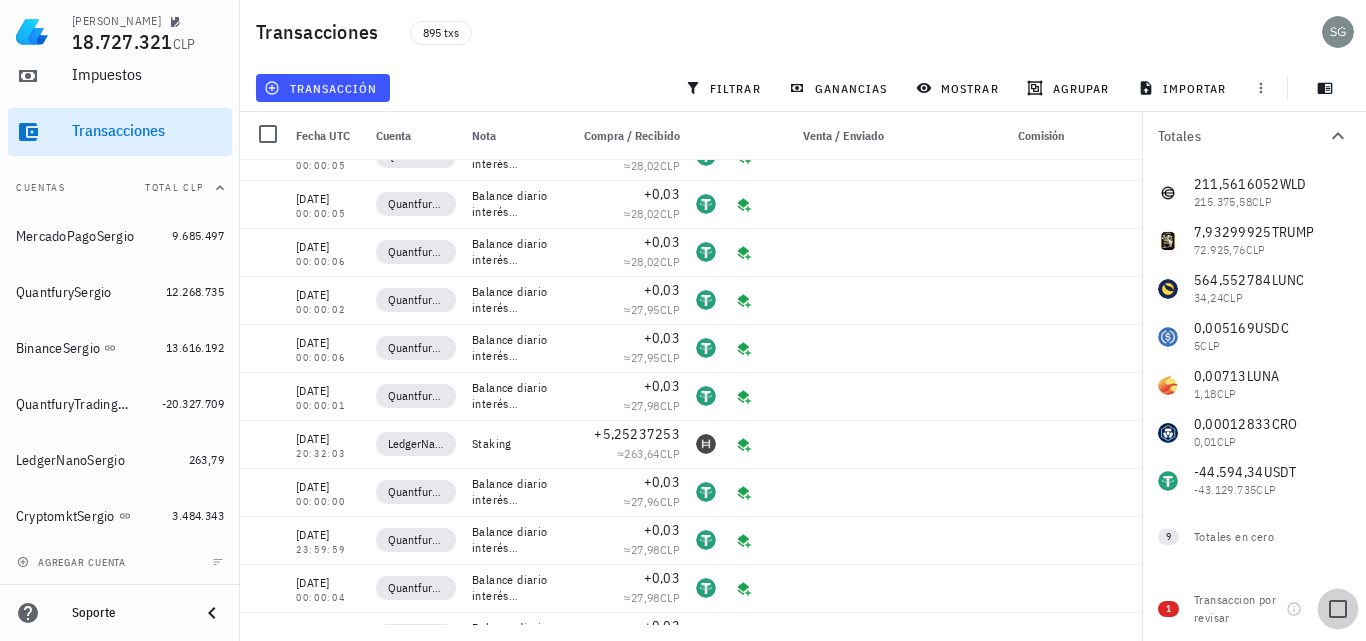 click at bounding box center [1338, 609] 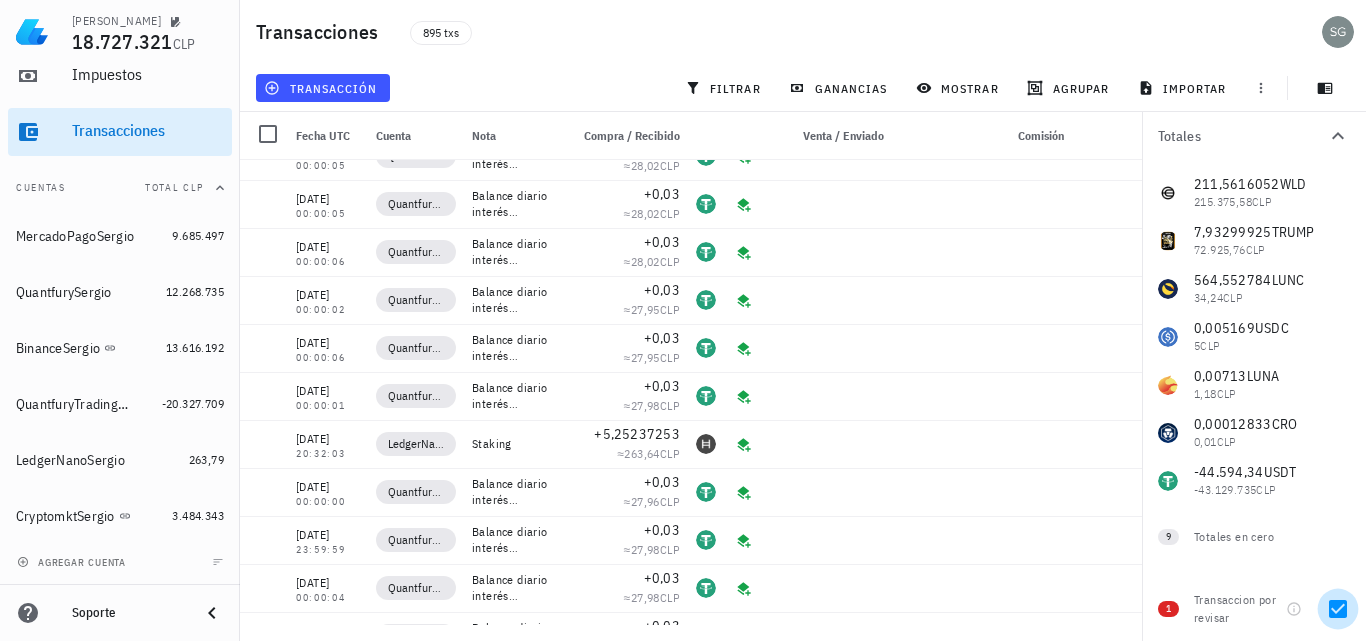 scroll, scrollTop: 0, scrollLeft: 0, axis: both 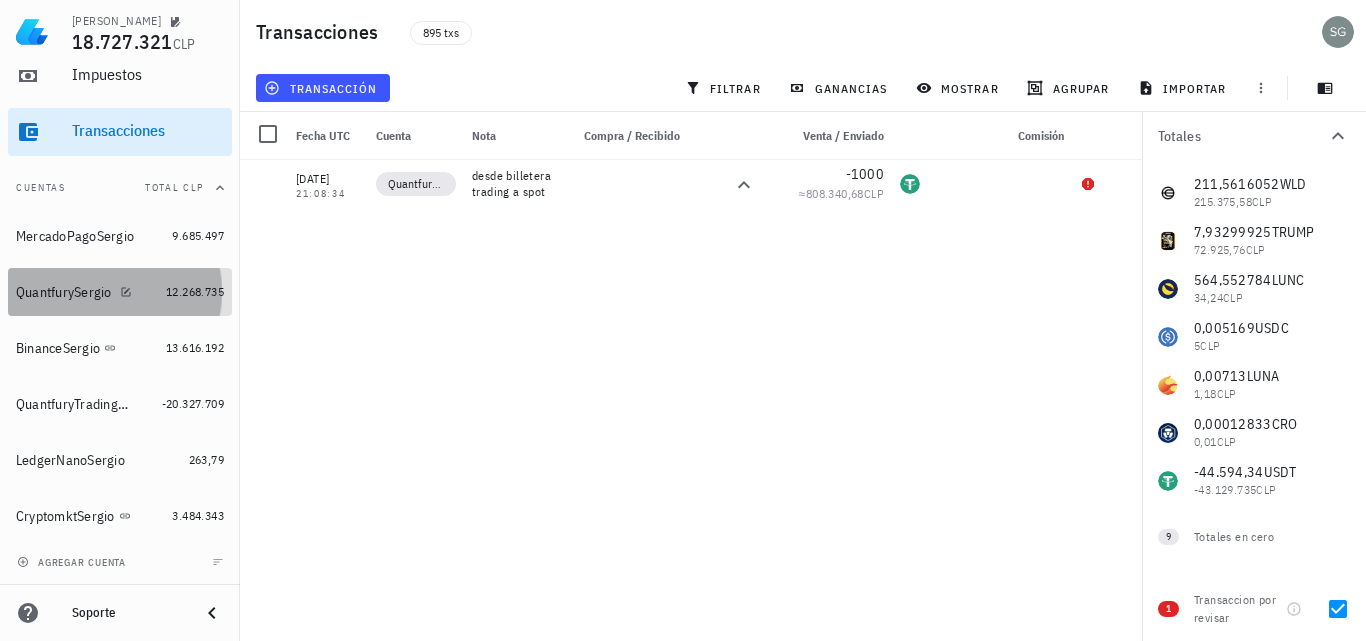 click on "QuantfurySergio" at bounding box center [64, 292] 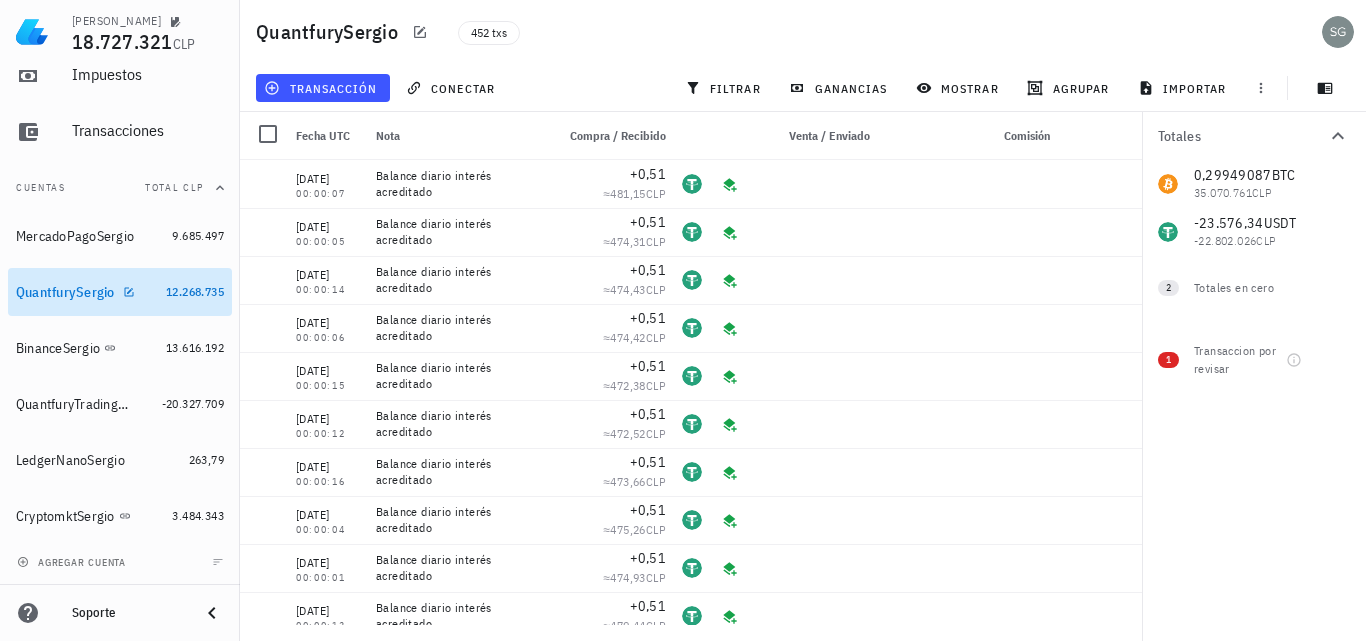 drag, startPoint x: 62, startPoint y: 285, endPoint x: 34, endPoint y: 294, distance: 29.410883 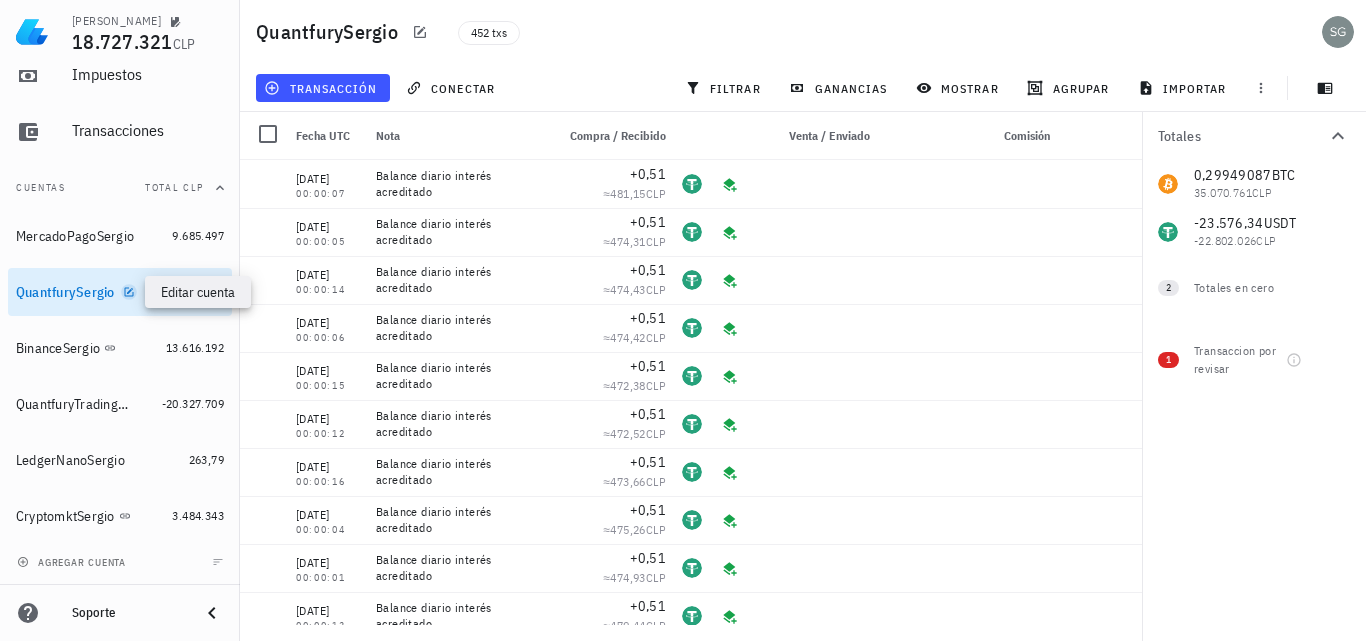 click 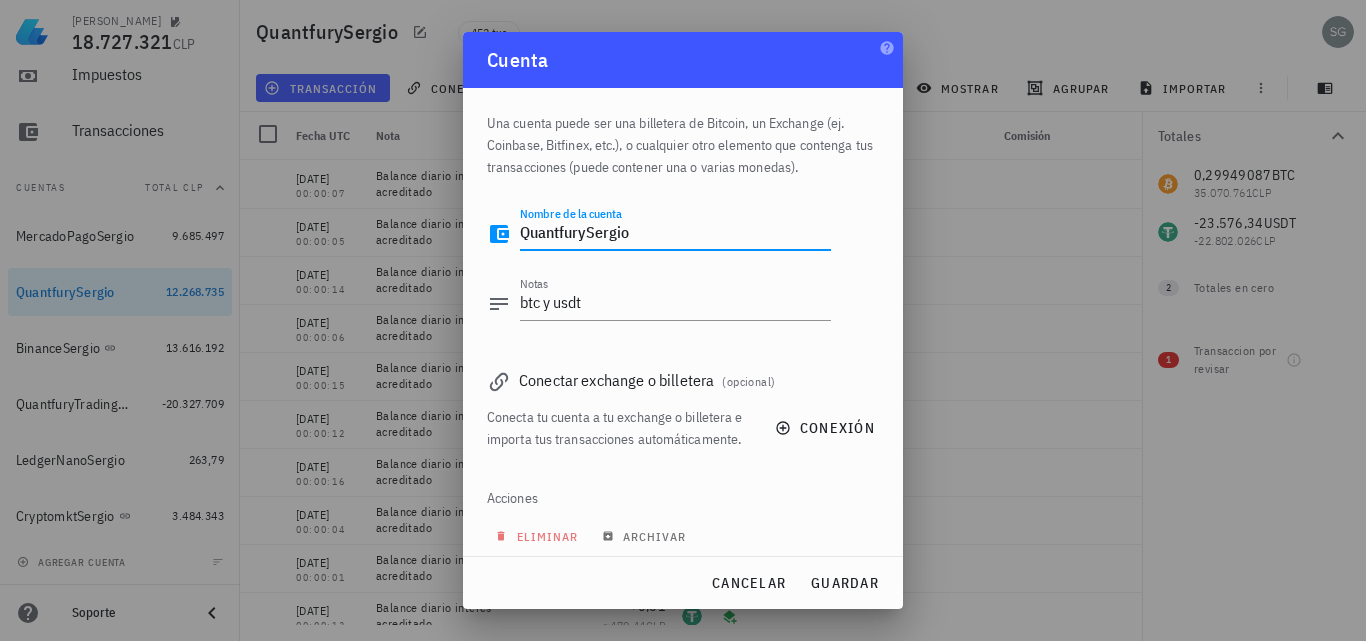 click on "QuantfurySergio" at bounding box center [675, 234] 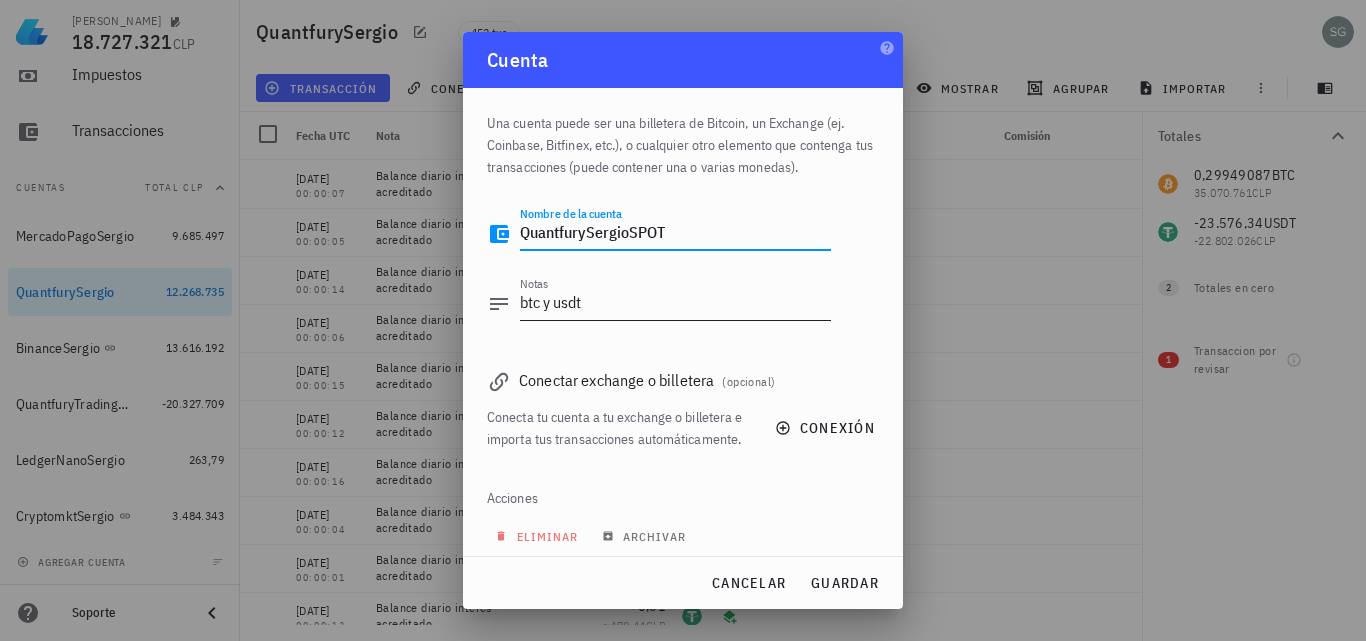 type on "QuantfurySergioSPOT" 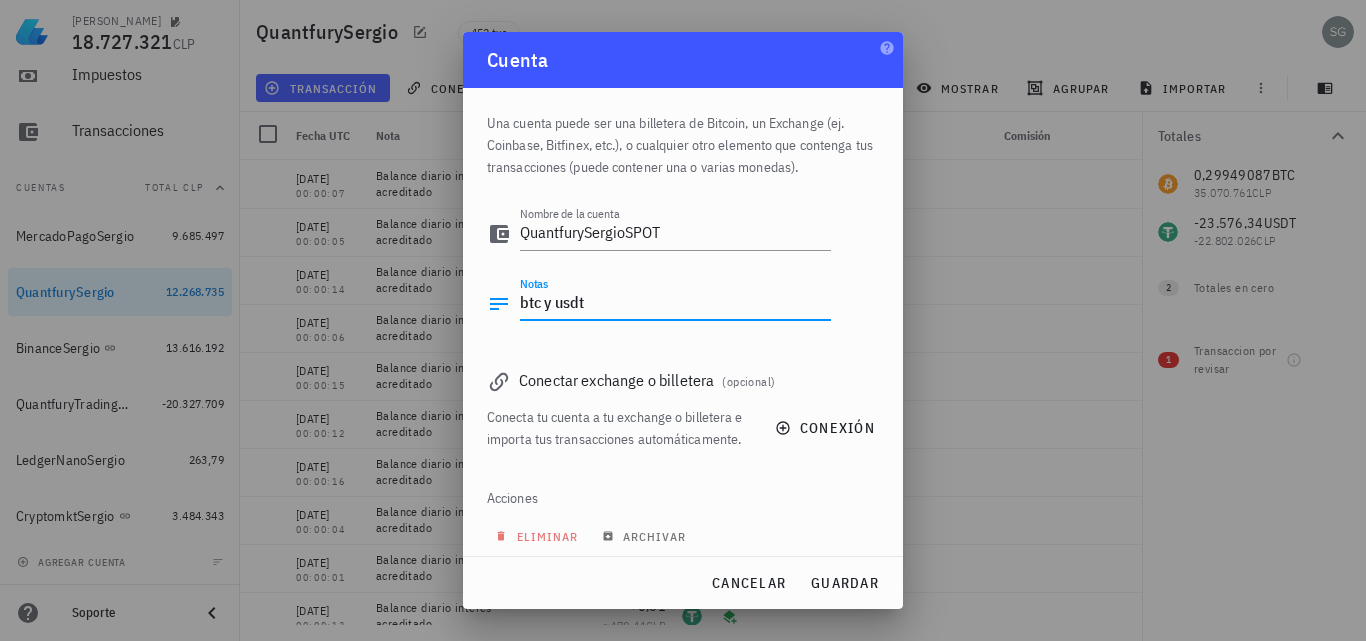 drag, startPoint x: 603, startPoint y: 294, endPoint x: 455, endPoint y: 291, distance: 148.0304 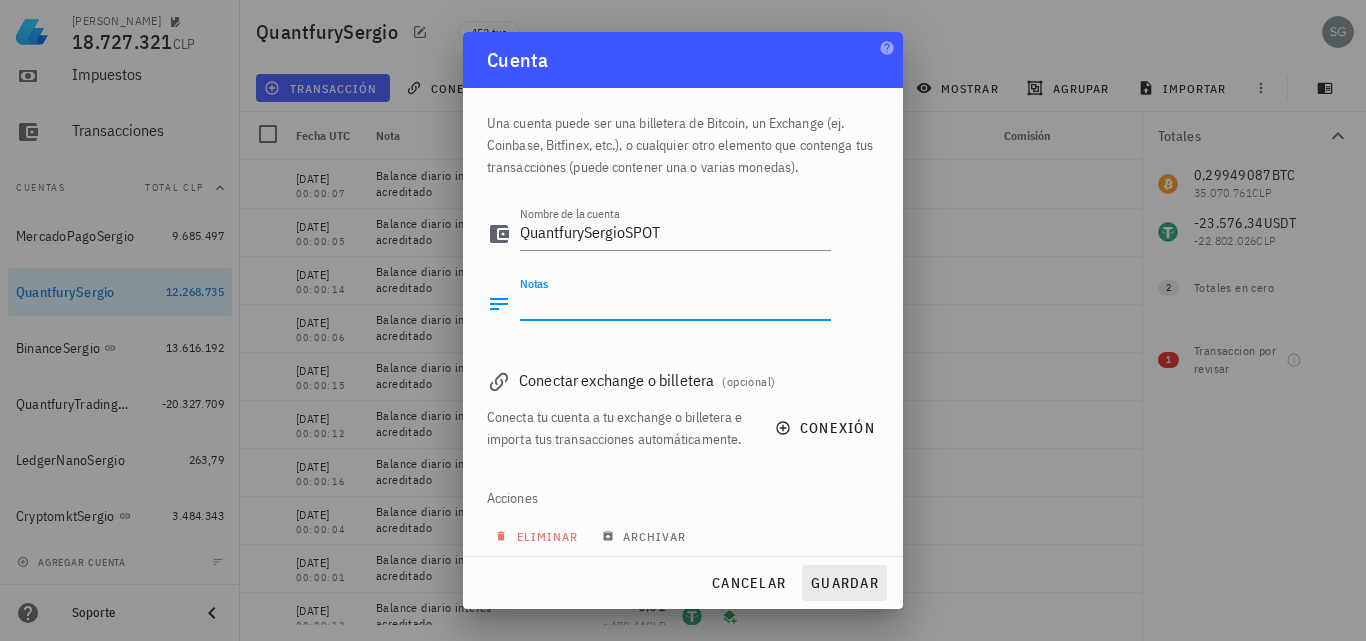 type 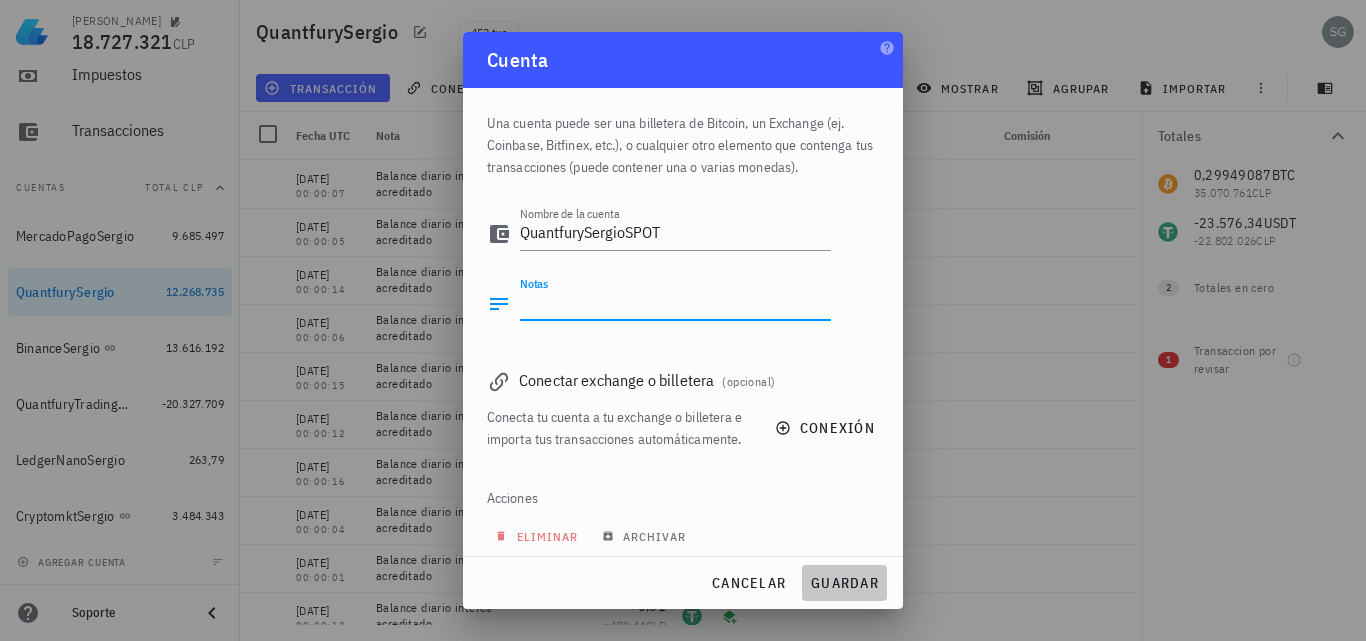 click on "guardar" at bounding box center [844, 583] 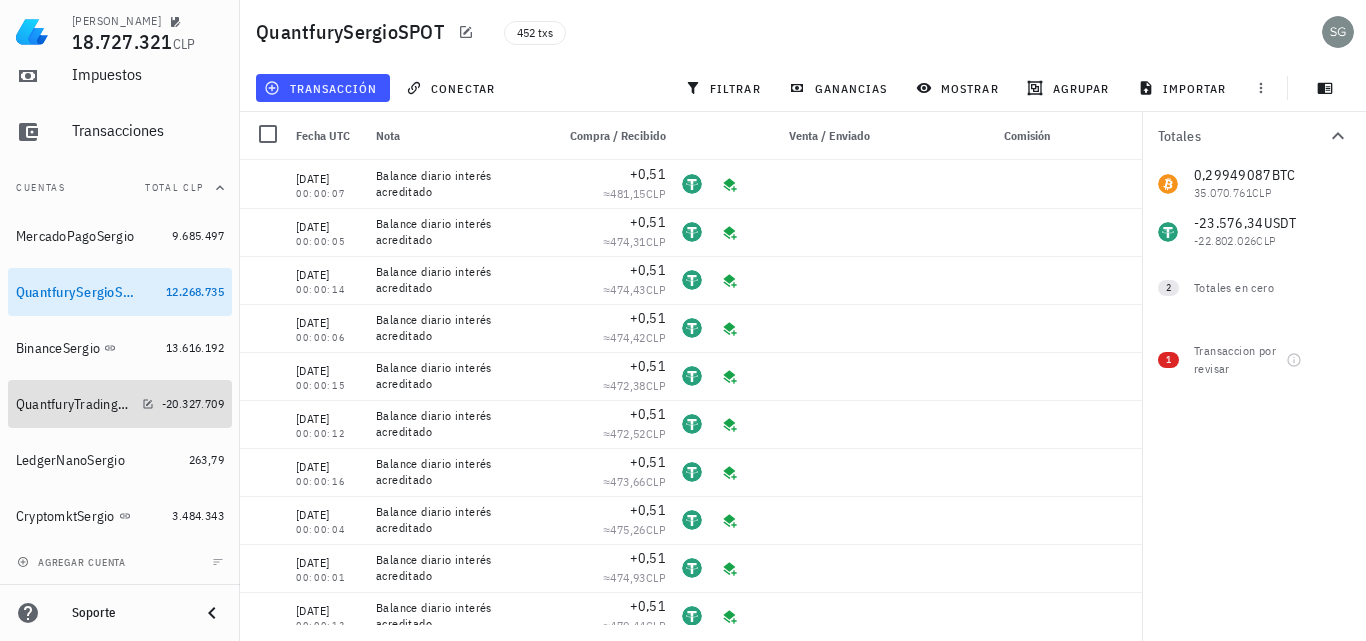 drag, startPoint x: 67, startPoint y: 405, endPoint x: 129, endPoint y: 410, distance: 62.201286 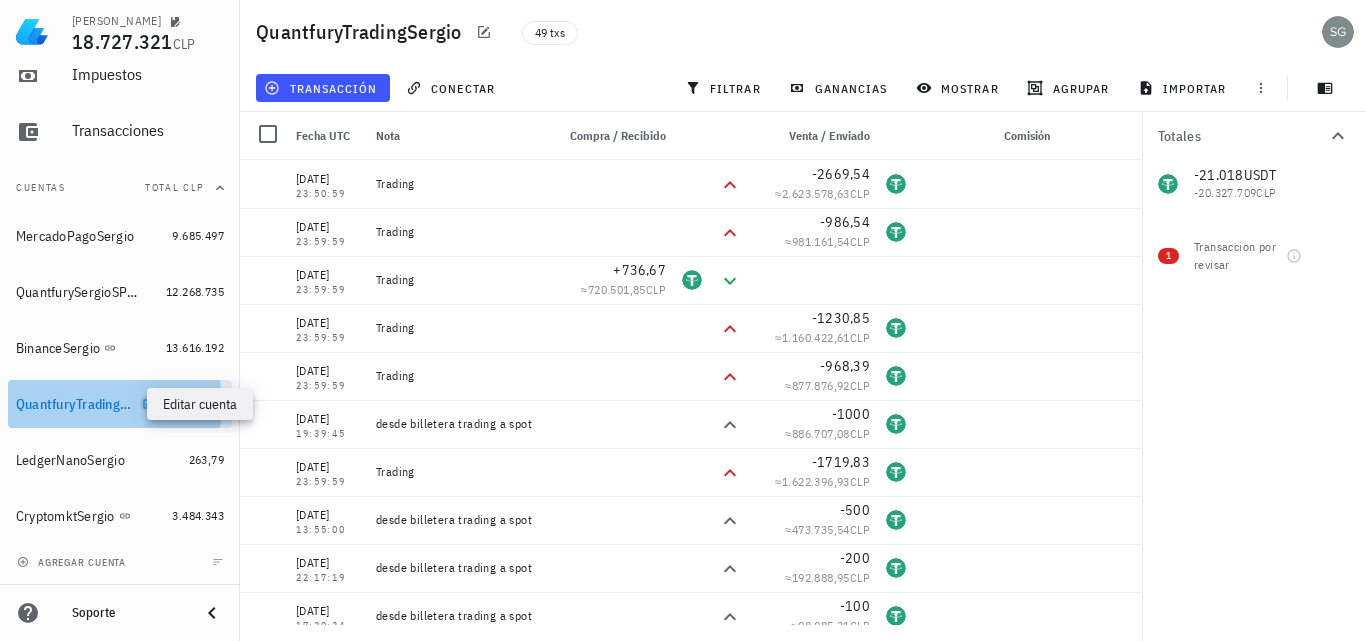 click 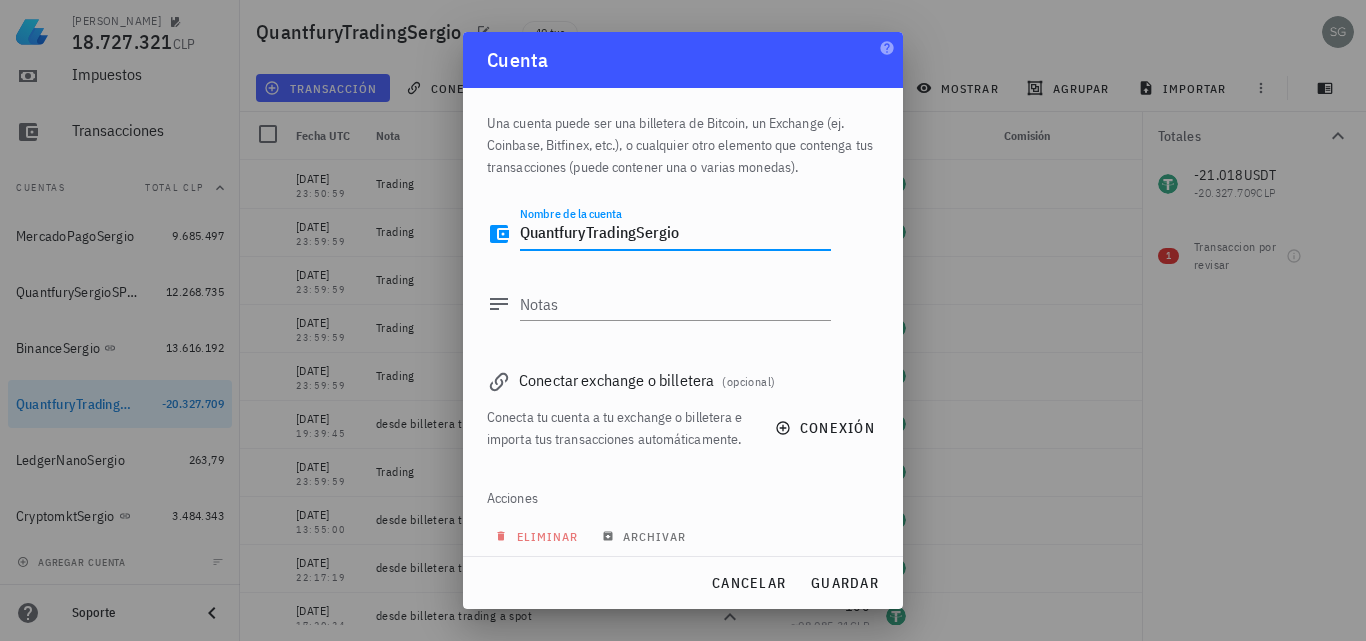 click on "QuantfuryTradingSergio" at bounding box center [675, 234] 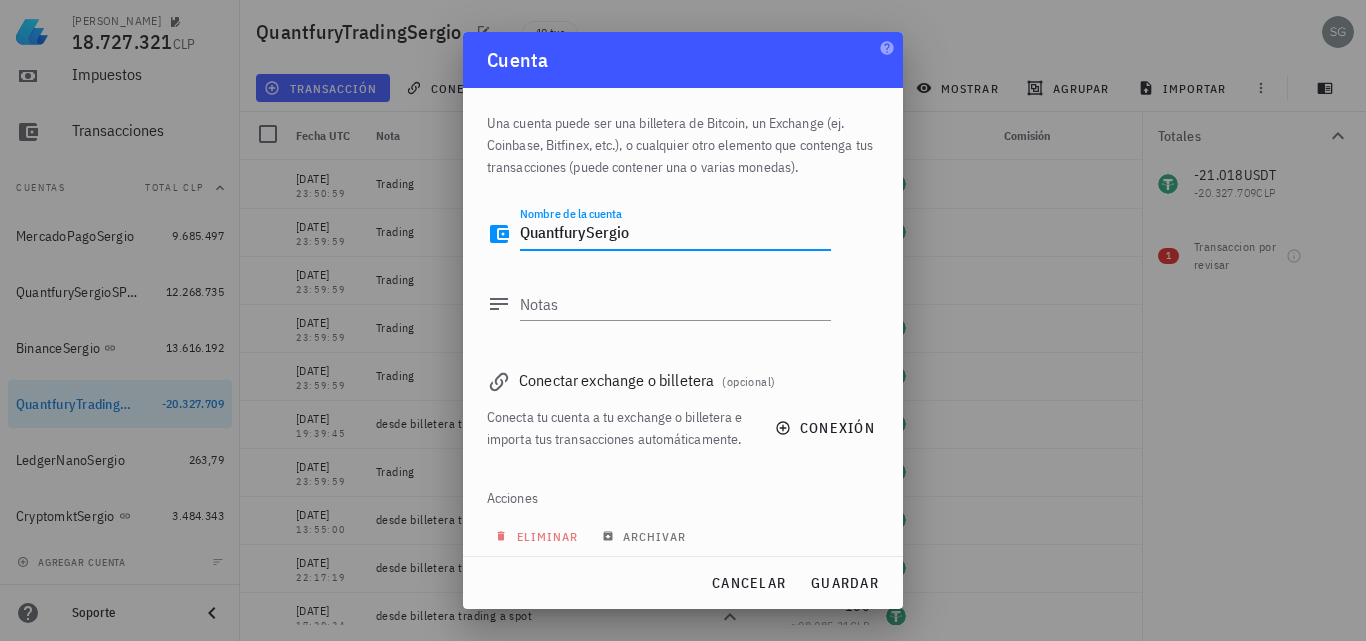 paste on "Trading" 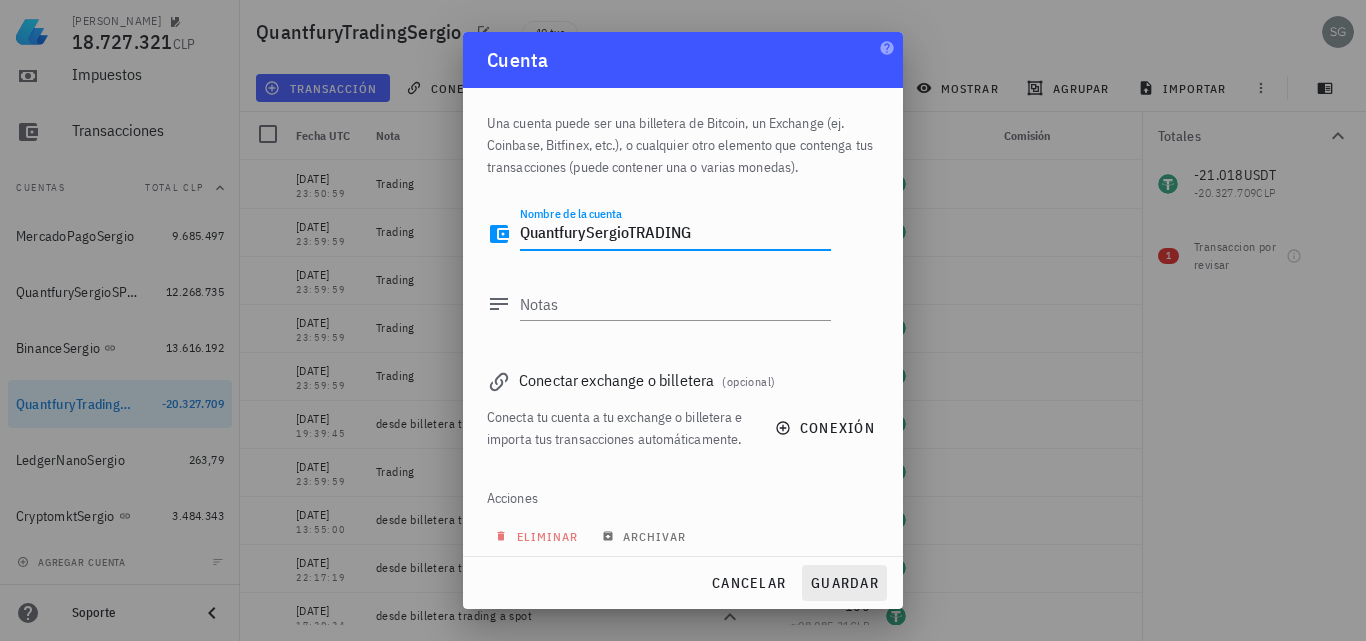type on "QuantfurySergioTRADING" 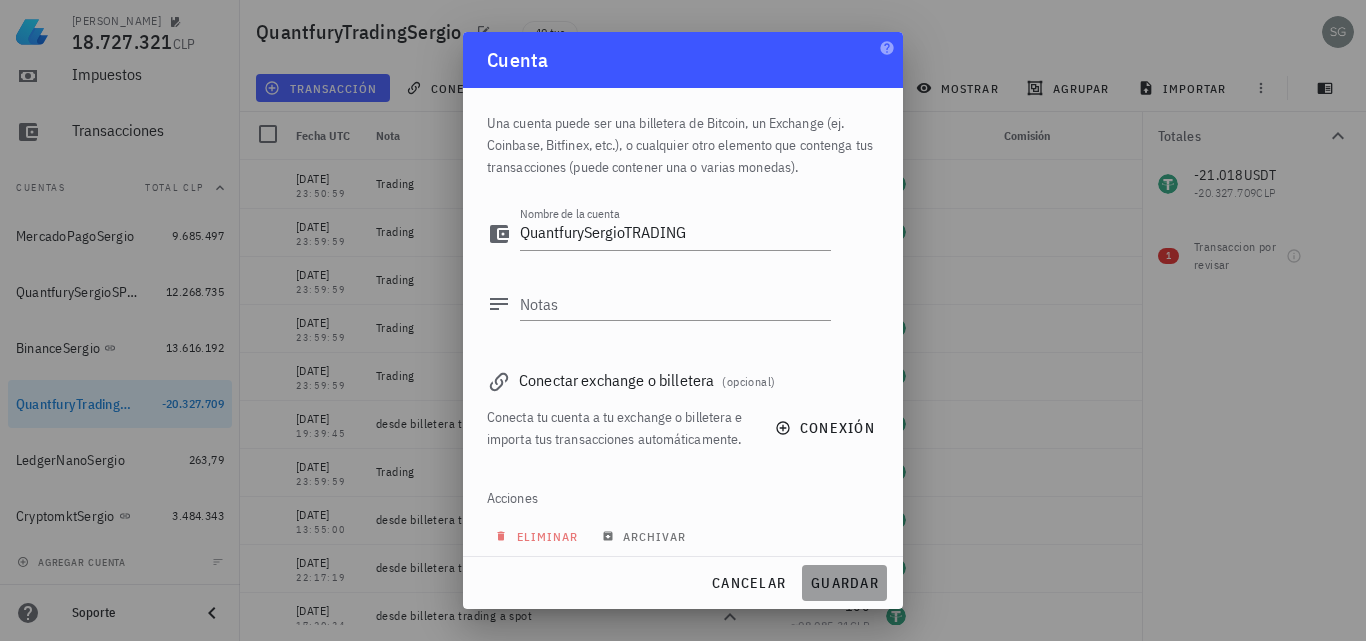click on "guardar" at bounding box center (844, 583) 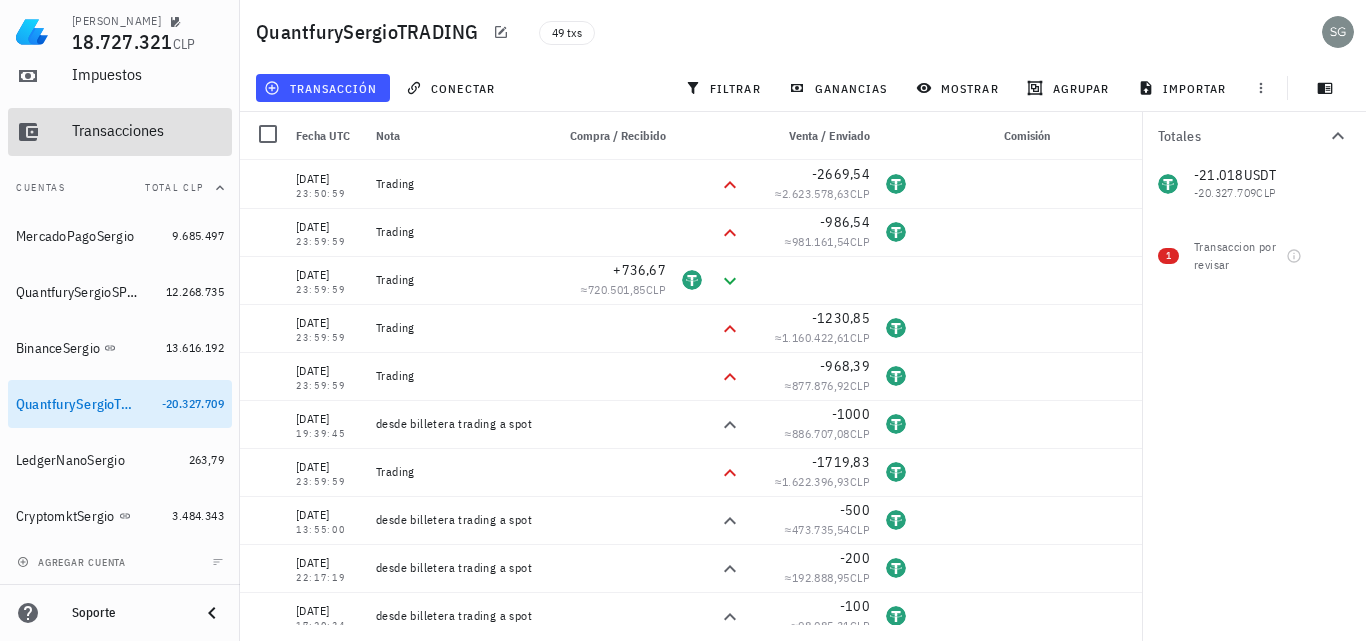 click on "Transacciones" at bounding box center (148, 130) 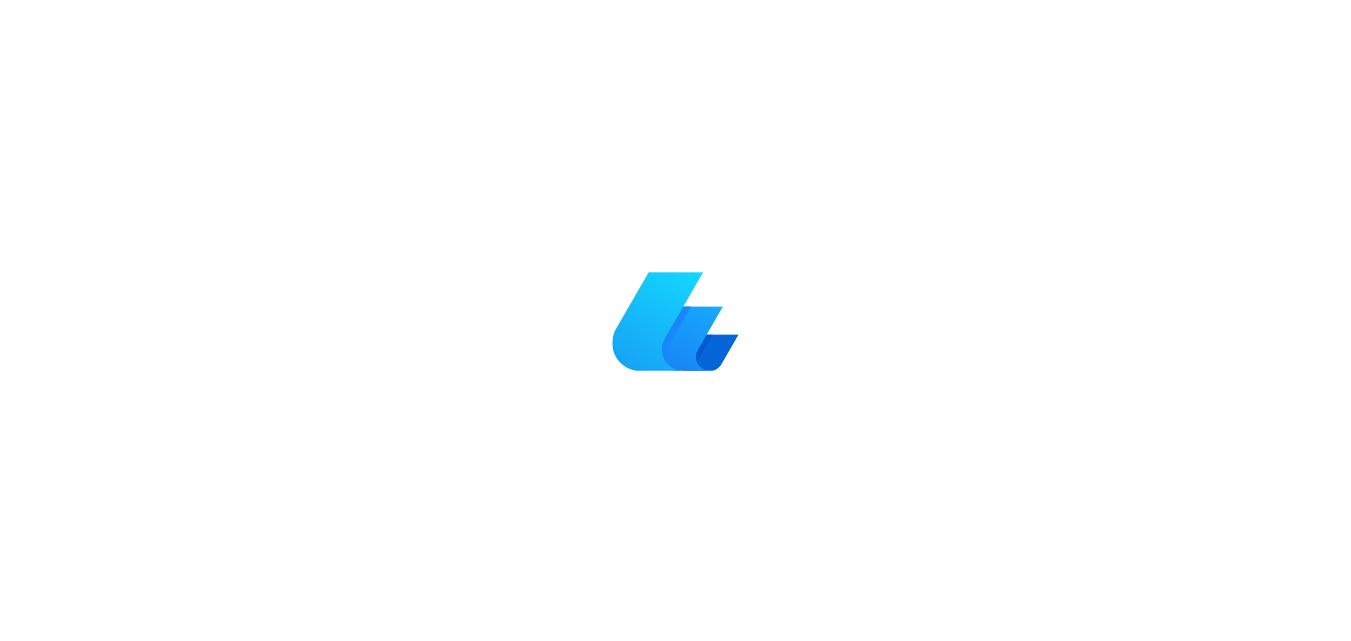 scroll, scrollTop: 0, scrollLeft: 0, axis: both 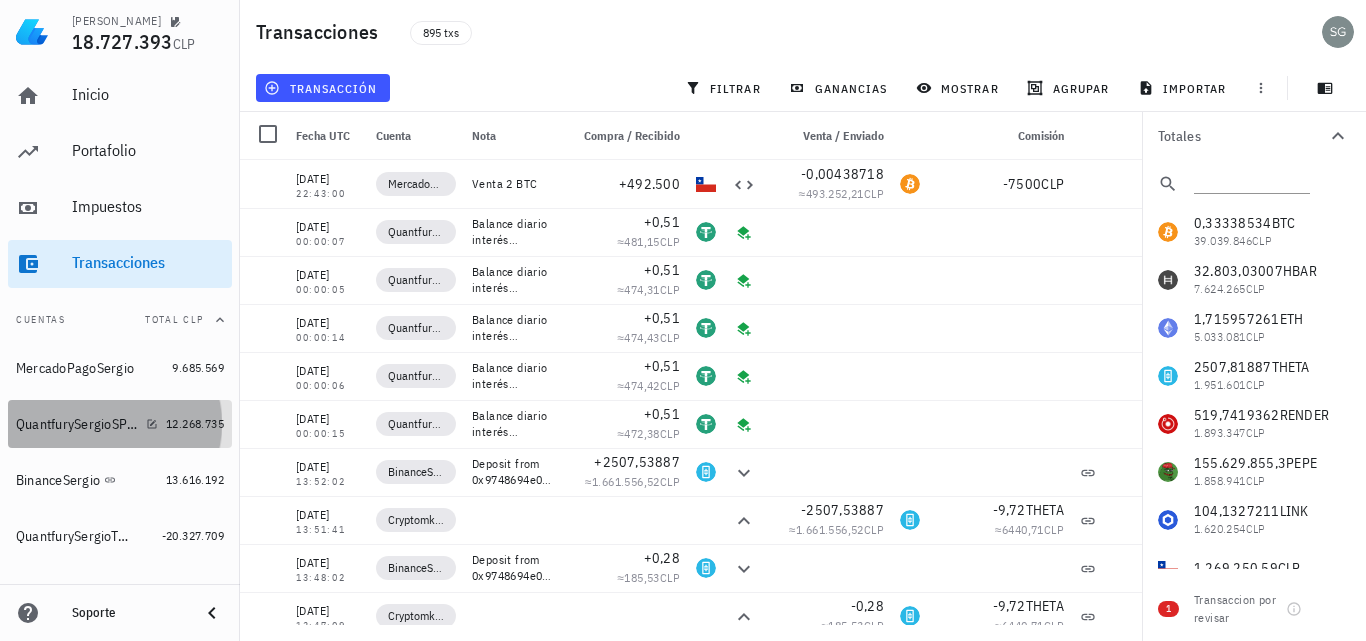 click on "QuantfurySergioSPOT" at bounding box center [77, 424] 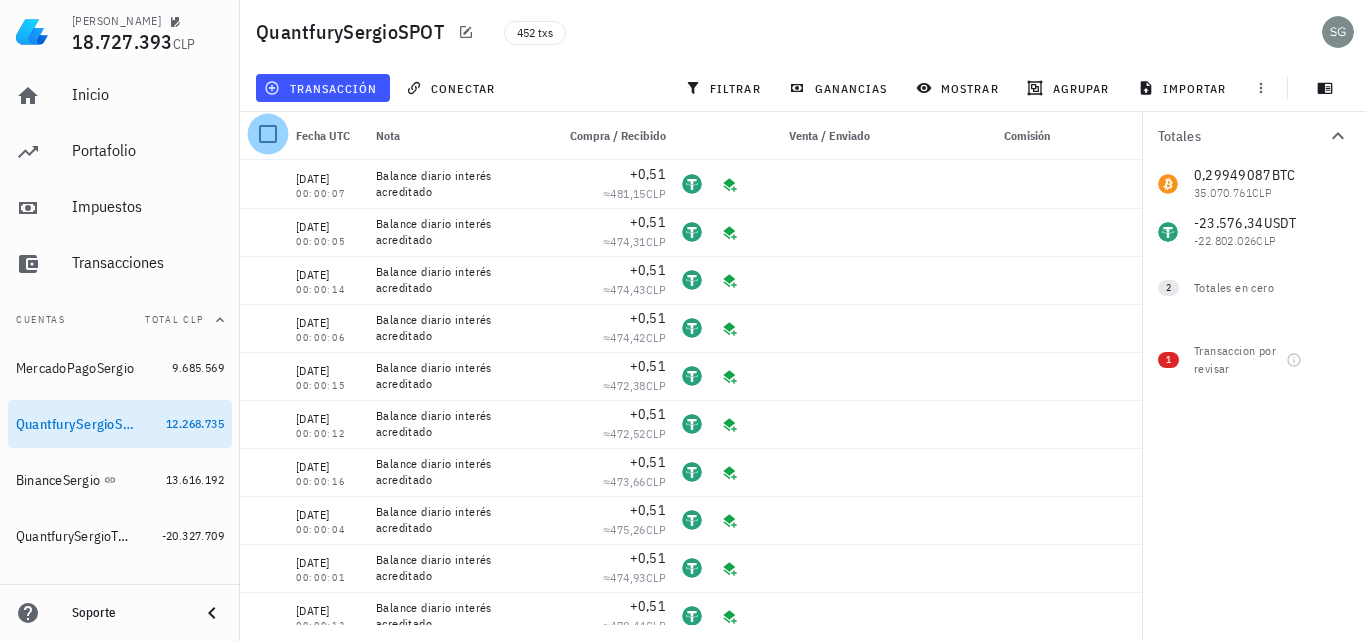 click at bounding box center [268, 134] 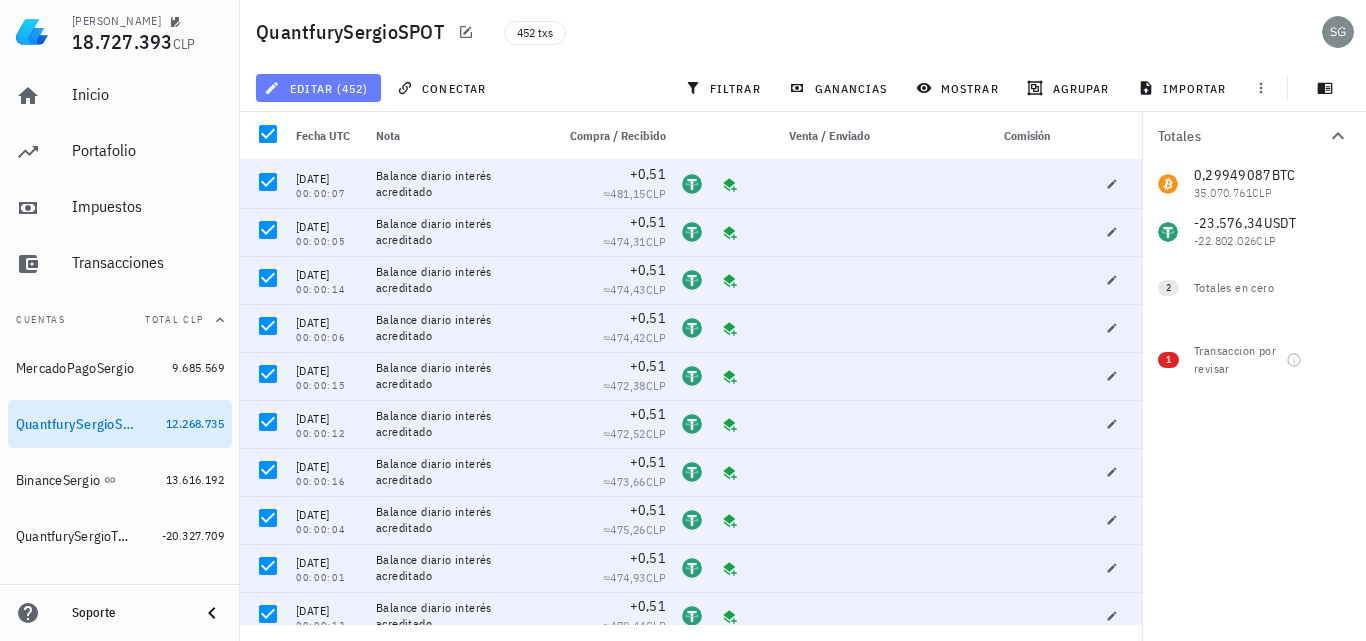 click on "editar (452)" at bounding box center [318, 88] 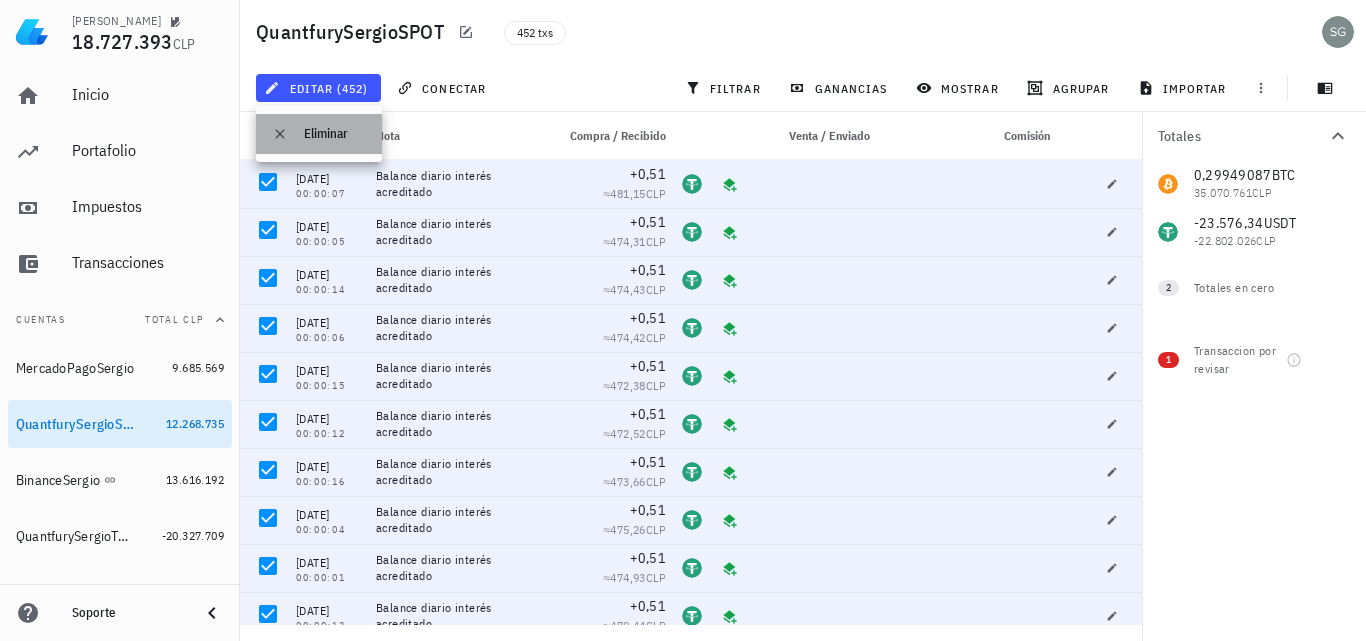 click on "Eliminar" at bounding box center (335, 134) 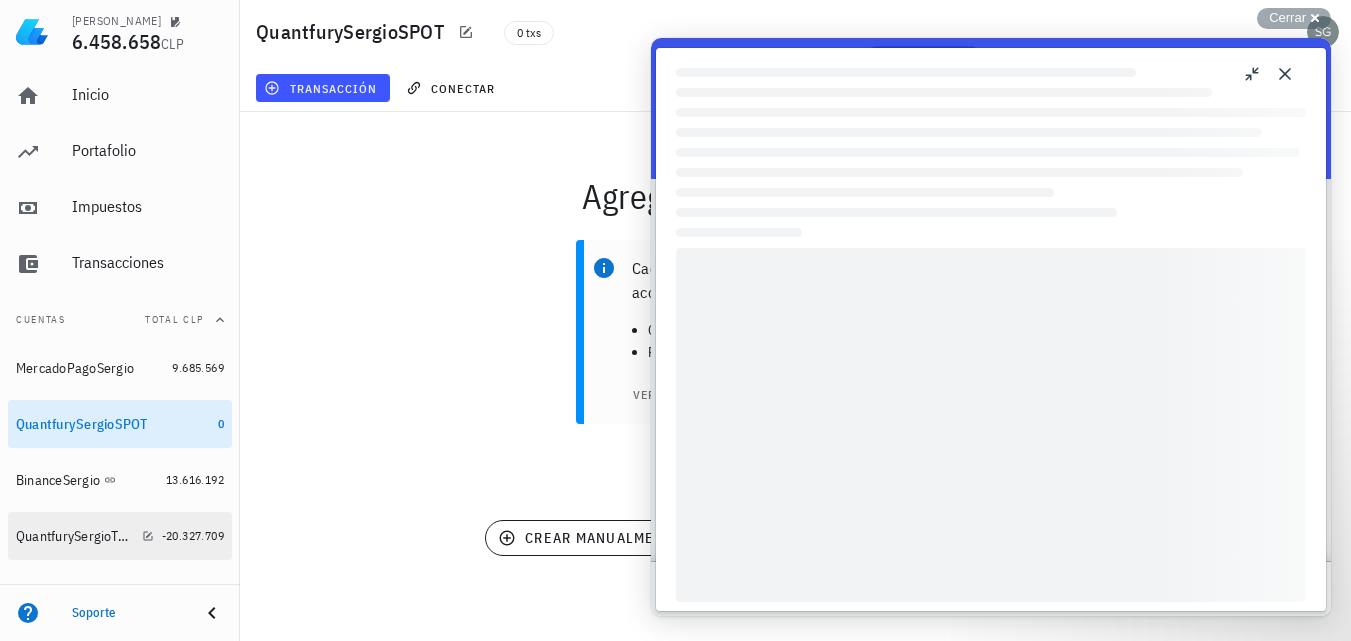 scroll, scrollTop: 0, scrollLeft: 0, axis: both 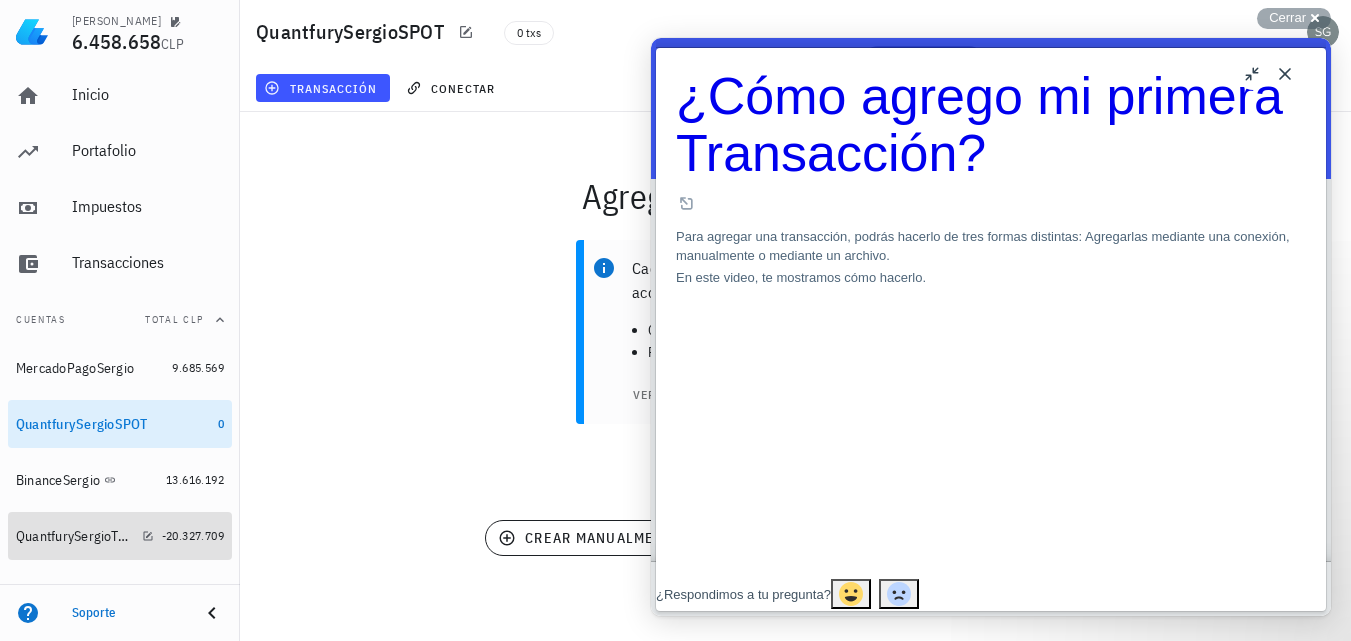 click on "QuantfurySergioTRADING" at bounding box center [75, 536] 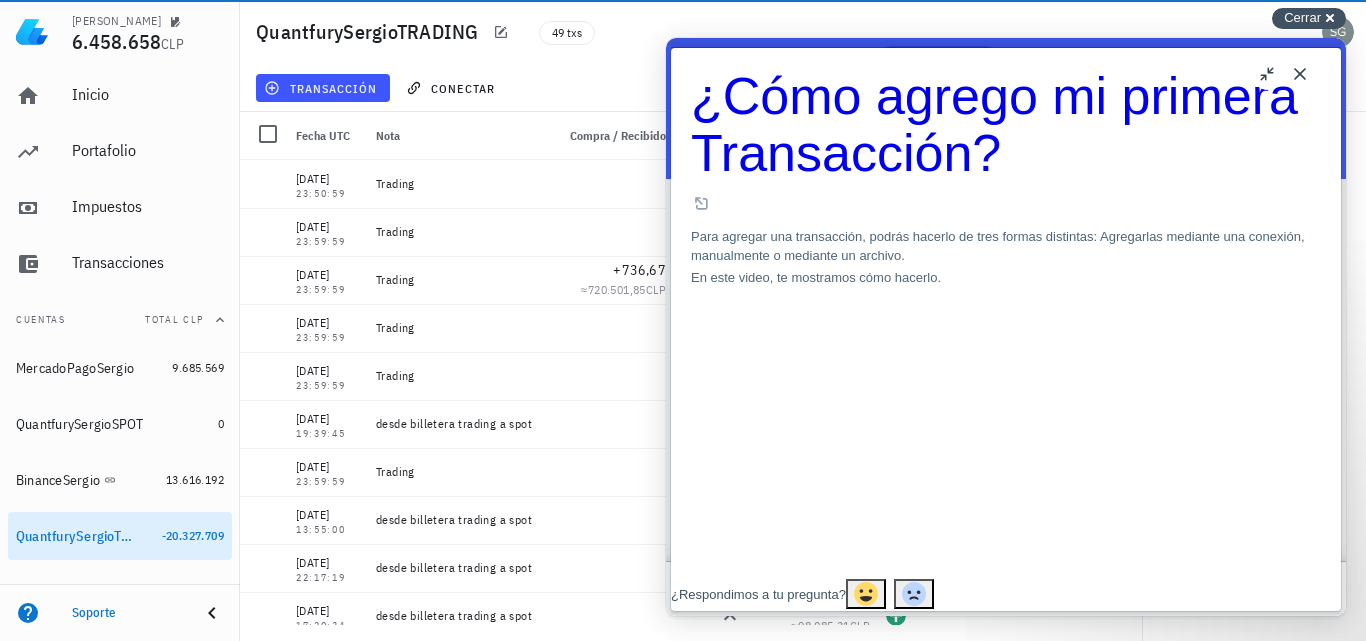 click on "Cerrar cross-small" at bounding box center (1309, 18) 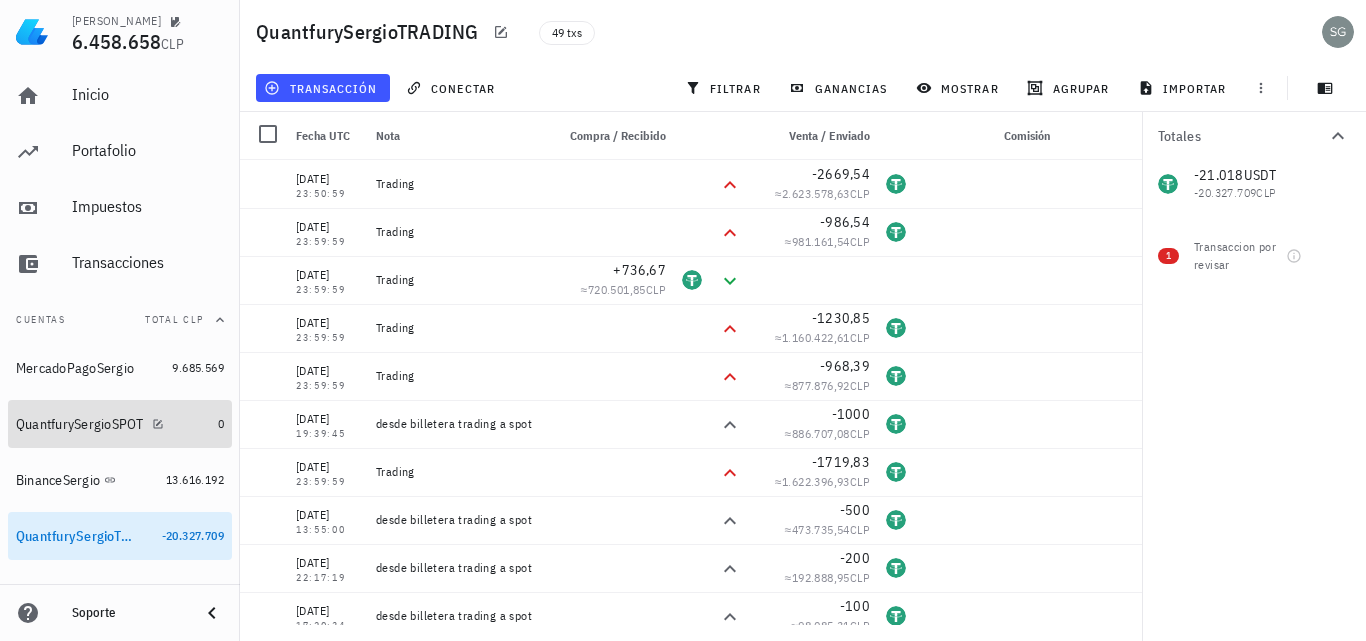 click on "QuantfurySergioSPOT" at bounding box center (80, 424) 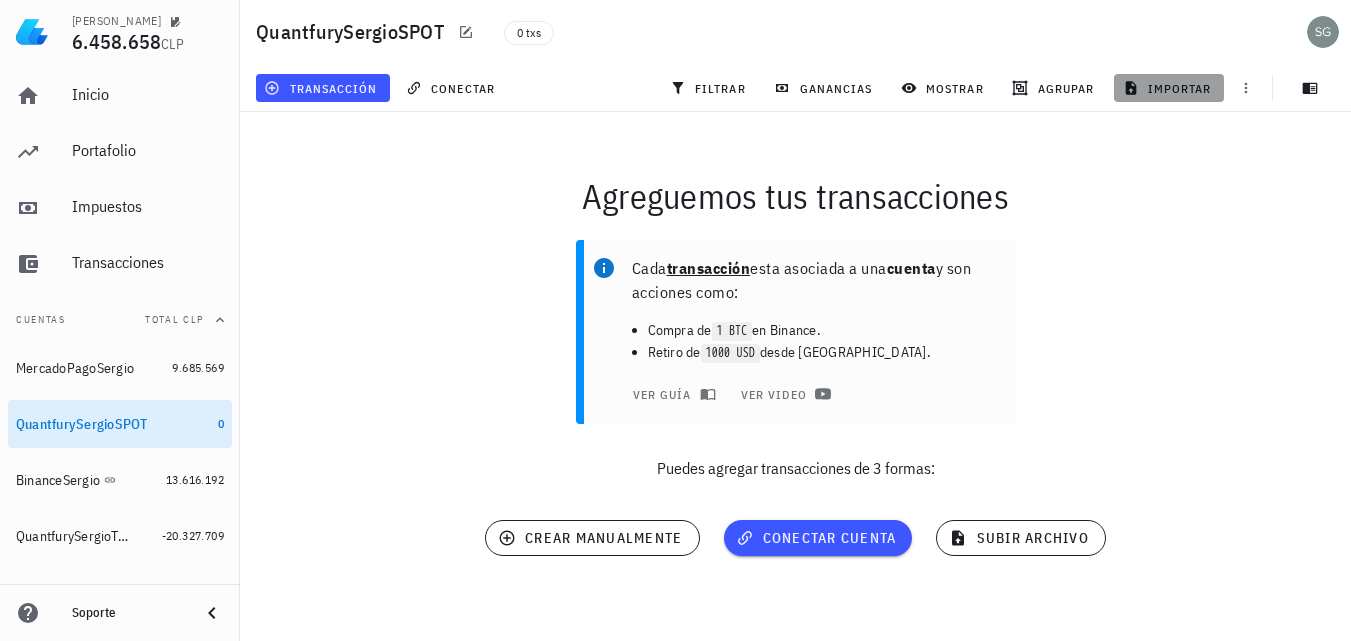 click on "importar" at bounding box center (1169, 88) 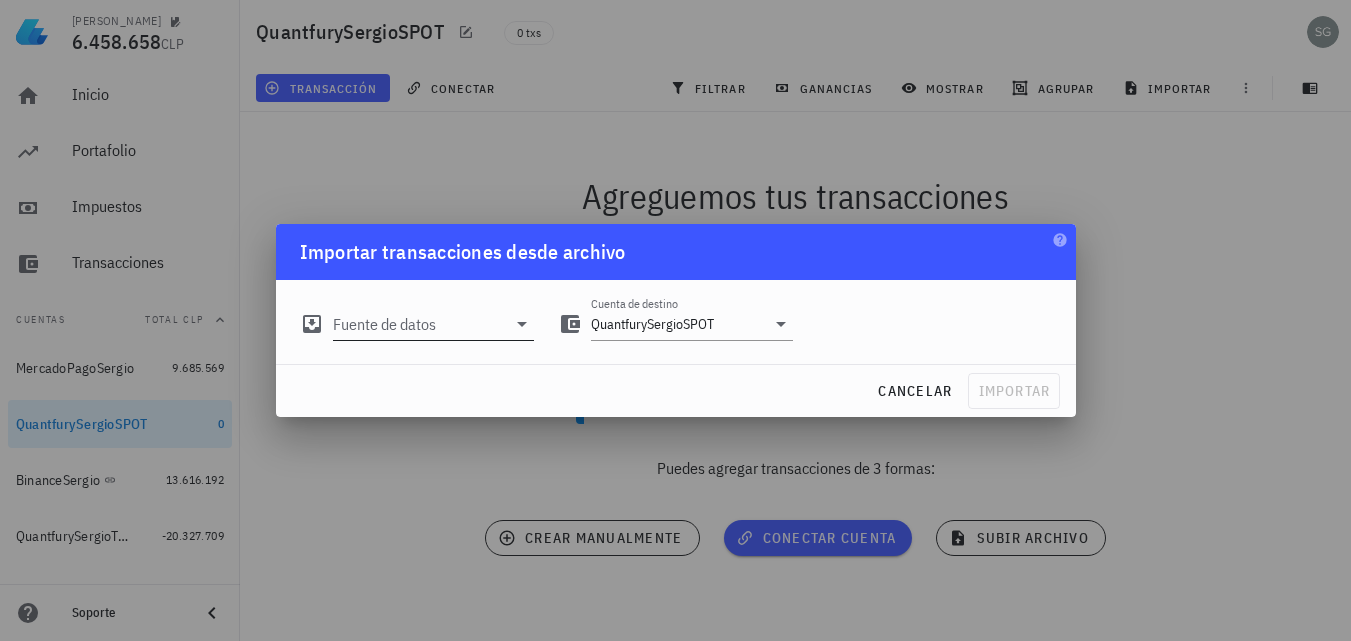 click on "Fuente de datos" at bounding box center (420, 324) 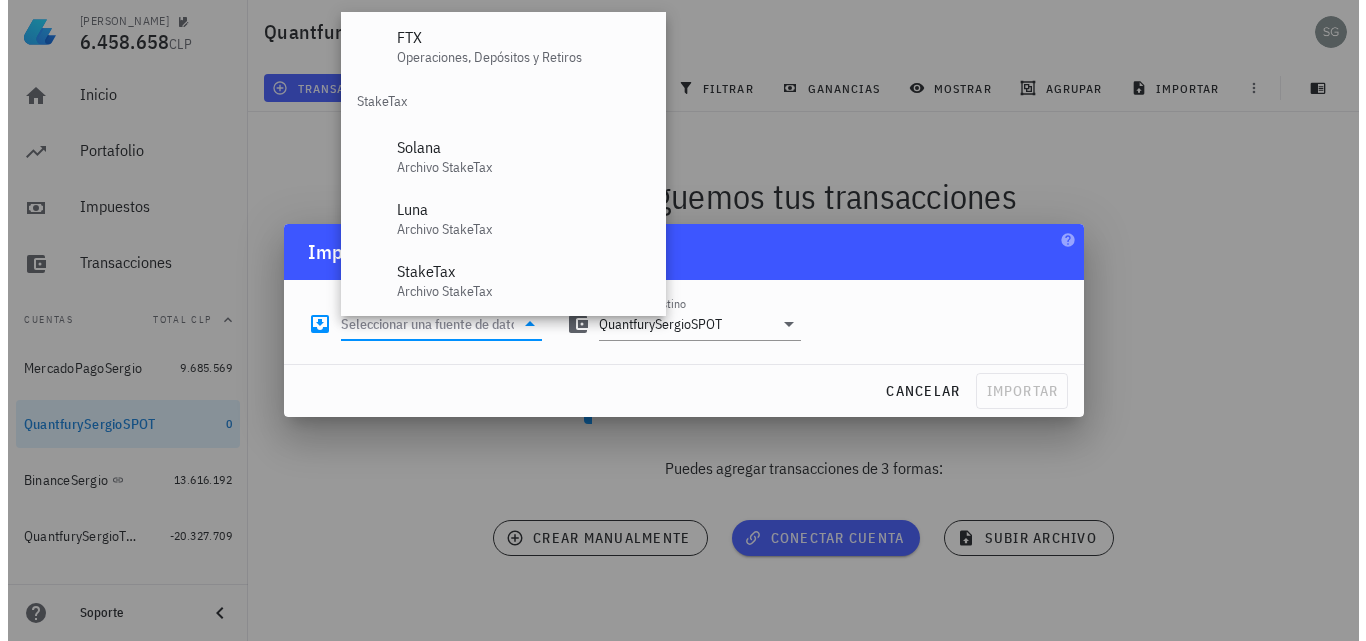scroll, scrollTop: 834, scrollLeft: 0, axis: vertical 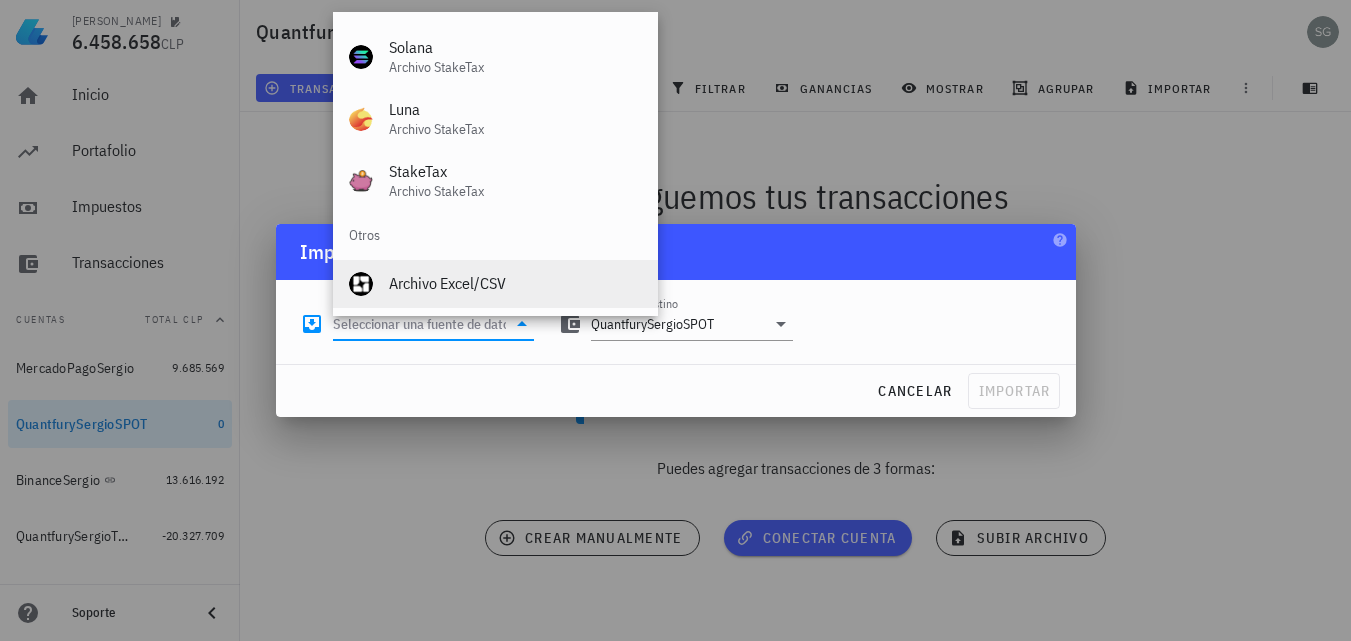 click on "Archivo Excel/CSV" at bounding box center (515, 283) 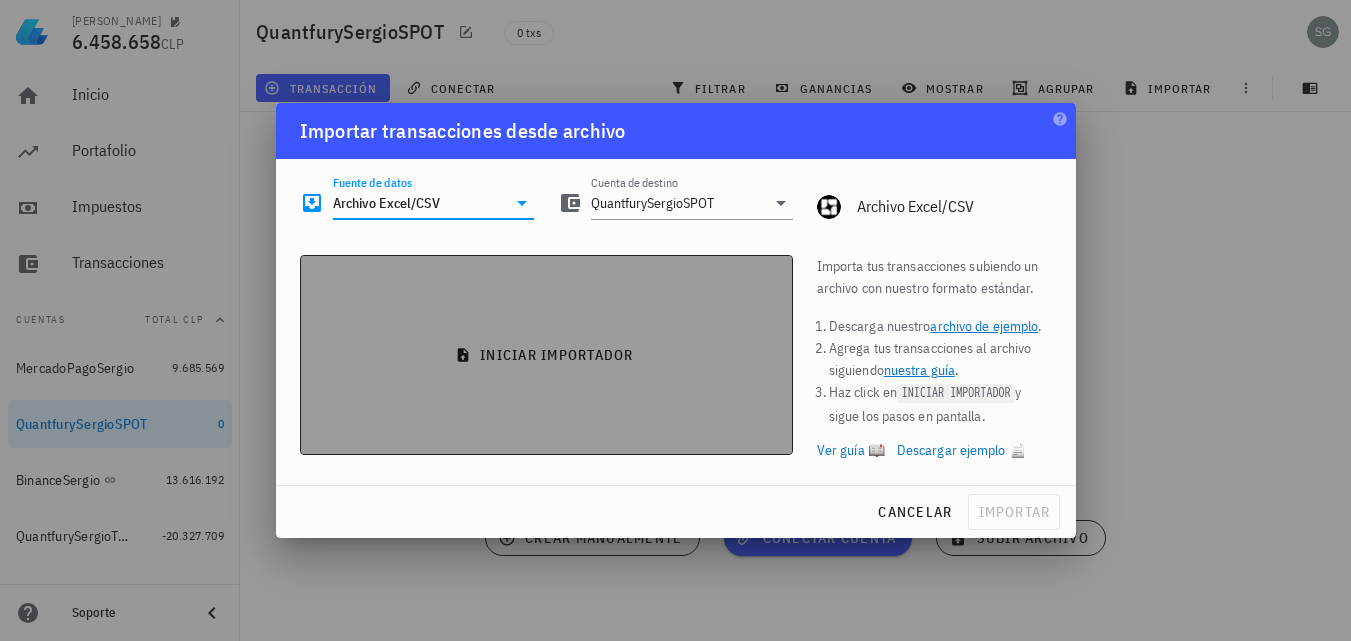 click on "iniciar importador" at bounding box center (546, 355) 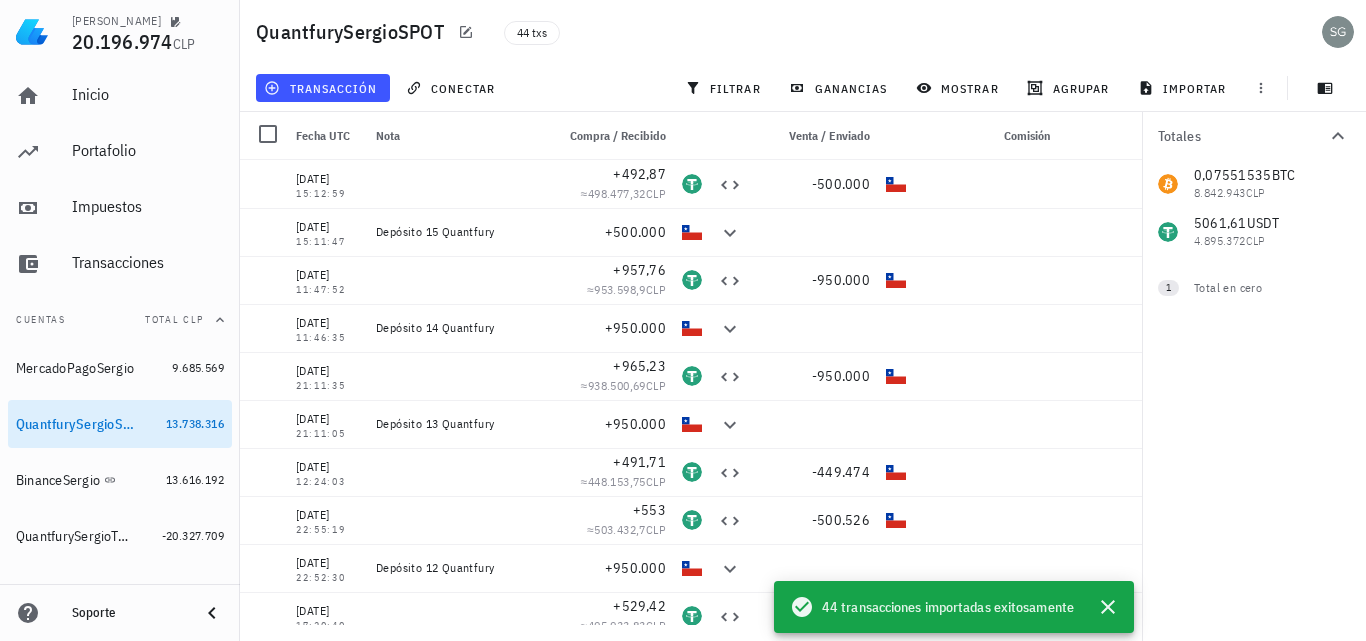 click on "importar" at bounding box center (1184, 88) 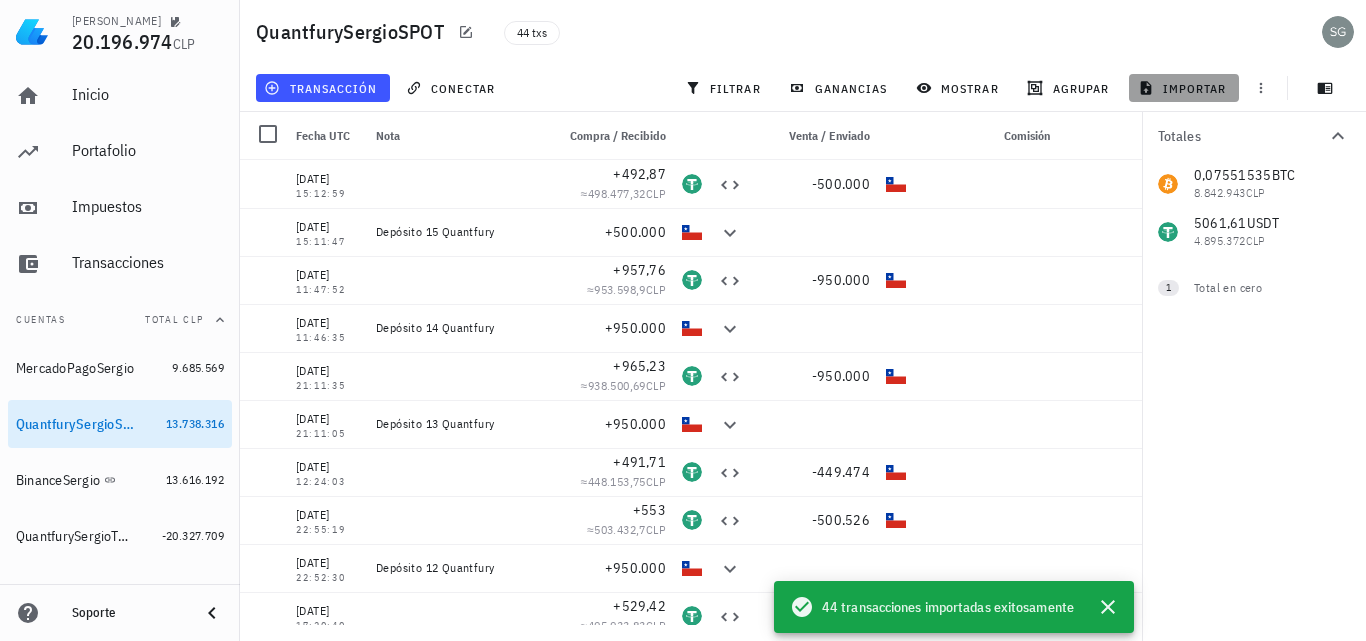 click on "importar" at bounding box center (1184, 88) 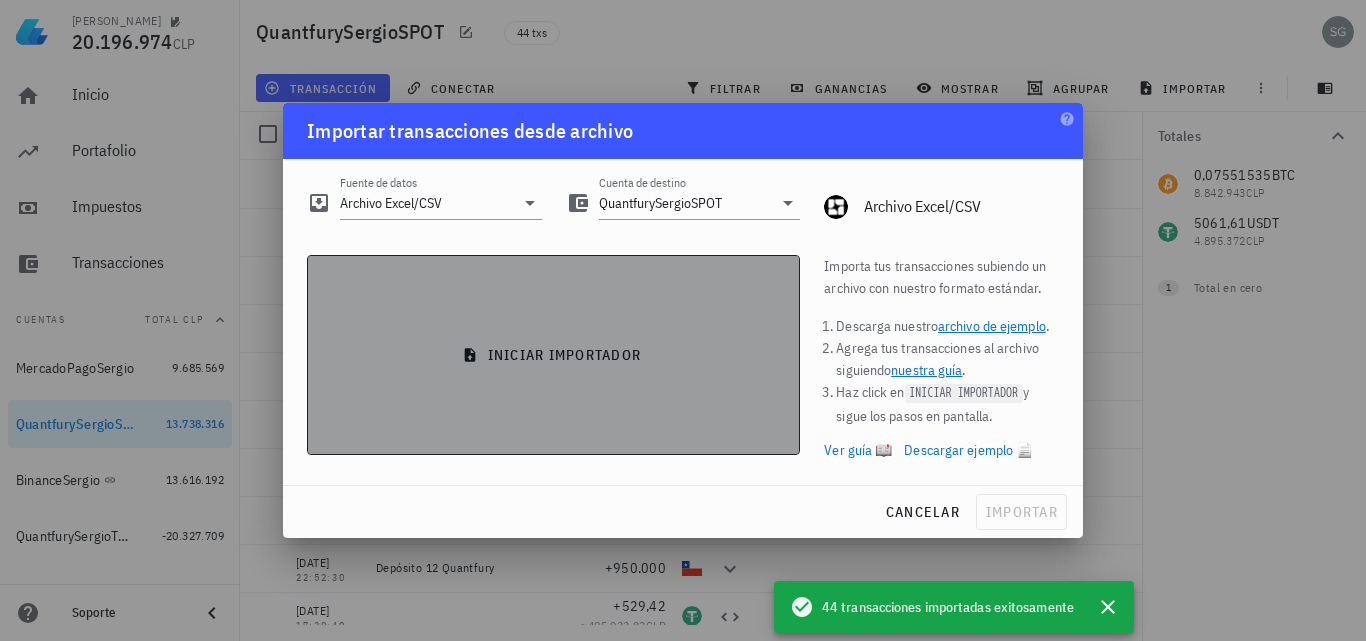 click on "iniciar importador" at bounding box center (553, 355) 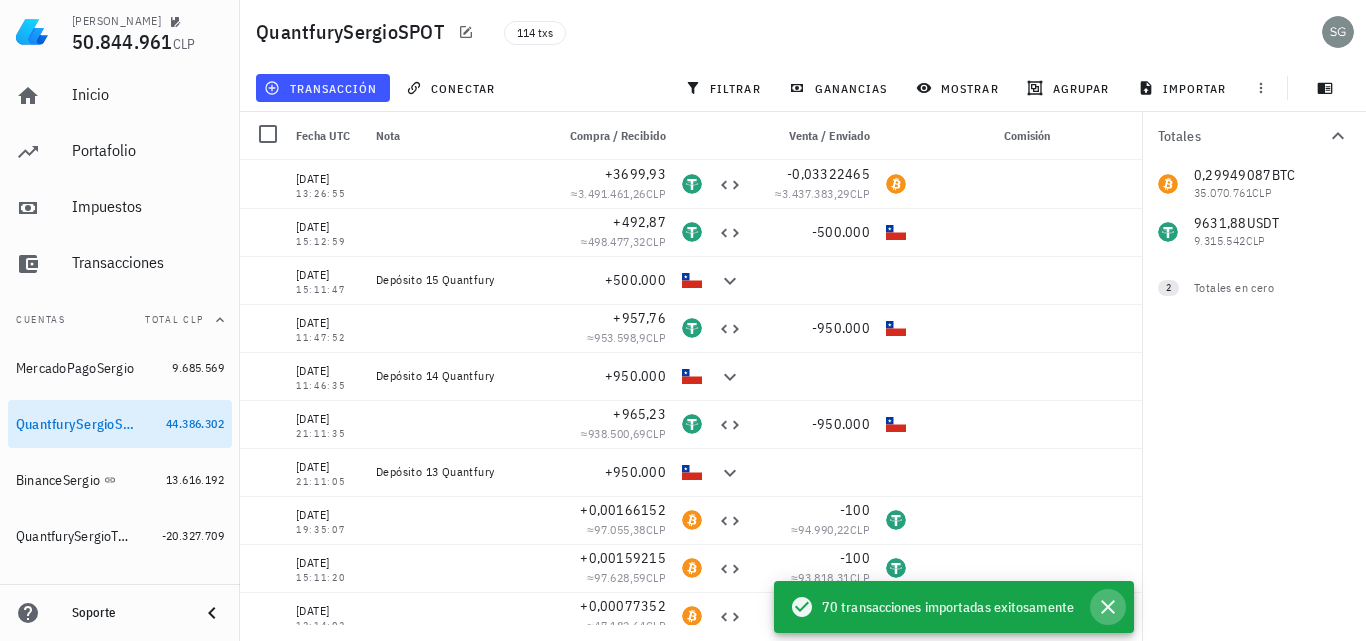 click 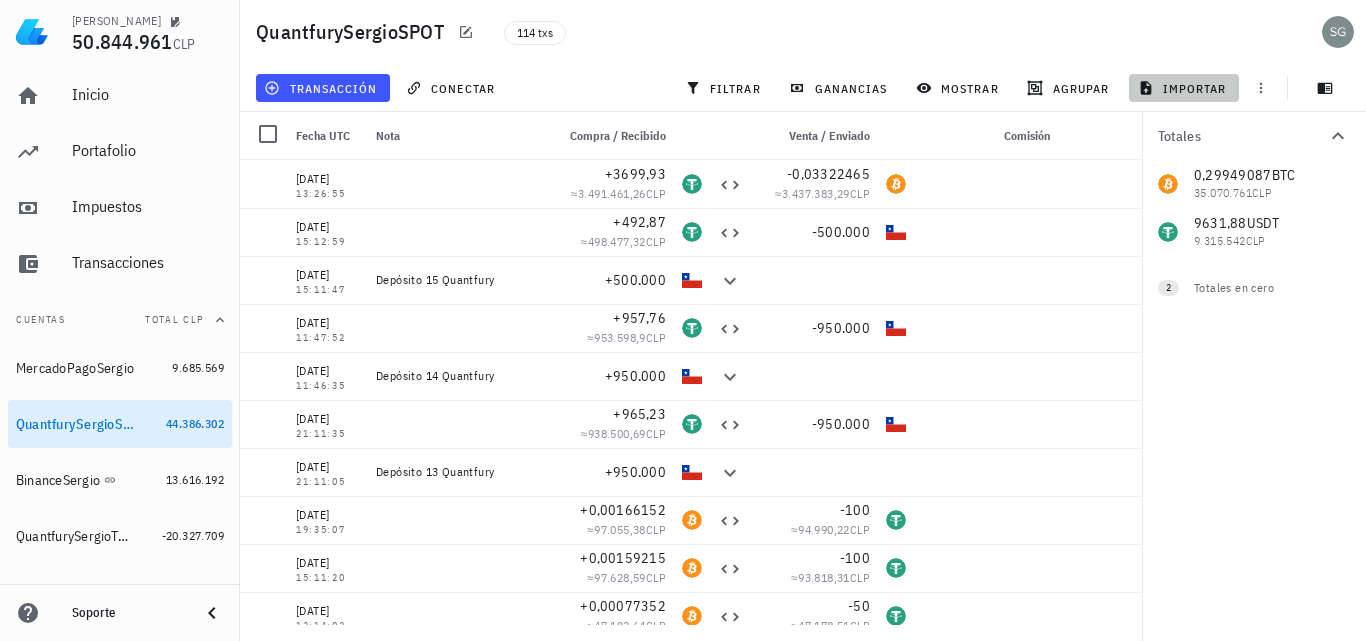 click on "importar" at bounding box center [1184, 88] 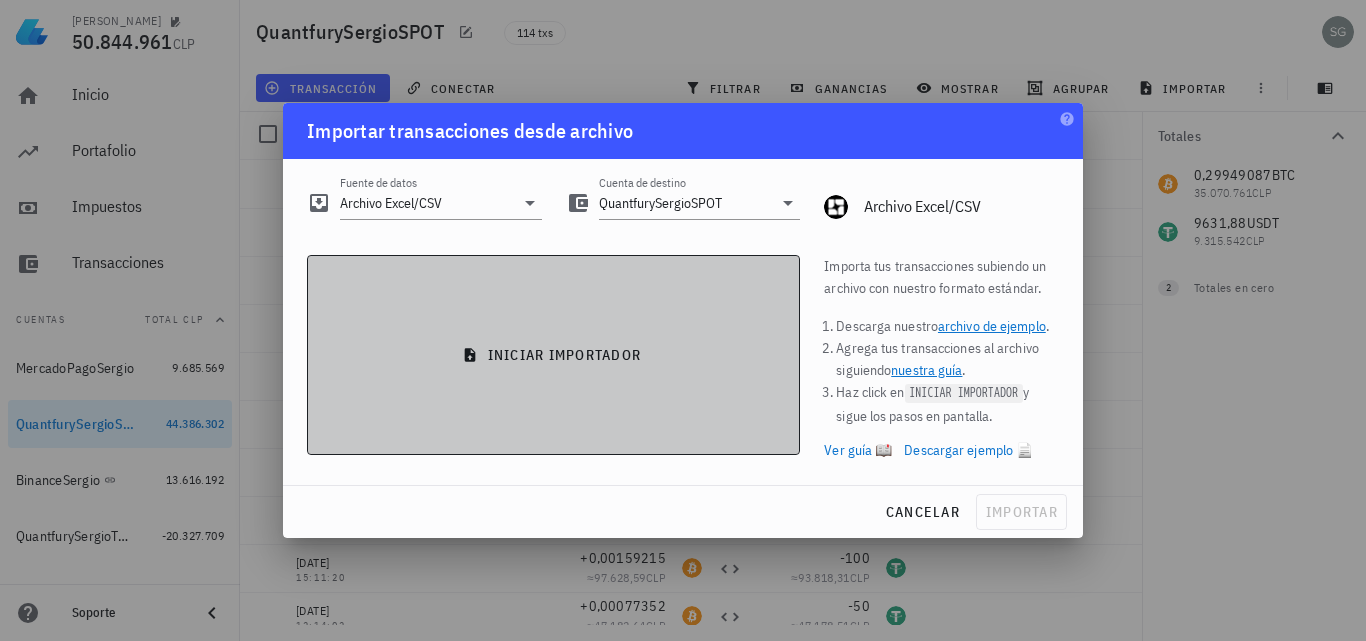 click on "iniciar importador" at bounding box center (553, 355) 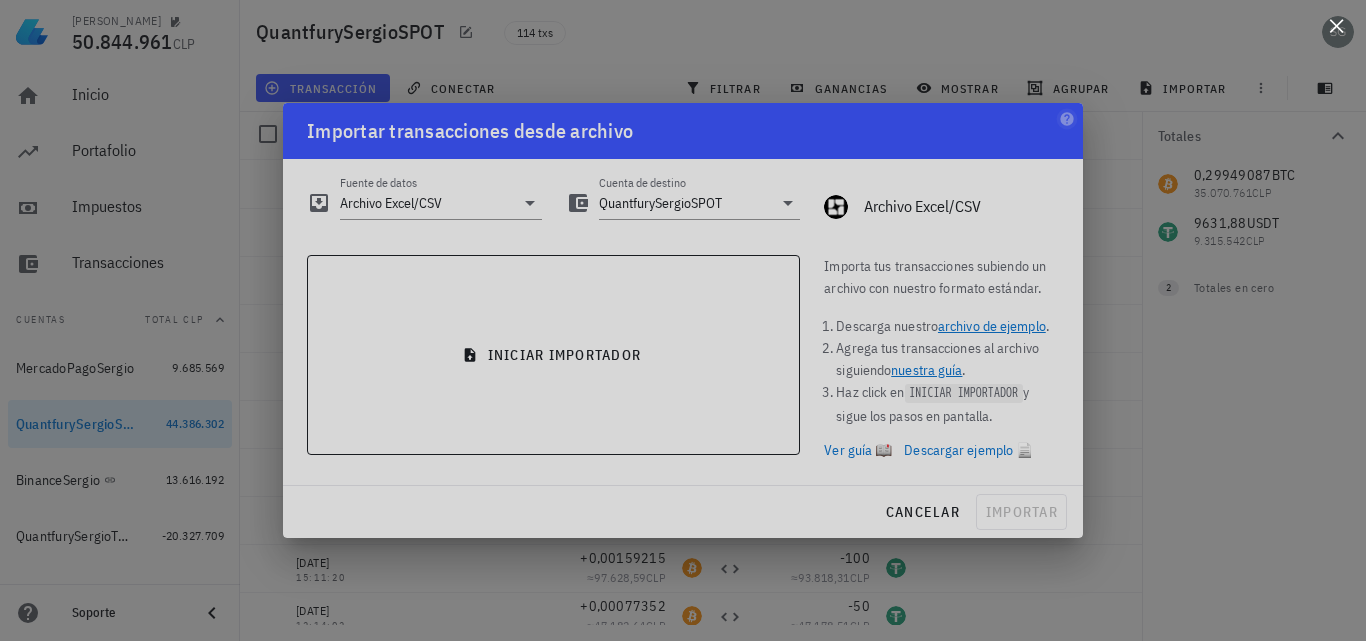 click at bounding box center (1336, 25) 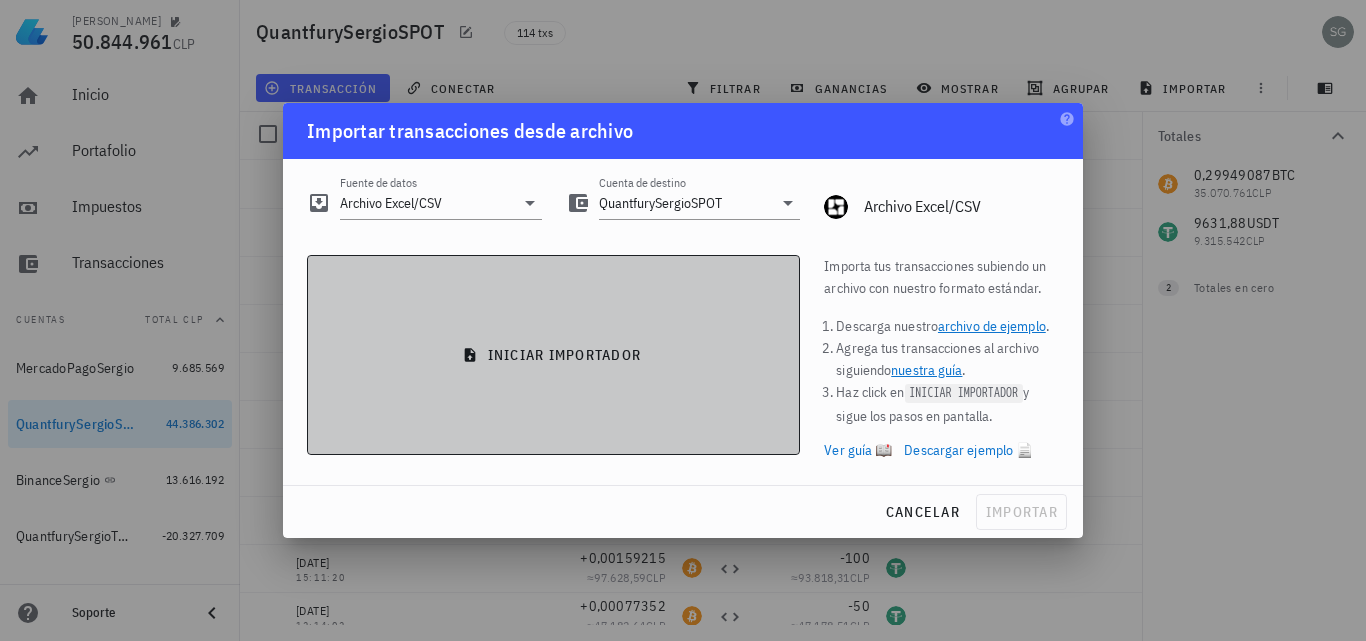 click on "iniciar importador" at bounding box center [553, 355] 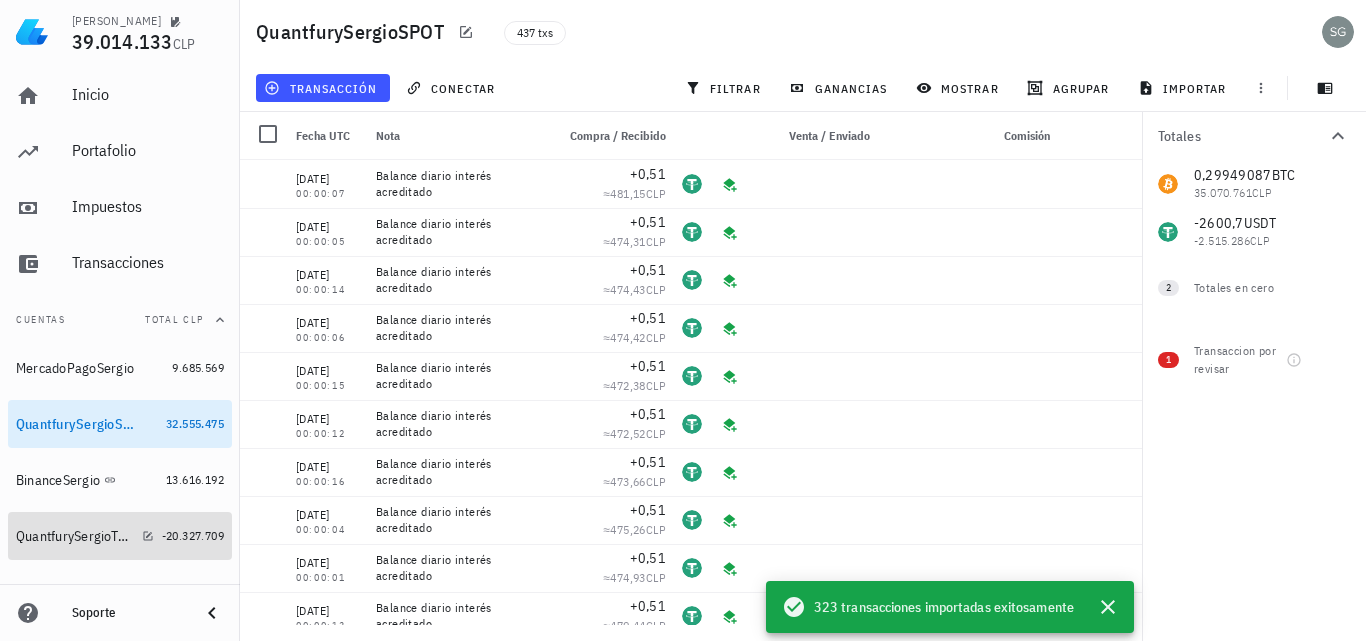 click on "QuantfurySergioTRADING" at bounding box center [75, 536] 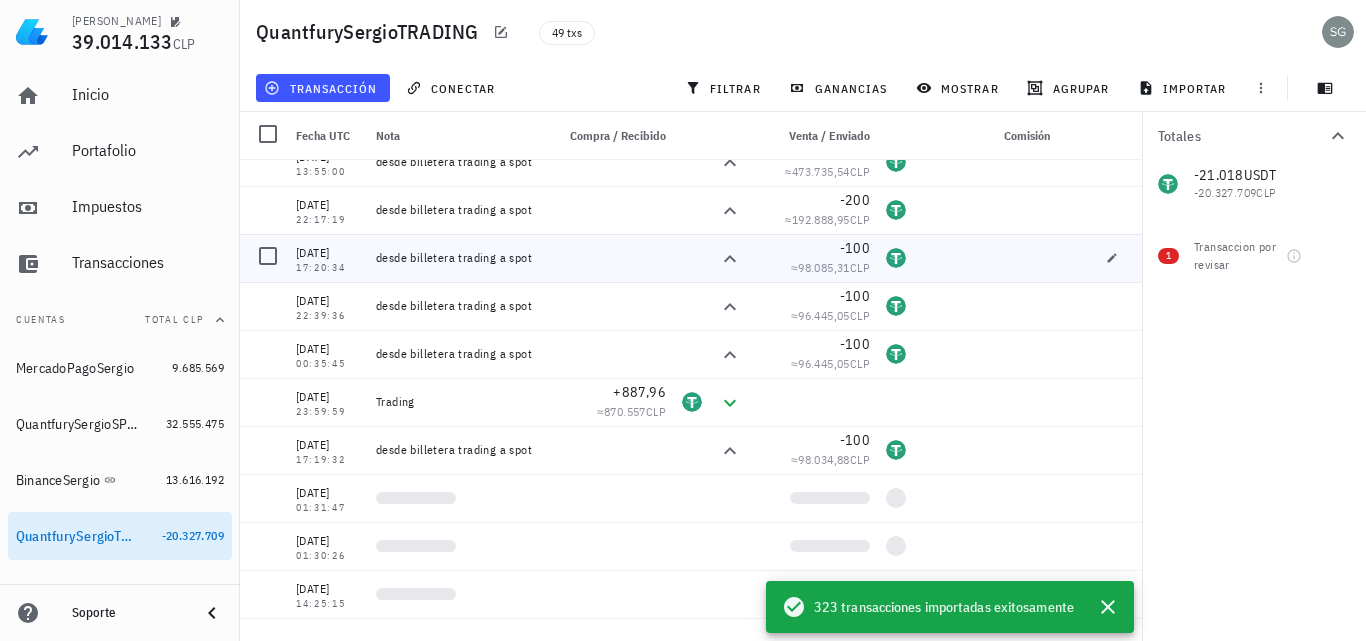 scroll, scrollTop: 400, scrollLeft: 0, axis: vertical 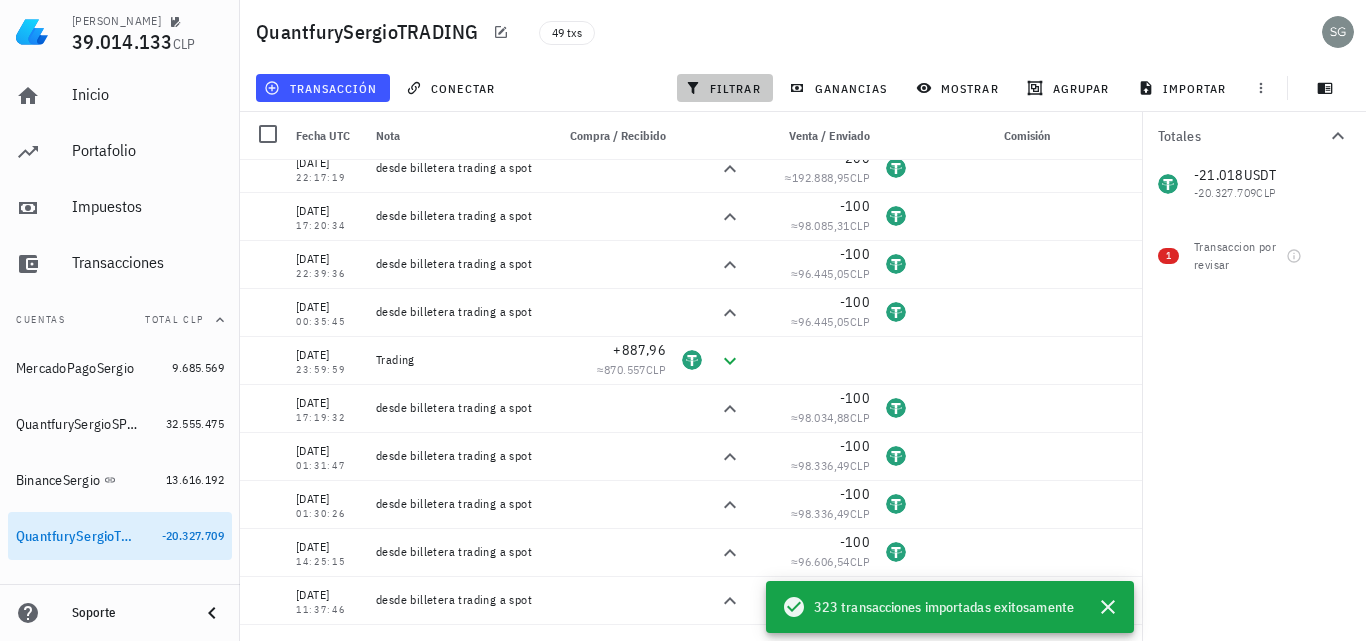 click on "filtrar" at bounding box center (725, 88) 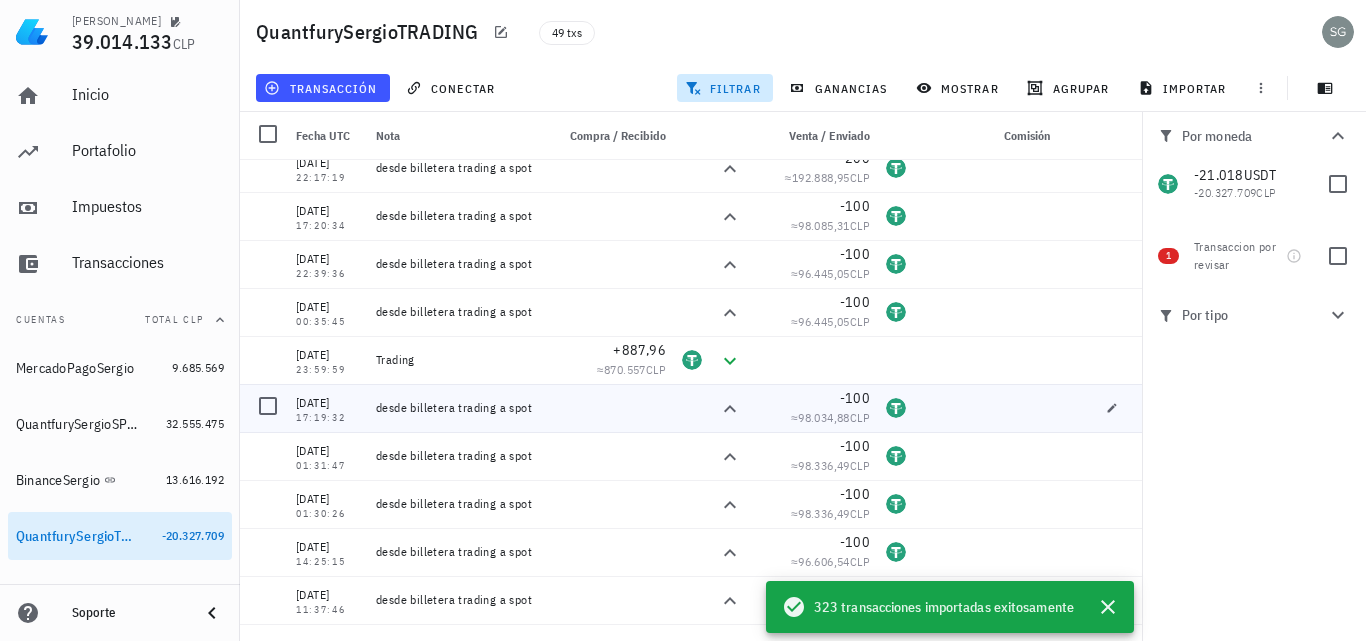 scroll, scrollTop: 500, scrollLeft: 0, axis: vertical 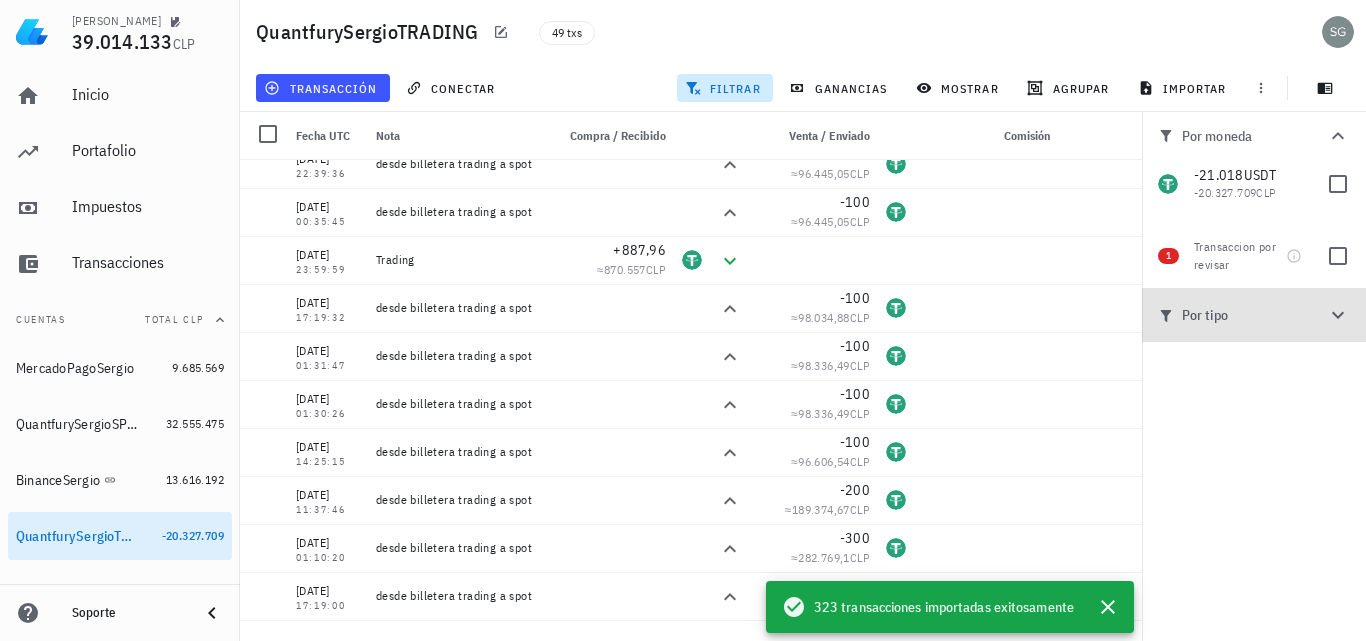 click 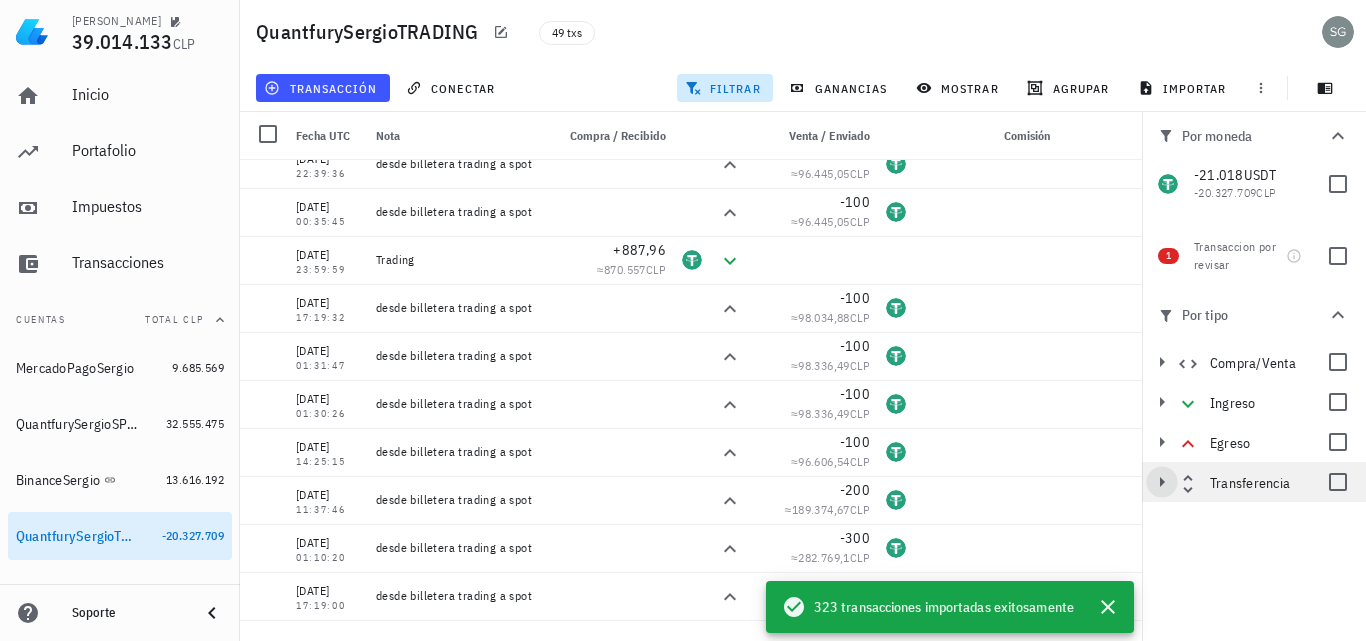 click 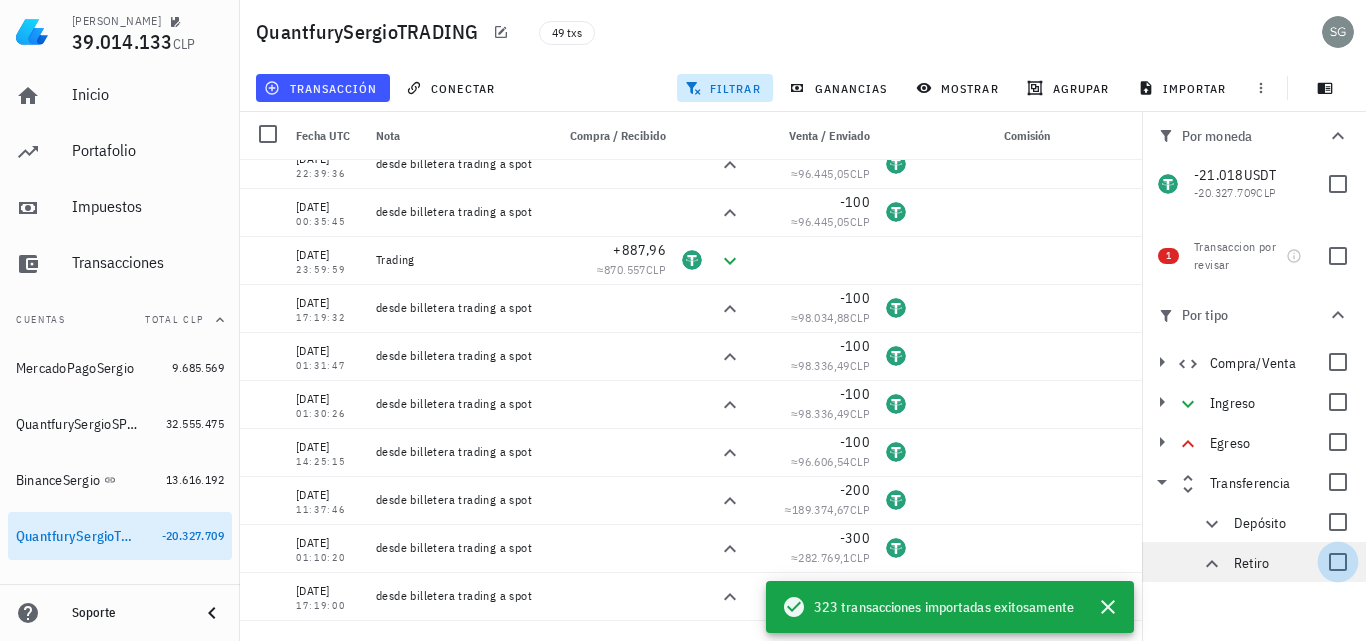 click at bounding box center (1338, 562) 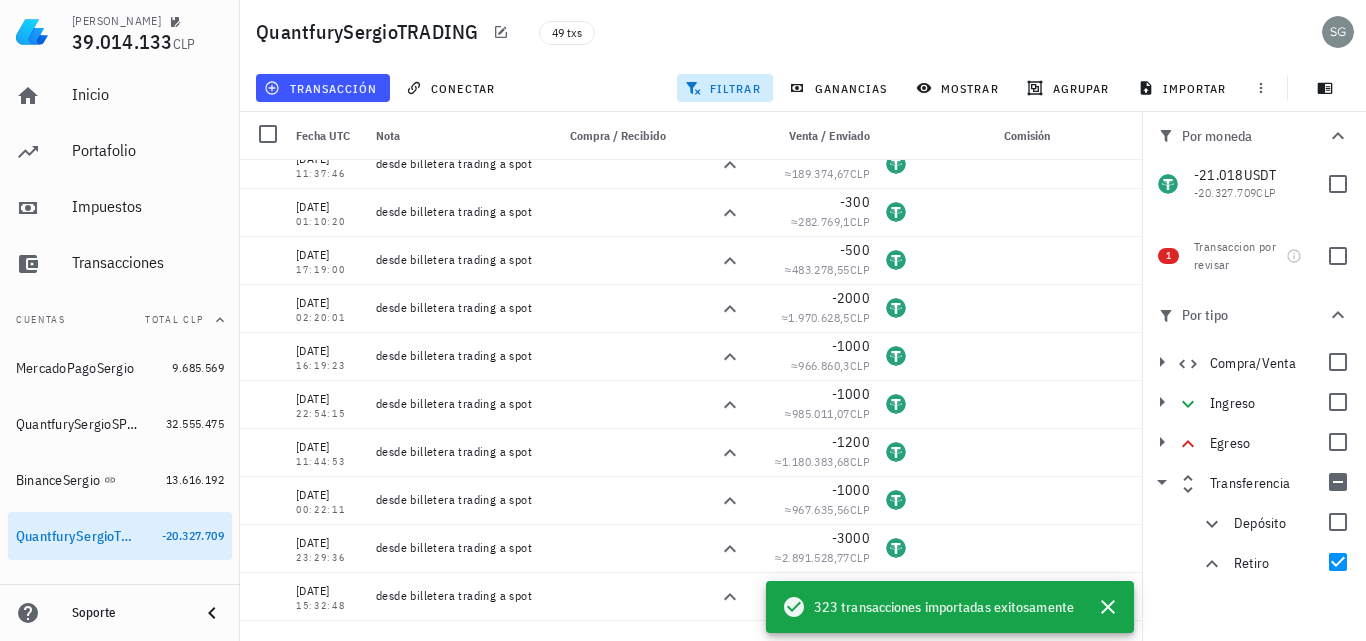 click at bounding box center [268, 134] 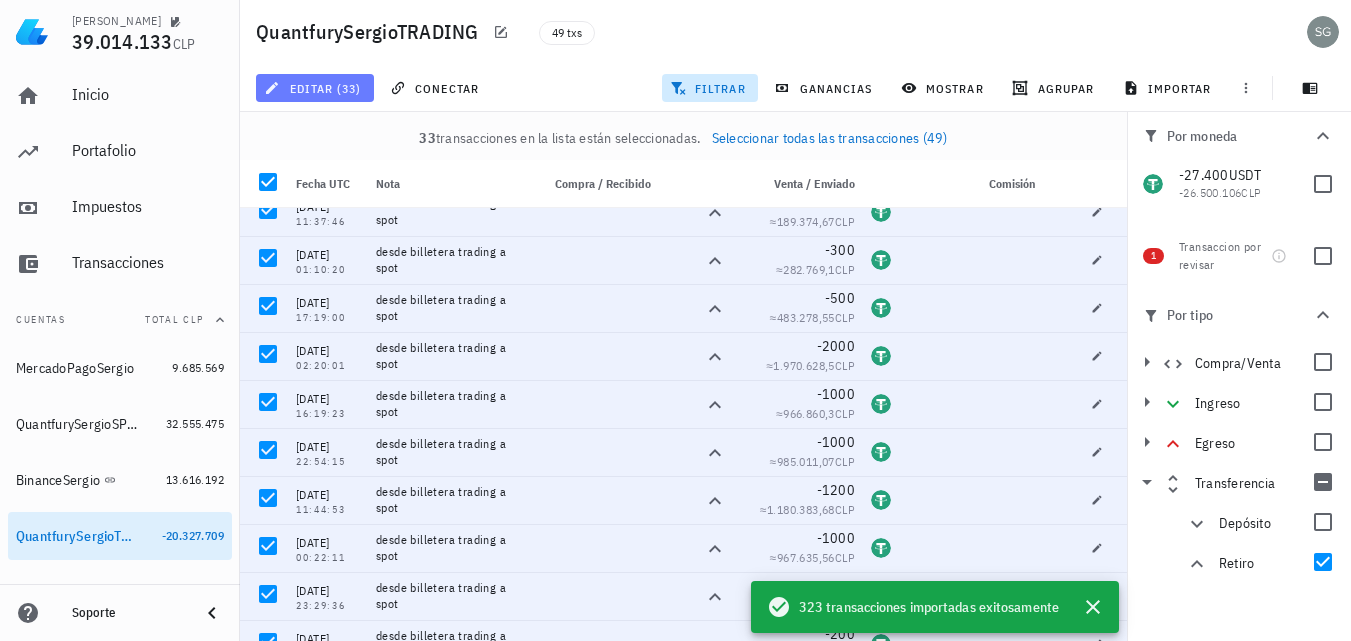 click on "editar (33)" at bounding box center [314, 88] 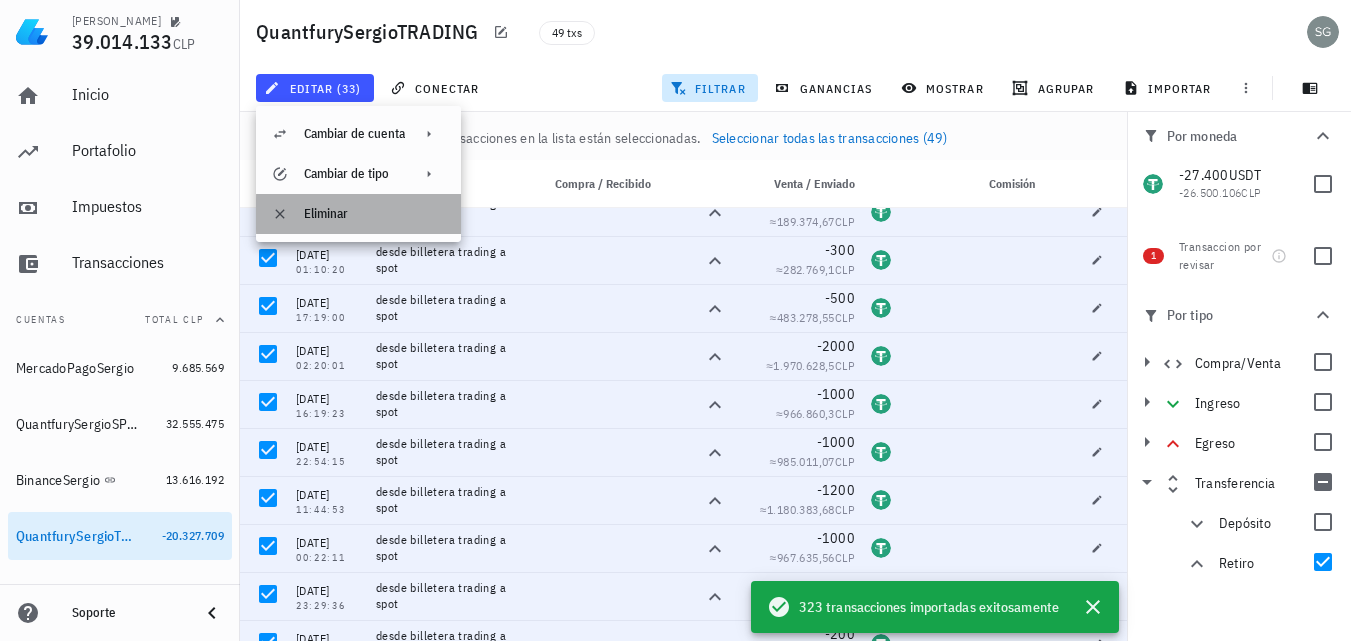 click on "Eliminar" at bounding box center [374, 214] 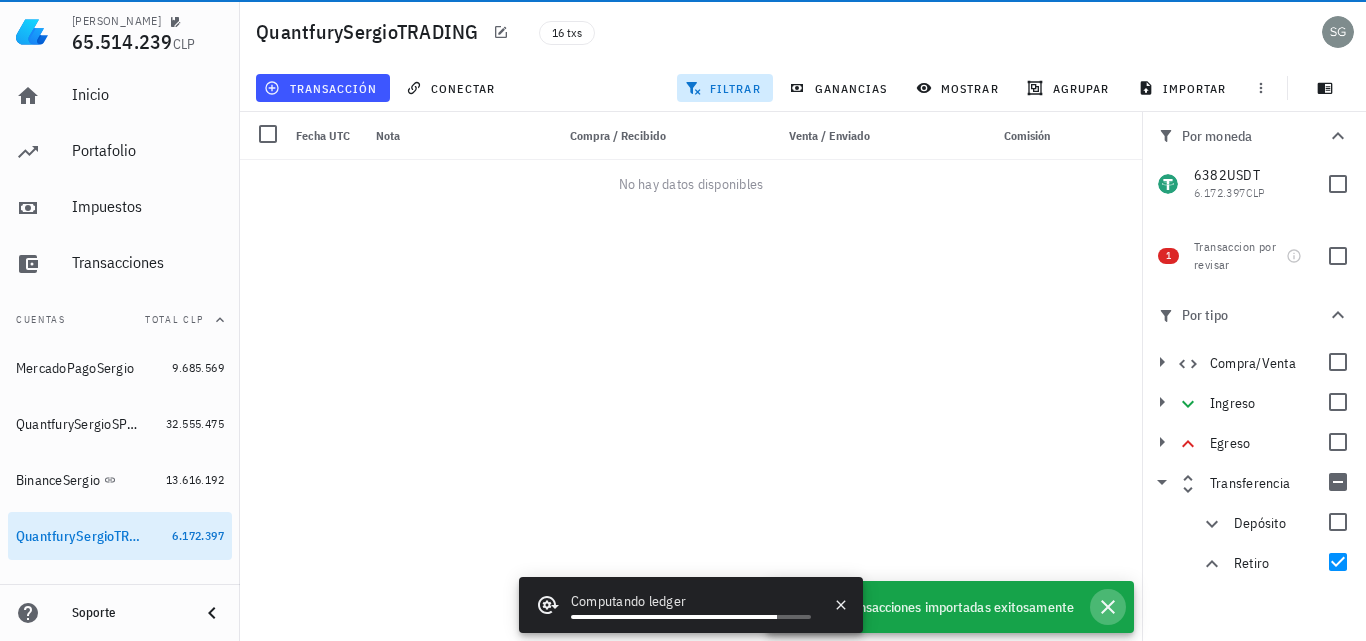 click 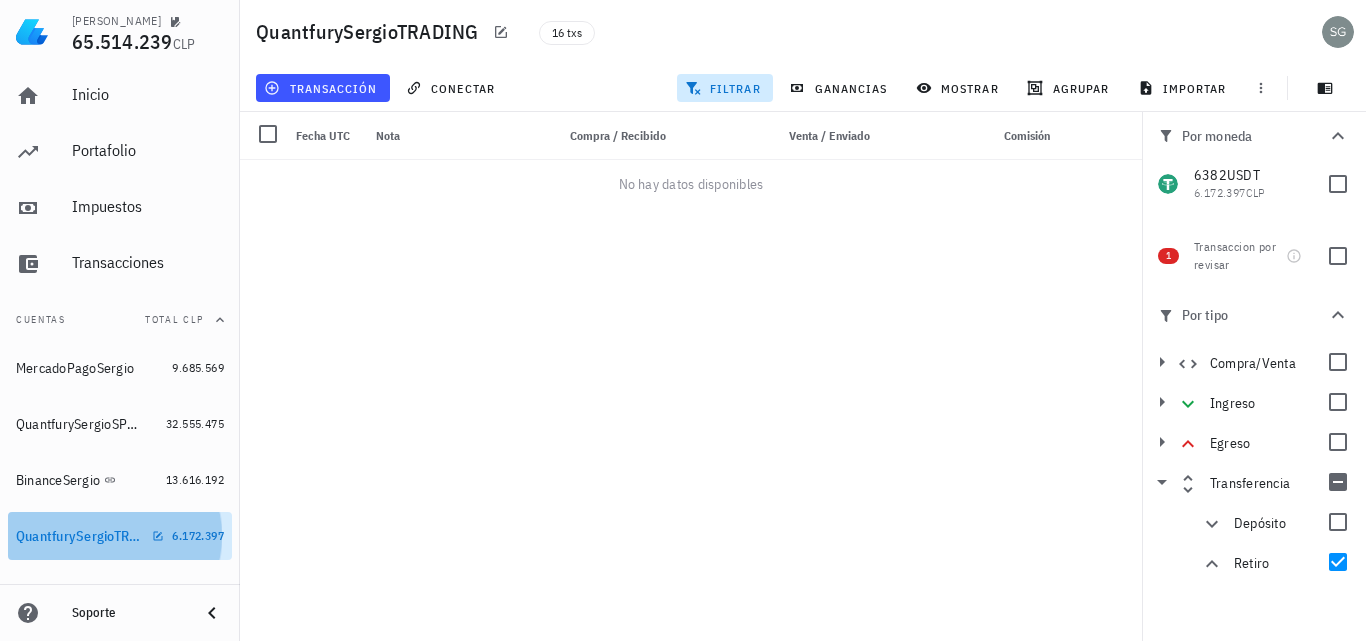 click on "QuantfurySergioTRADING" at bounding box center (80, 536) 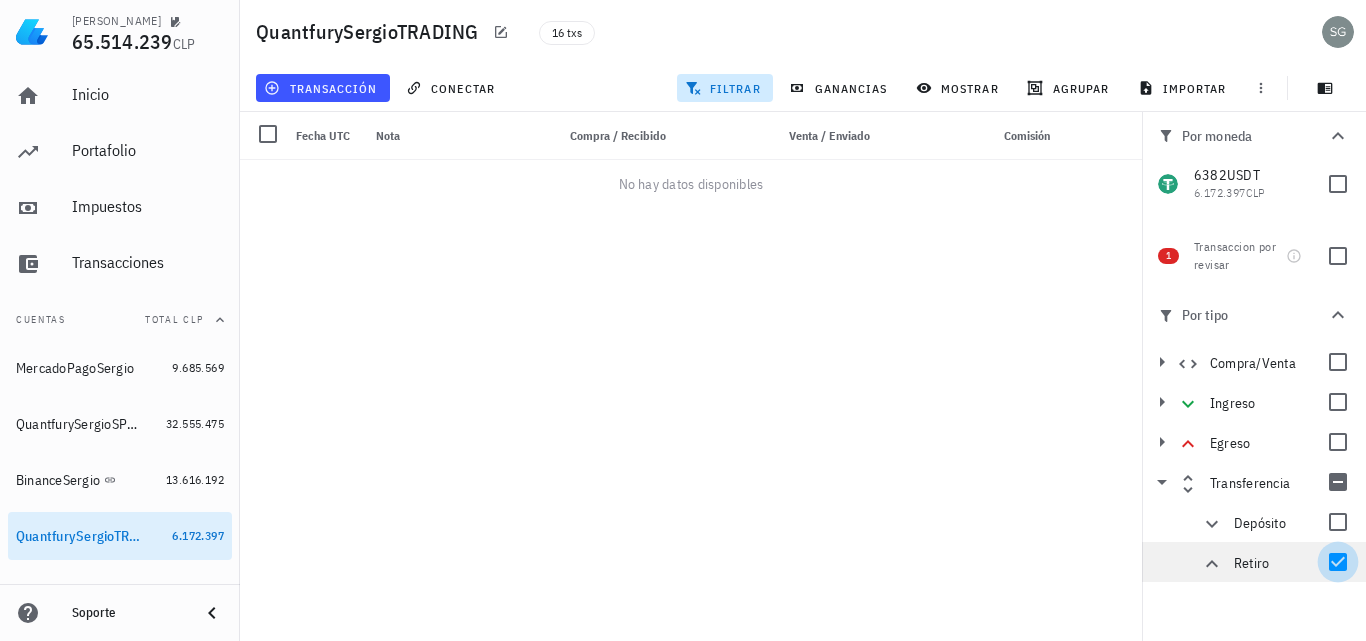 click at bounding box center (1338, 562) 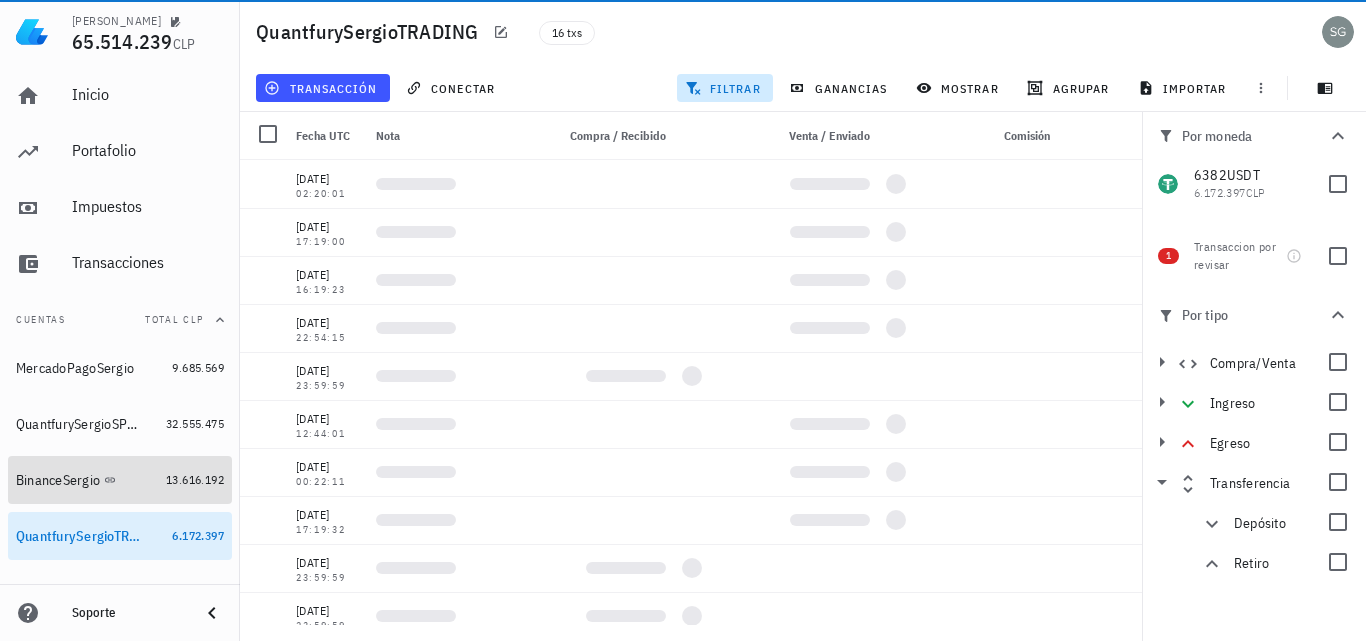 click on "BinanceSergio" at bounding box center [58, 480] 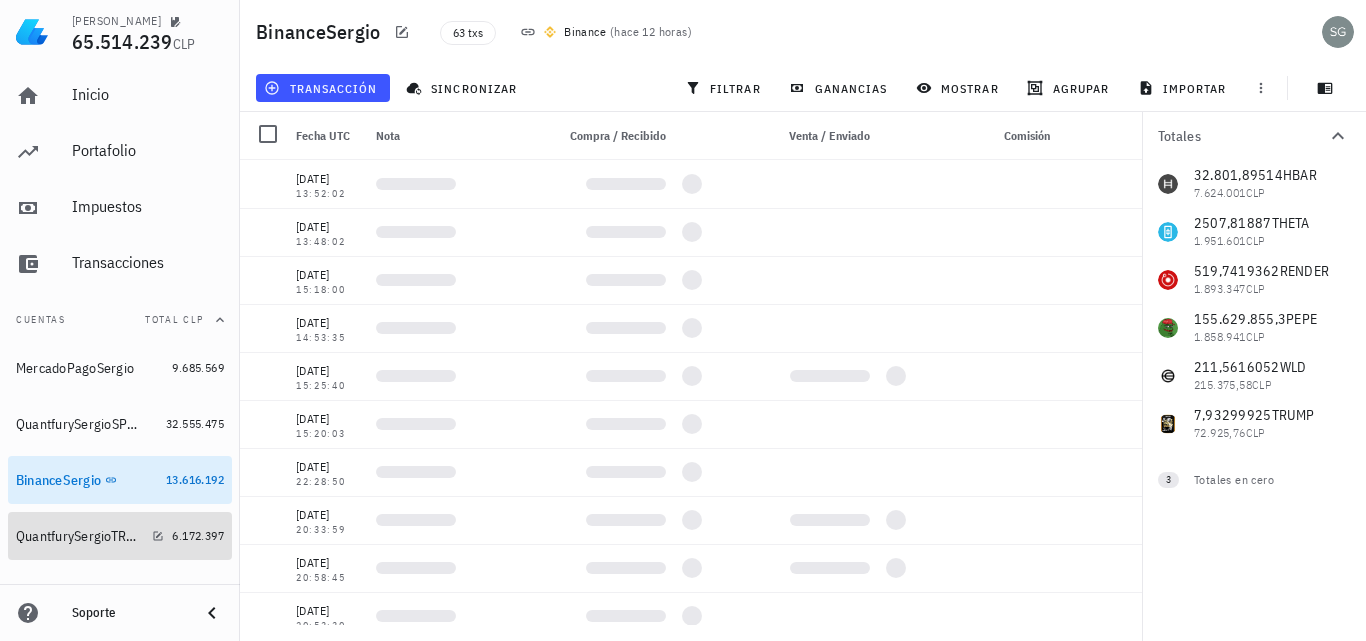 click on "QuantfurySergioTRADING" at bounding box center [80, 536] 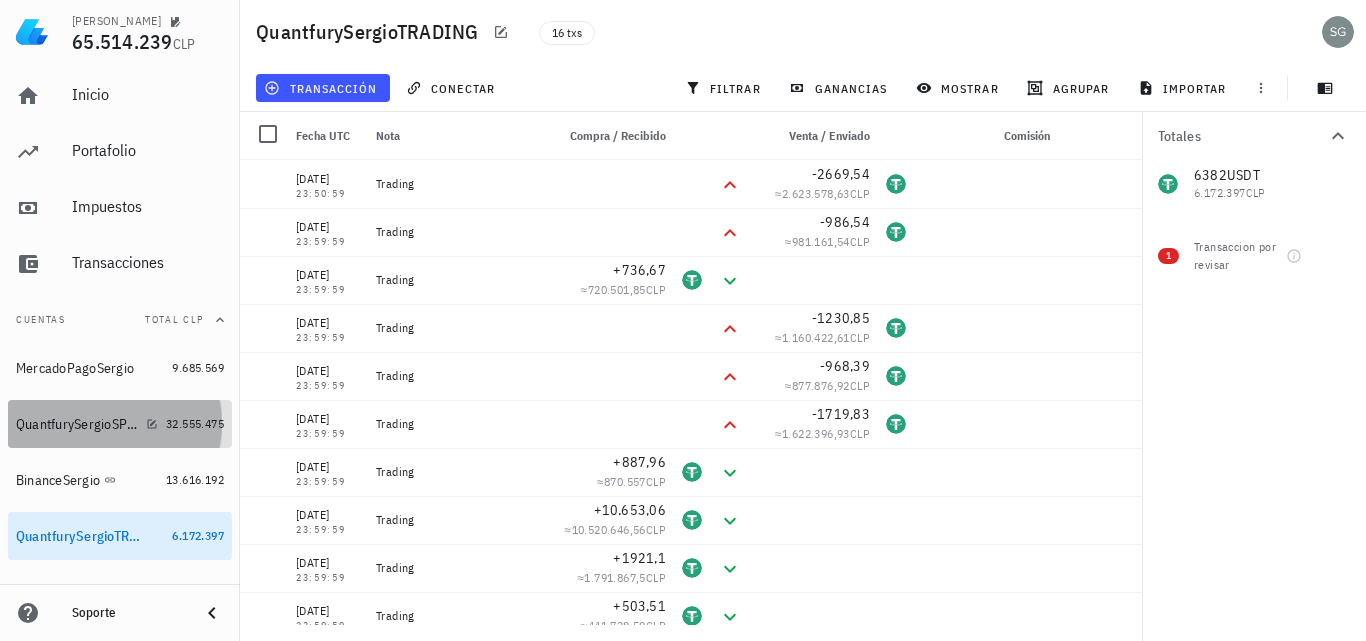 click on "QuantfurySergioSPOT" at bounding box center (87, 424) 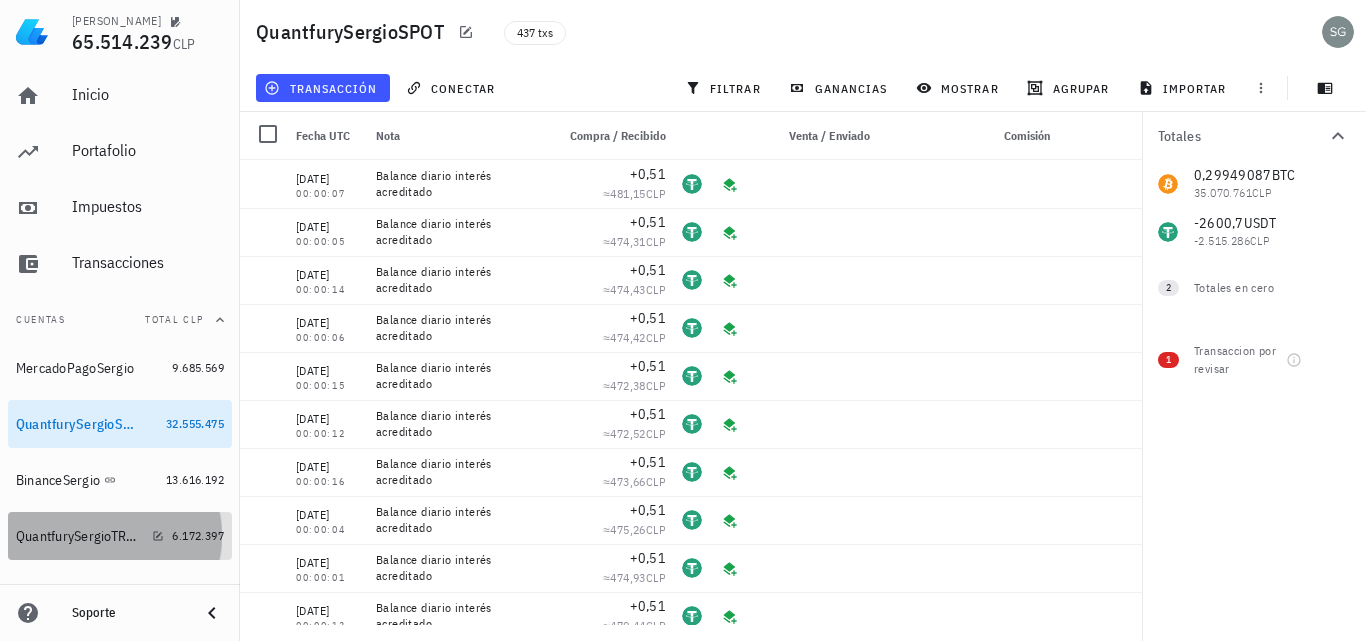 click on "QuantfurySergioTRADING" at bounding box center (80, 536) 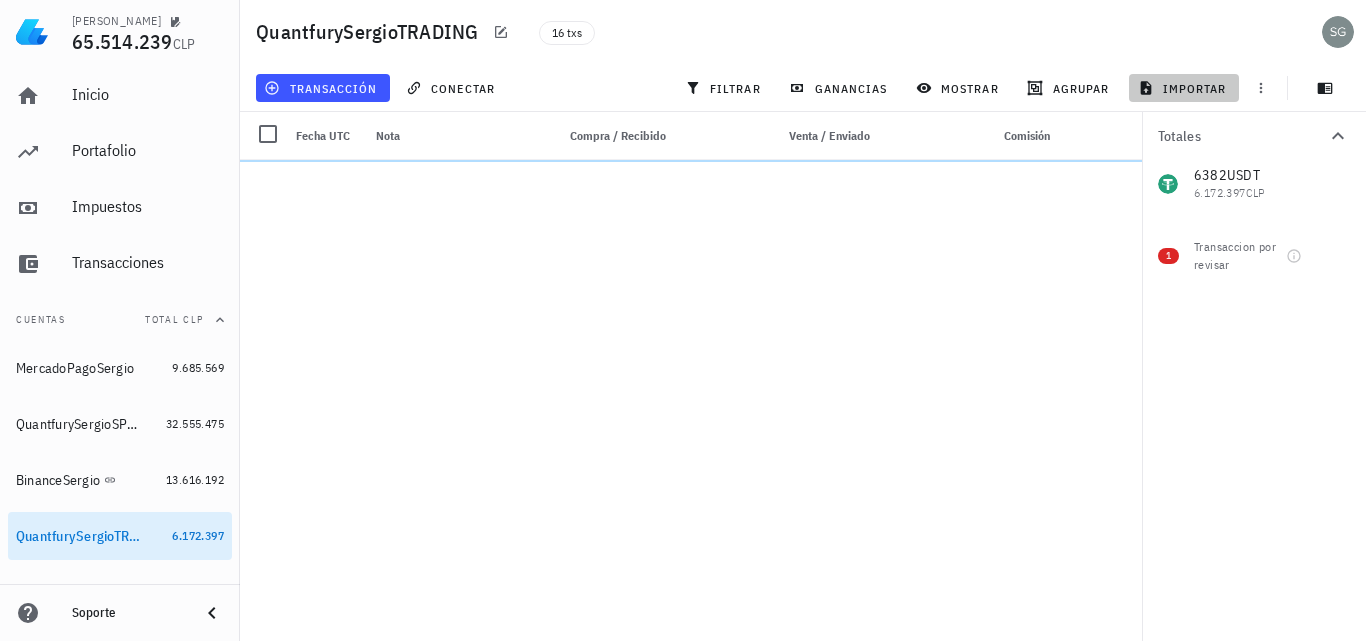 click on "importar" at bounding box center [1184, 88] 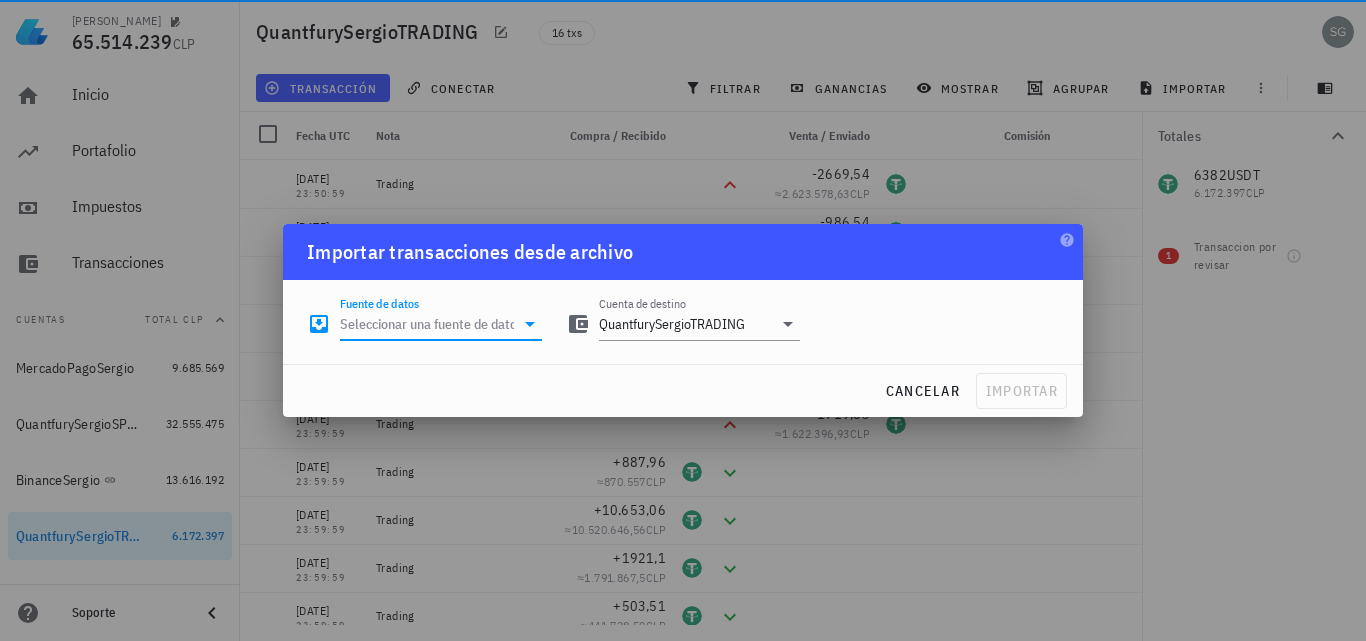 drag, startPoint x: 394, startPoint y: 327, endPoint x: 392, endPoint y: 337, distance: 10.198039 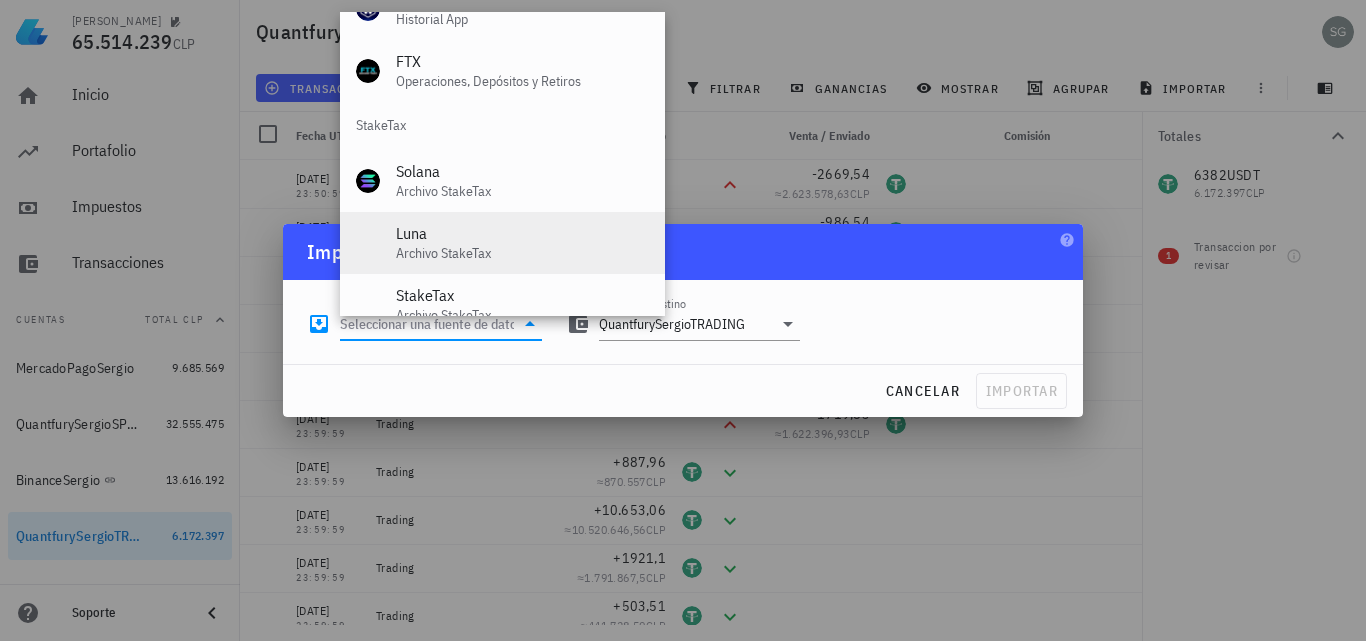 scroll, scrollTop: 834, scrollLeft: 0, axis: vertical 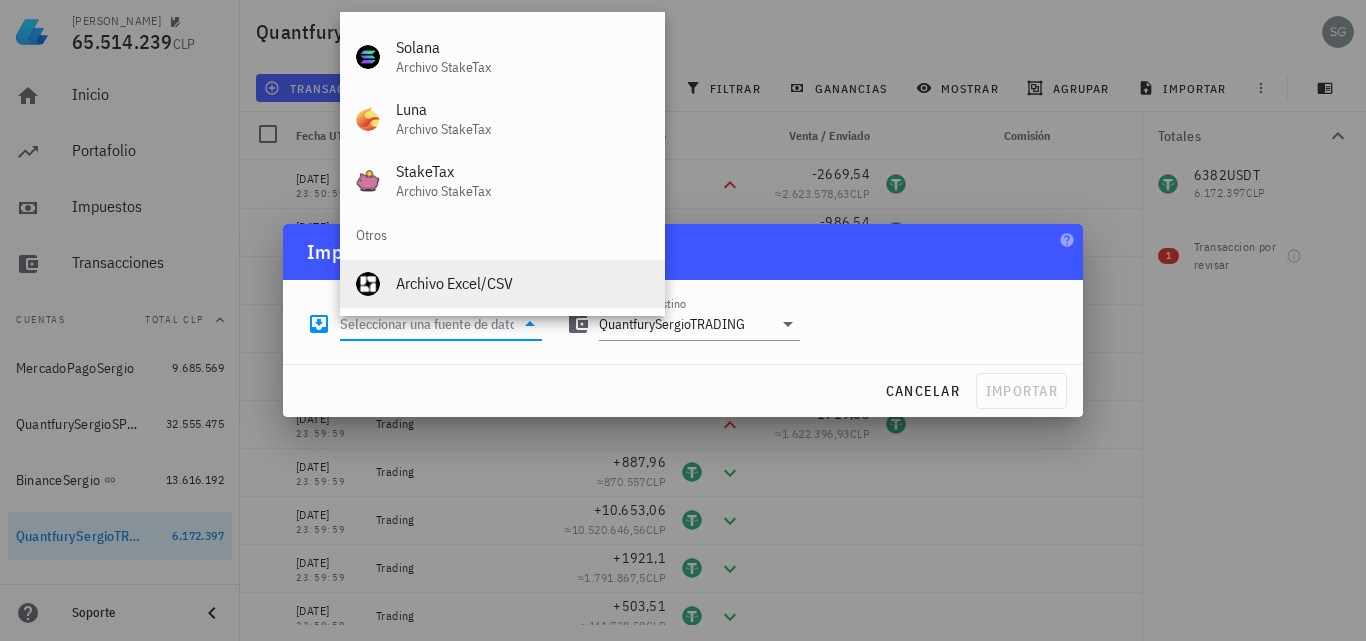 click on "Archivo Excel/CSV" at bounding box center [522, 283] 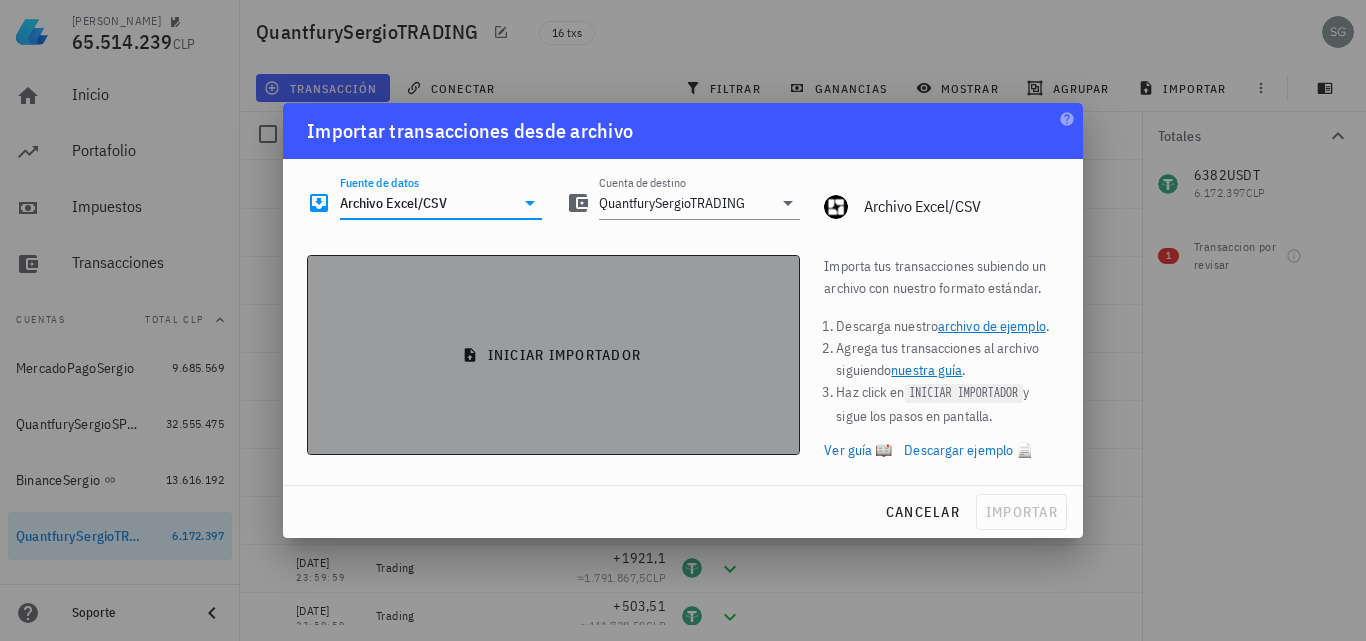 click on "iniciar importador" at bounding box center [553, 355] 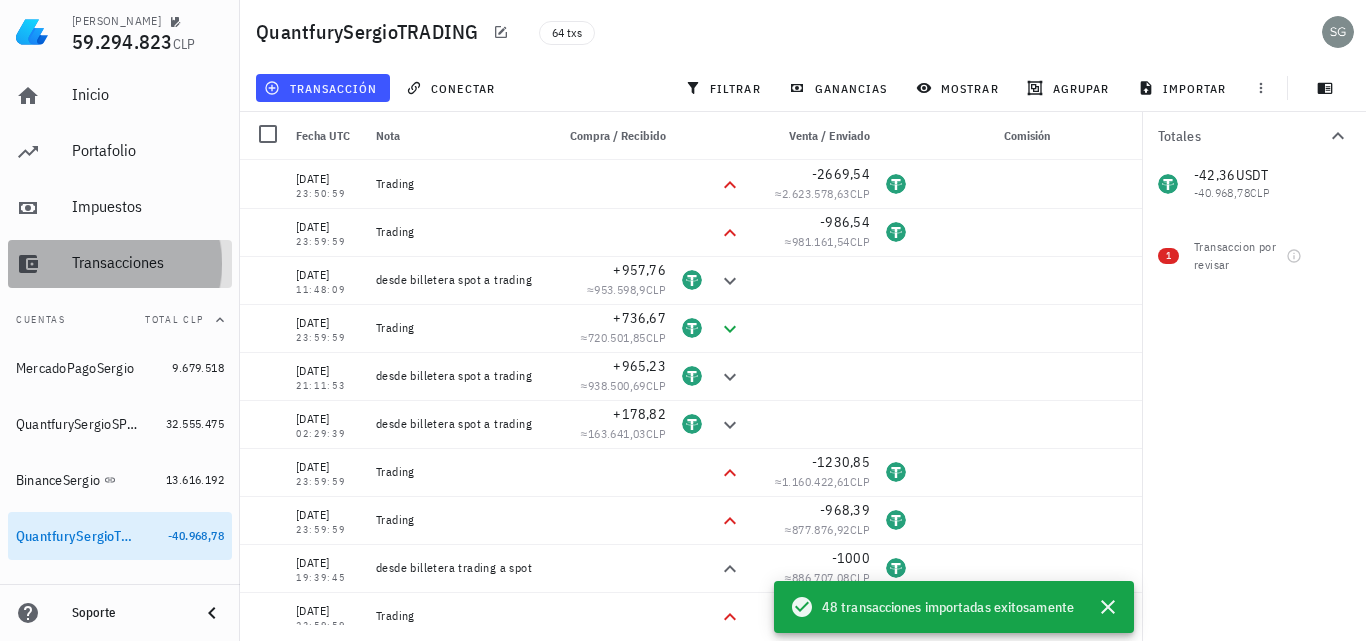 click on "Transacciones" at bounding box center [148, 262] 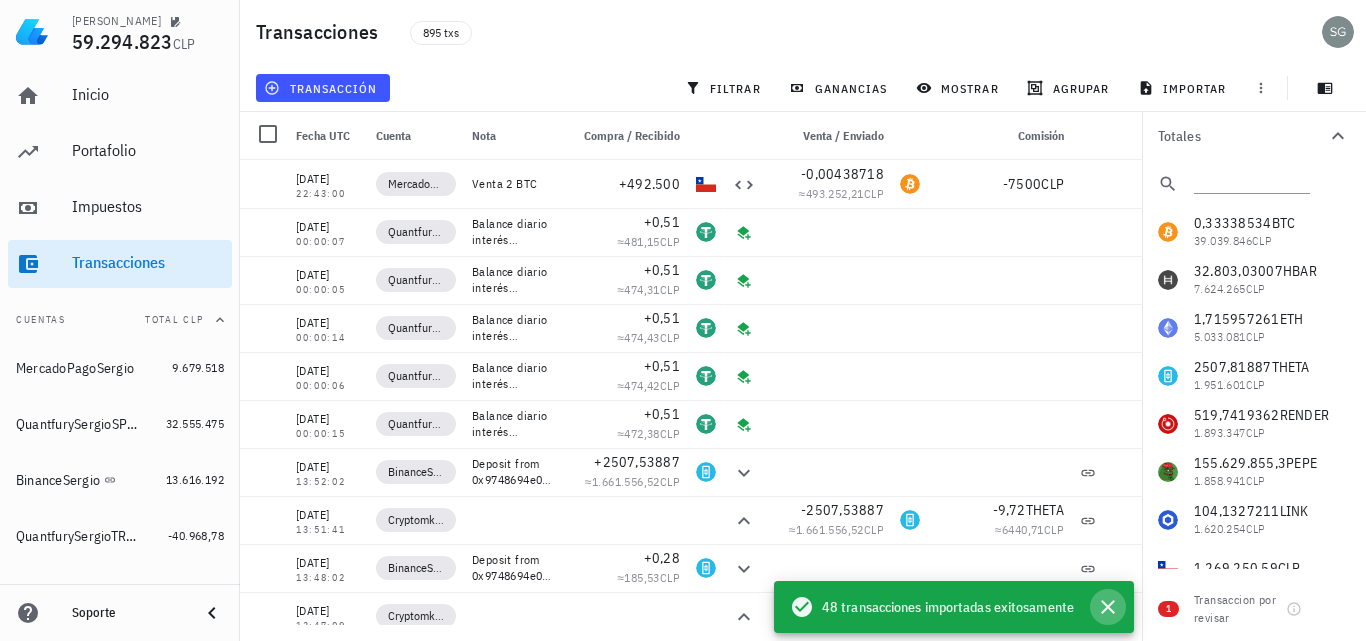 click 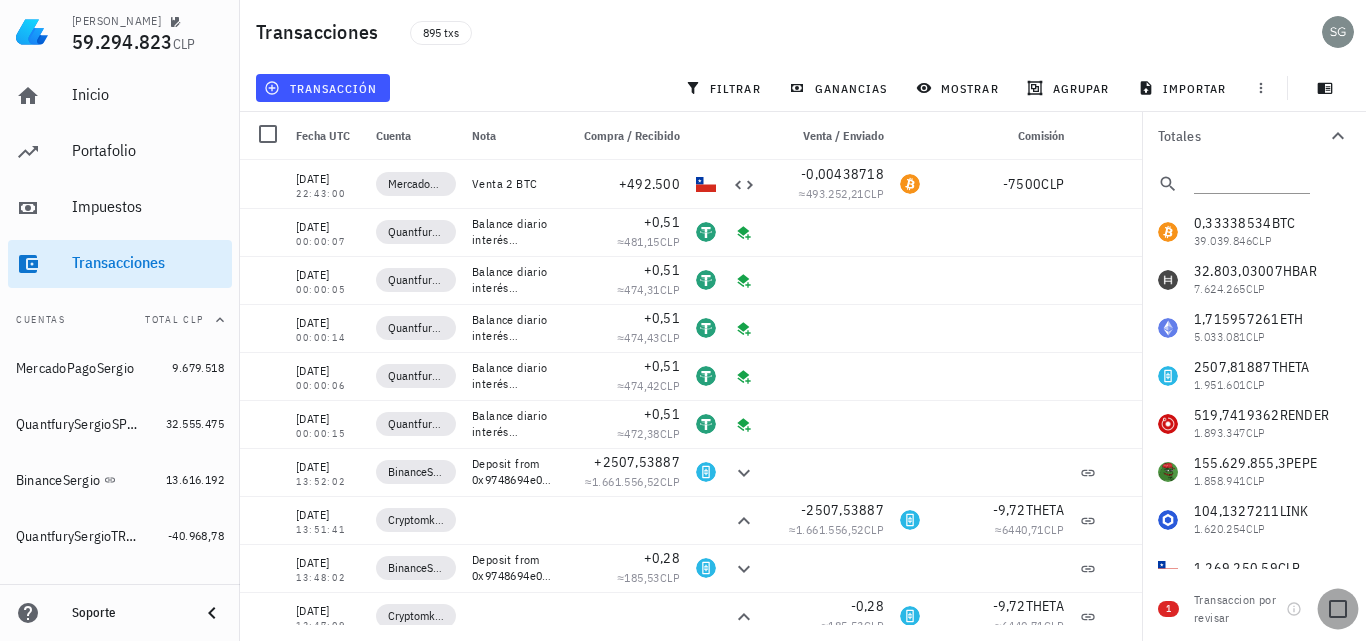 click at bounding box center (1338, 609) 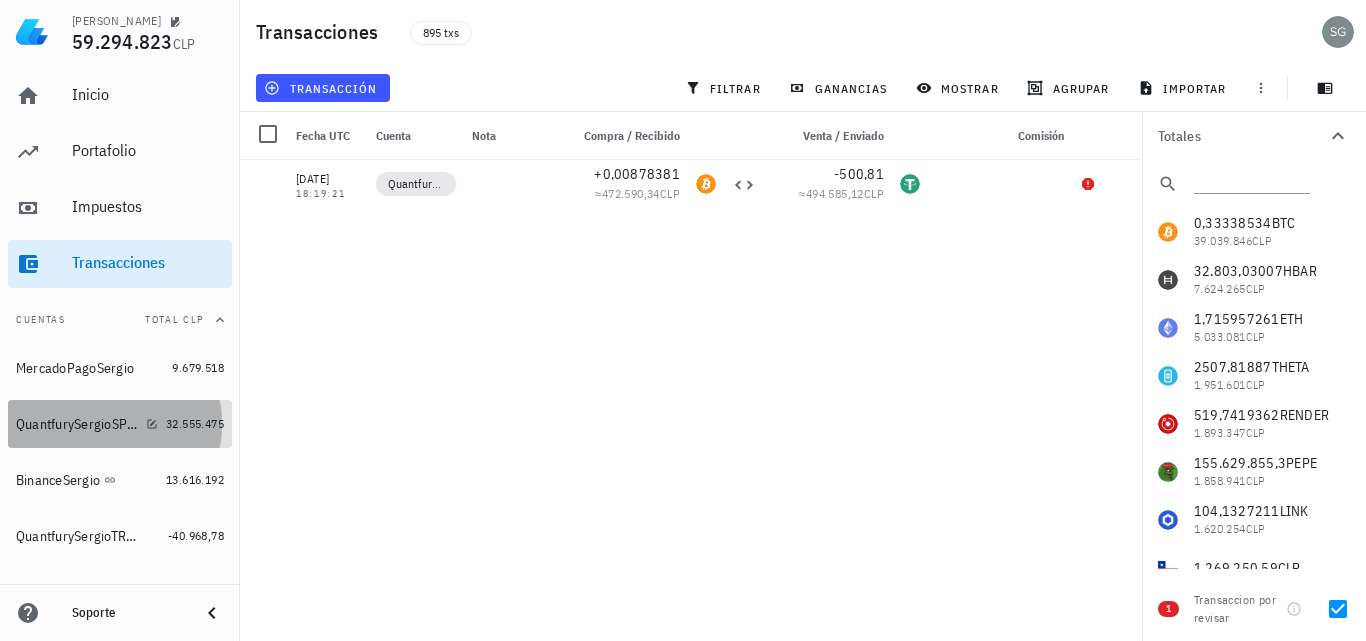 click on "QuantfurySergioSPOT" at bounding box center [87, 424] 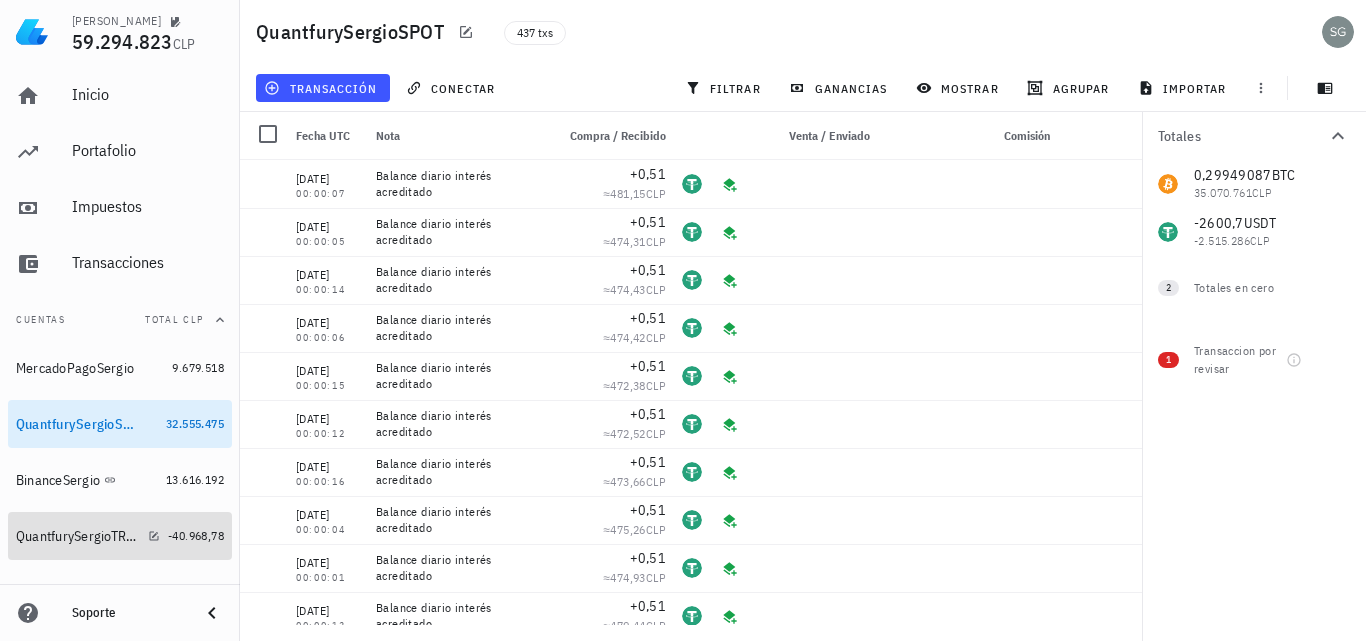 drag, startPoint x: 76, startPoint y: 532, endPoint x: 625, endPoint y: 551, distance: 549.3287 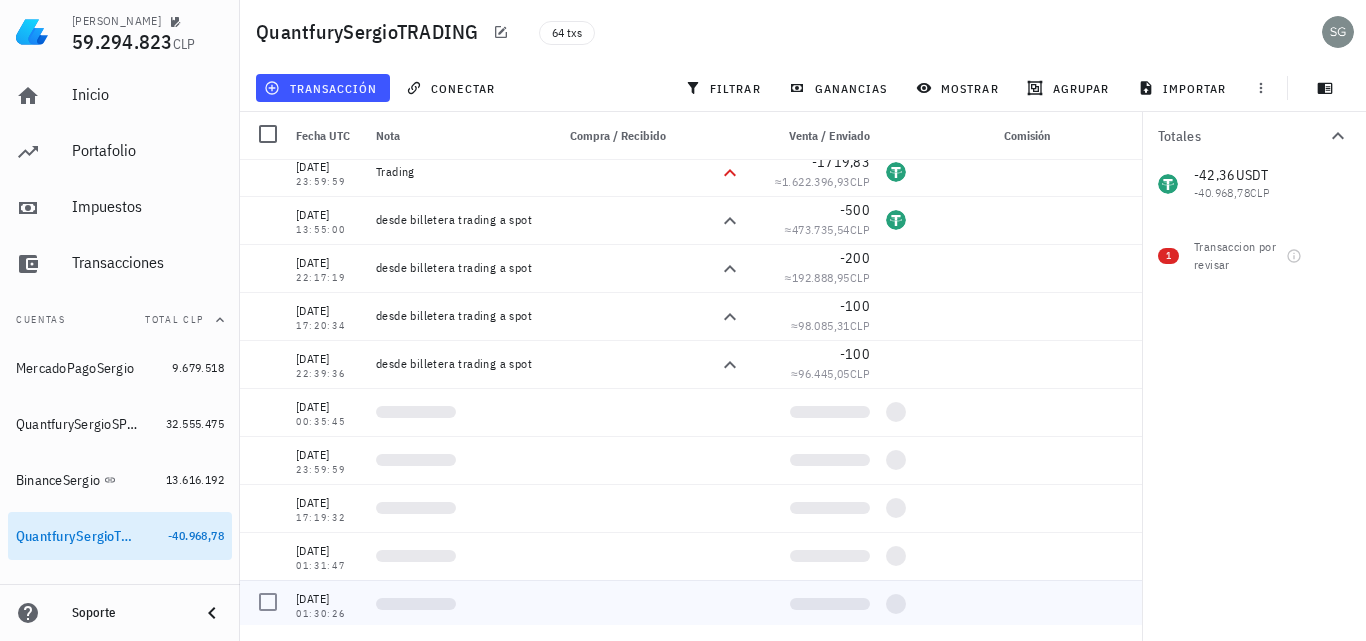 scroll, scrollTop: 700, scrollLeft: 0, axis: vertical 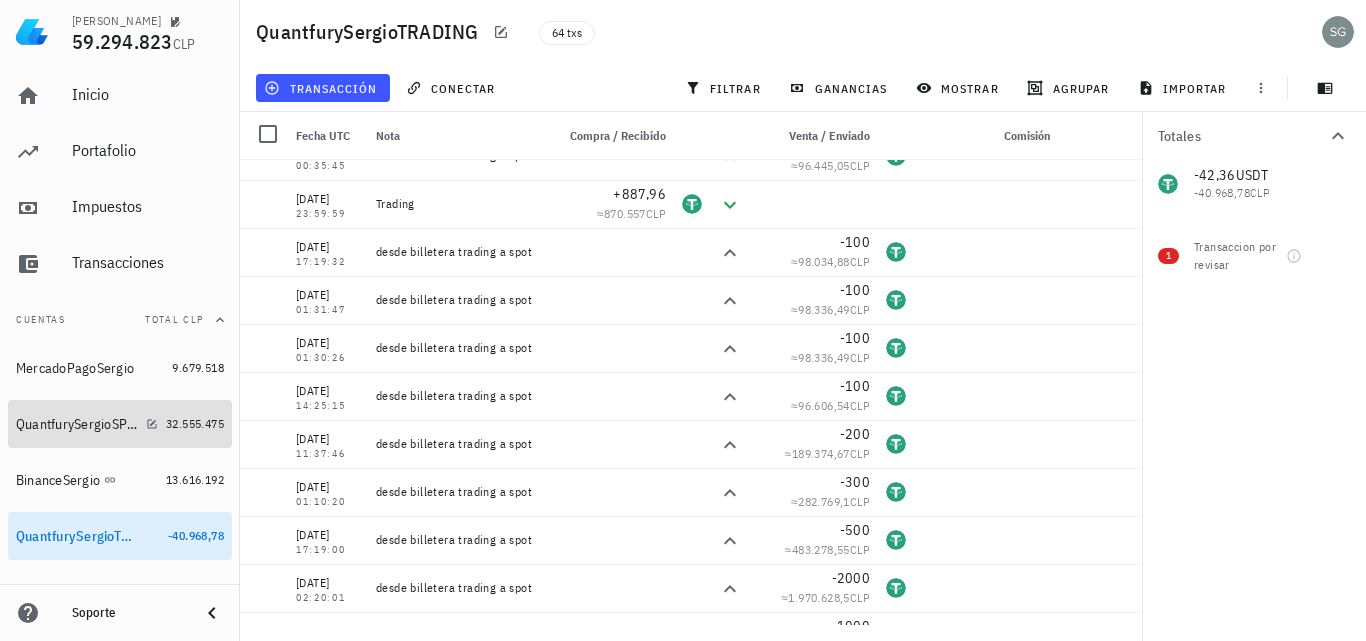 click on "QuantfurySergioSPOT" at bounding box center (77, 424) 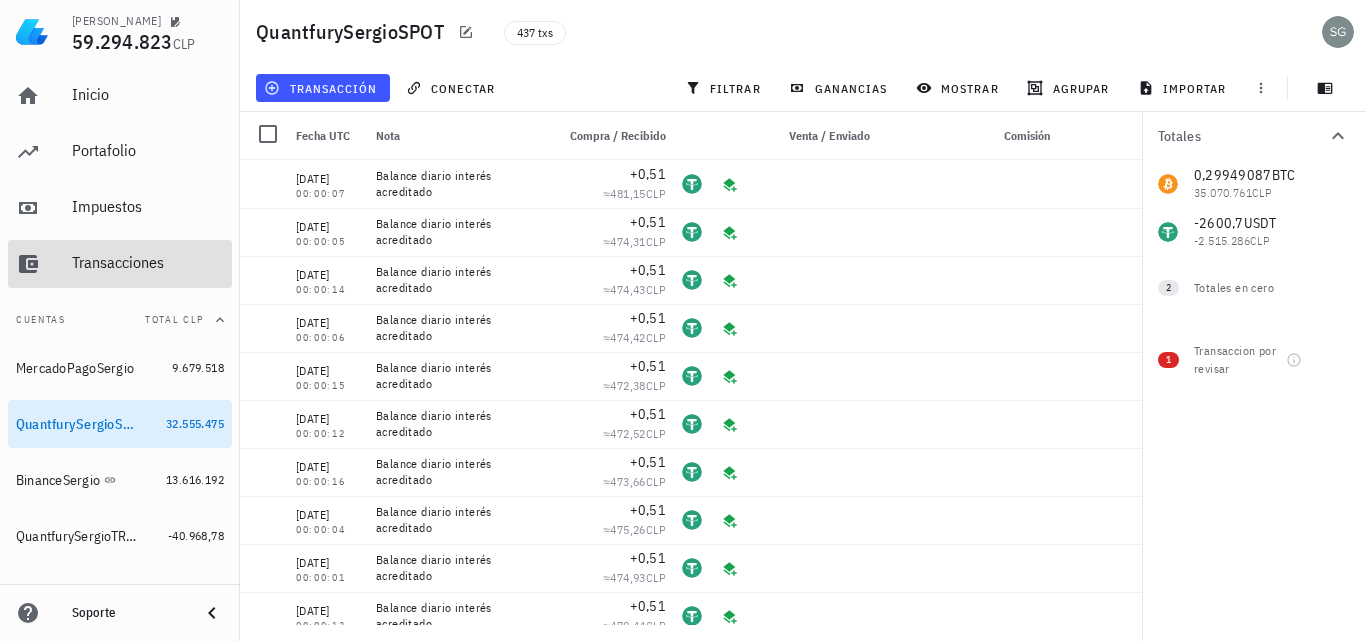 click on "Transacciones" at bounding box center [148, 262] 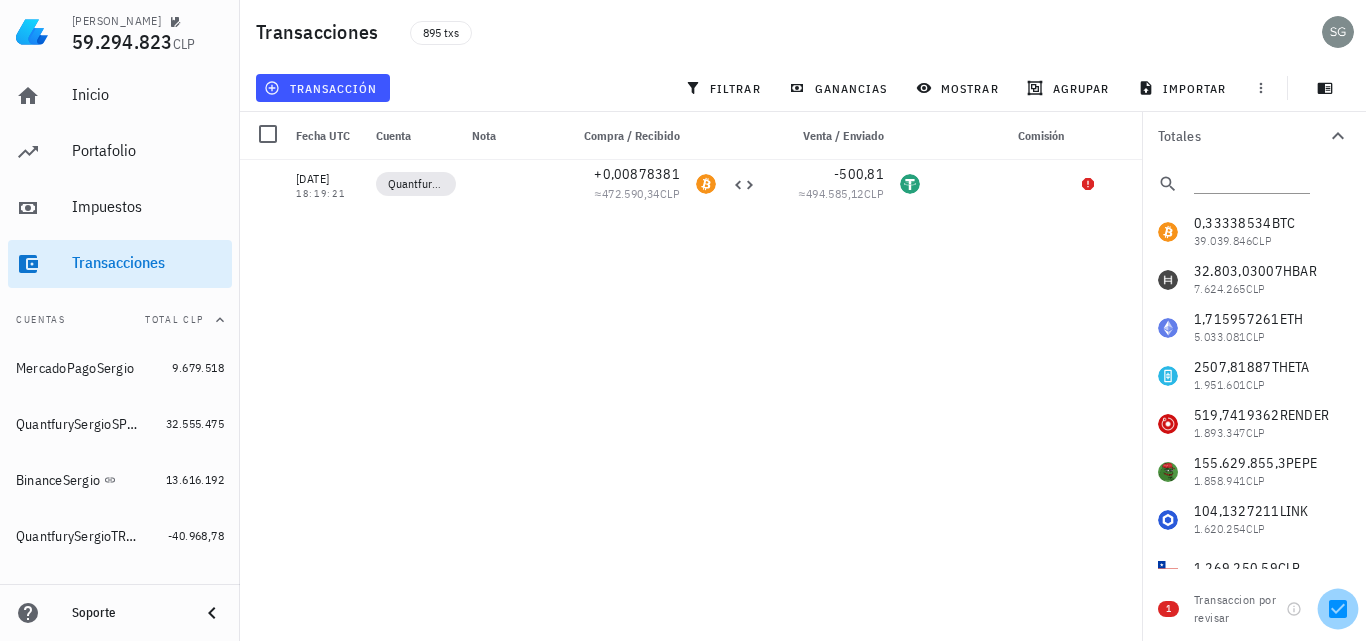 click at bounding box center (1338, 609) 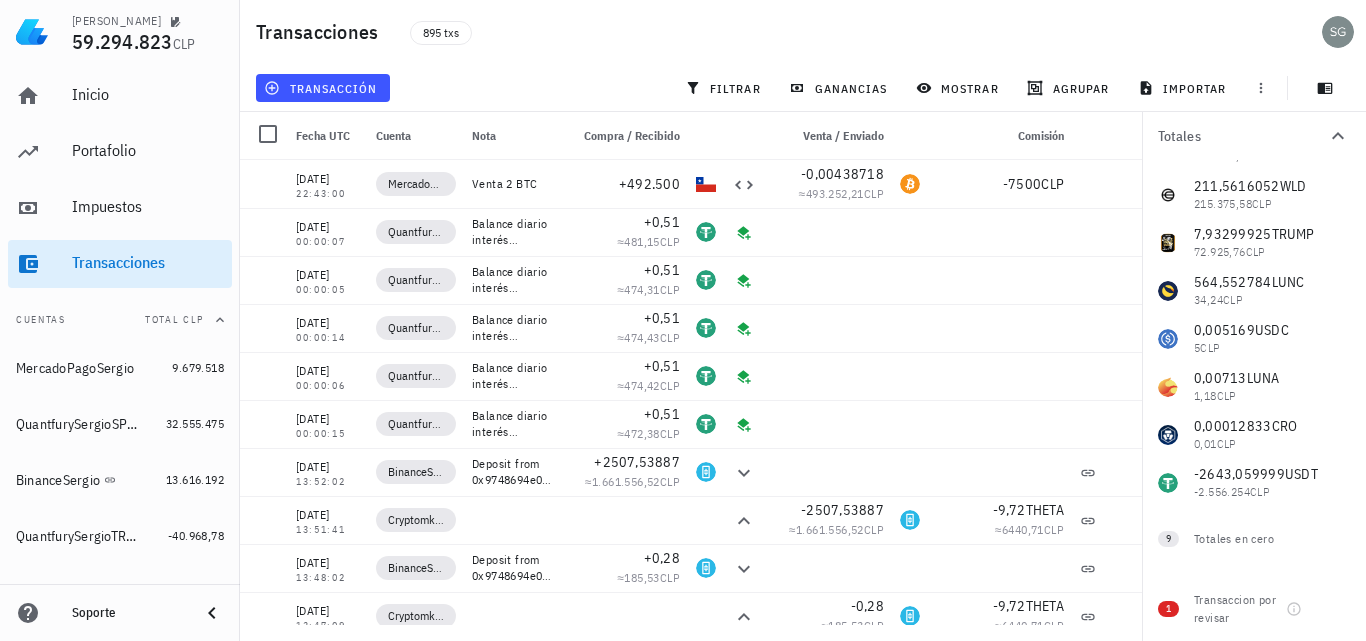 scroll, scrollTop: 519, scrollLeft: 0, axis: vertical 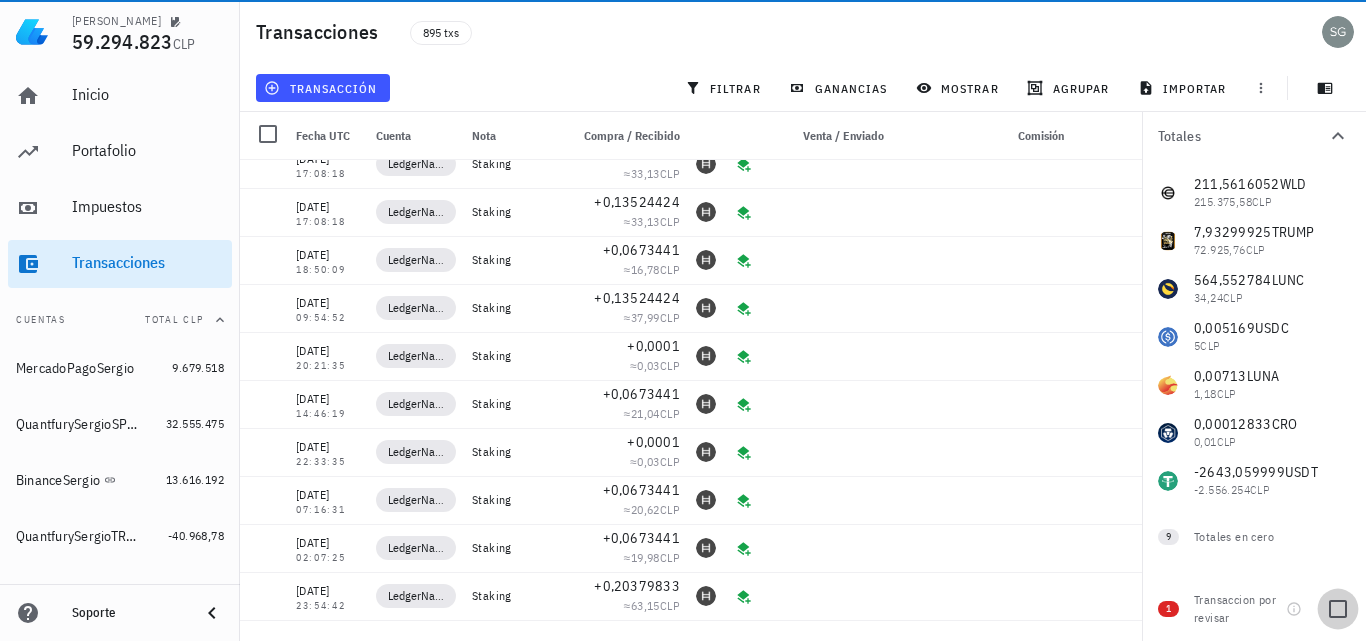 click at bounding box center [1338, 609] 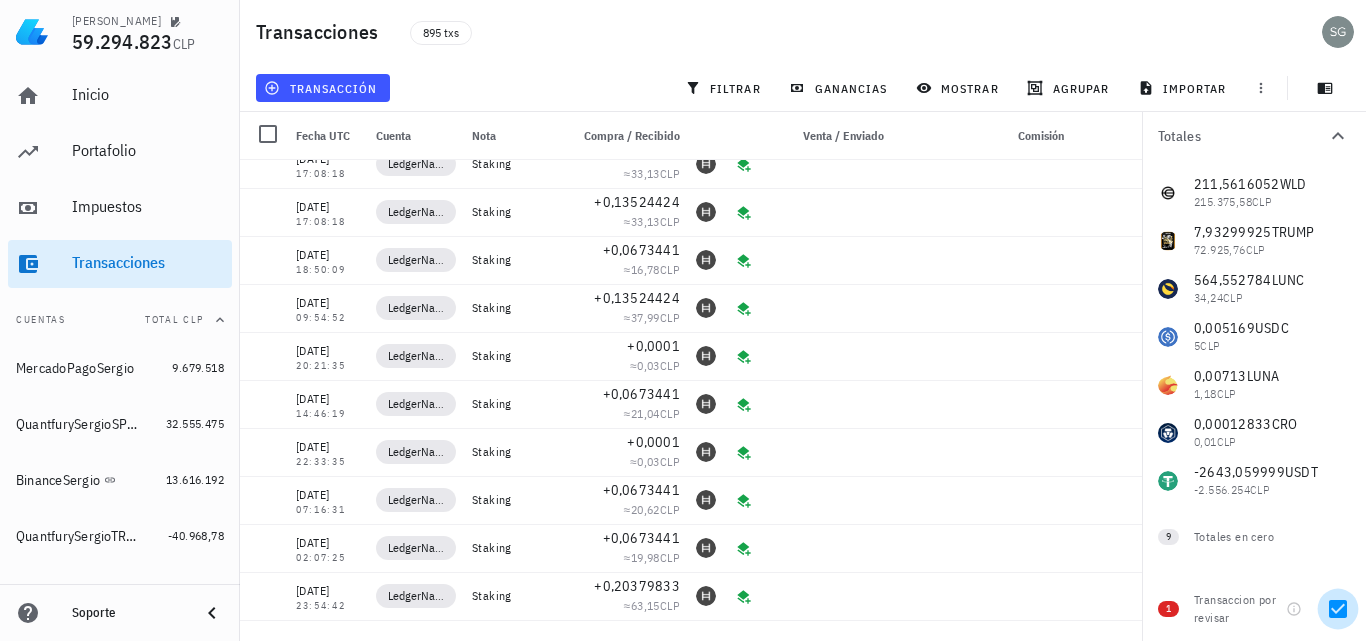 scroll, scrollTop: 0, scrollLeft: 0, axis: both 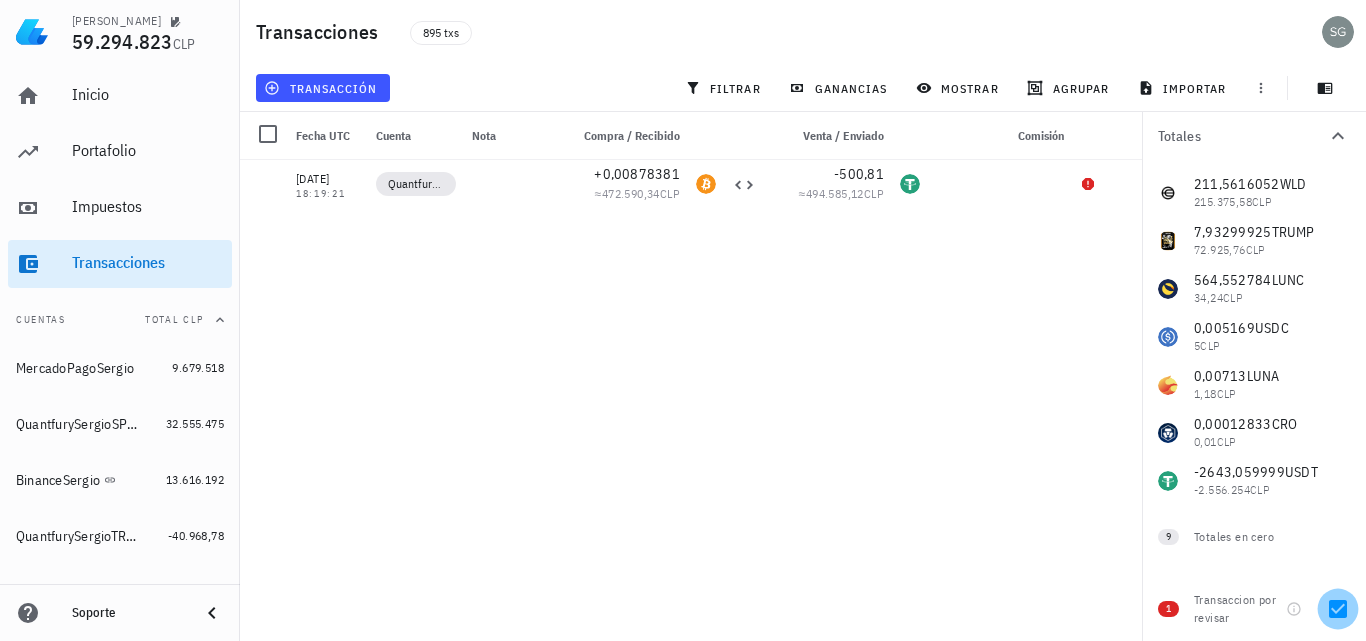 click at bounding box center (1338, 609) 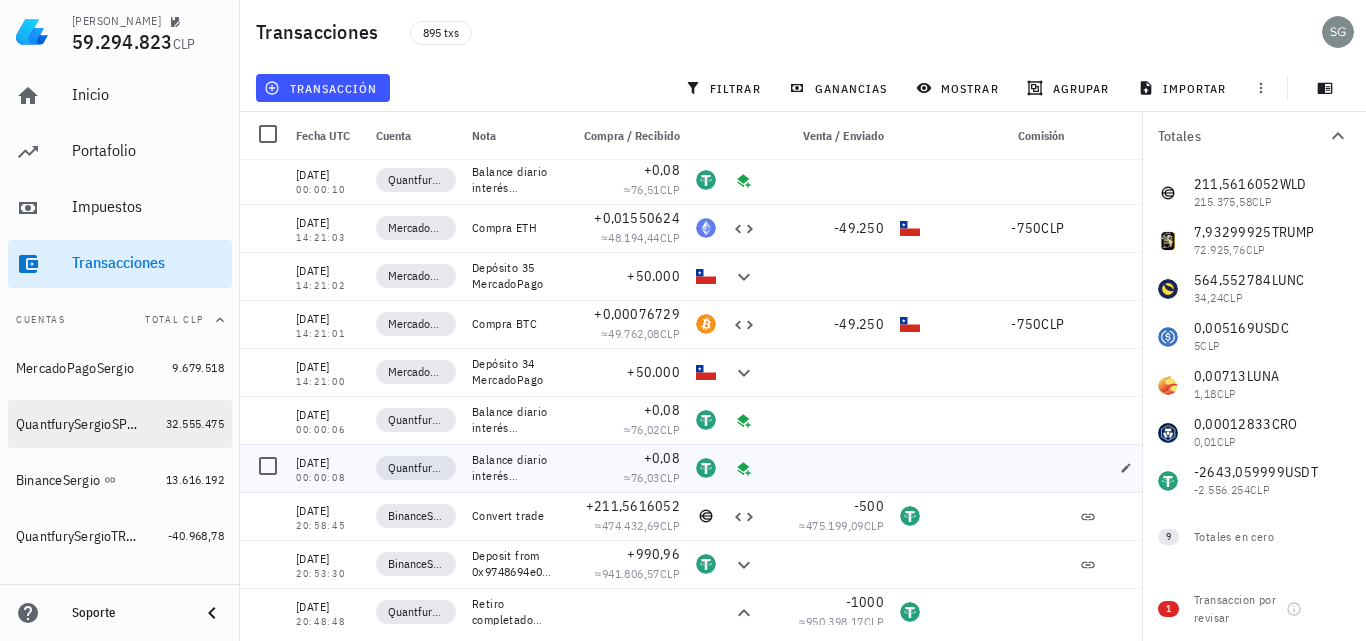 scroll, scrollTop: 7400, scrollLeft: 0, axis: vertical 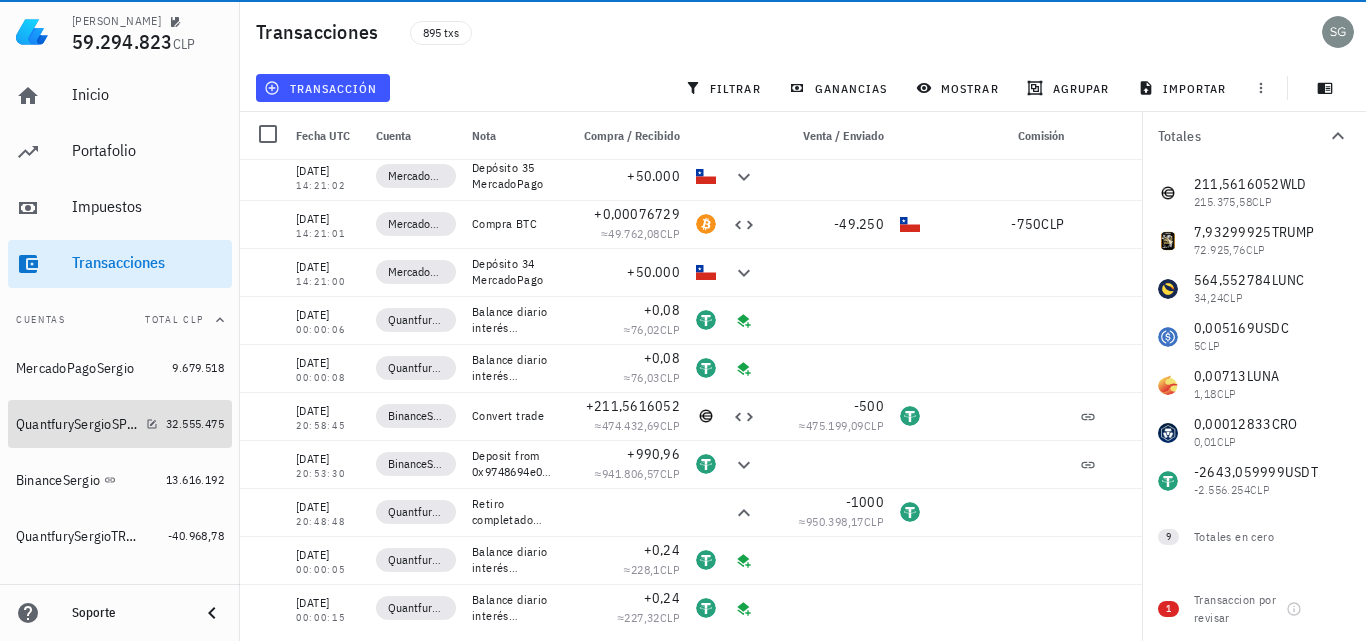 click on "QuantfurySergioSPOT" at bounding box center [77, 424] 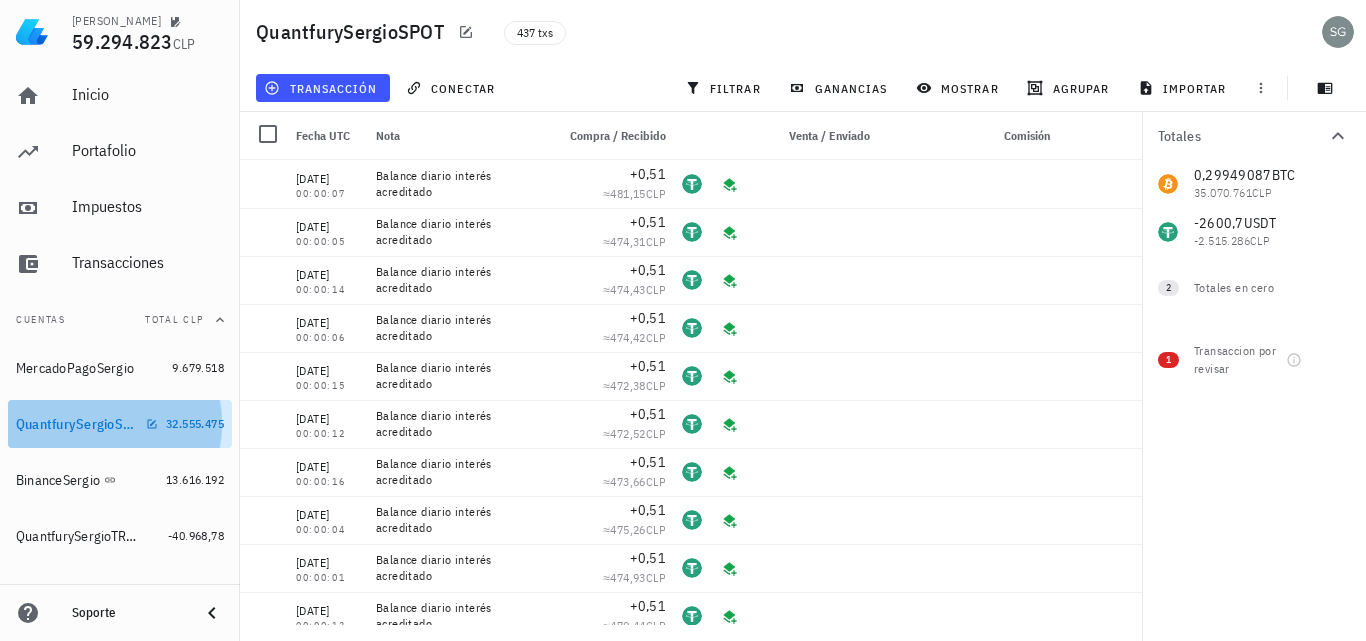 click on "QuantfurySergioSPOT" at bounding box center (87, 424) 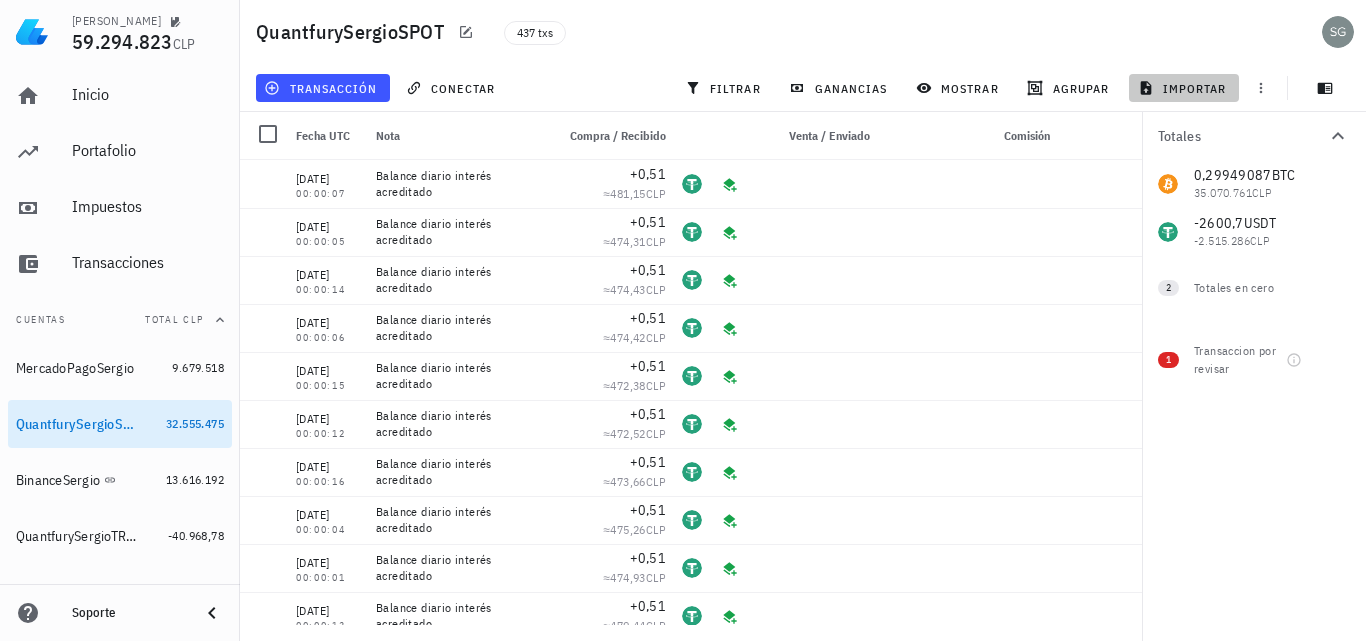 click on "importar" at bounding box center [1184, 88] 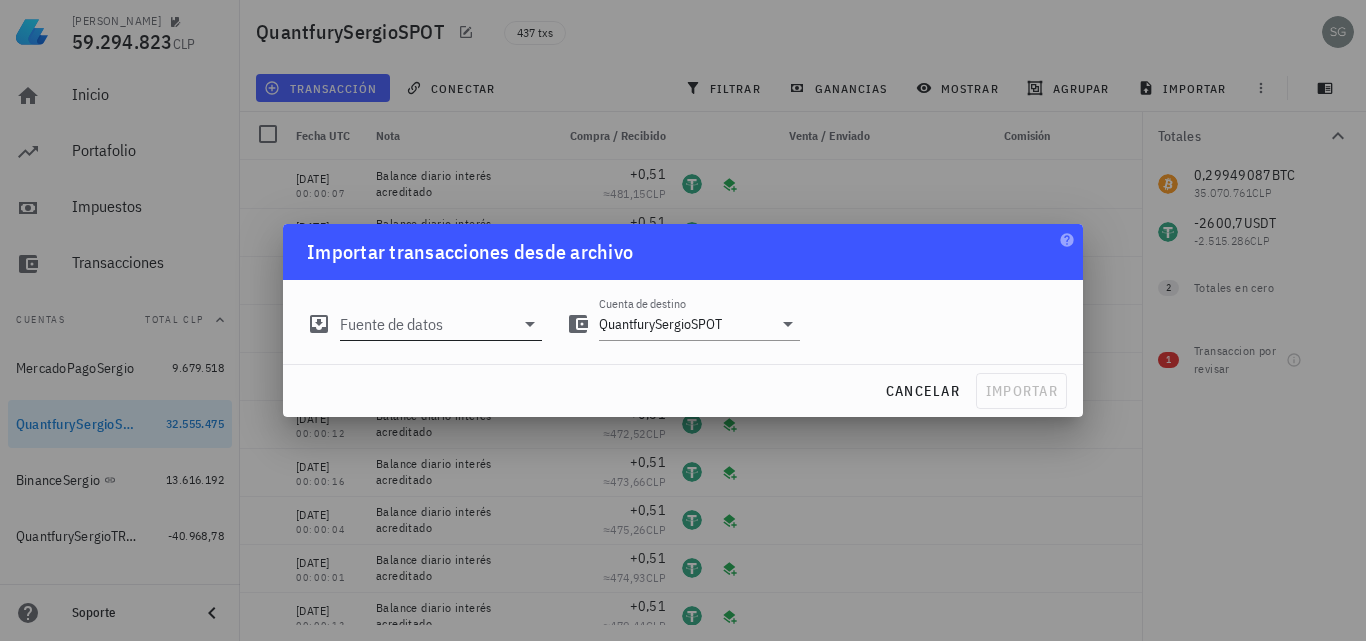 click on "Fuente de datos" at bounding box center [427, 324] 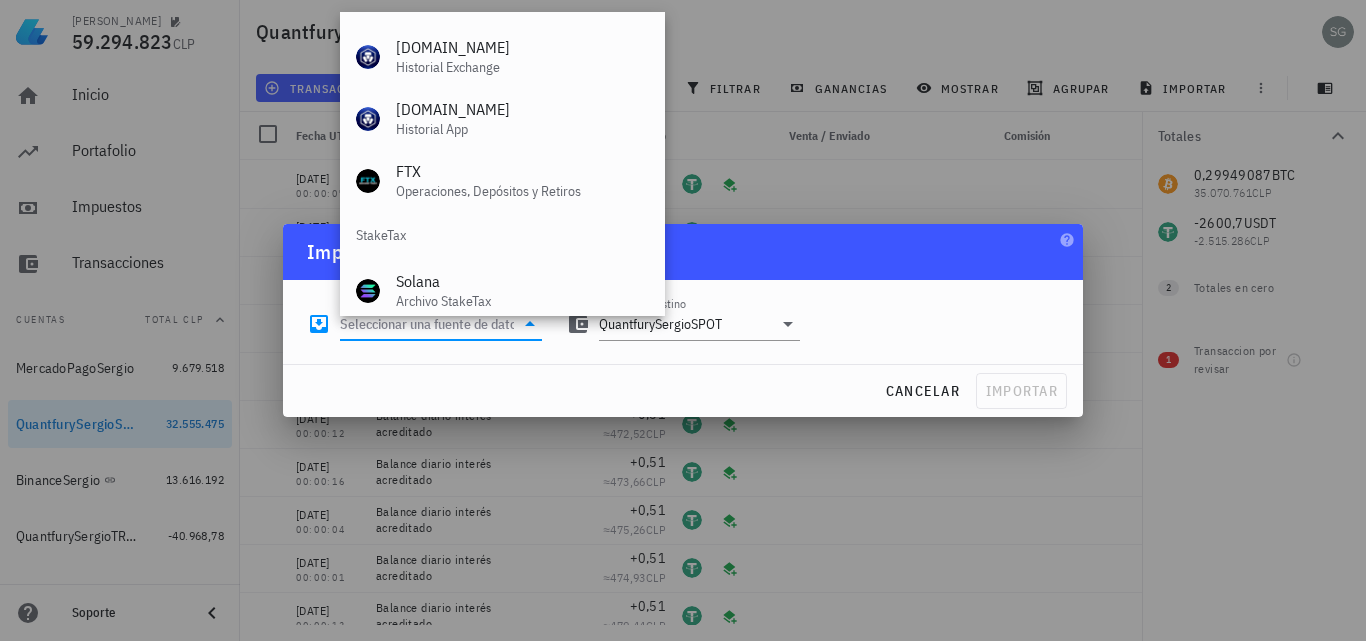 scroll, scrollTop: 834, scrollLeft: 0, axis: vertical 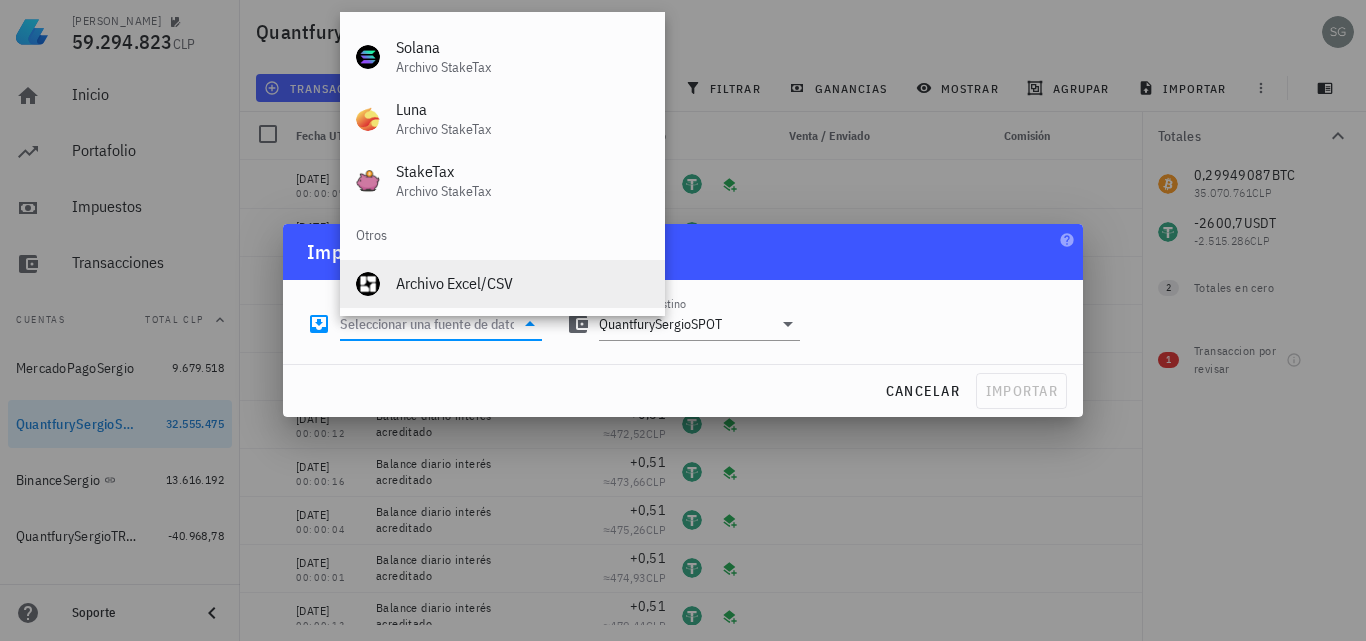 click on "Archivo Excel/CSV" at bounding box center [522, 283] 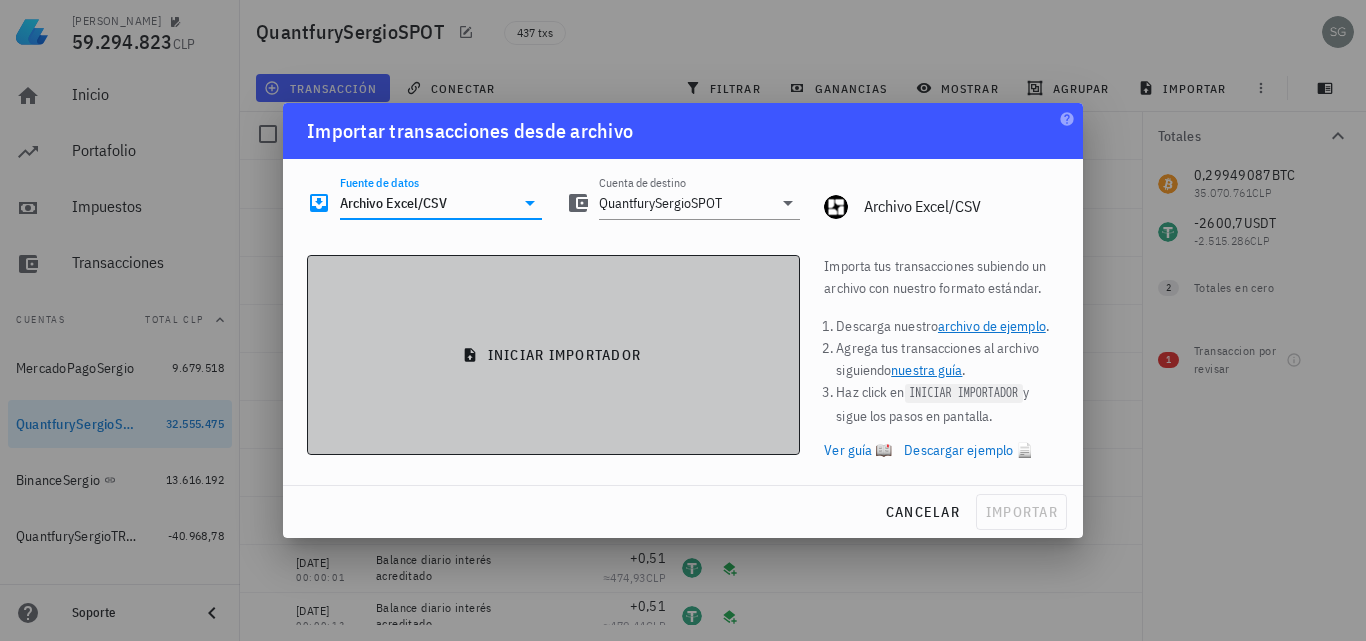 click on "iniciar importador" at bounding box center [553, 355] 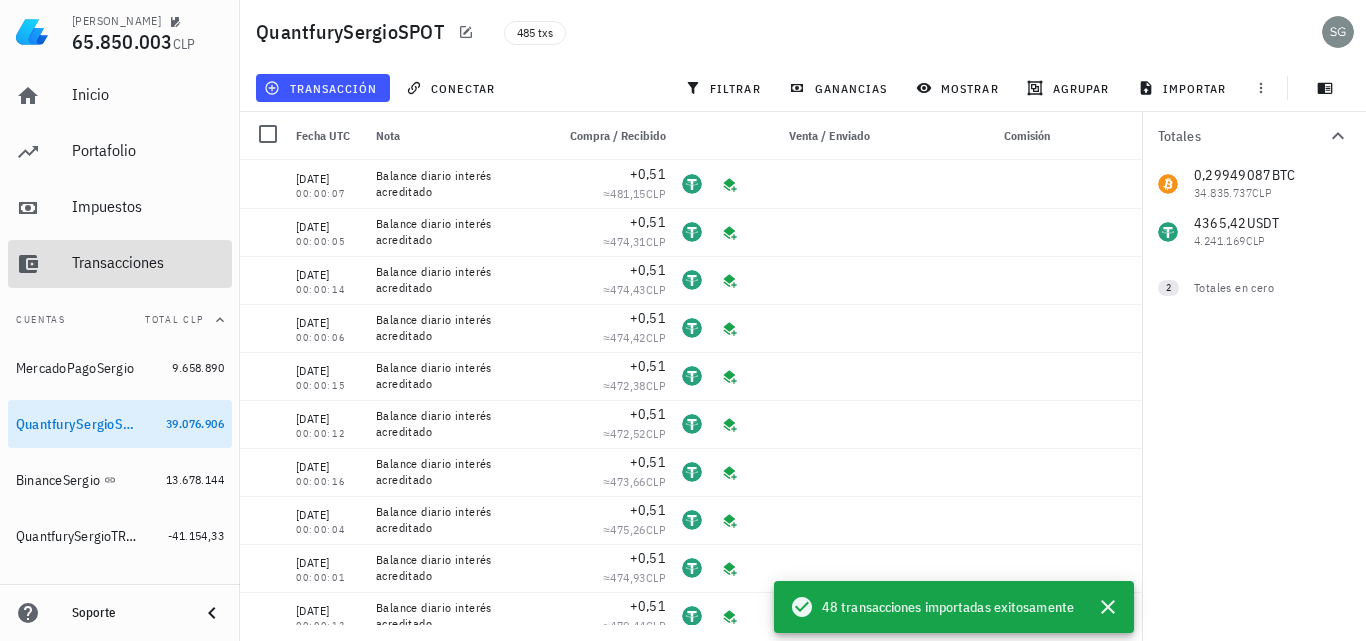 drag, startPoint x: 105, startPoint y: 256, endPoint x: 146, endPoint y: 268, distance: 42.72002 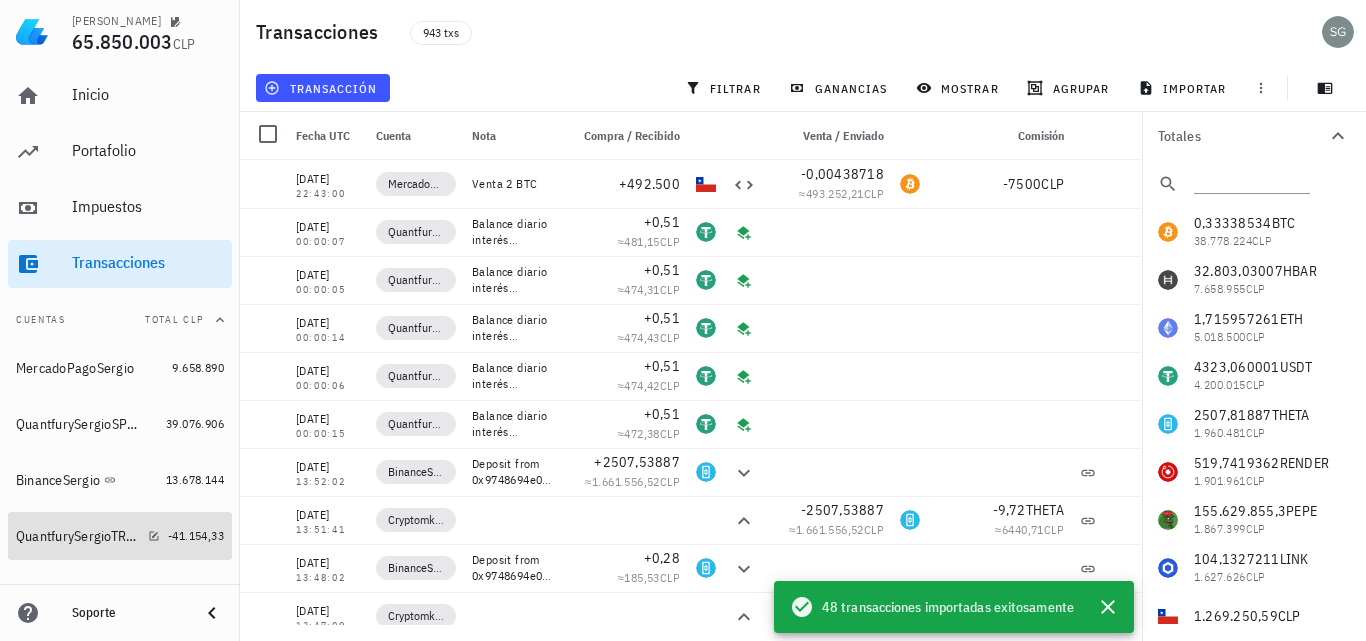 click on "QuantfurySergioTRADING" at bounding box center (78, 536) 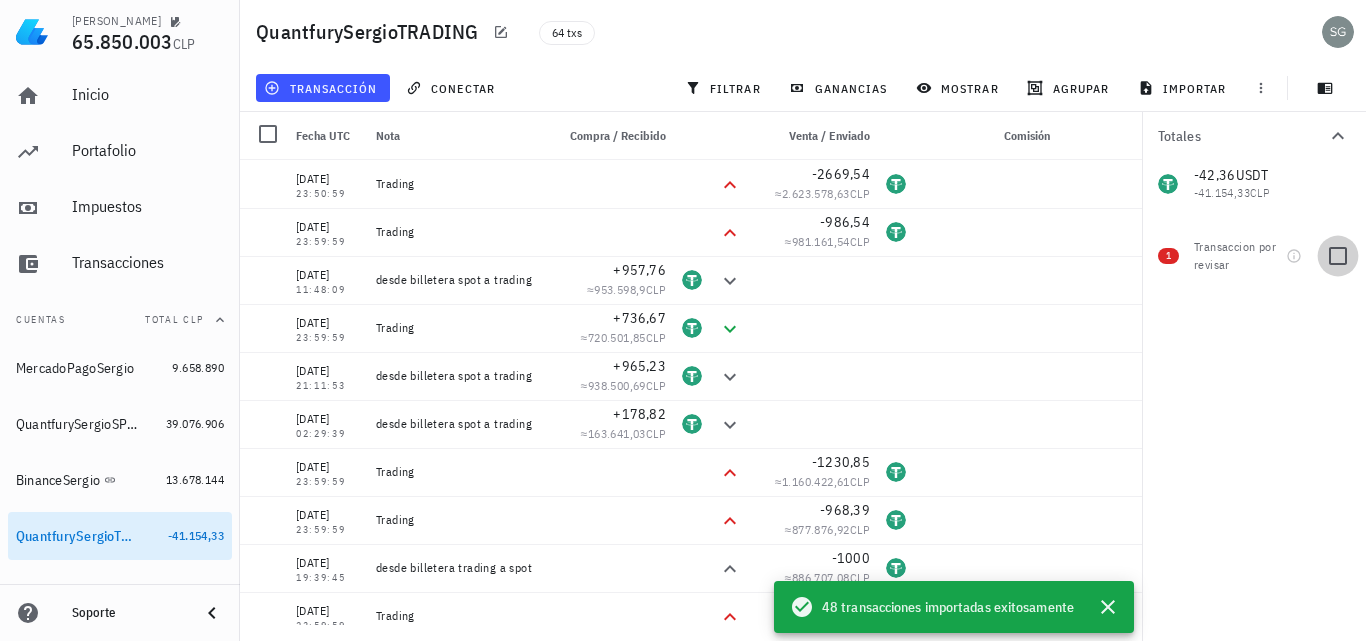 click at bounding box center [1338, 256] 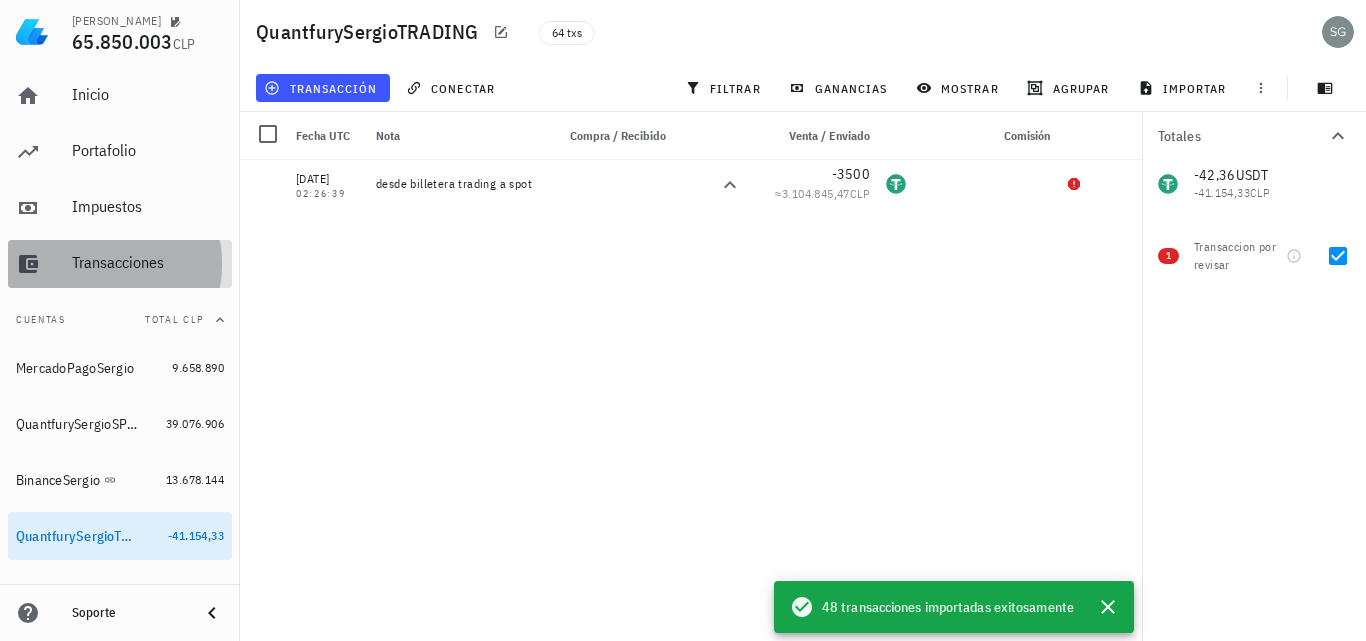 click on "Transacciones" at bounding box center [148, 262] 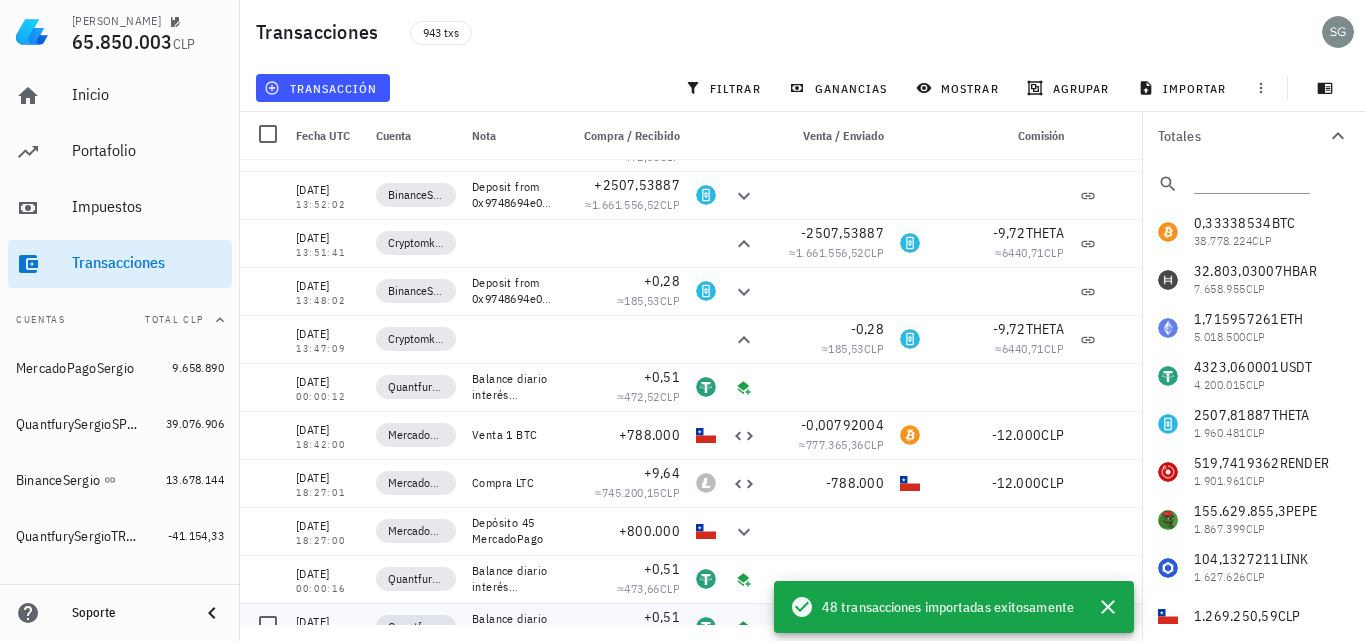 scroll, scrollTop: 500, scrollLeft: 0, axis: vertical 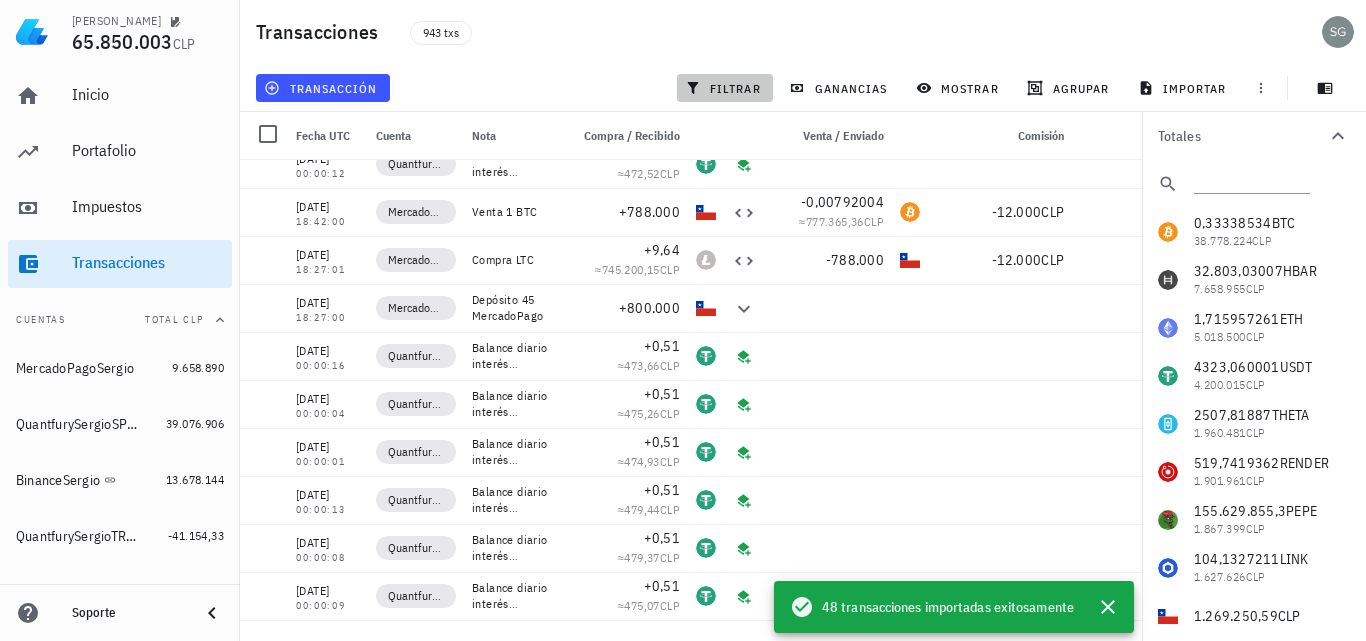 click on "filtrar" at bounding box center (725, 88) 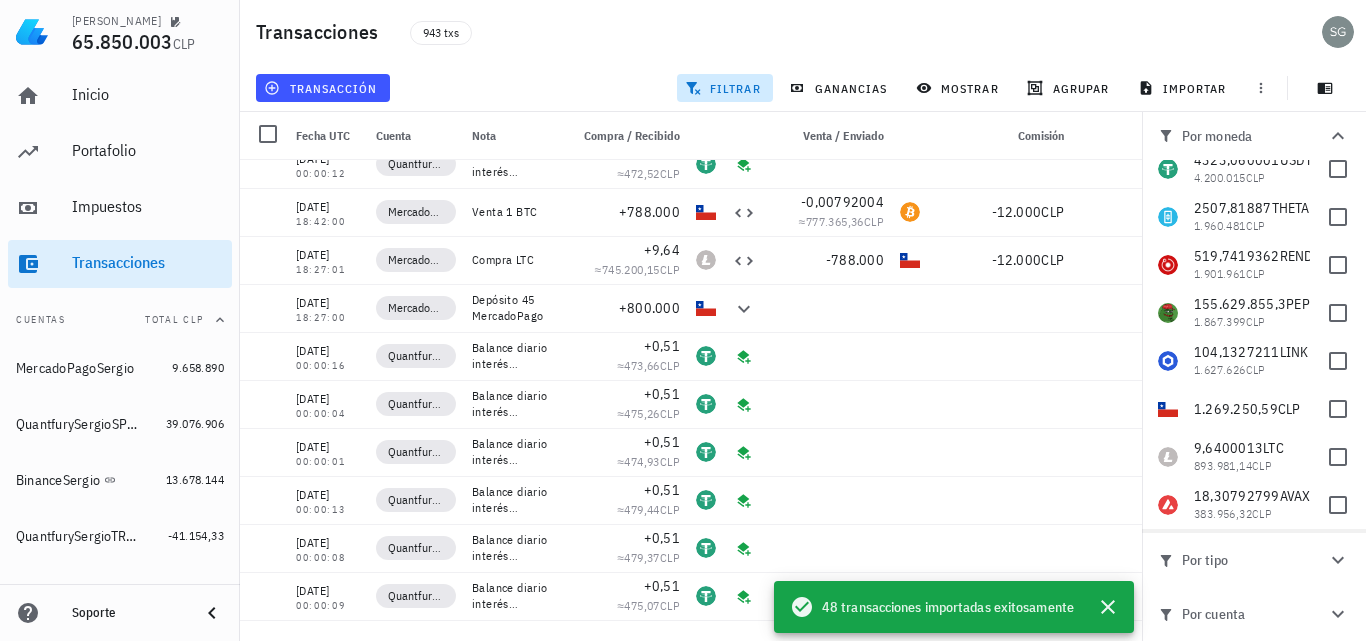 scroll, scrollTop: 0, scrollLeft: 0, axis: both 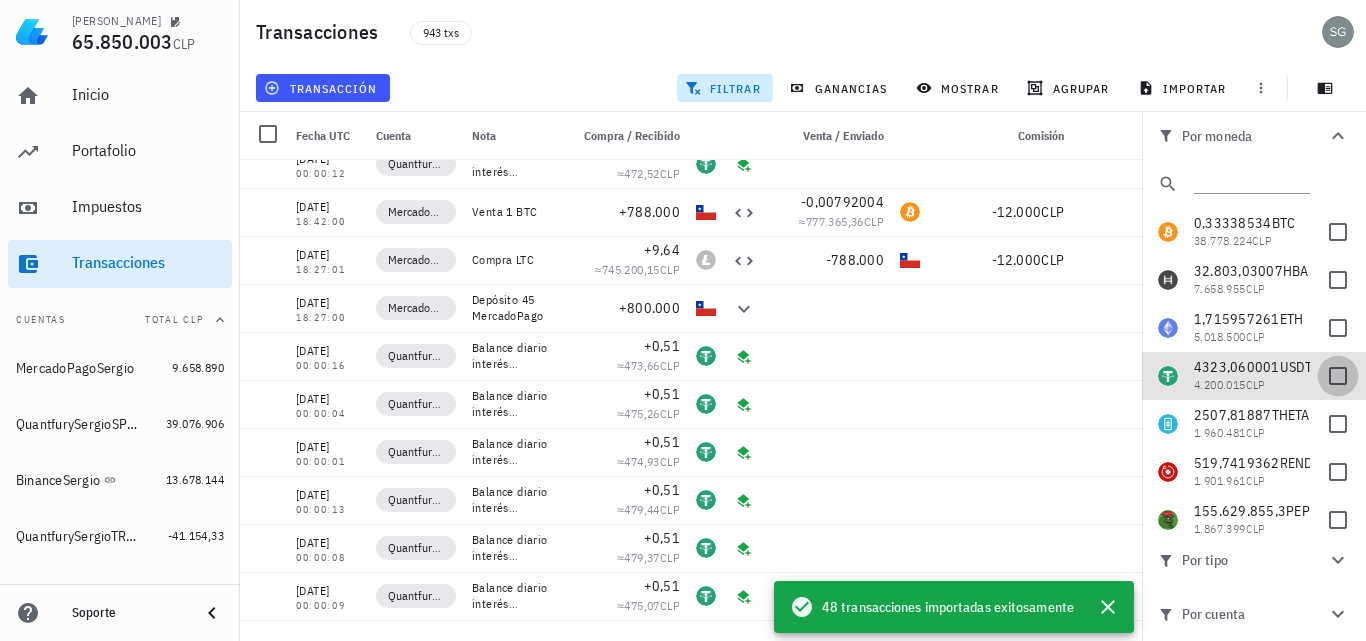 click at bounding box center (1338, 376) 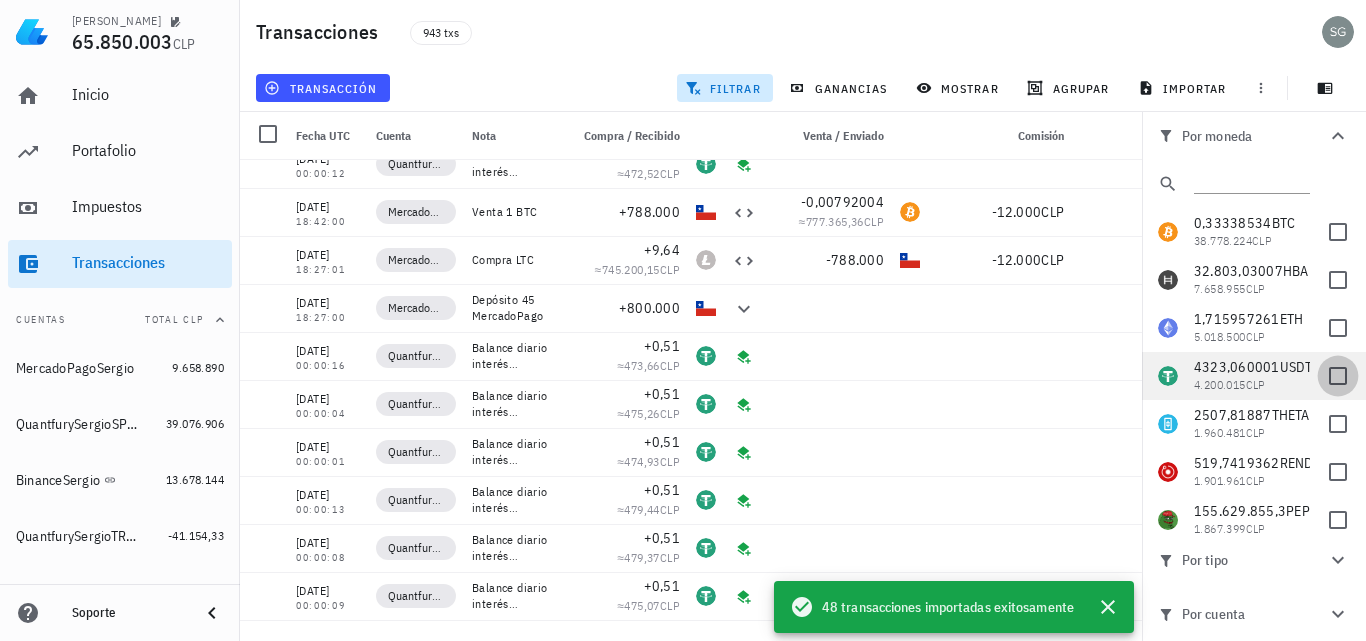 checkbox on "true" 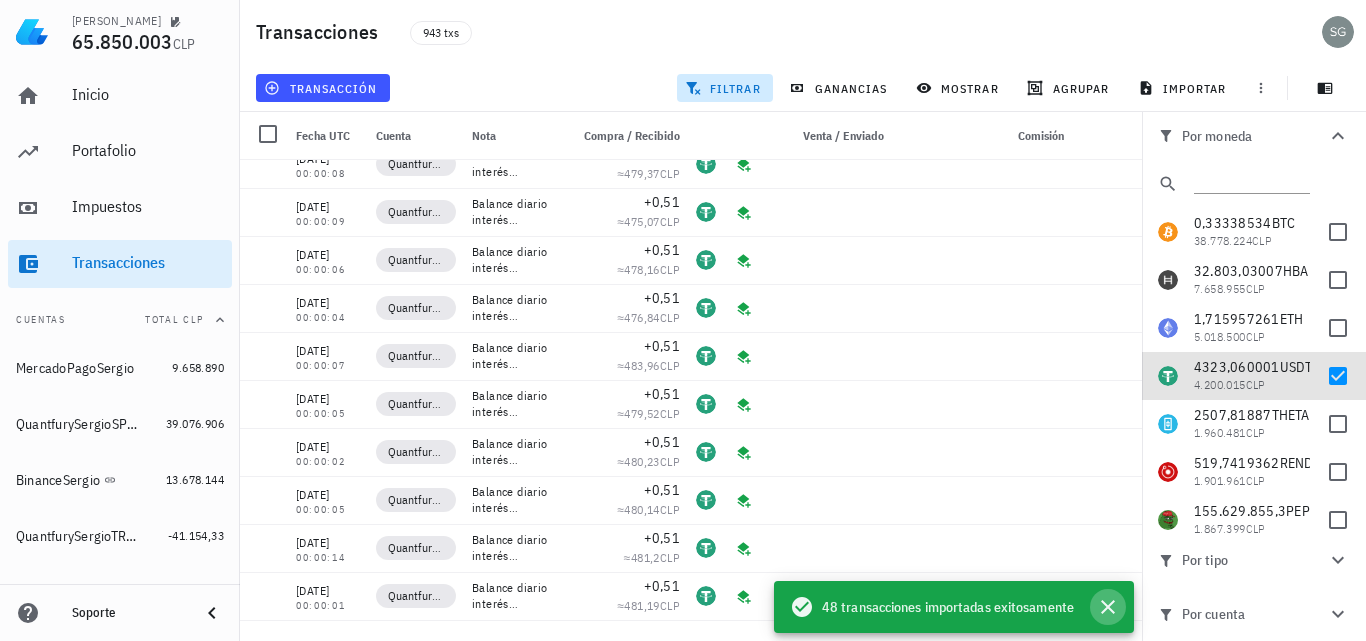 click 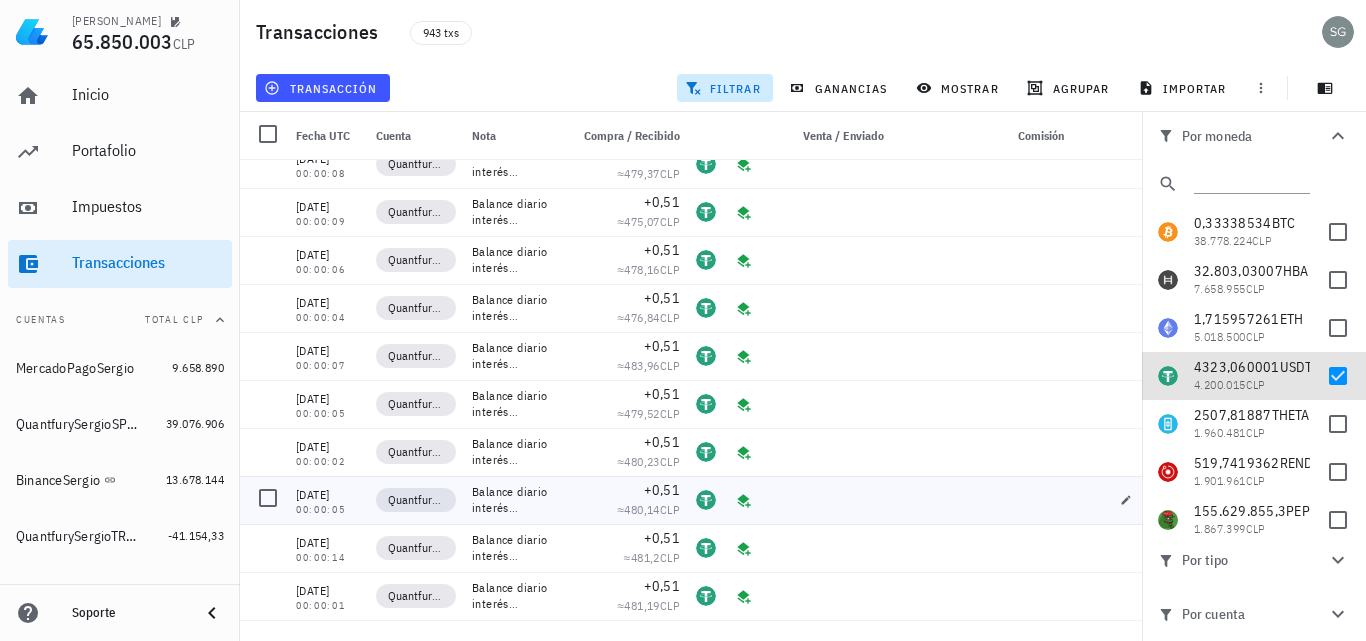 scroll, scrollTop: 700, scrollLeft: 0, axis: vertical 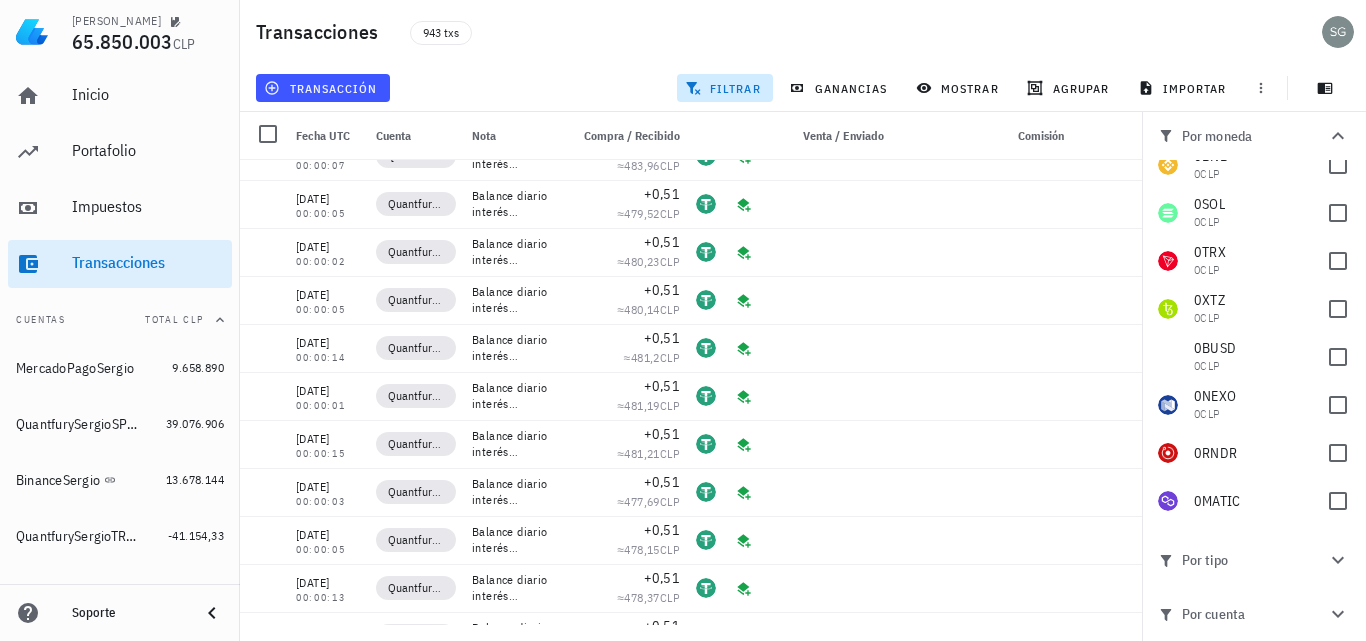 click on "Por cuenta" at bounding box center [1254, 614] 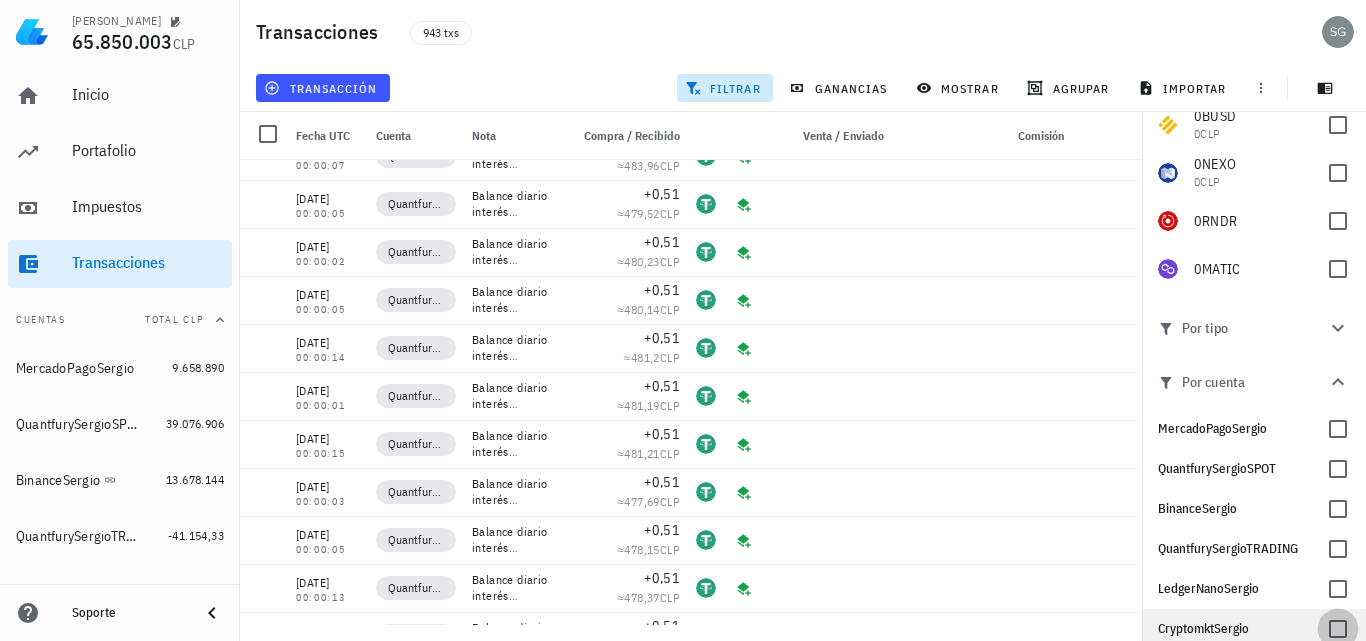 scroll, scrollTop: 248, scrollLeft: 0, axis: vertical 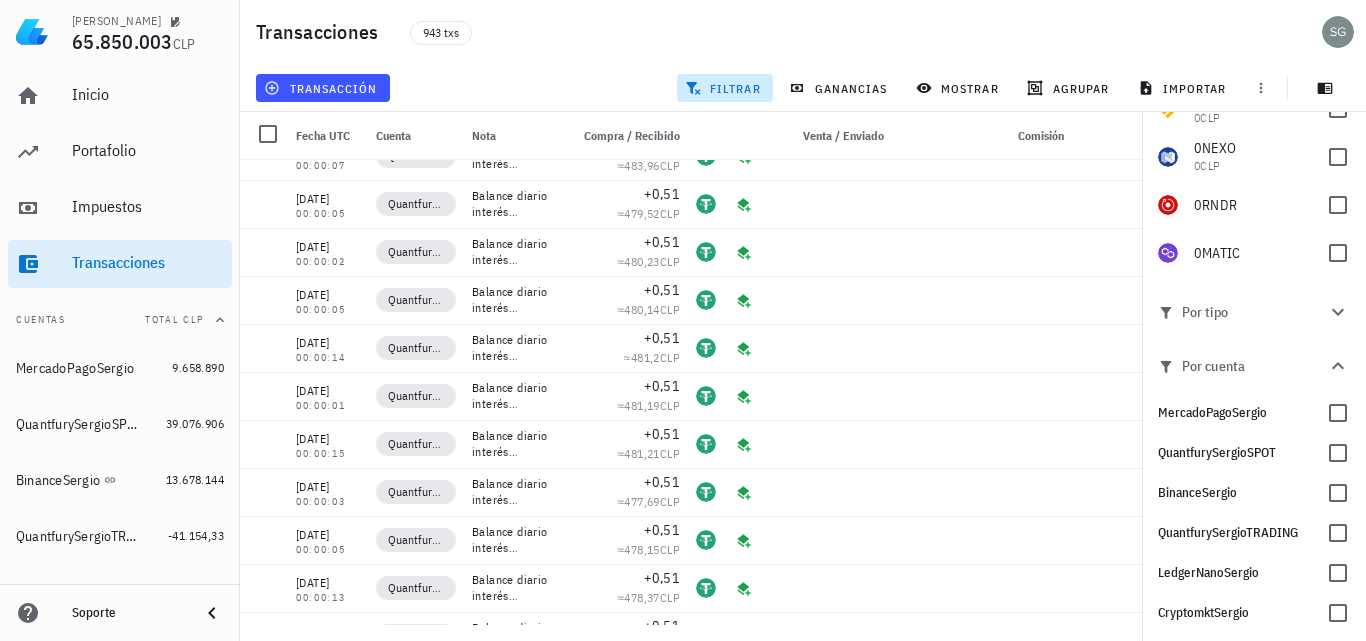 click 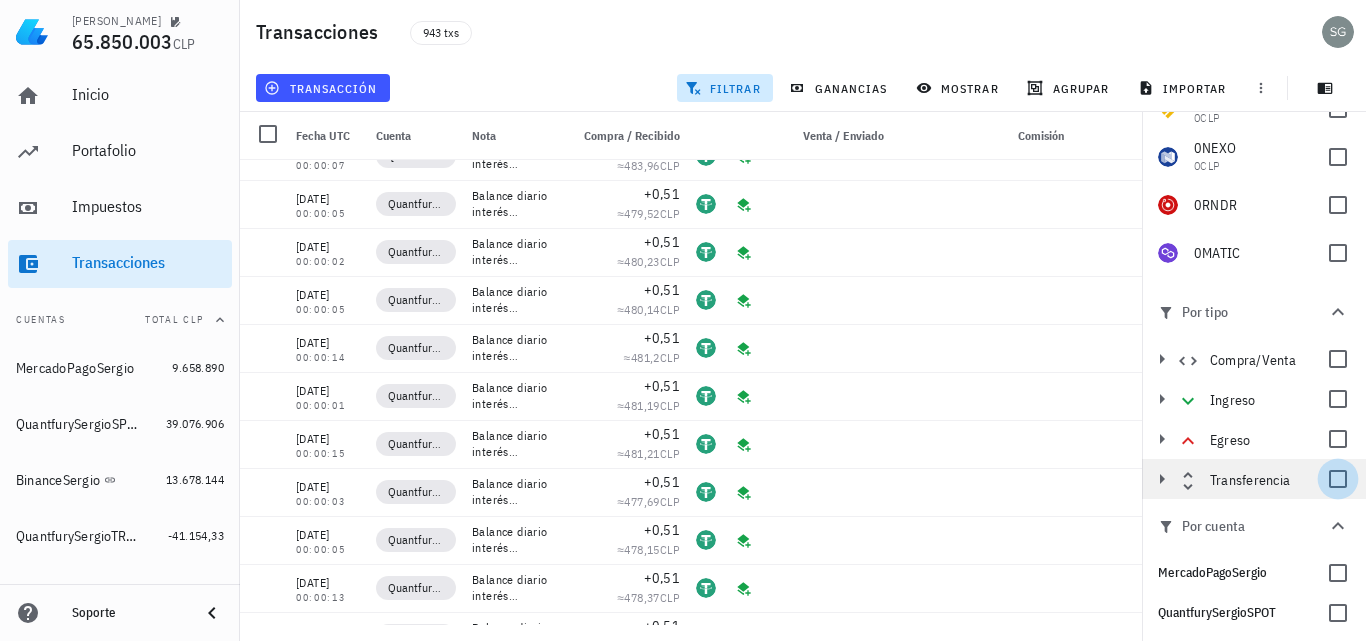 click at bounding box center [1338, 479] 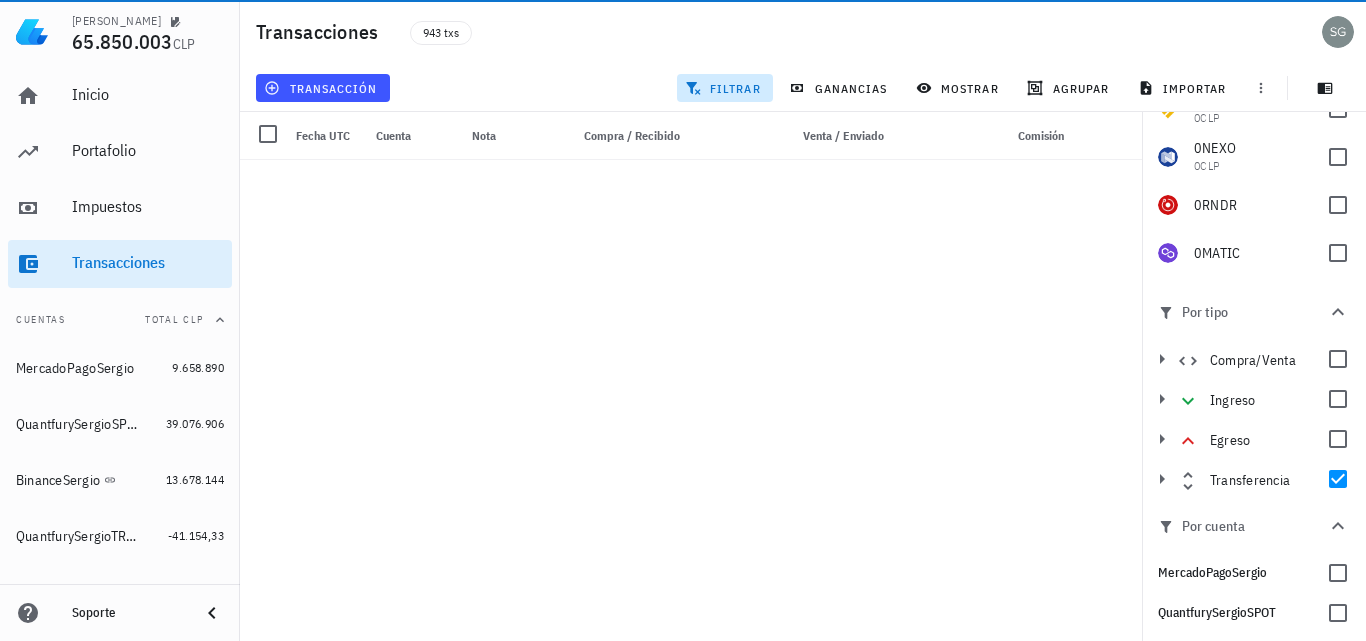 scroll, scrollTop: 5583, scrollLeft: 0, axis: vertical 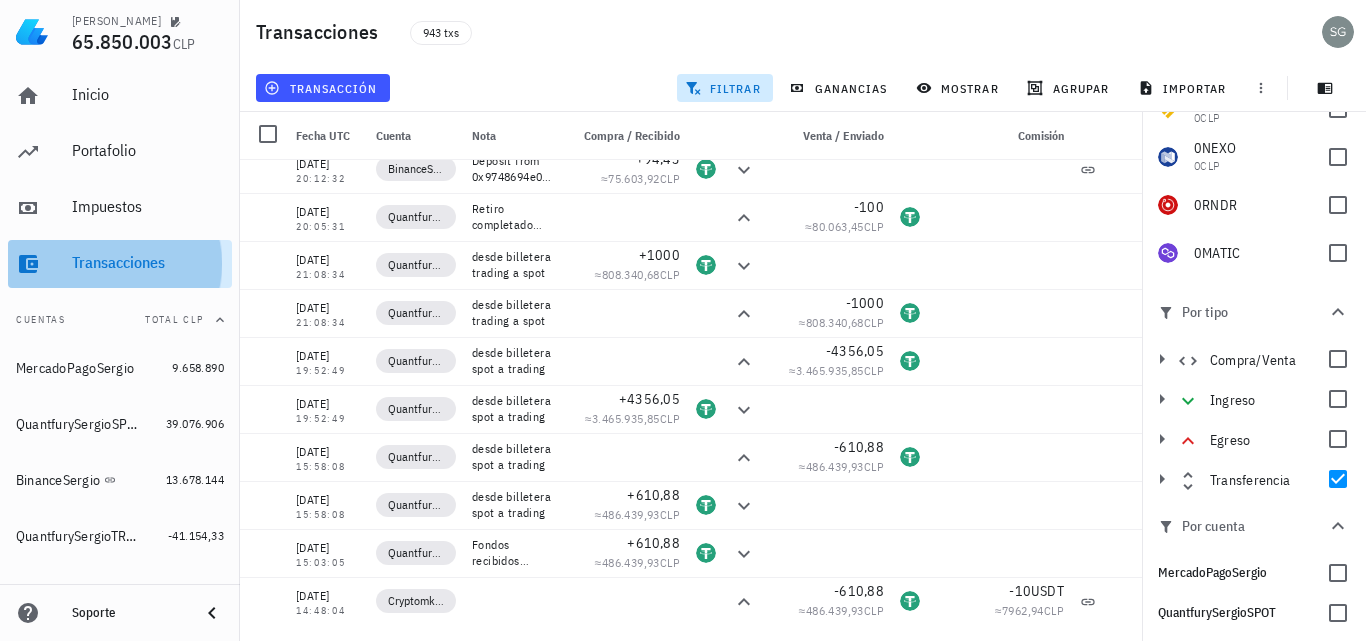 click on "Transacciones" at bounding box center [148, 263] 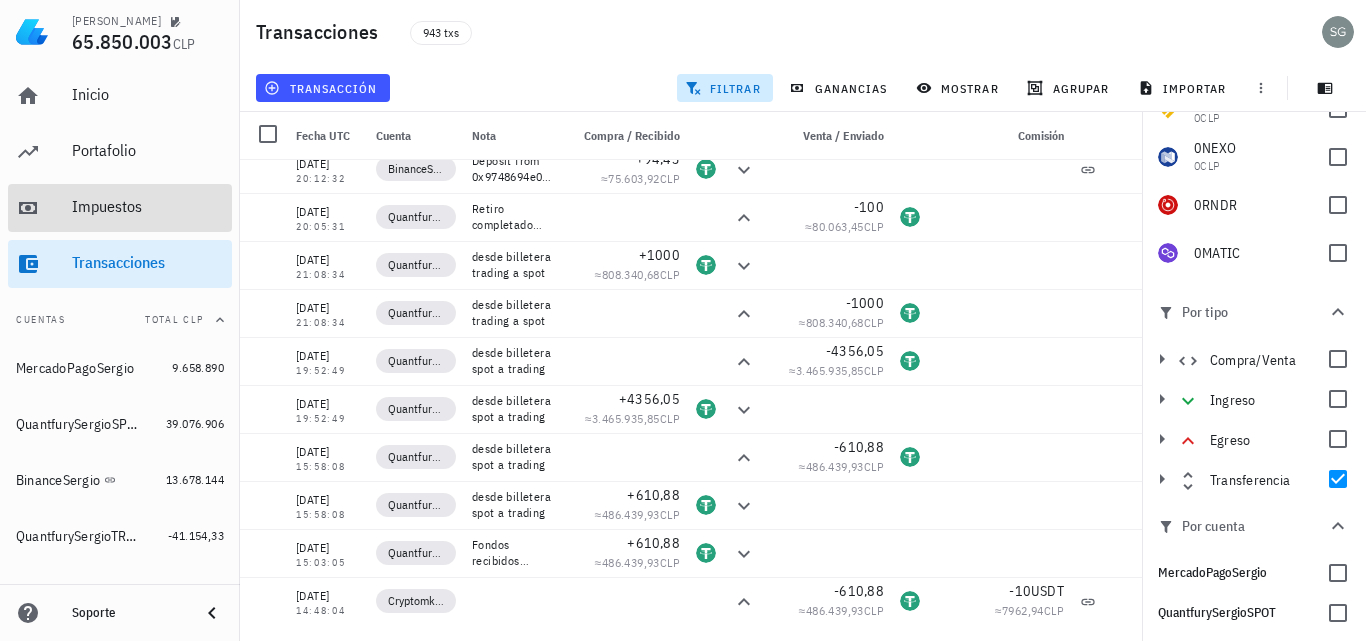 click on "Impuestos" at bounding box center [148, 206] 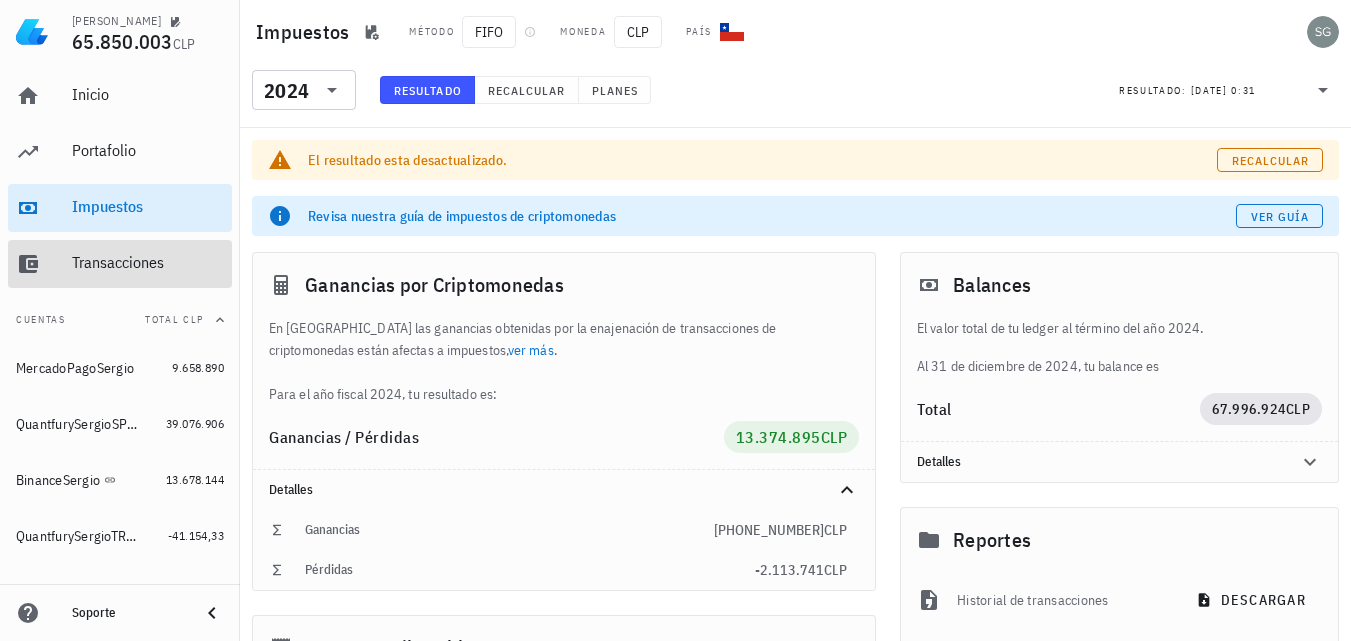 click on "Transacciones" at bounding box center (148, 262) 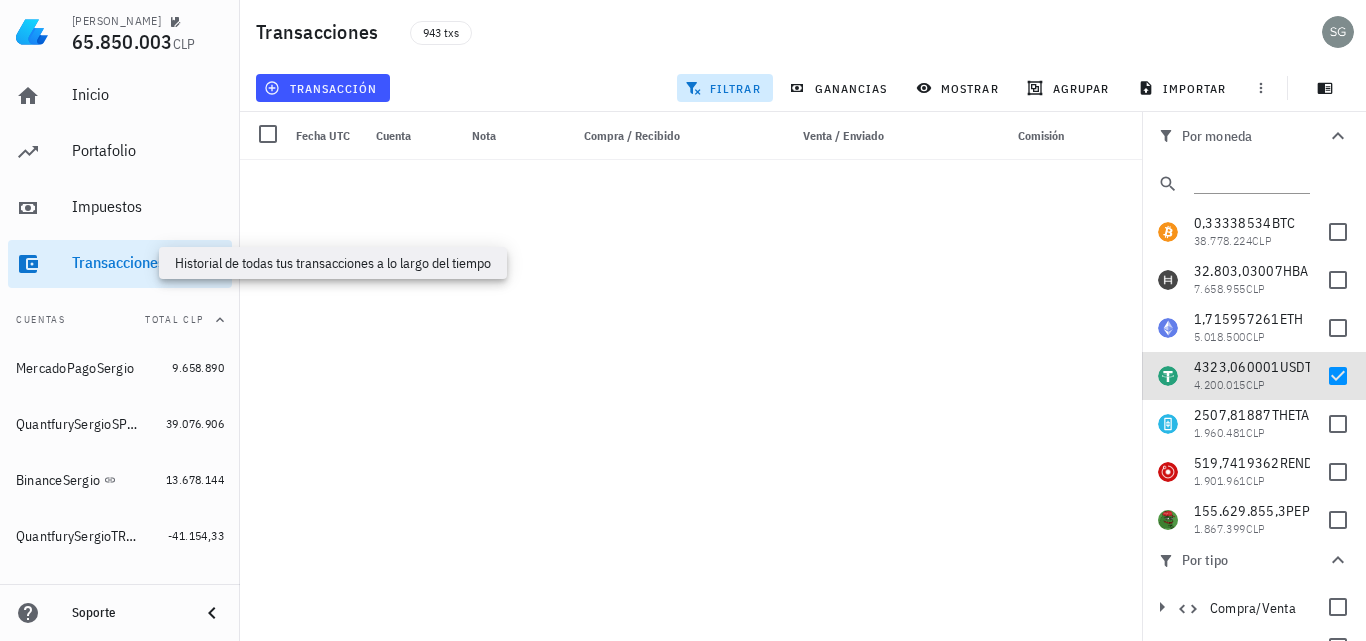 scroll, scrollTop: 5471, scrollLeft: 0, axis: vertical 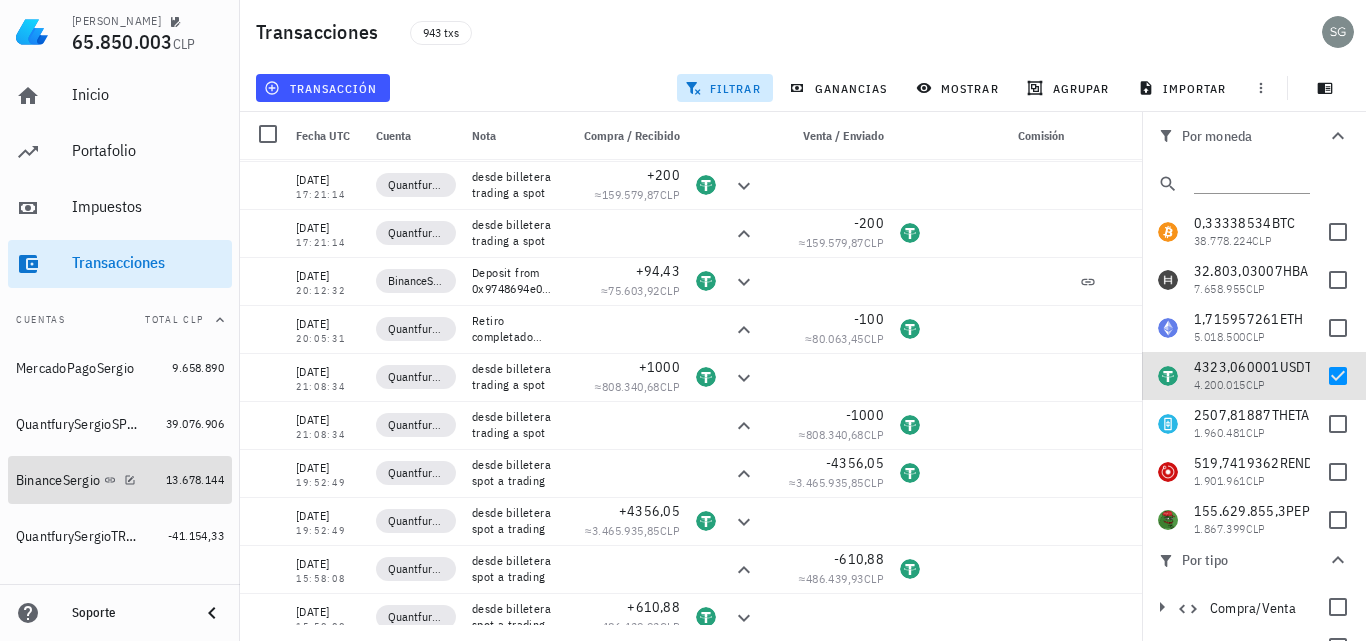 click on "BinanceSergio" at bounding box center [58, 480] 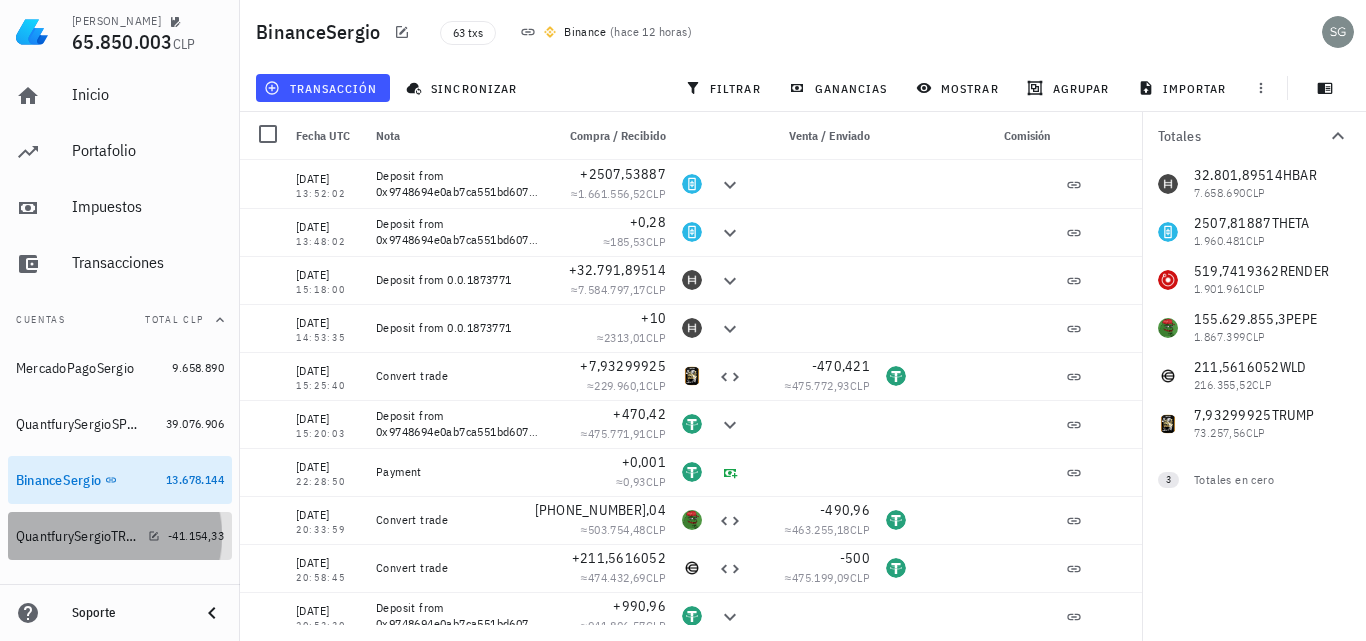 click on "QuantfurySergioTRADING" at bounding box center (78, 536) 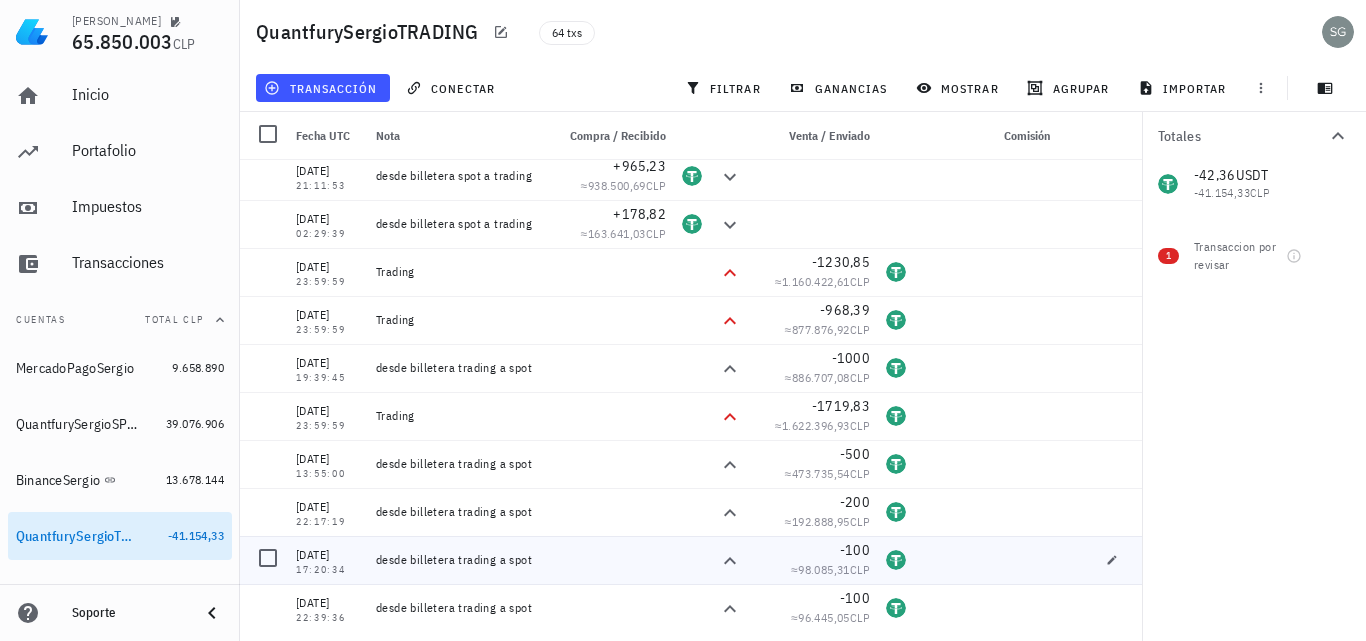 scroll, scrollTop: 400, scrollLeft: 0, axis: vertical 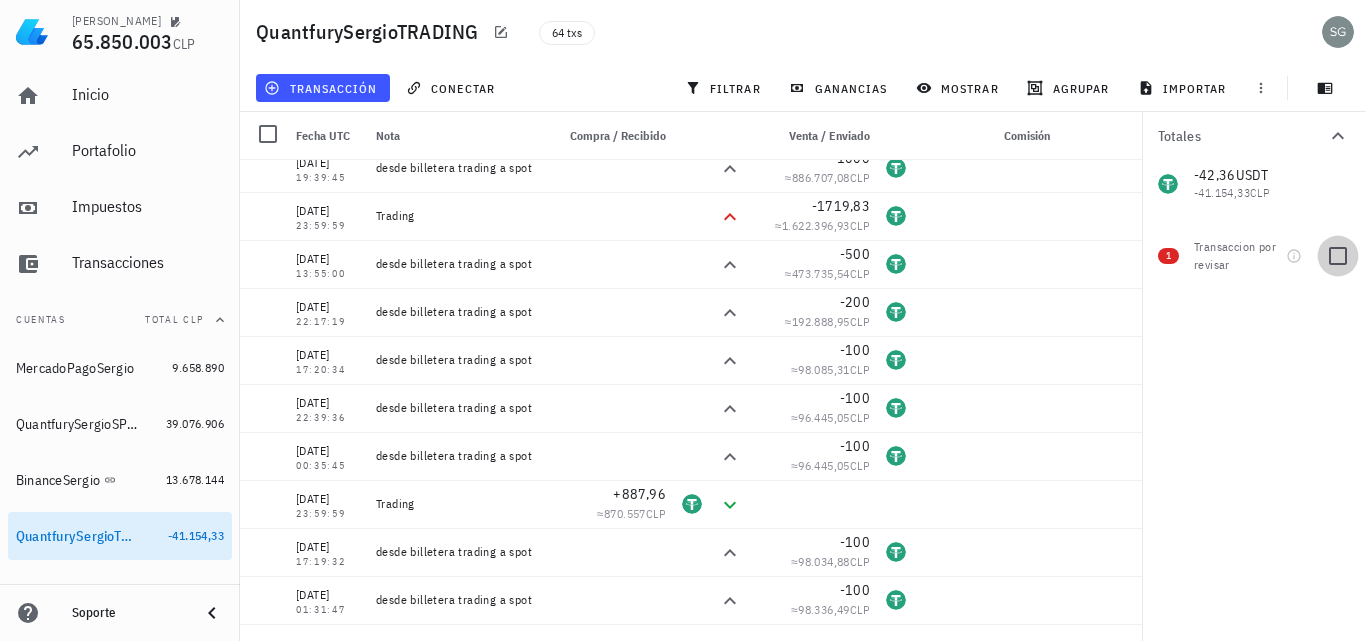 click at bounding box center [1338, 256] 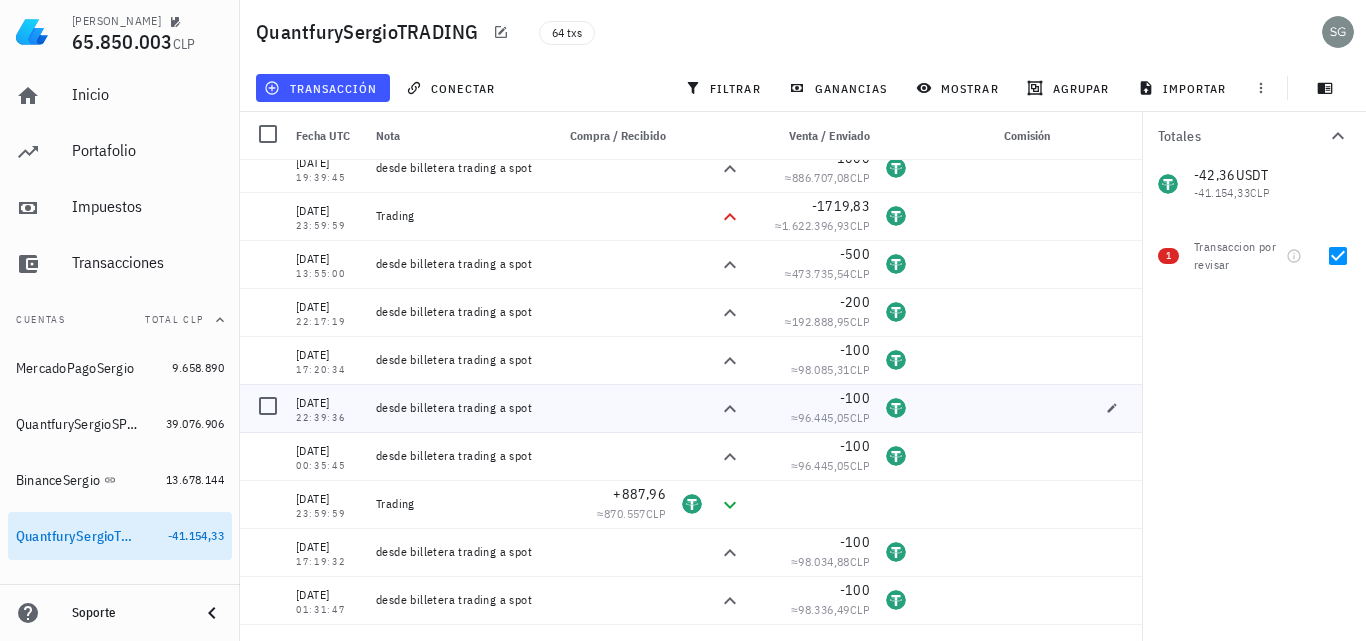 scroll, scrollTop: 0, scrollLeft: 0, axis: both 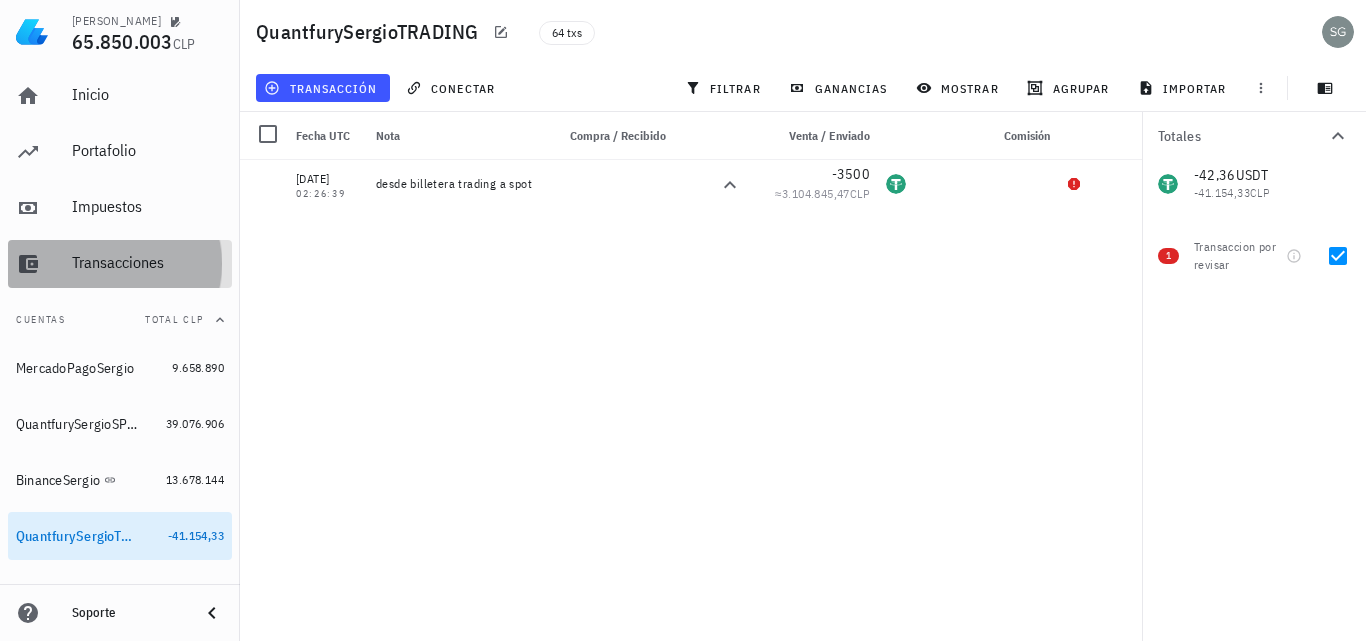 click on "Transacciones" at bounding box center [148, 262] 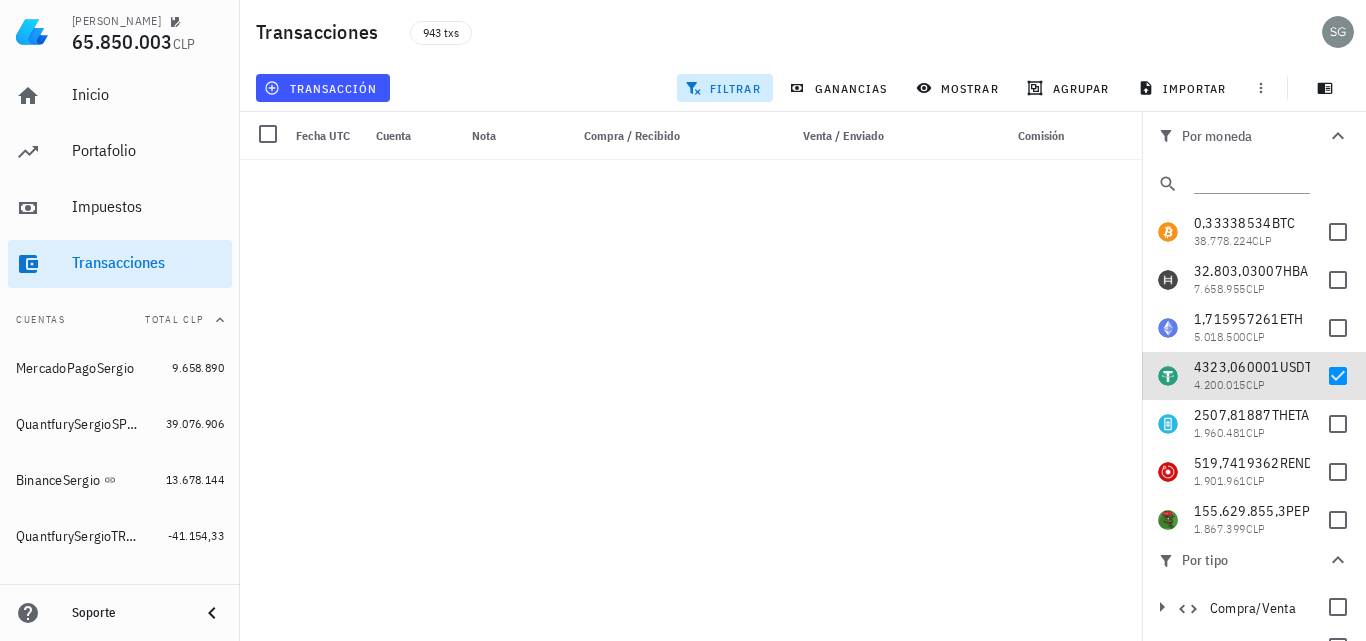 scroll, scrollTop: 5471, scrollLeft: 0, axis: vertical 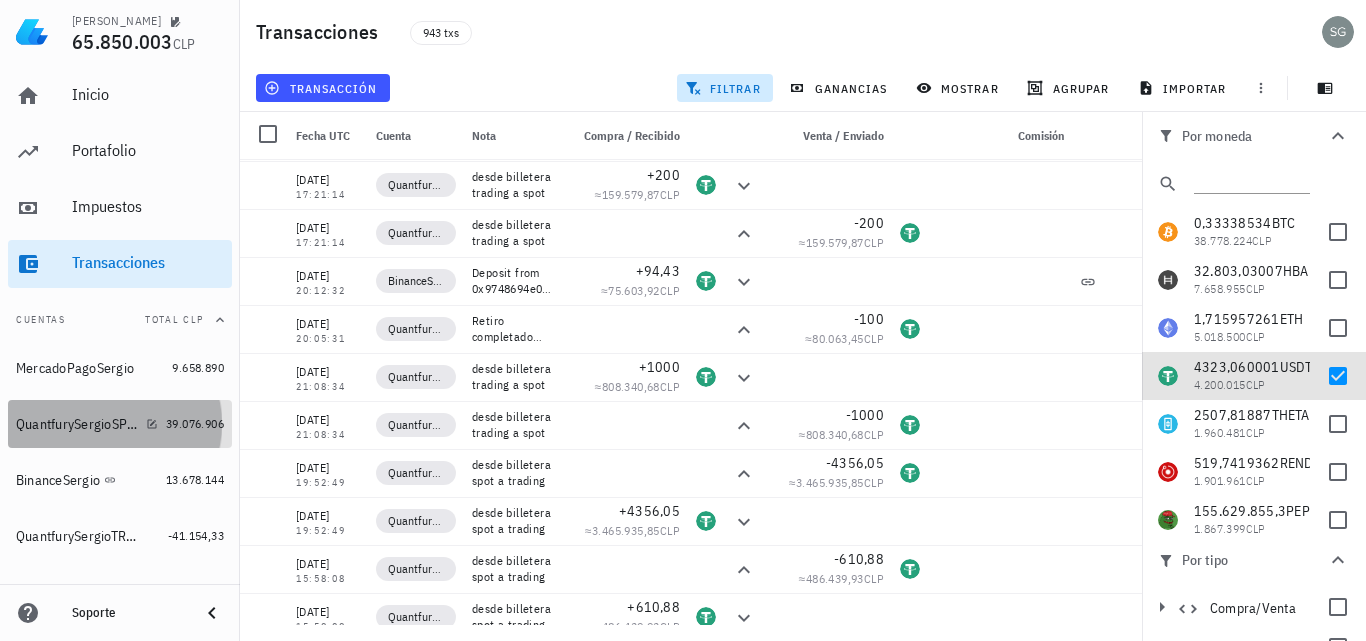 click on "QuantfurySergioSPOT" at bounding box center [77, 424] 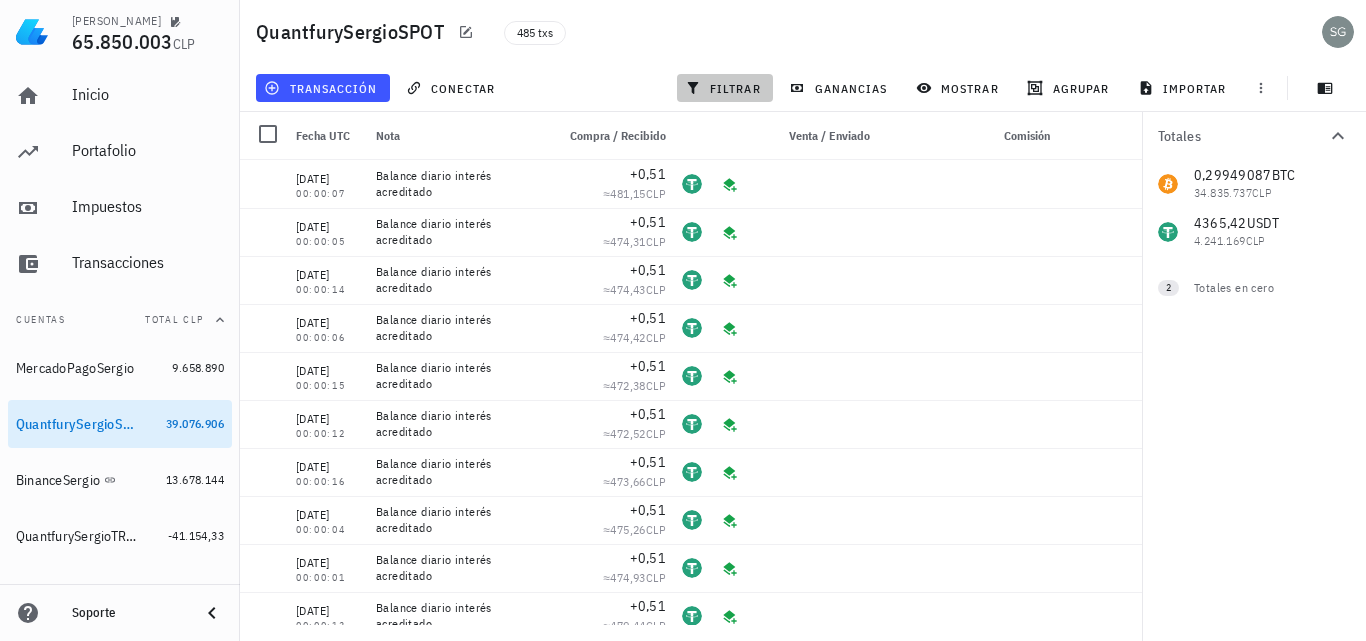 click on "filtrar" at bounding box center (725, 88) 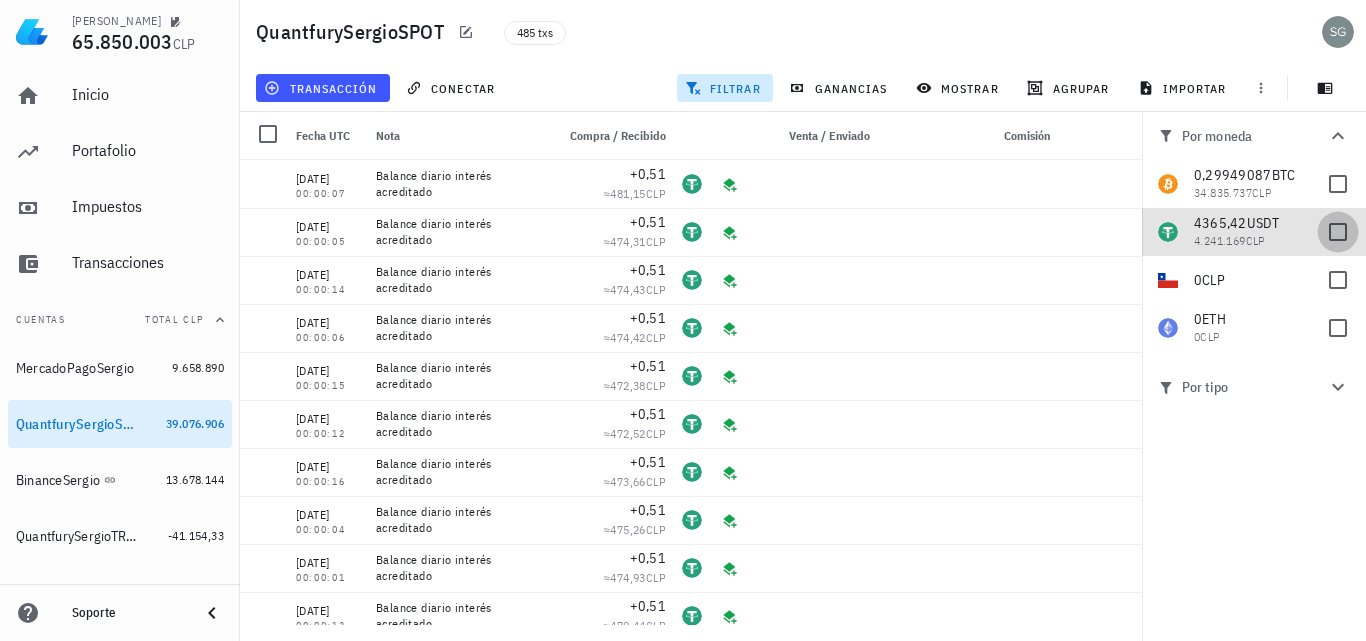 click at bounding box center [1338, 232] 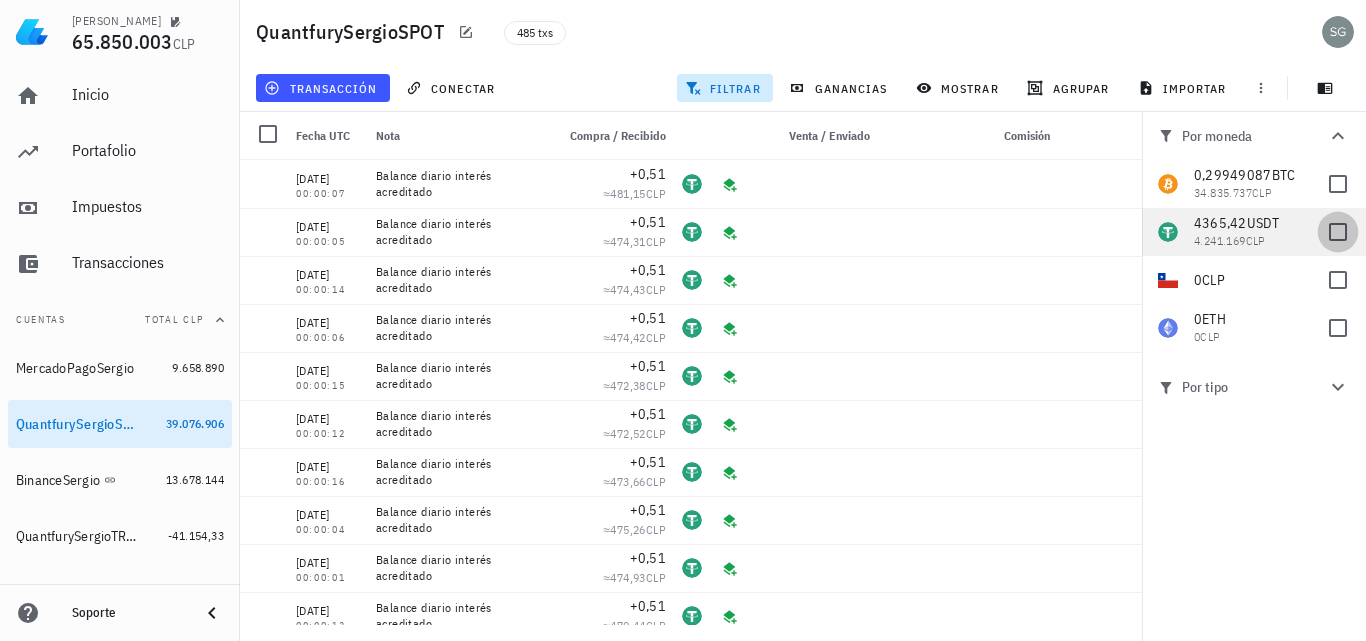 checkbox on "true" 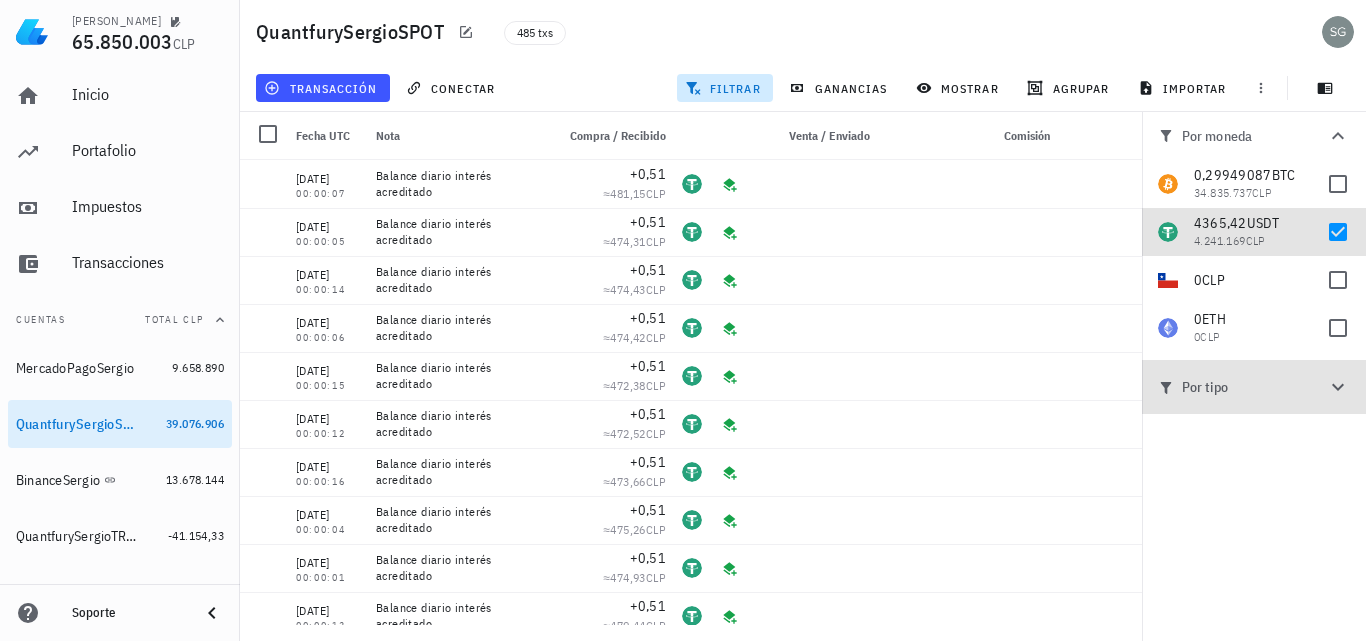 click 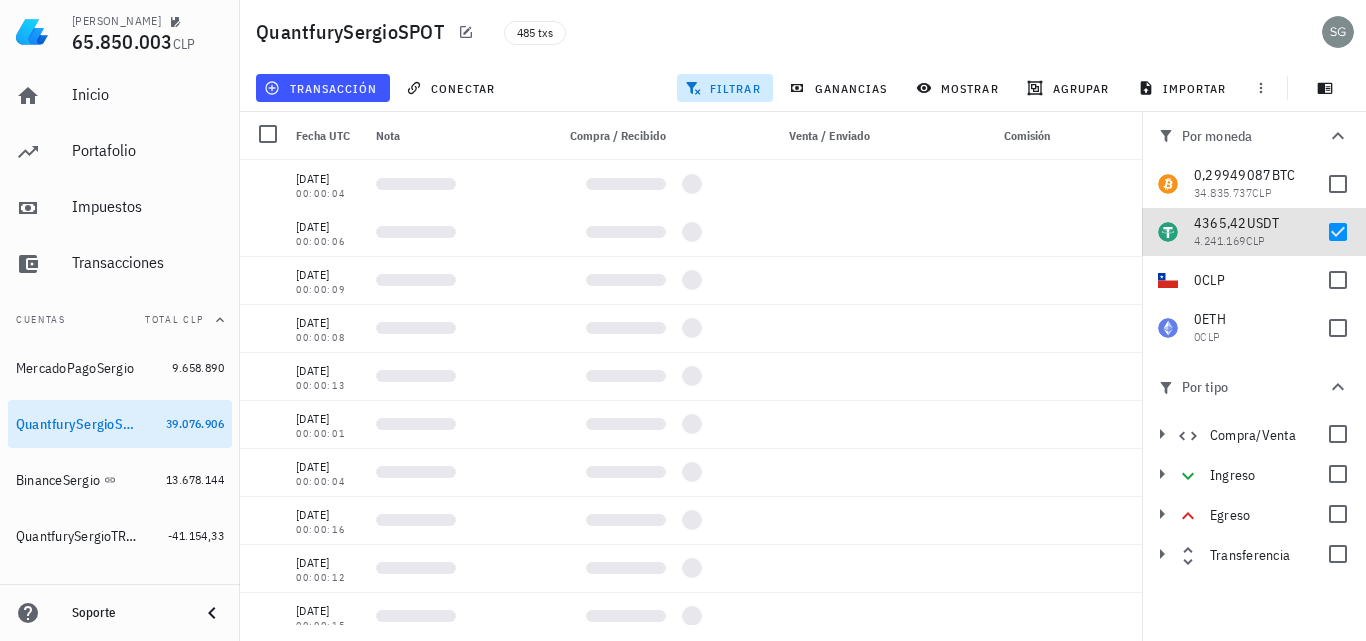 click at bounding box center (1338, 554) 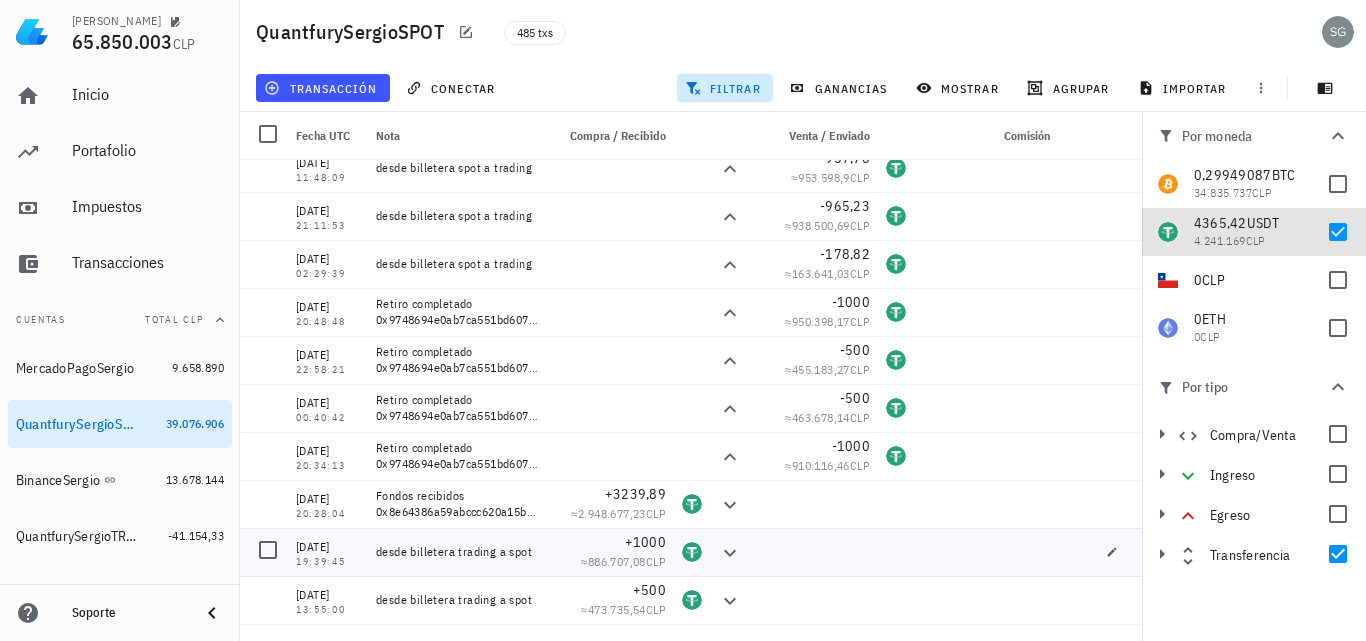 scroll, scrollTop: 100, scrollLeft: 0, axis: vertical 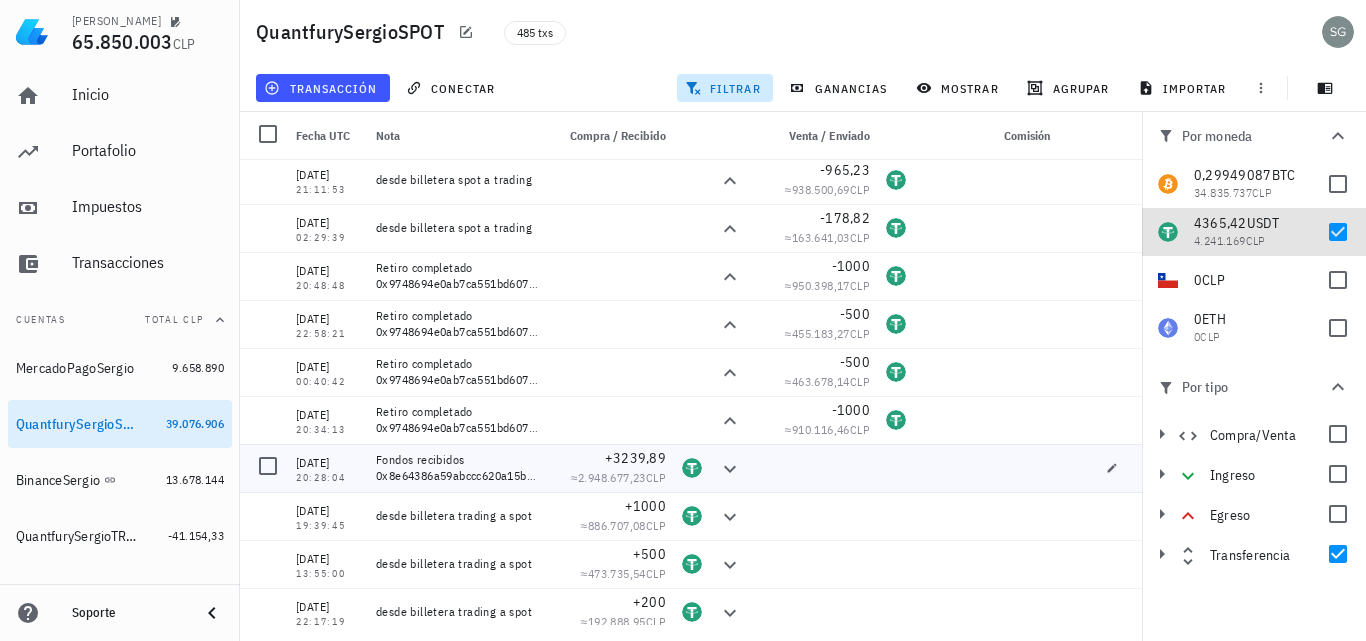 click 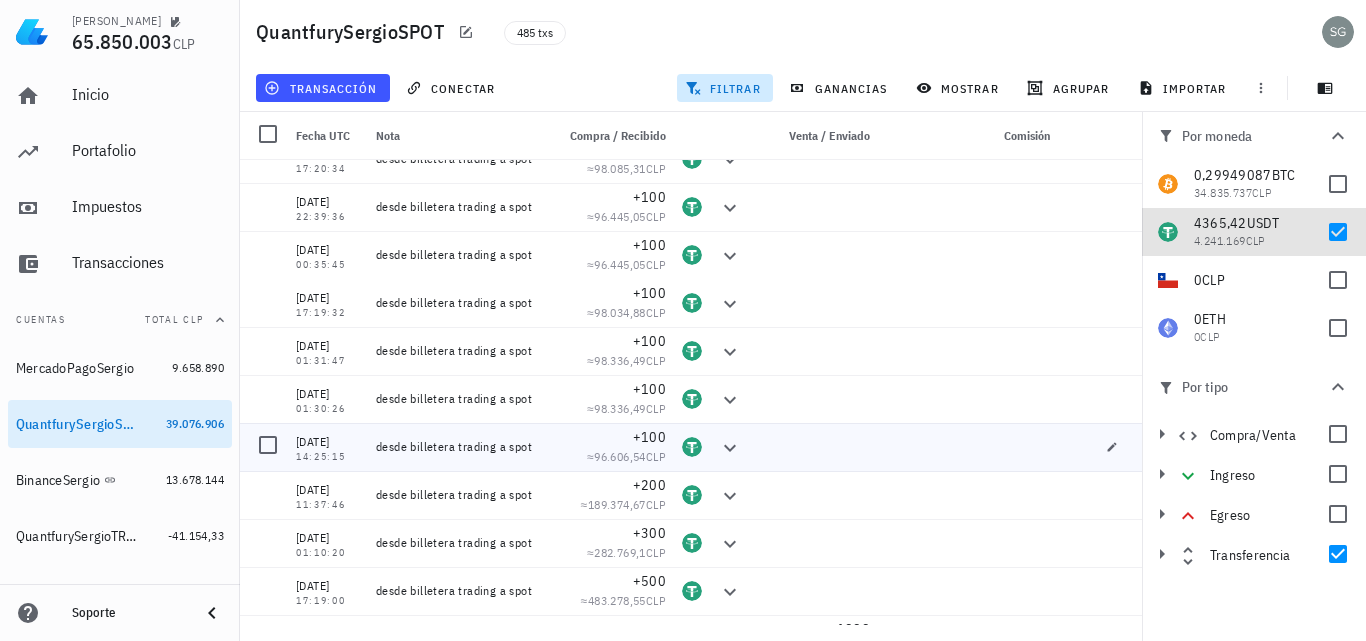 scroll, scrollTop: 600, scrollLeft: 0, axis: vertical 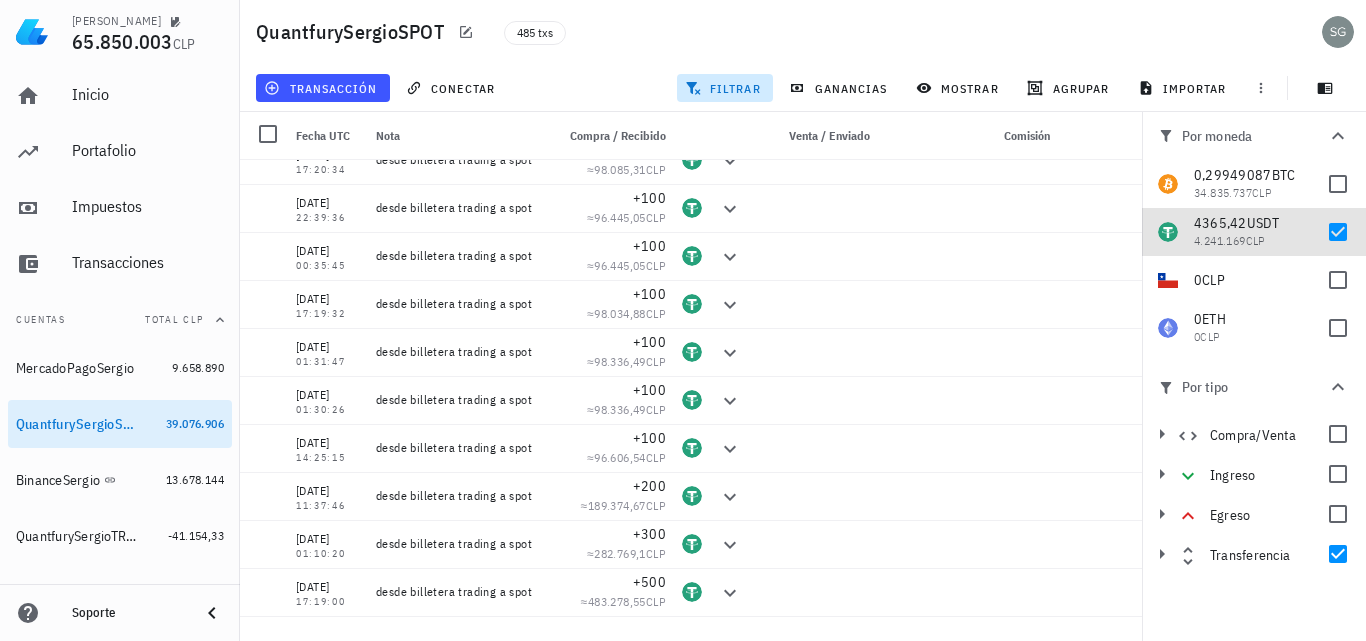 click on "transacción
conectar
filtrar
ganancias
mostrar
agrupar
importar" at bounding box center (803, 88) 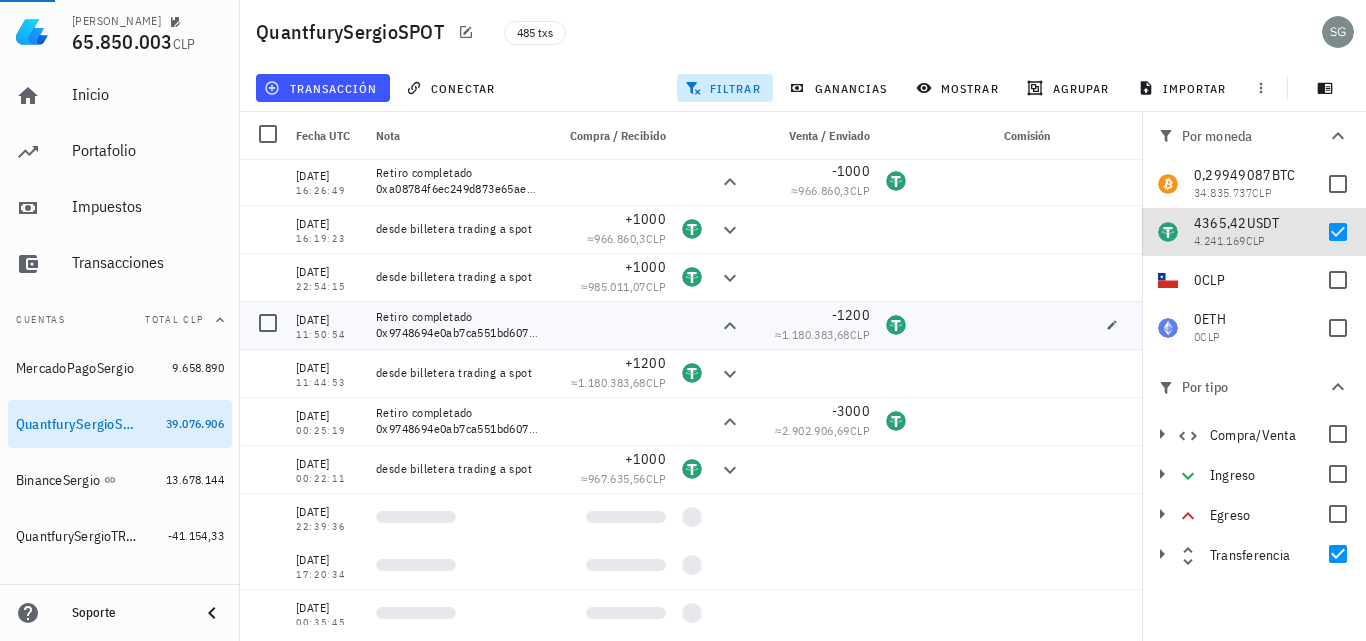 scroll, scrollTop: 1200, scrollLeft: 0, axis: vertical 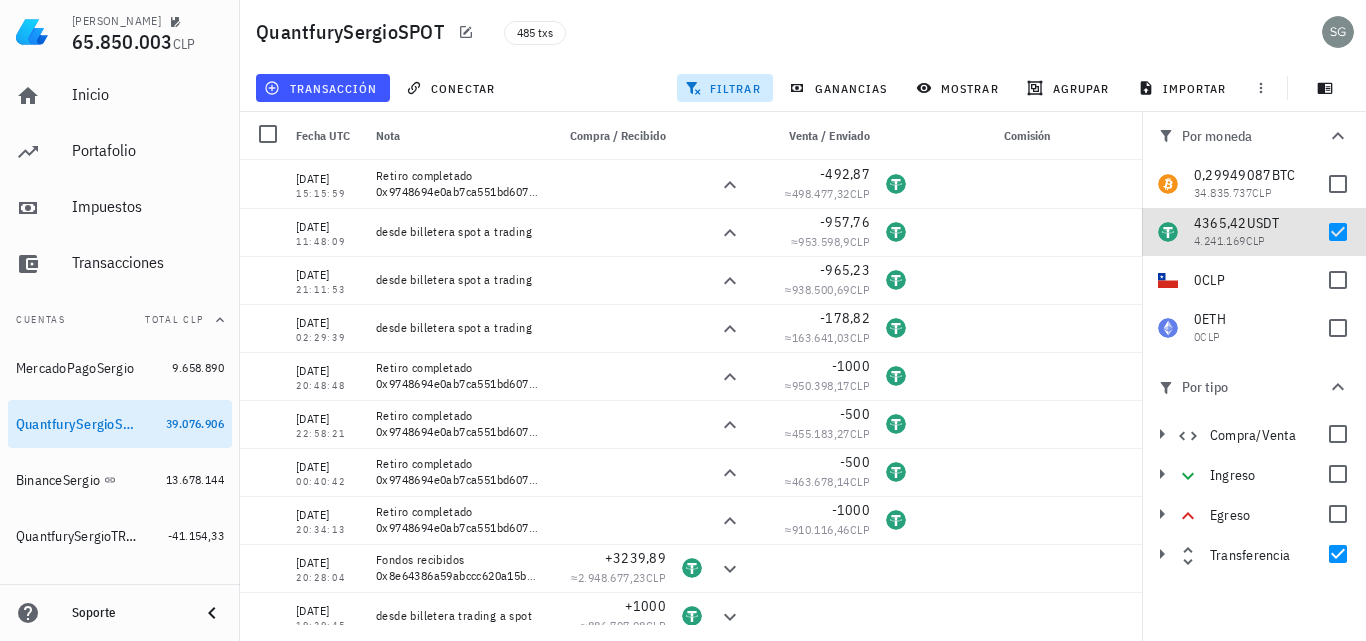 click on "transacción
conectar
filtrar
ganancias
mostrar
agrupar
importar" at bounding box center (803, 88) 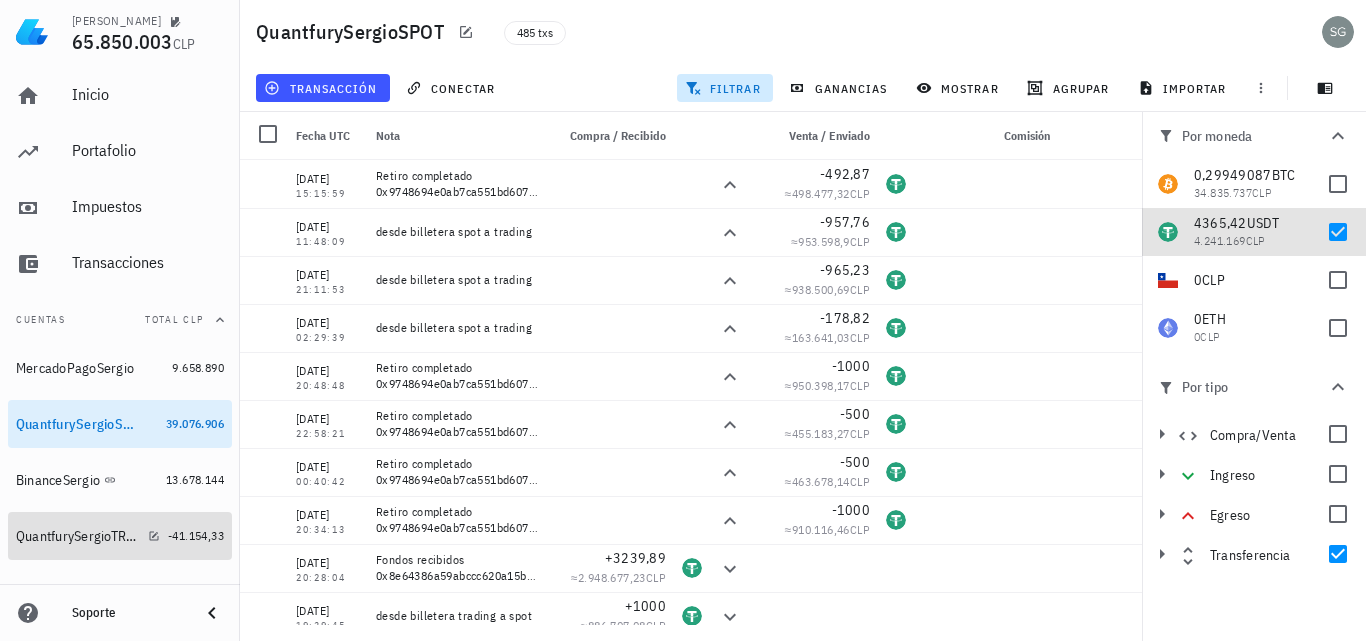 click on "QuantfurySergioTRADING" at bounding box center [78, 536] 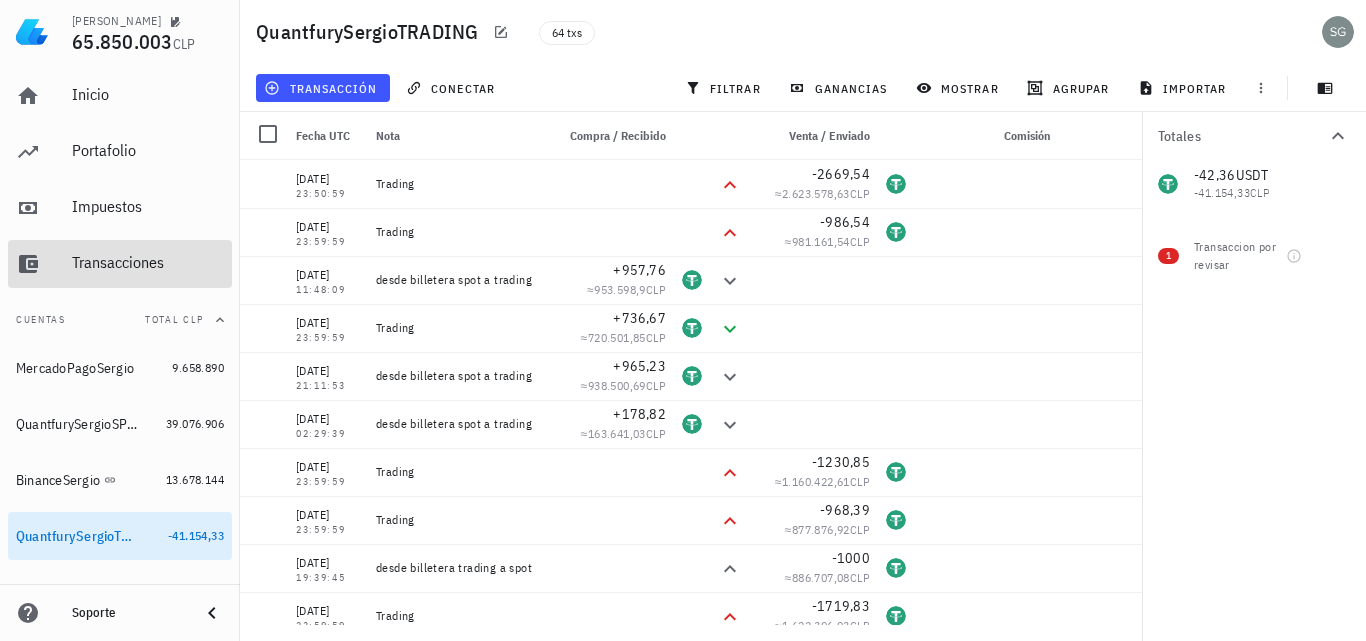 click on "Transacciones" at bounding box center (148, 262) 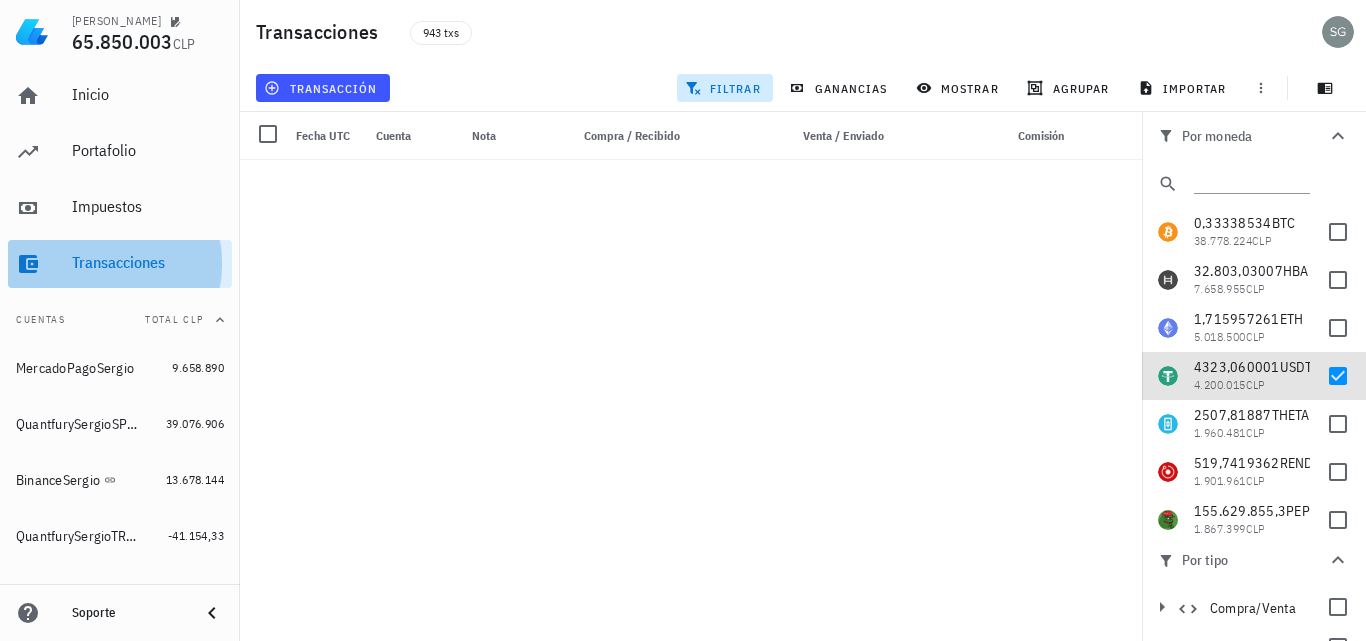 scroll, scrollTop: 5471, scrollLeft: 0, axis: vertical 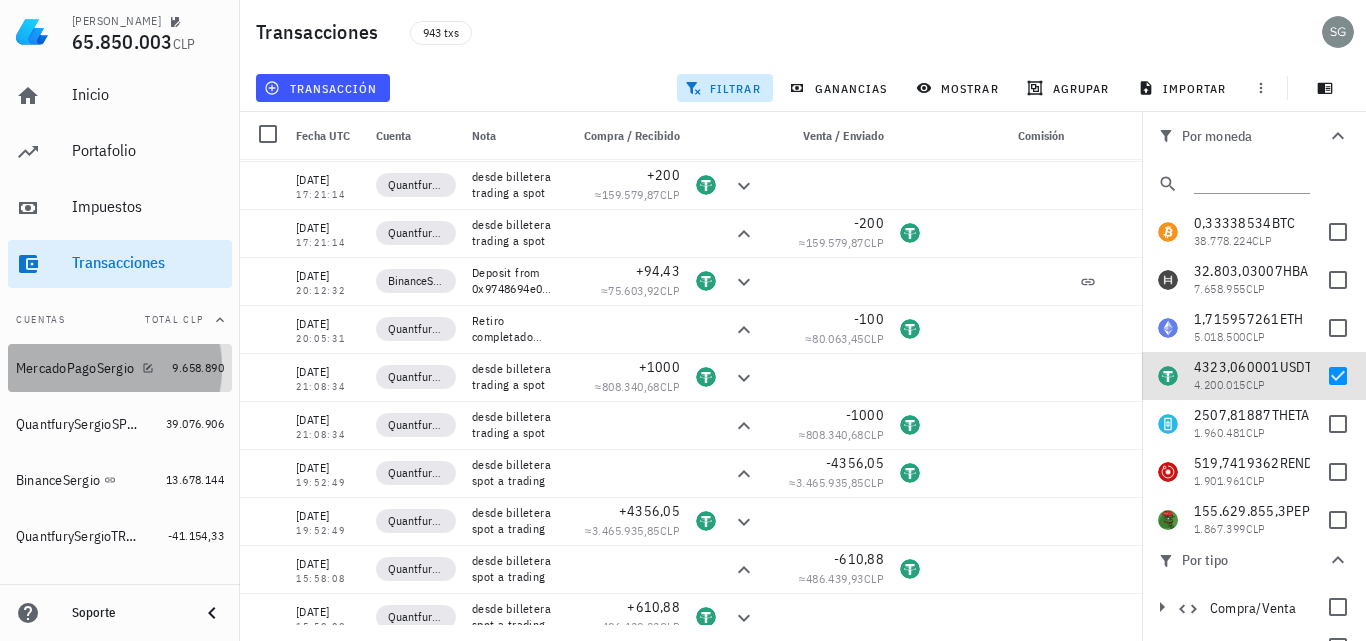 click on "MercadoPagoSergio" at bounding box center (75, 368) 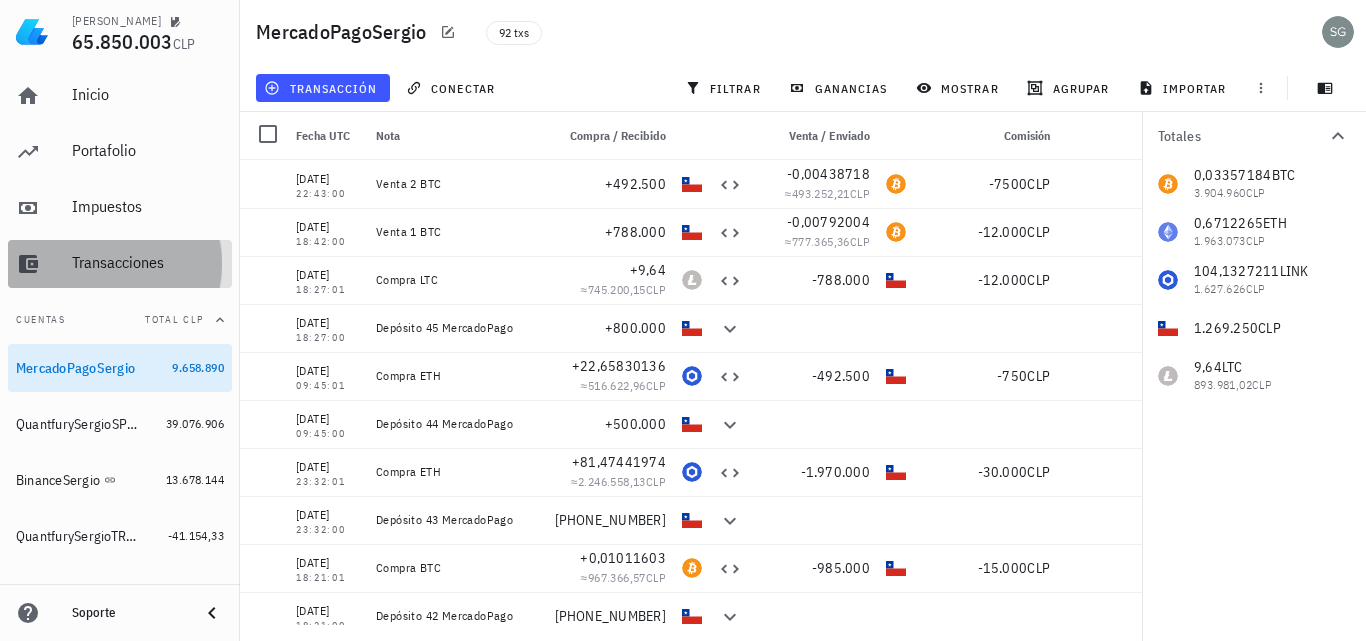 click on "Transacciones" at bounding box center [148, 262] 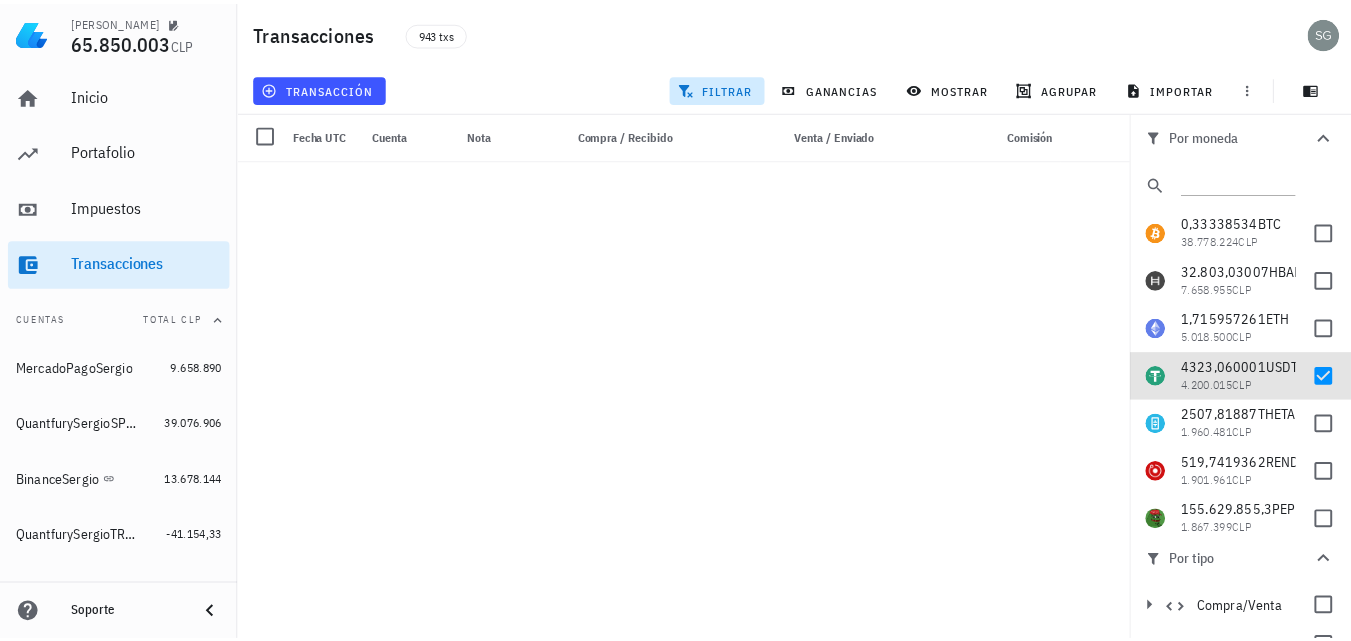 scroll, scrollTop: 5471, scrollLeft: 0, axis: vertical 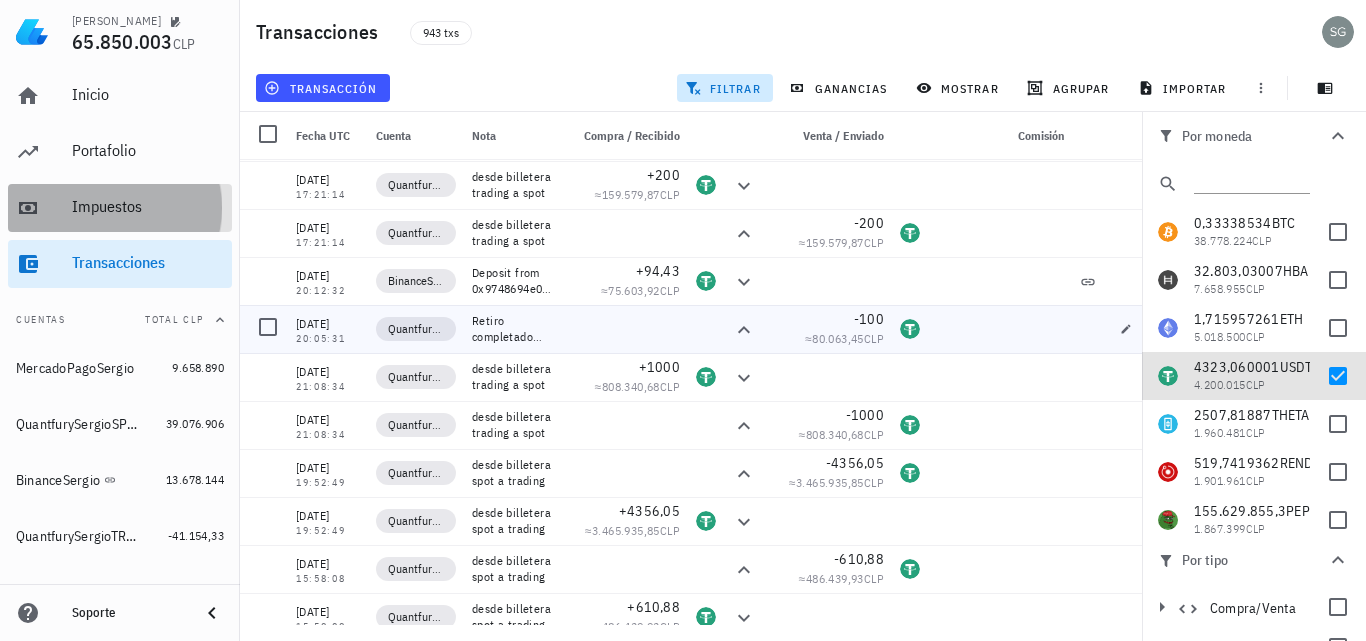 click on "Impuestos" at bounding box center (148, 206) 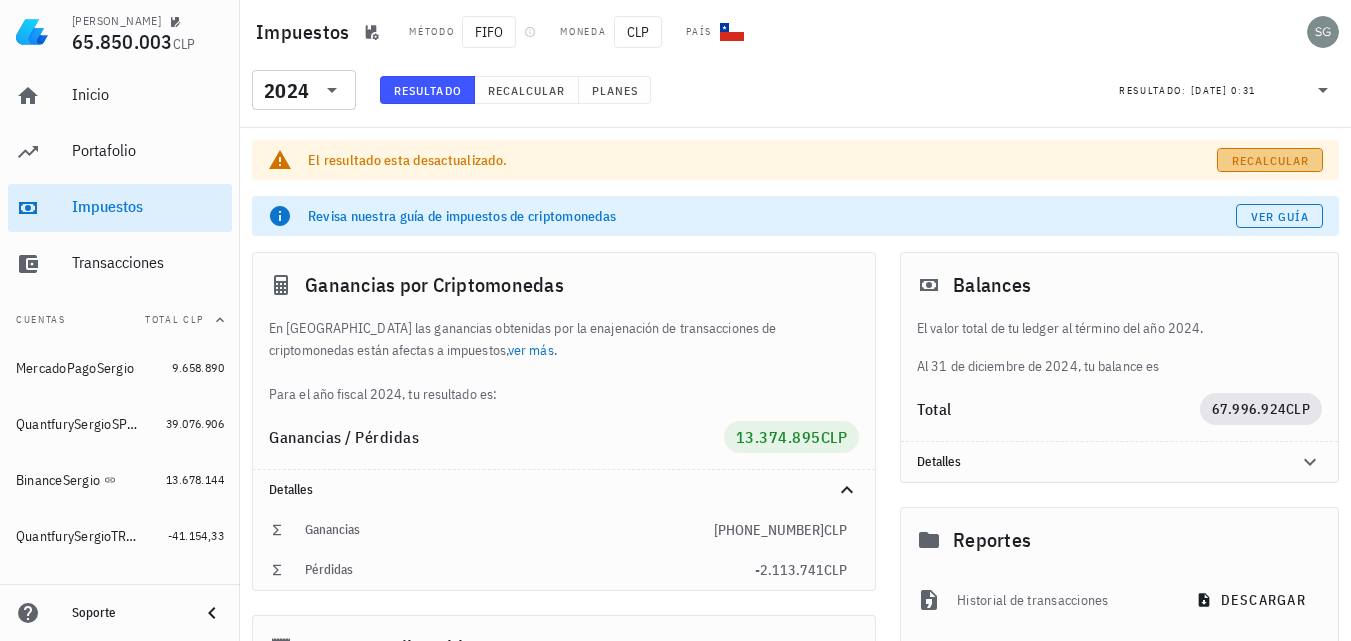click on "Recalcular" at bounding box center [1270, 160] 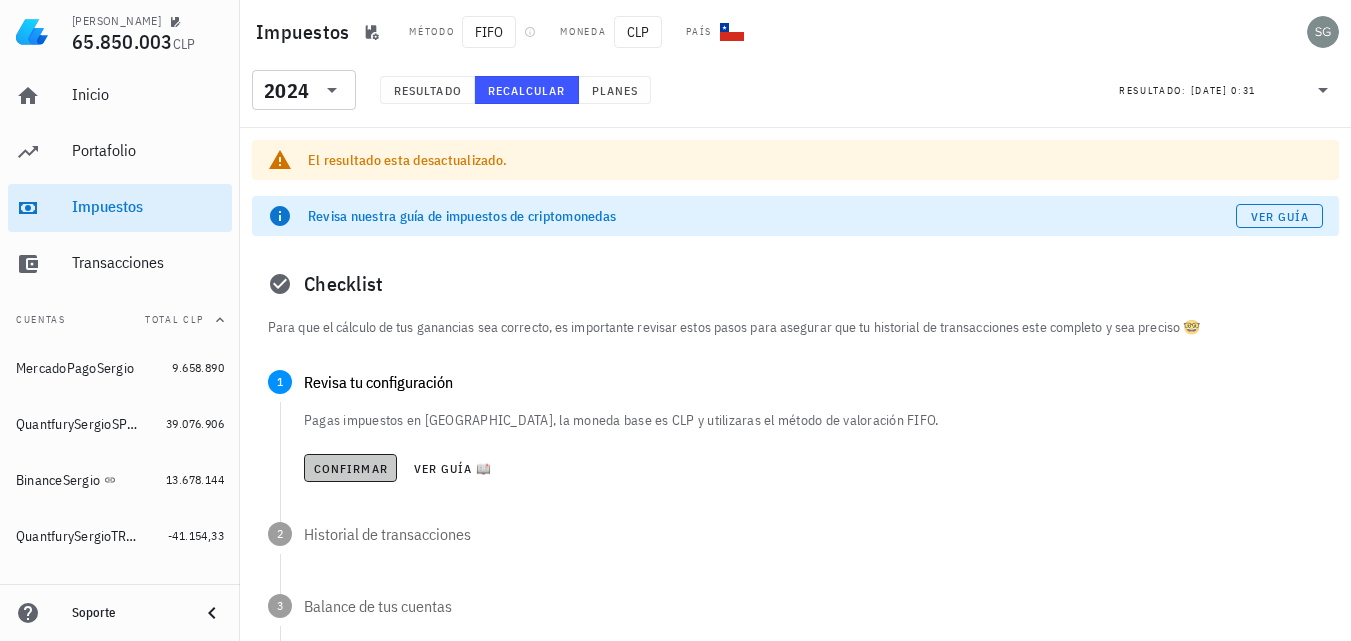 click on "Confirmar" at bounding box center [350, 468] 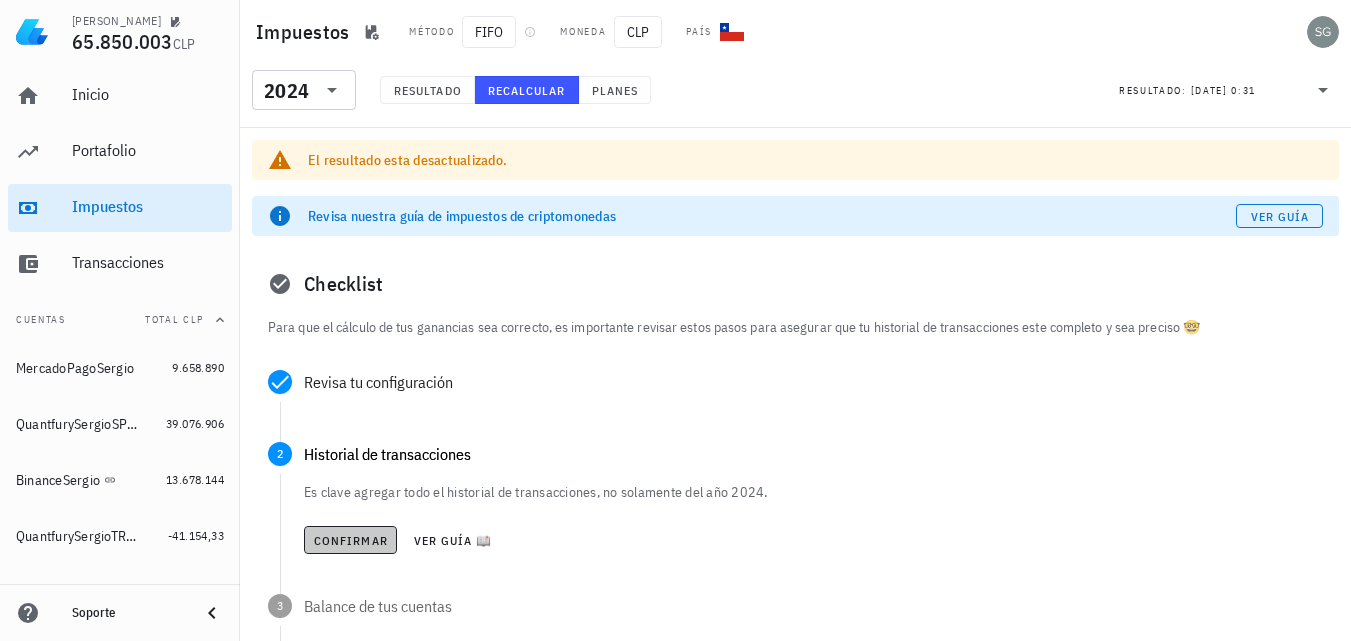 click on "Confirmar" at bounding box center (350, 540) 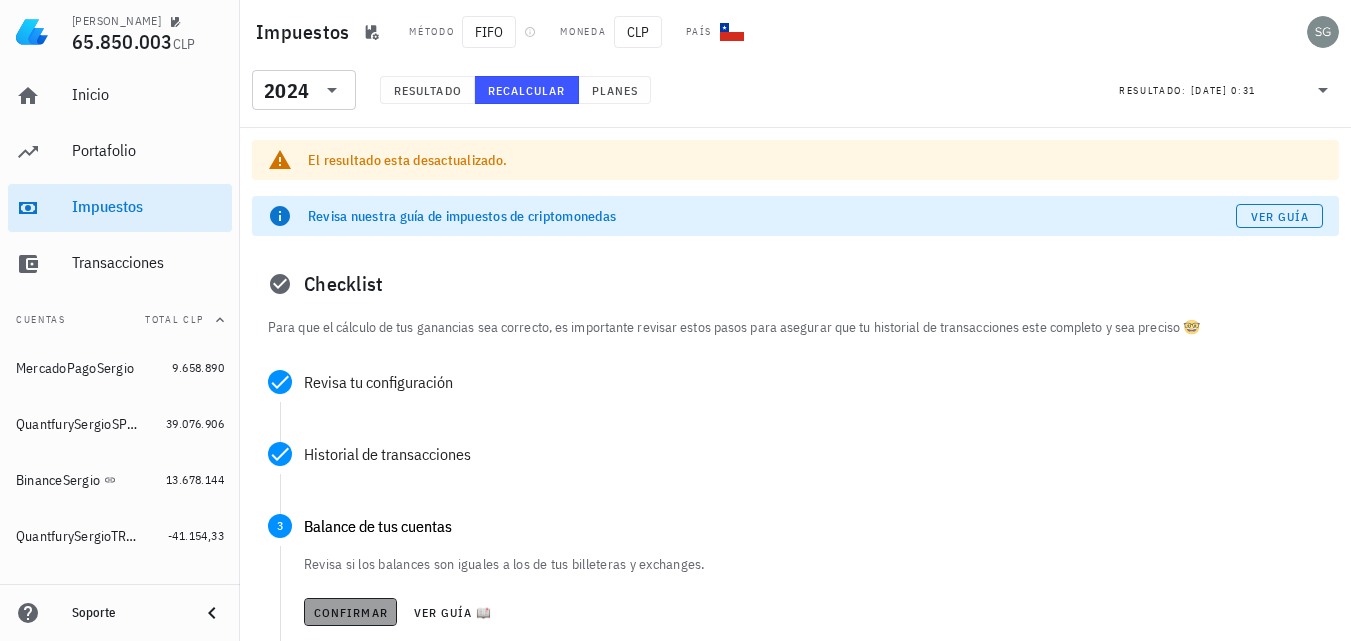 click on "Confirmar" at bounding box center [350, 612] 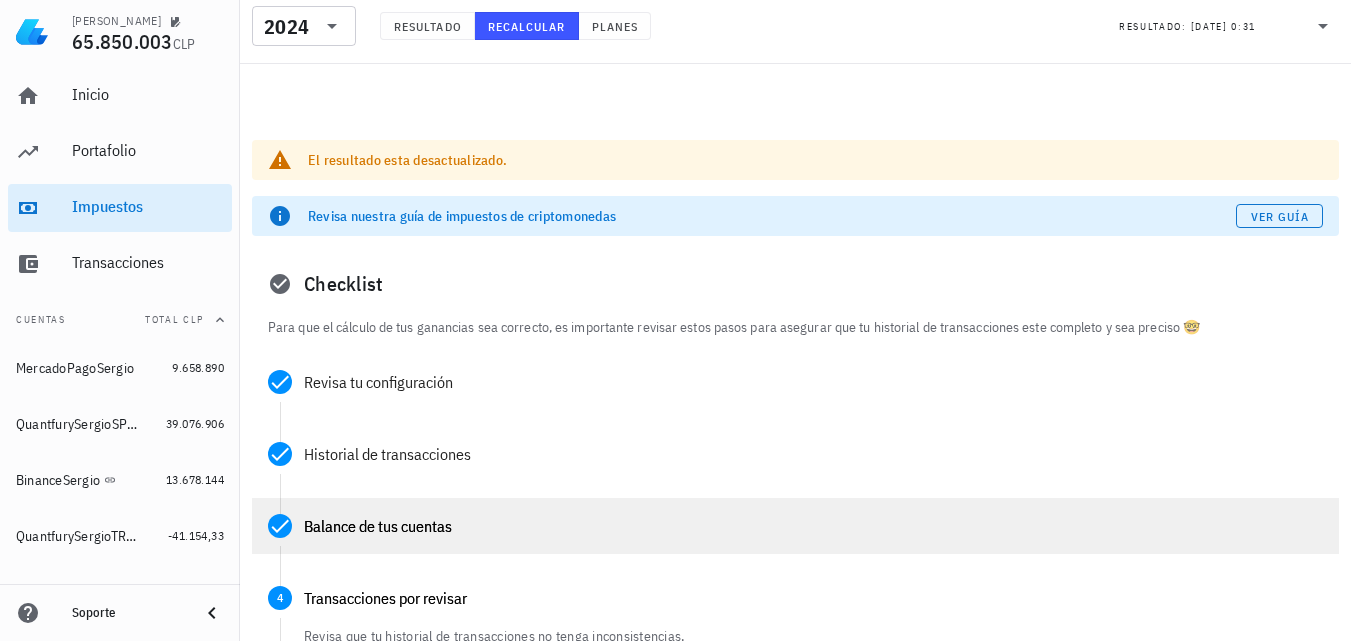 scroll, scrollTop: 200, scrollLeft: 0, axis: vertical 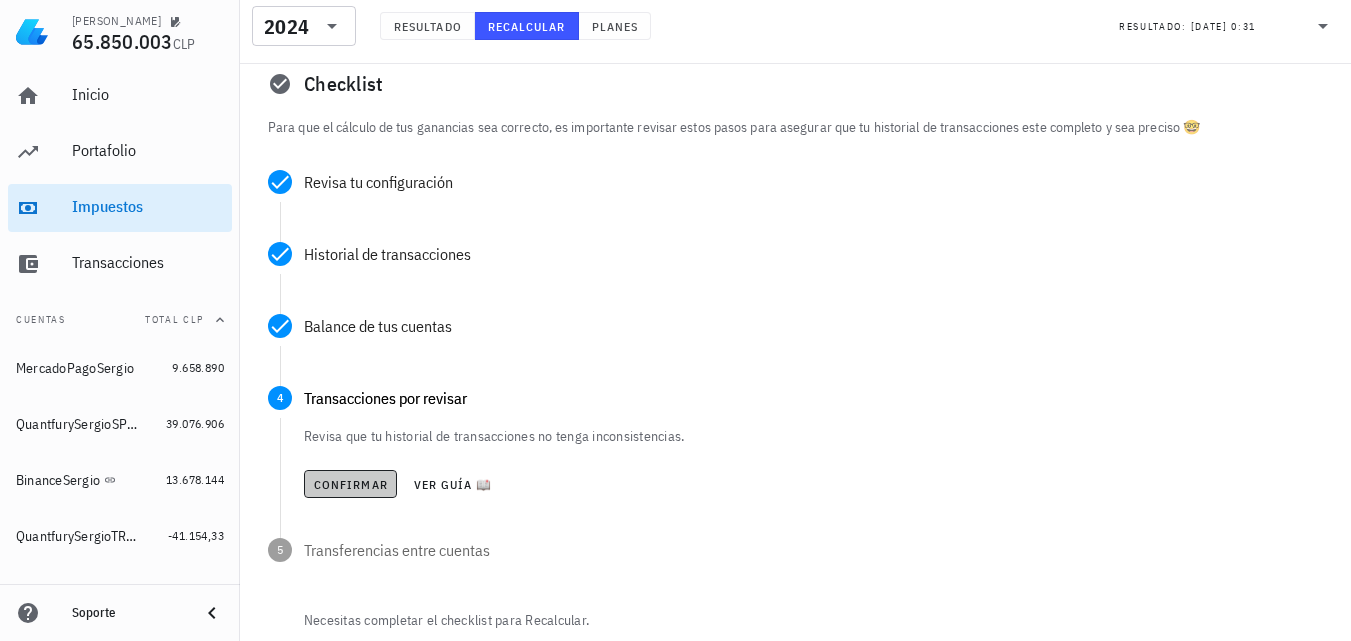 click on "Confirmar" at bounding box center [350, 484] 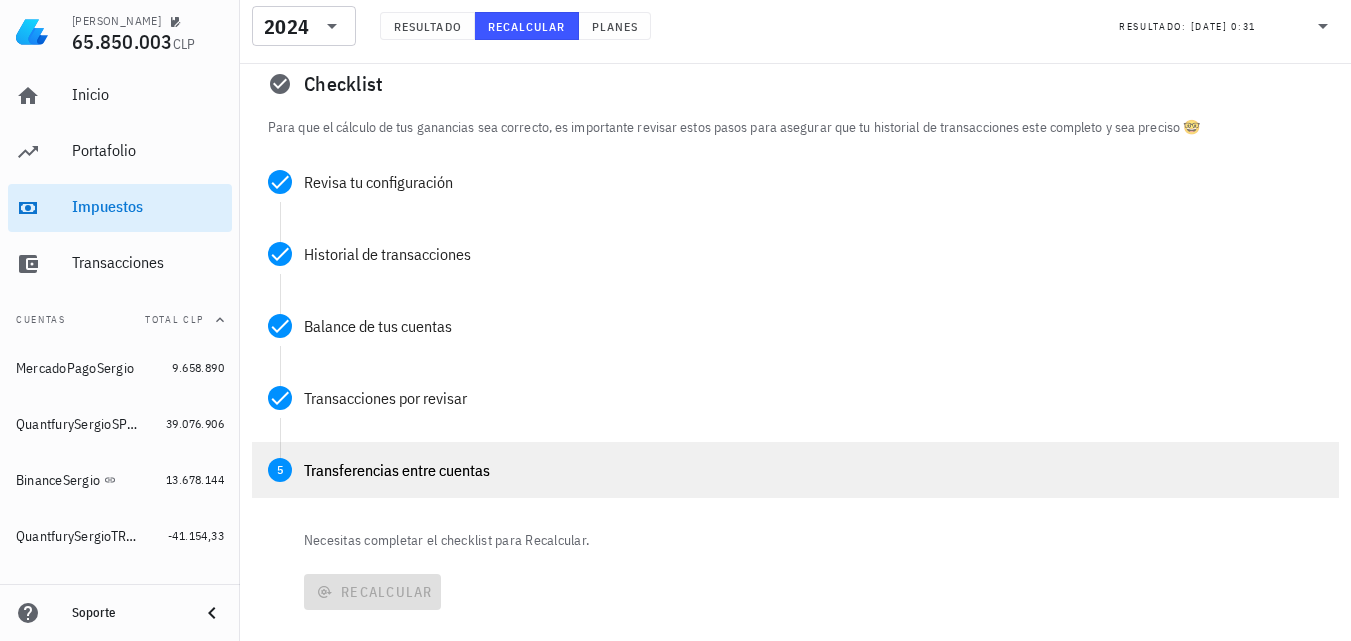 scroll, scrollTop: 300, scrollLeft: 0, axis: vertical 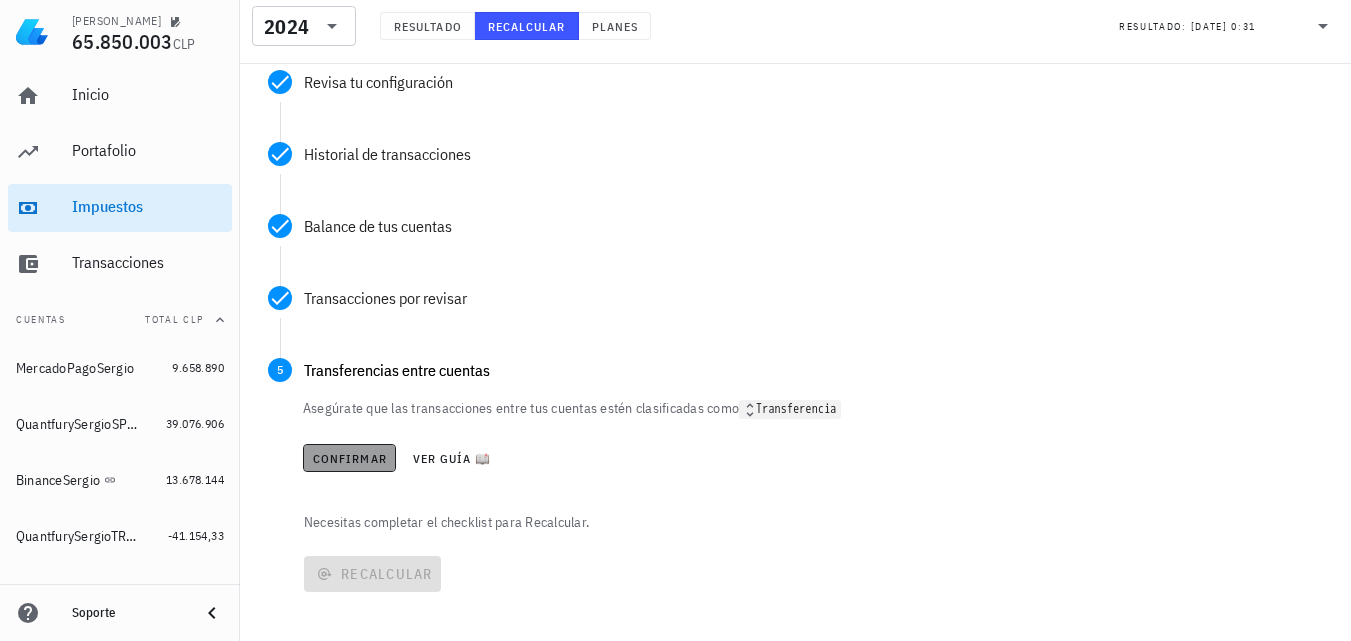 click on "Confirmar" at bounding box center (349, 458) 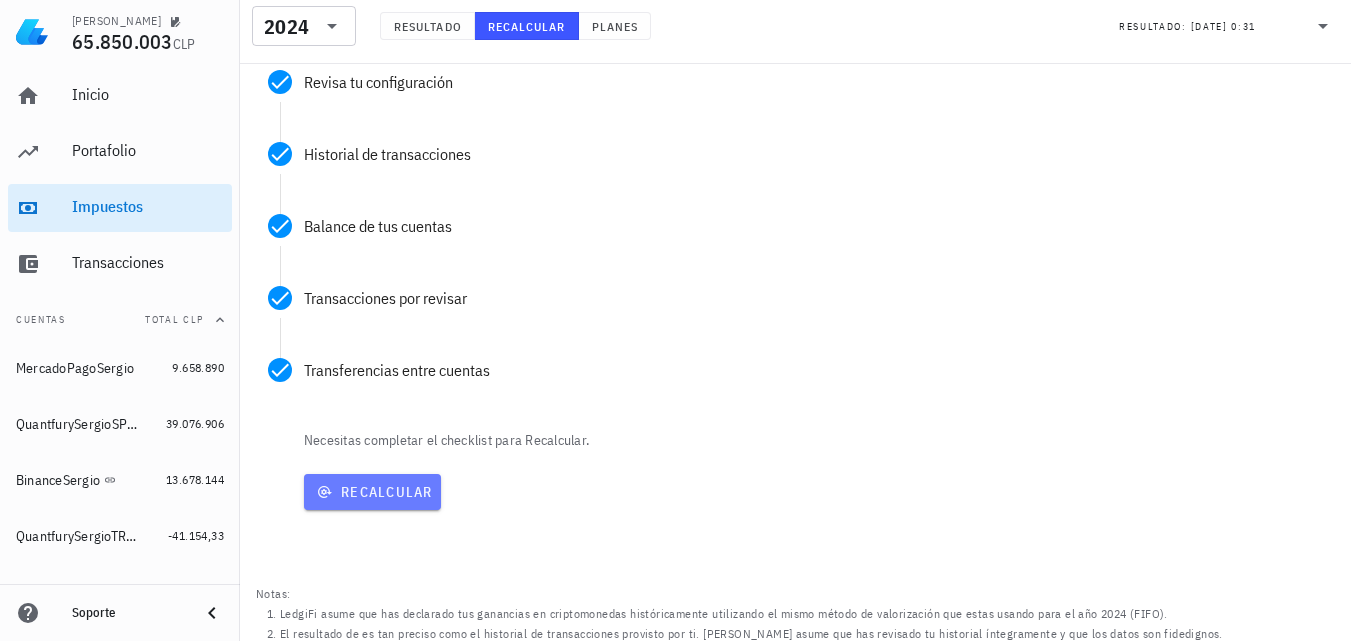 click on "Recalcular" at bounding box center (372, 492) 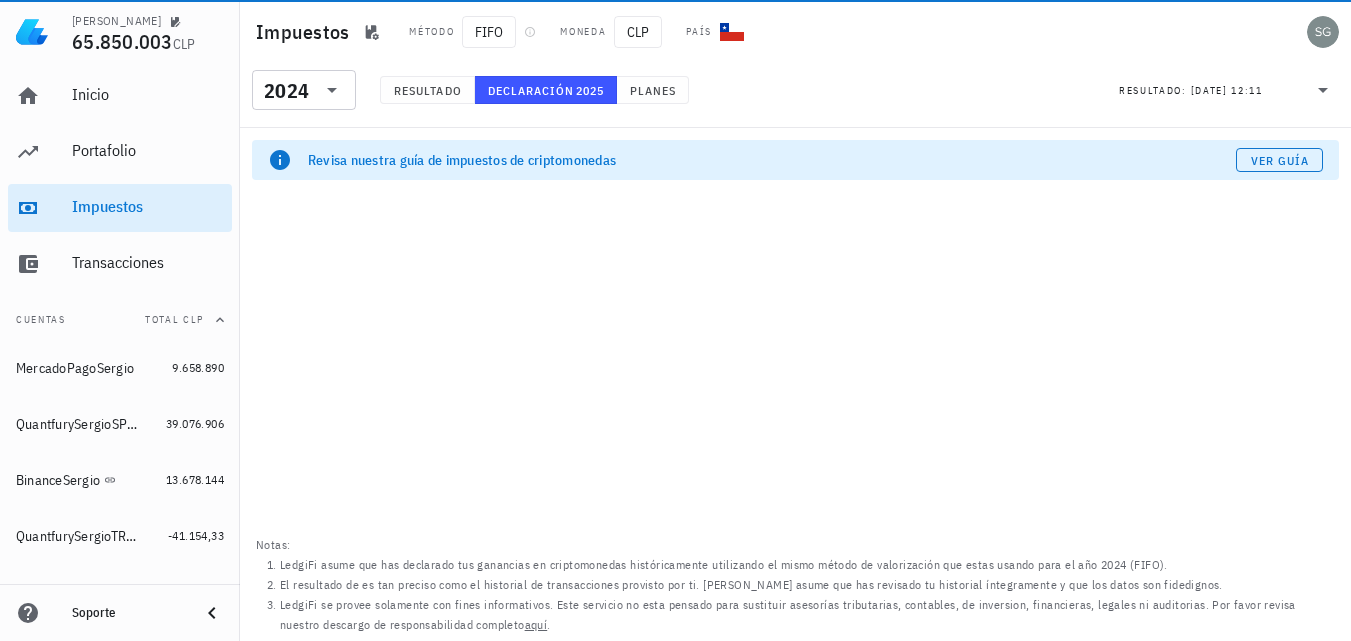 scroll, scrollTop: 0, scrollLeft: 0, axis: both 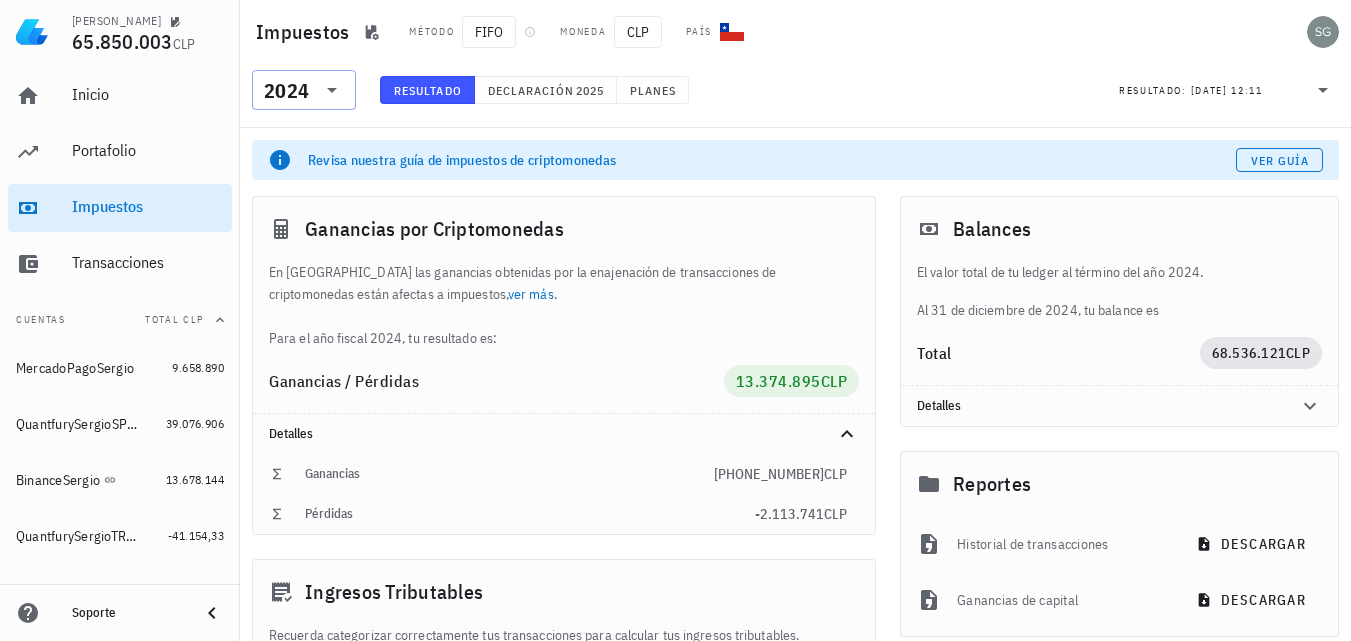 click 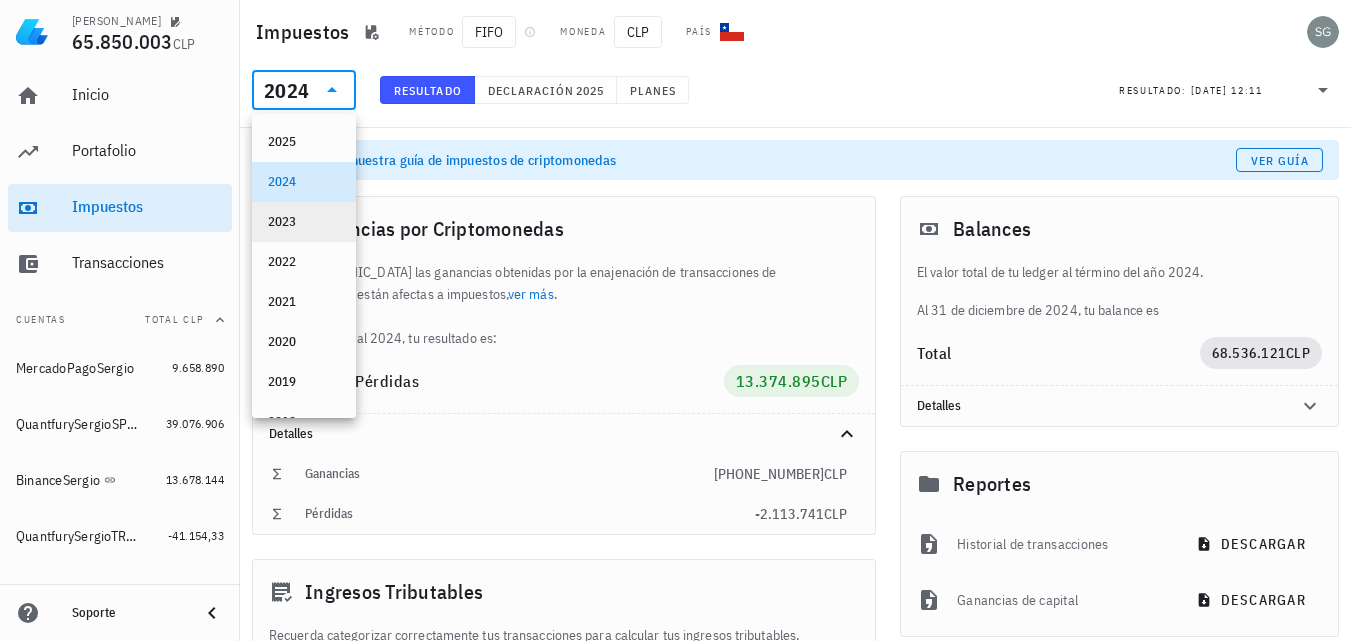 click on "2023" at bounding box center [304, 222] 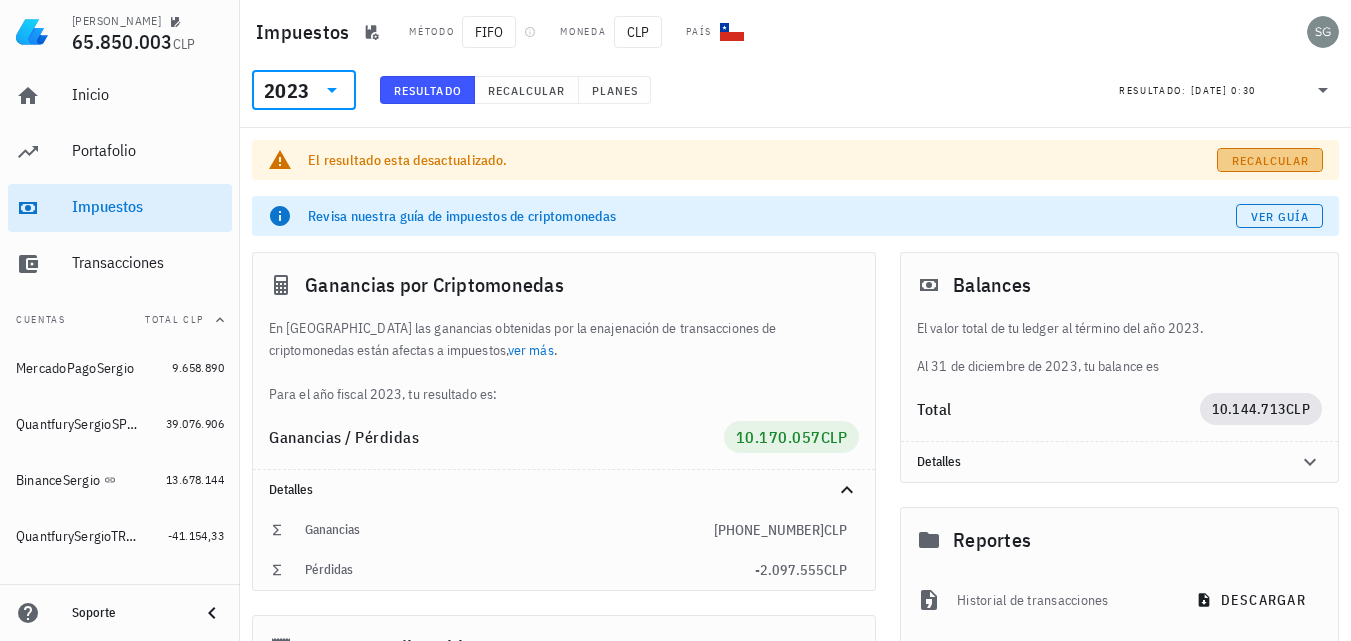 click on "Recalcular" at bounding box center [1270, 160] 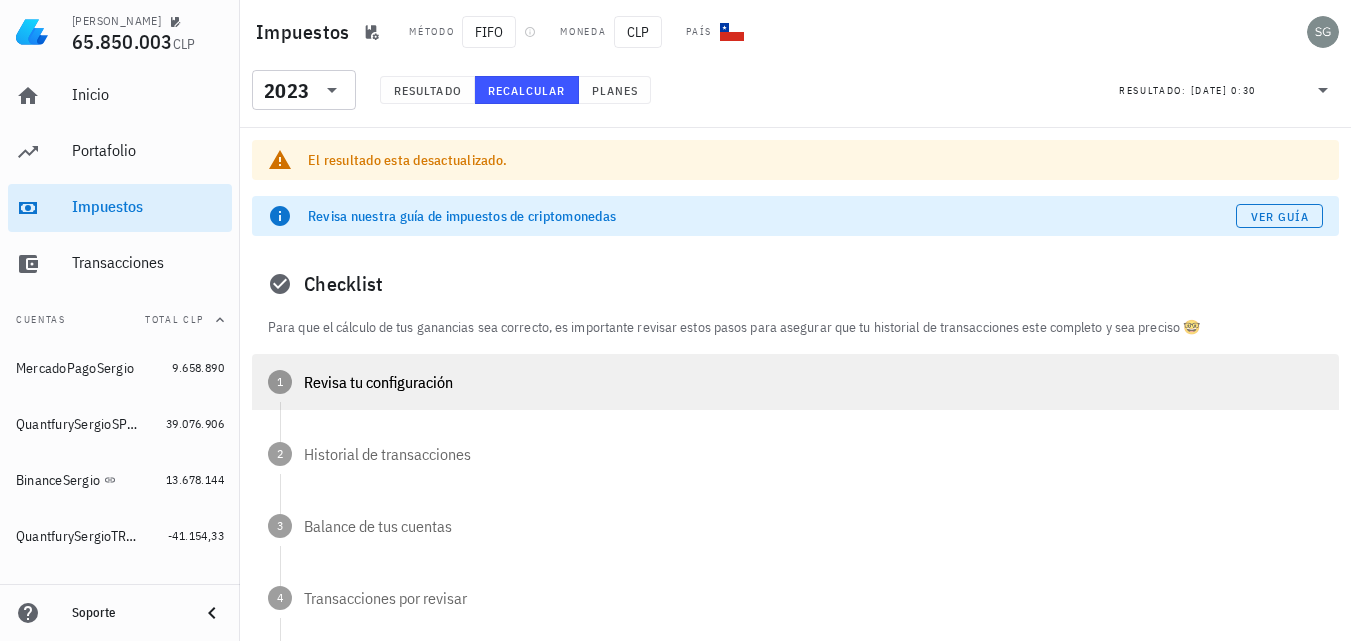 click on "Revisa tu configuración" at bounding box center (813, 382) 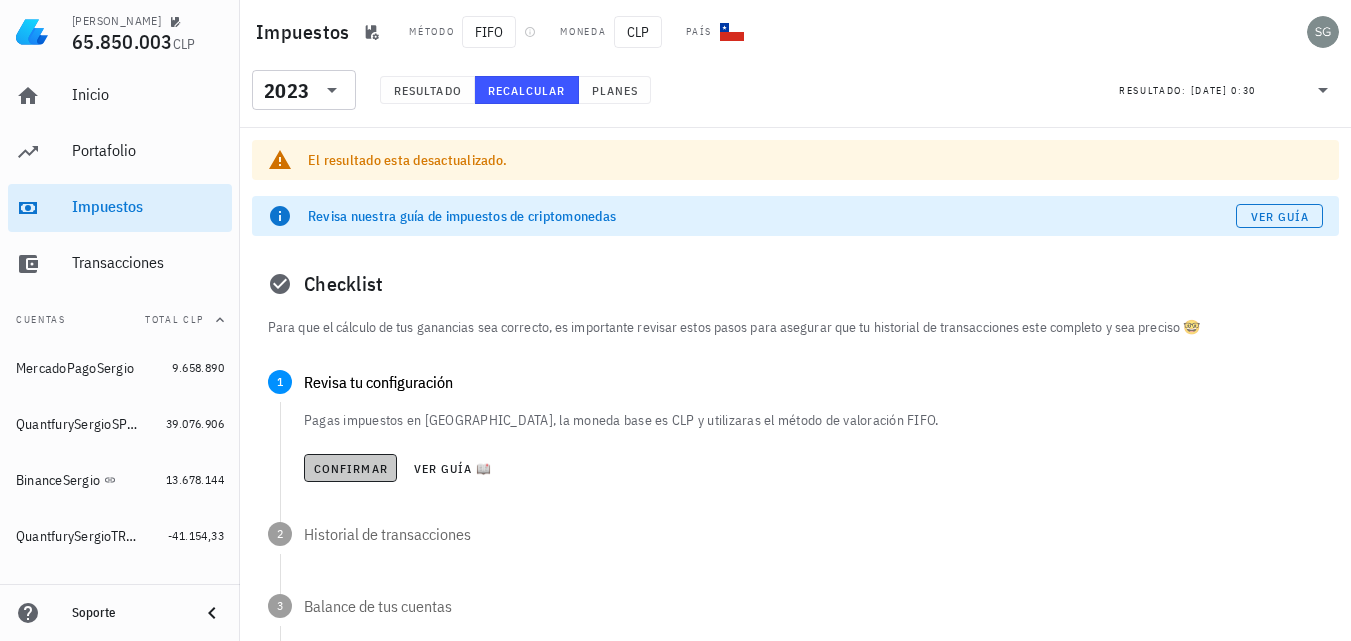 click on "Confirmar" at bounding box center (350, 468) 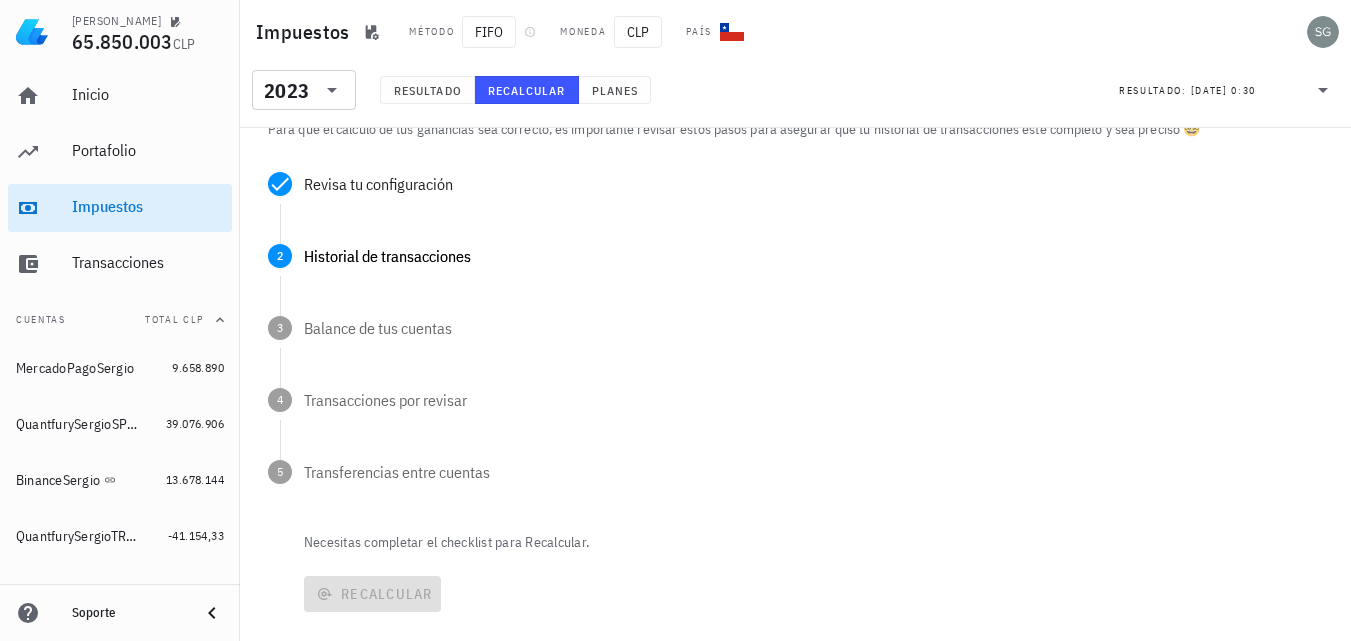 scroll, scrollTop: 200, scrollLeft: 0, axis: vertical 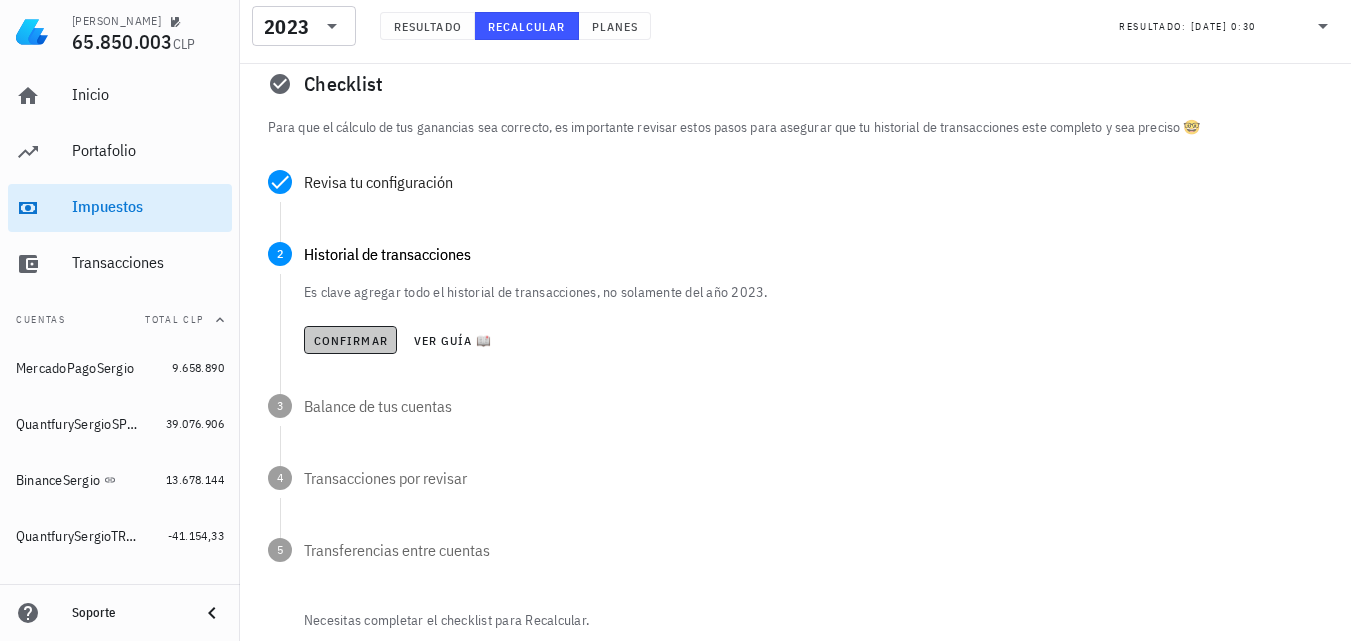 click on "Confirmar" at bounding box center (350, 340) 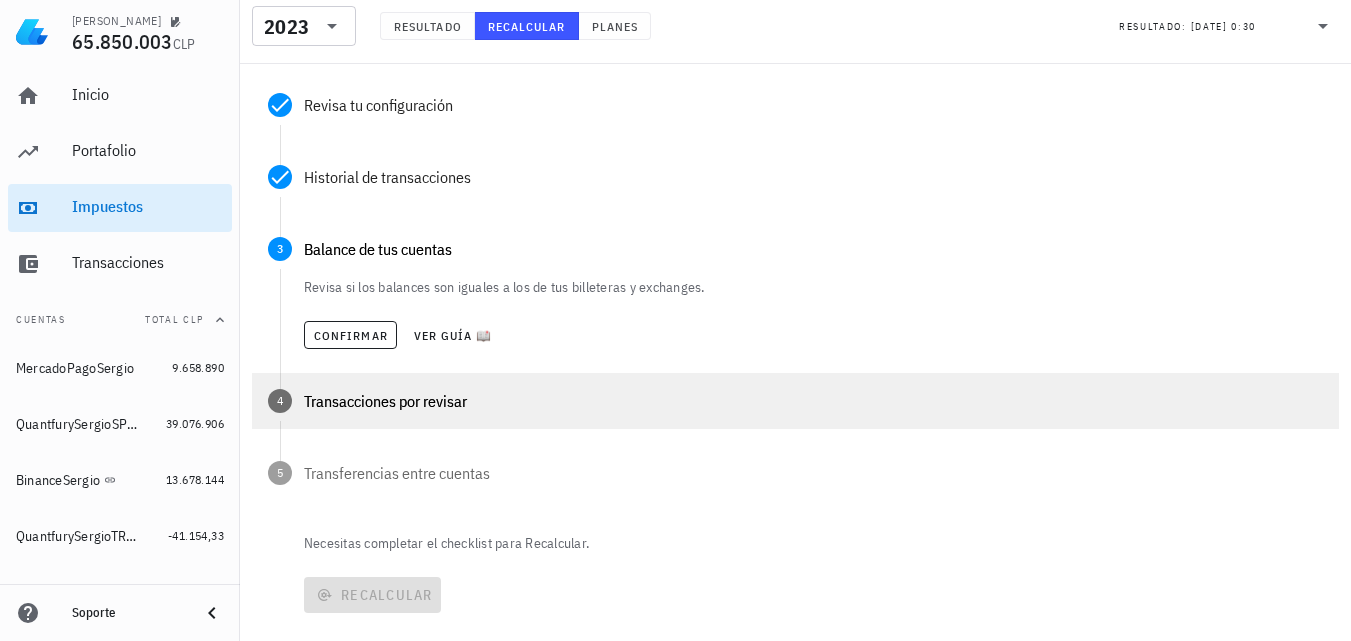 scroll, scrollTop: 300, scrollLeft: 0, axis: vertical 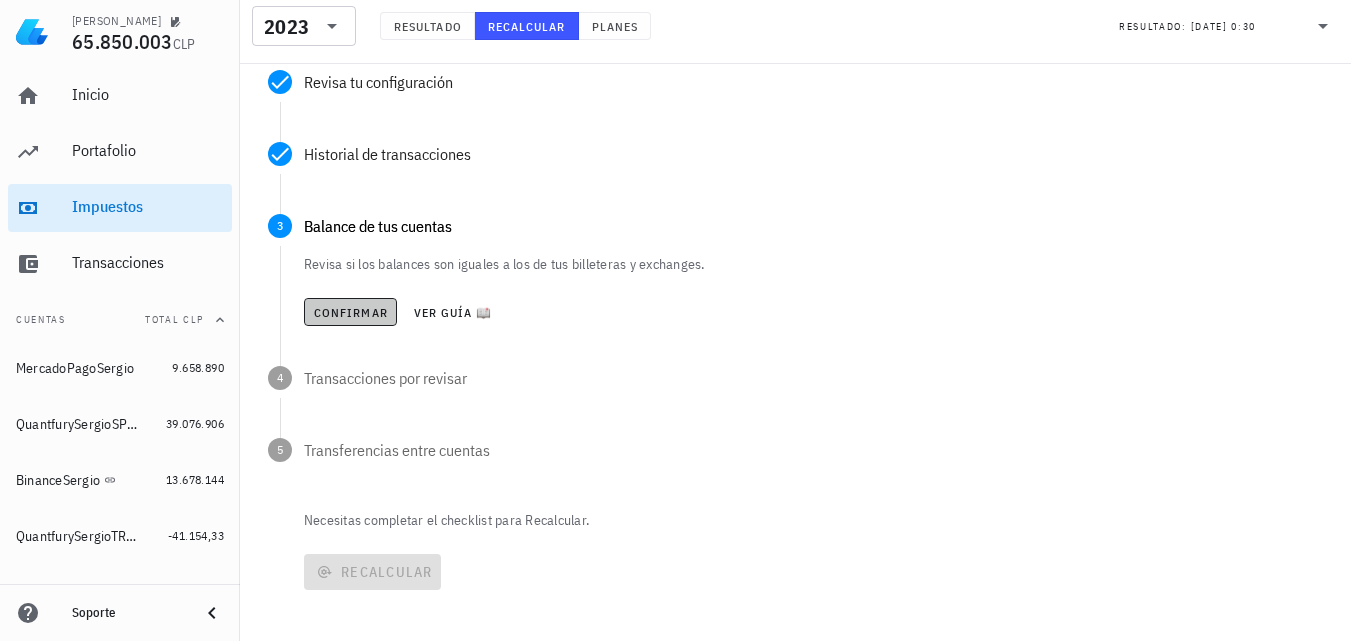 click on "Confirmar" at bounding box center (350, 312) 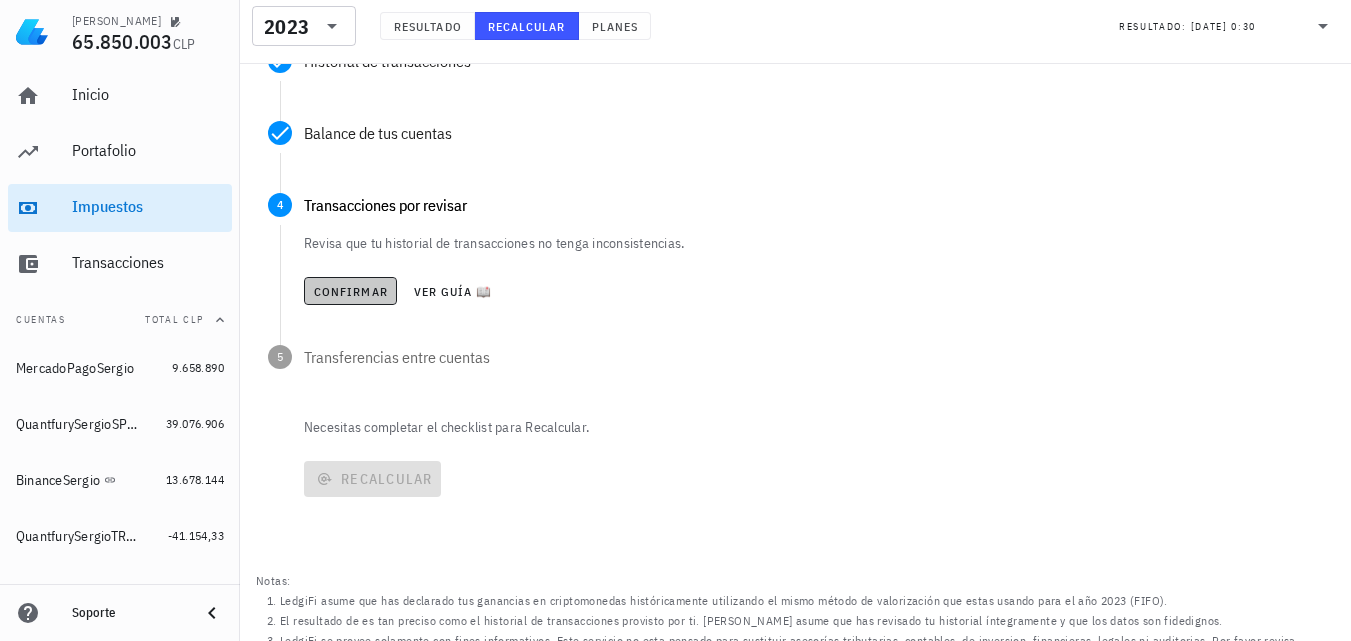 click on "Confirmar" at bounding box center (350, 291) 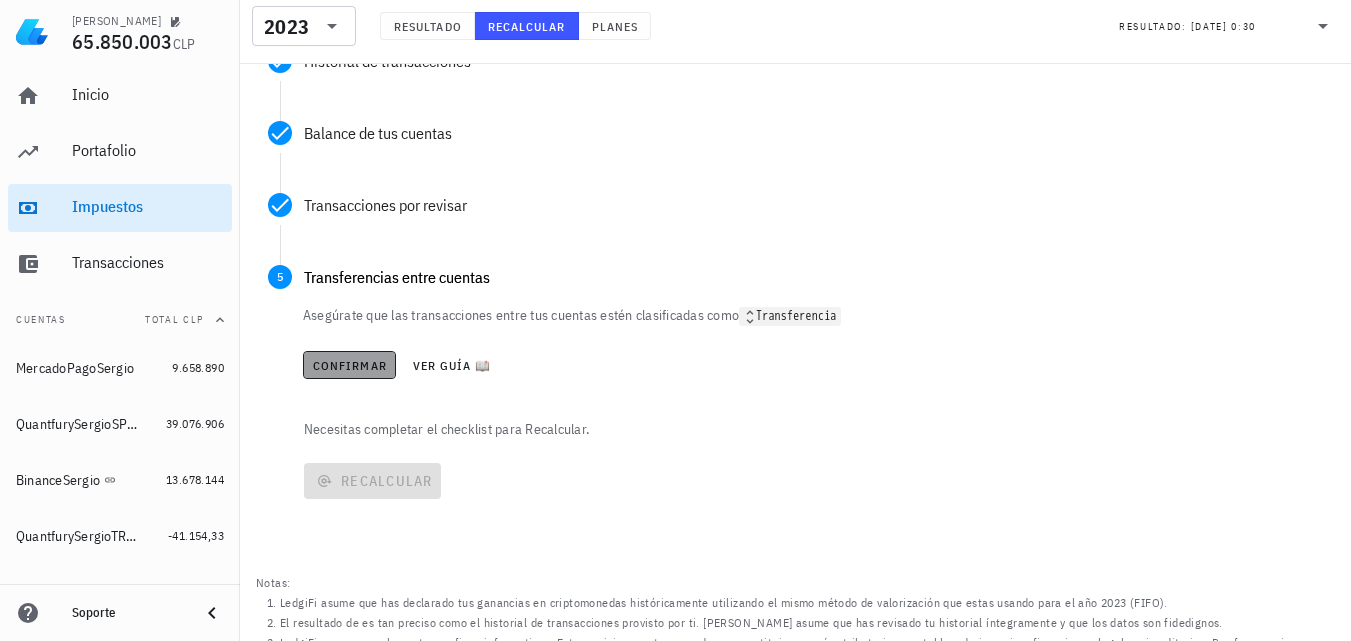 click on "Confirmar" at bounding box center (349, 365) 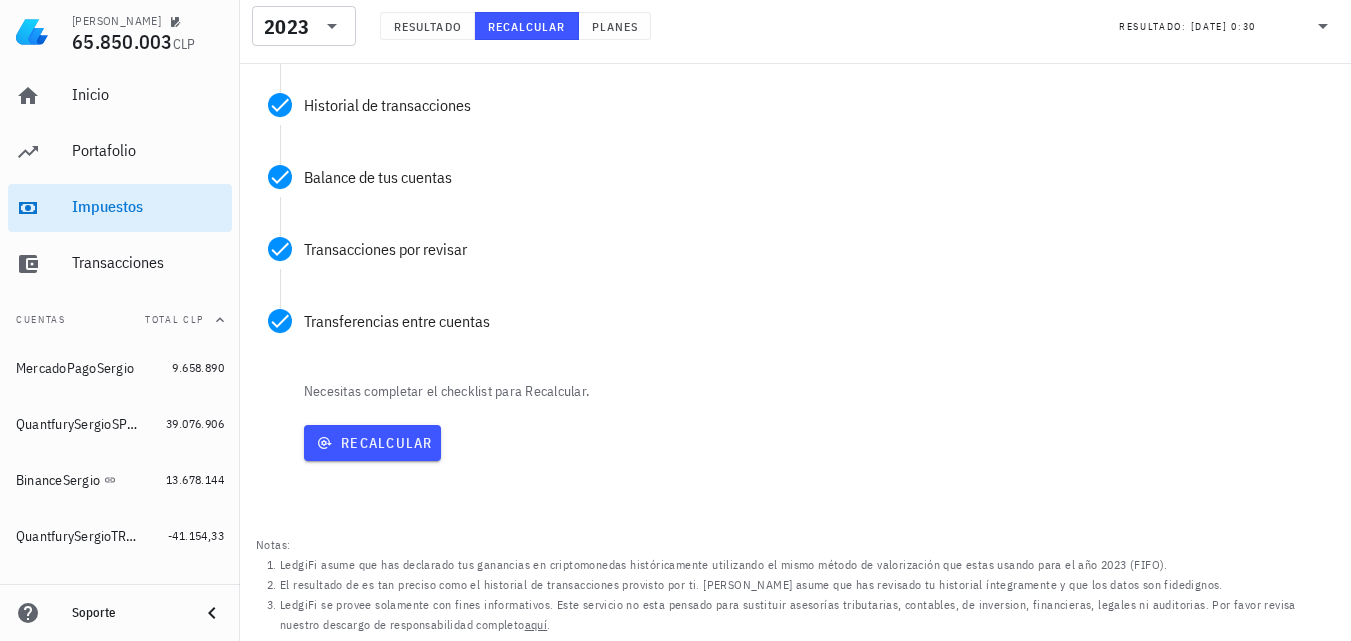 scroll, scrollTop: 349, scrollLeft: 0, axis: vertical 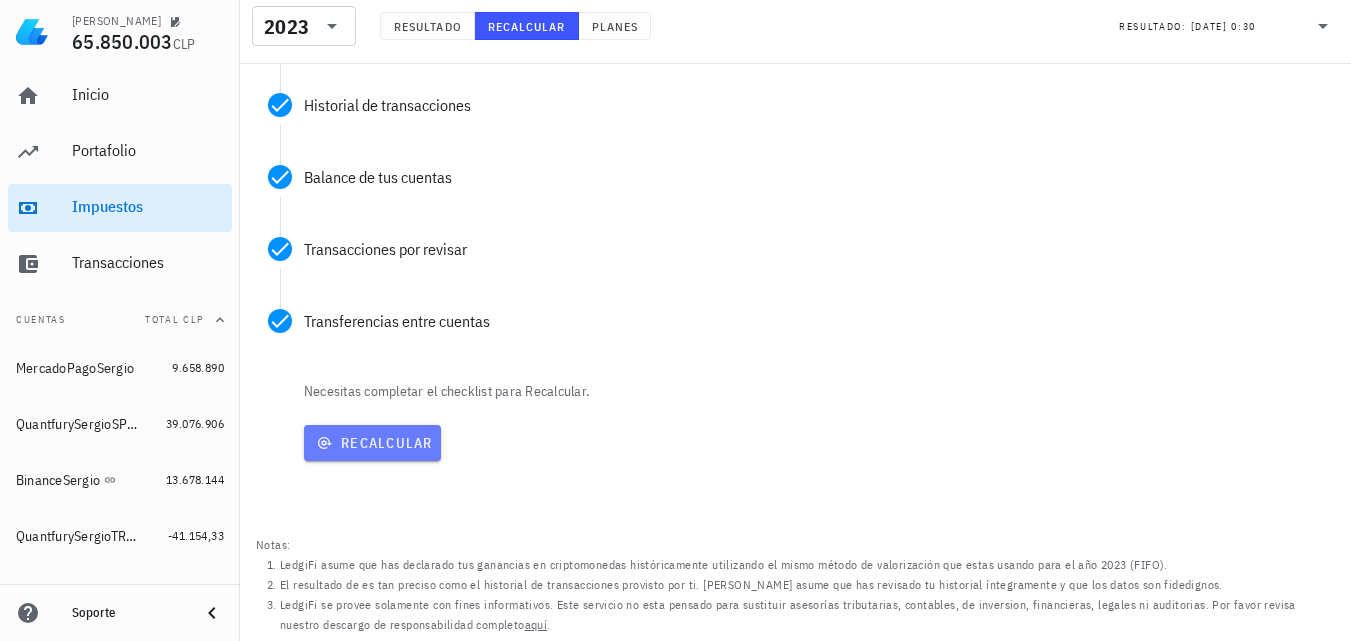 click on "Recalcular" at bounding box center (372, 443) 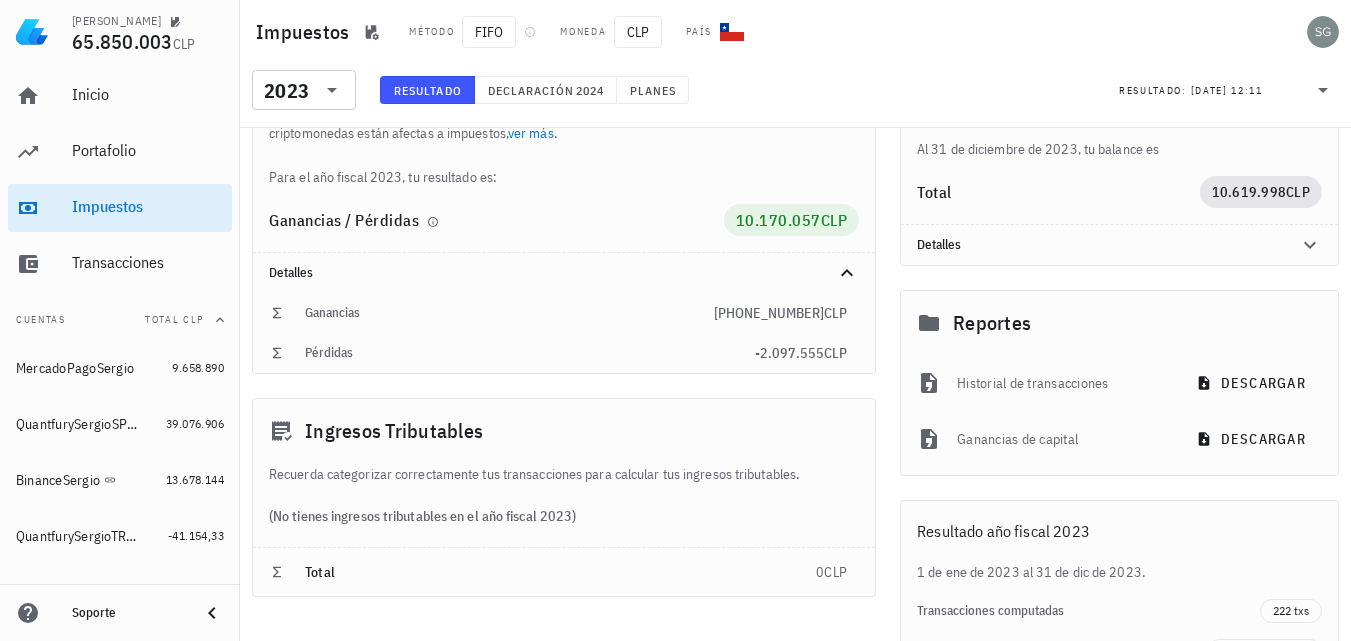 scroll, scrollTop: 160, scrollLeft: 0, axis: vertical 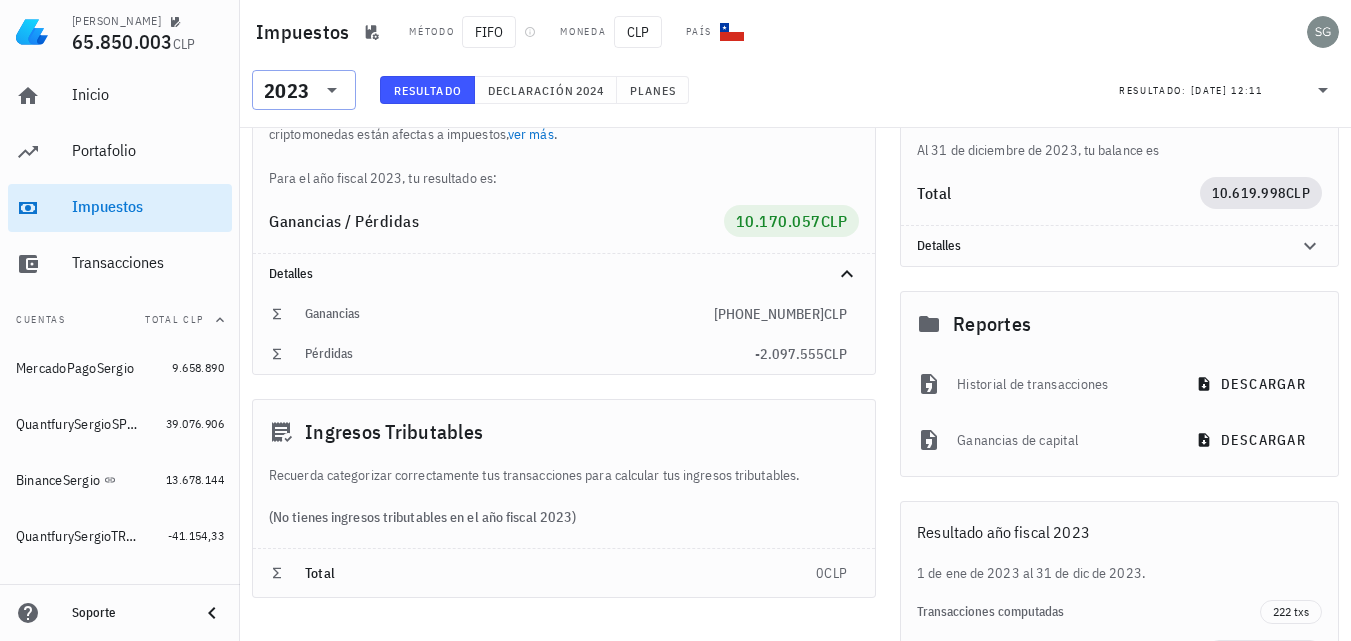 click 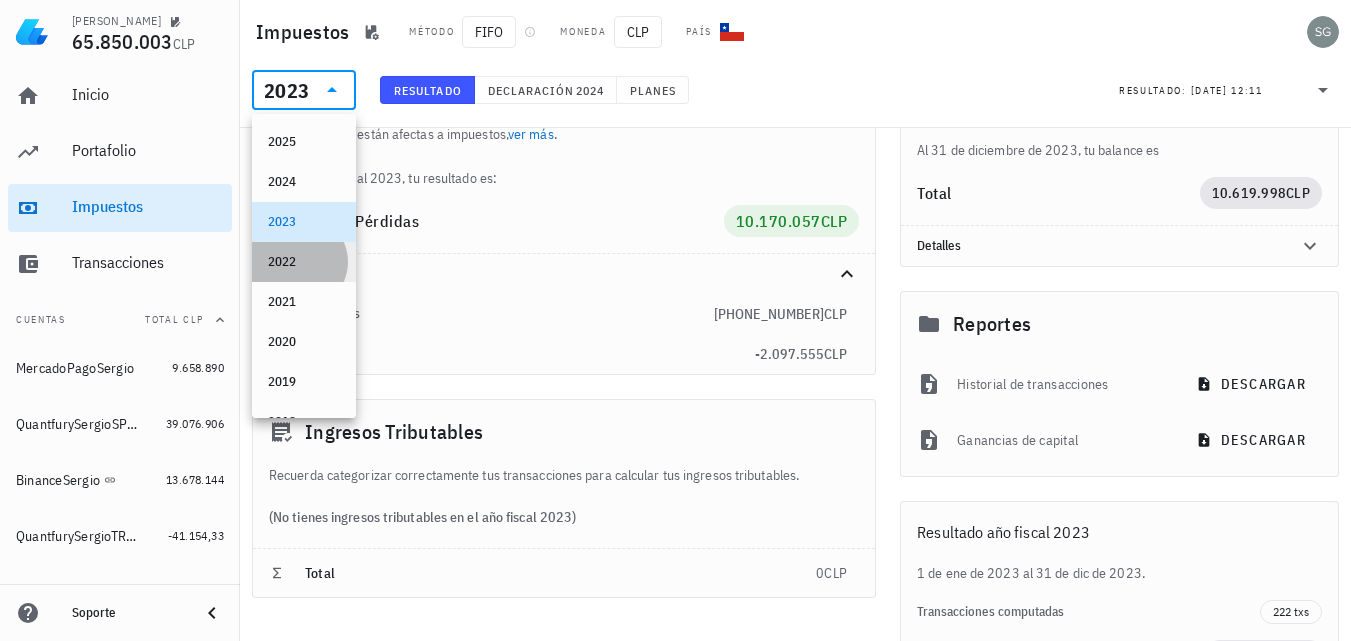 click on "2022" at bounding box center (304, 262) 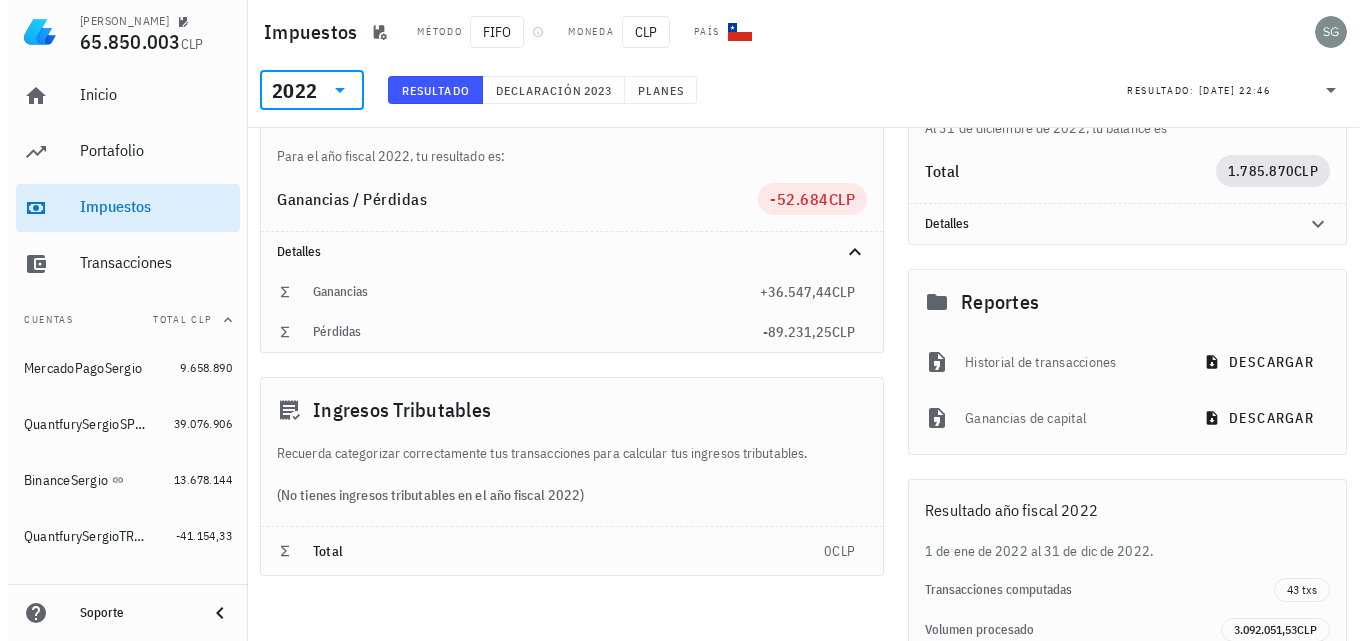 scroll, scrollTop: 0, scrollLeft: 0, axis: both 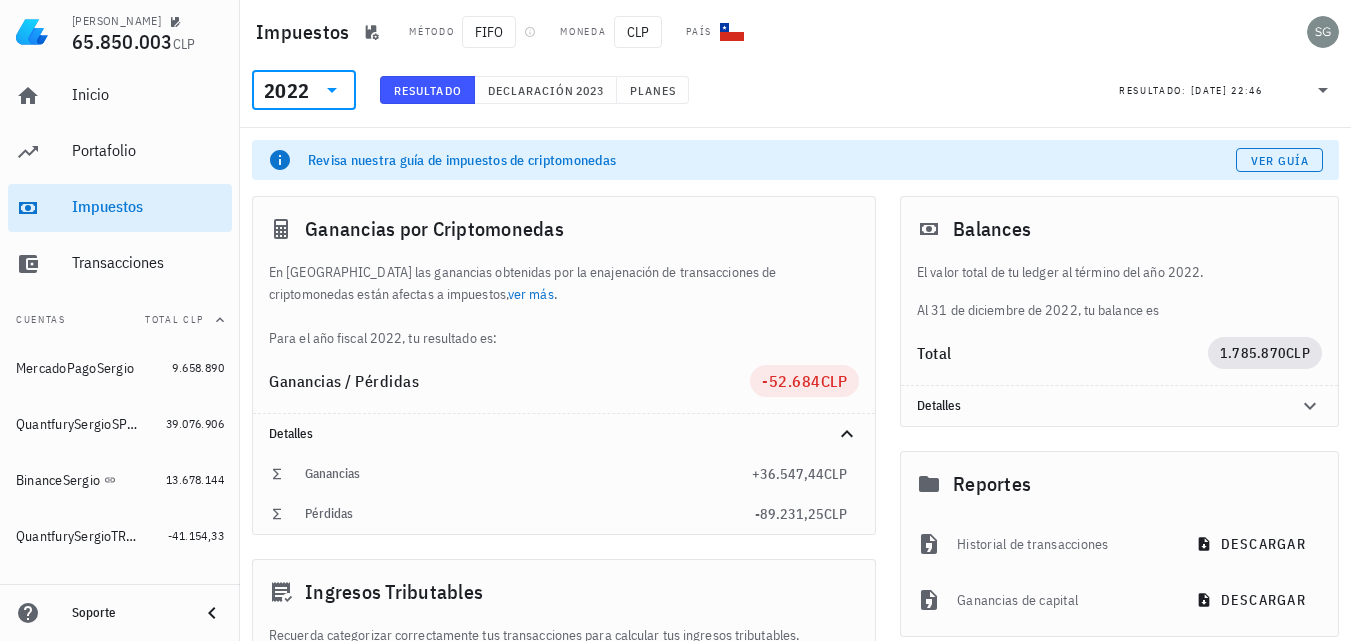 click 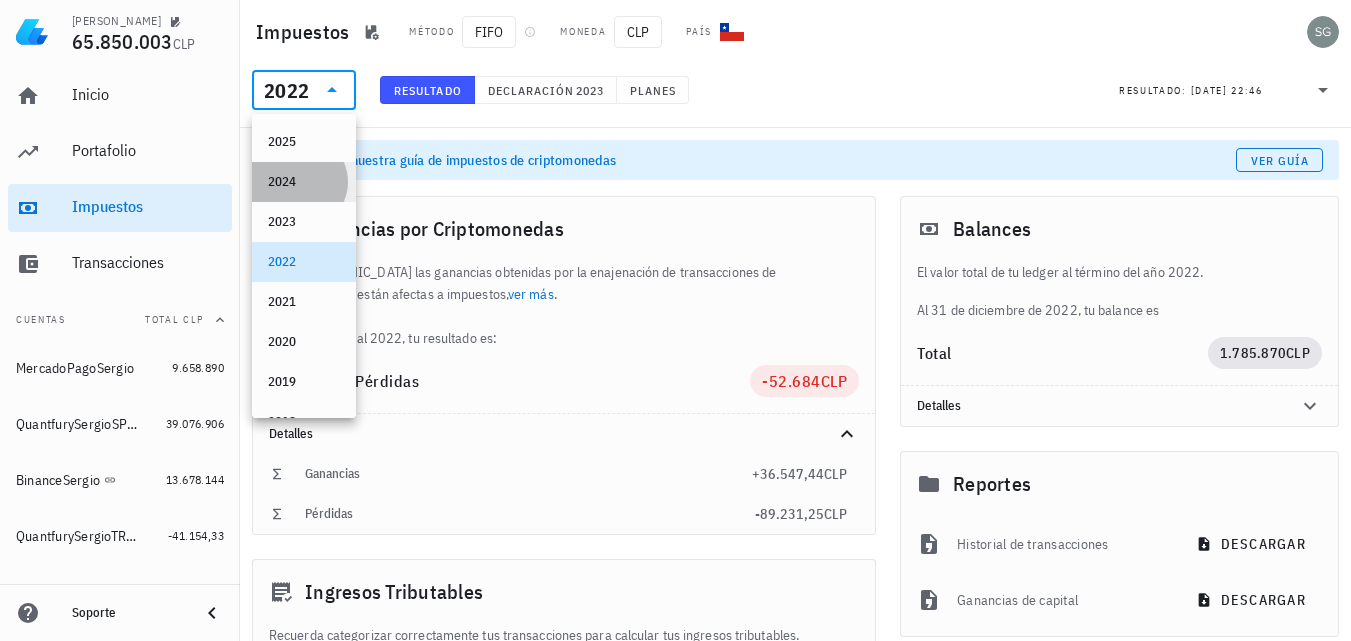click on "2024" at bounding box center [304, 182] 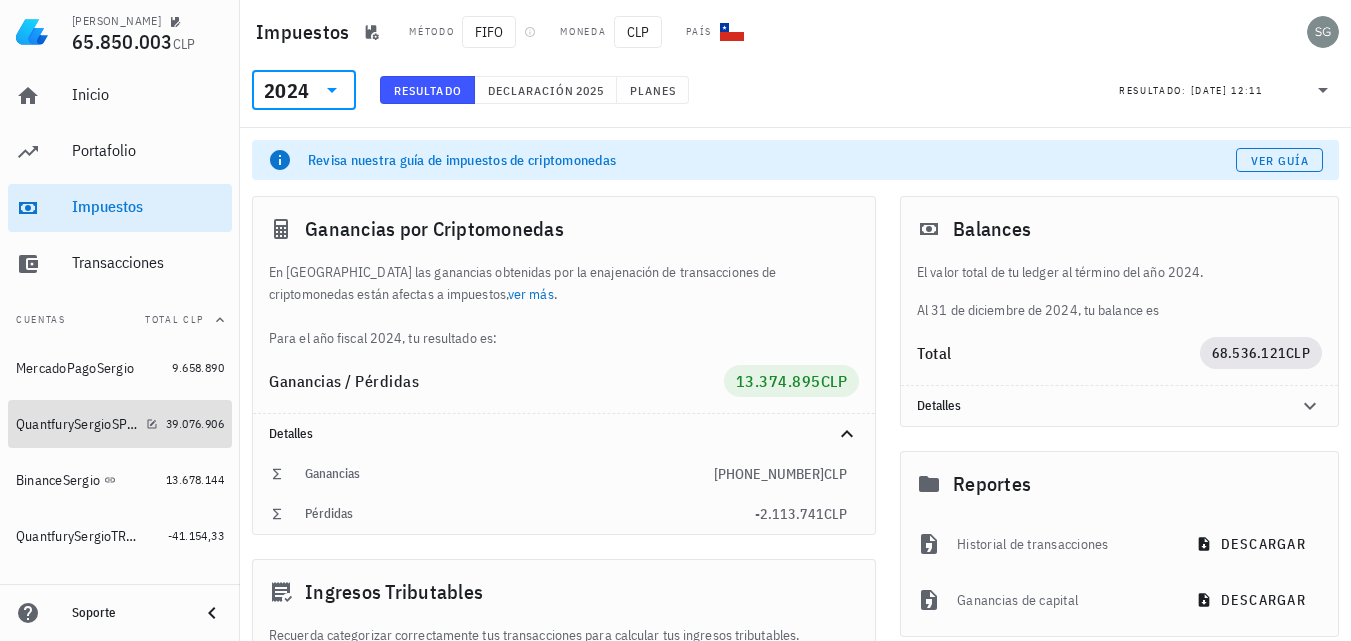click on "QuantfurySergioSPOT" at bounding box center (77, 424) 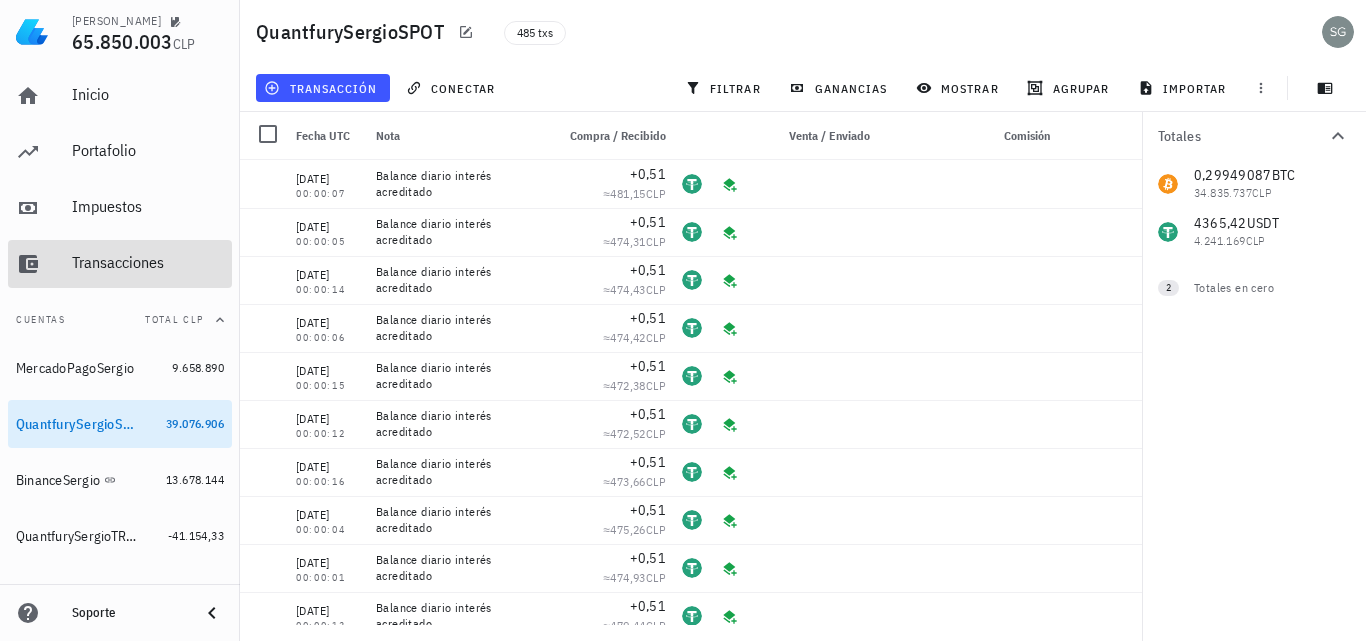 drag, startPoint x: 86, startPoint y: 264, endPoint x: 274, endPoint y: 279, distance: 188.59746 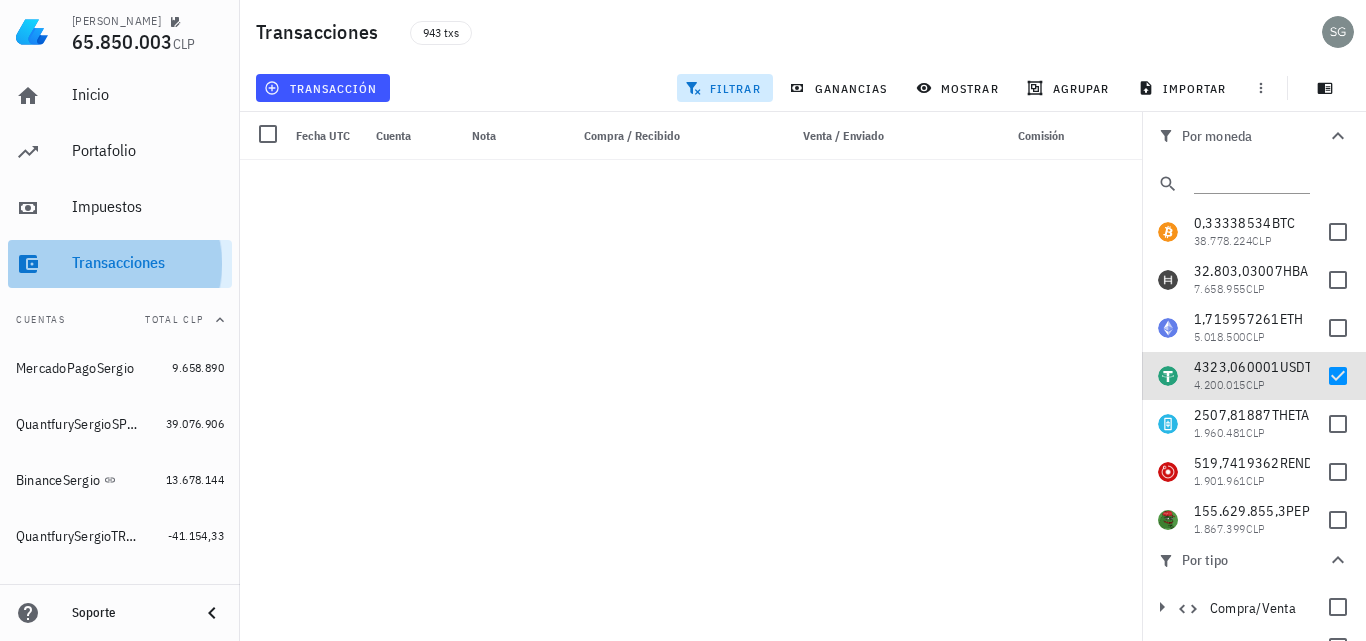 scroll, scrollTop: 5471, scrollLeft: 0, axis: vertical 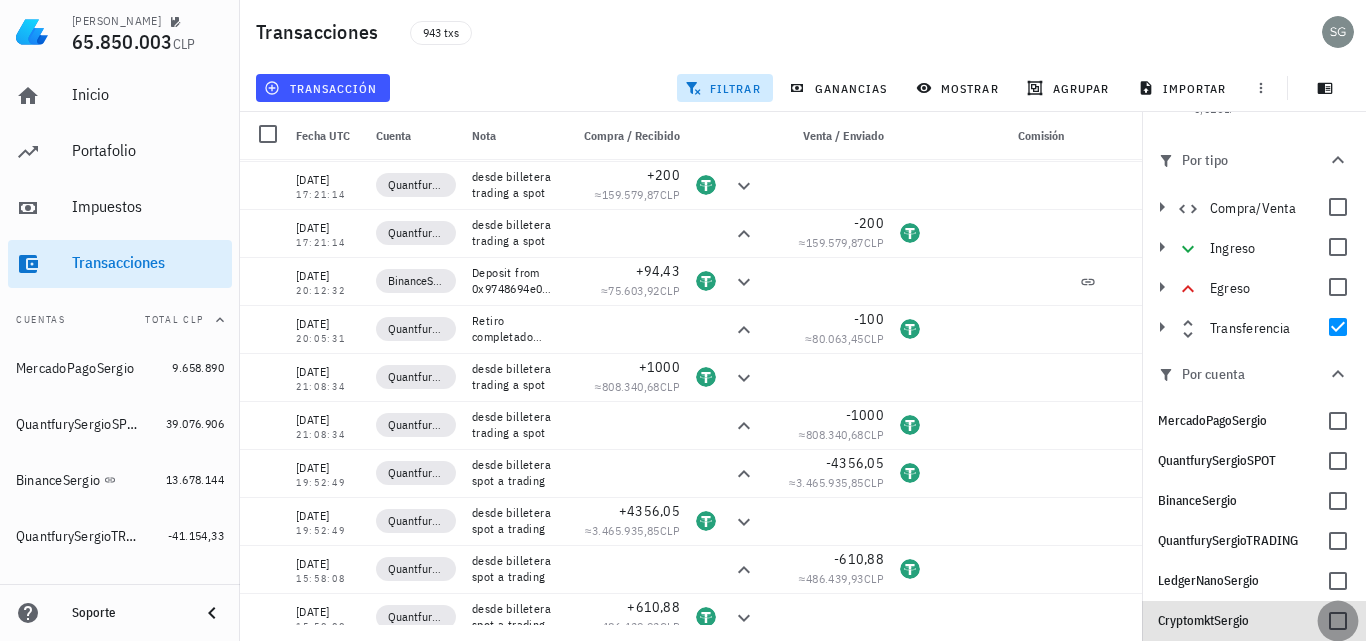 click at bounding box center (1338, 621) 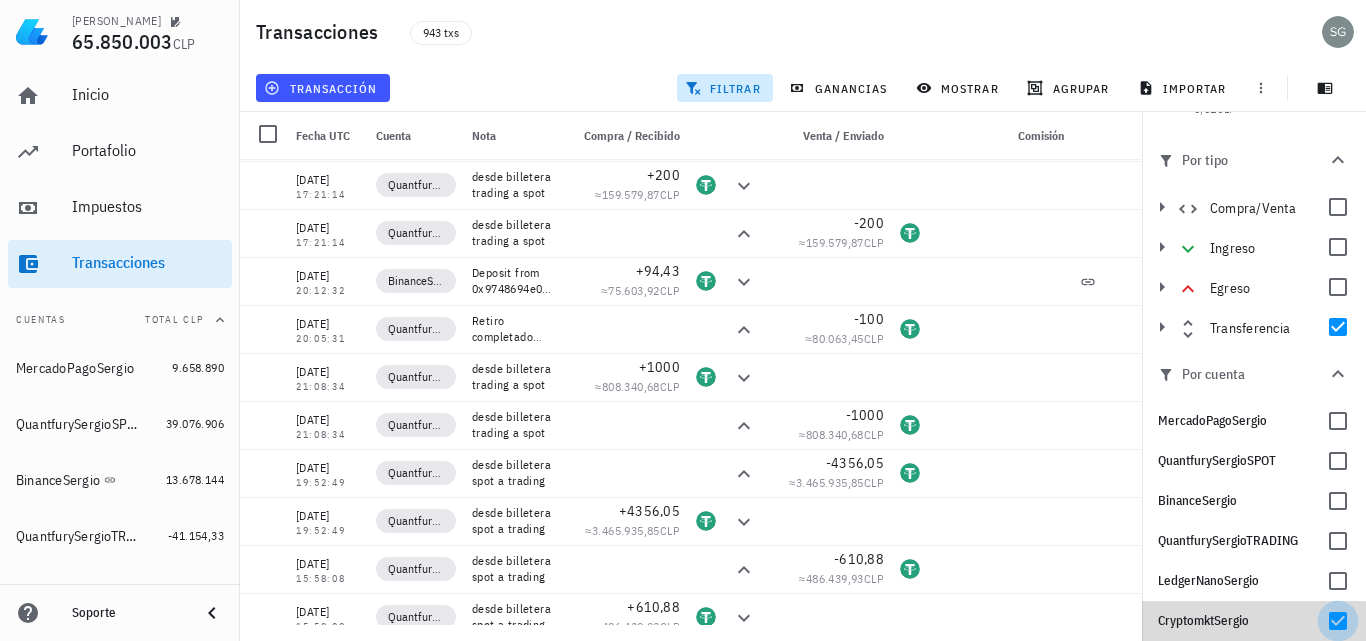 click at bounding box center (1338, 621) 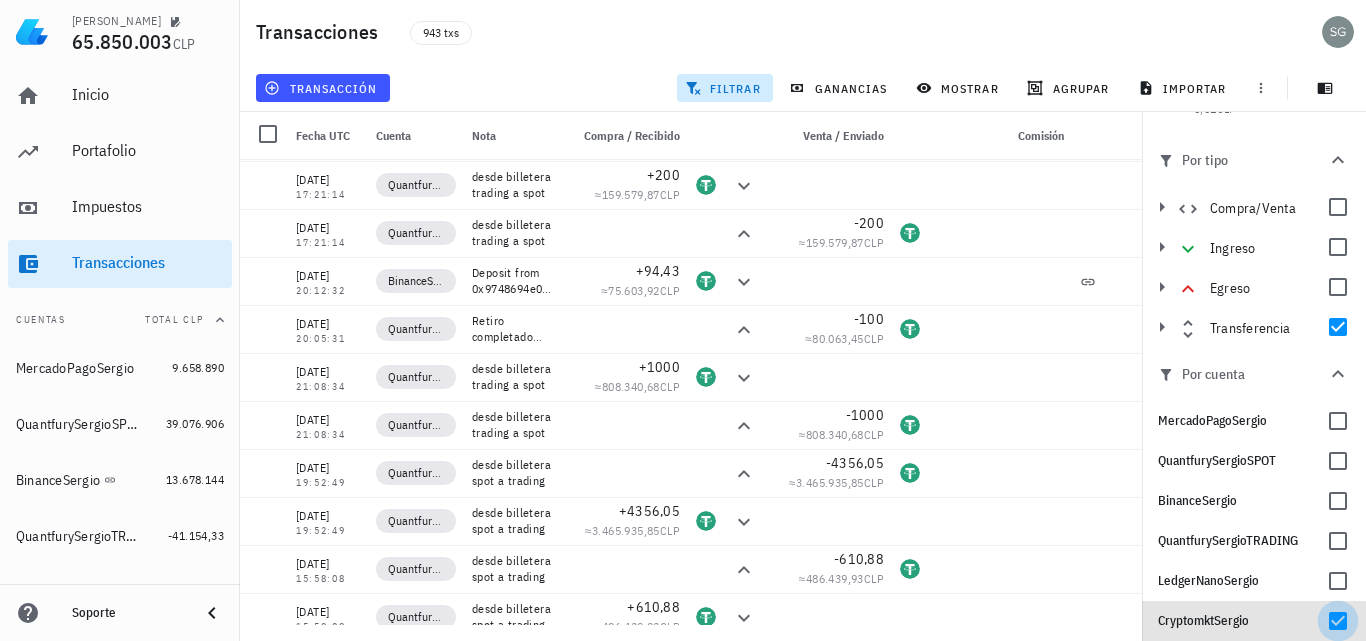 checkbox on "false" 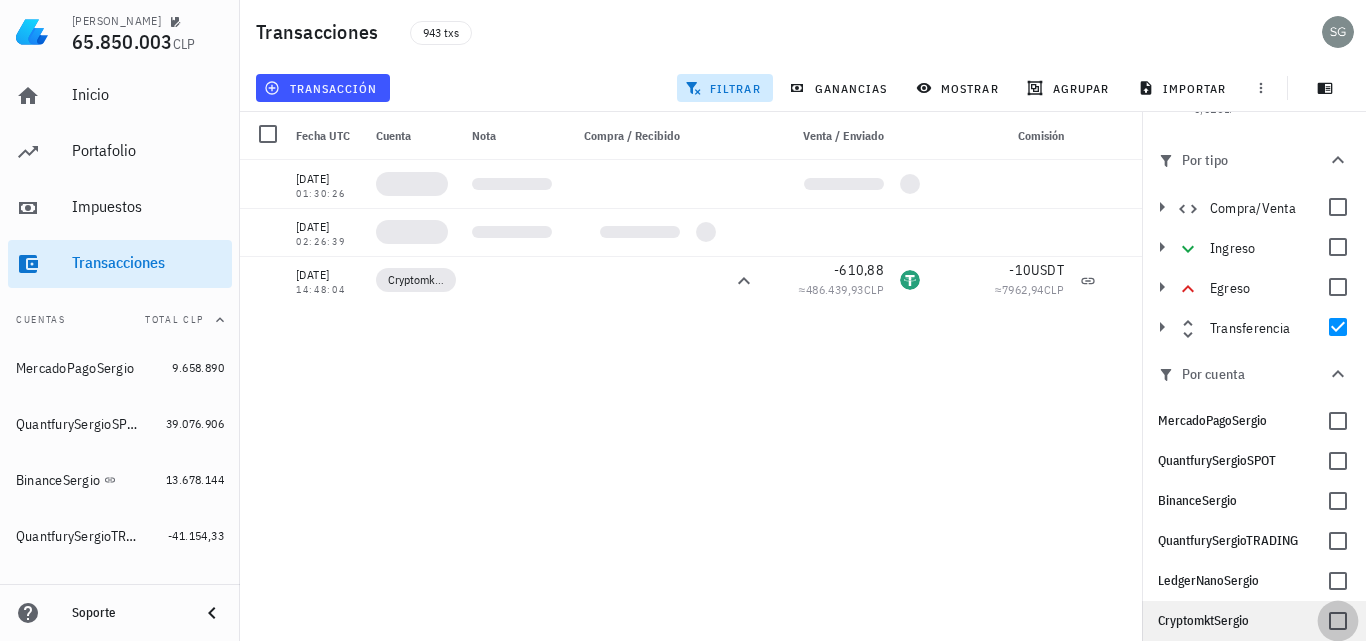 scroll, scrollTop: 0, scrollLeft: 0, axis: both 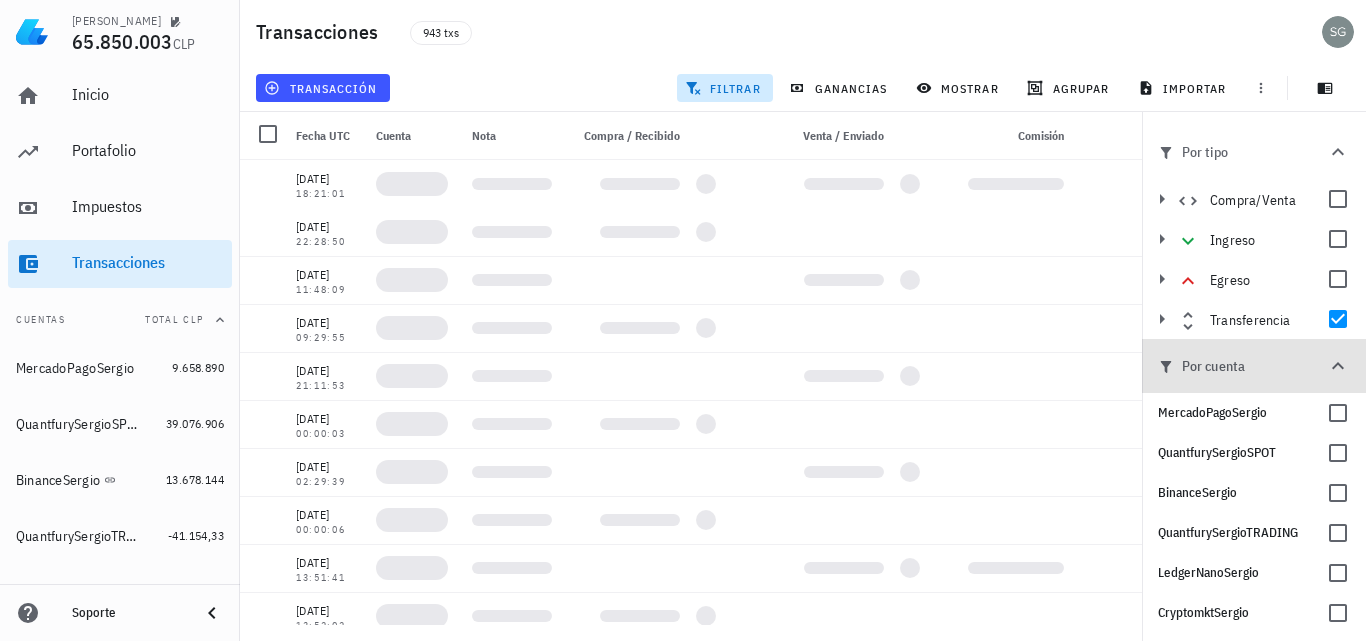 click 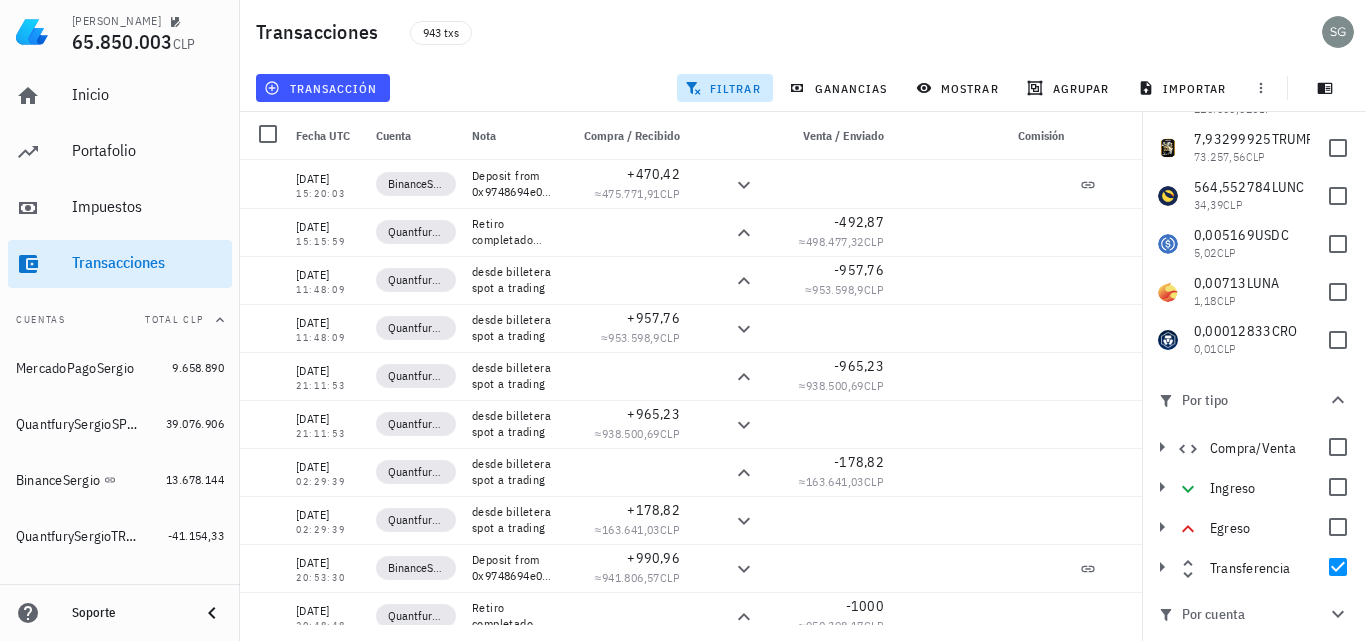 scroll, scrollTop: 160, scrollLeft: 0, axis: vertical 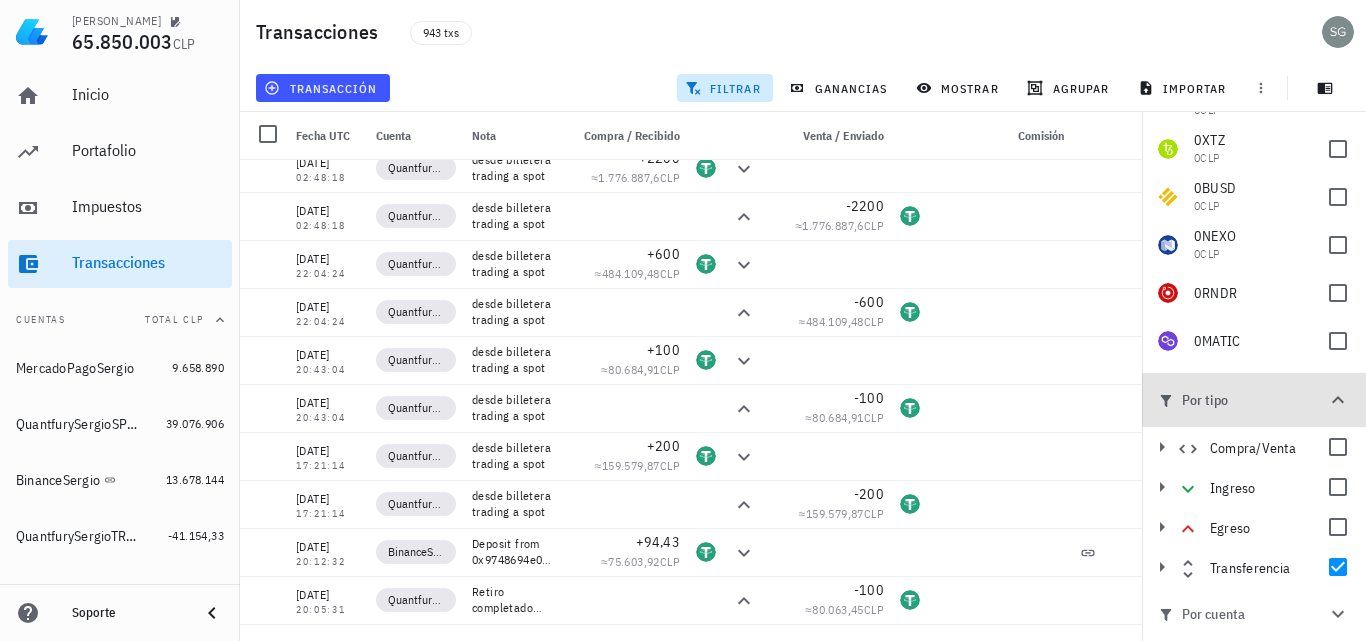 click 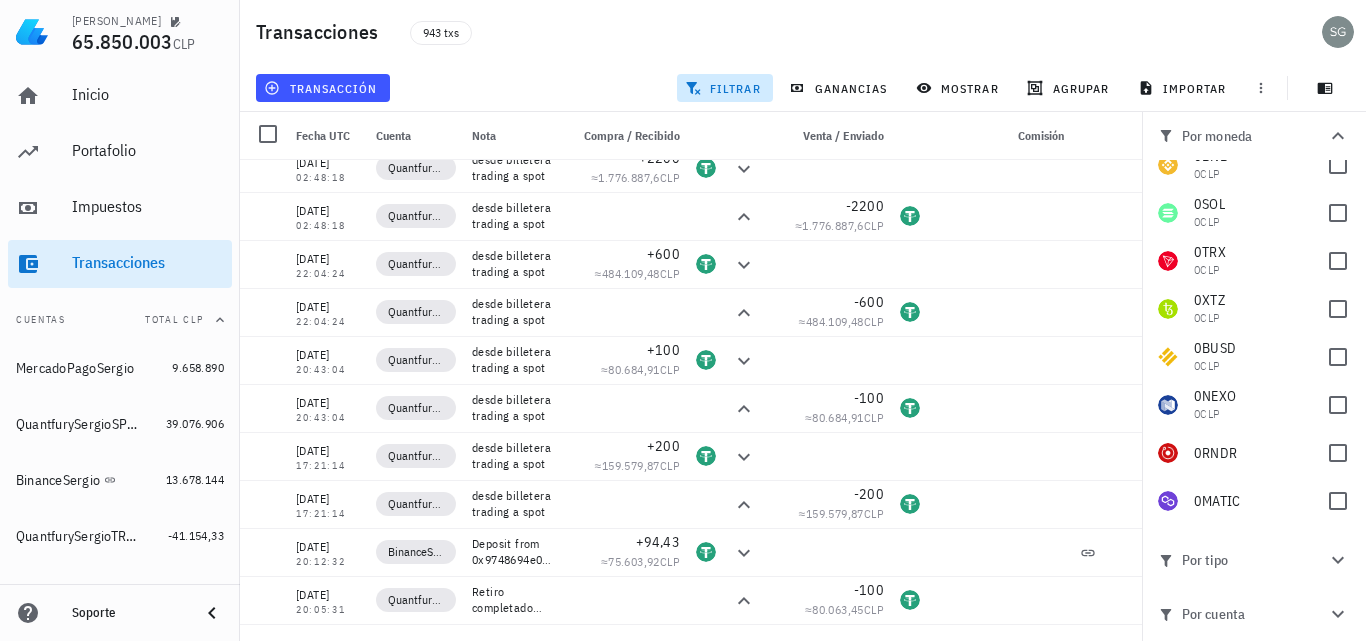 scroll, scrollTop: 0, scrollLeft: 0, axis: both 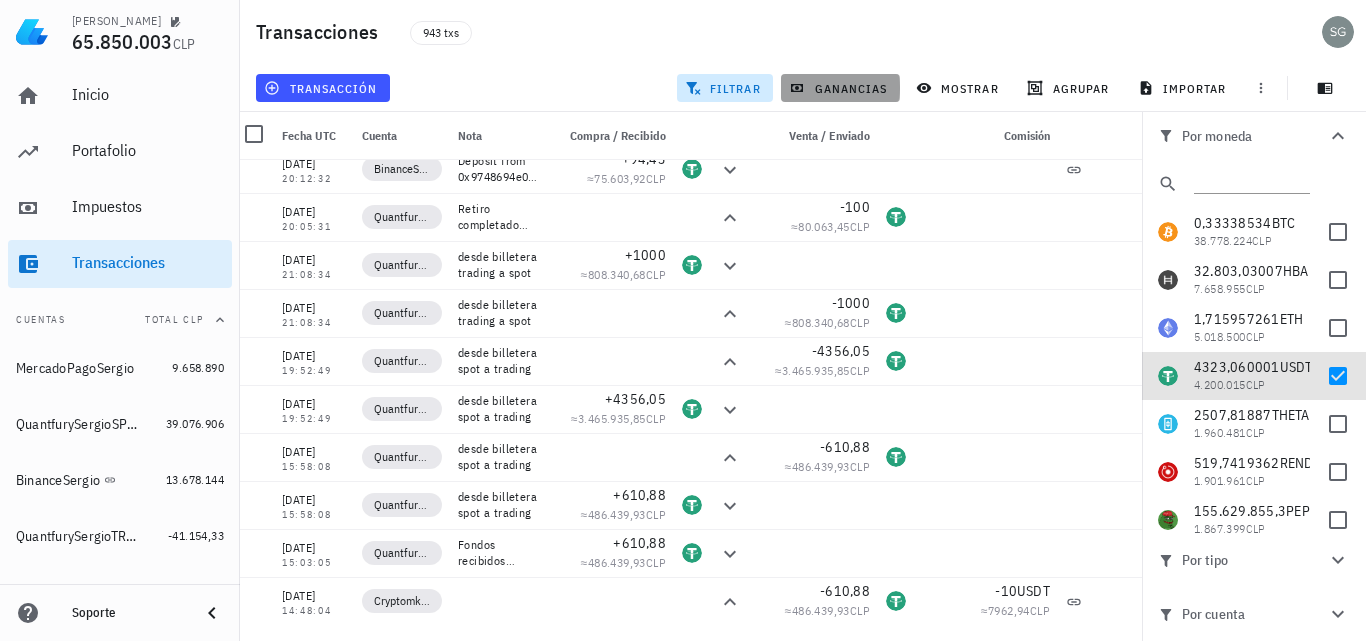 click on "ganancias" at bounding box center (840, 88) 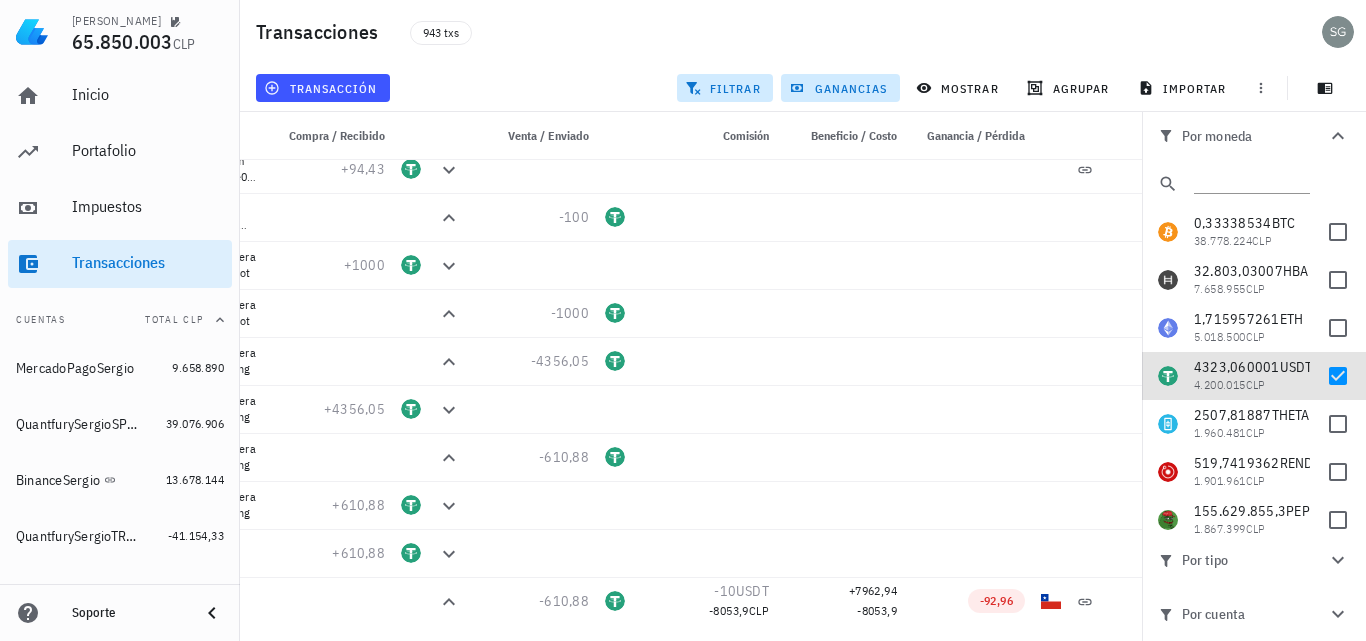 scroll, scrollTop: 0, scrollLeft: 291, axis: horizontal 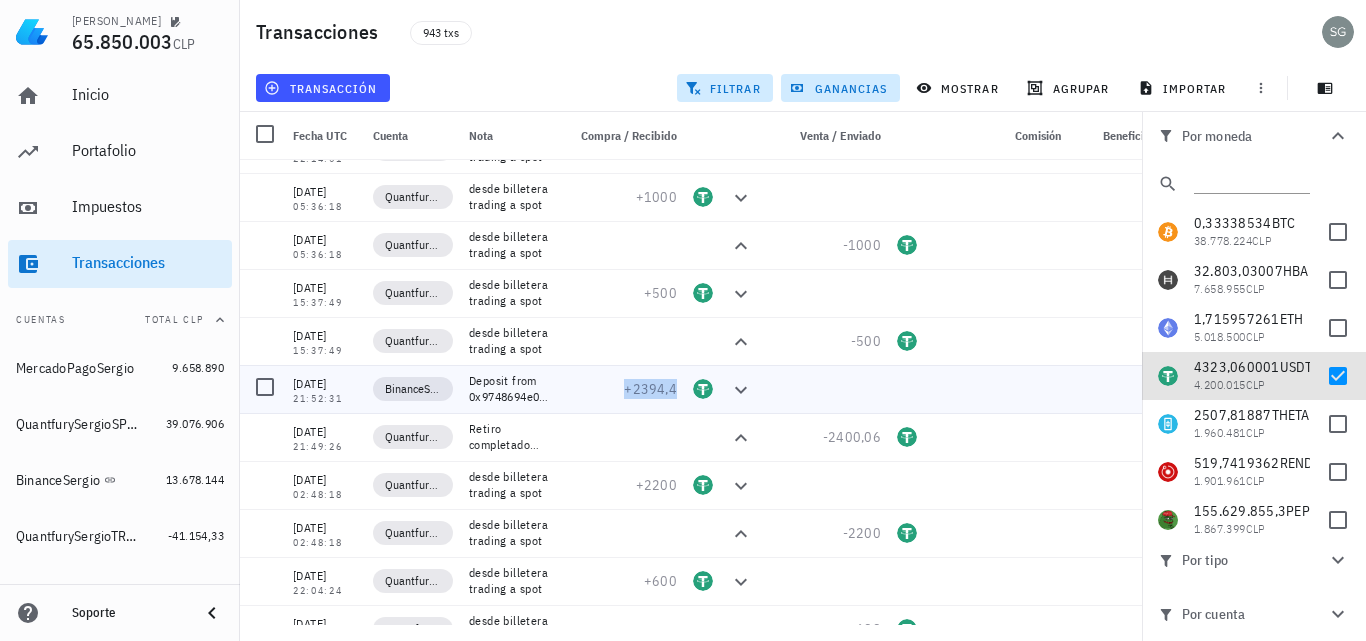 click on "+2394,4" at bounding box center (650, 389) 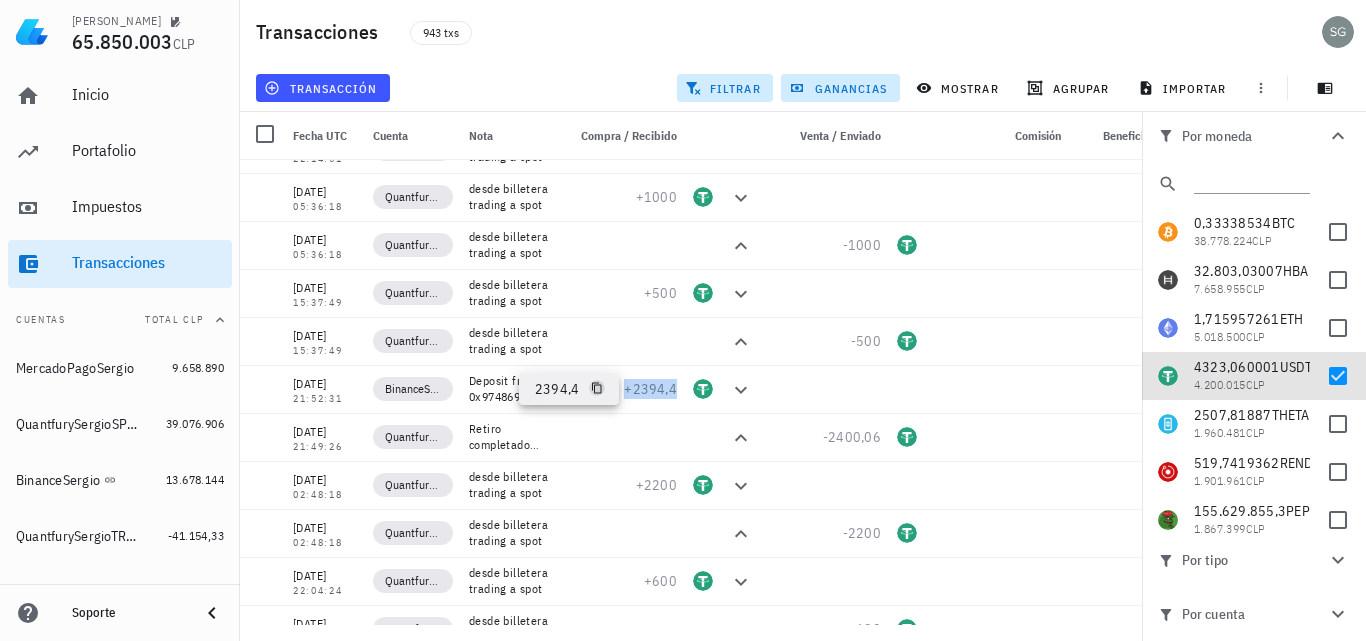 drag, startPoint x: 657, startPoint y: 391, endPoint x: 594, endPoint y: 385, distance: 63.28507 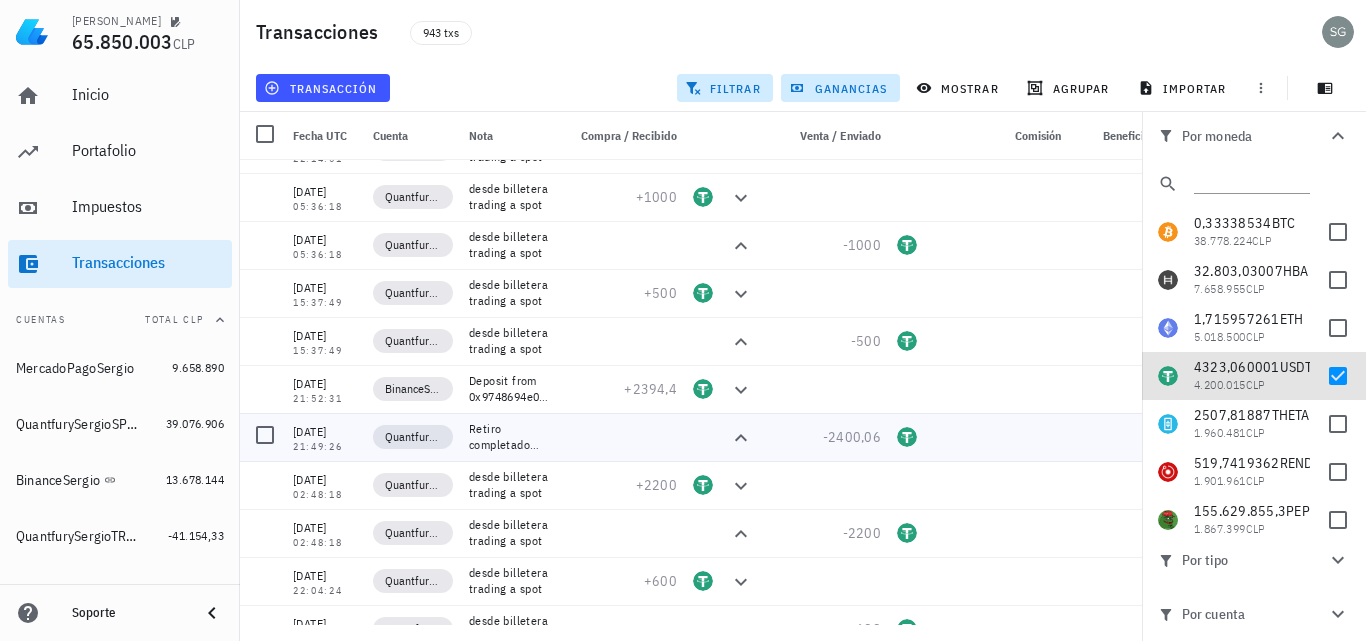 click at bounding box center (1133, 437) 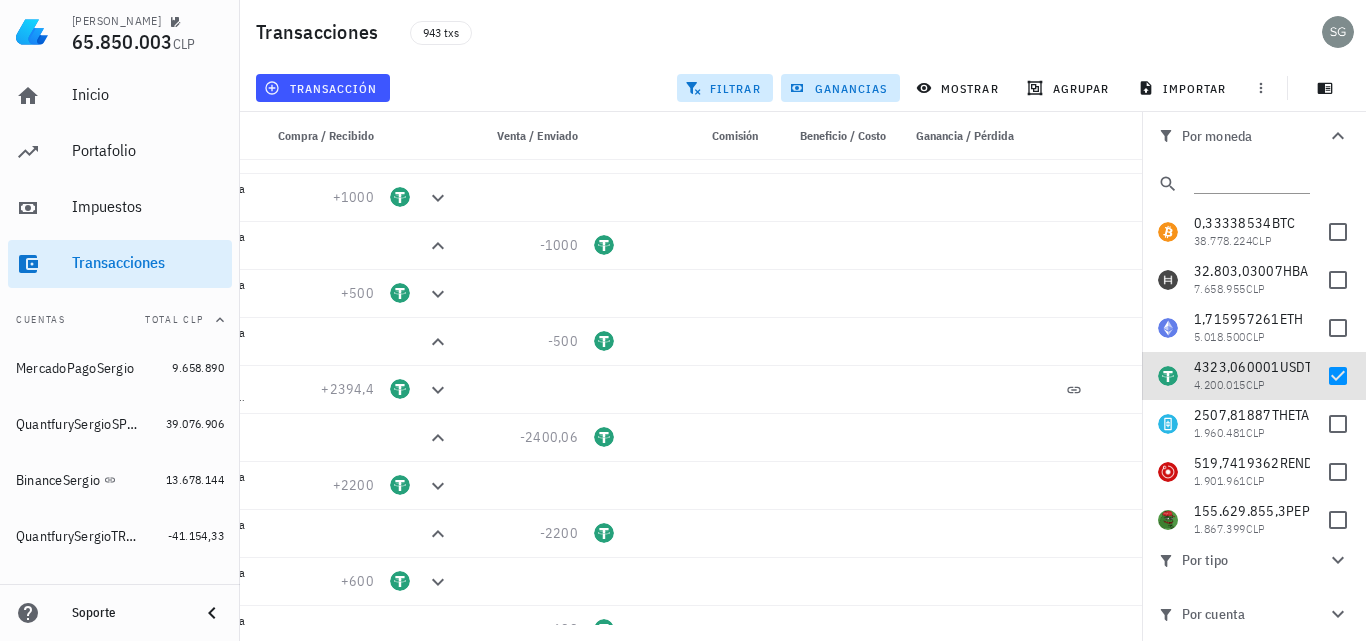 scroll, scrollTop: 0, scrollLeft: 306, axis: horizontal 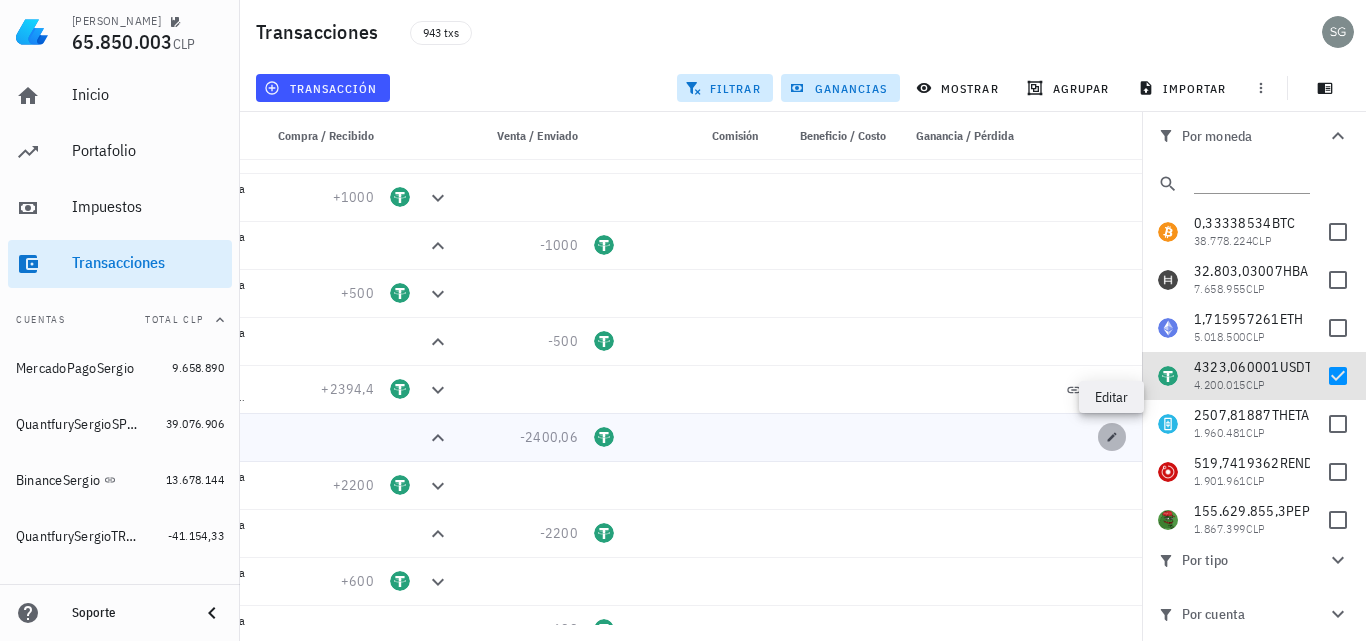 click at bounding box center (1112, 437) 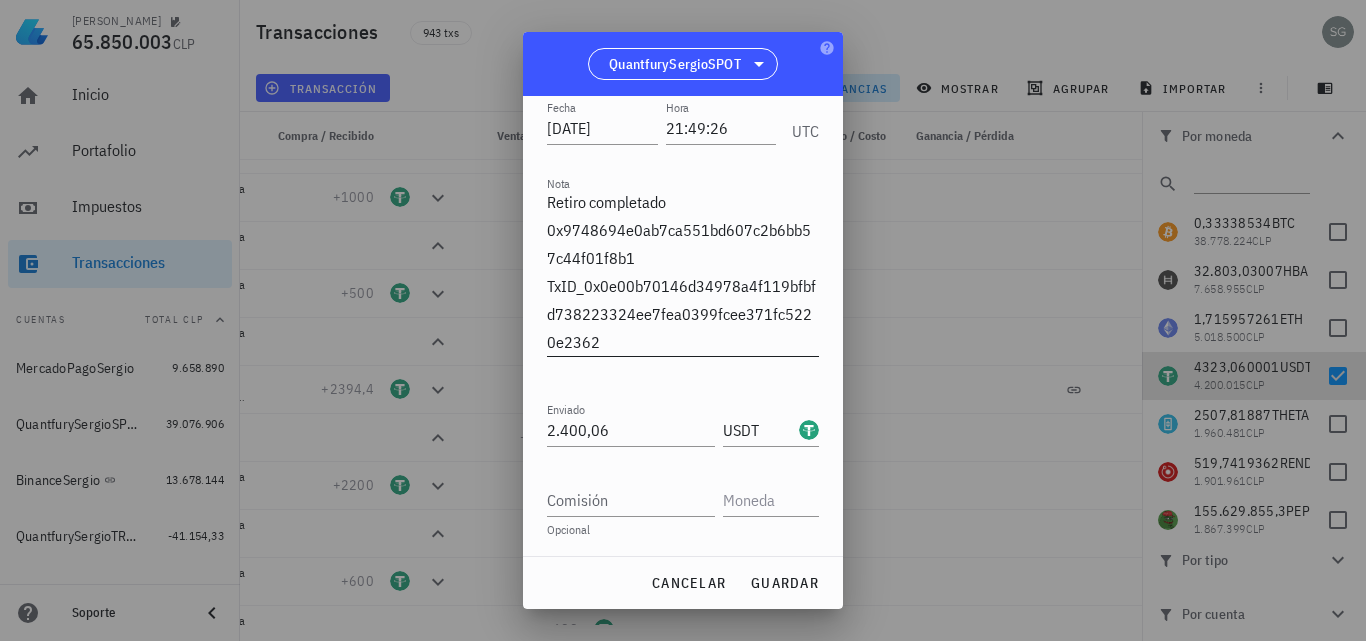 scroll, scrollTop: 130, scrollLeft: 0, axis: vertical 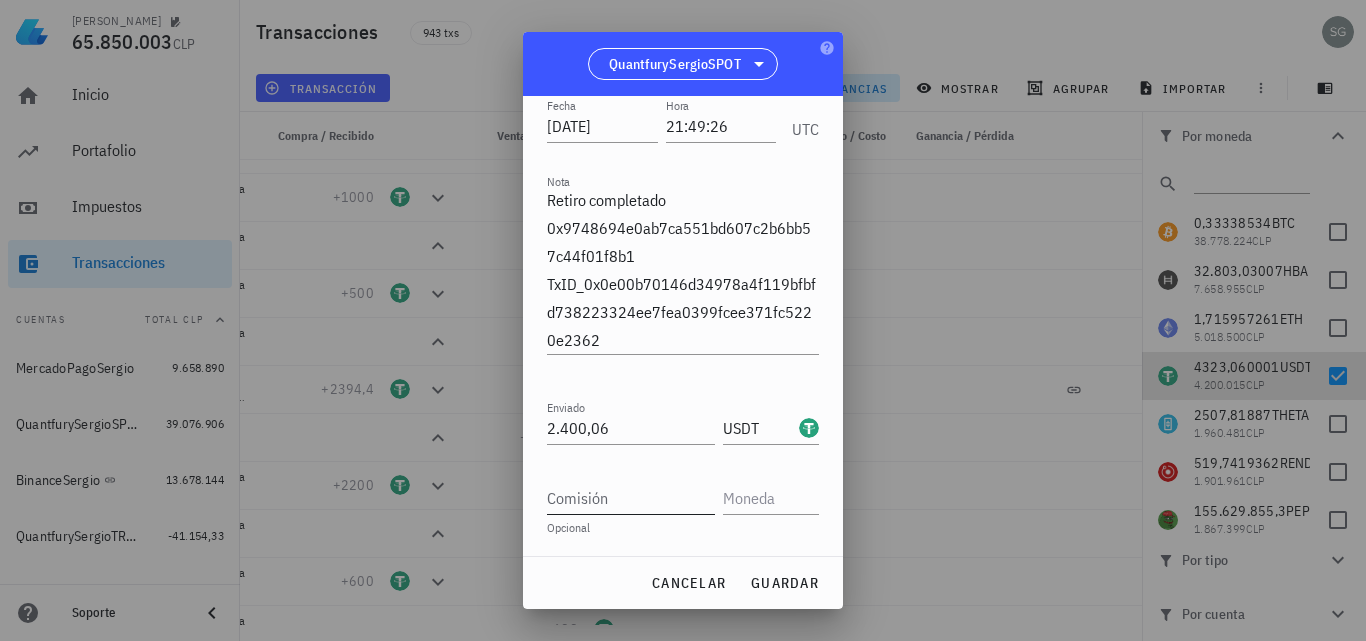 click on "Comisión" at bounding box center (631, 498) 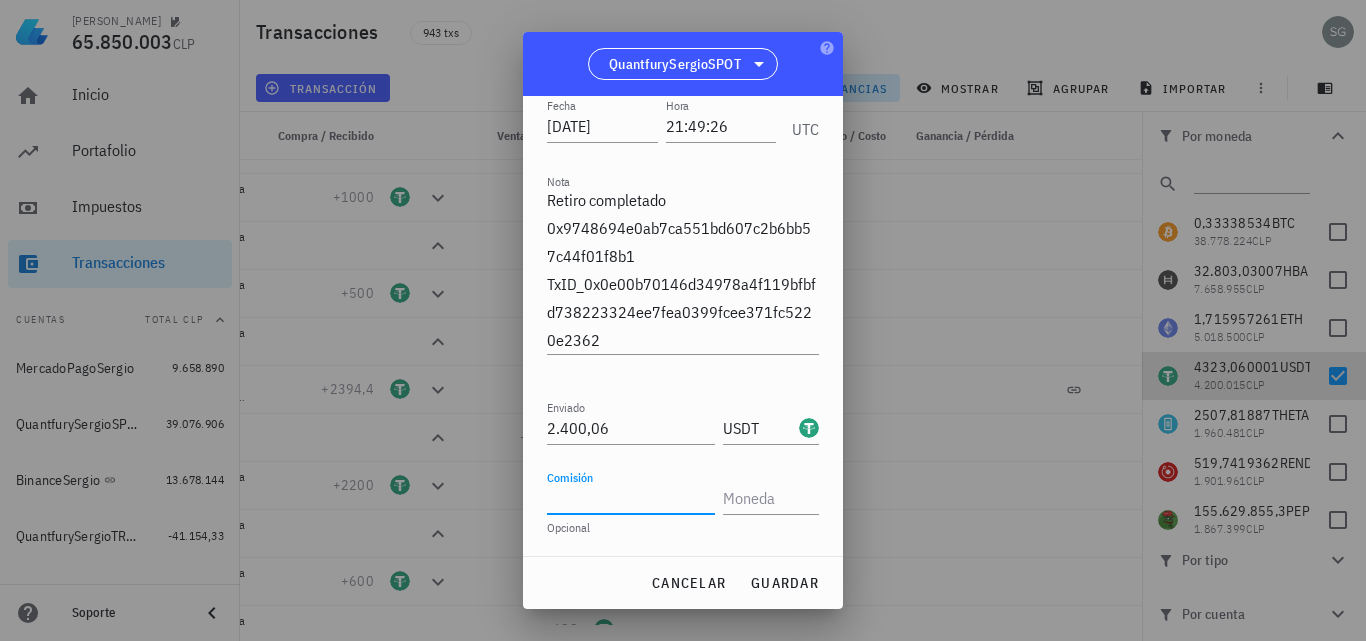 paste on "5,66" 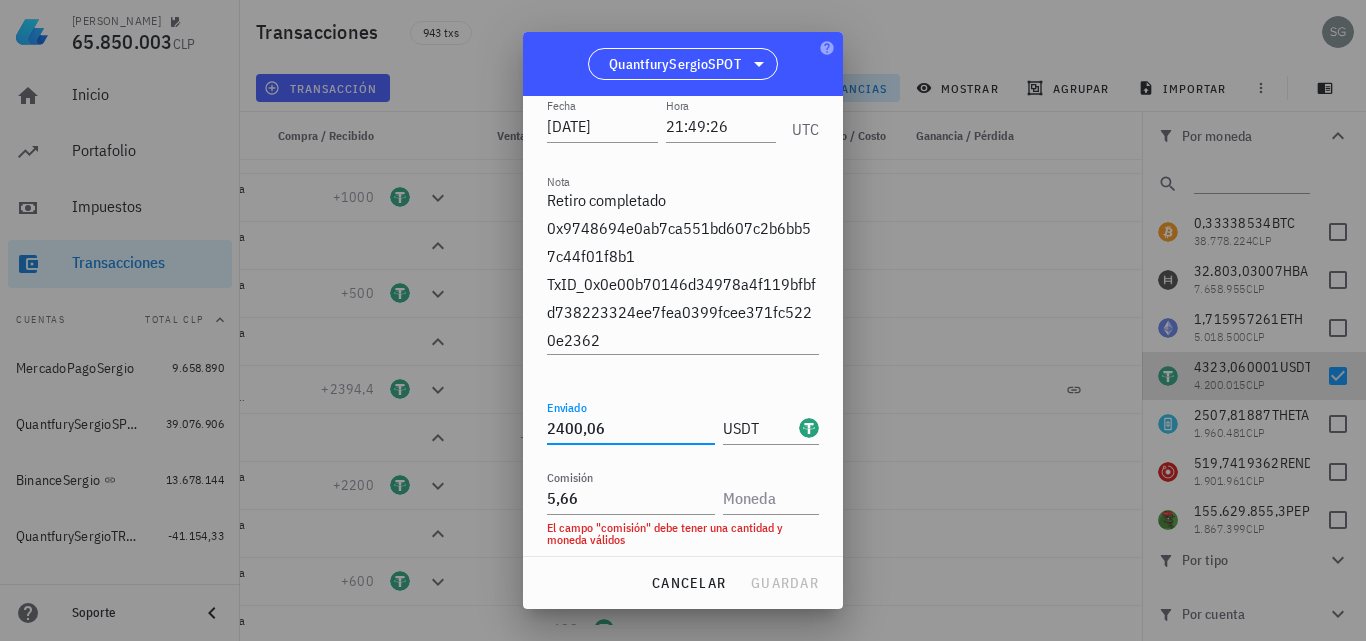 drag, startPoint x: 613, startPoint y: 428, endPoint x: 527, endPoint y: 425, distance: 86.05231 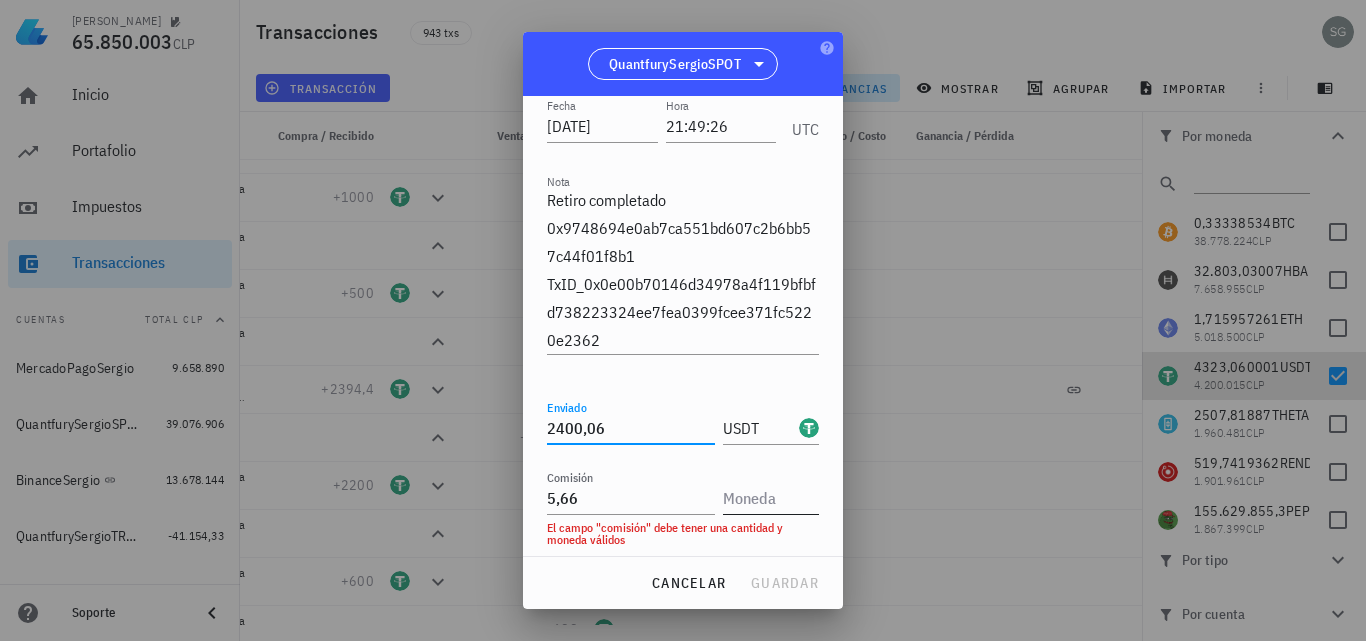 type on "2.400,06" 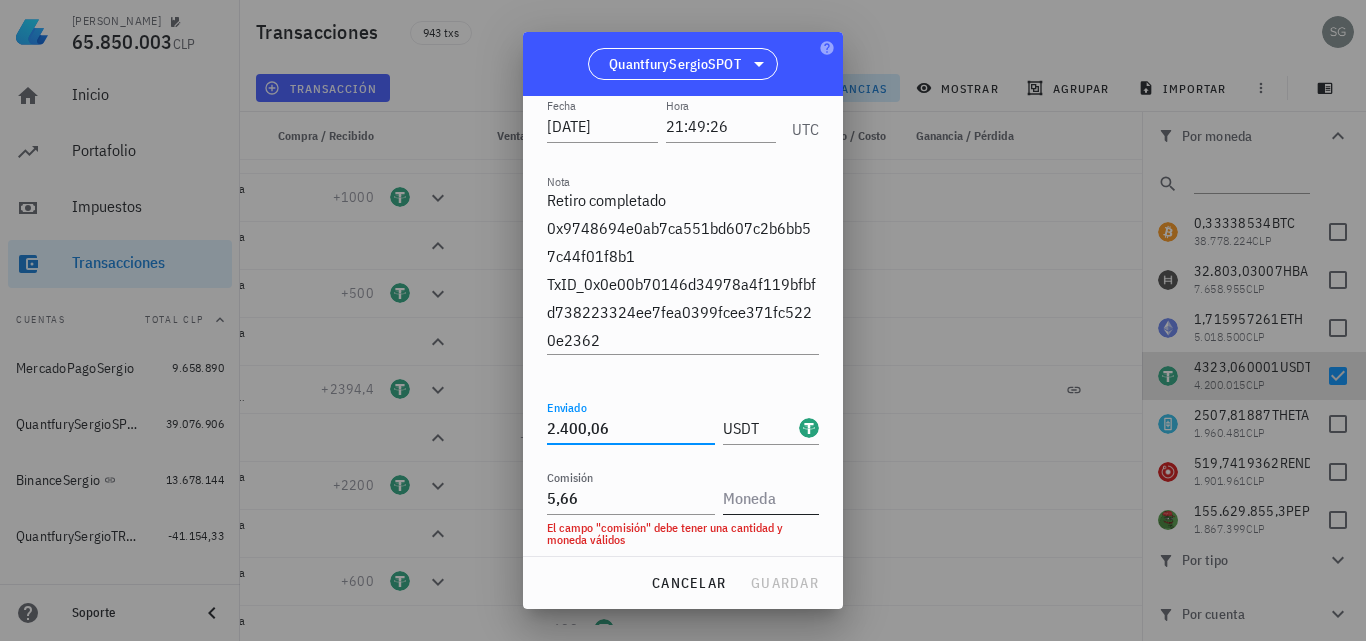 click at bounding box center (769, 498) 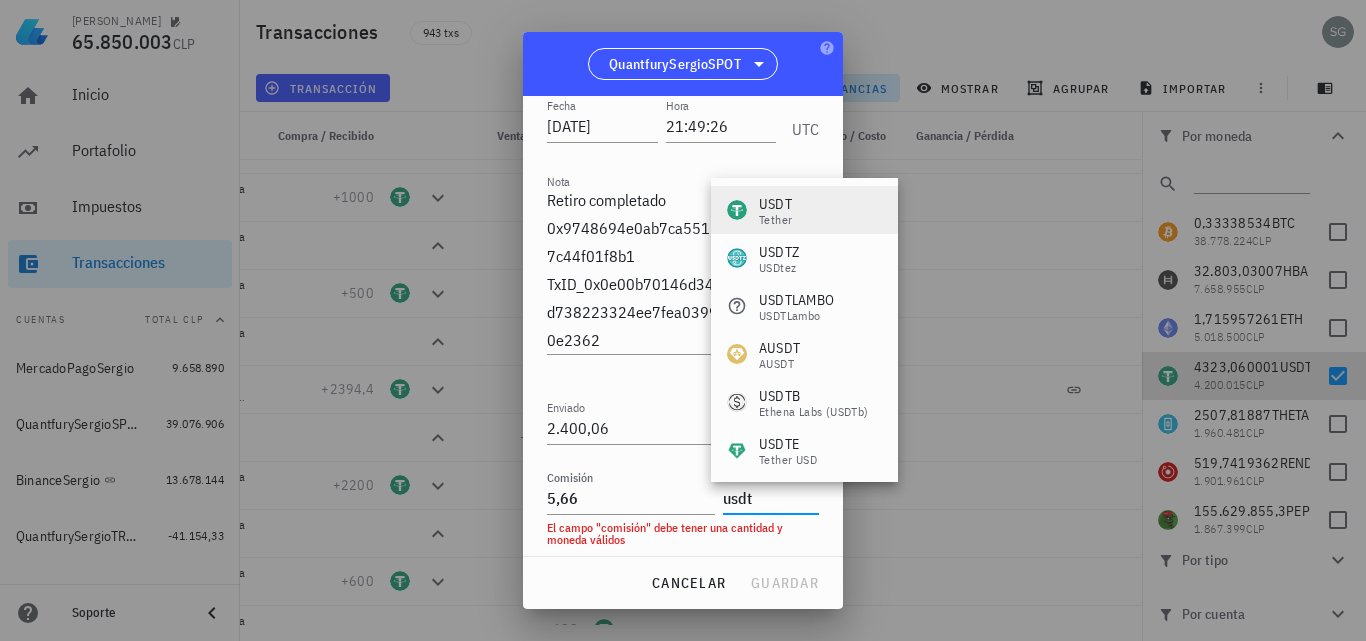 click on "USDT" at bounding box center (775, 204) 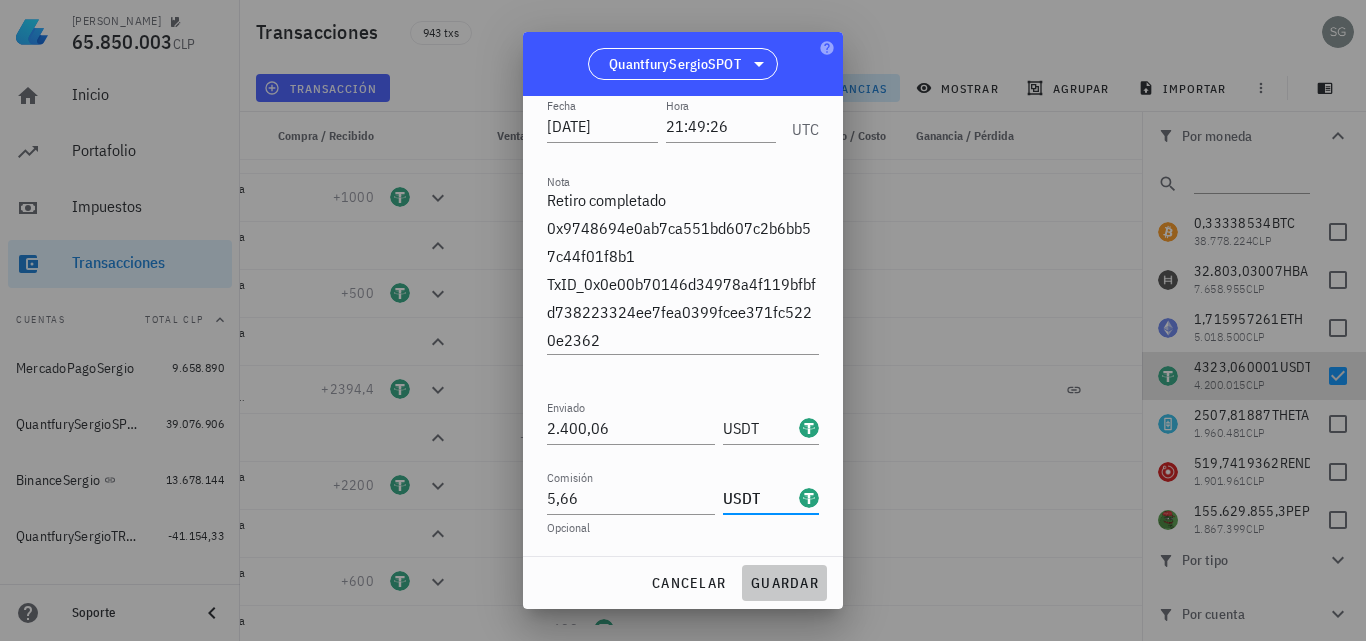click on "guardar" at bounding box center [784, 583] 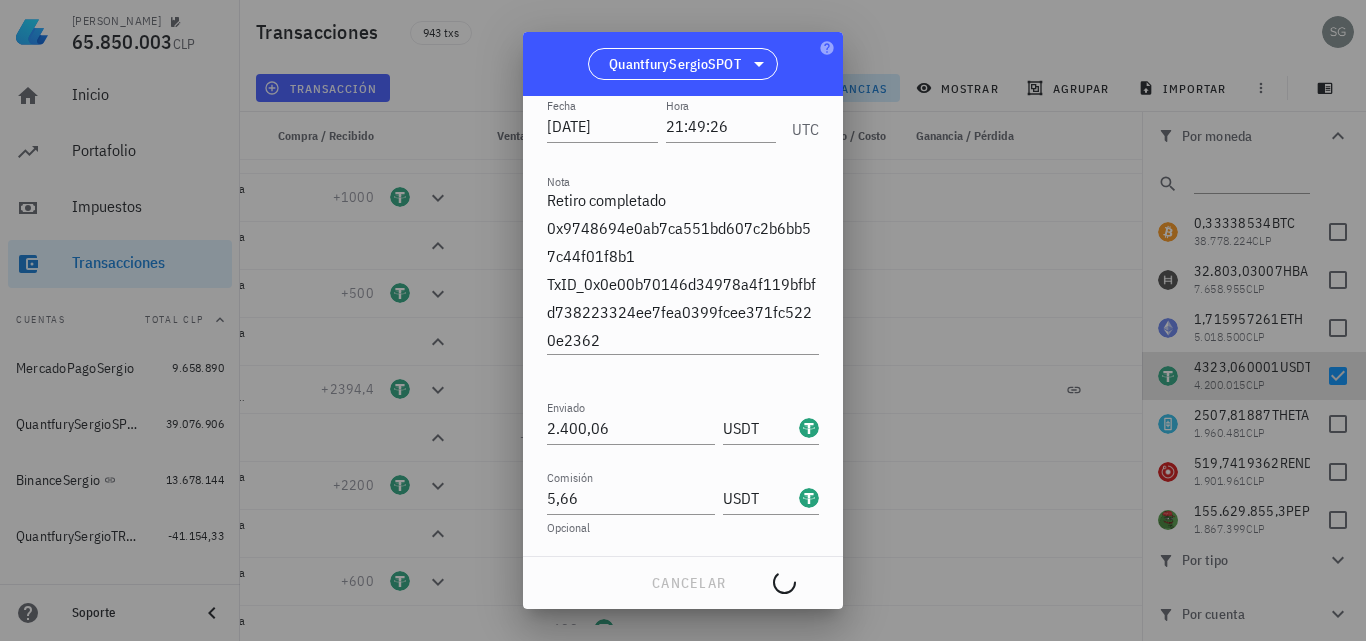 type 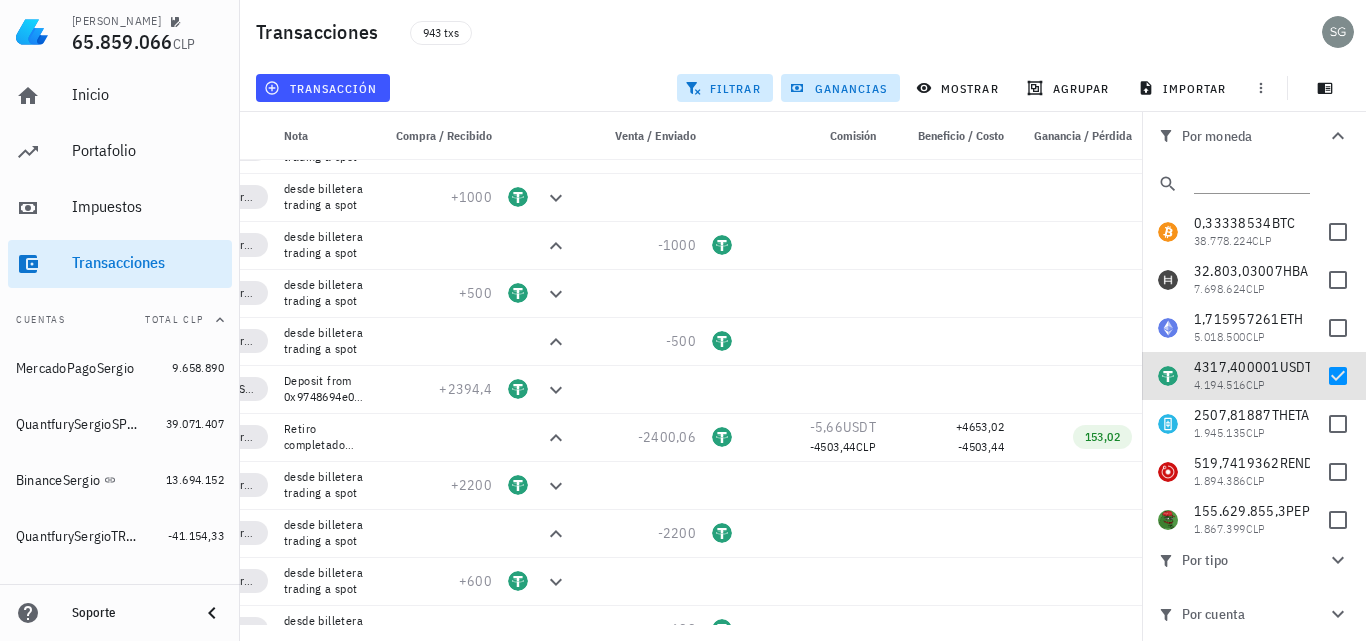 scroll, scrollTop: 0, scrollLeft: 150, axis: horizontal 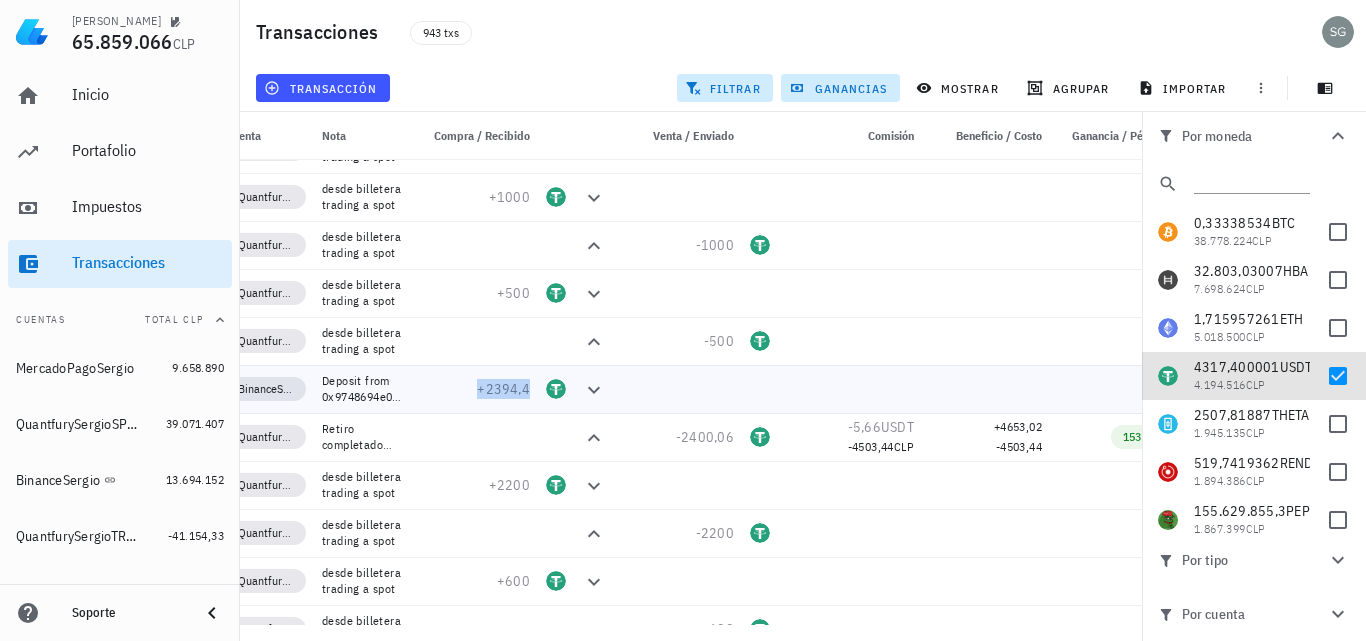 click on "+2394,4" at bounding box center [503, 389] 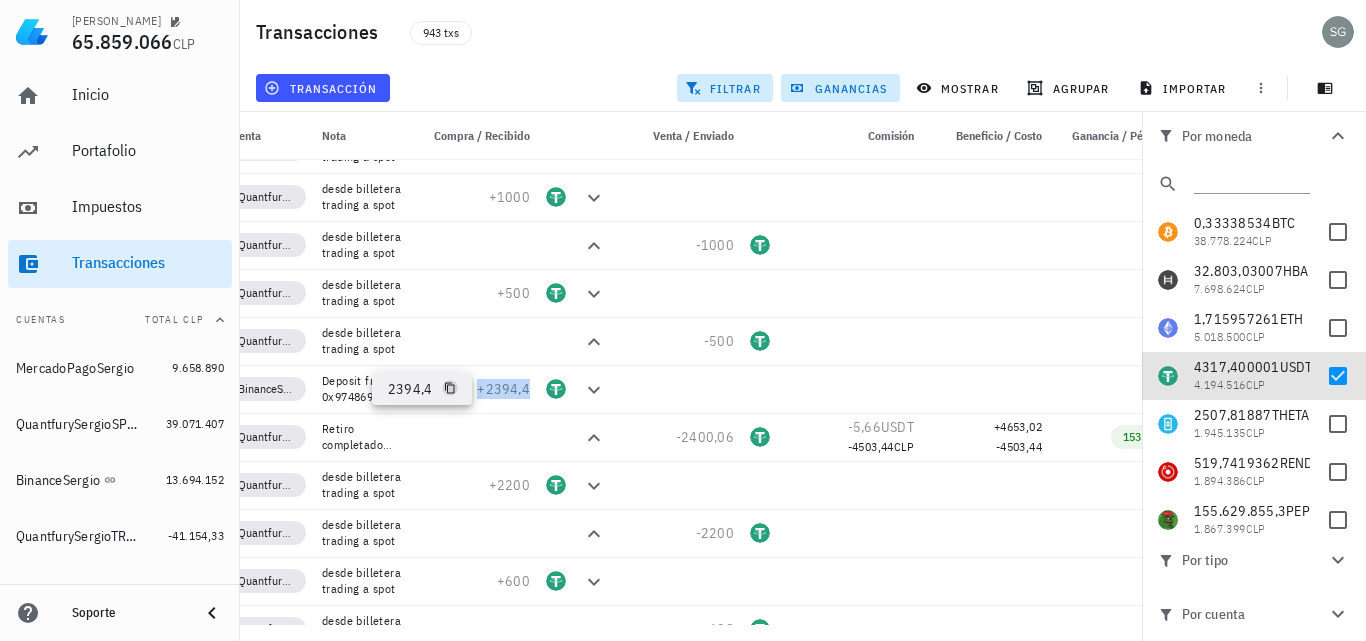 click 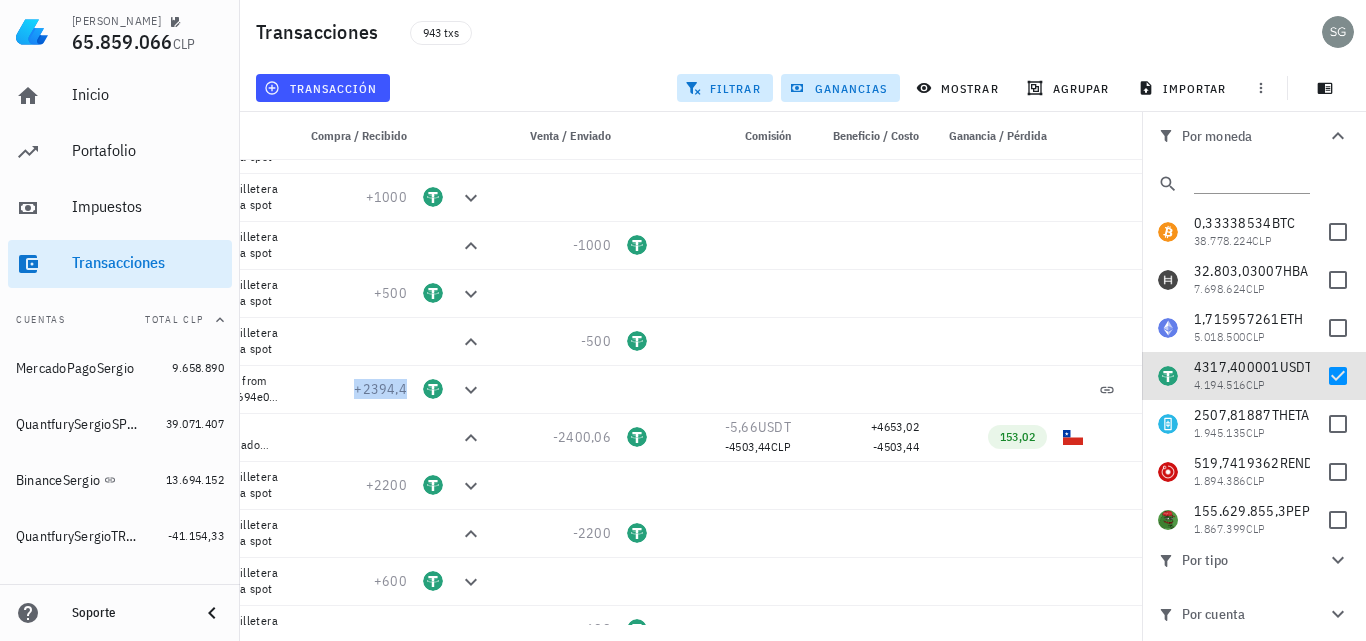 scroll, scrollTop: 0, scrollLeft: 306, axis: horizontal 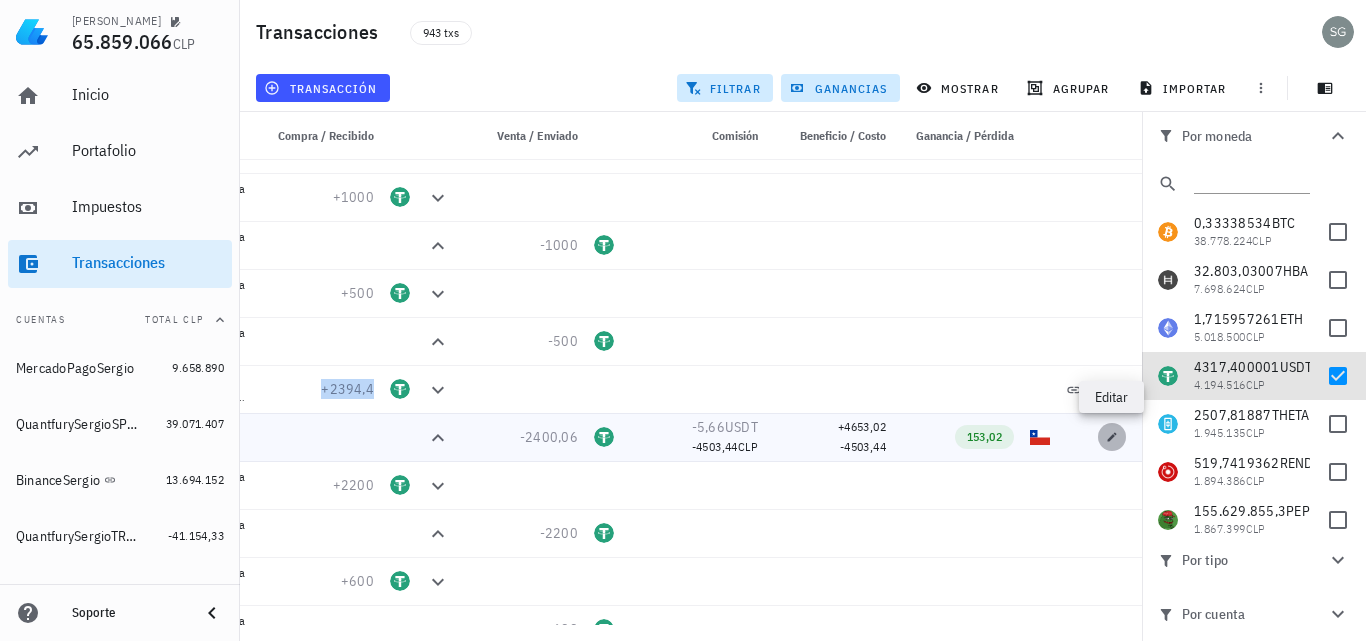 click 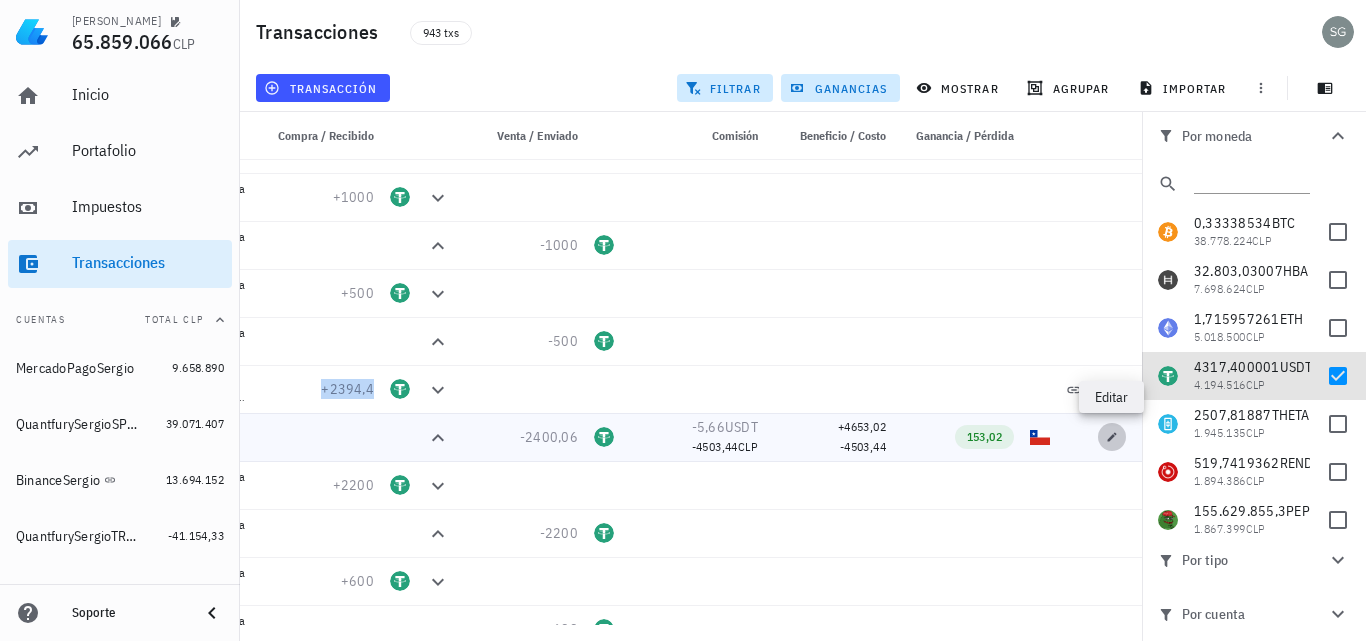 type on "5,66" 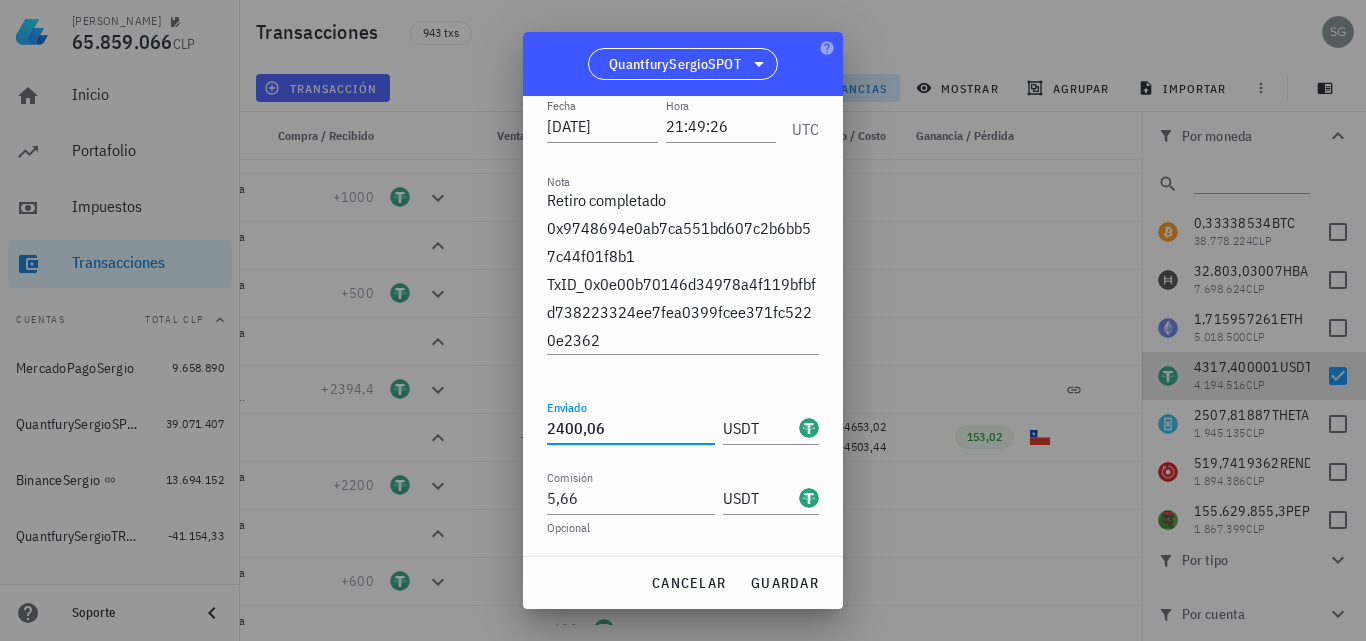 drag, startPoint x: 621, startPoint y: 429, endPoint x: 406, endPoint y: 407, distance: 216.12265 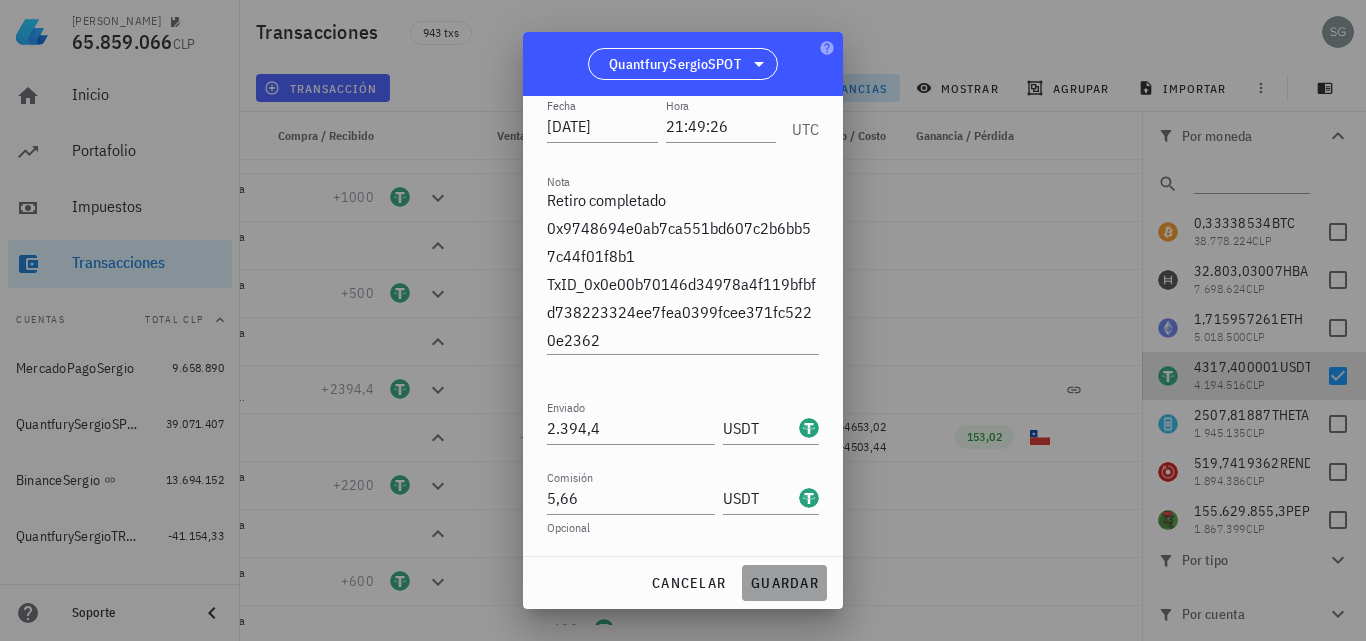 click on "guardar" at bounding box center [784, 583] 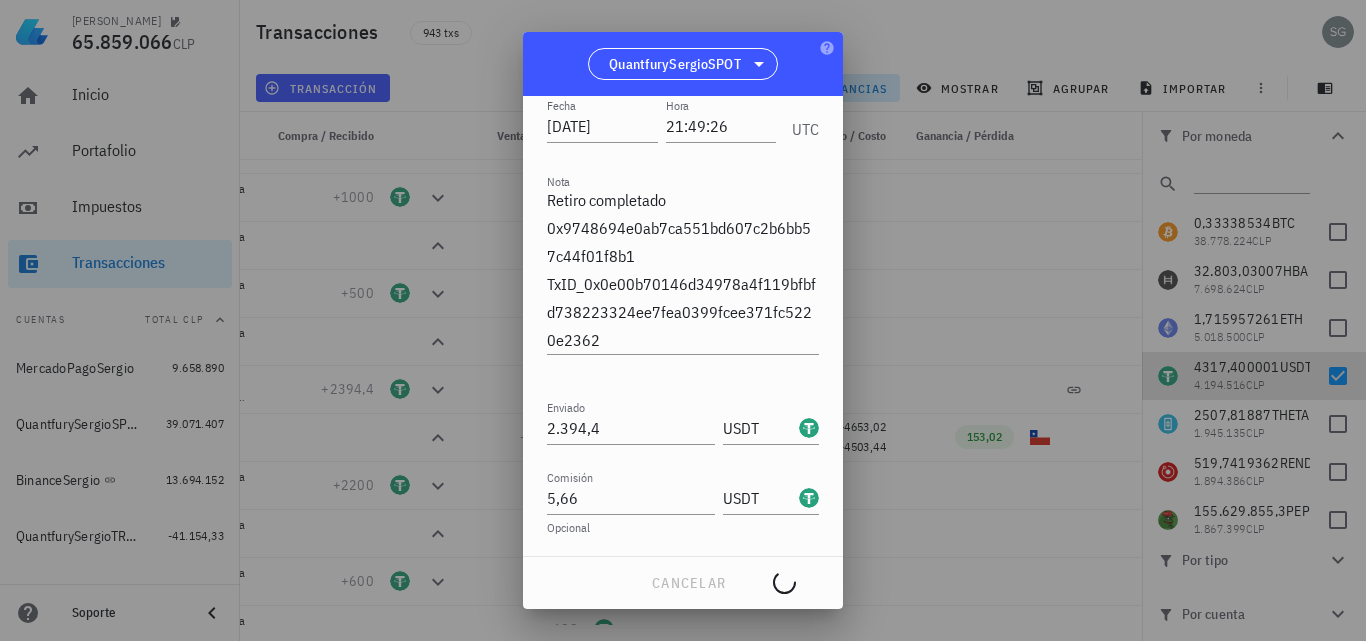 type on "2.400,06" 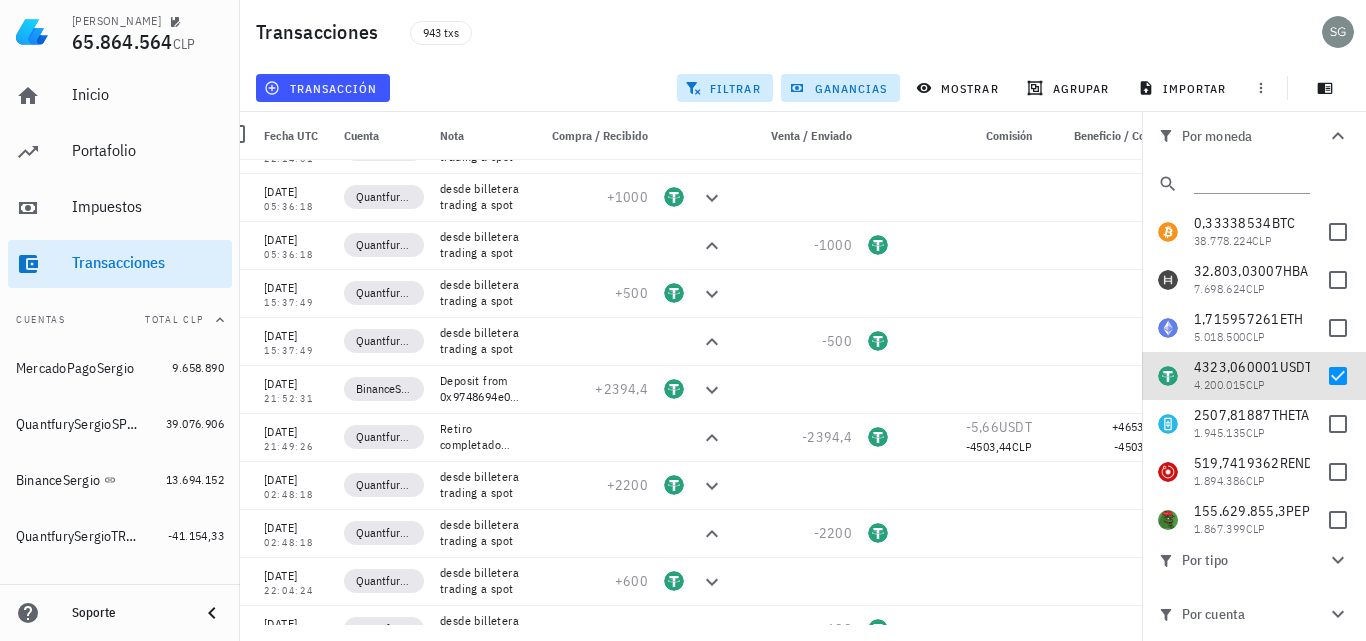 scroll, scrollTop: 0, scrollLeft: 0, axis: both 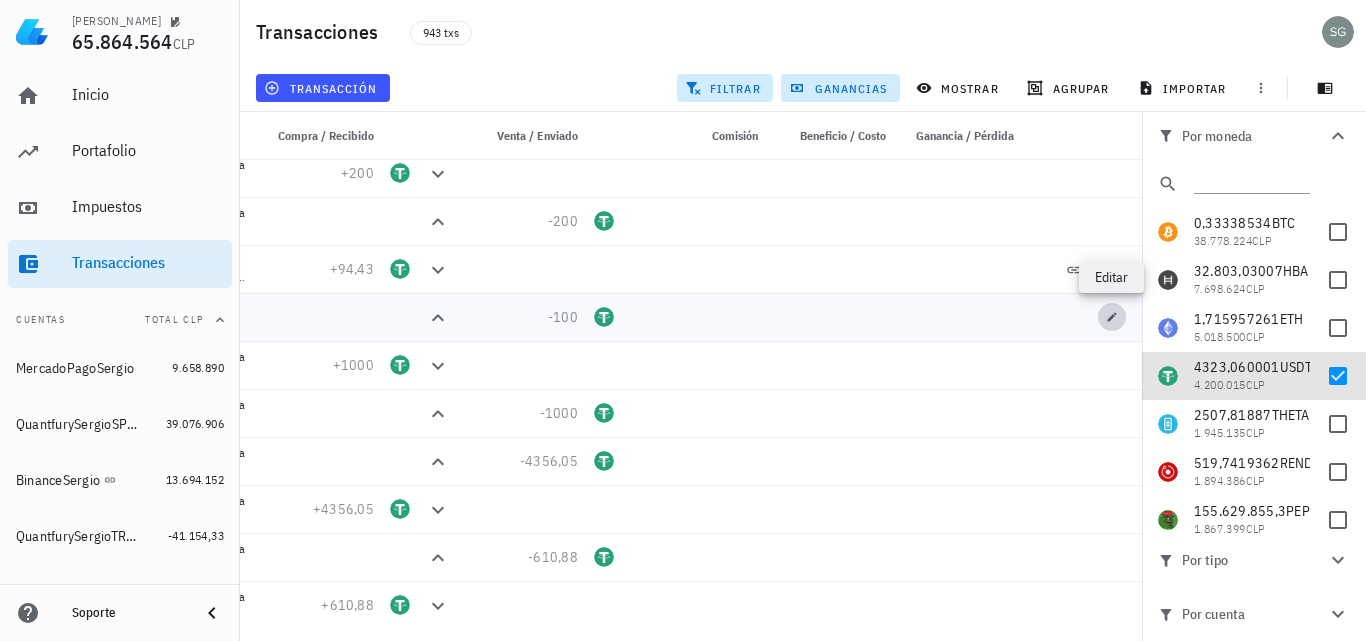 click 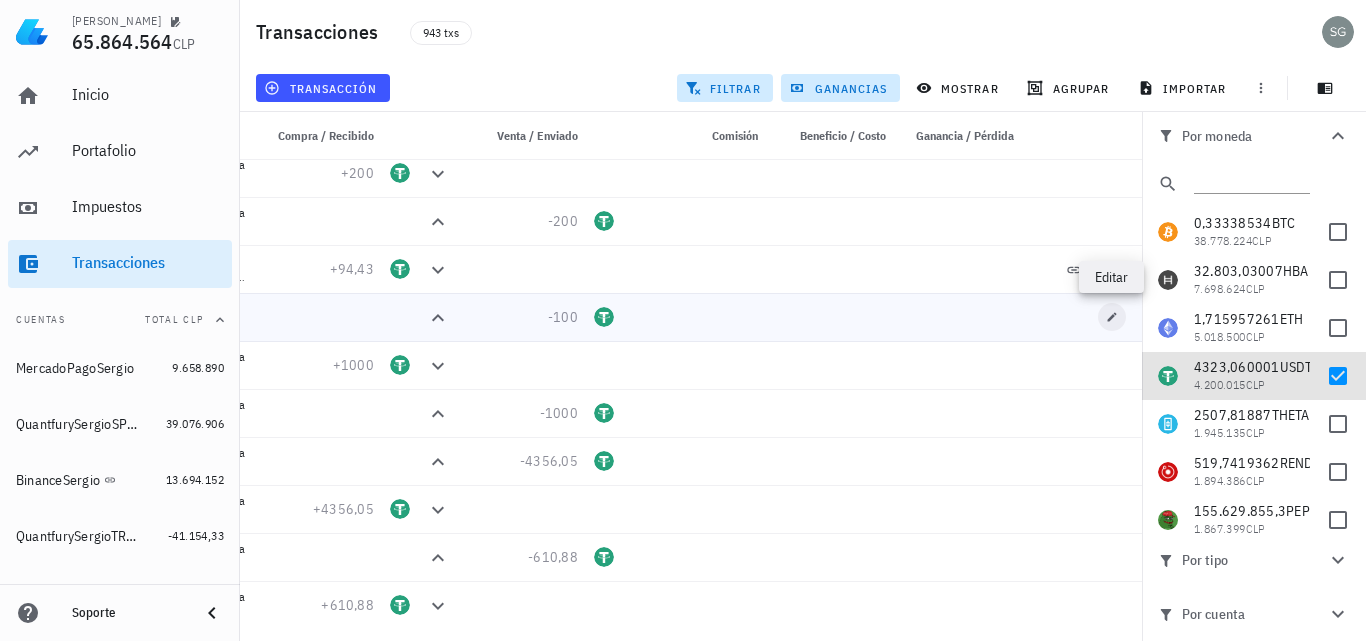 type on "2023-06-29" 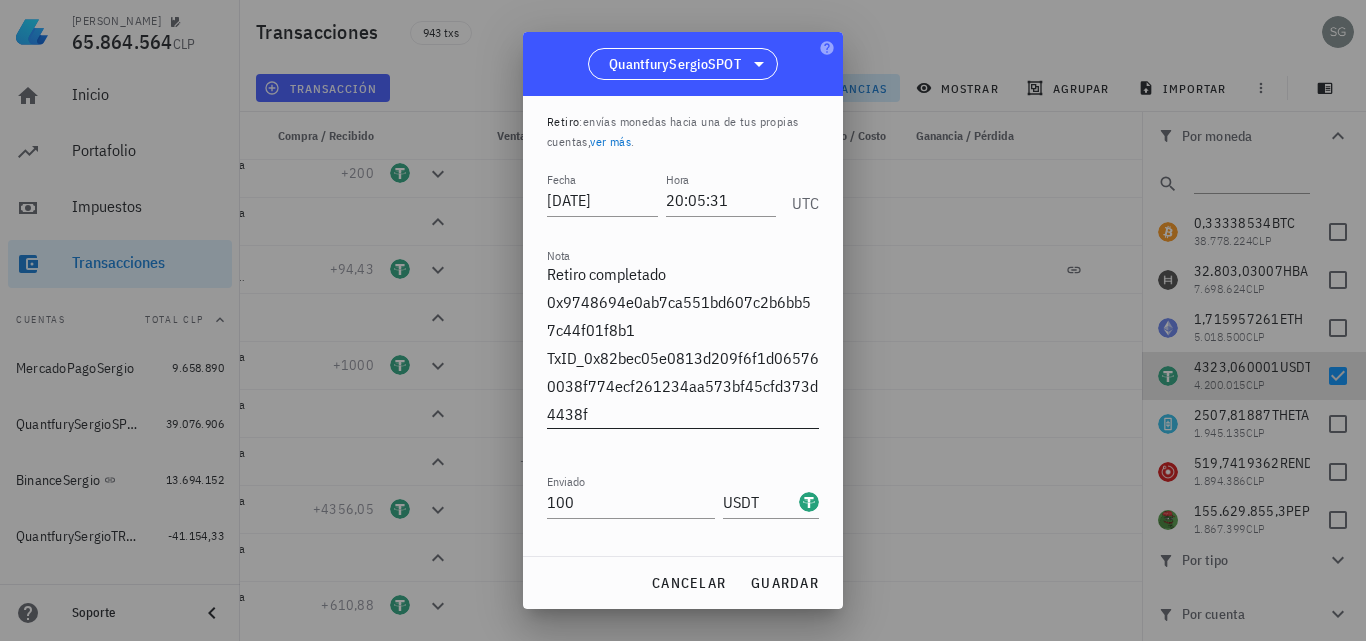 scroll, scrollTop: 100, scrollLeft: 0, axis: vertical 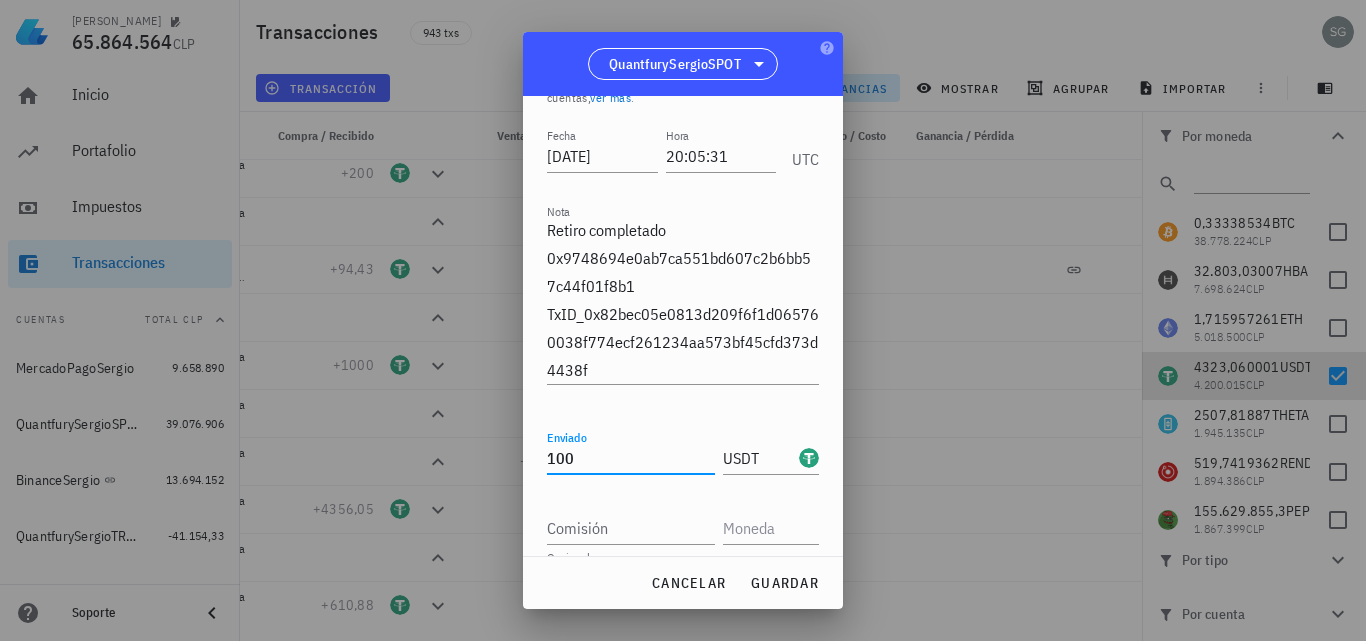 drag, startPoint x: 604, startPoint y: 456, endPoint x: 502, endPoint y: 445, distance: 102.59142 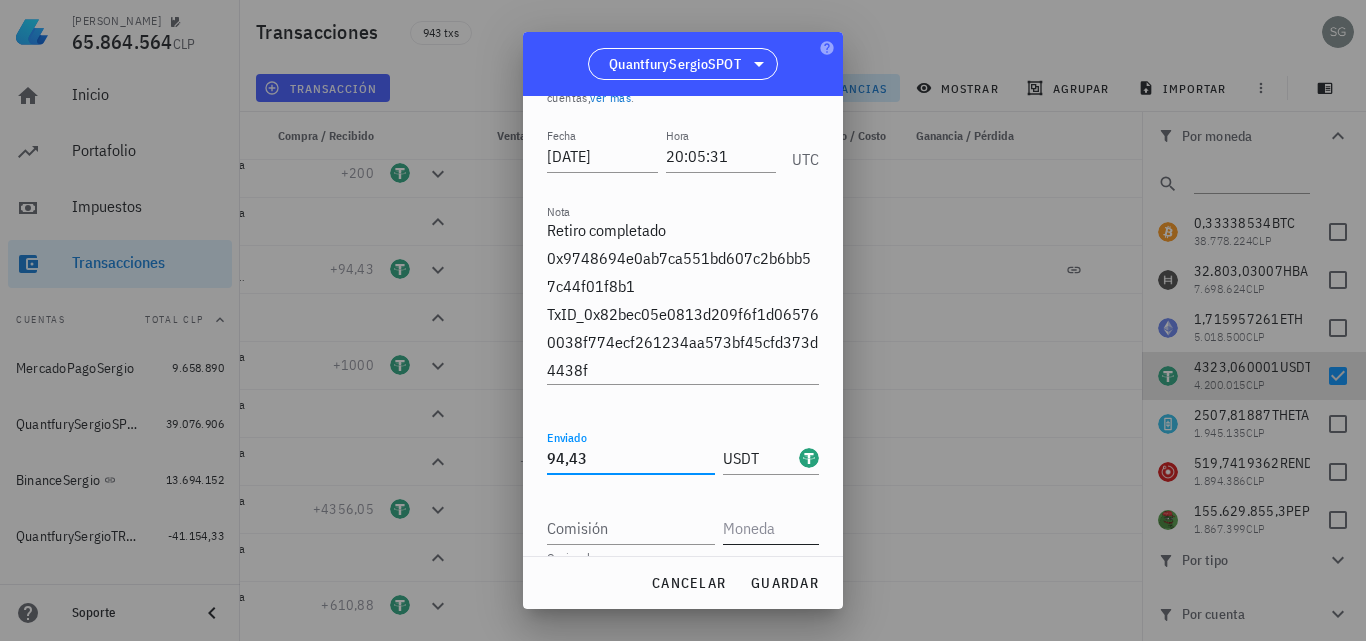 type on "94,43" 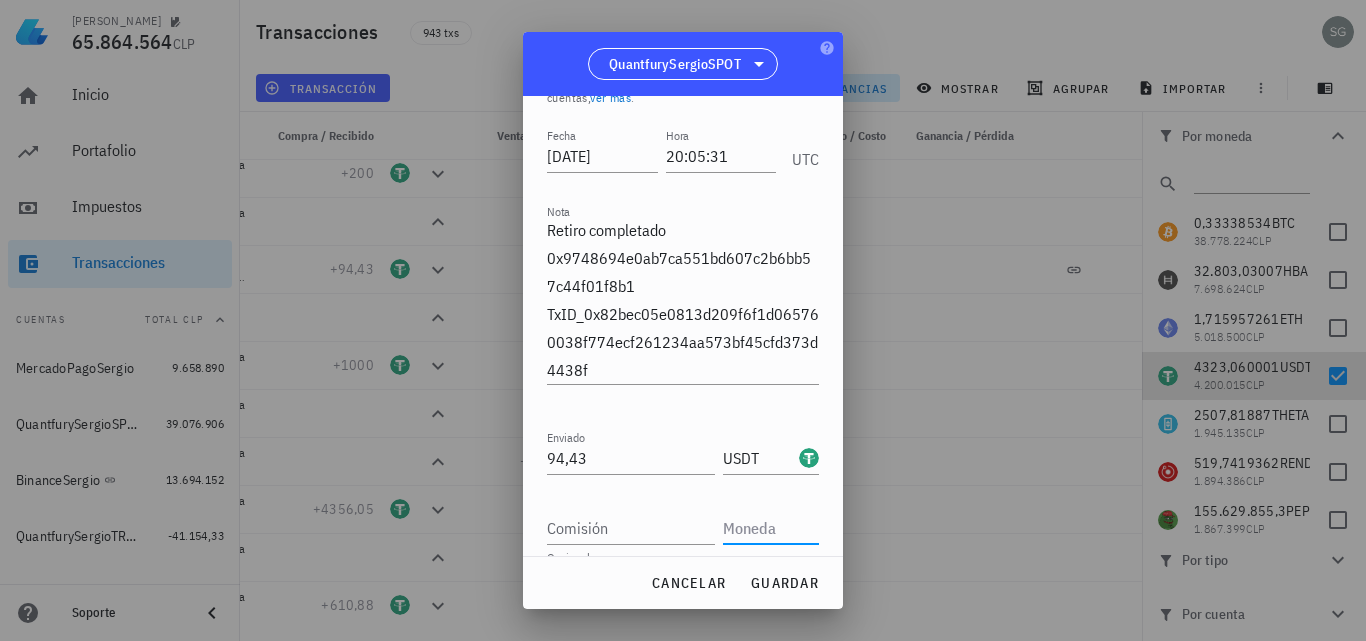 click at bounding box center (769, 528) 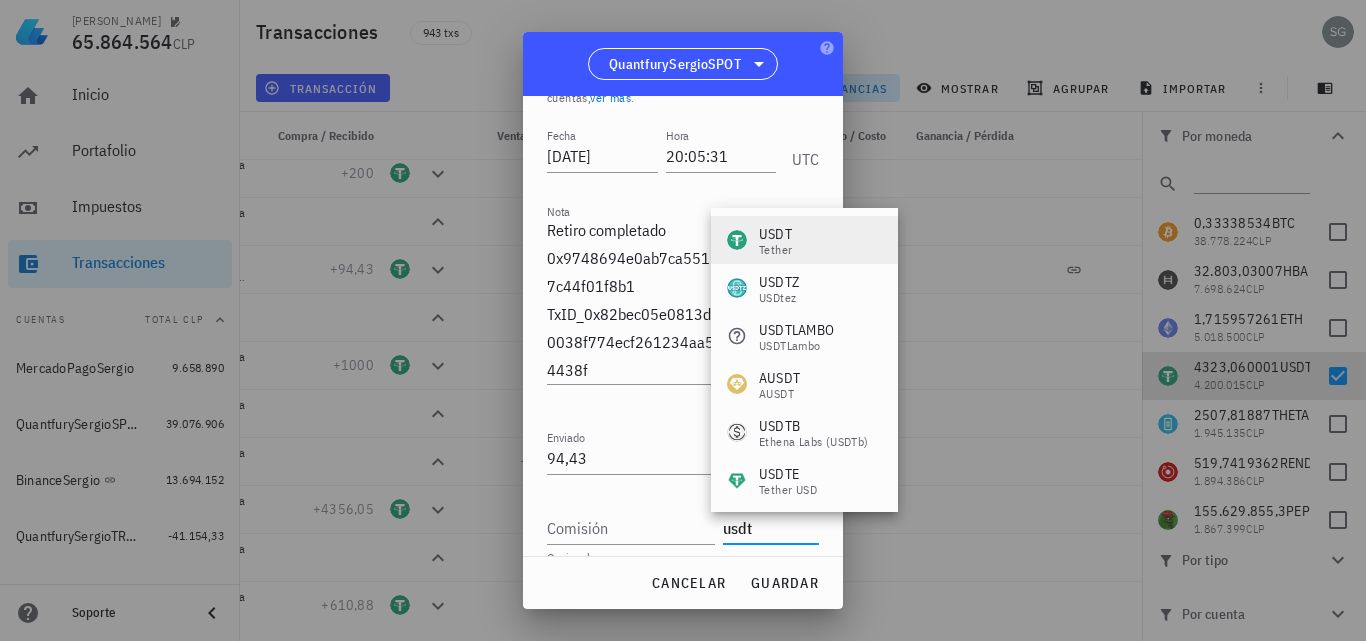 click on "USDT   Tether" at bounding box center [804, 240] 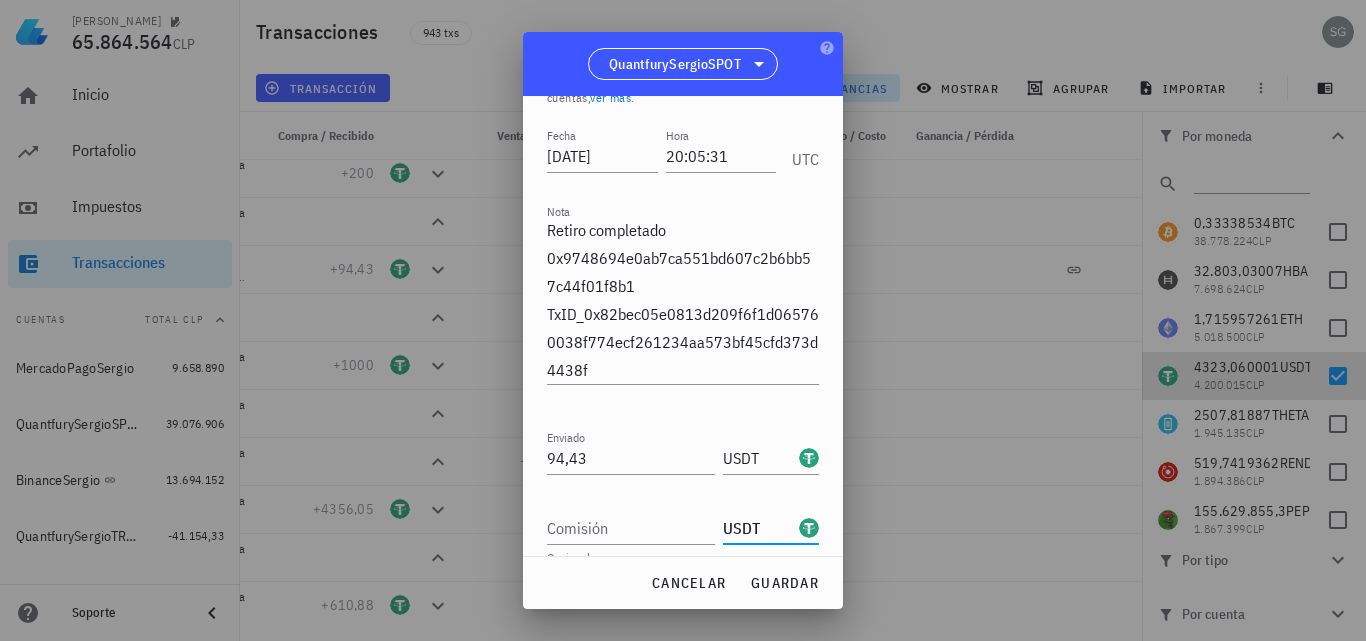 type on "USDT" 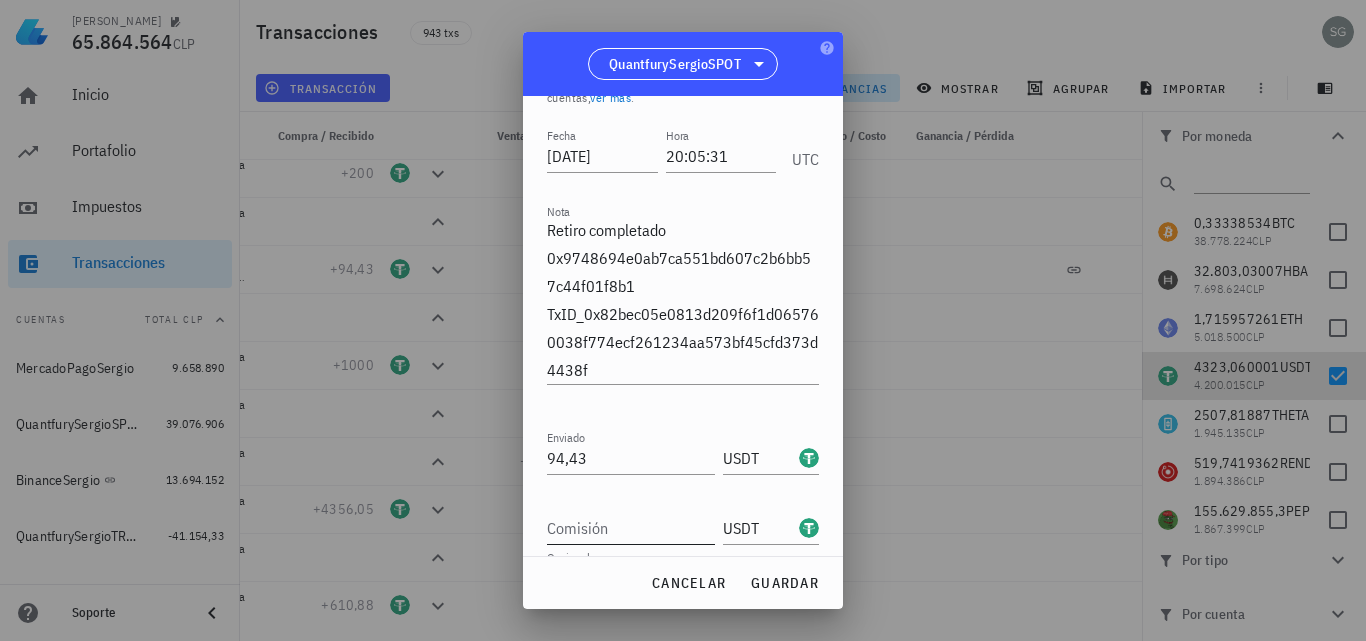 click on "Comisión" at bounding box center [631, 528] 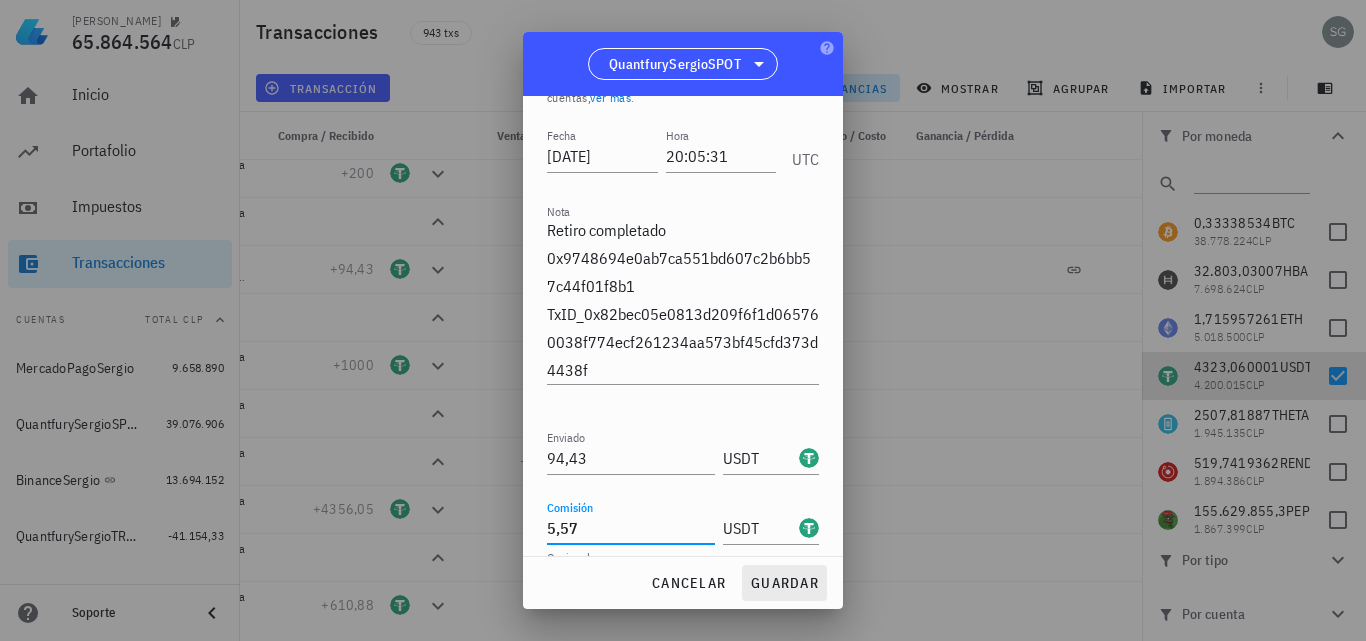 type on "5,57" 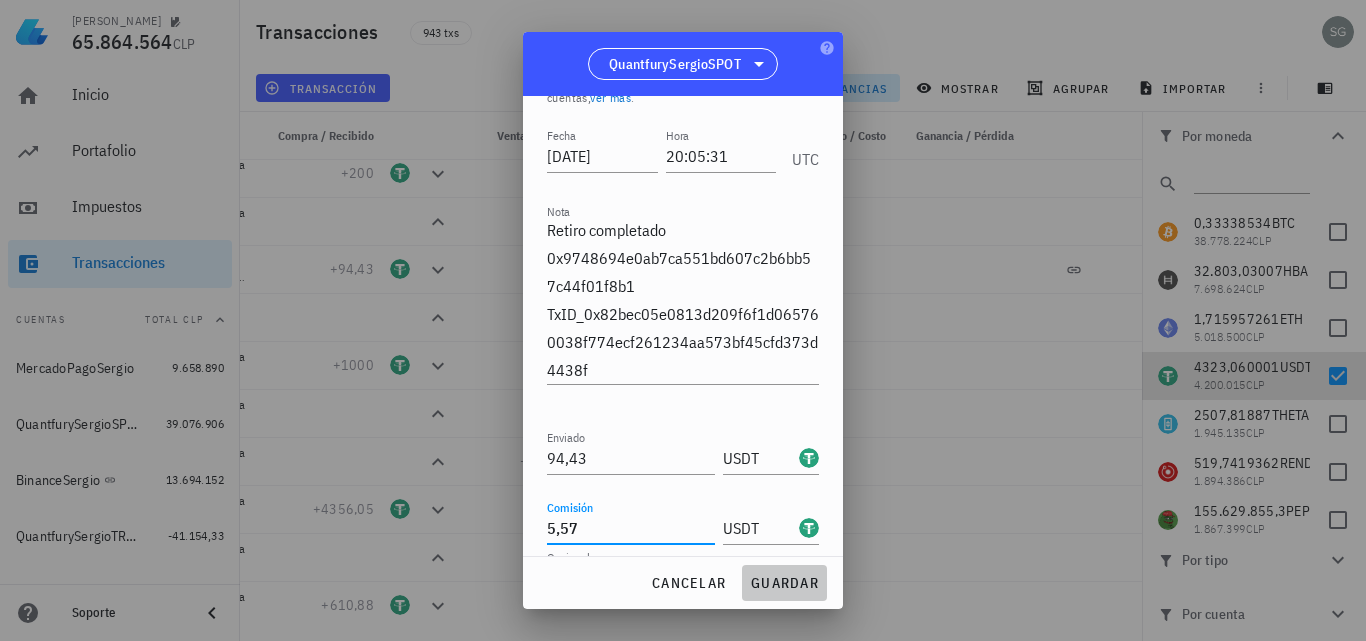 click on "guardar" at bounding box center [784, 583] 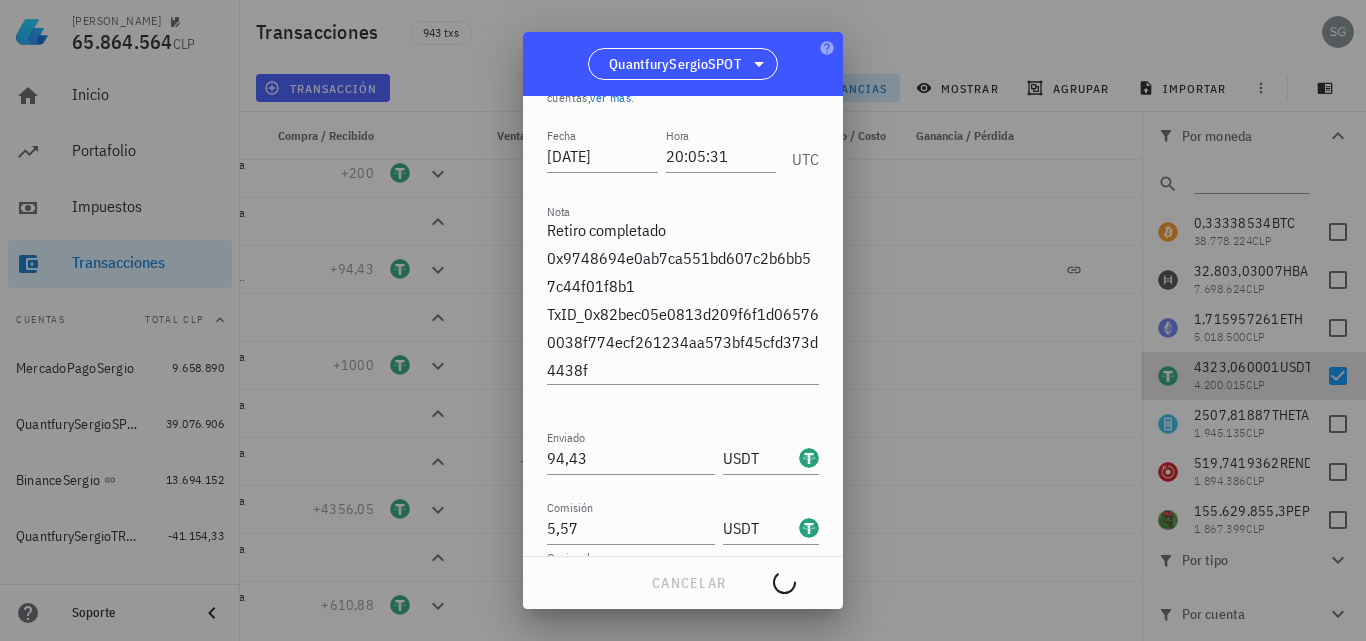type on "100" 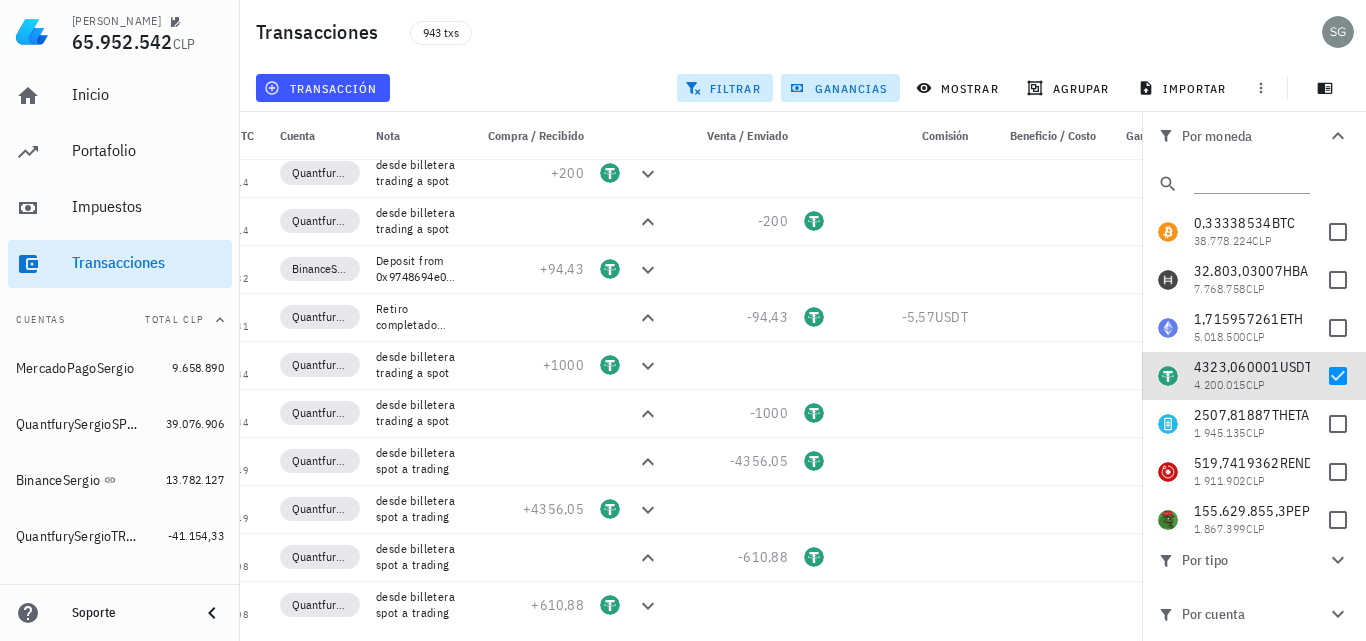 scroll, scrollTop: 0, scrollLeft: 98, axis: horizontal 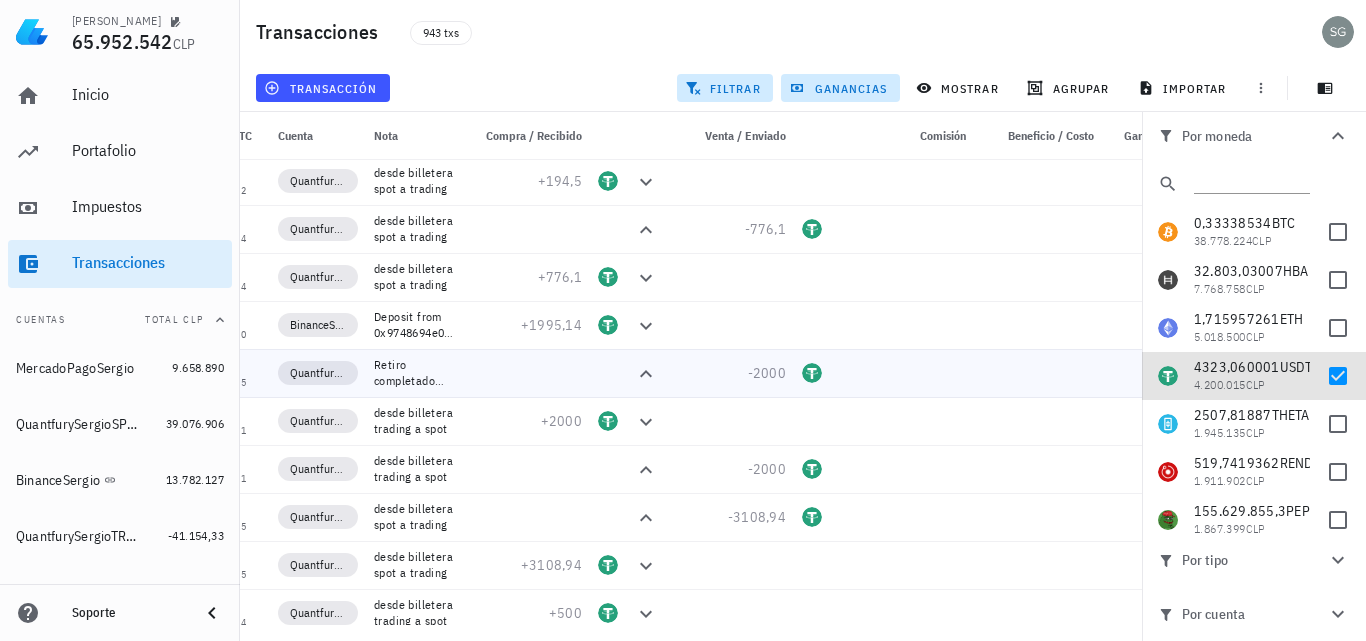 click at bounding box center (1038, 373) 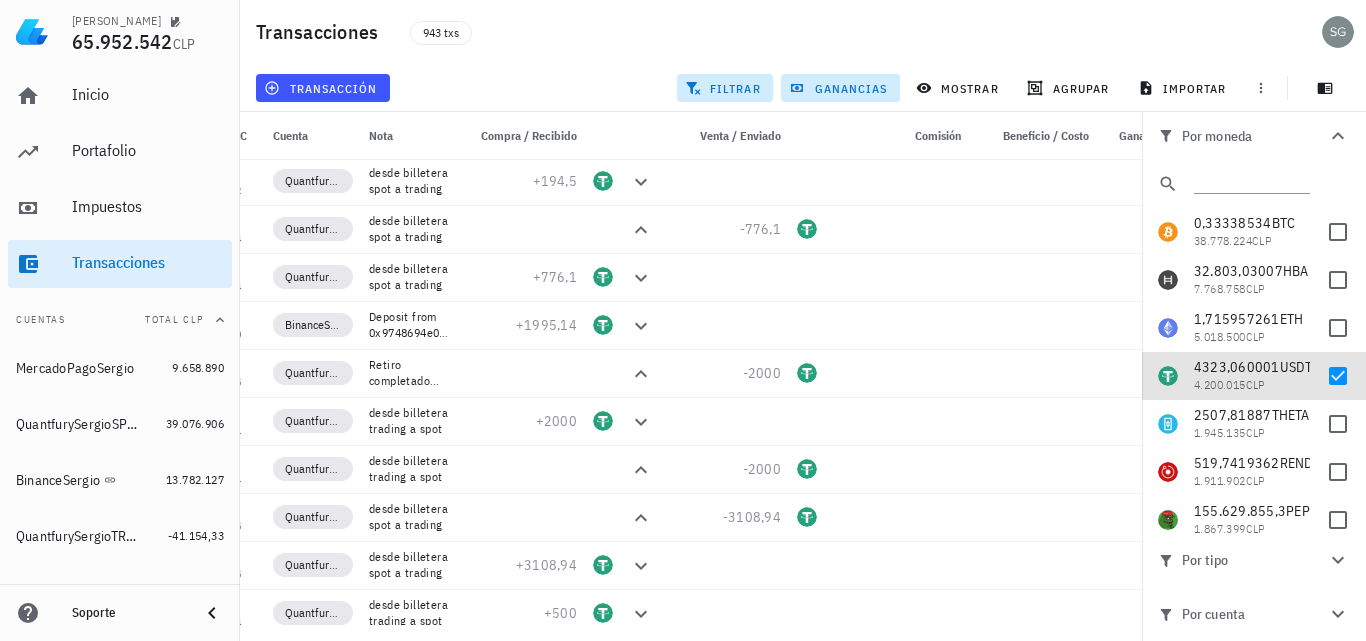 scroll, scrollTop: 0, scrollLeft: 87, axis: horizontal 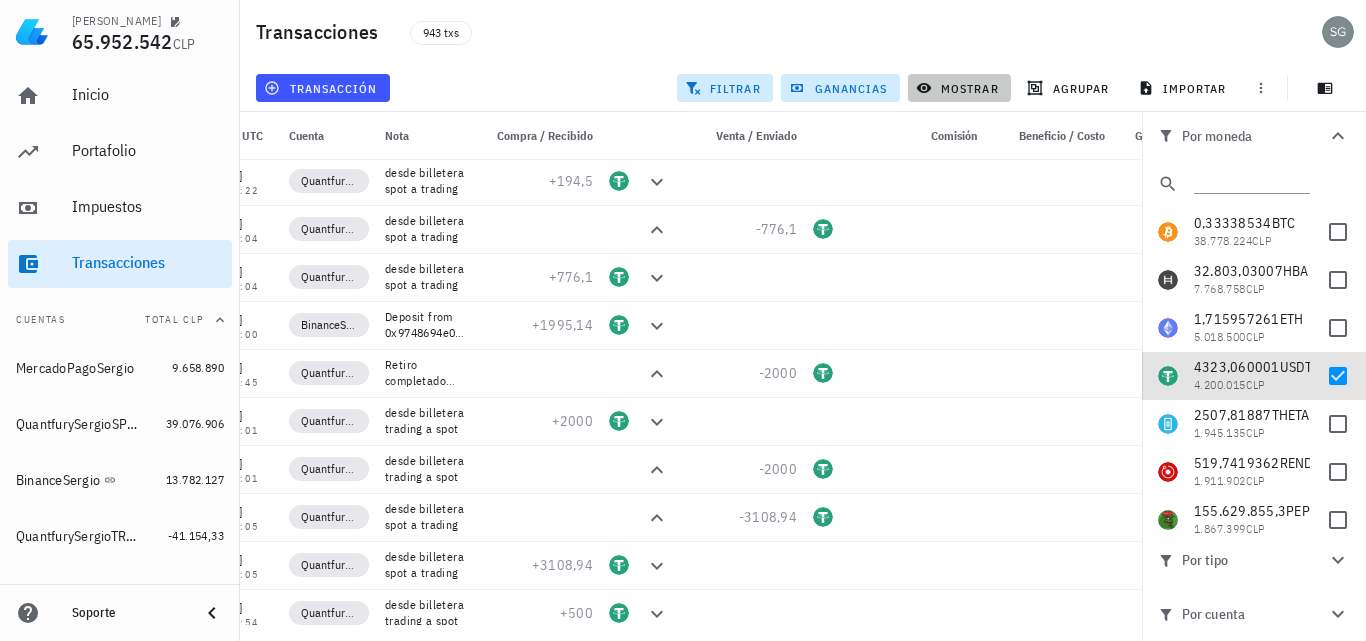 click on "mostrar" at bounding box center [959, 88] 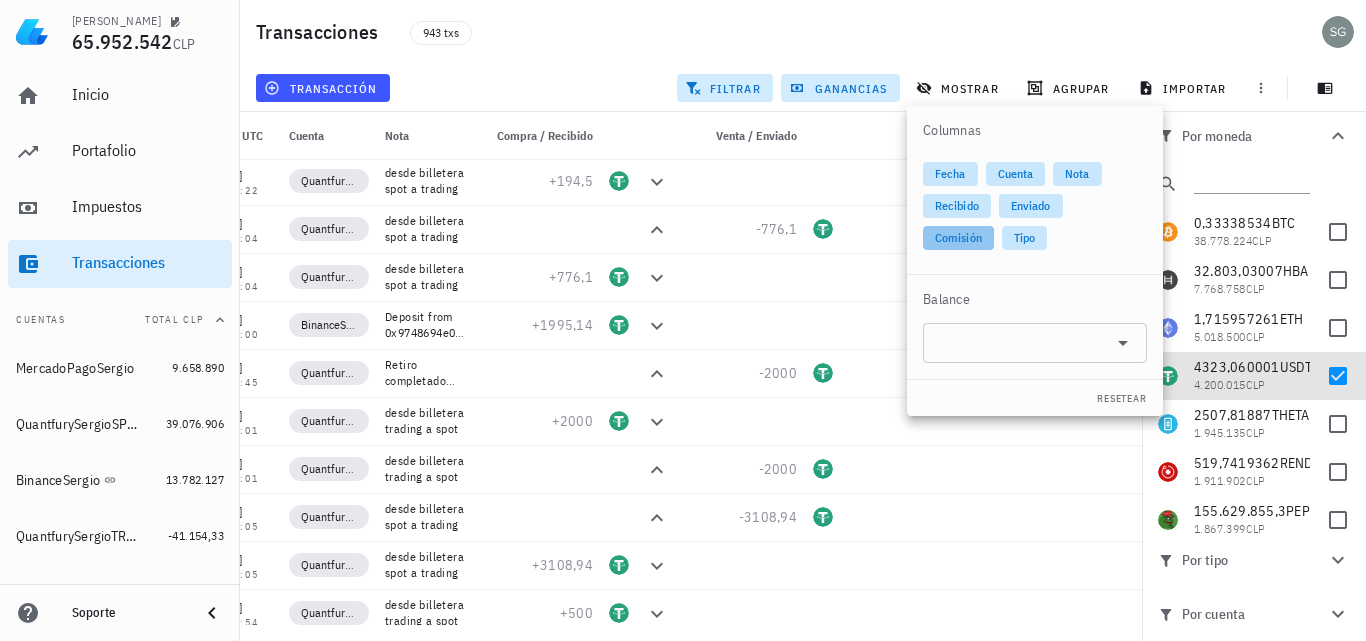 click on "Comisión" at bounding box center [958, 238] 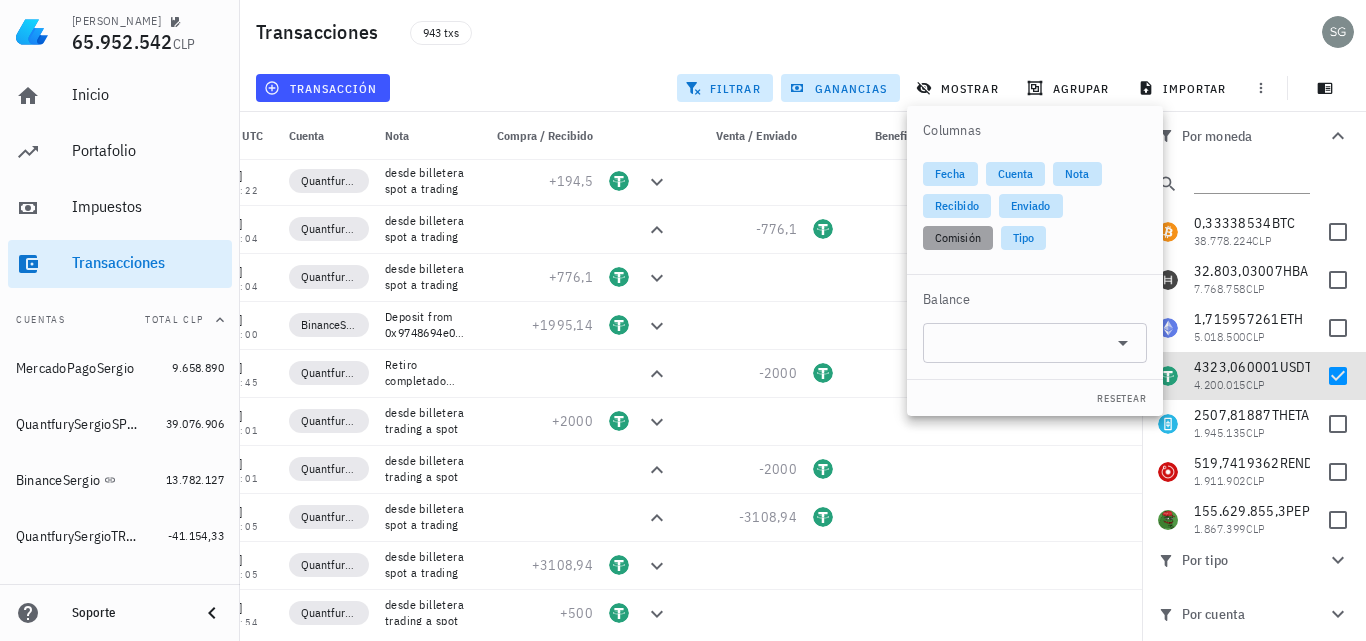 click on "Comisión" at bounding box center (958, 238) 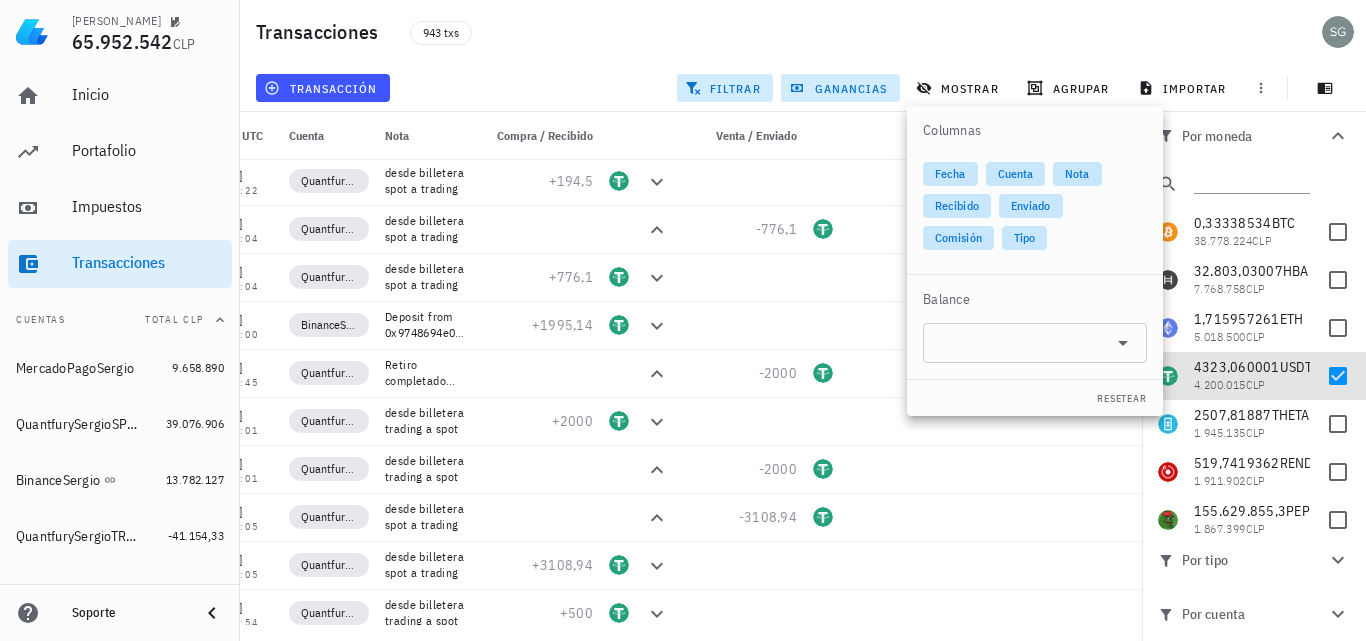 click on "Columnas" at bounding box center (1035, 130) 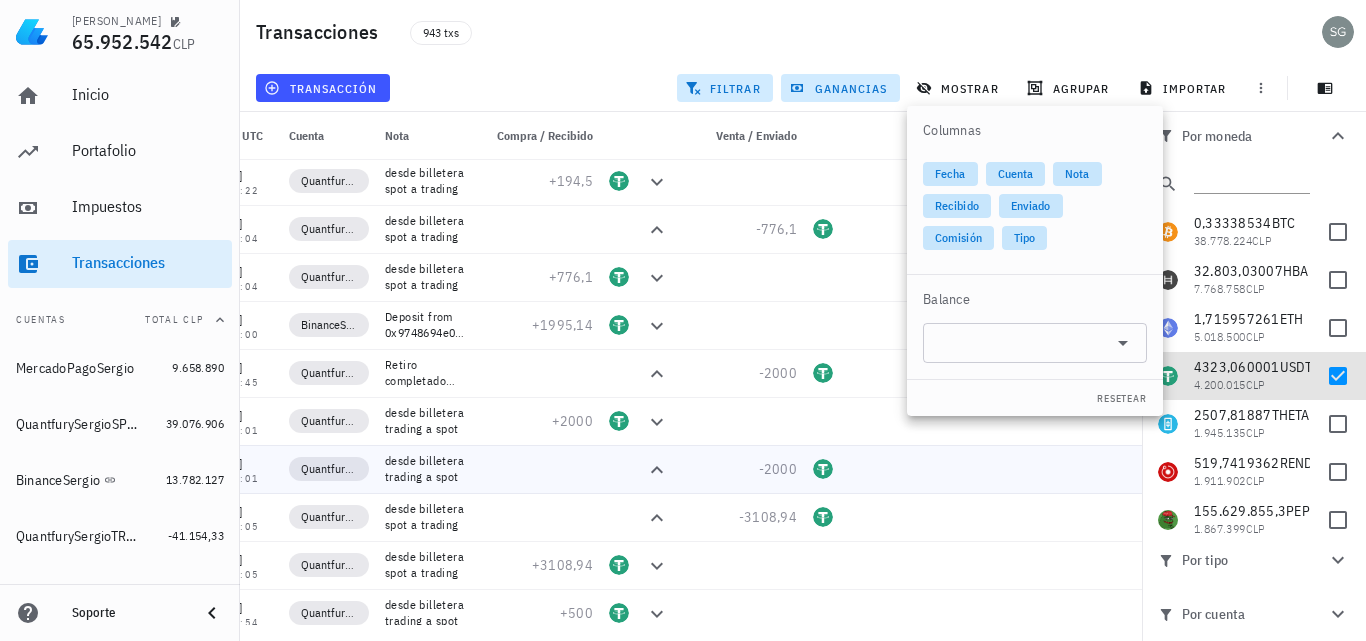 click at bounding box center (1049, 517) 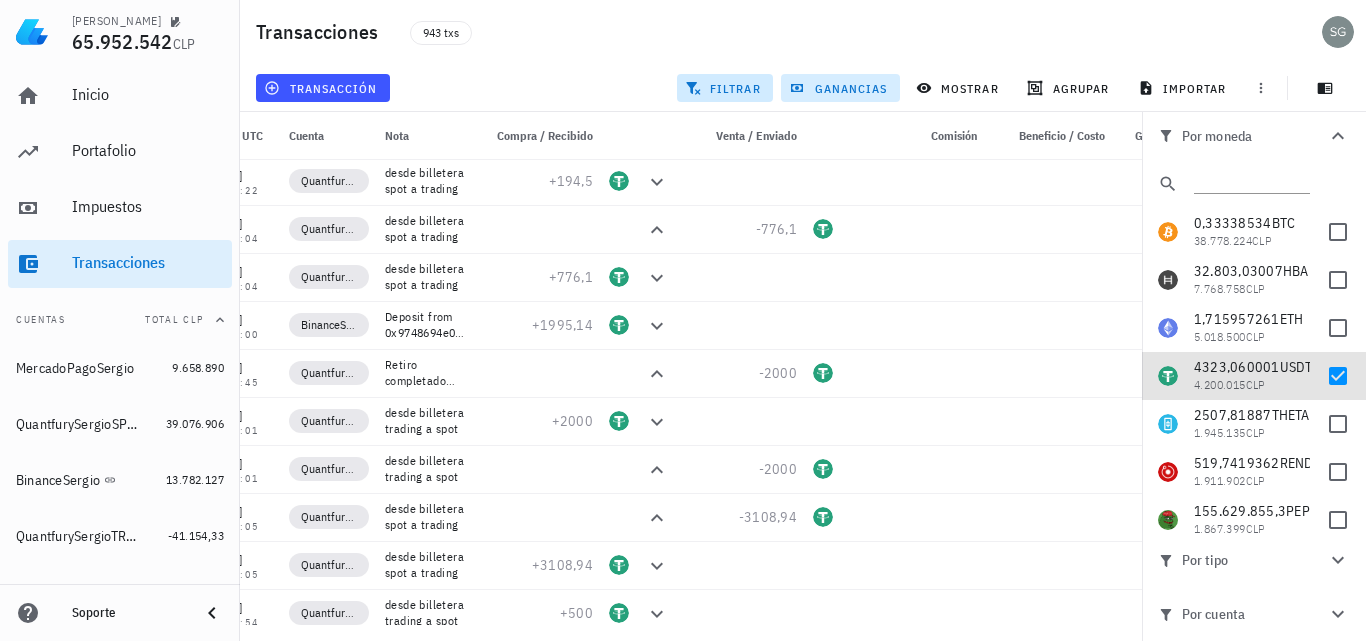 click on "ganancias" at bounding box center [840, 88] 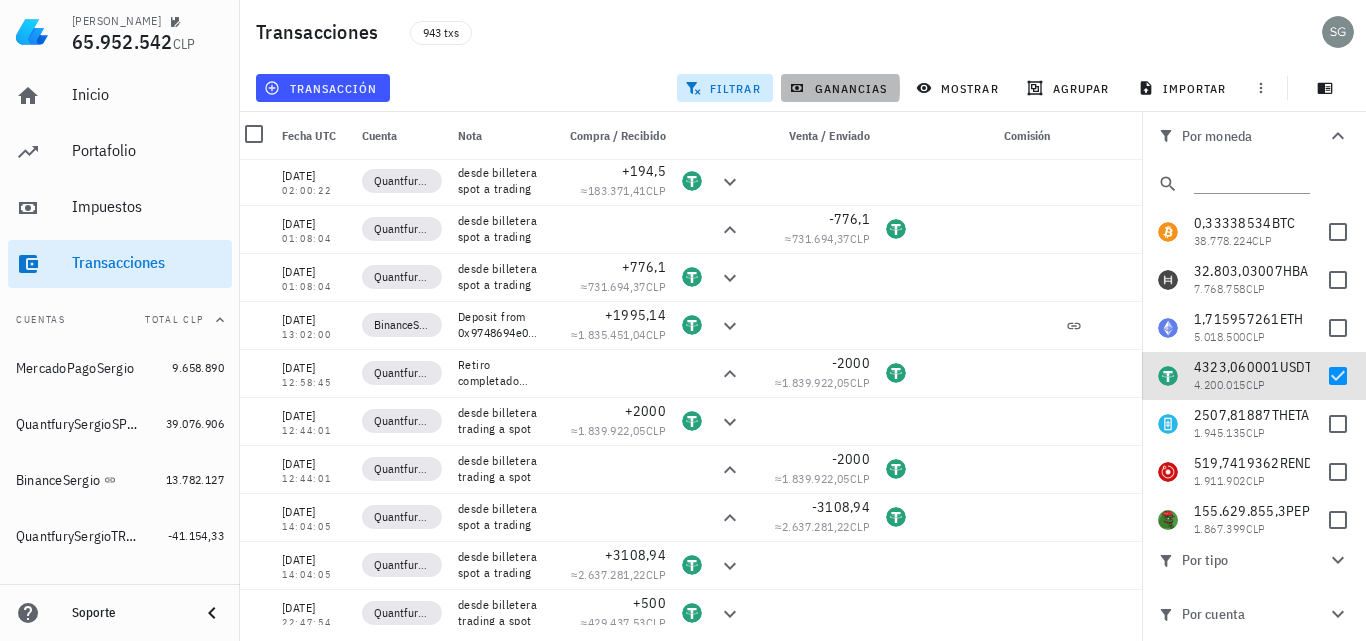 scroll, scrollTop: 0, scrollLeft: 14, axis: horizontal 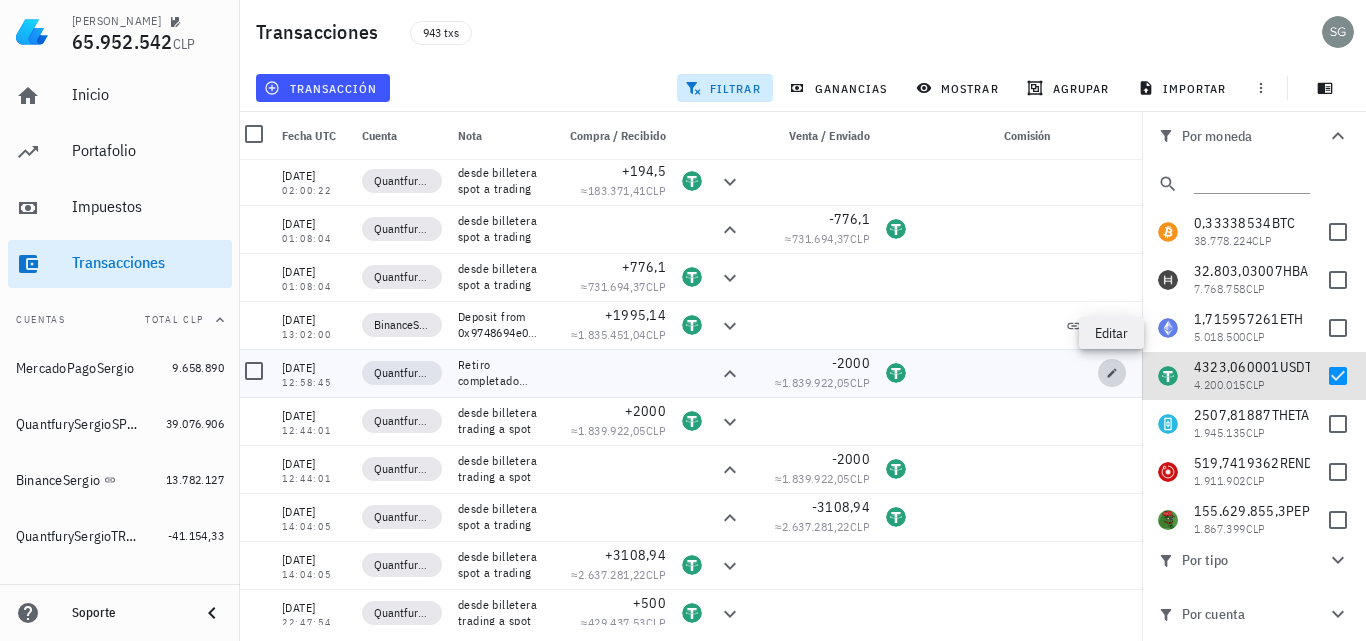 click 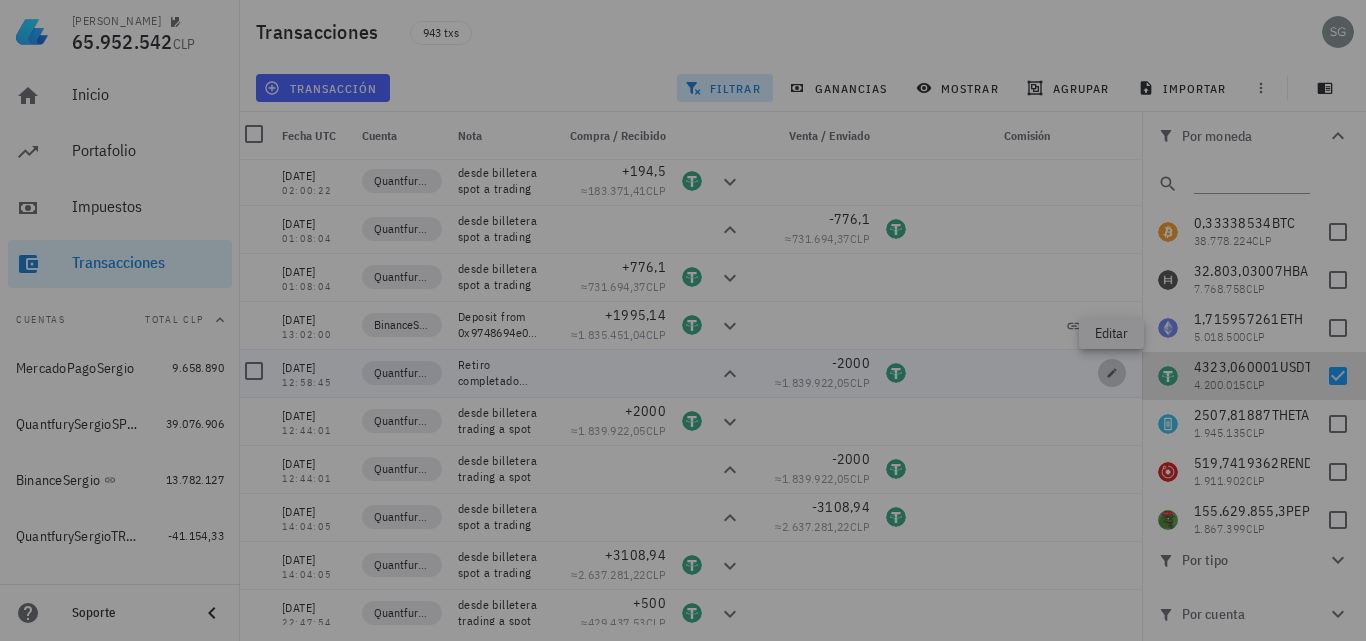 type on "2023-10-08" 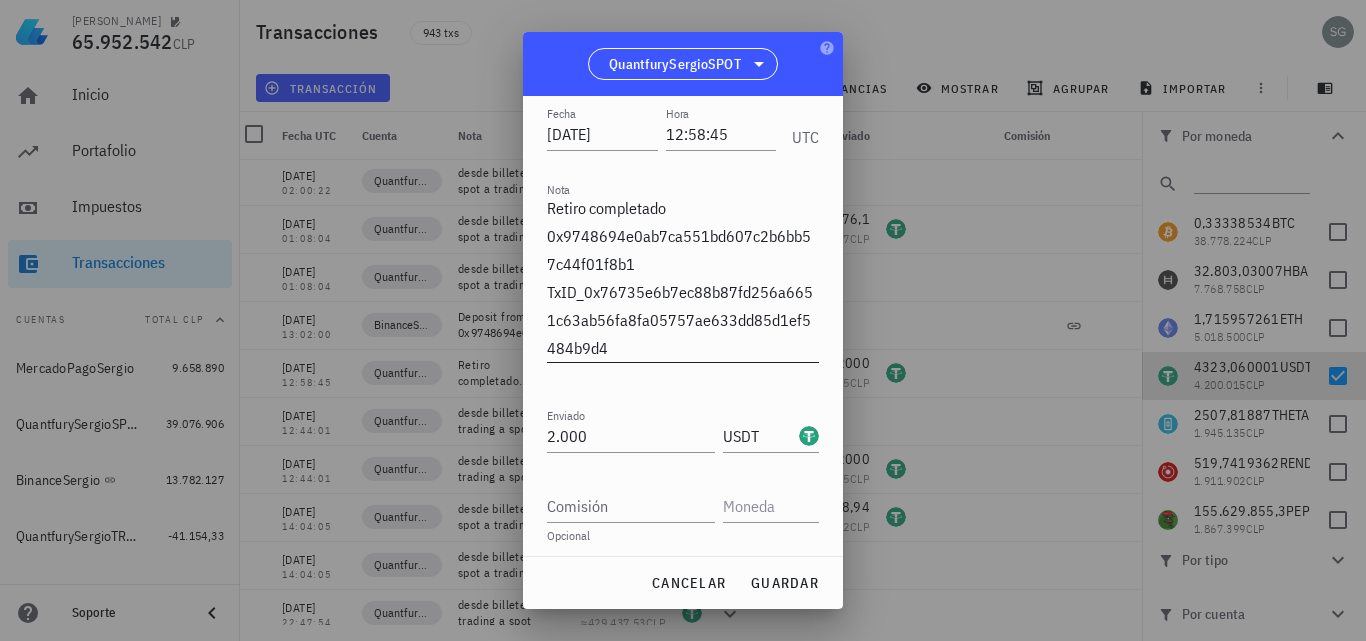 scroll, scrollTop: 130, scrollLeft: 0, axis: vertical 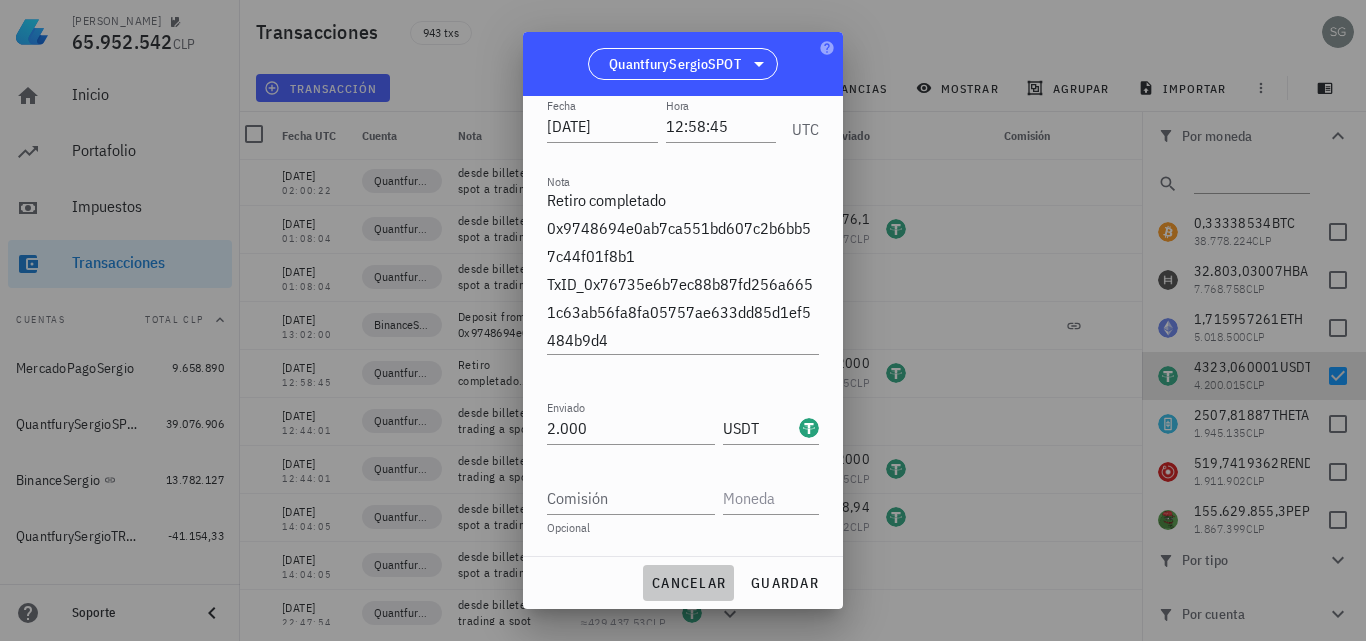 click on "cancelar" at bounding box center (688, 583) 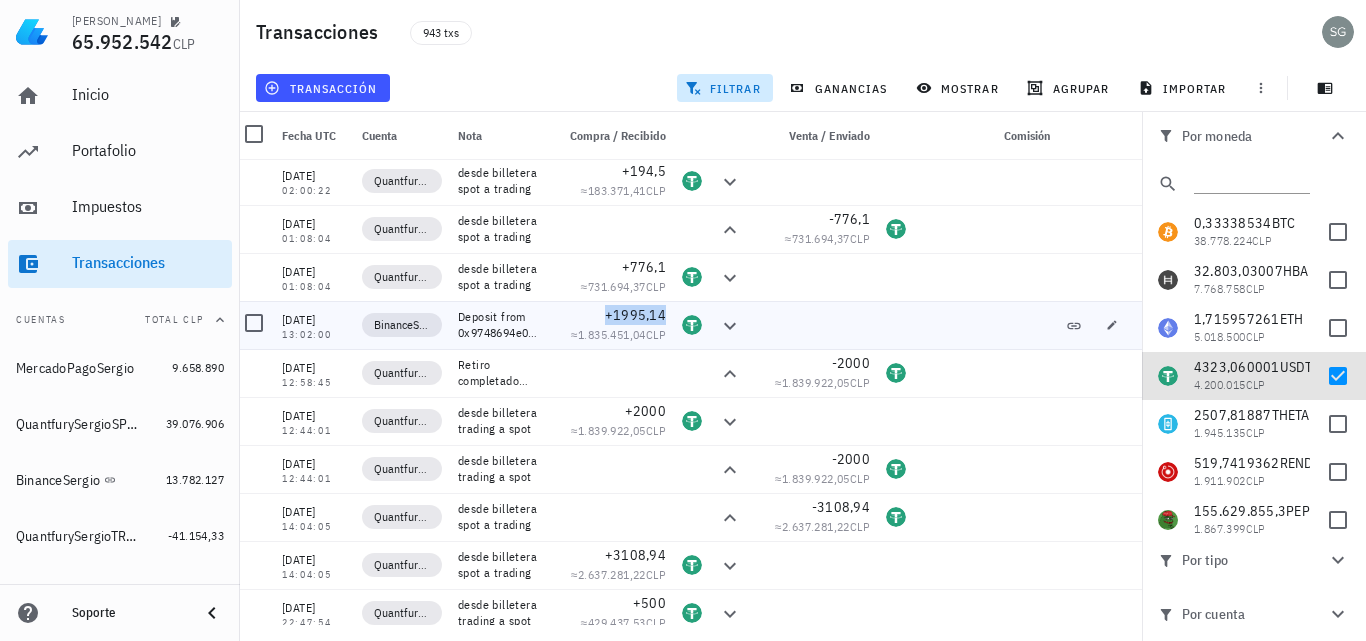 click on "+1995,14" at bounding box center (635, 315) 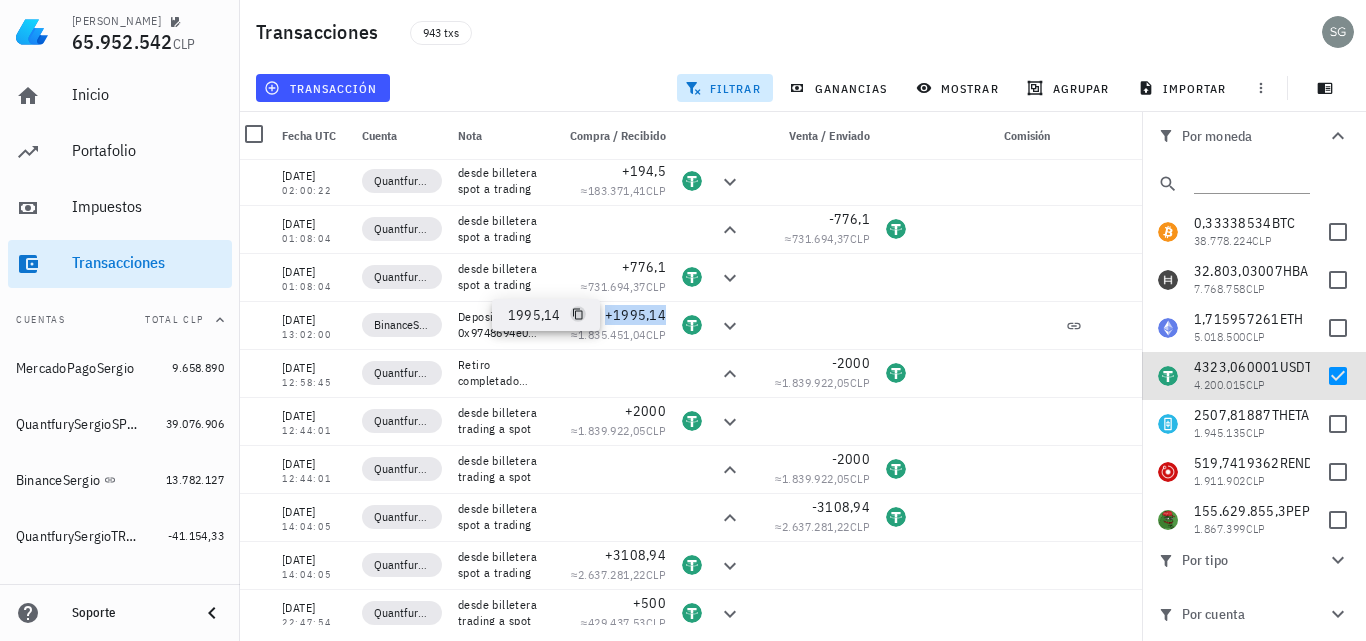click 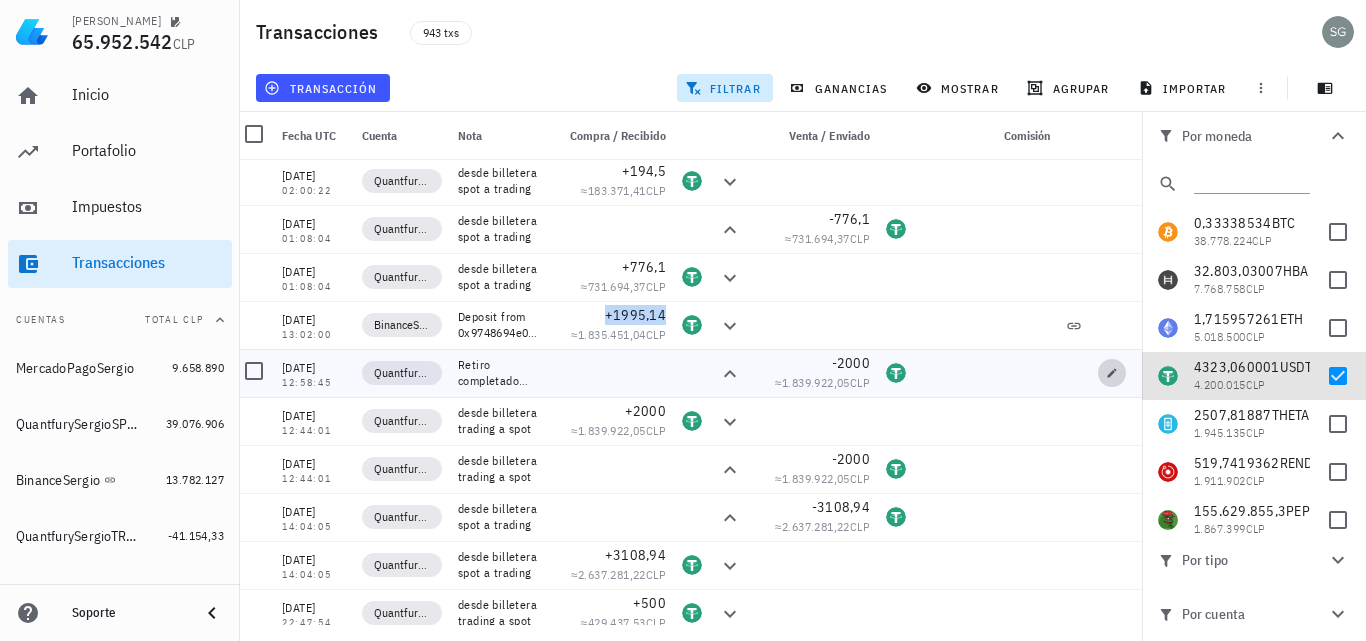click 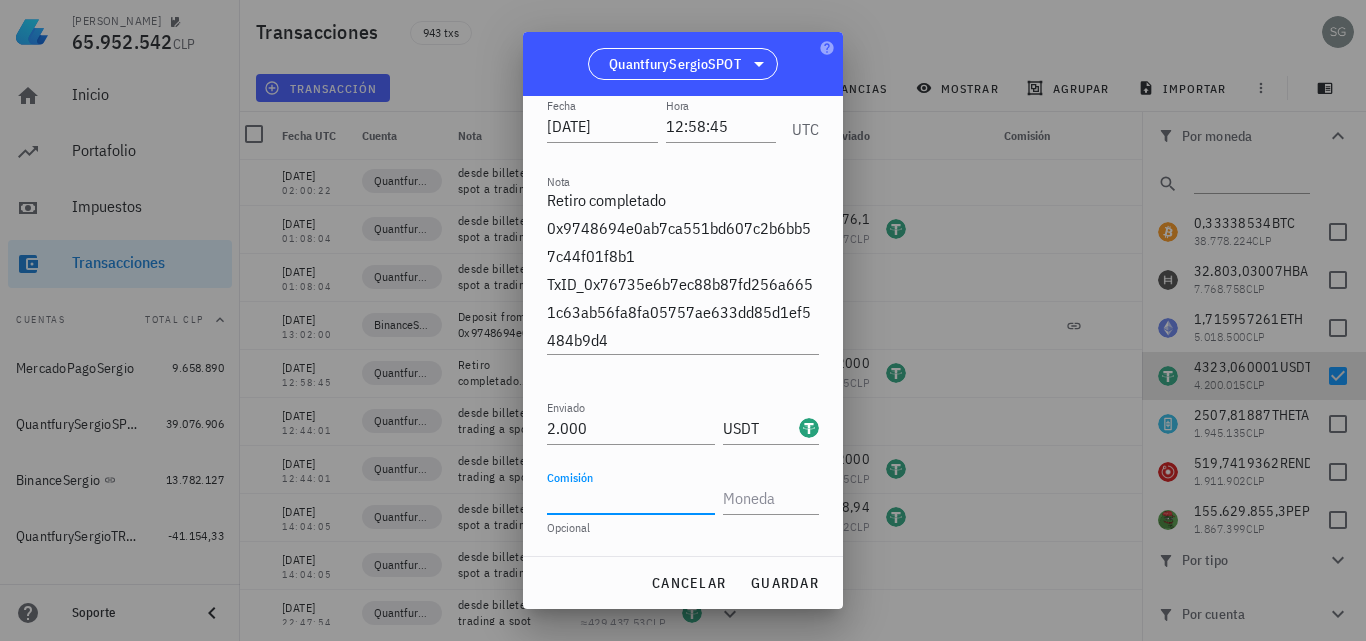 click on "Comisión" at bounding box center (631, 498) 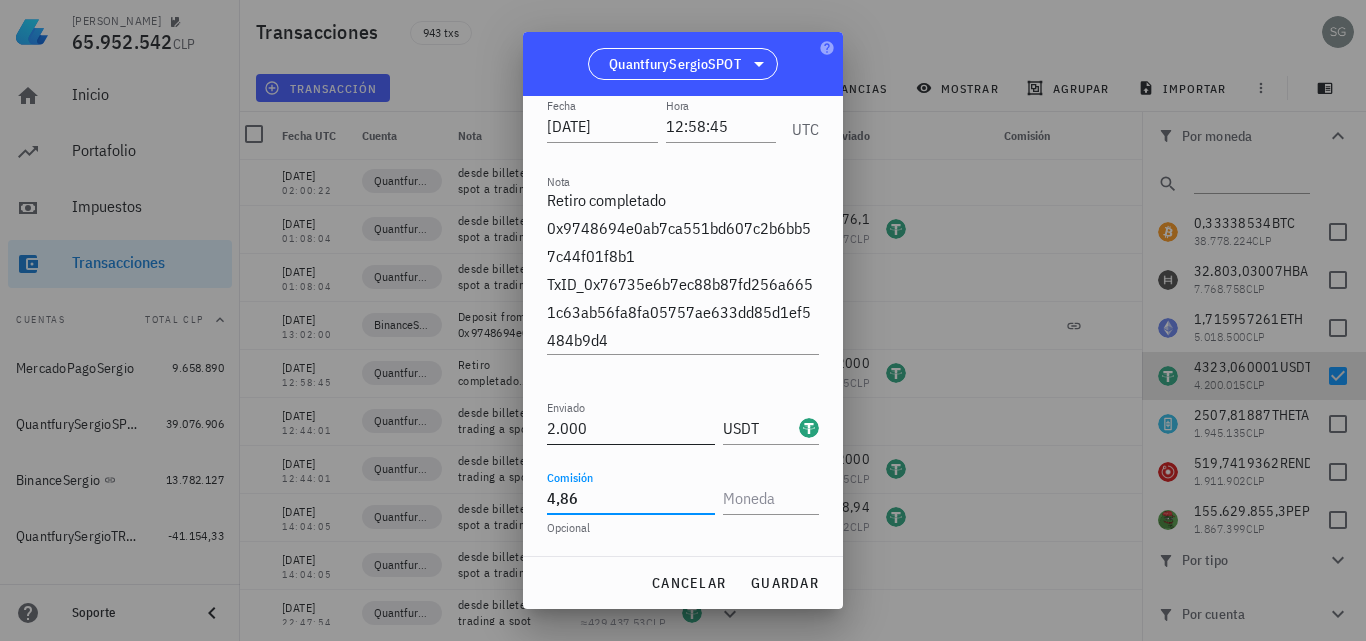 type on "4,86" 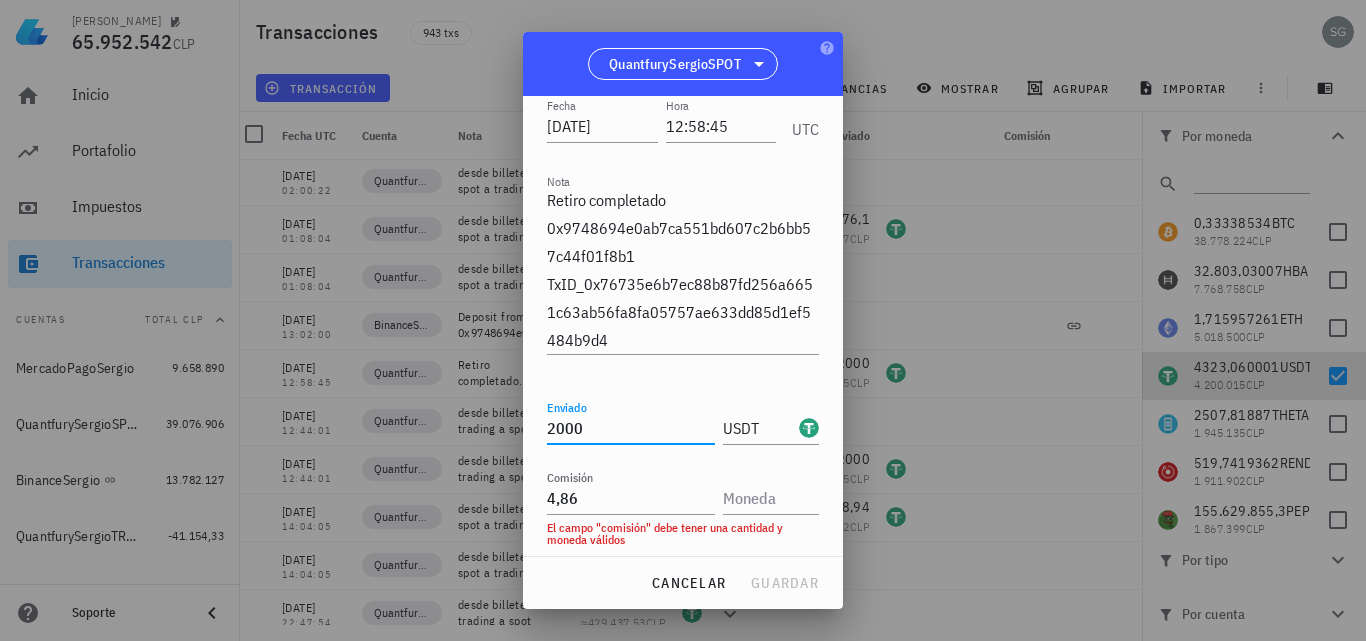 drag, startPoint x: 602, startPoint y: 424, endPoint x: 485, endPoint y: 428, distance: 117.06836 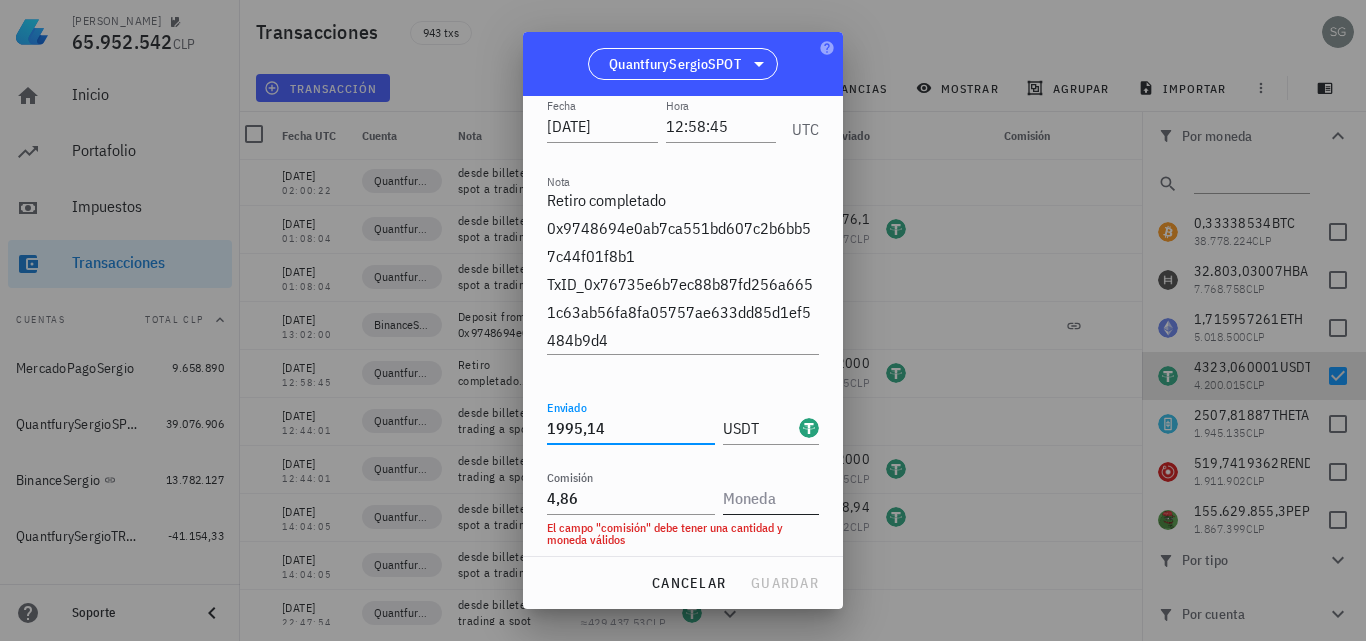 type on "1.995,14" 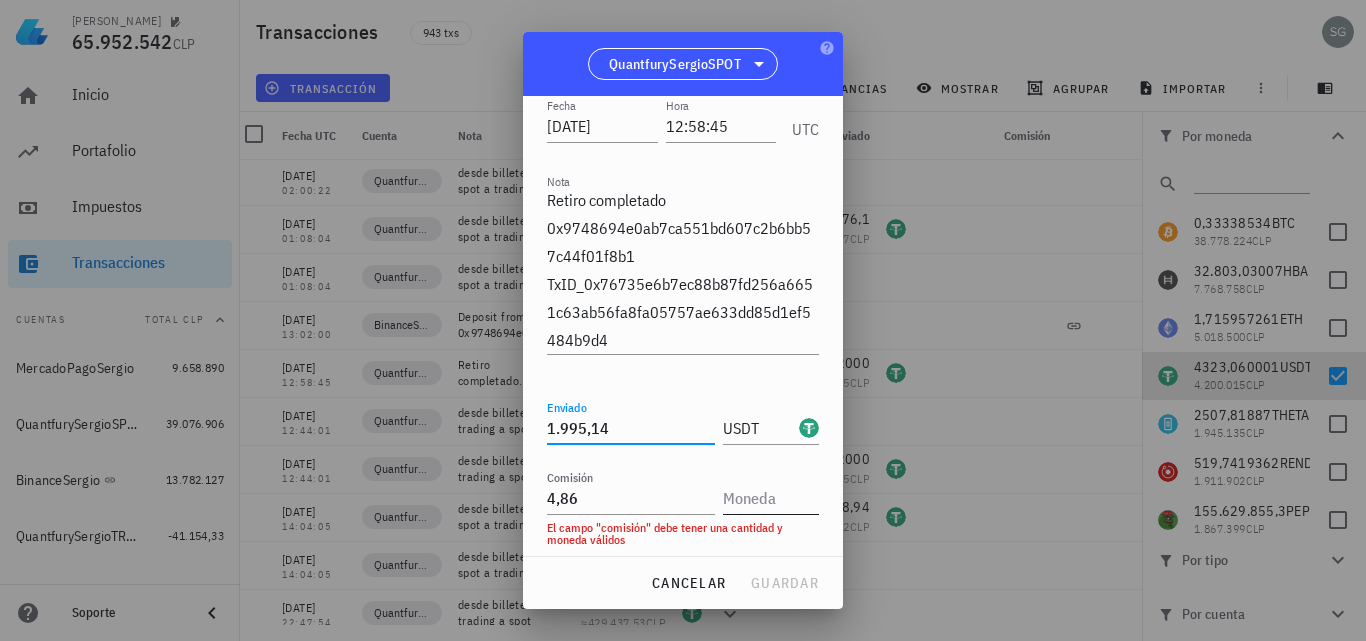 click at bounding box center (769, 498) 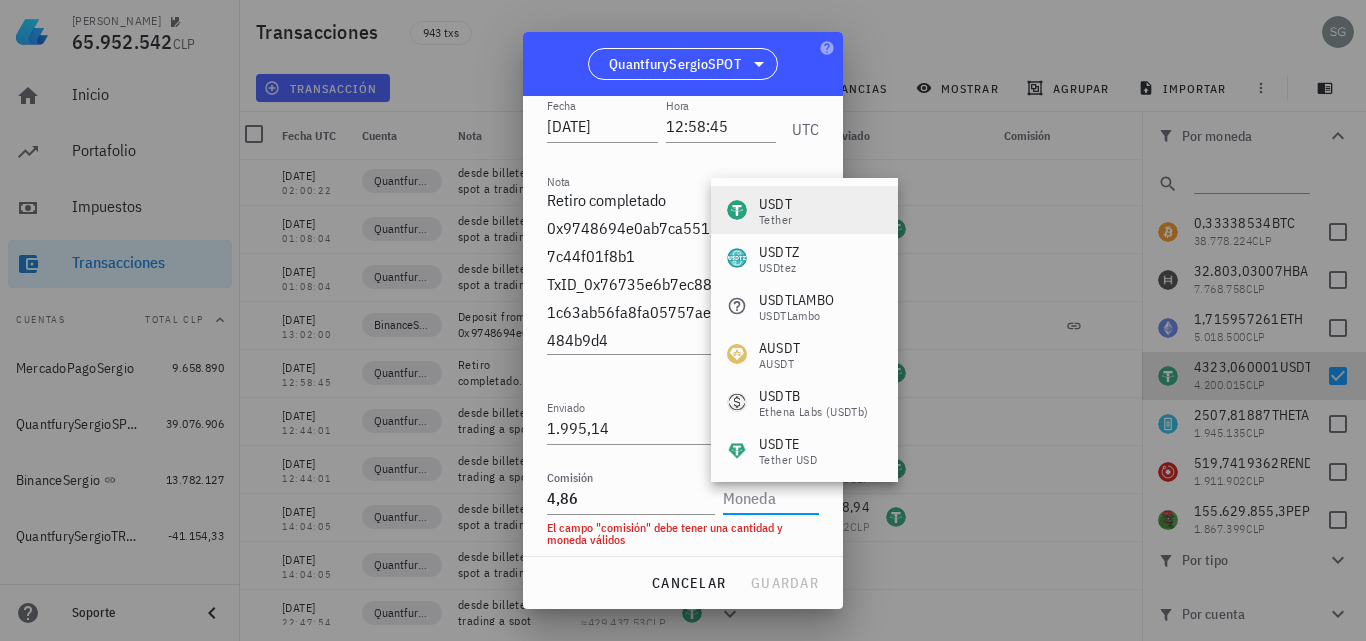 click on "USDT   Tether" at bounding box center [804, 210] 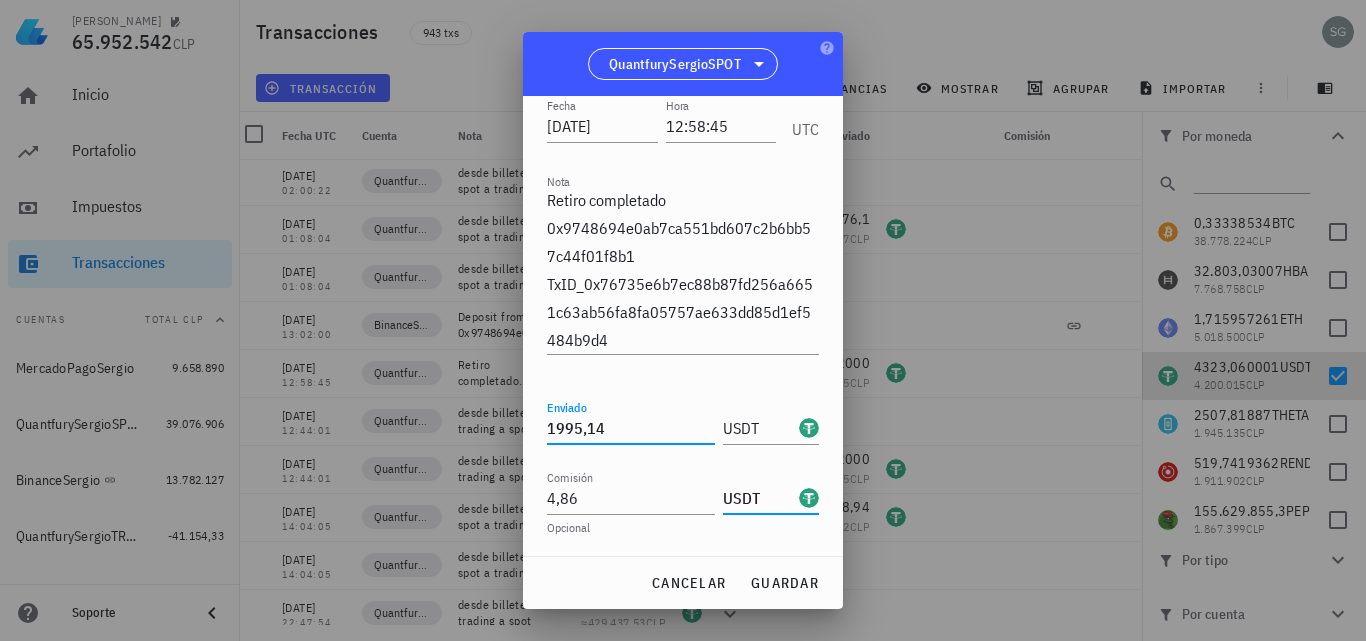 drag, startPoint x: 625, startPoint y: 426, endPoint x: 526, endPoint y: 417, distance: 99.40825 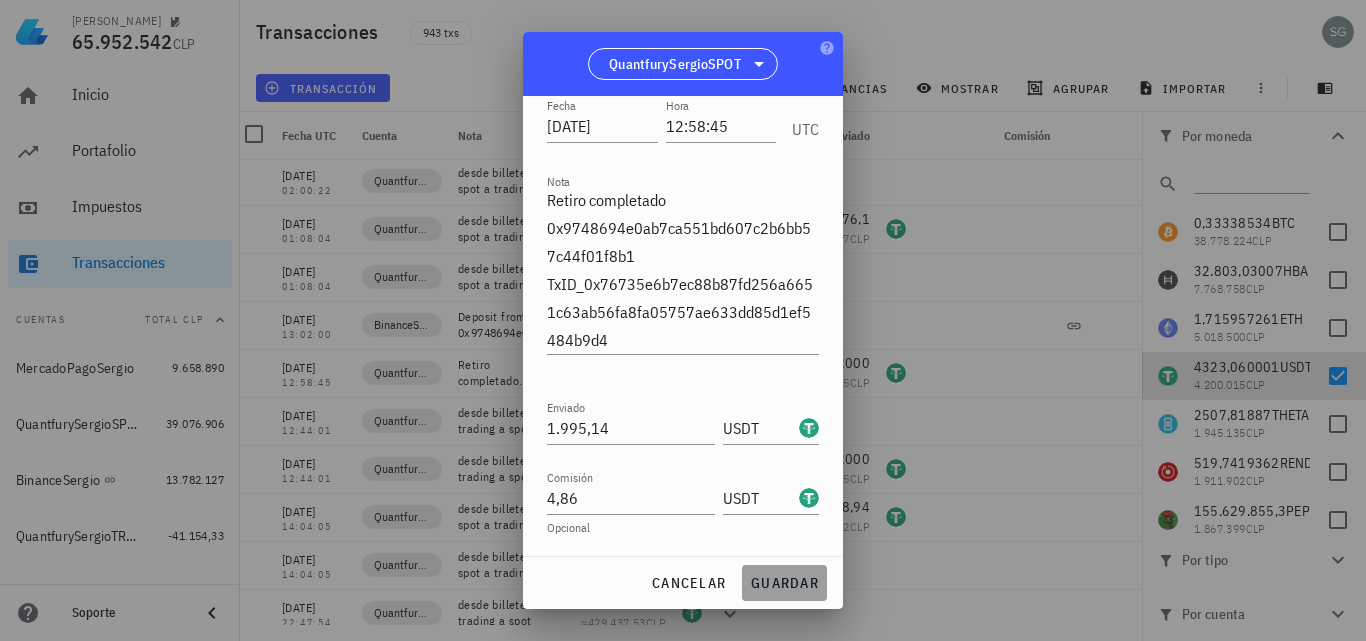 click on "guardar" at bounding box center (784, 583) 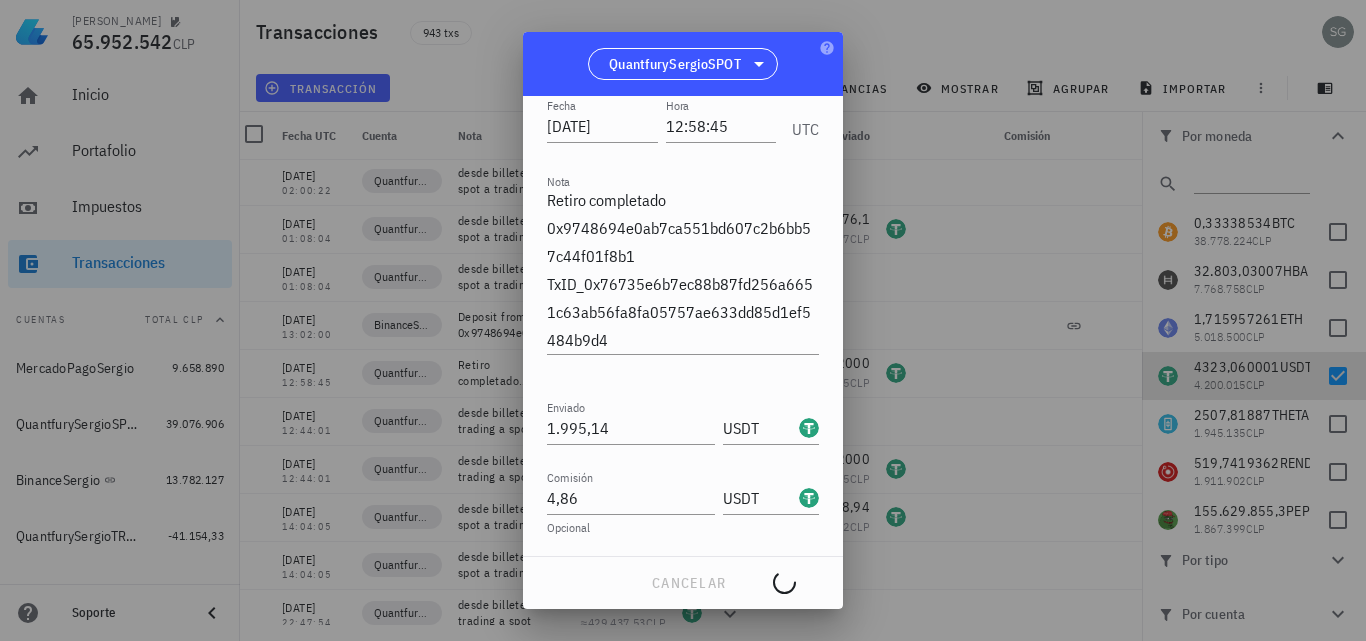 type on "2.000" 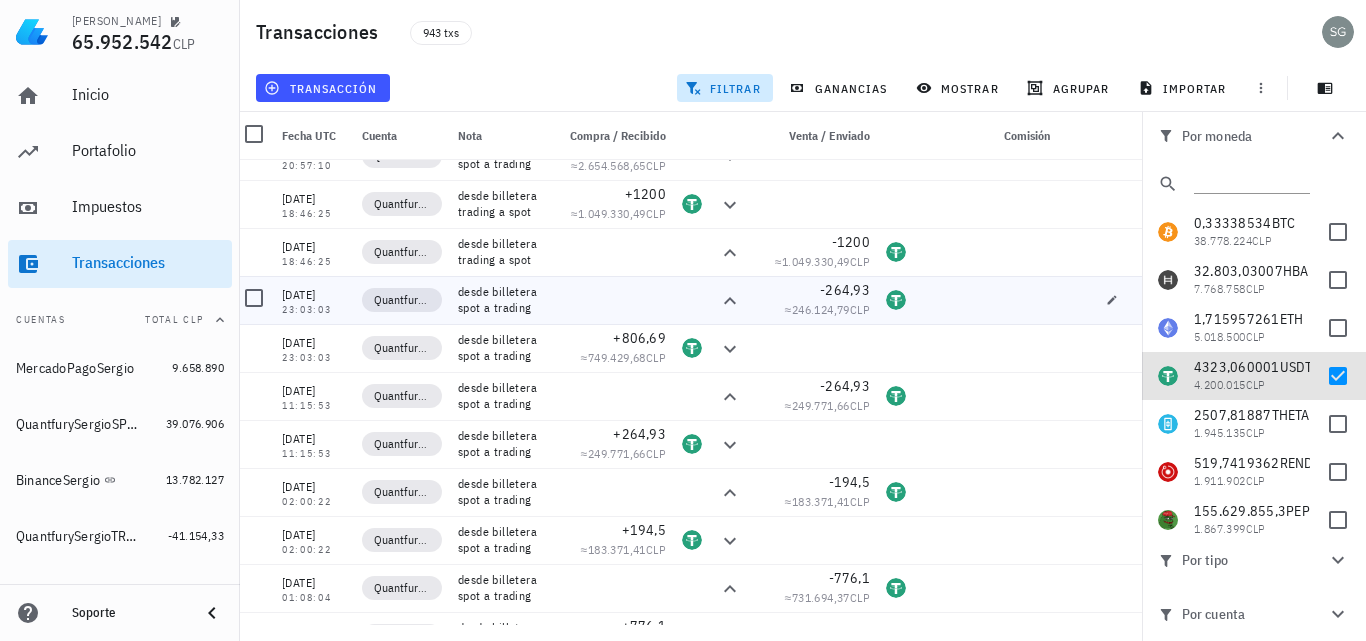 scroll, scrollTop: 3683, scrollLeft: 0, axis: vertical 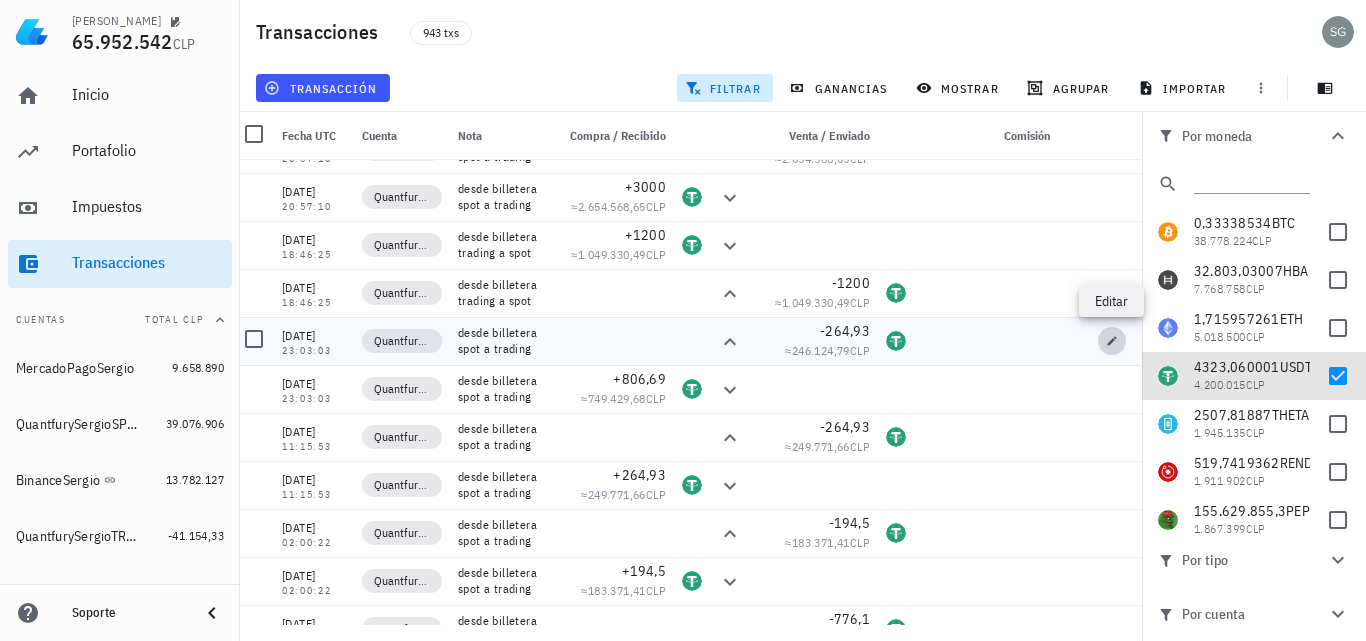 click 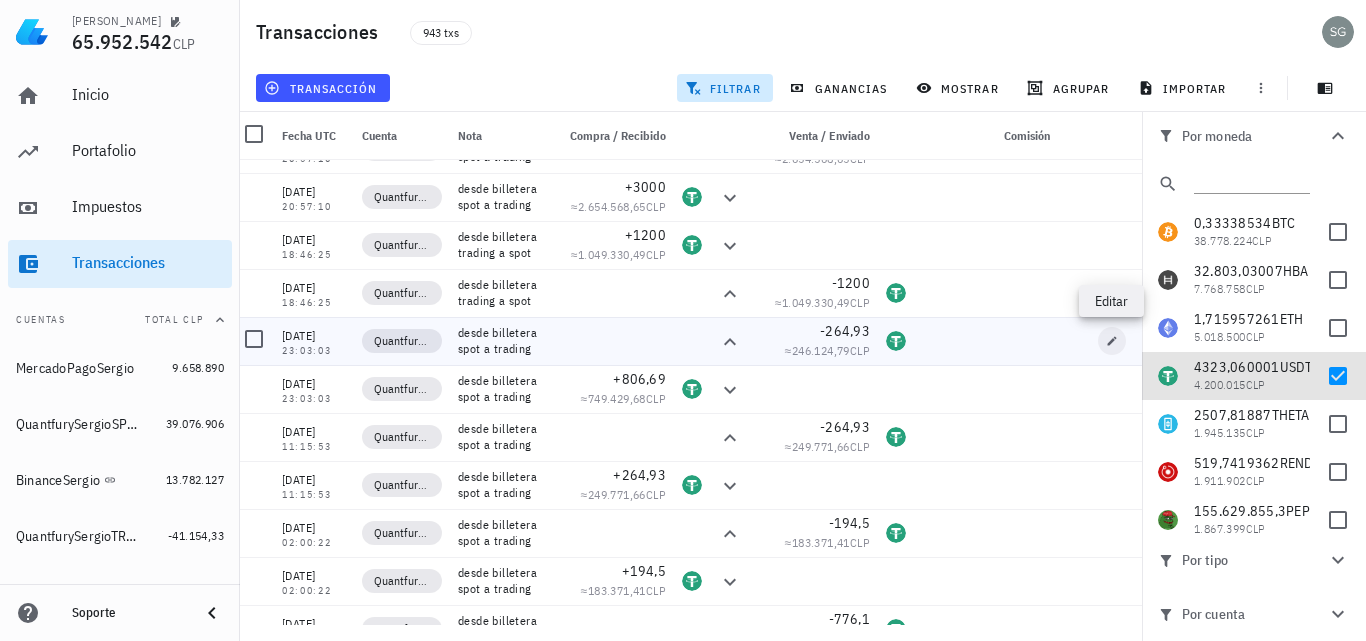 type on "2023-10-25" 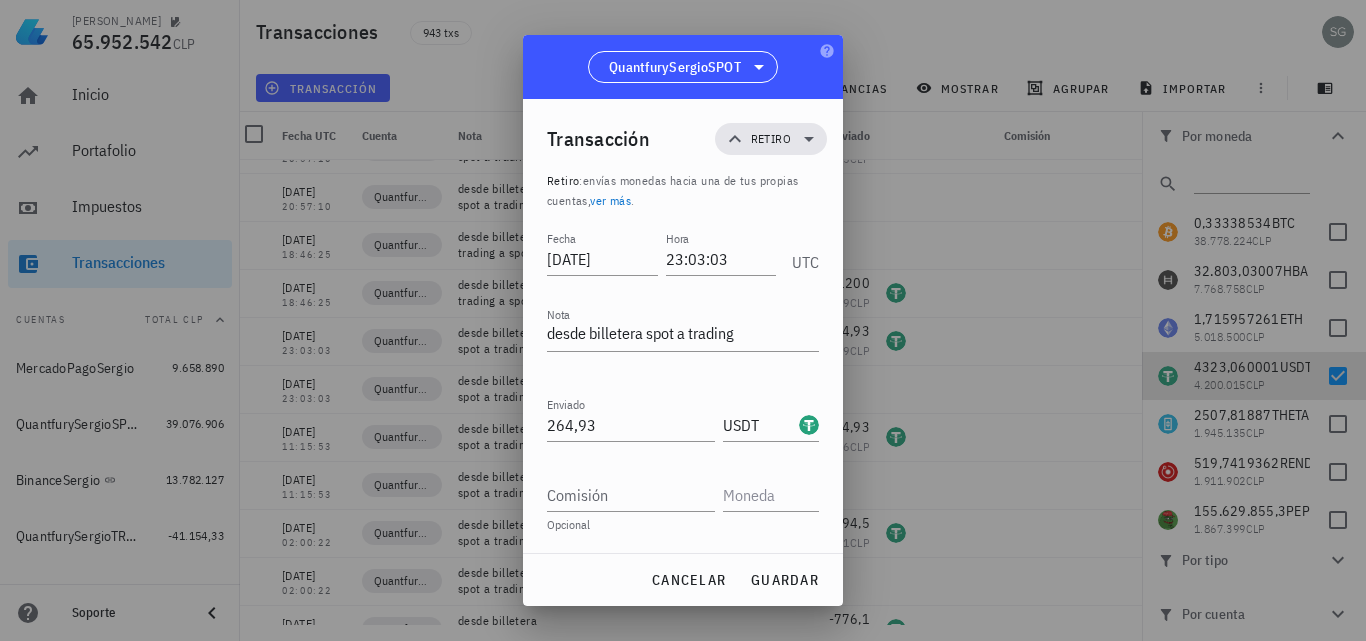 scroll, scrollTop: 0, scrollLeft: 0, axis: both 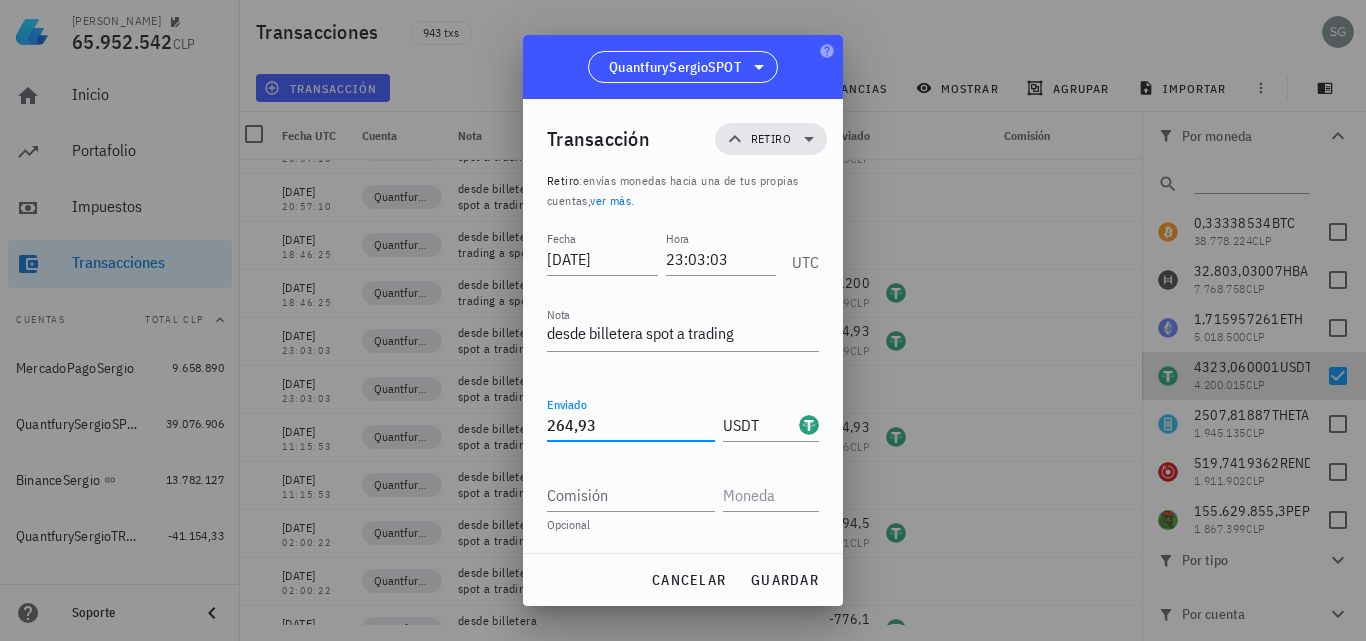 drag, startPoint x: 634, startPoint y: 429, endPoint x: 426, endPoint y: 436, distance: 208.11775 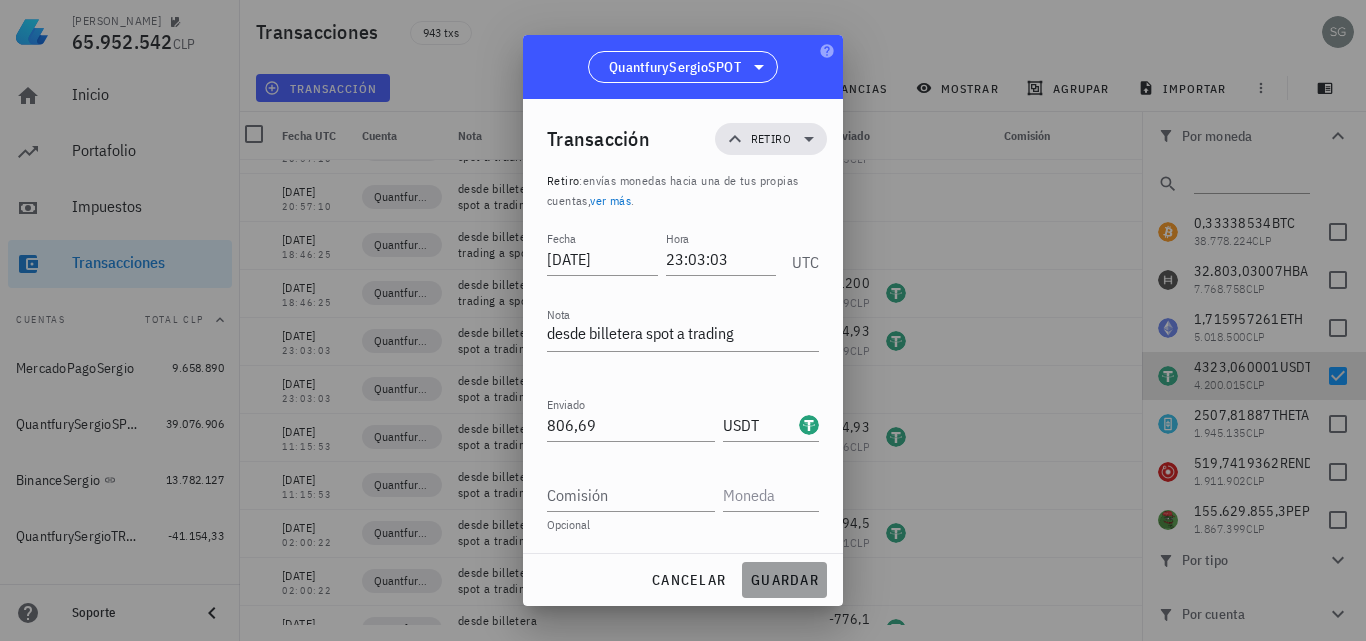 click on "guardar" at bounding box center [784, 580] 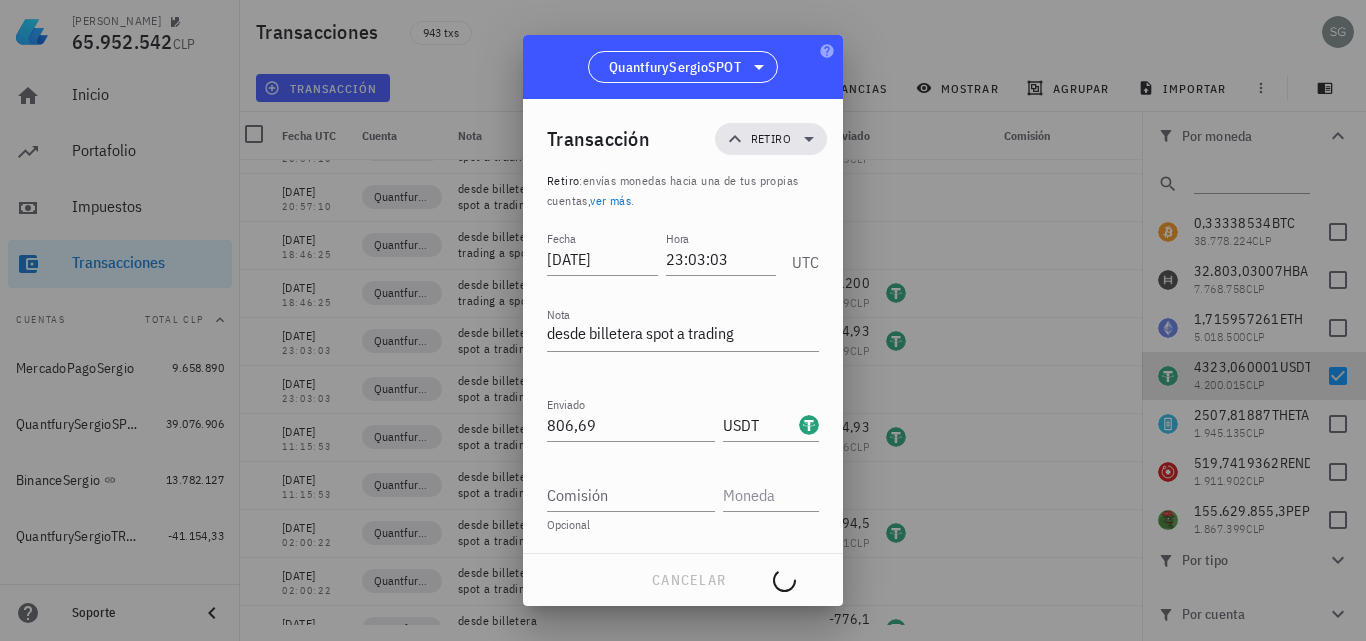 type on "264,93" 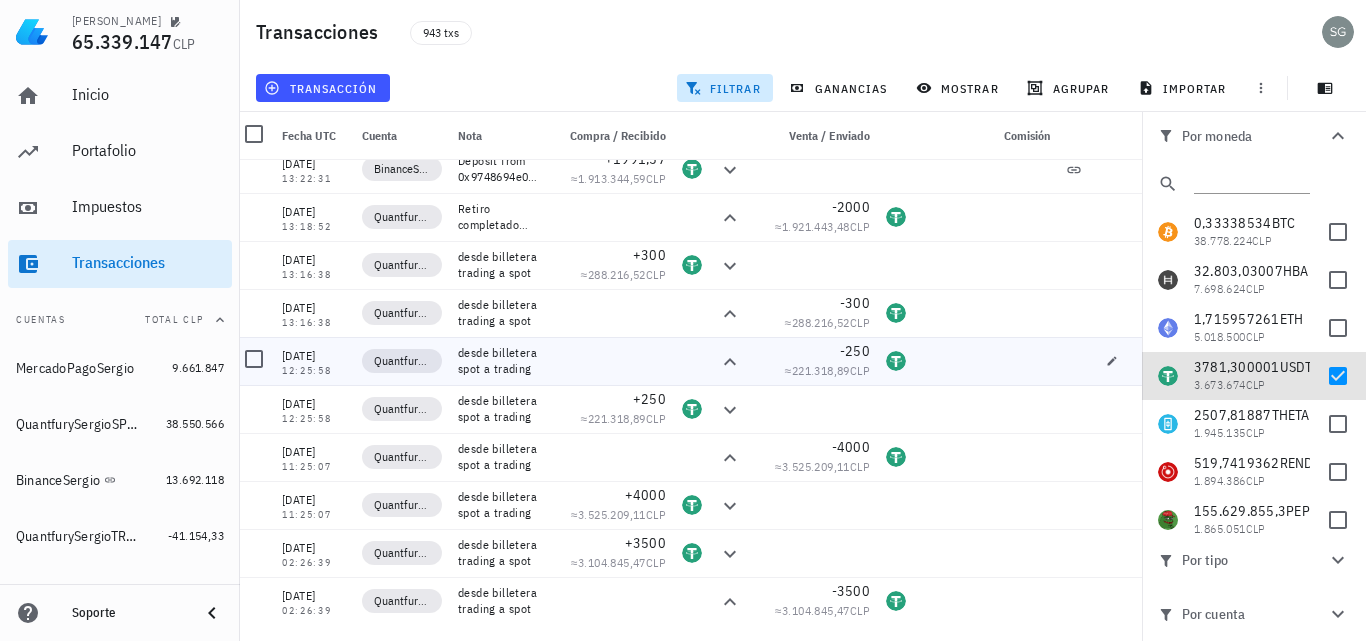 scroll, scrollTop: 3083, scrollLeft: 0, axis: vertical 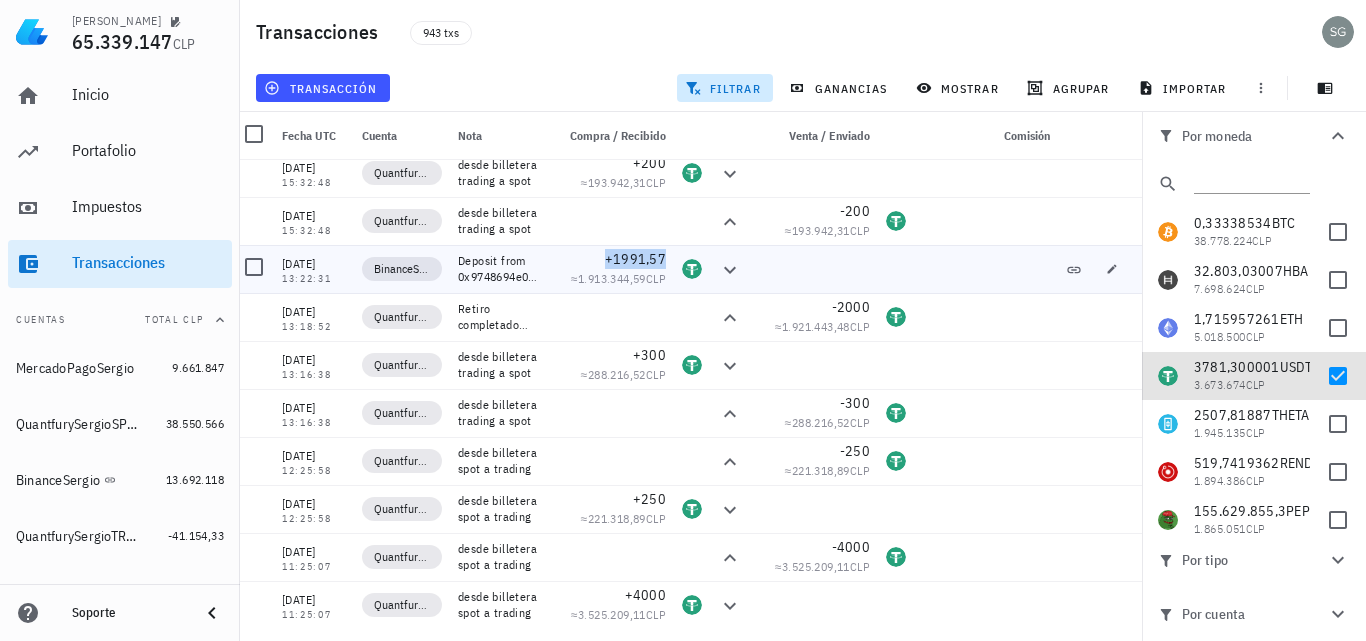 click on "+1991,57" at bounding box center (635, 259) 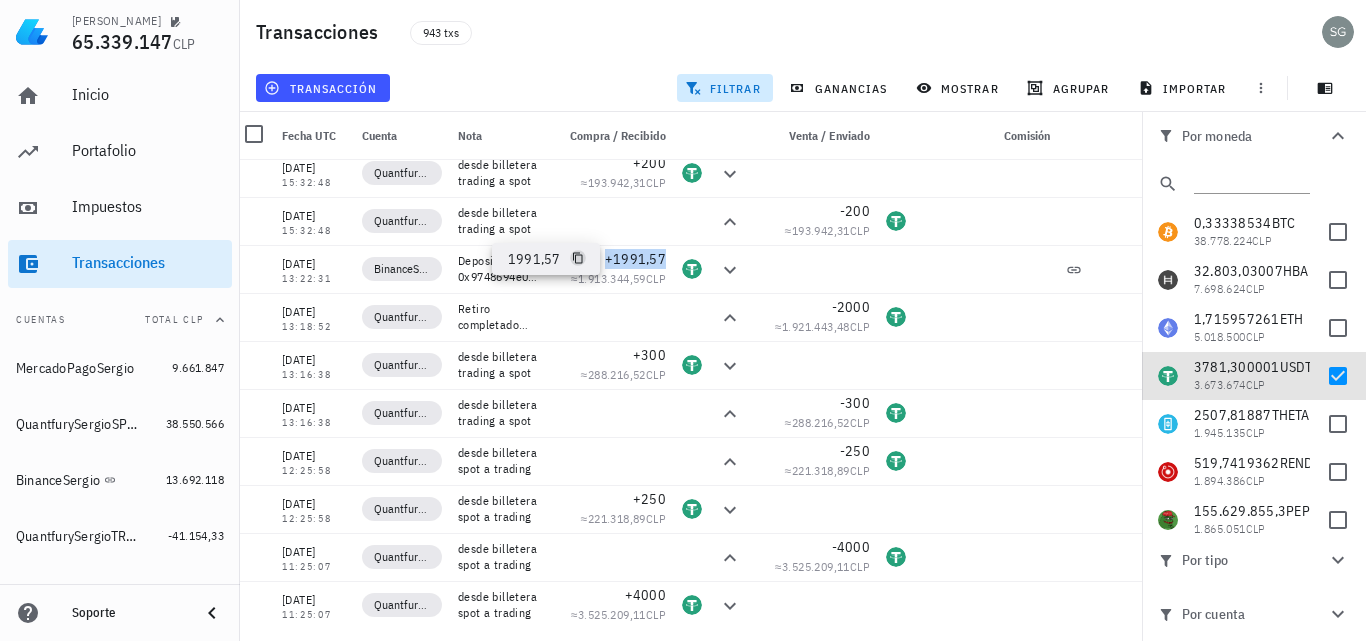 click 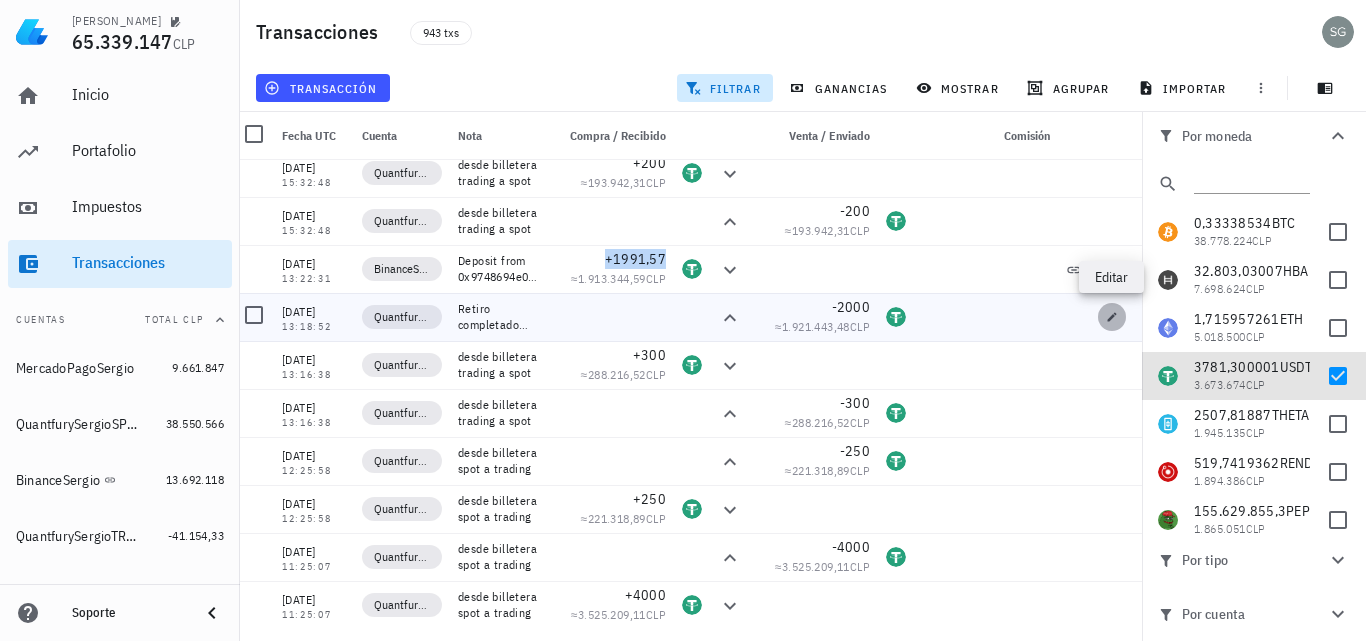 click 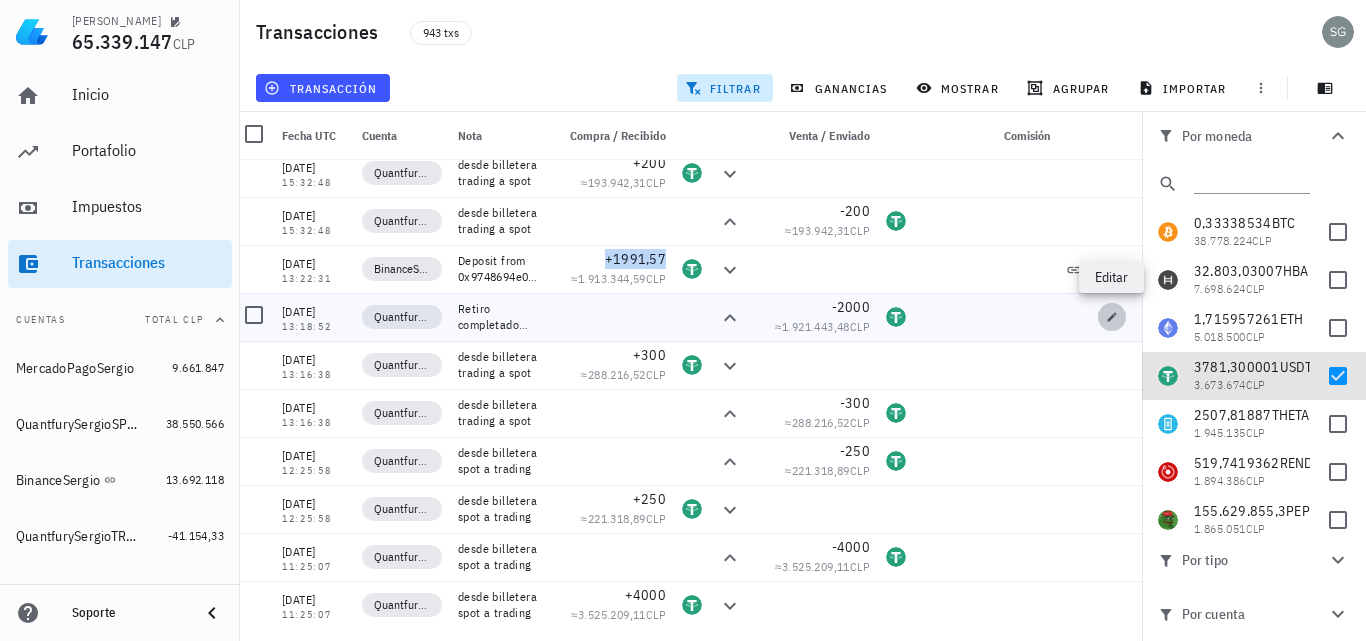type on "2024-02-15" 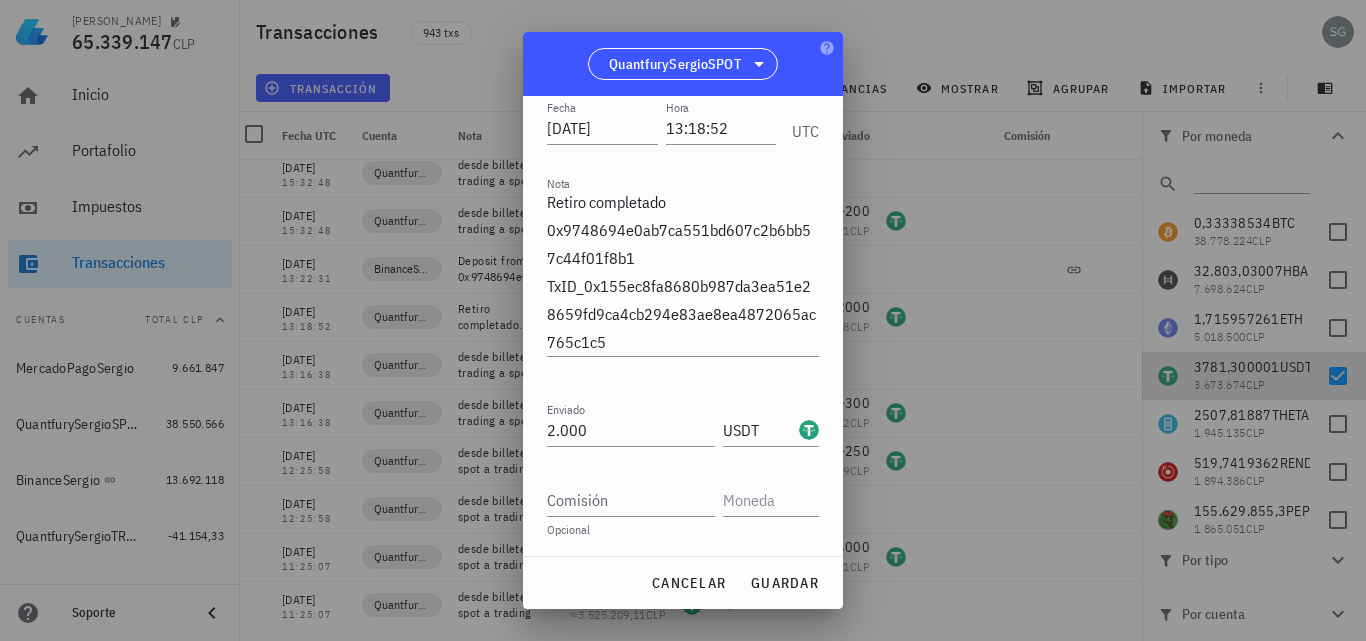 scroll, scrollTop: 130, scrollLeft: 0, axis: vertical 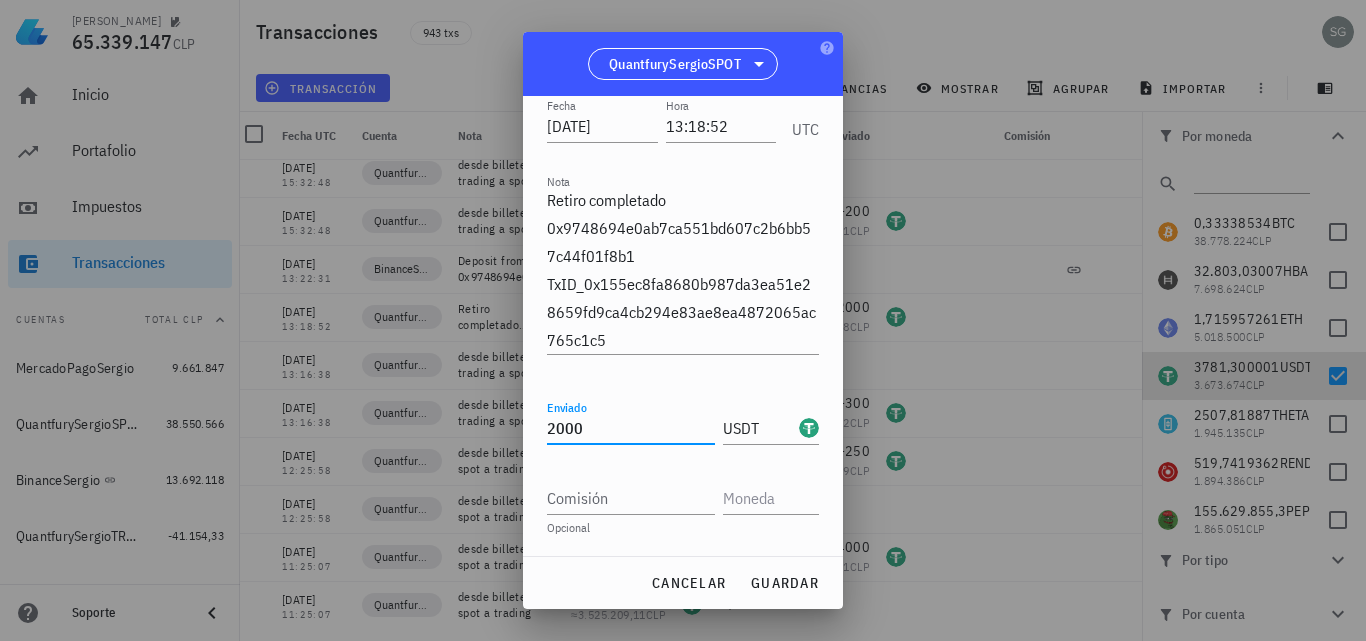 drag, startPoint x: 612, startPoint y: 438, endPoint x: 466, endPoint y: 422, distance: 146.8741 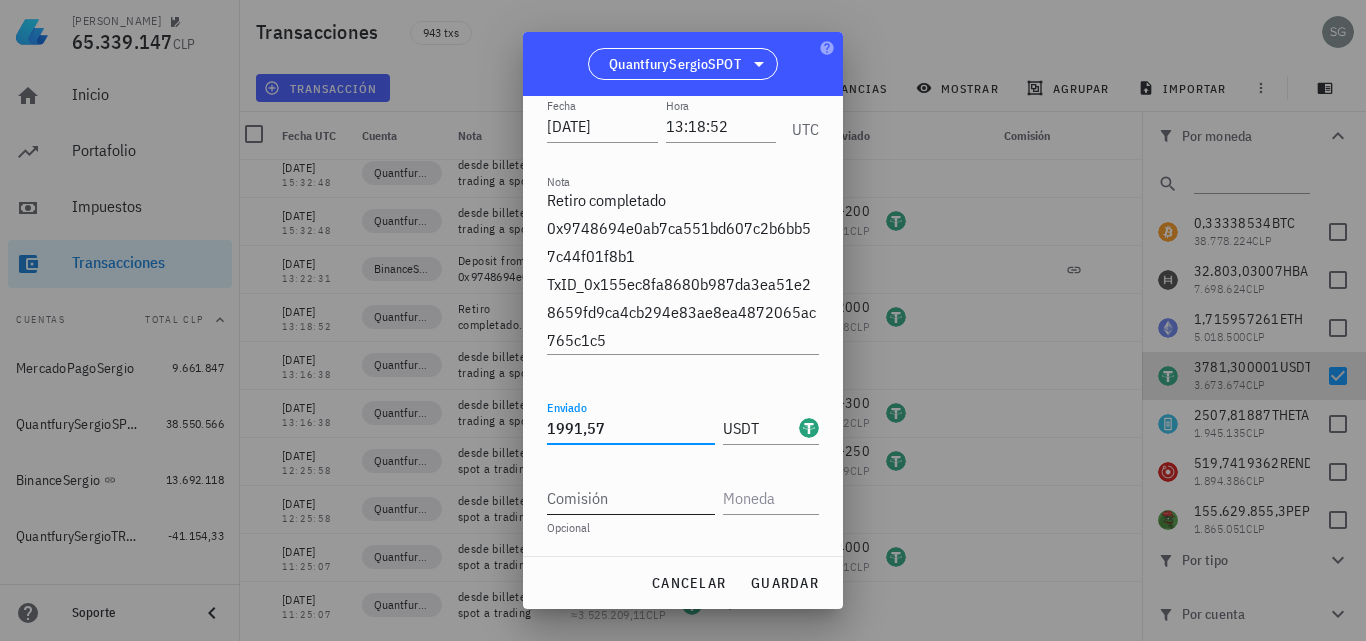 type on "1.991,57" 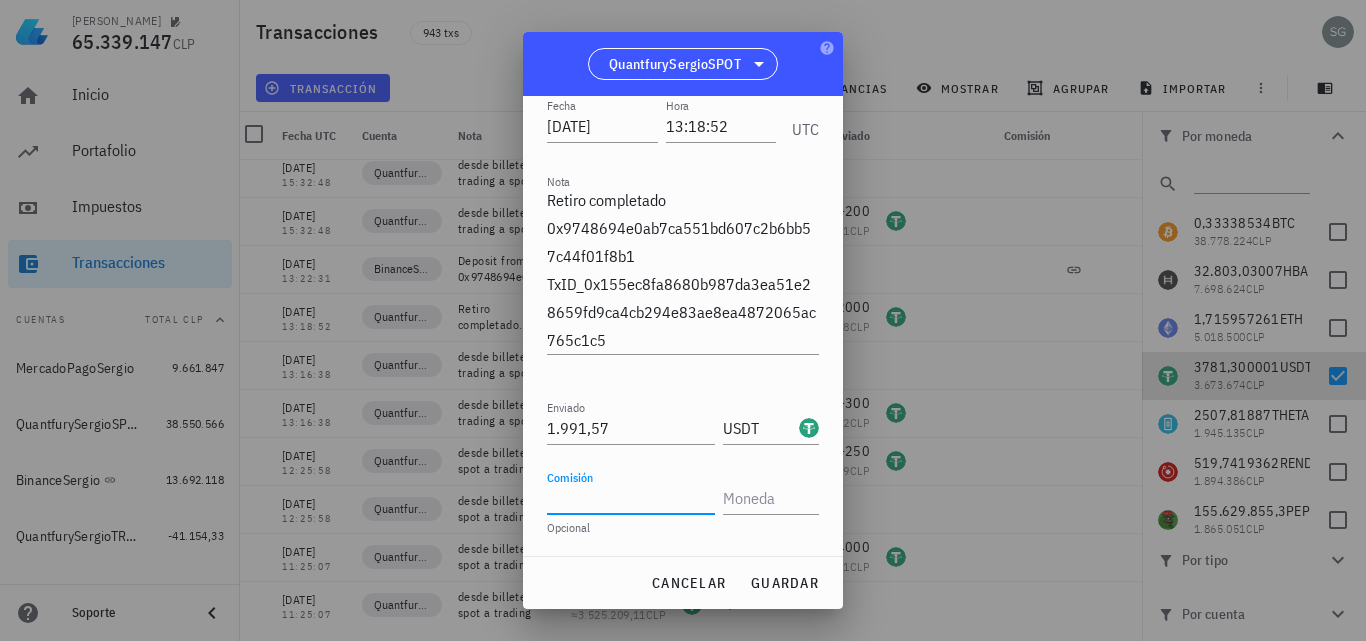 click on "Comisión" at bounding box center [631, 498] 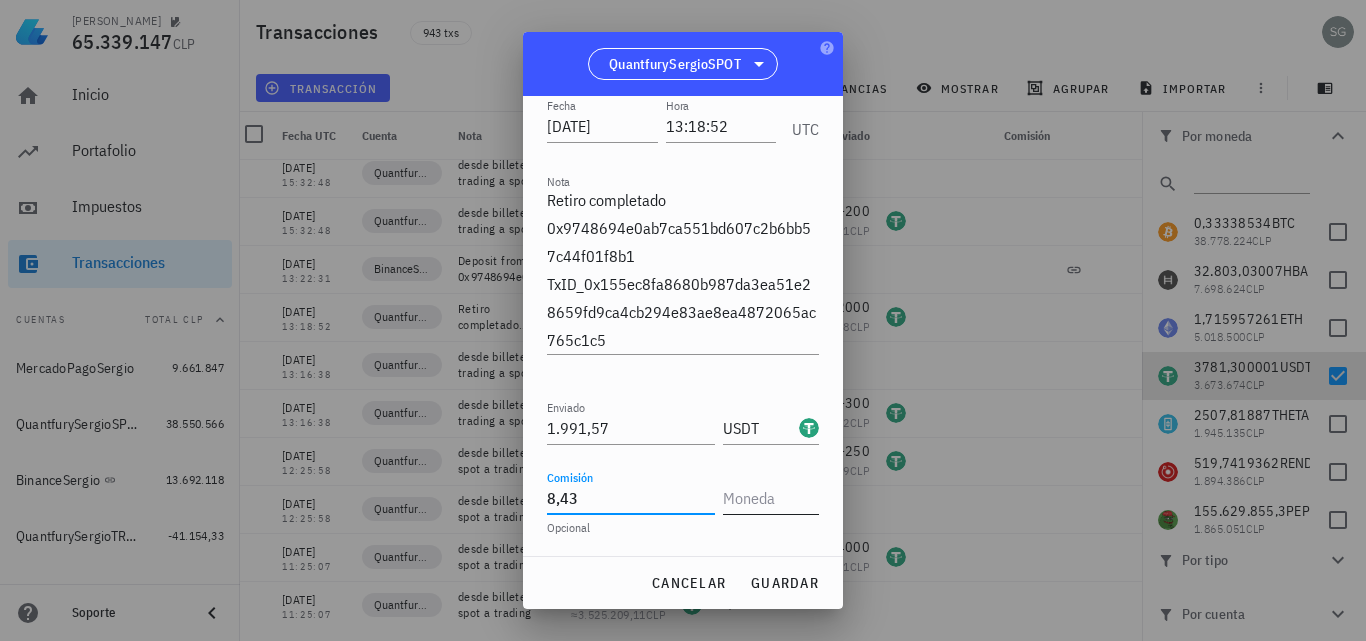 type on "8,43" 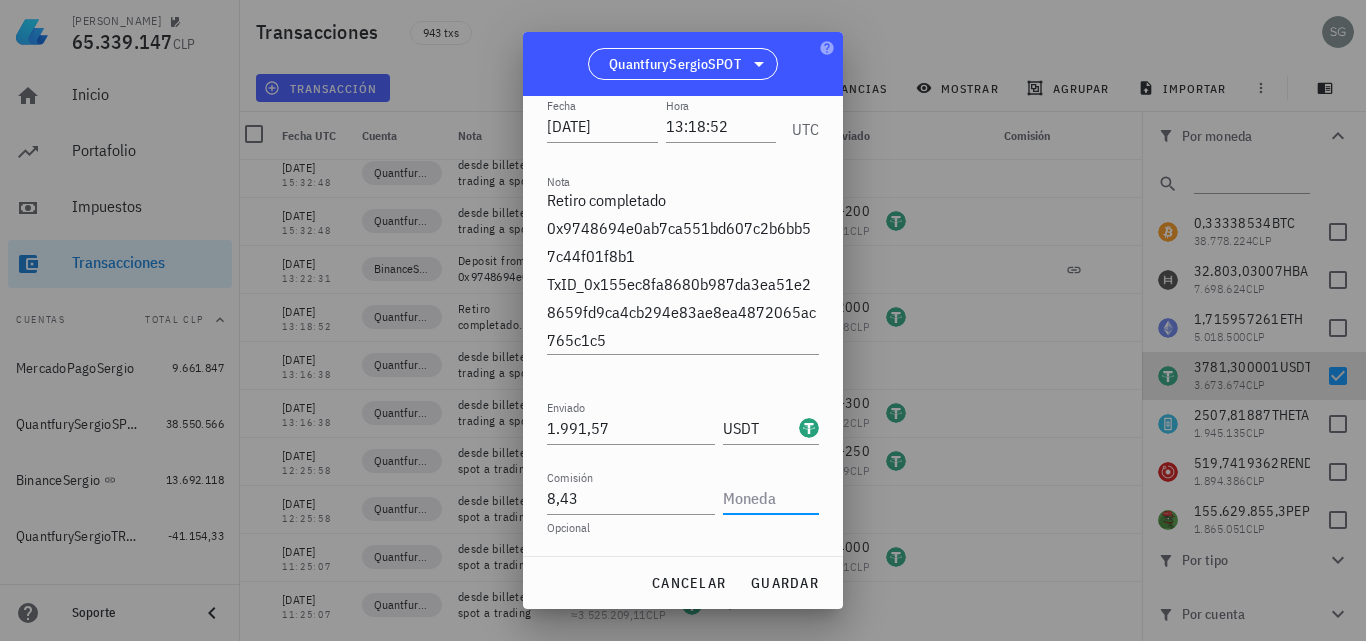 click at bounding box center (769, 498) 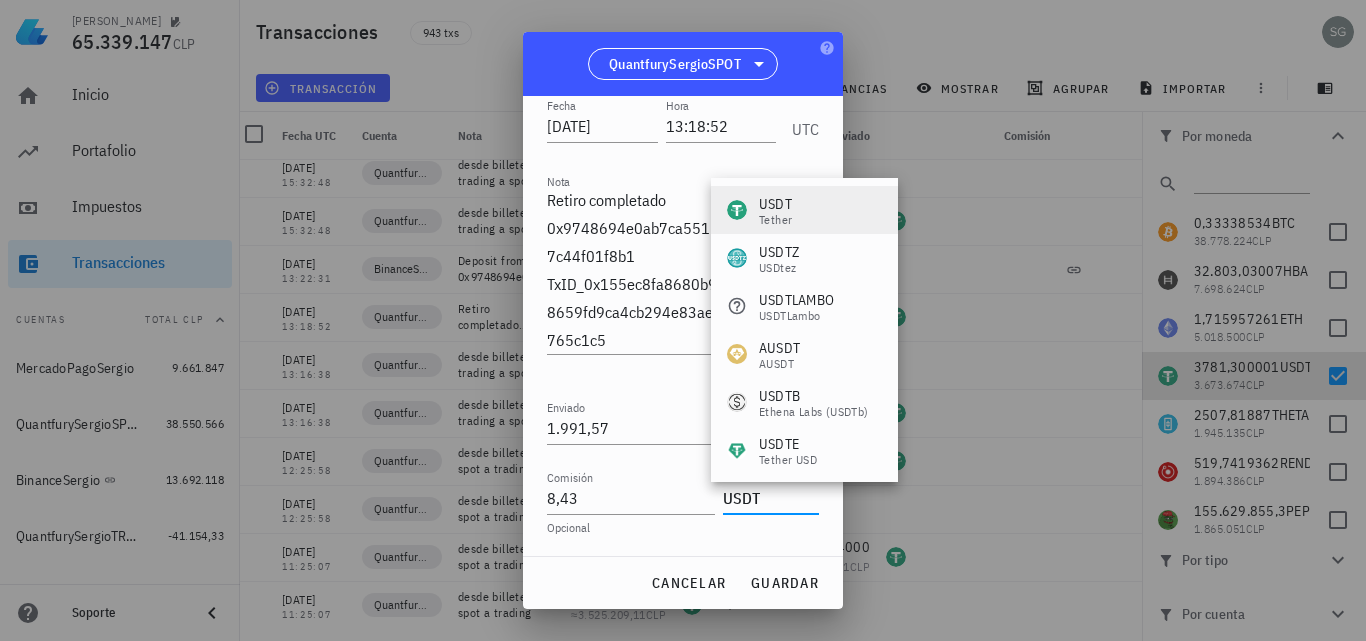 click on "USDT" at bounding box center (775, 204) 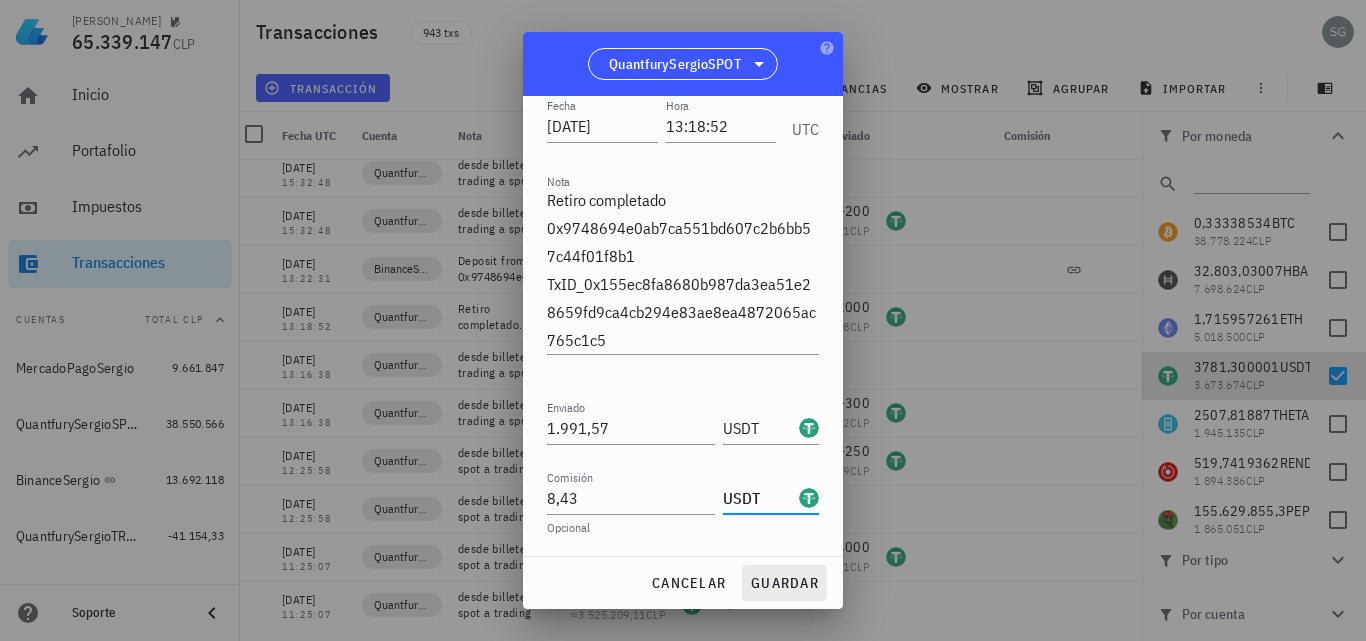 type on "USDT" 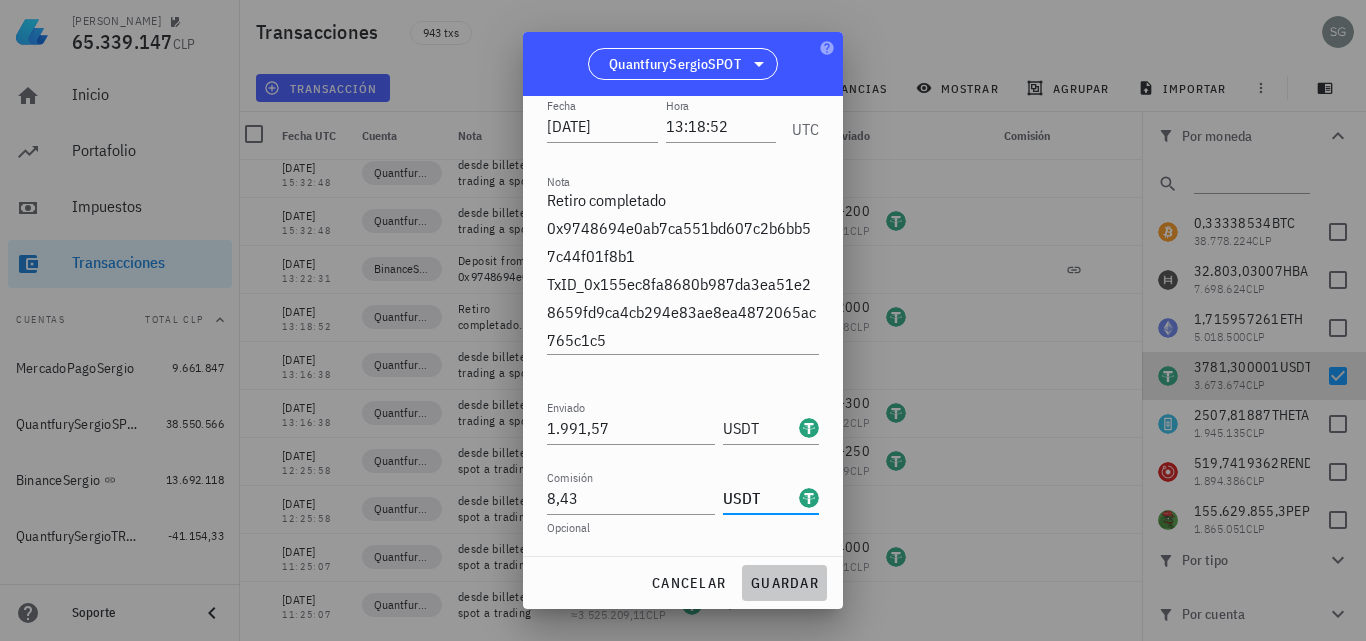 click on "guardar" at bounding box center (784, 583) 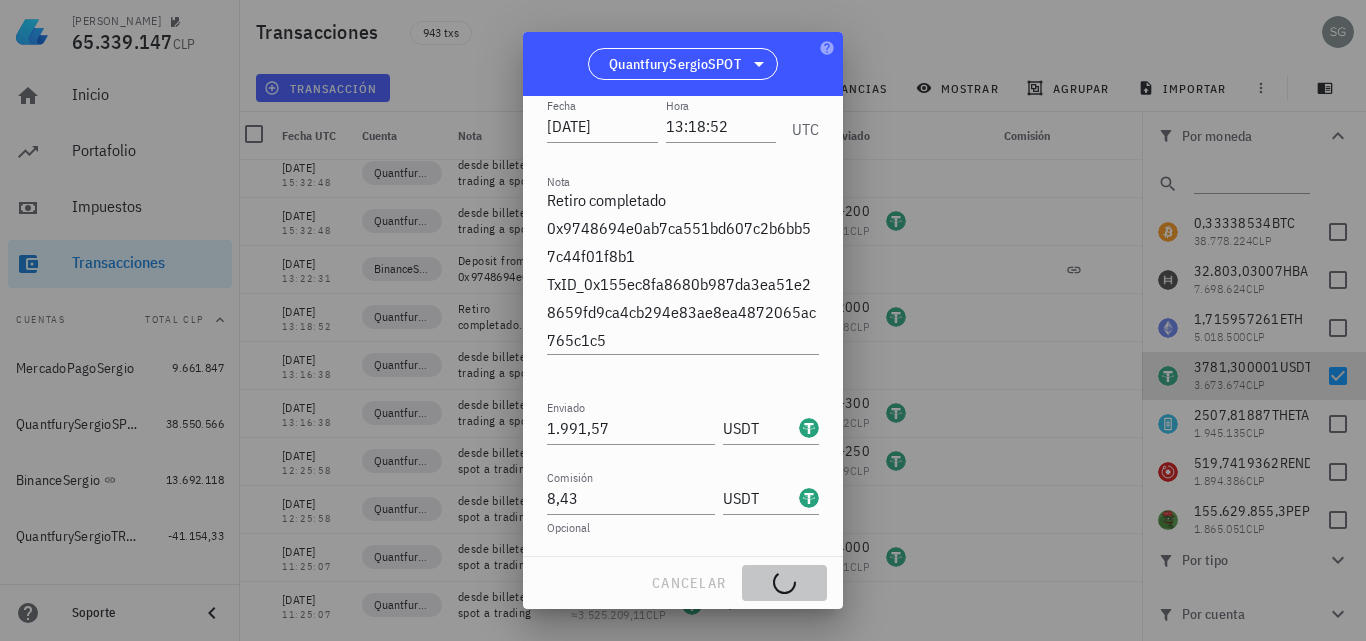 type on "2.000" 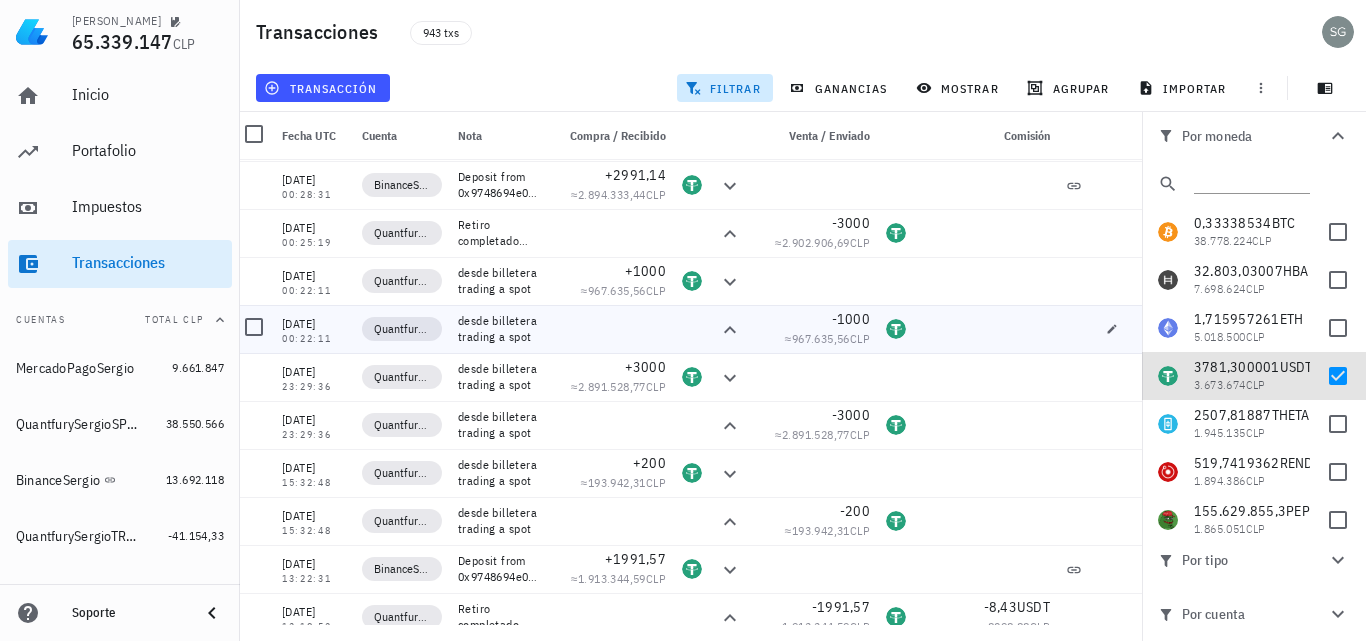 scroll, scrollTop: 2683, scrollLeft: 0, axis: vertical 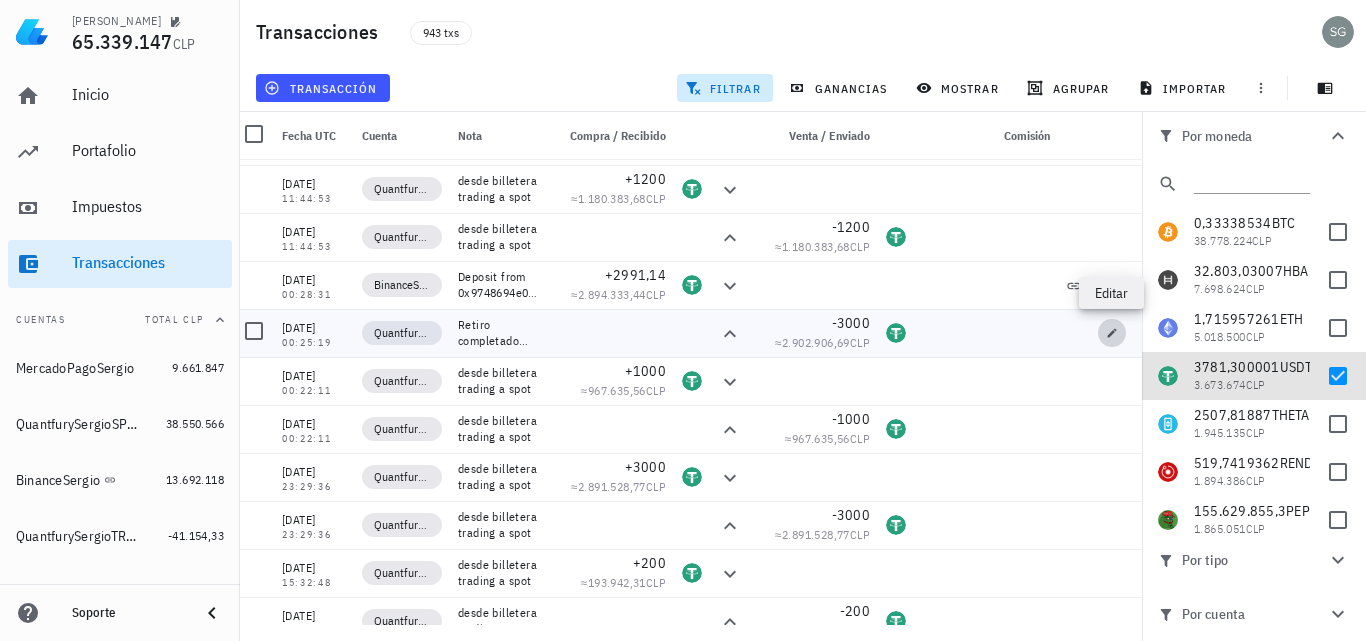 click 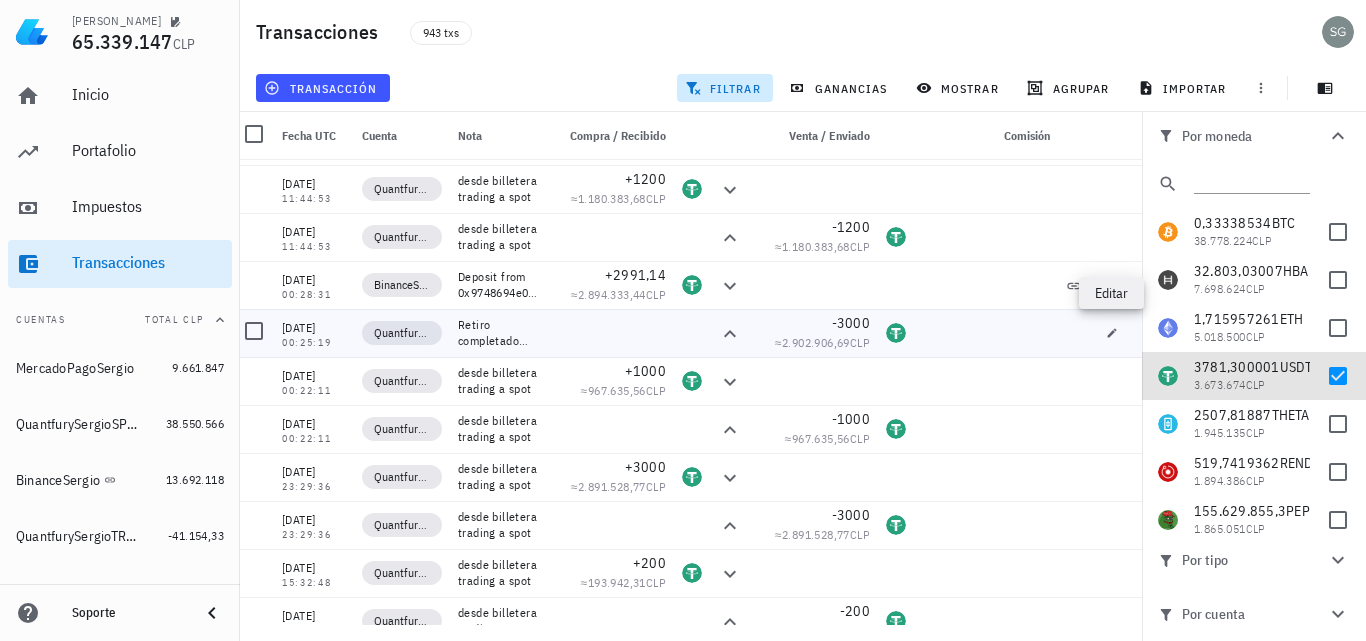 type on "2024-02-22" 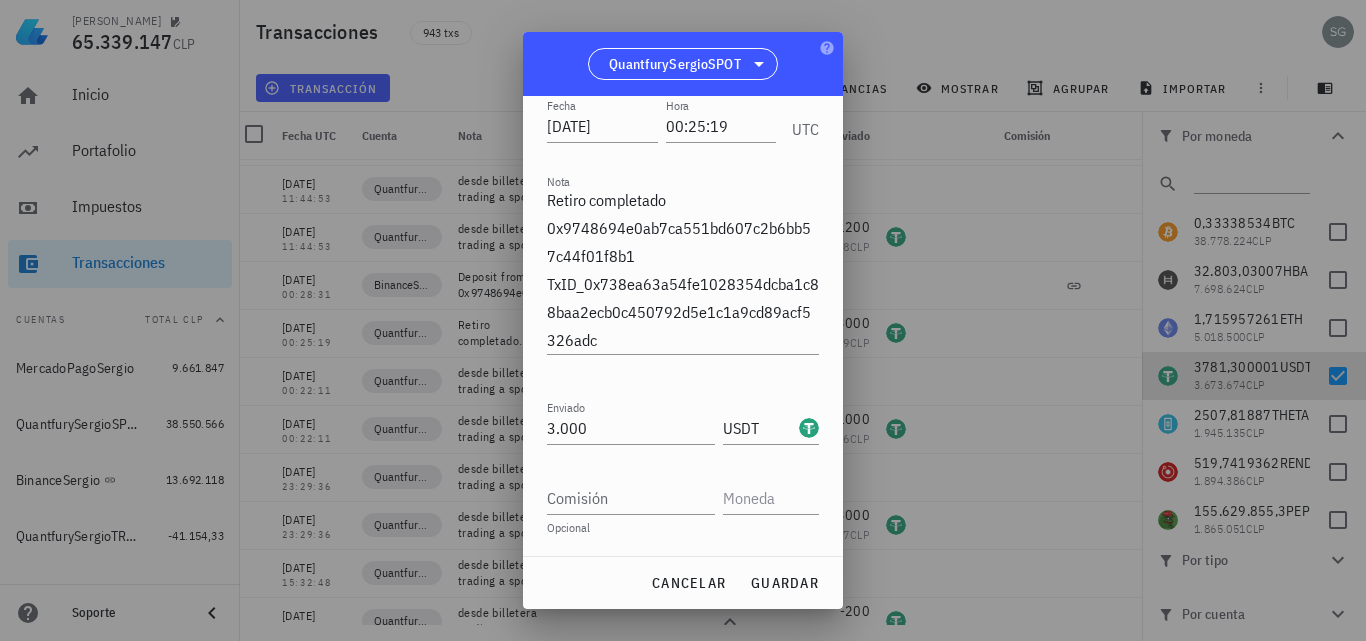 scroll, scrollTop: 0, scrollLeft: 0, axis: both 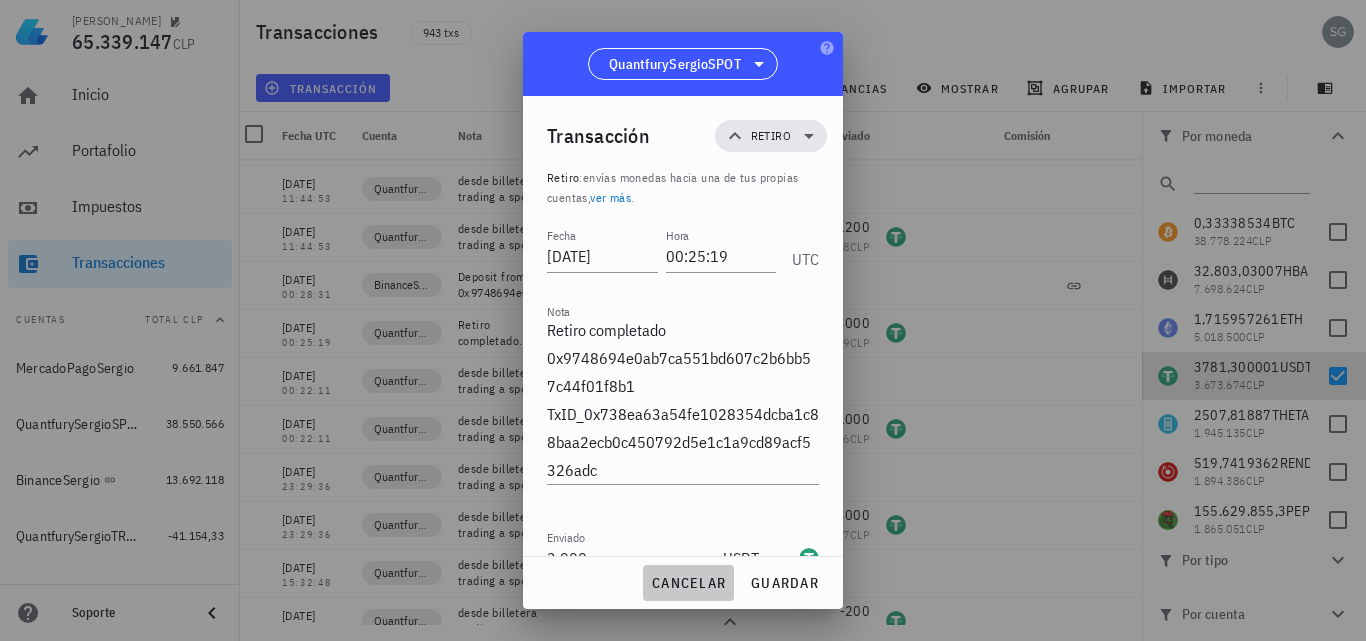 click on "cancelar" at bounding box center [688, 583] 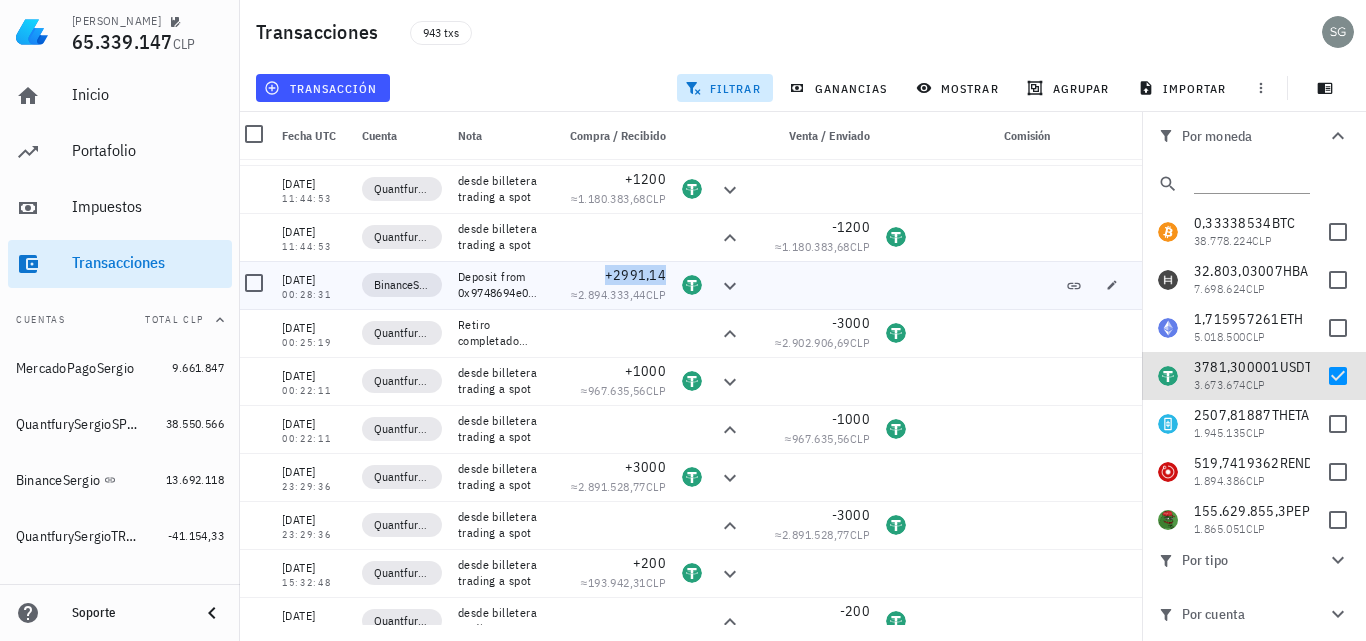 click on "+2991,14" at bounding box center (635, 275) 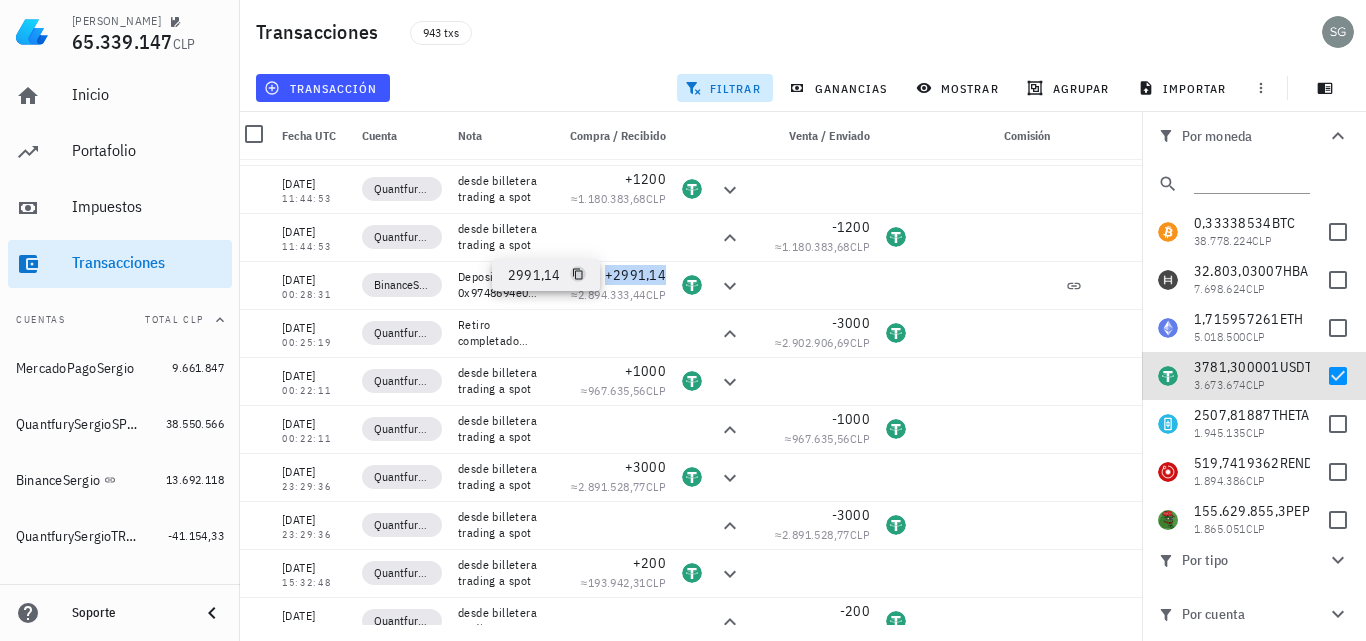 click 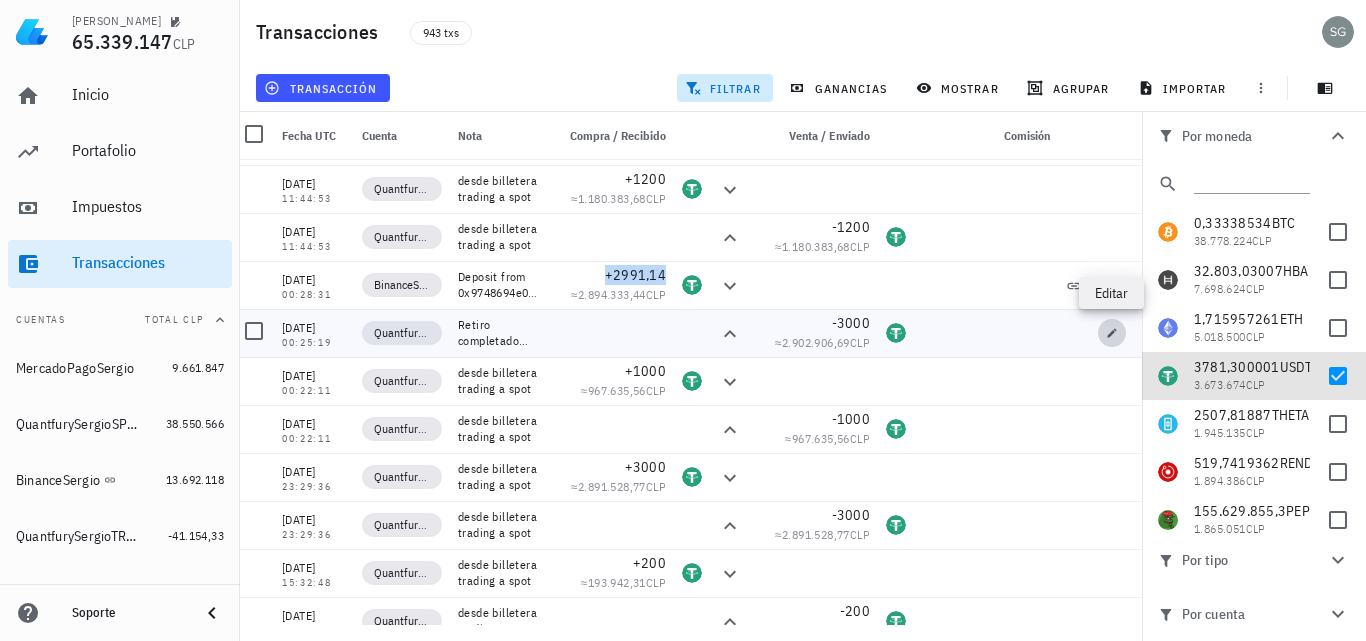 click 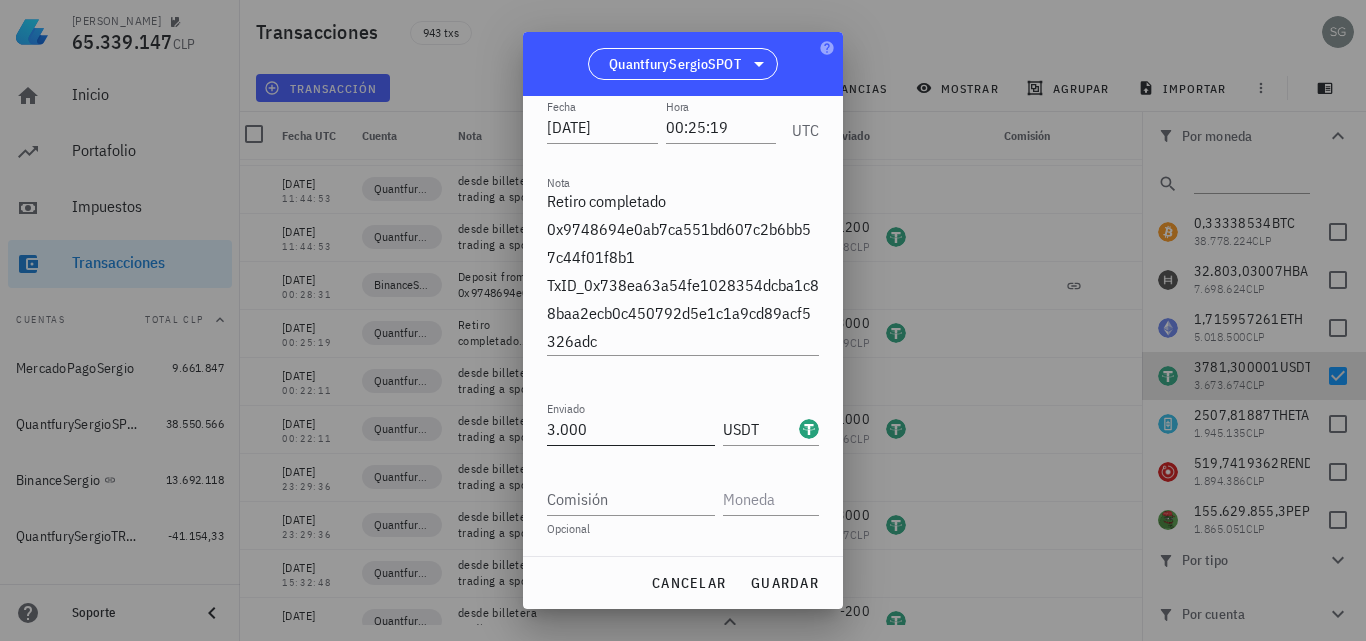 scroll, scrollTop: 130, scrollLeft: 0, axis: vertical 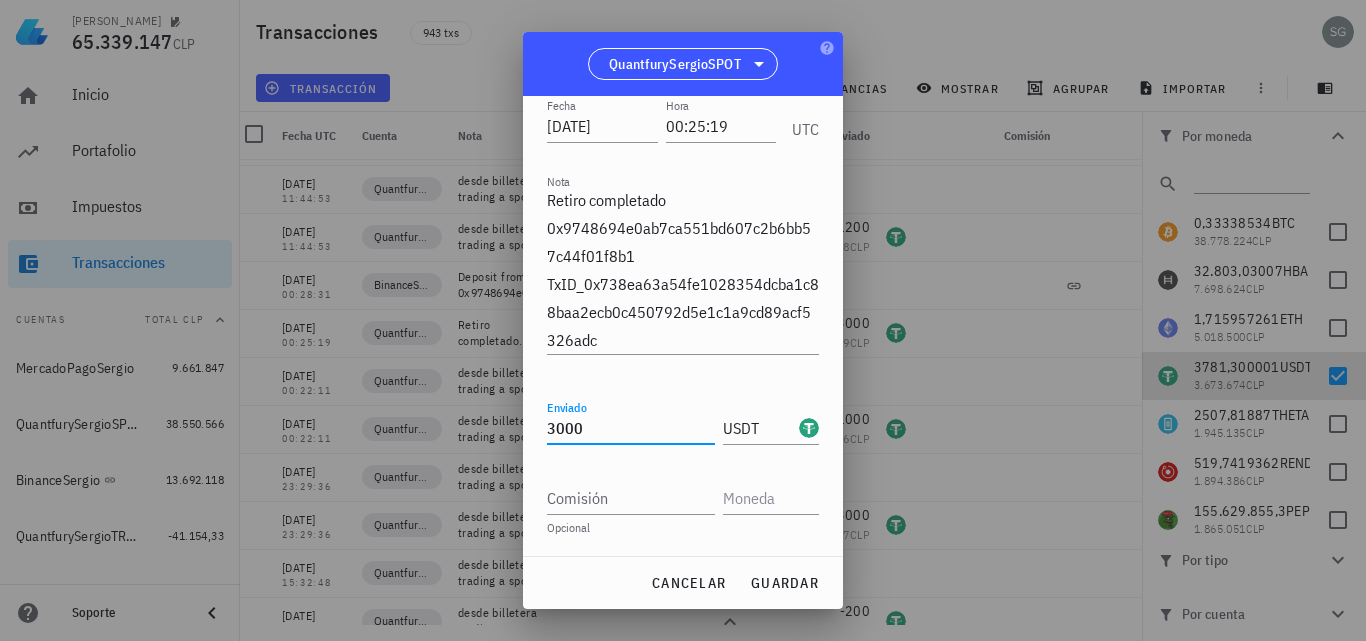drag, startPoint x: 595, startPoint y: 428, endPoint x: 463, endPoint y: 424, distance: 132.0606 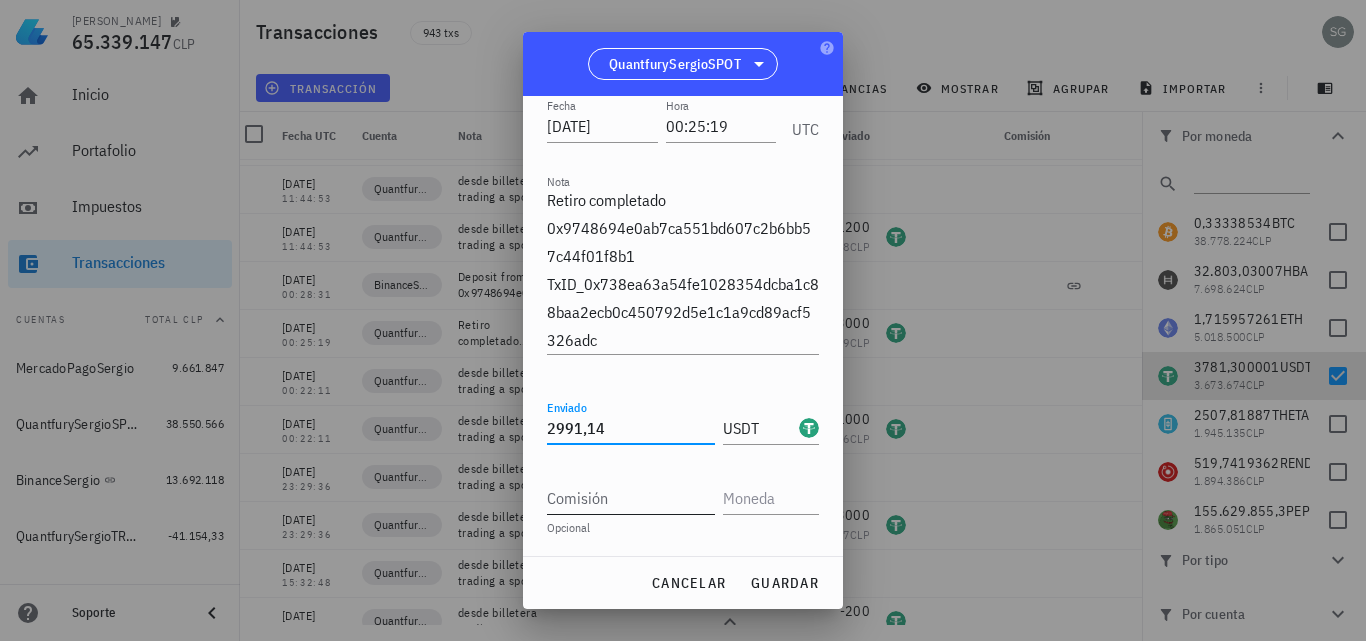 type on "2.991,14" 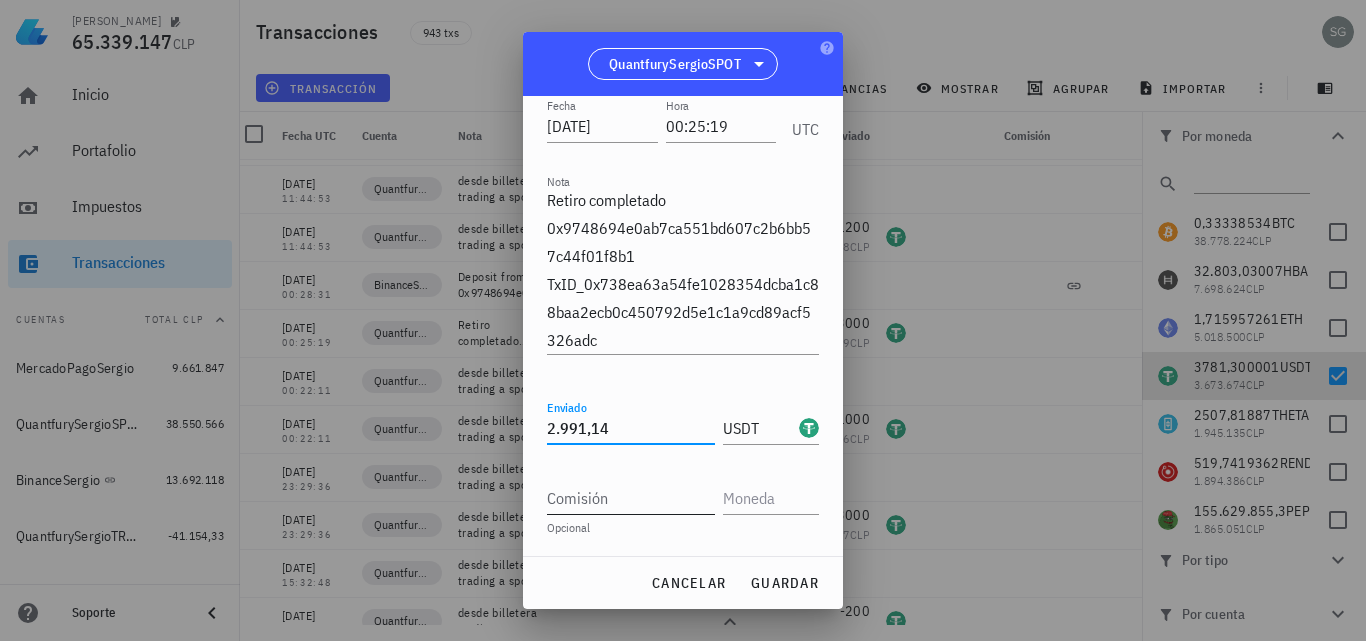 click on "Comisión" at bounding box center [631, 498] 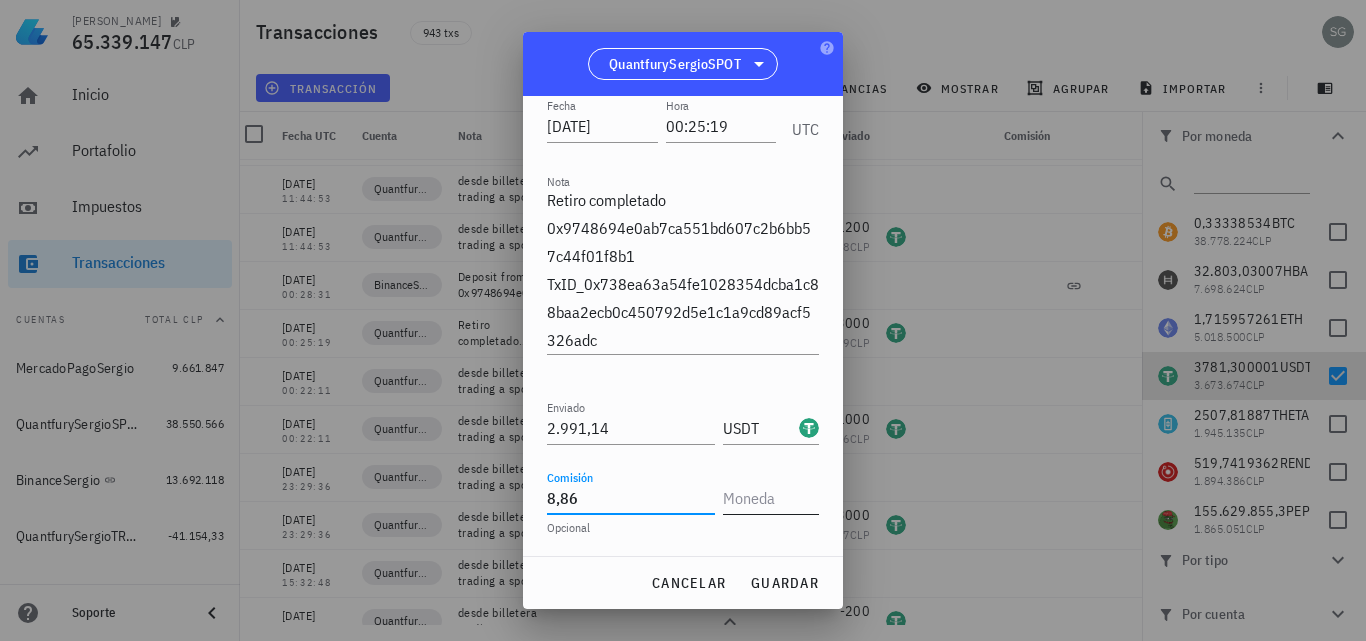 type on "8,86" 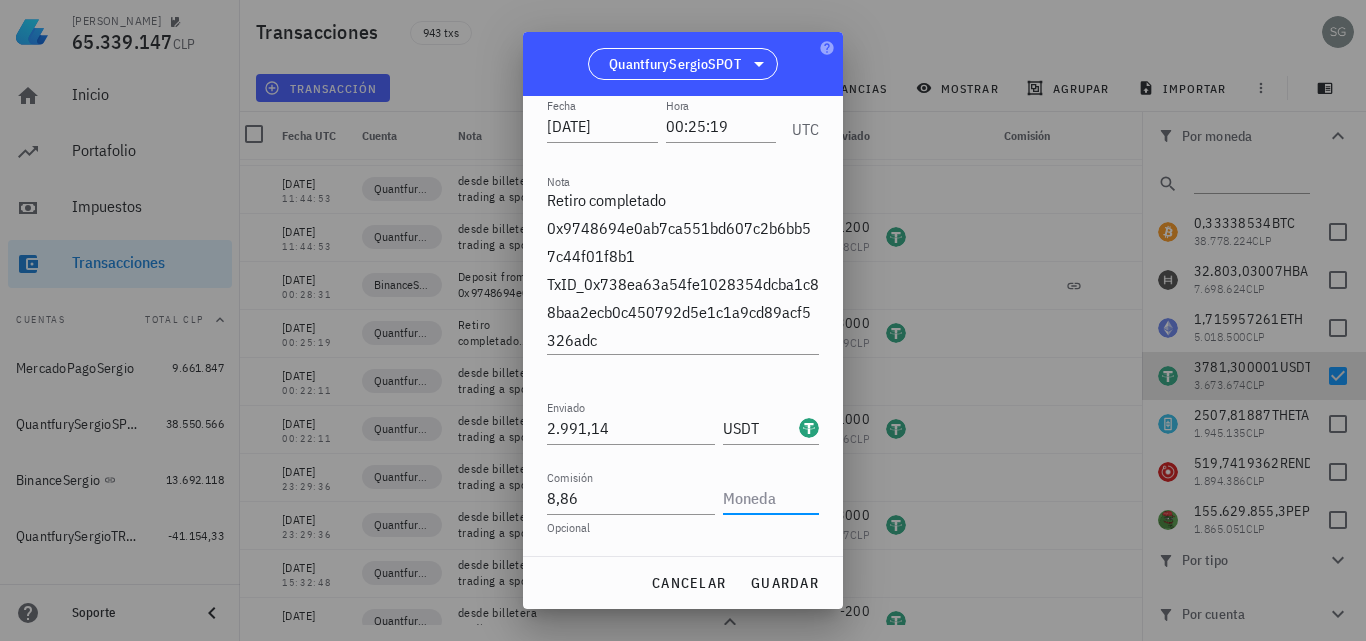 click at bounding box center [769, 498] 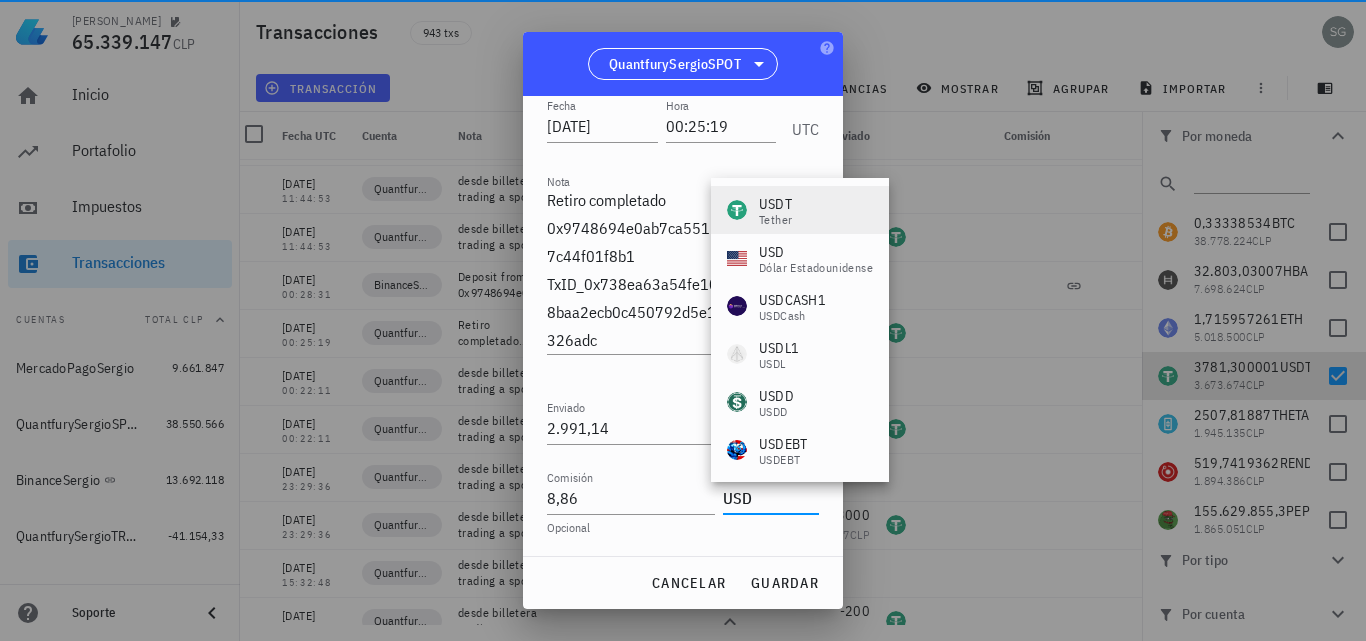 click on "USDT" at bounding box center (775, 204) 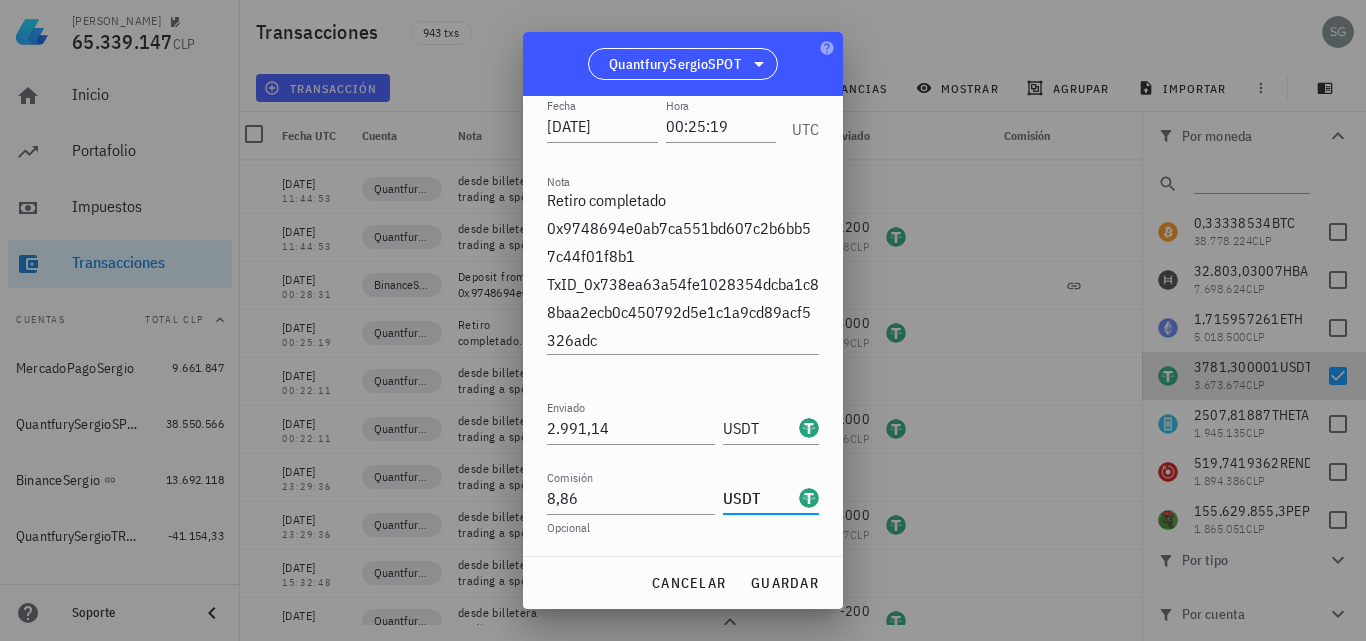 type on "USDT" 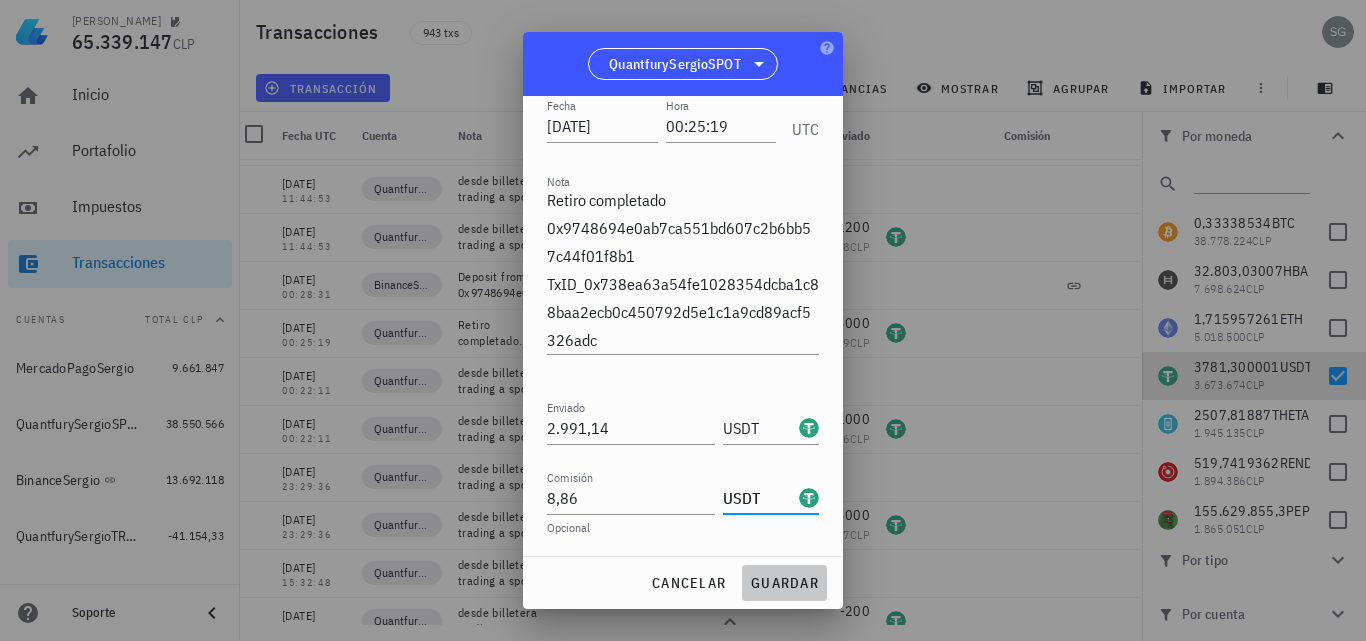 click on "guardar" at bounding box center (784, 583) 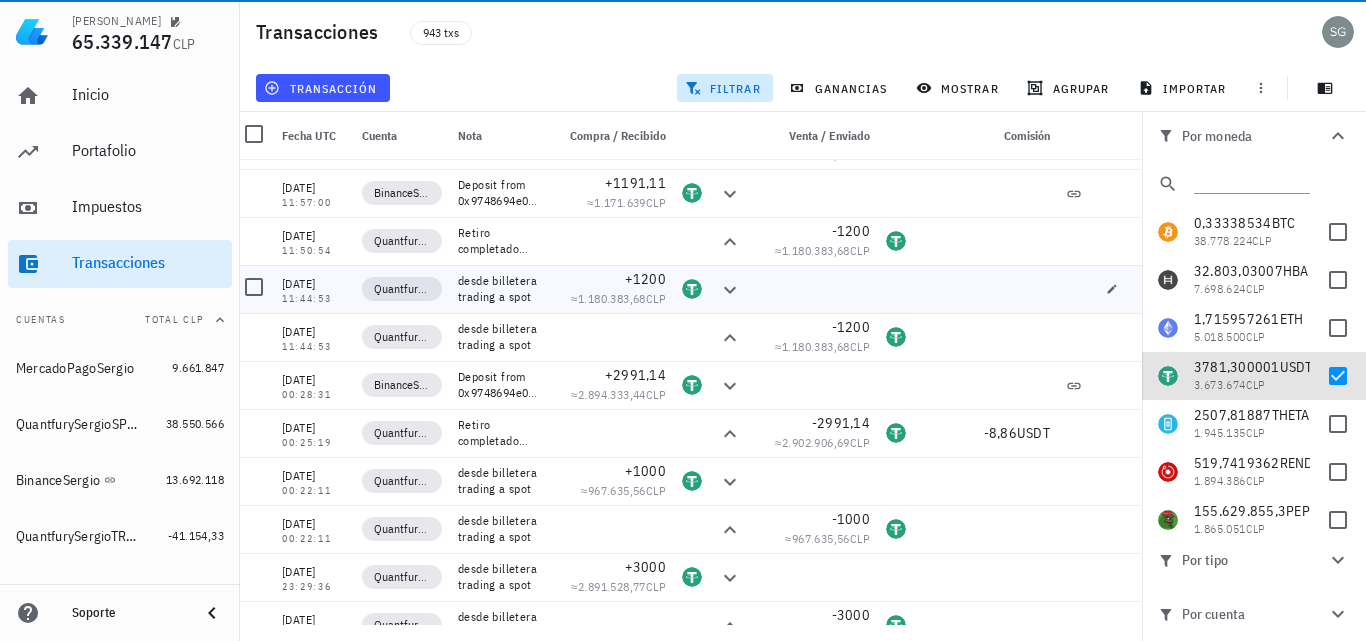 scroll, scrollTop: 2483, scrollLeft: 0, axis: vertical 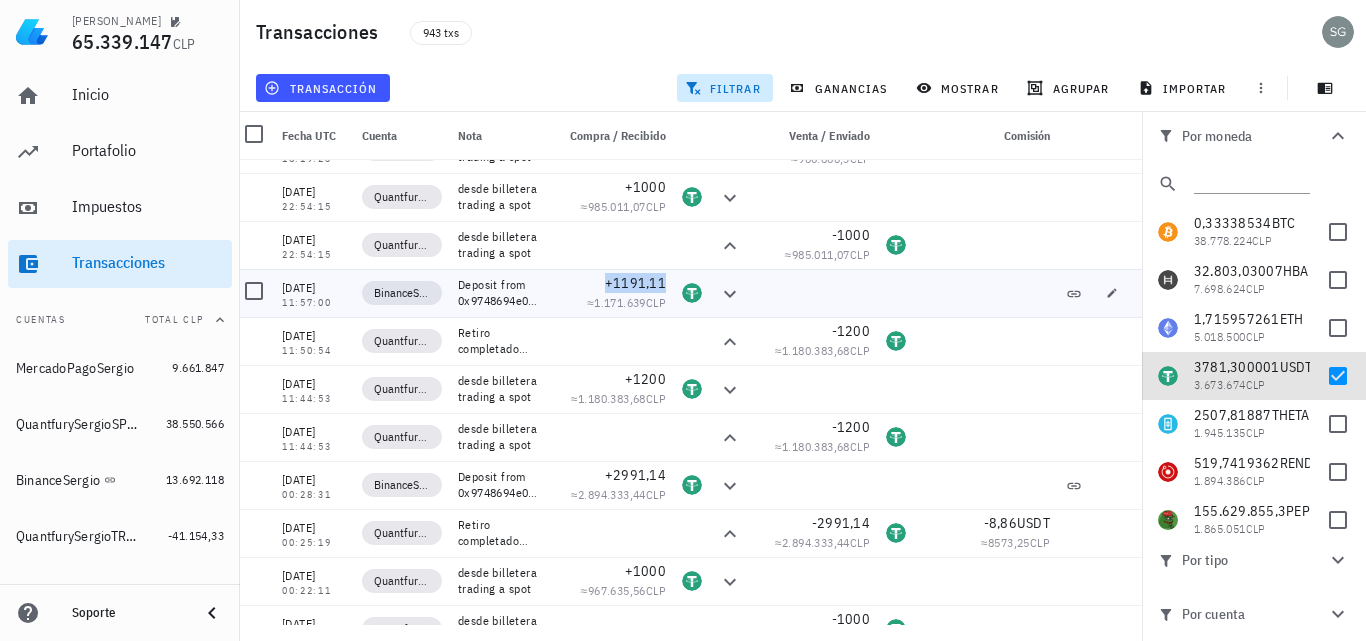 click on "+1191,11" at bounding box center (635, 283) 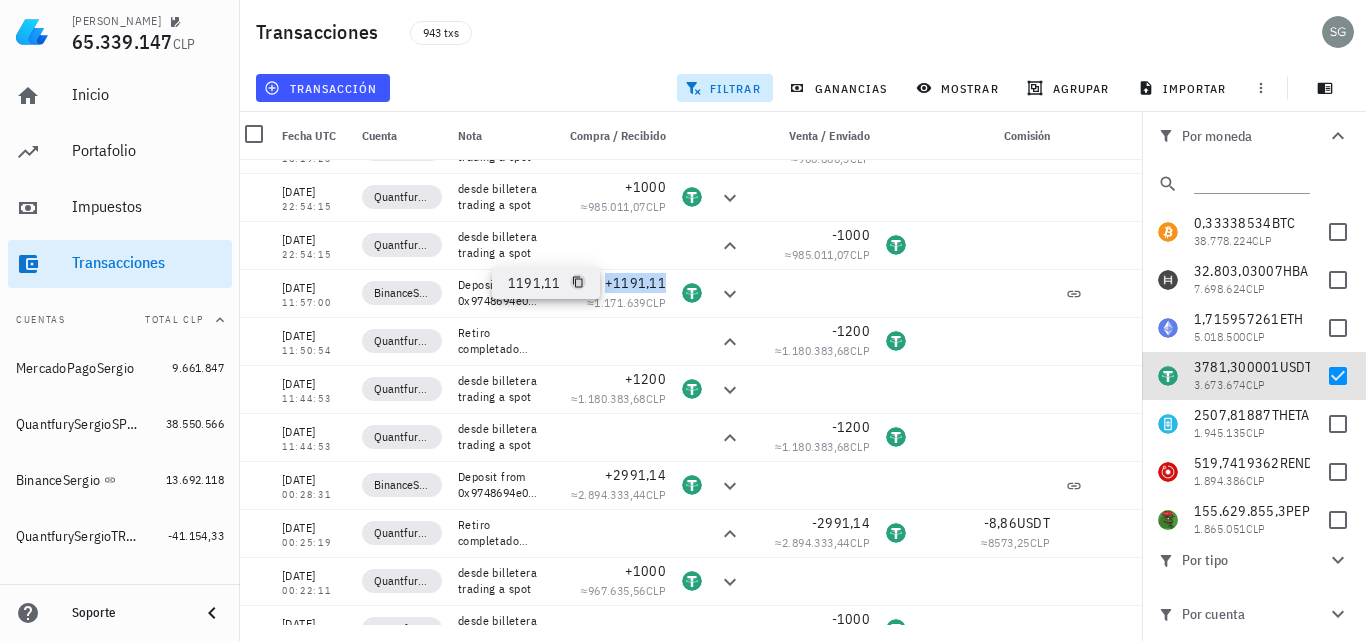 click 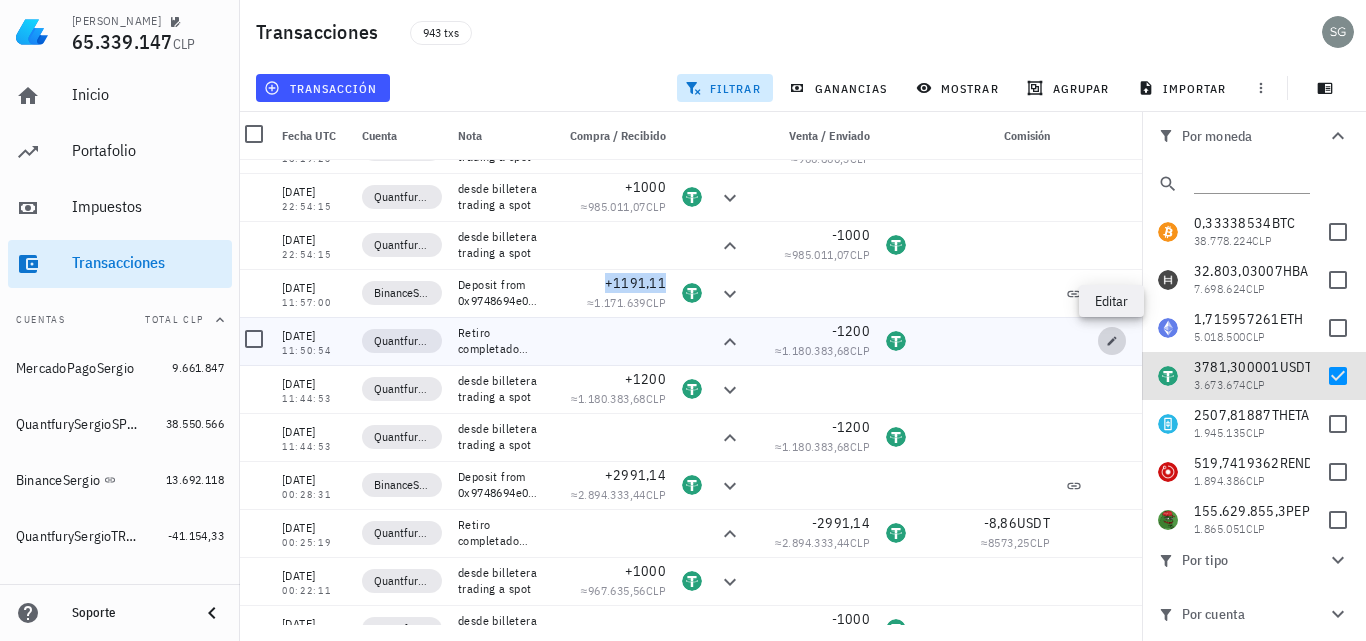 click 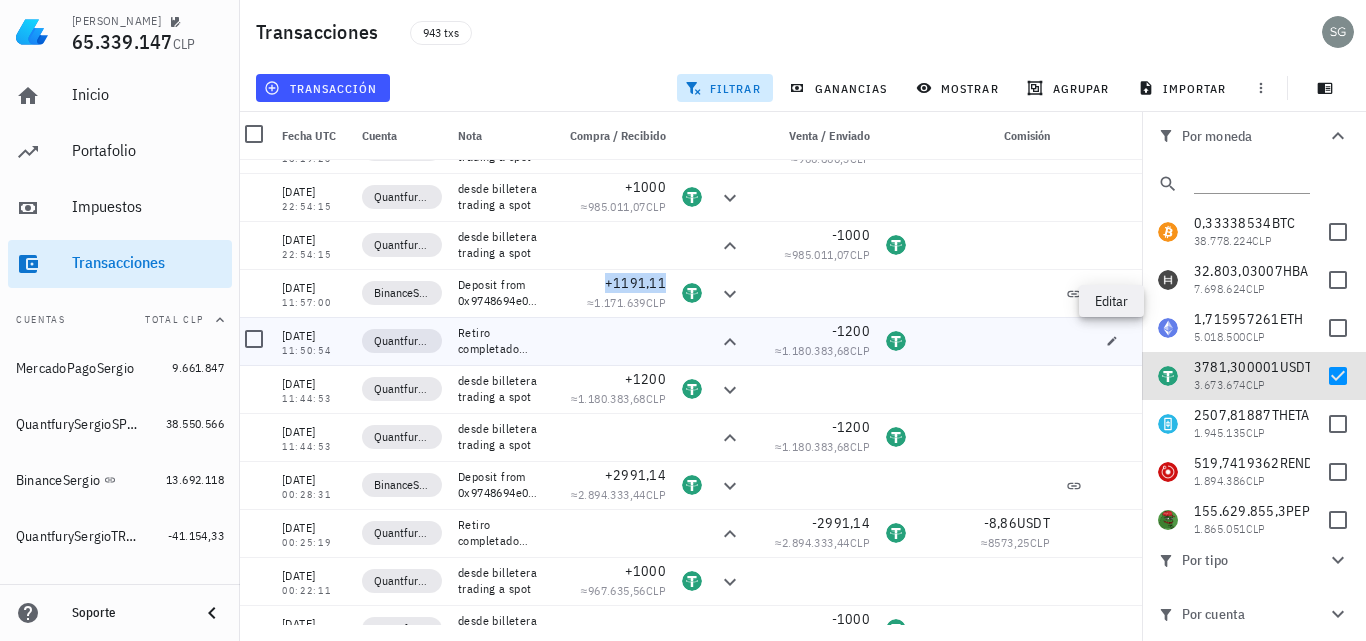 type on "2024-02-24" 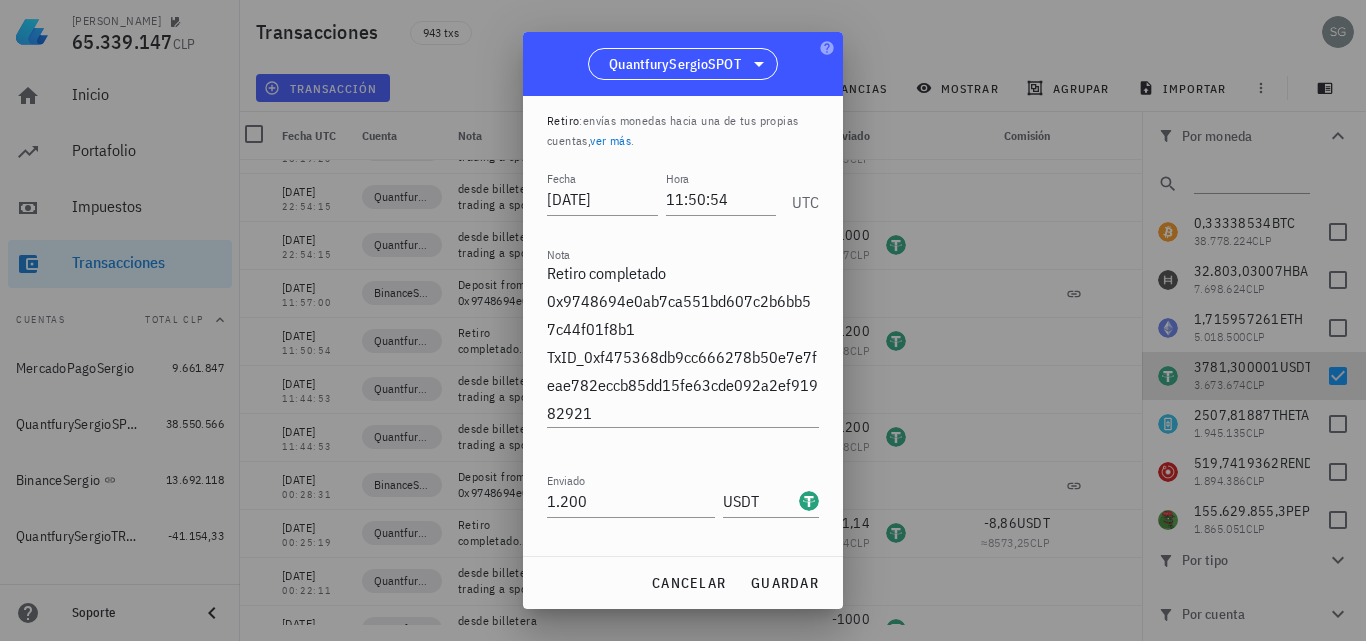 scroll, scrollTop: 130, scrollLeft: 0, axis: vertical 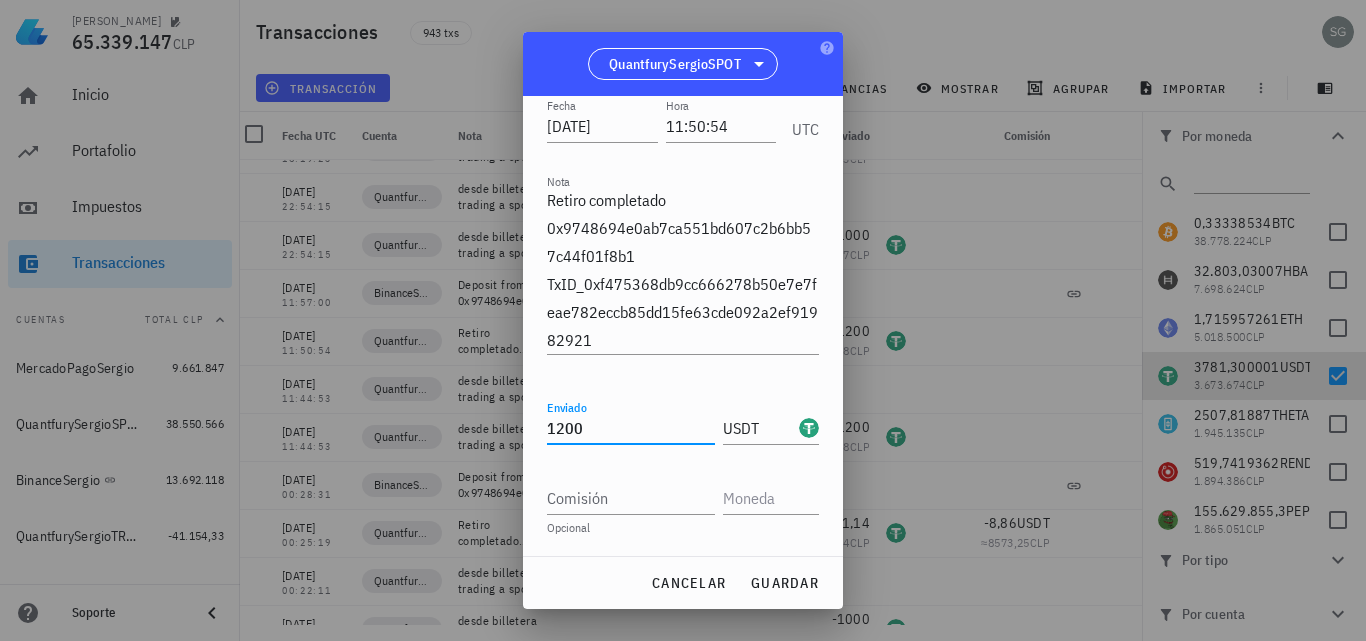 drag, startPoint x: 583, startPoint y: 428, endPoint x: 501, endPoint y: 428, distance: 82 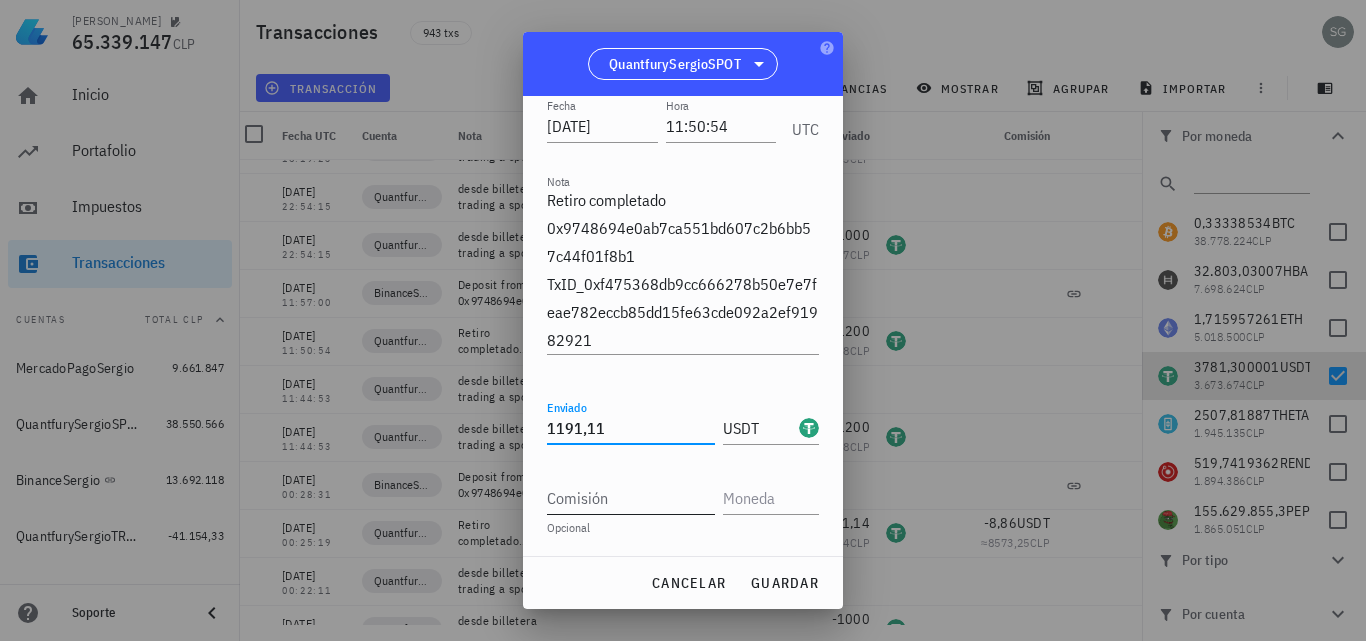 type on "1.191,11" 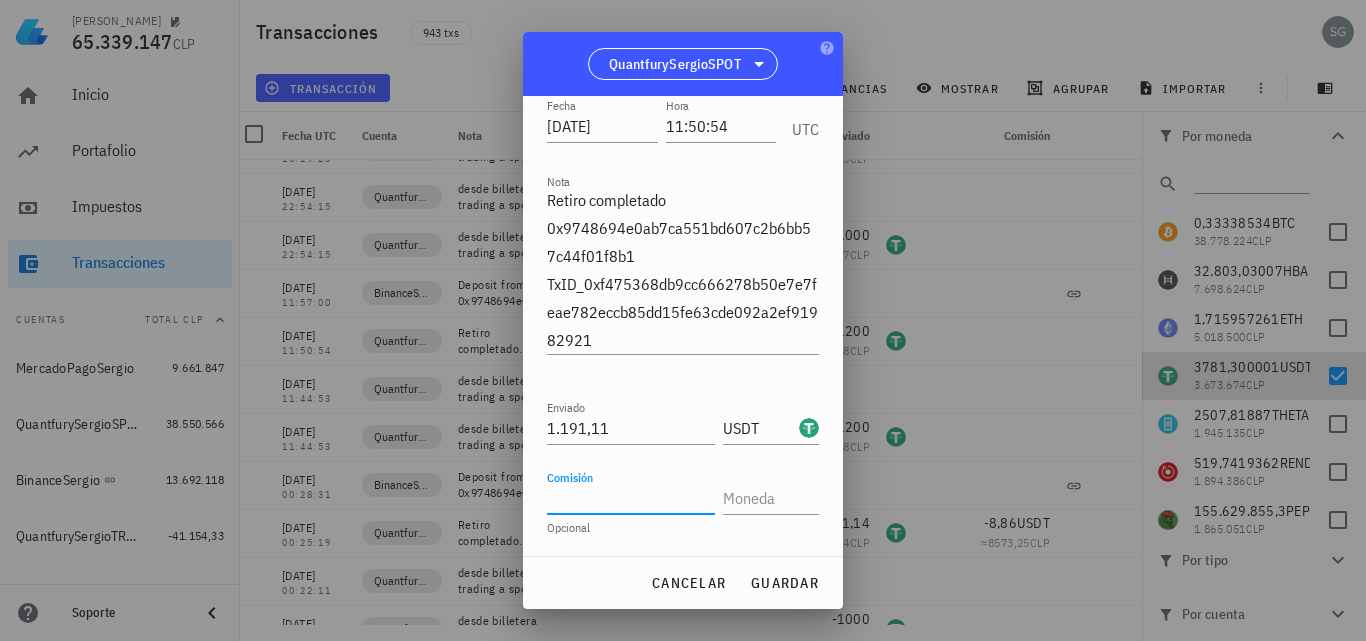 click on "Comisión" at bounding box center (631, 498) 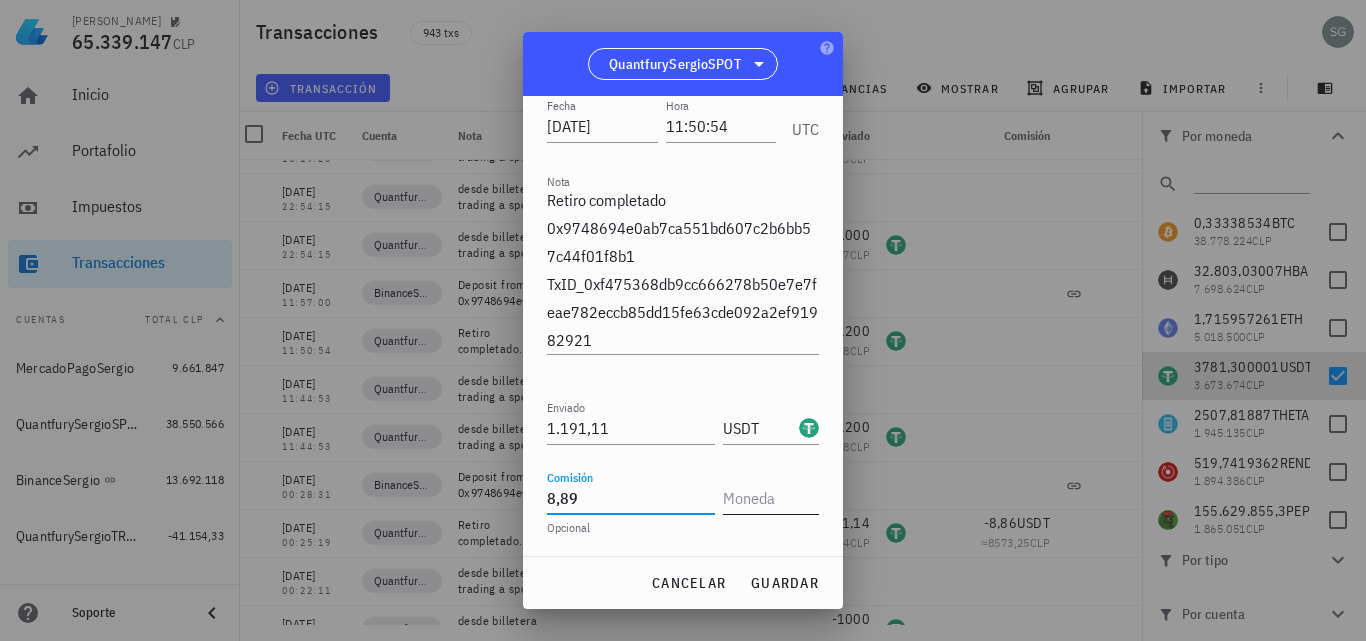 type on "8,89" 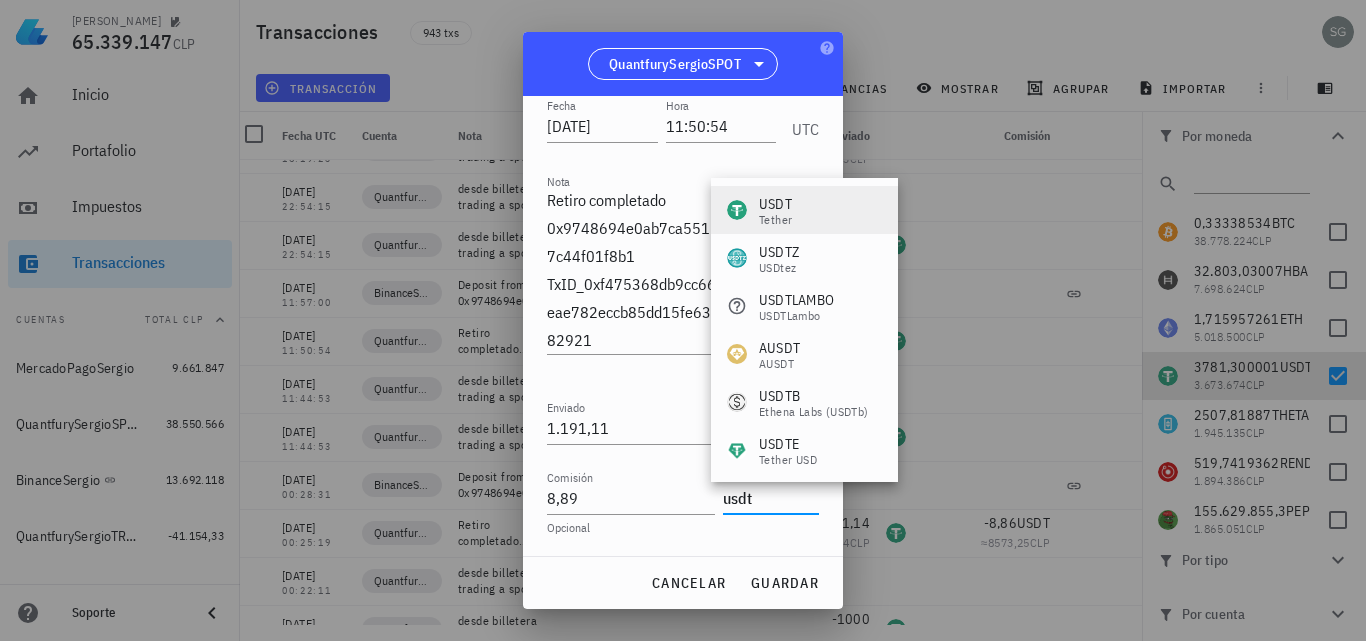 click on "USDT" at bounding box center [775, 204] 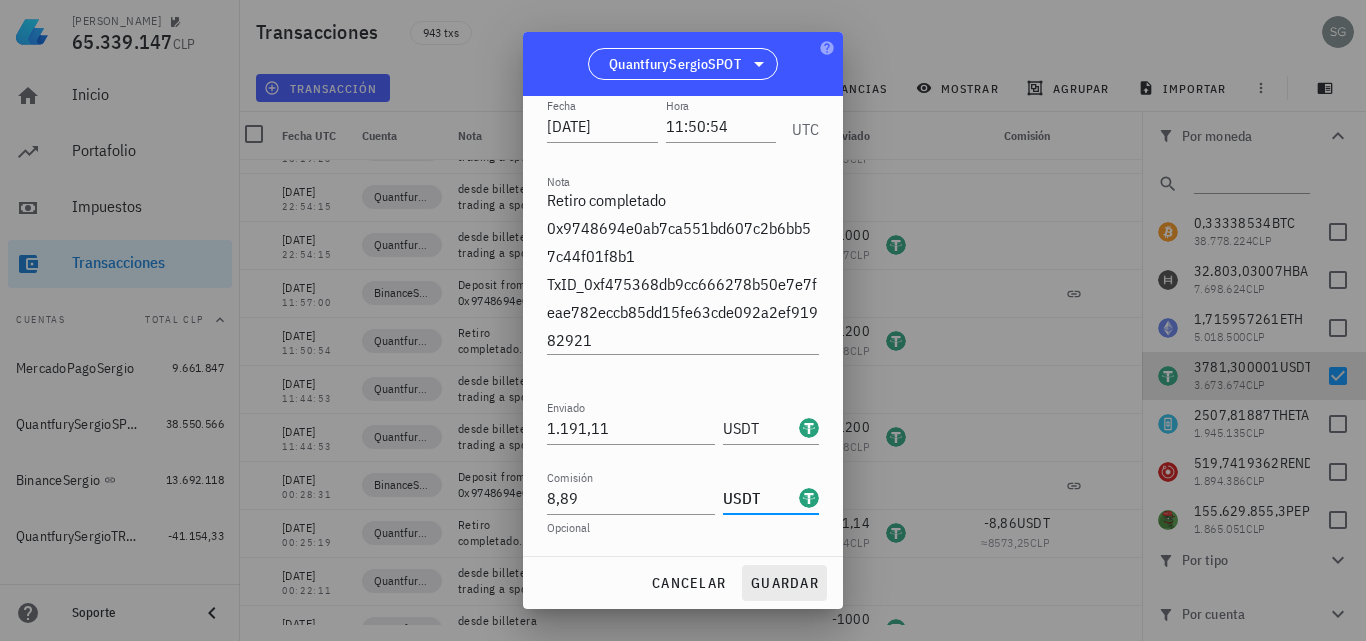 type on "USDT" 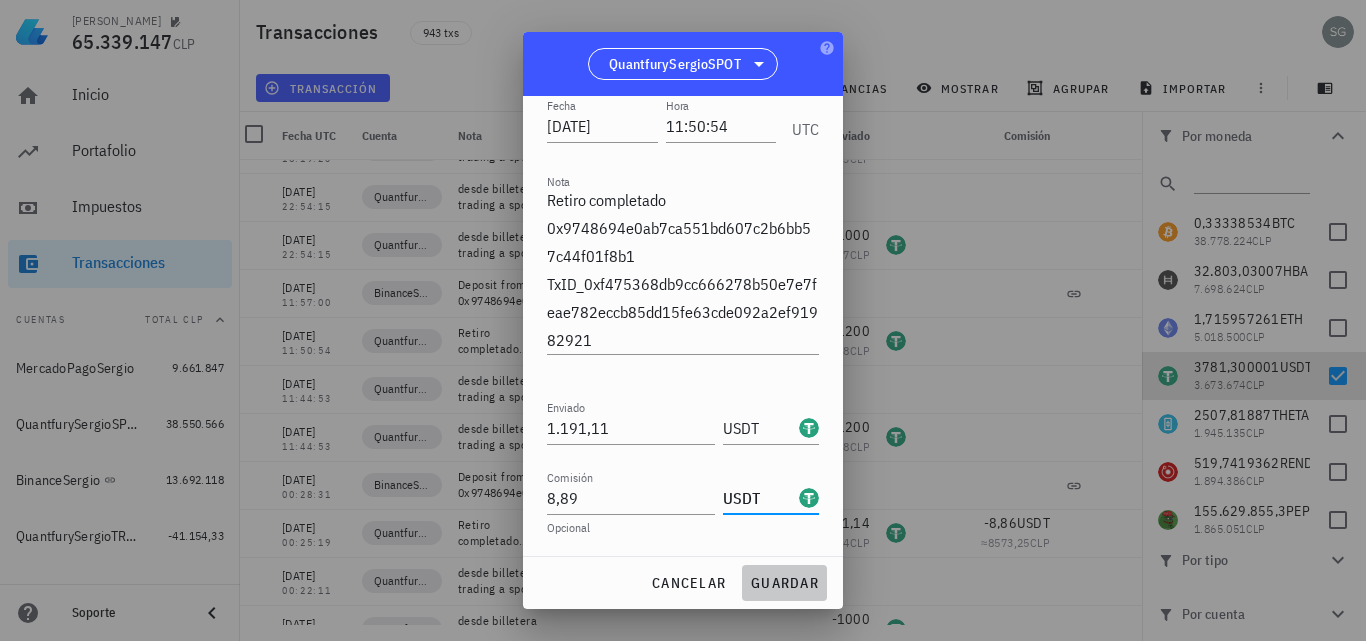 click on "guardar" at bounding box center (784, 583) 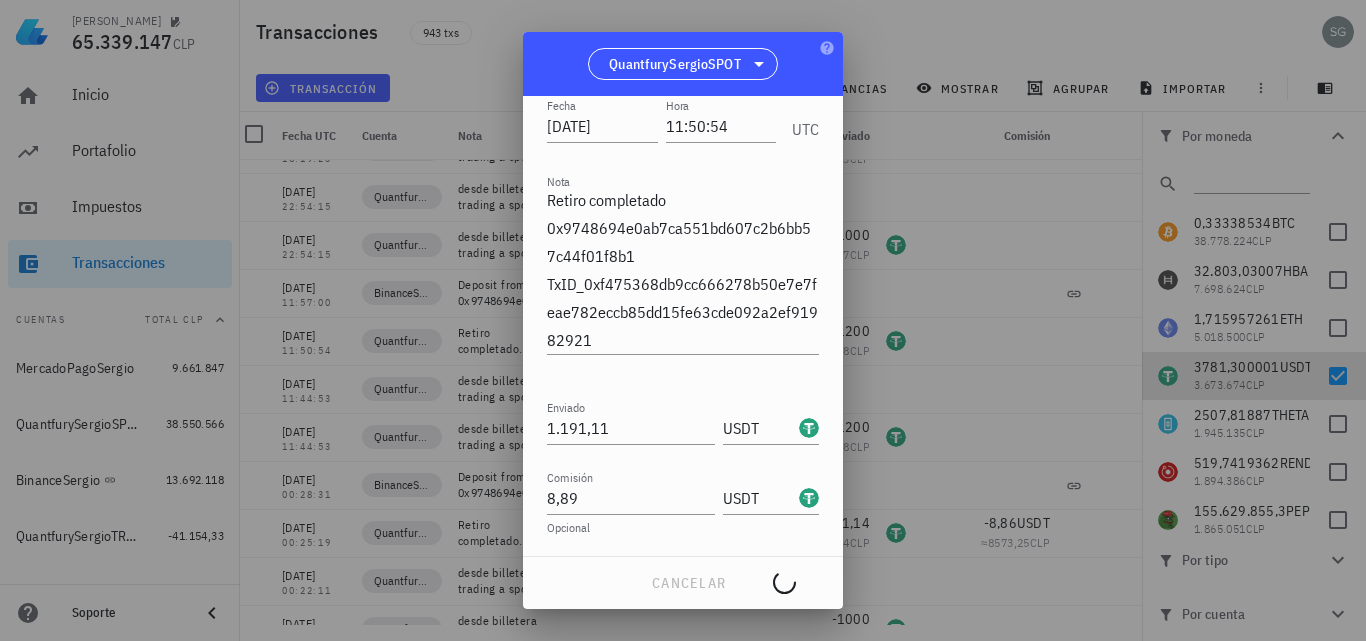 type on "1.200" 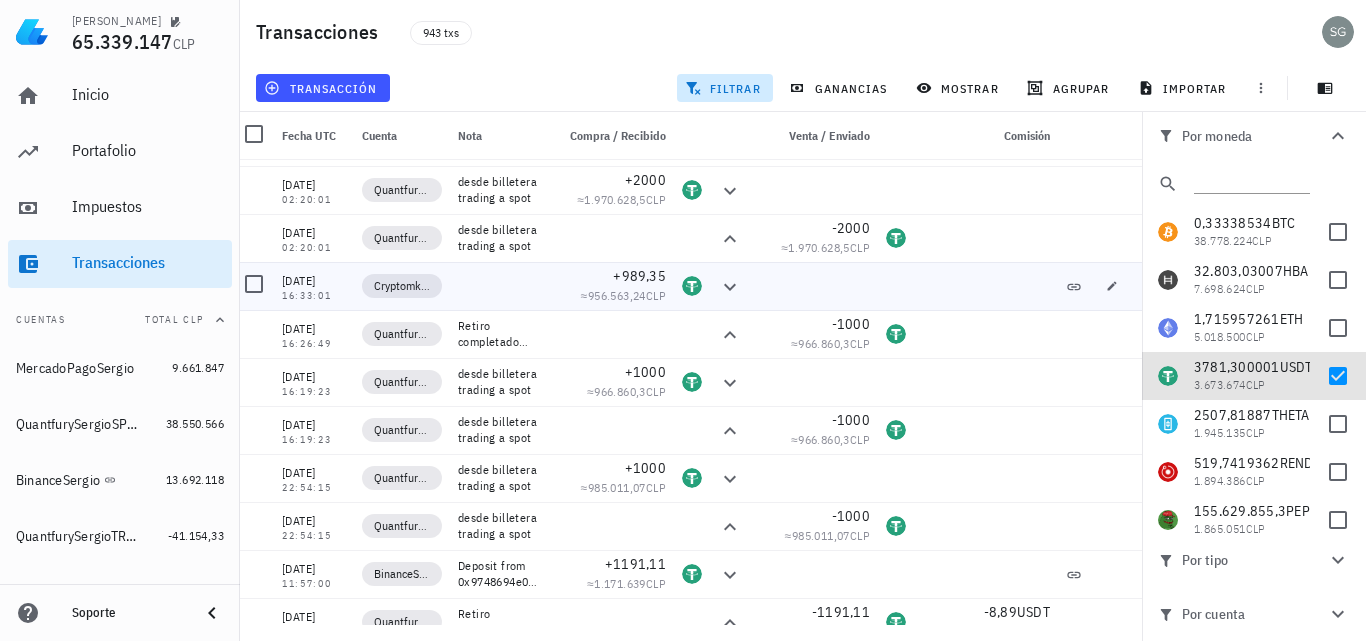 scroll, scrollTop: 2183, scrollLeft: 0, axis: vertical 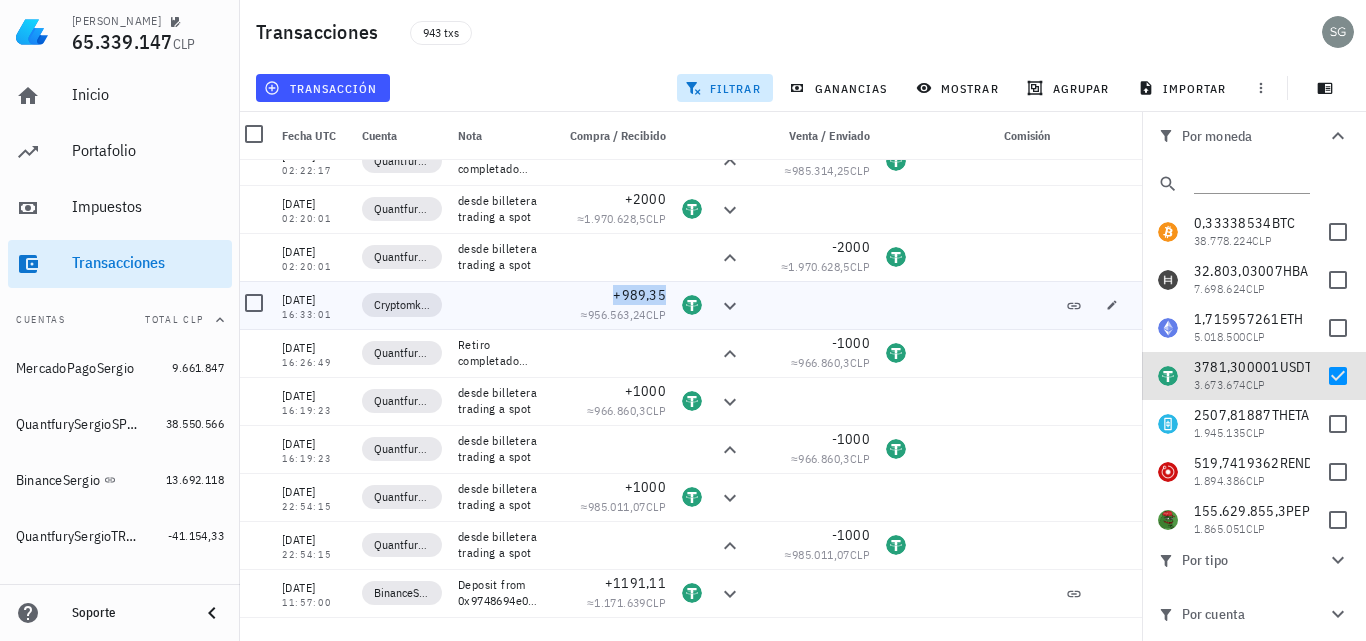 click on "+989,35" at bounding box center (639, 295) 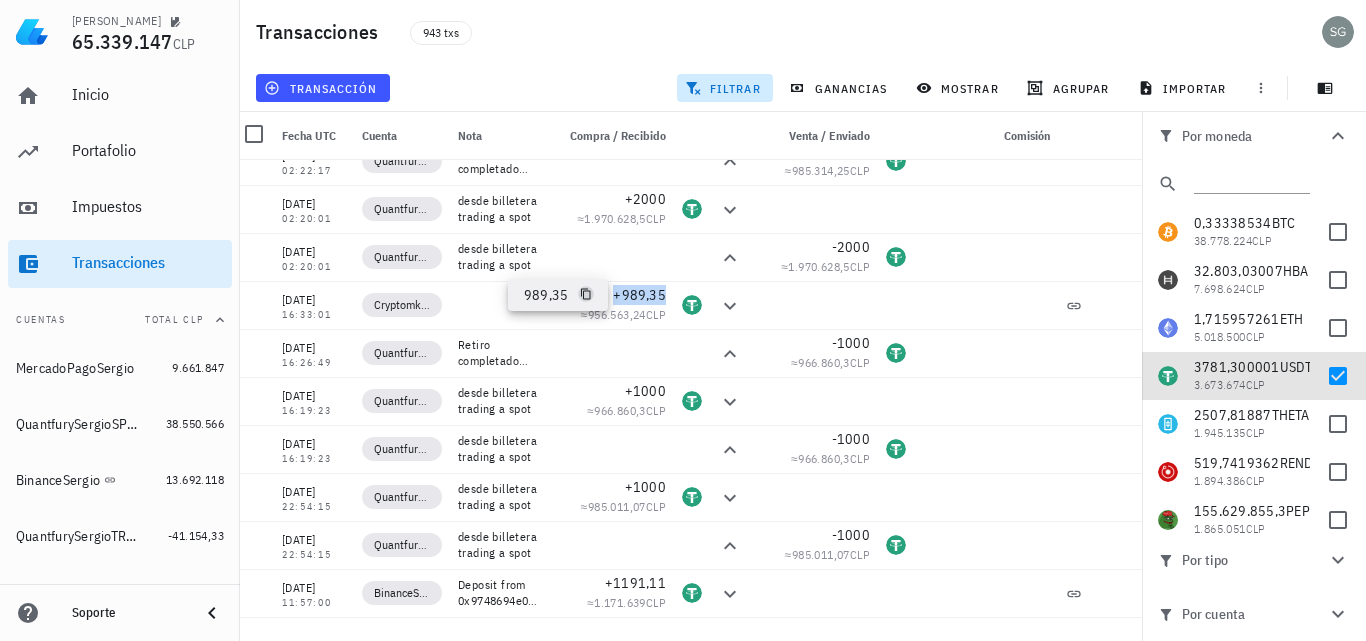 click 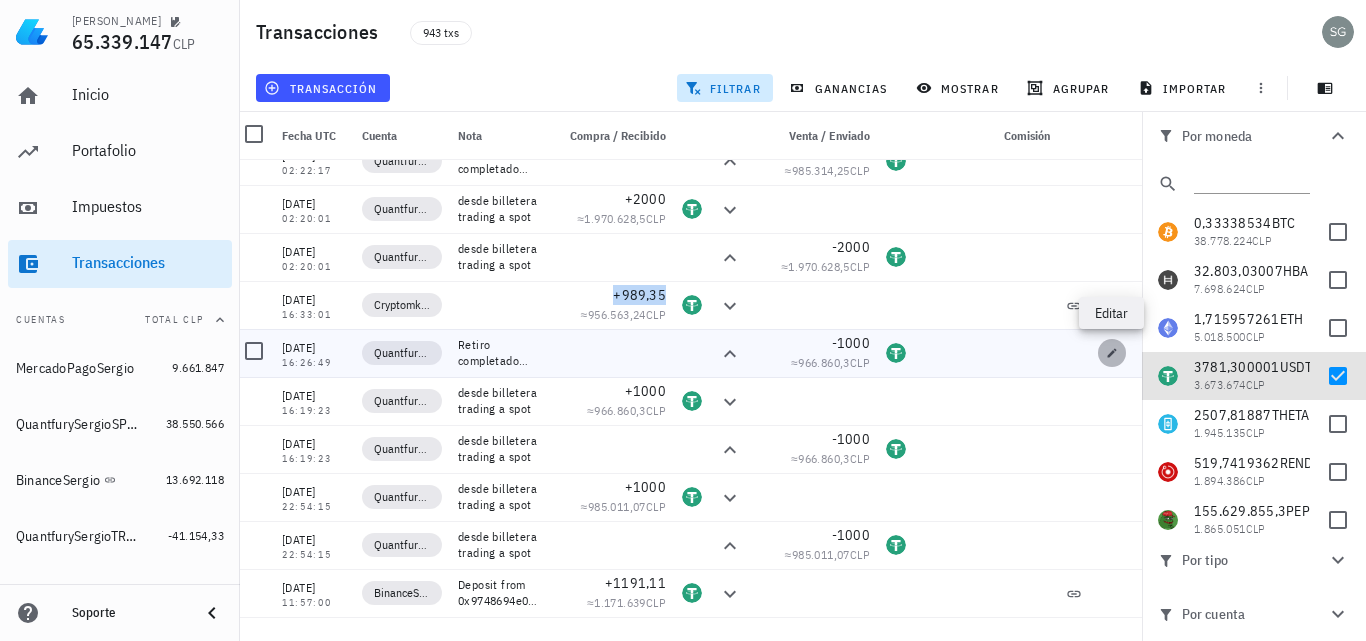 click 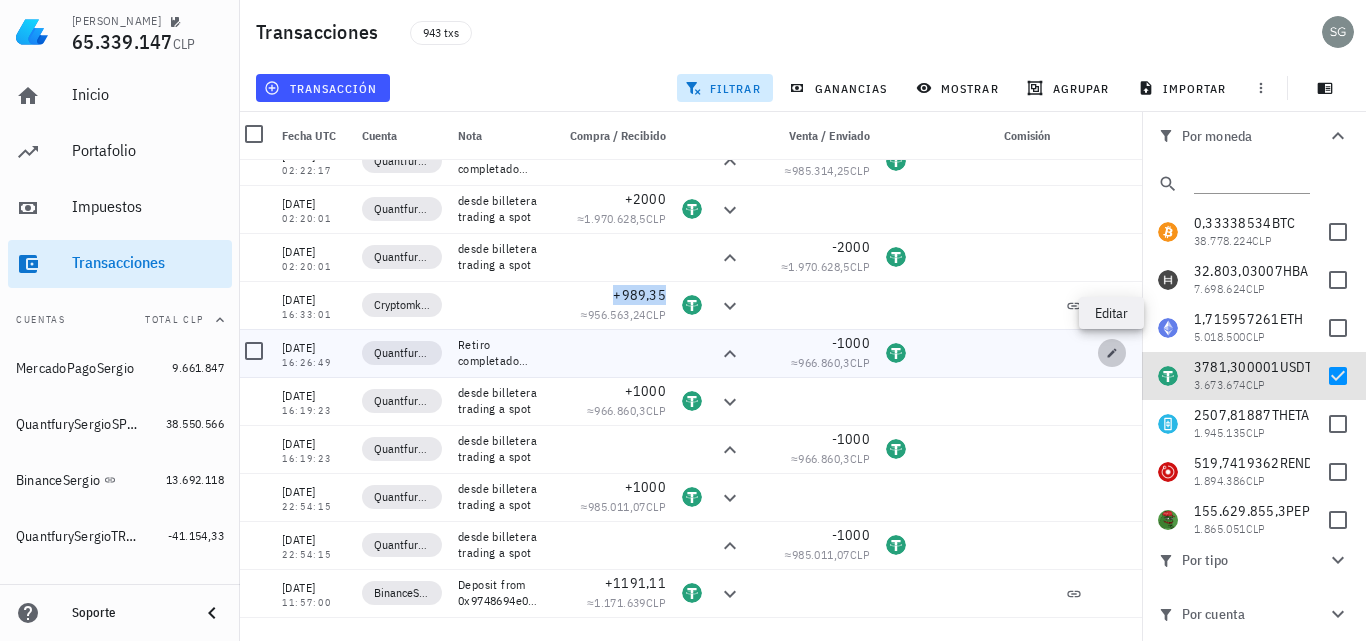 type on "2024-03-04" 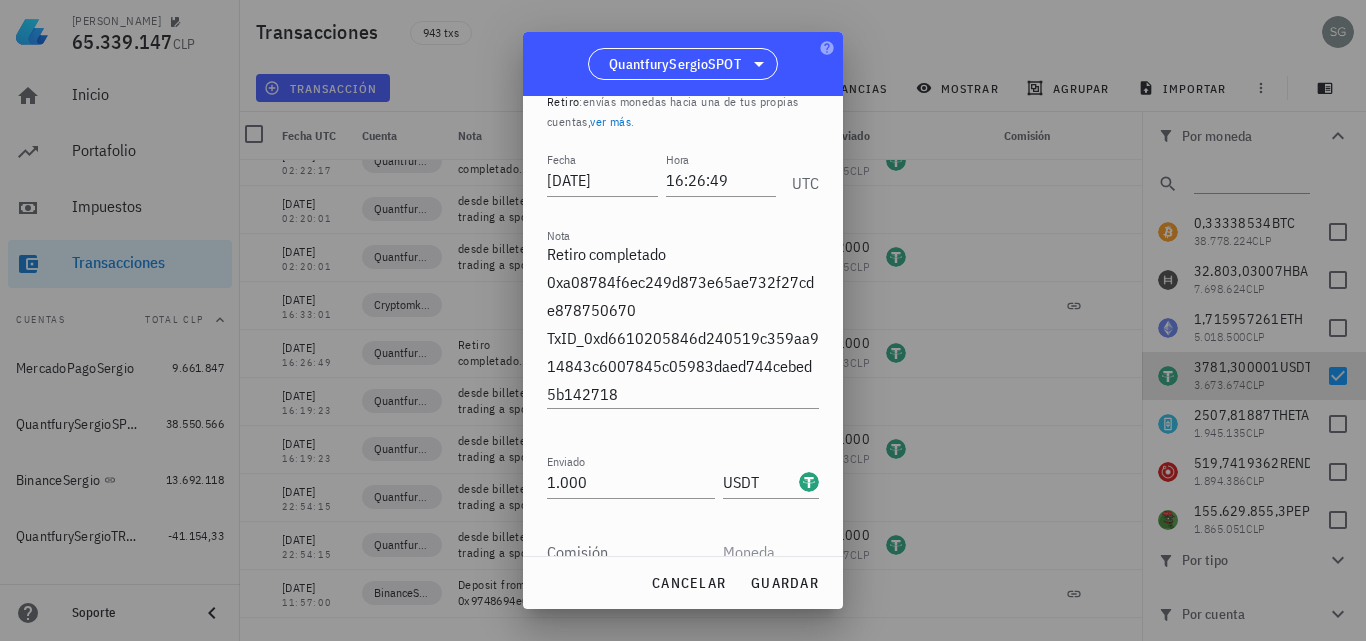 scroll, scrollTop: 130, scrollLeft: 0, axis: vertical 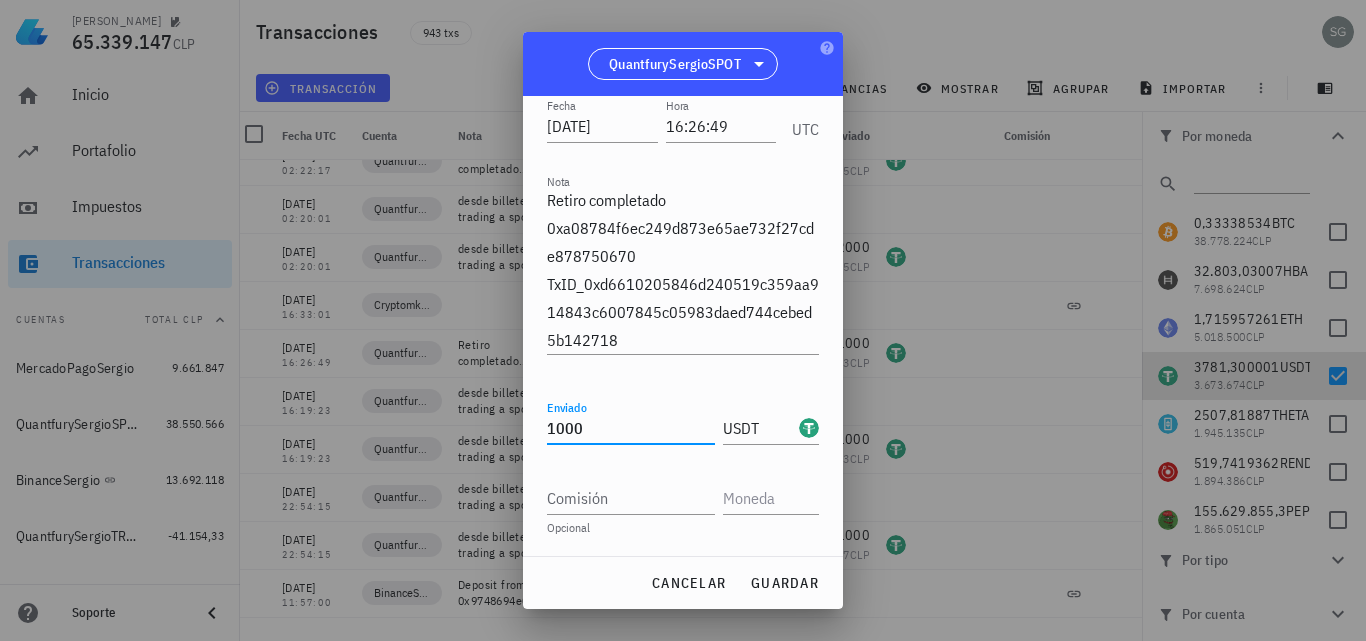 drag, startPoint x: 603, startPoint y: 431, endPoint x: 389, endPoint y: 411, distance: 214.93254 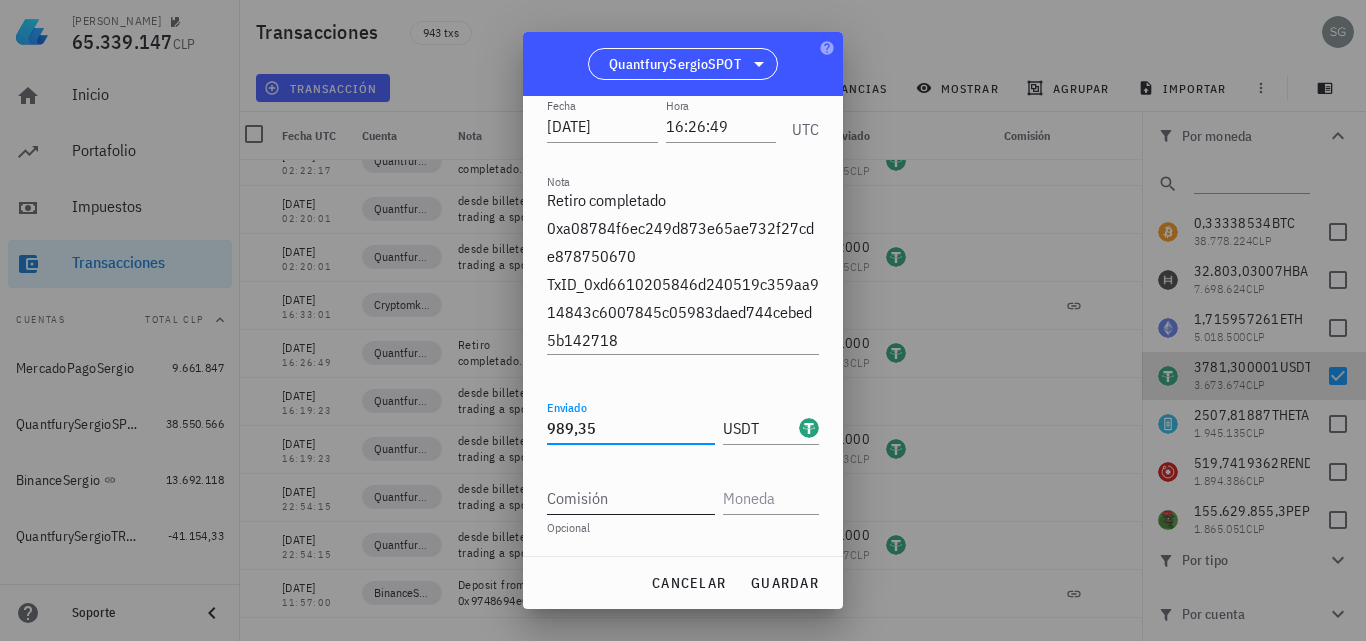 click on "Comisión" at bounding box center [631, 498] 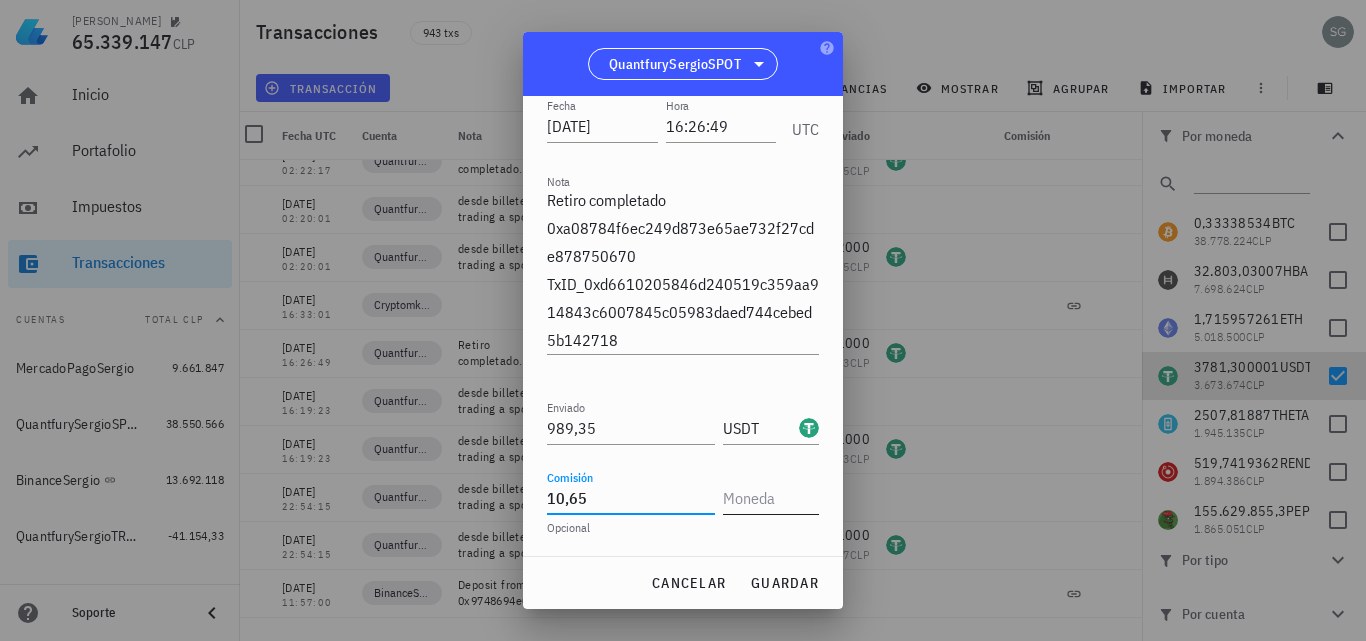 type on "10,65" 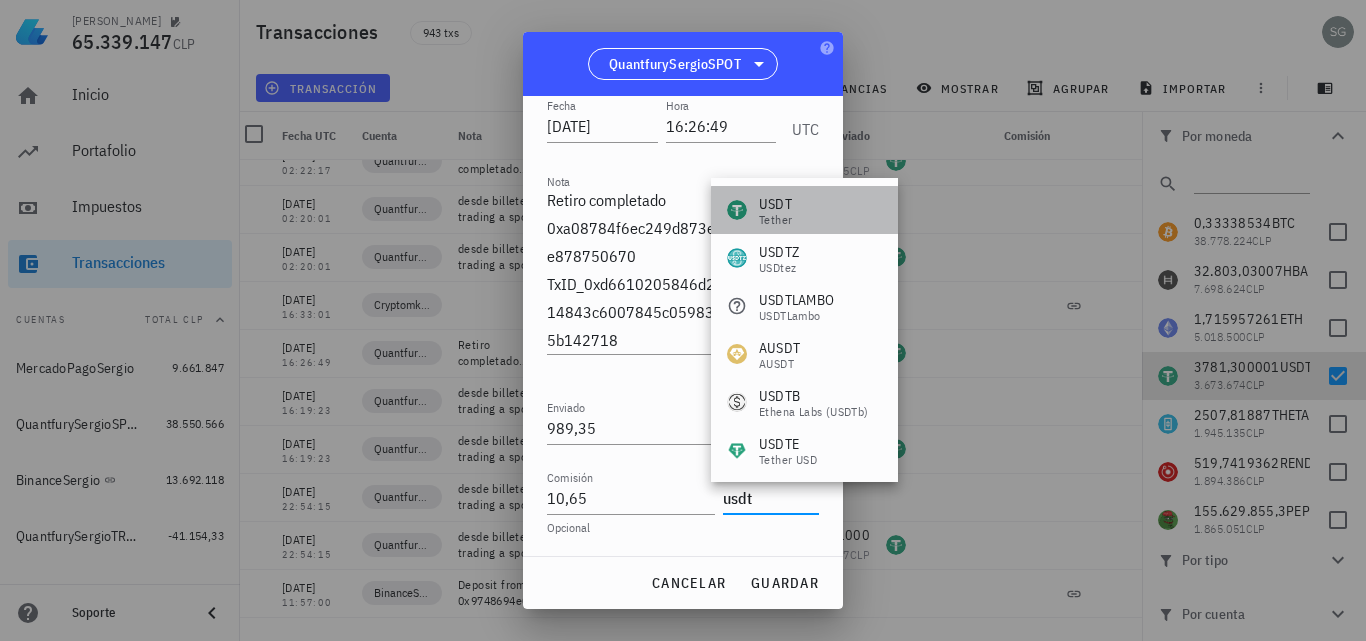 click on "USDT" at bounding box center (775, 204) 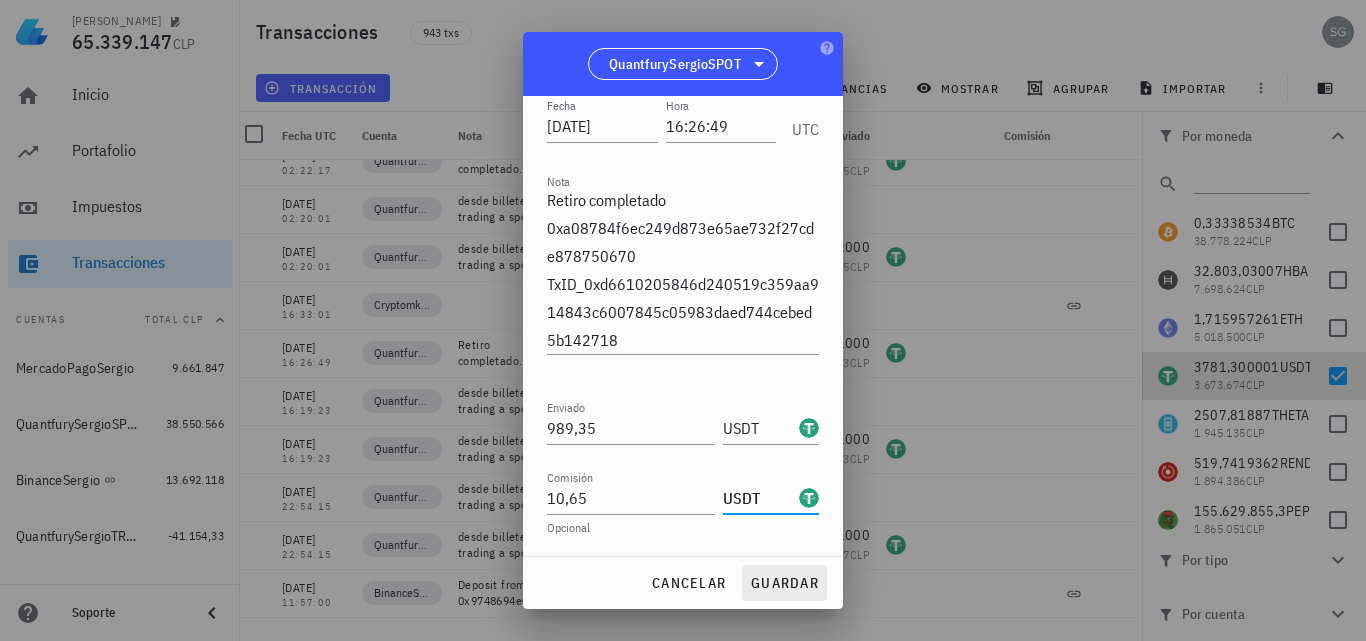 type on "USDT" 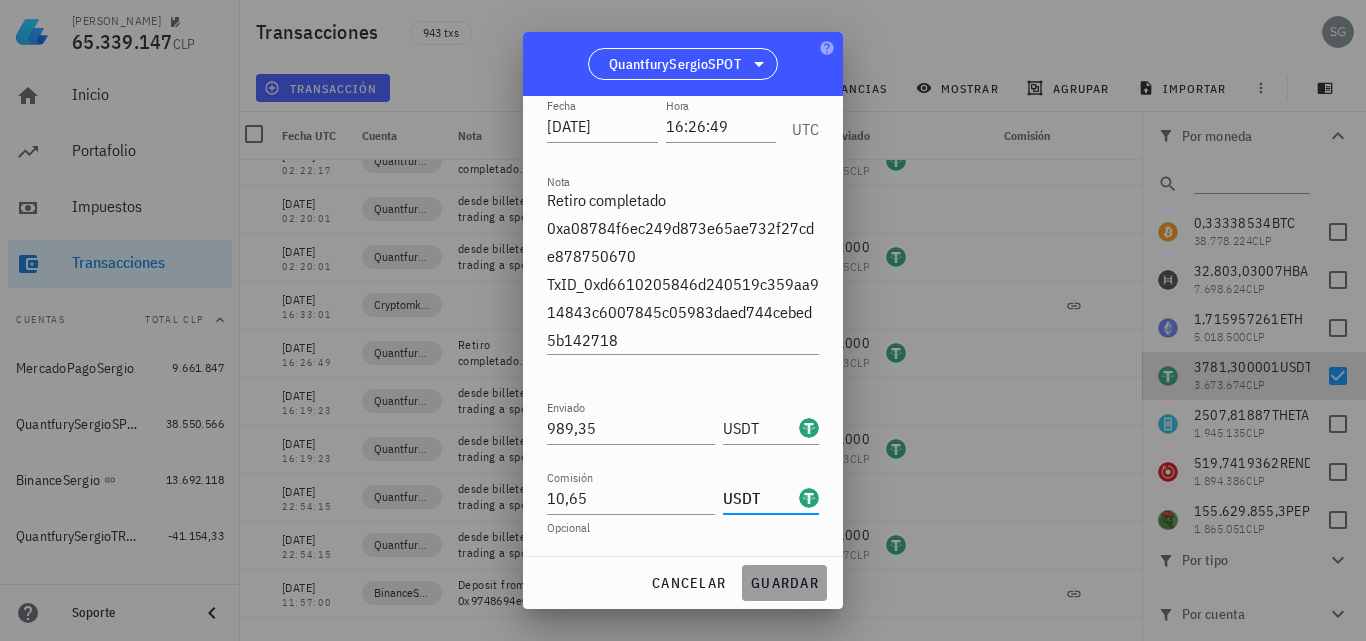 click on "guardar" at bounding box center [784, 583] 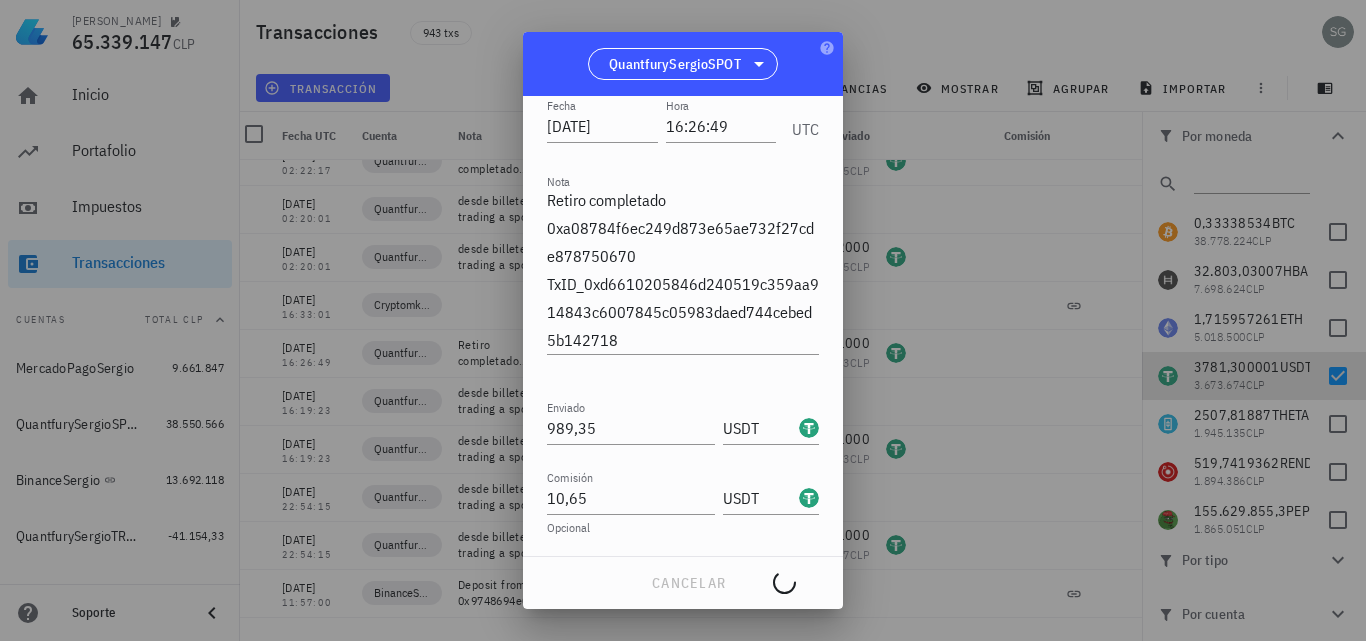 type on "1.000" 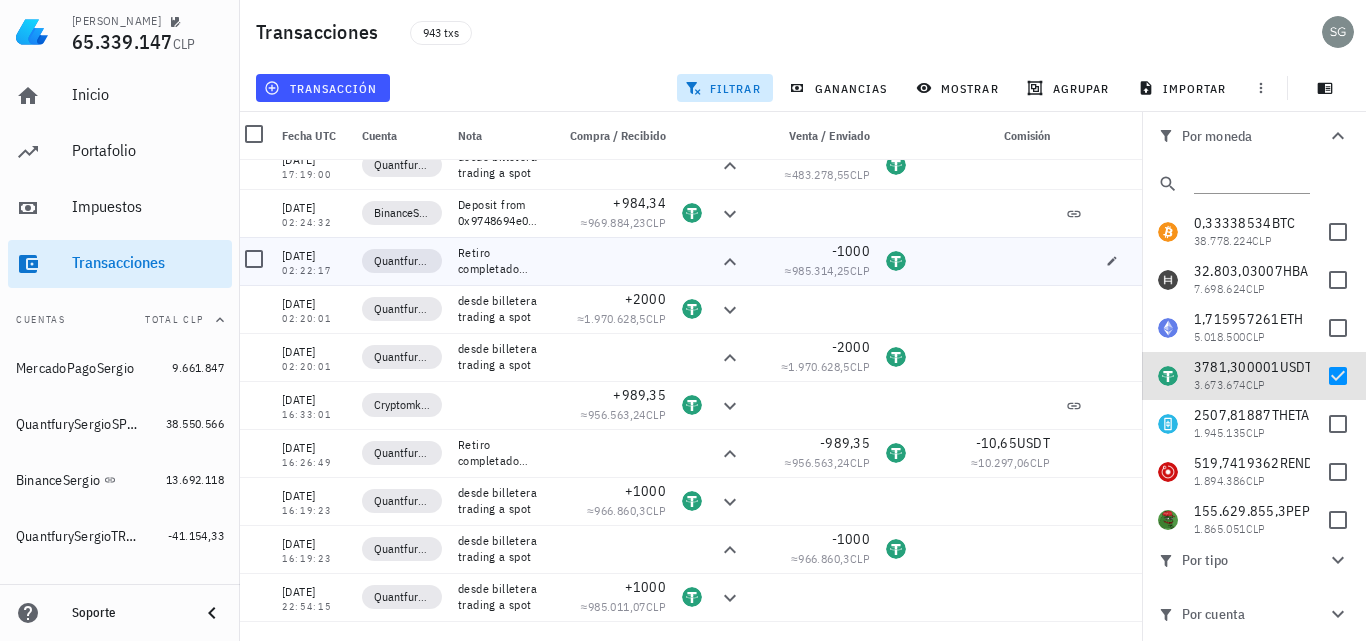 scroll, scrollTop: 1983, scrollLeft: 0, axis: vertical 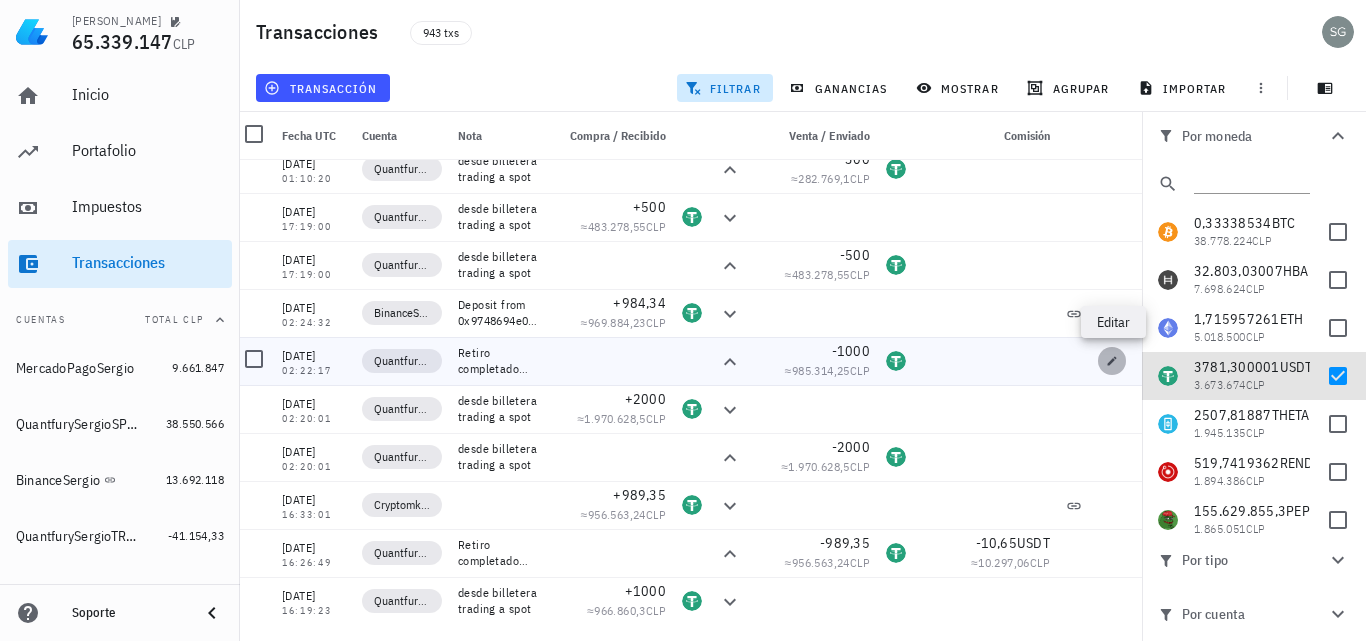 click 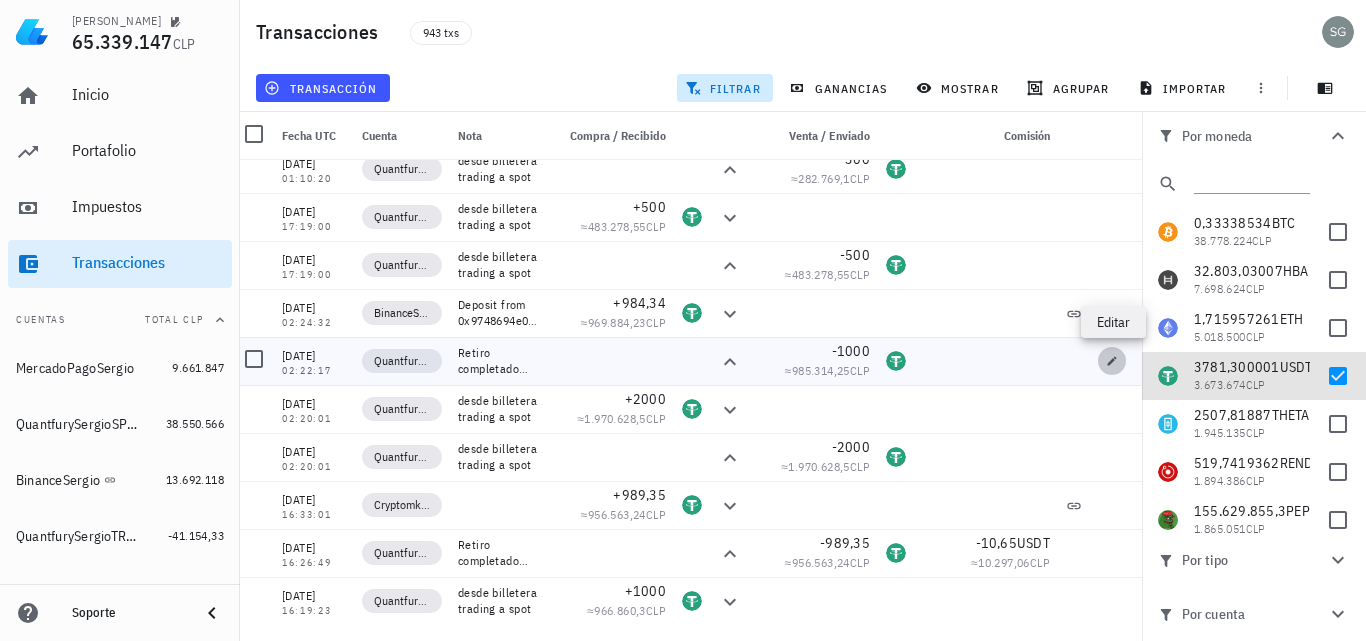 type on "2024-03-08" 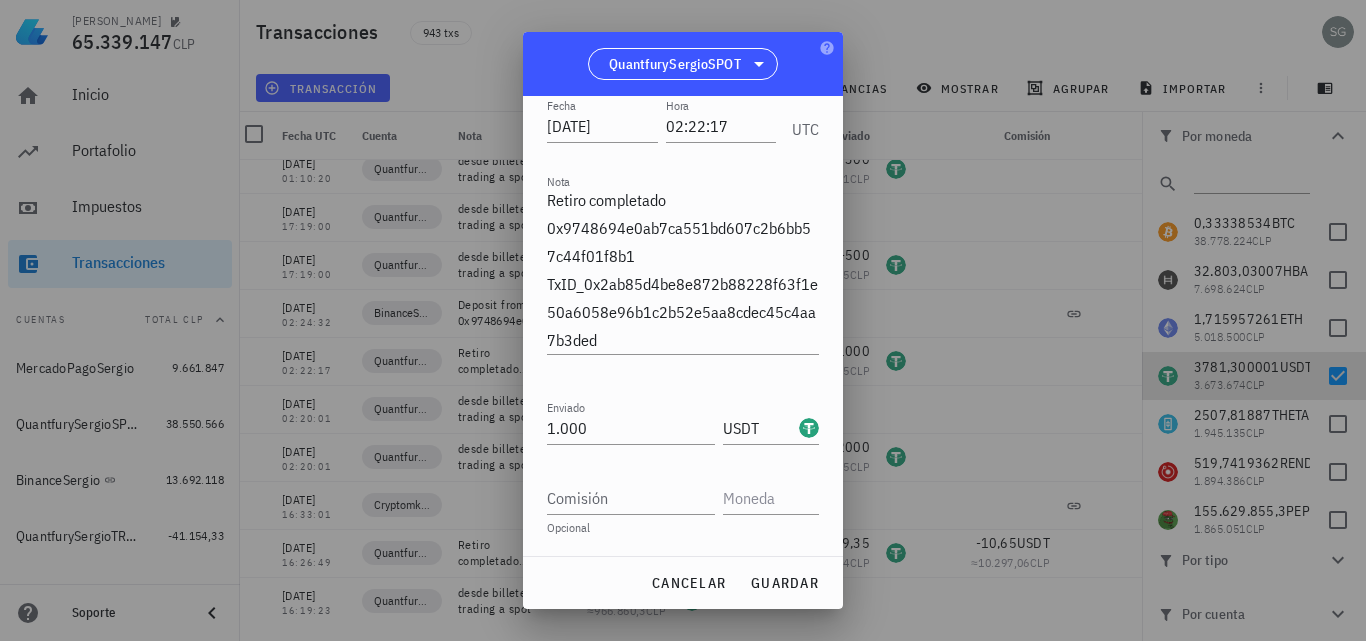 scroll, scrollTop: 0, scrollLeft: 0, axis: both 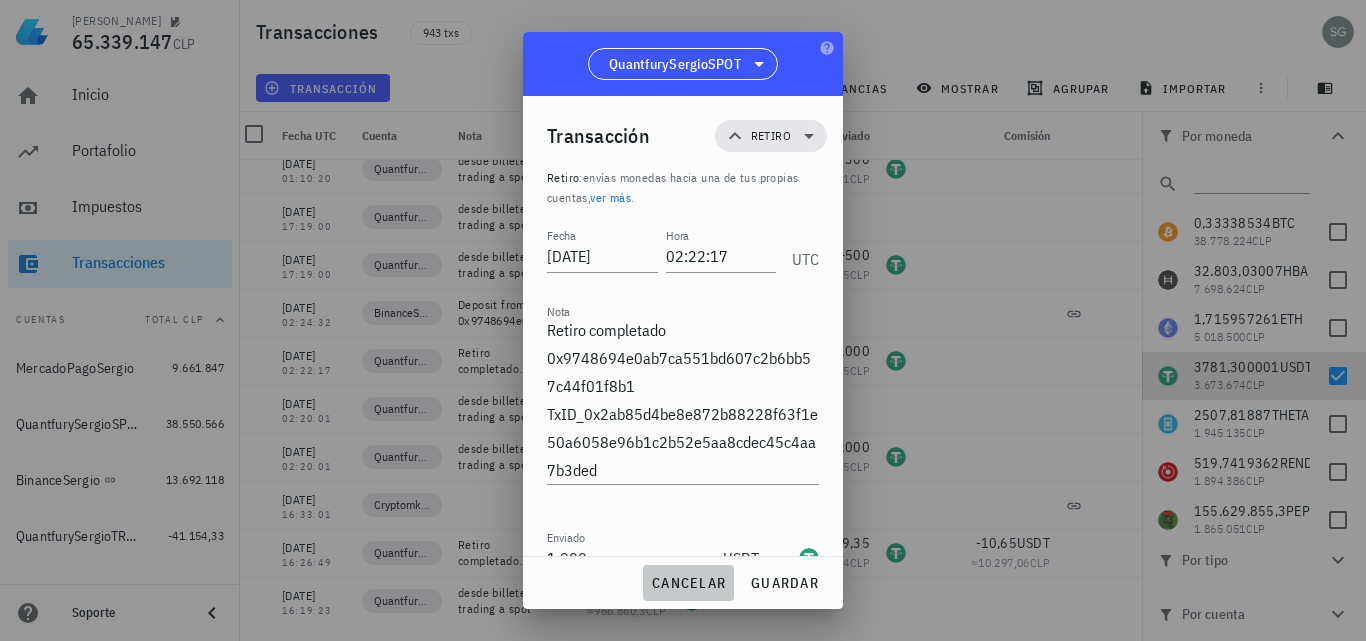 drag, startPoint x: 699, startPoint y: 594, endPoint x: 696, endPoint y: 583, distance: 11.401754 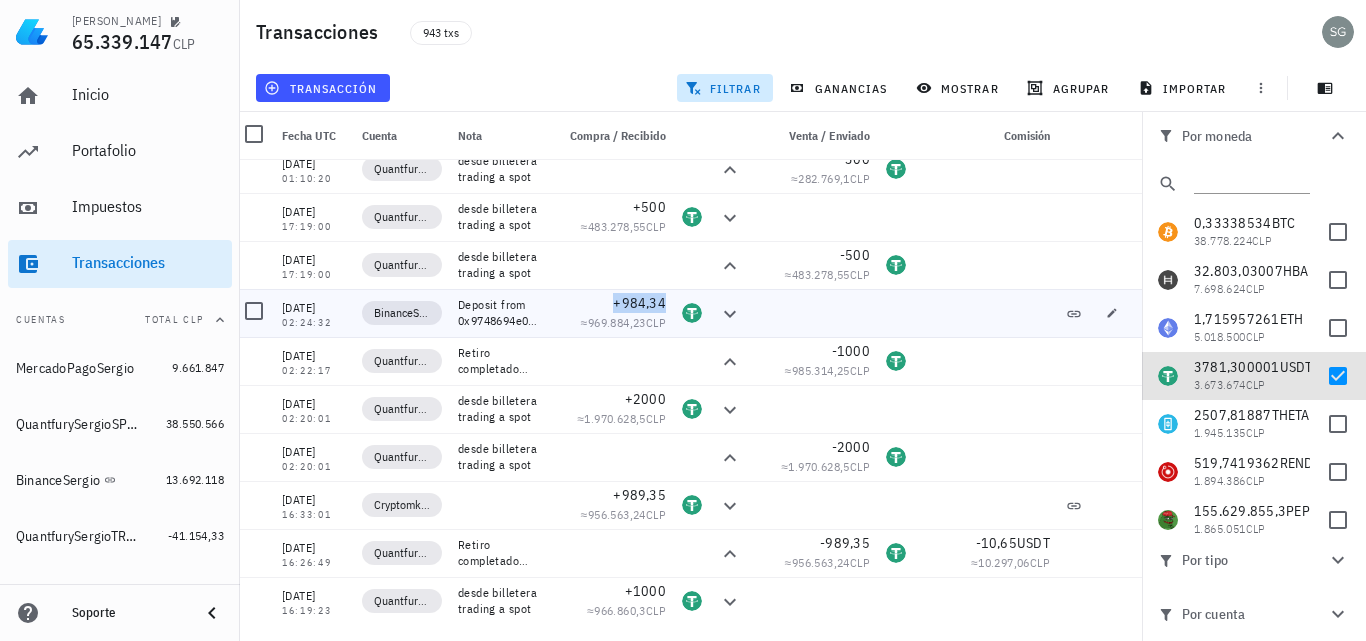 click on "+984,34" at bounding box center [639, 303] 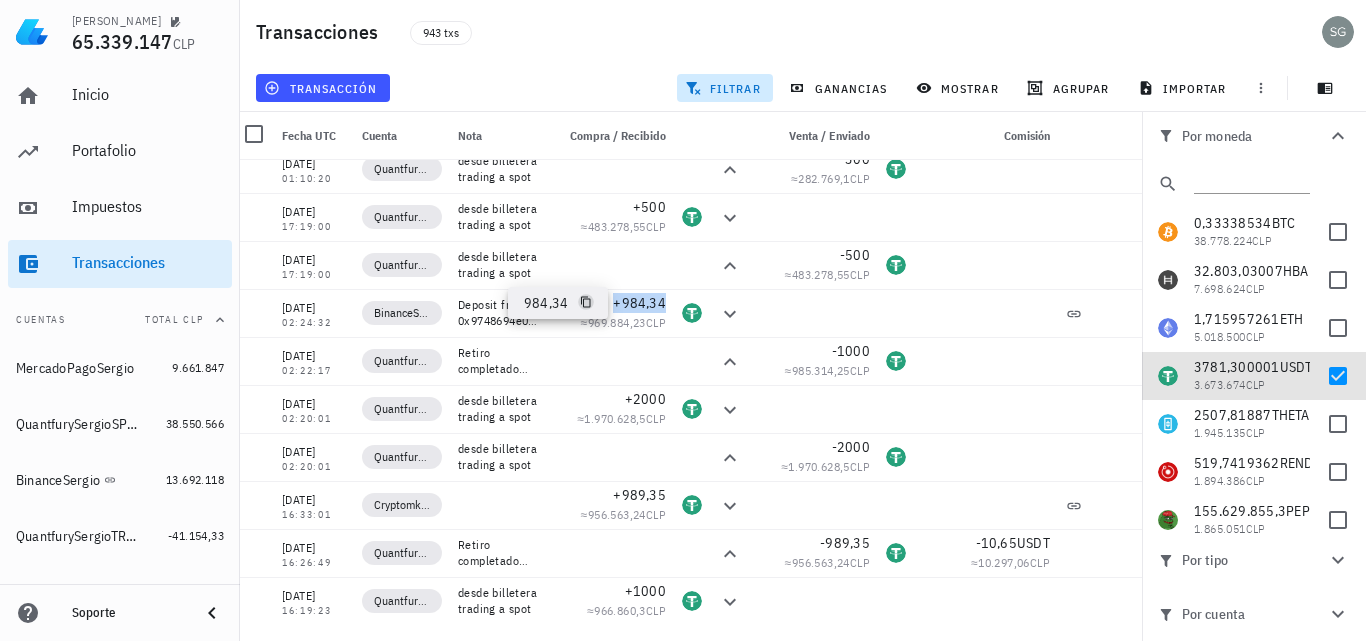 click 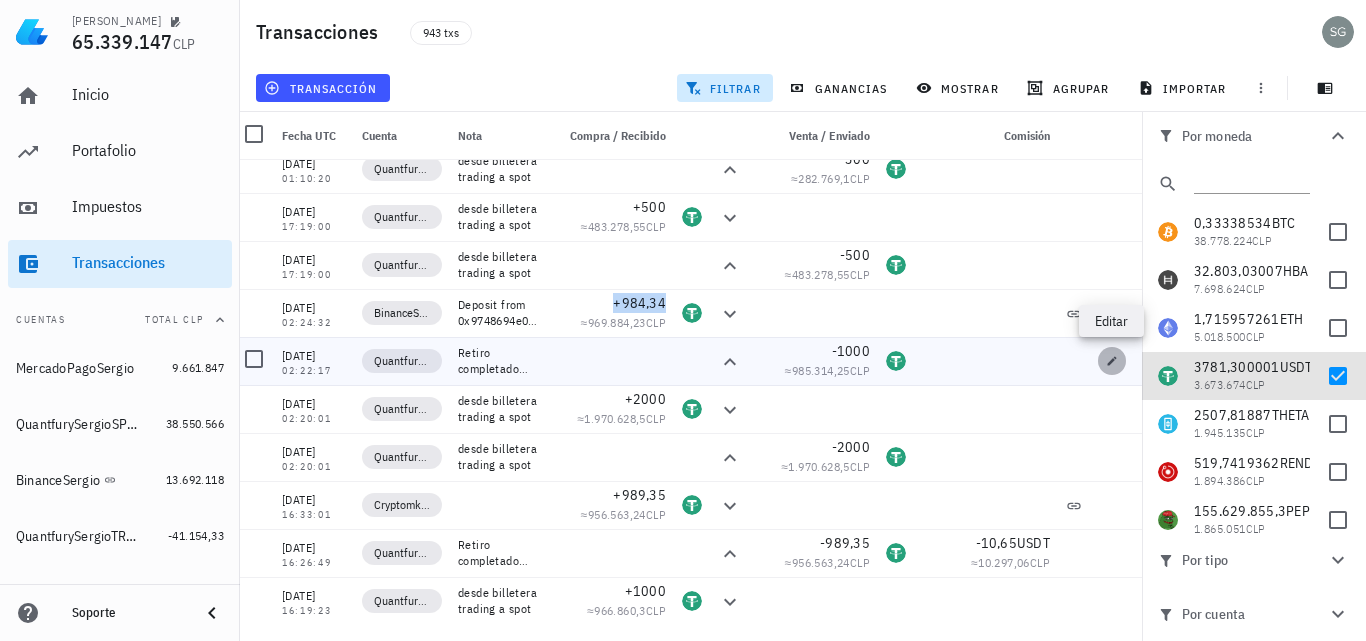 click 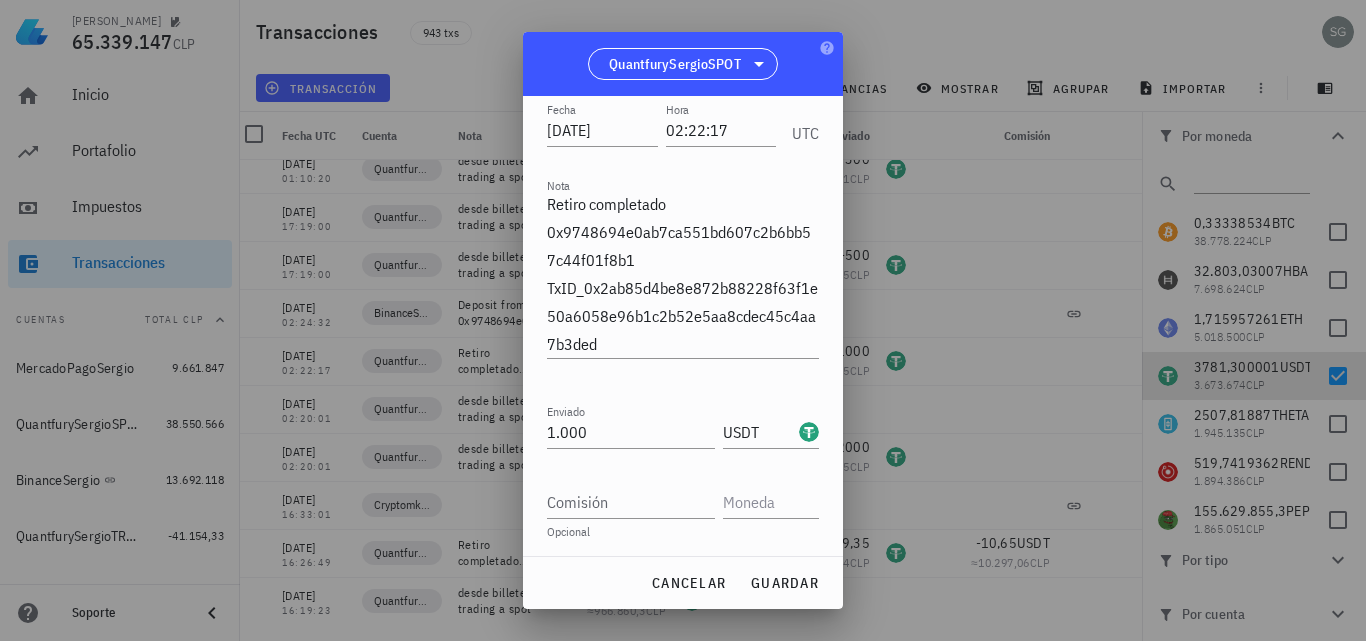 scroll, scrollTop: 130, scrollLeft: 0, axis: vertical 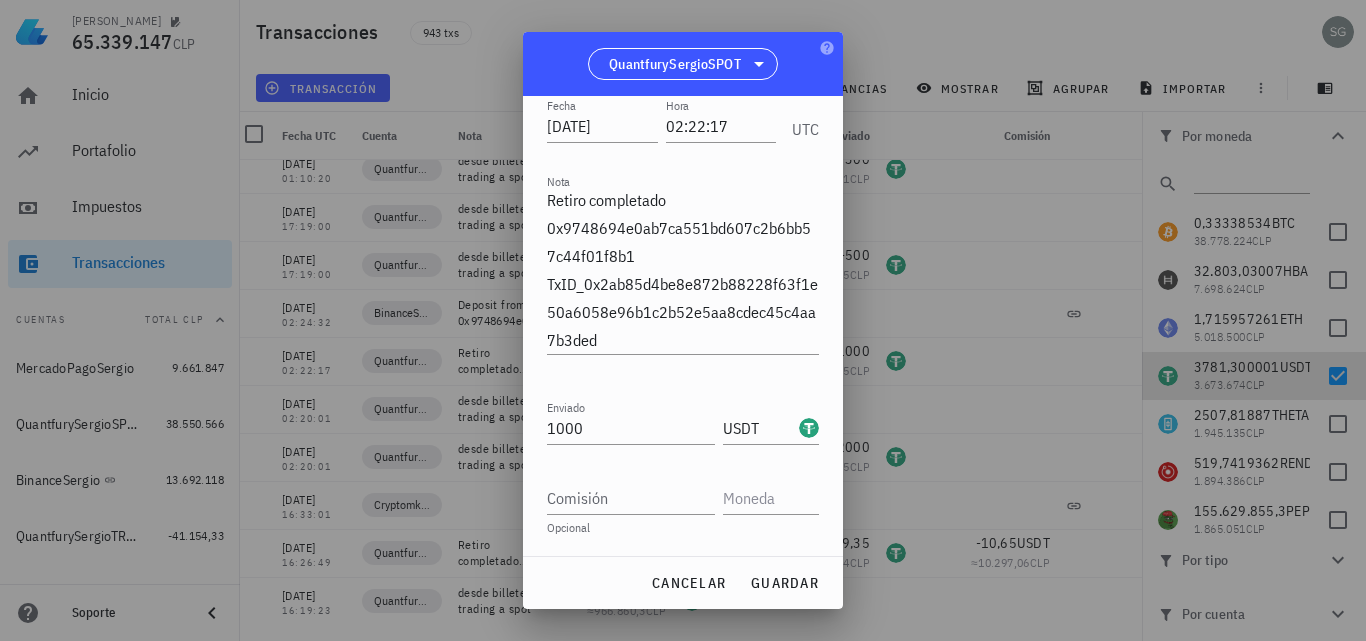 click on "Sergio Godoy
65.339.147  CLP
Inicio
Portafolio
Impuestos
Transacciones
Cuentas
Total
CLP
MercadoPagoSergio       9.661.847 QuantfurySergioSPOT       38.550.566 BinanceSergio       13.692.118 QuantfurySergioTRADING       -41.154,33 LedgerNanoSergio       266,36 CryptomktSergio       3.475.504
agregar cuenta
Soporte
Transacciones
943 txs
transacción
filtrar
ganancias
mostrar
agrupar
importar
Por moneda
0,33338534  BTC   38.778.224  CLP     32.803,03007  HBAR   7.698.624  CLP     1,715957261  ETH    CLP" at bounding box center (683, 320) 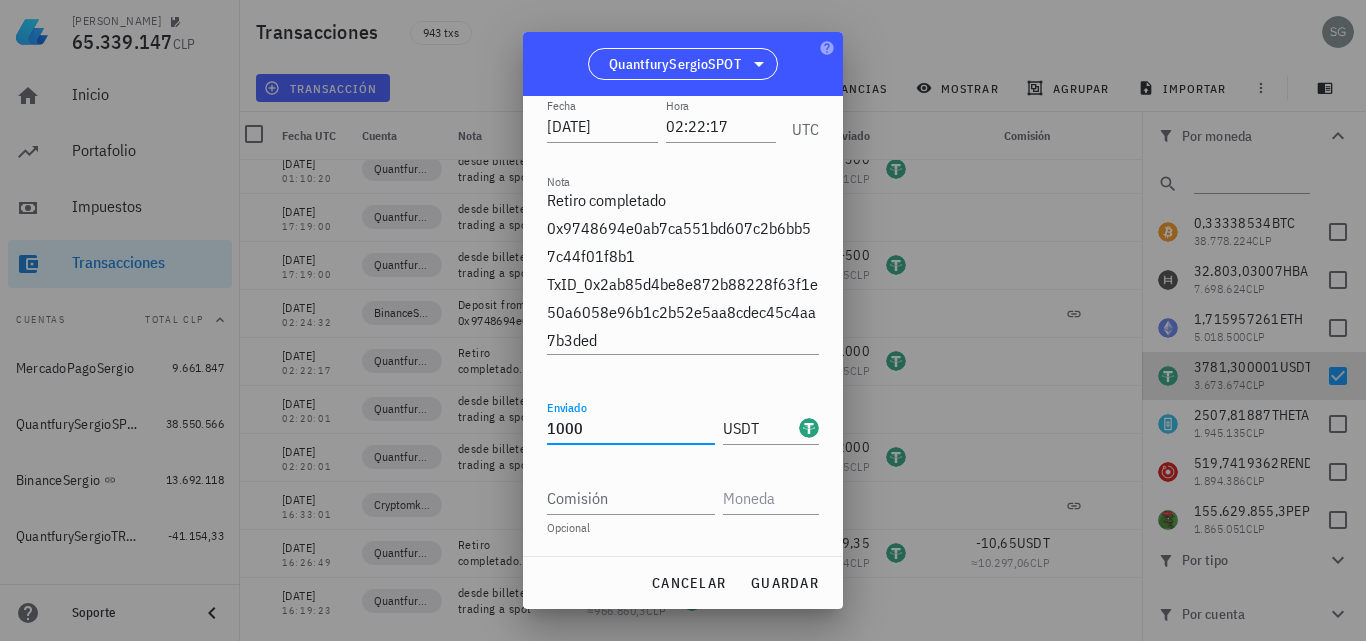 click on "1000" at bounding box center [631, 428] 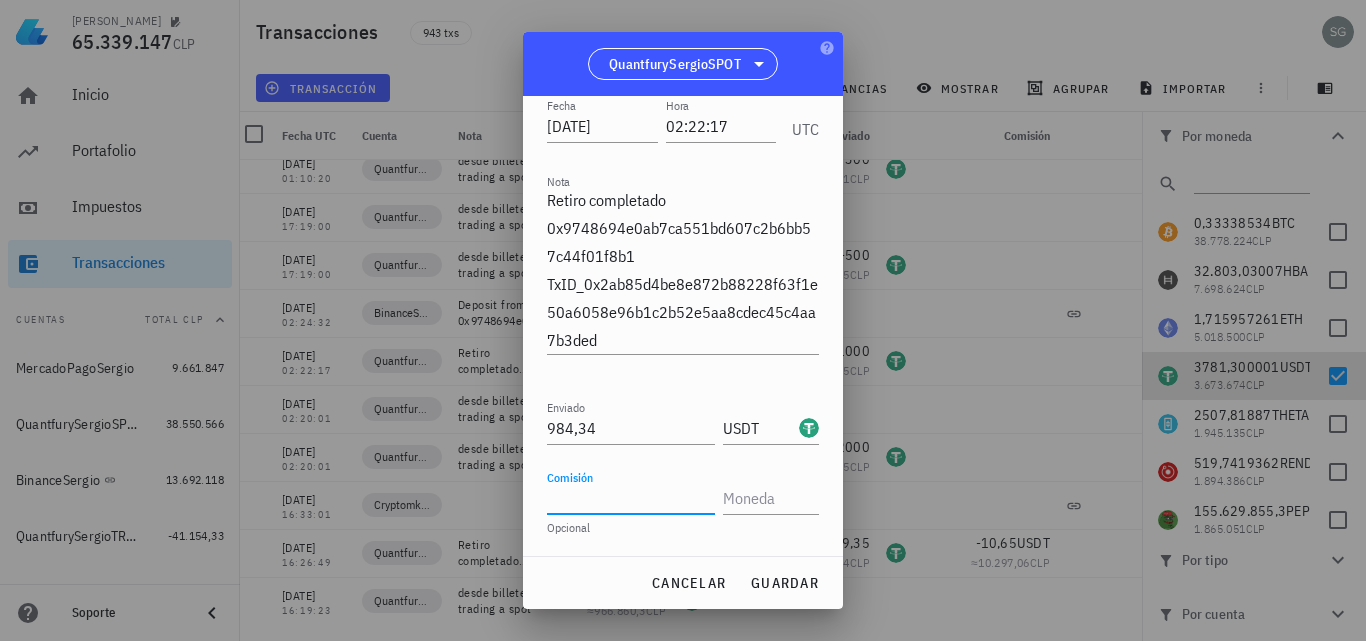 click on "Comisión" at bounding box center (631, 498) 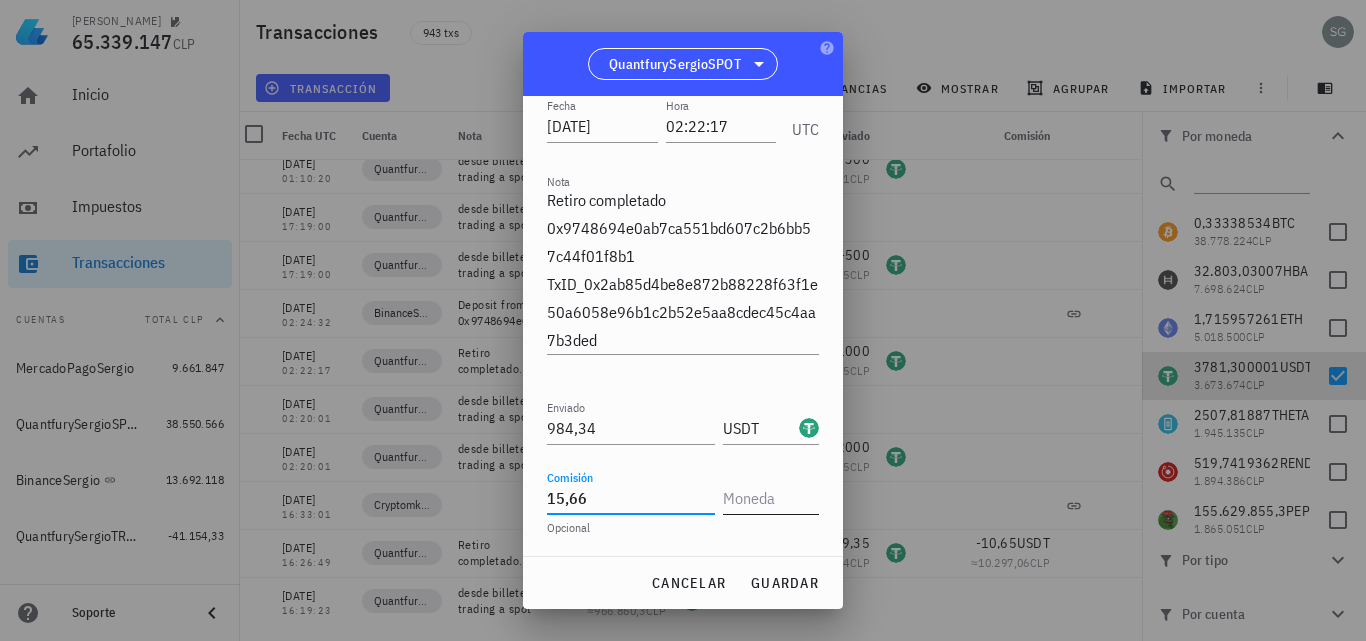 type on "15,66" 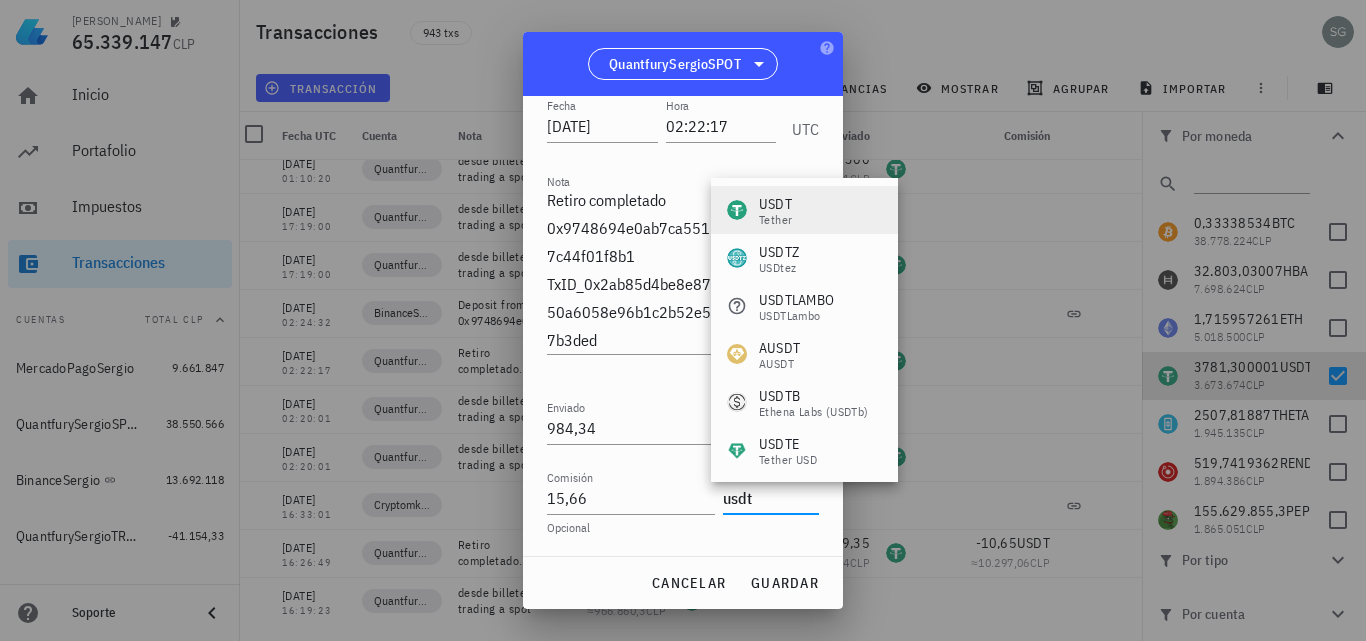 click on "USDT   Tether" at bounding box center (804, 210) 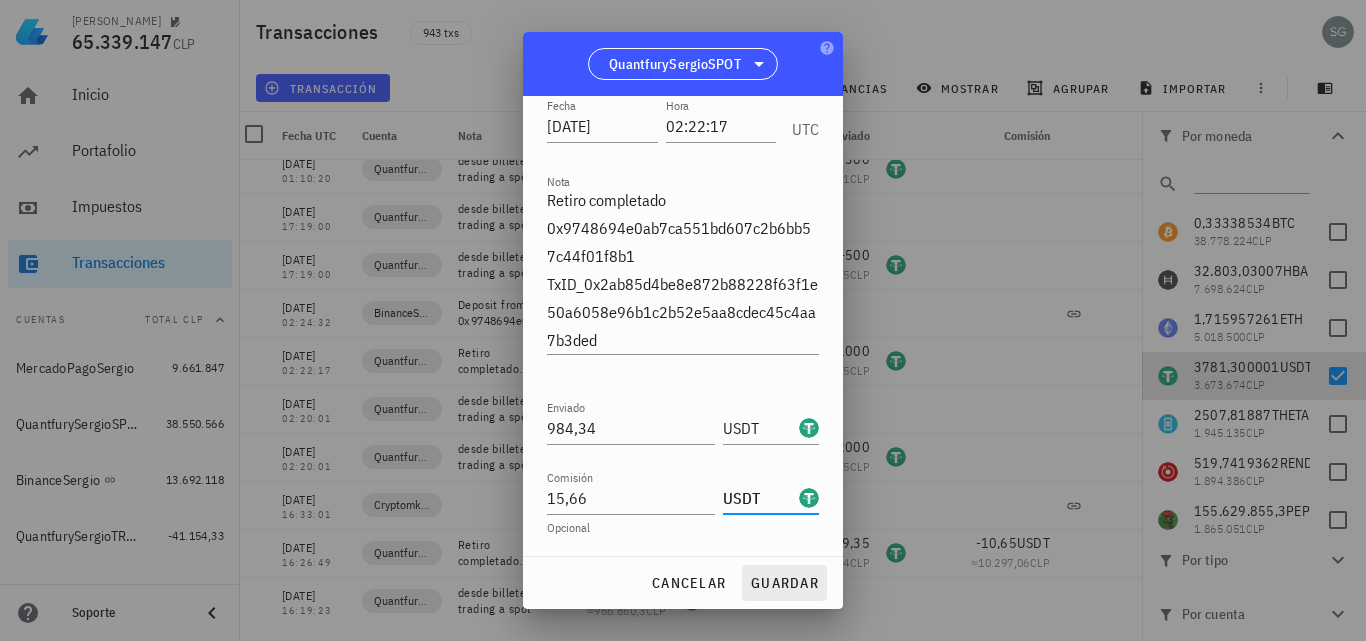 type on "USDT" 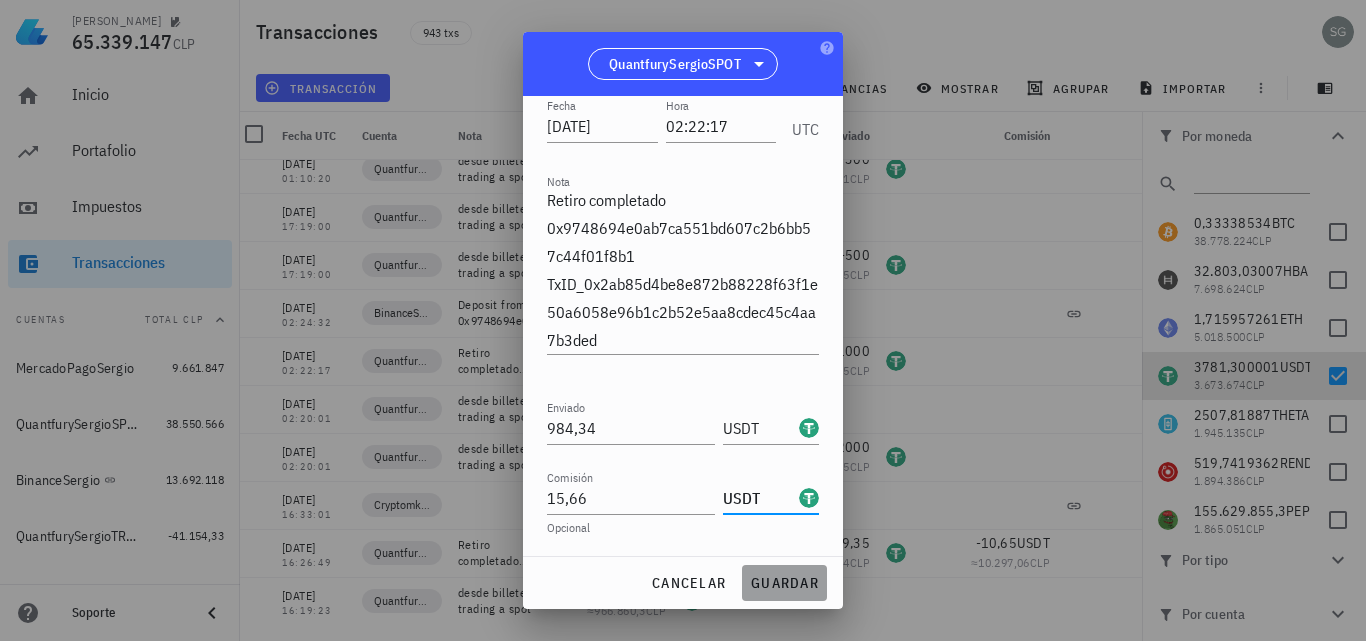 click on "guardar" at bounding box center (784, 583) 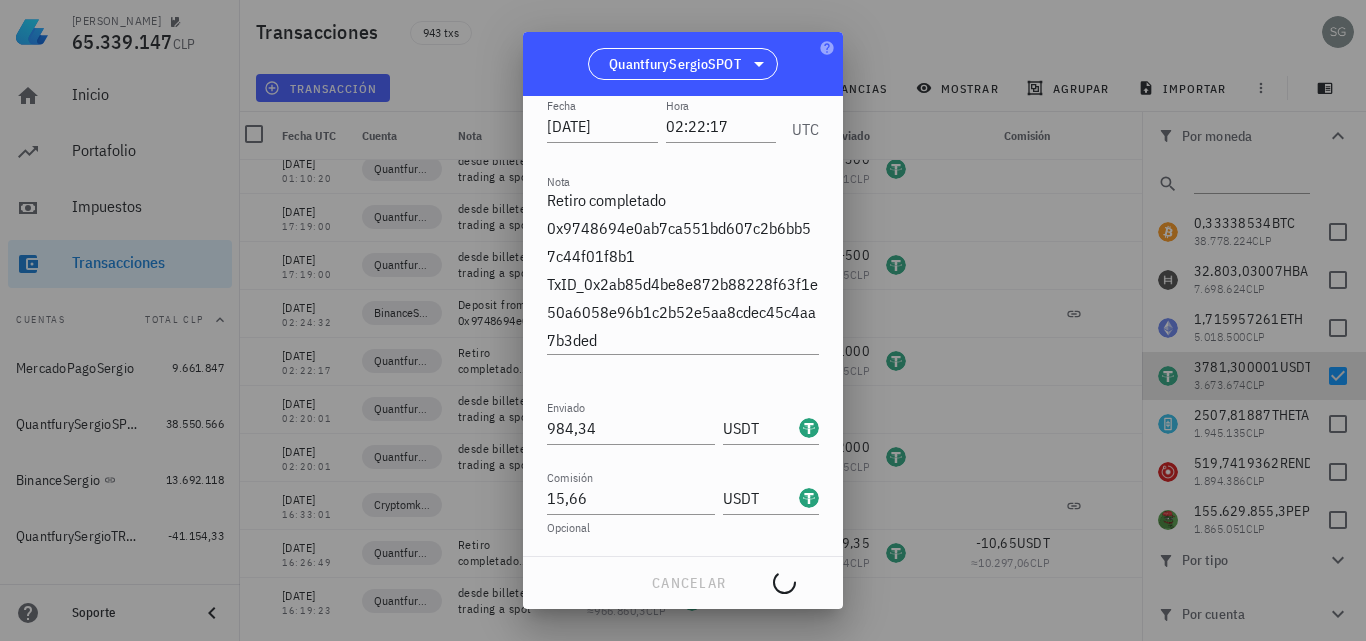 type on "1.000" 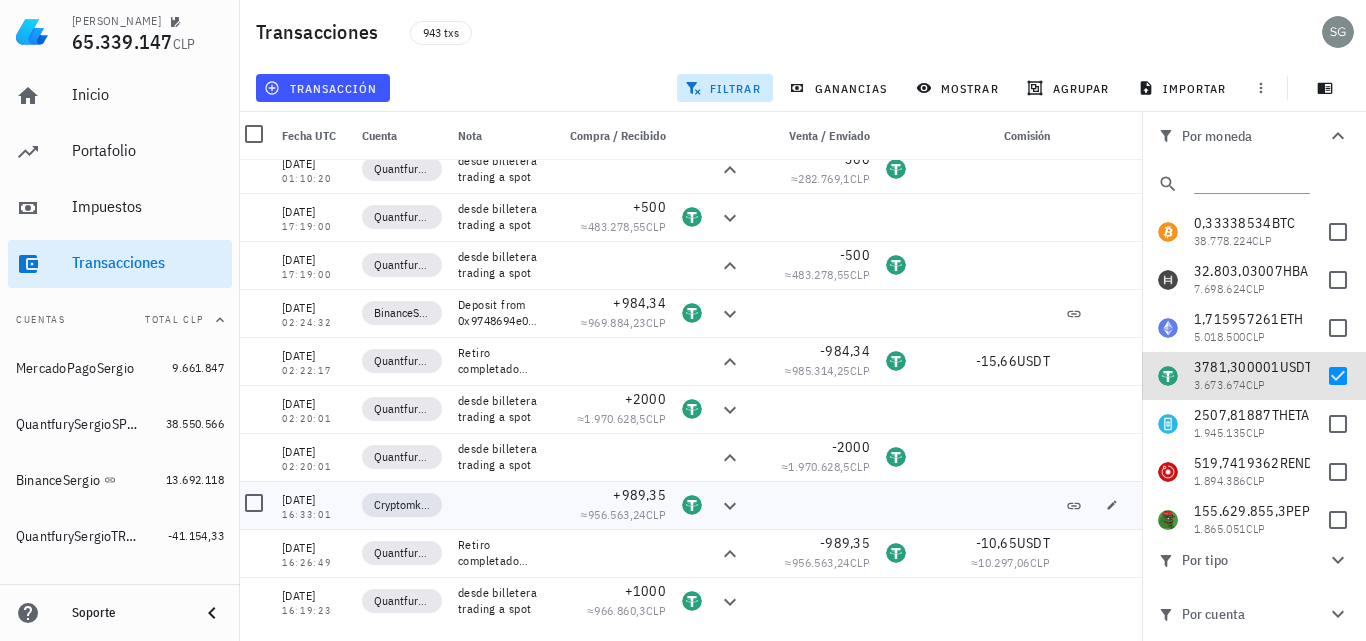 click on "≈ 956.563,24  CLP" at bounding box center (610, 515) 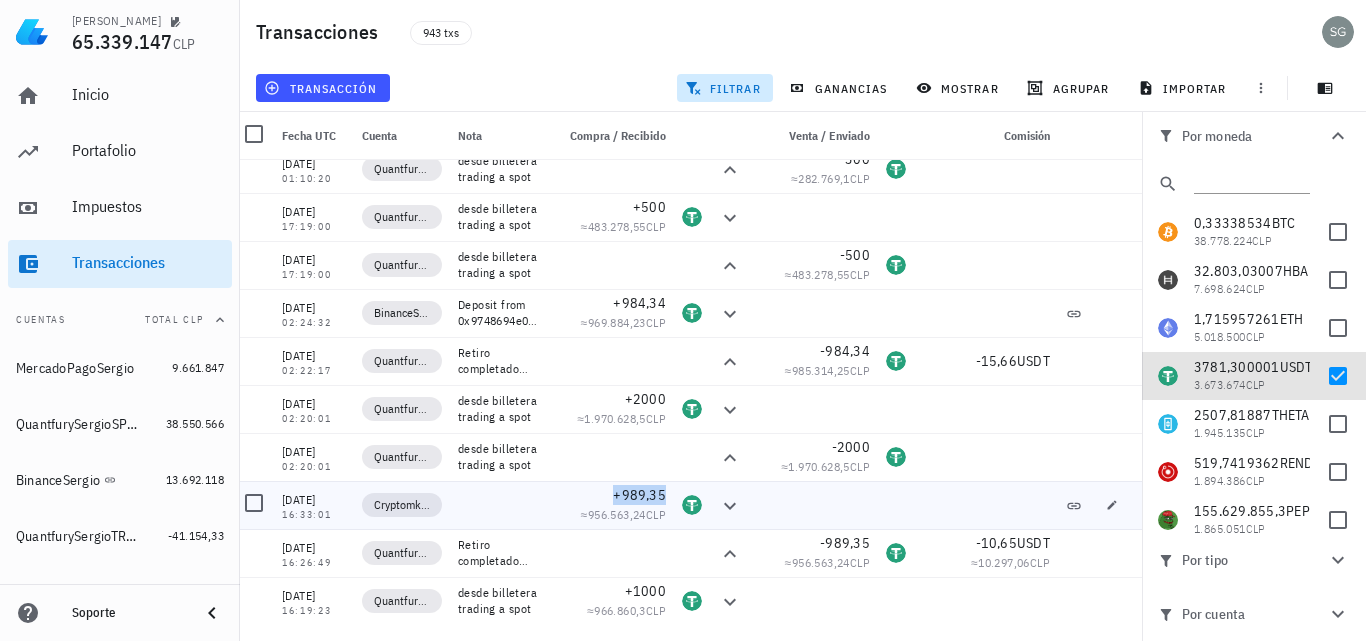 click on "+989,35" at bounding box center (639, 495) 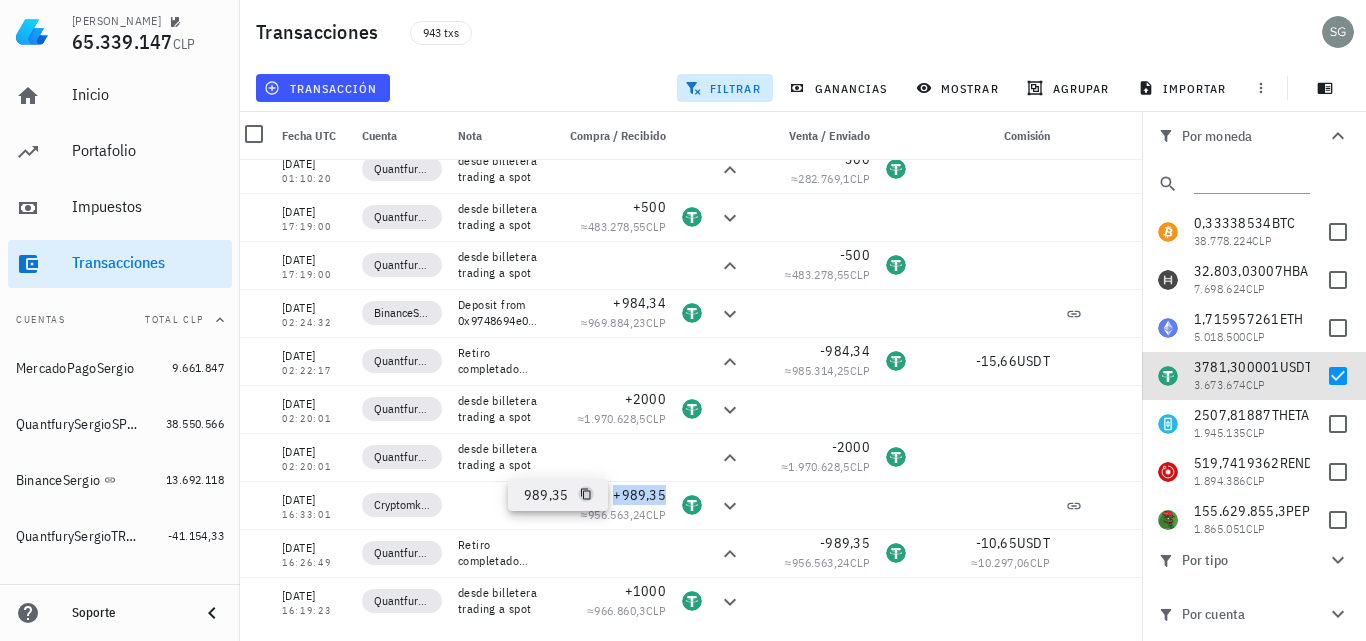 click 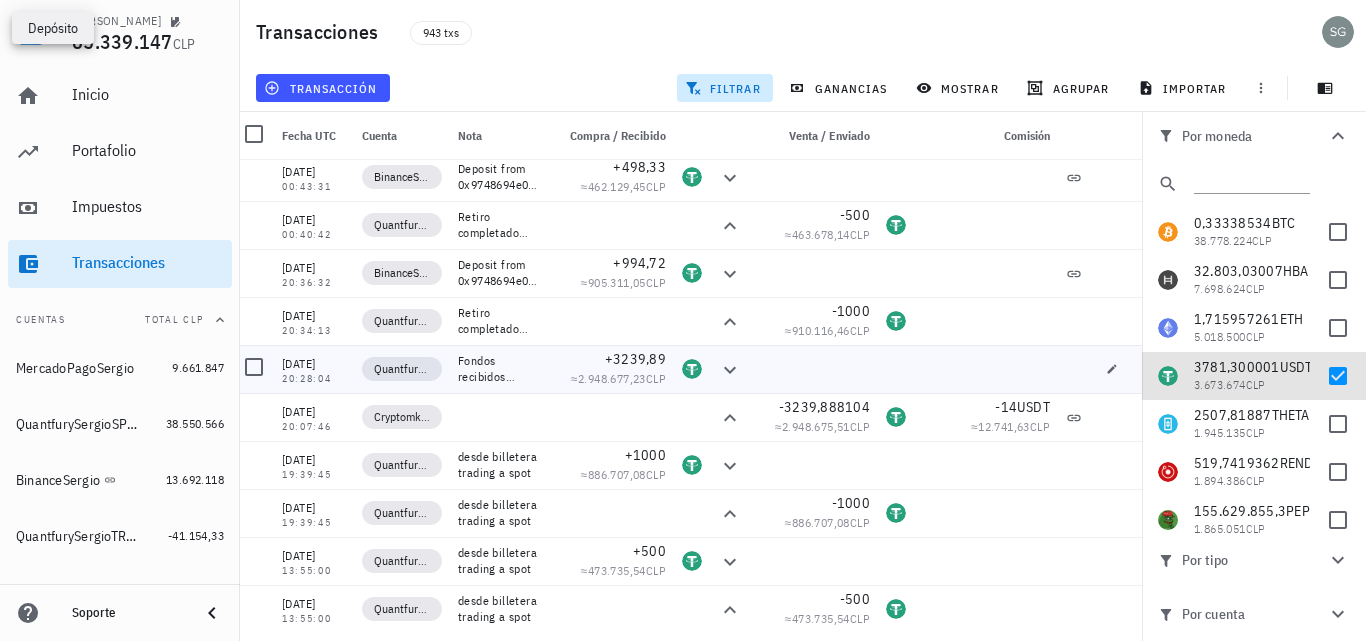 scroll, scrollTop: 483, scrollLeft: 0, axis: vertical 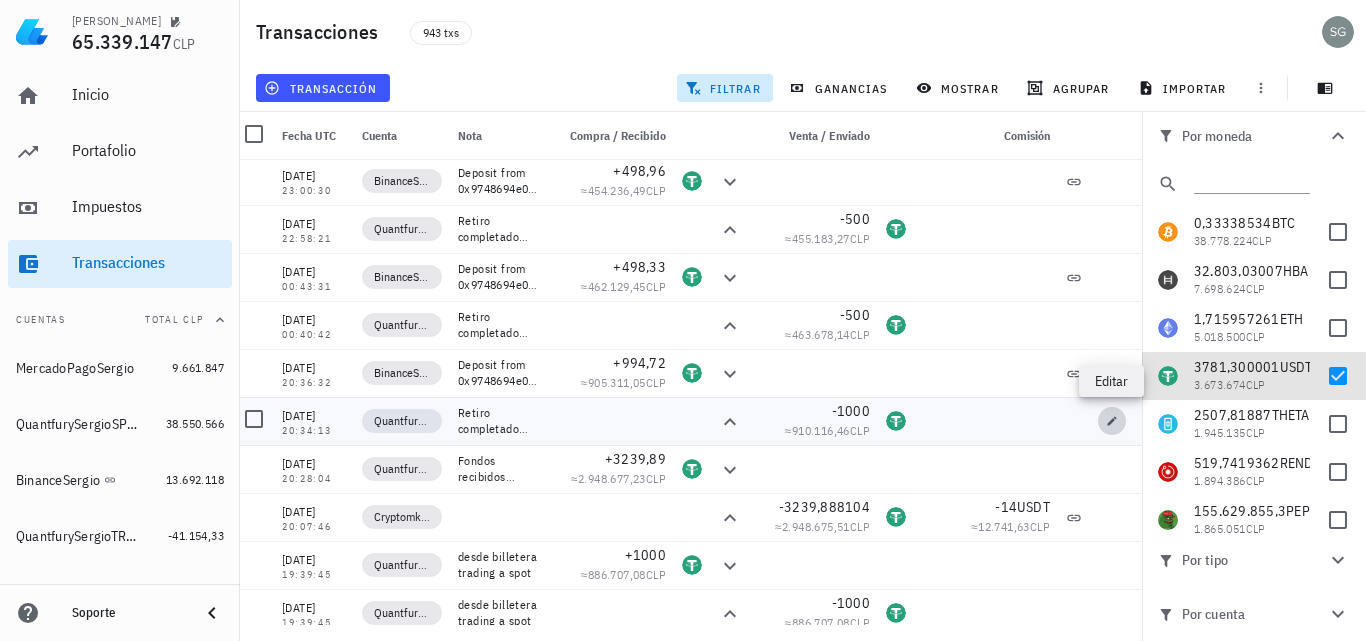 click 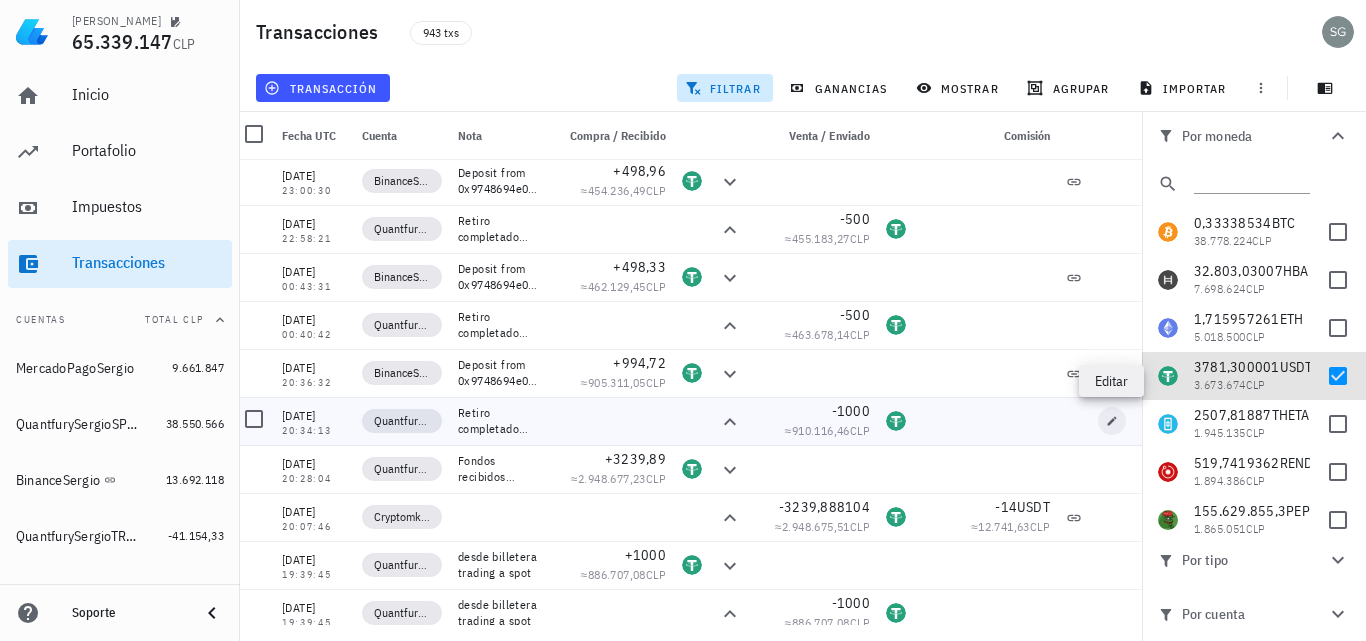 type on "2024-06-07" 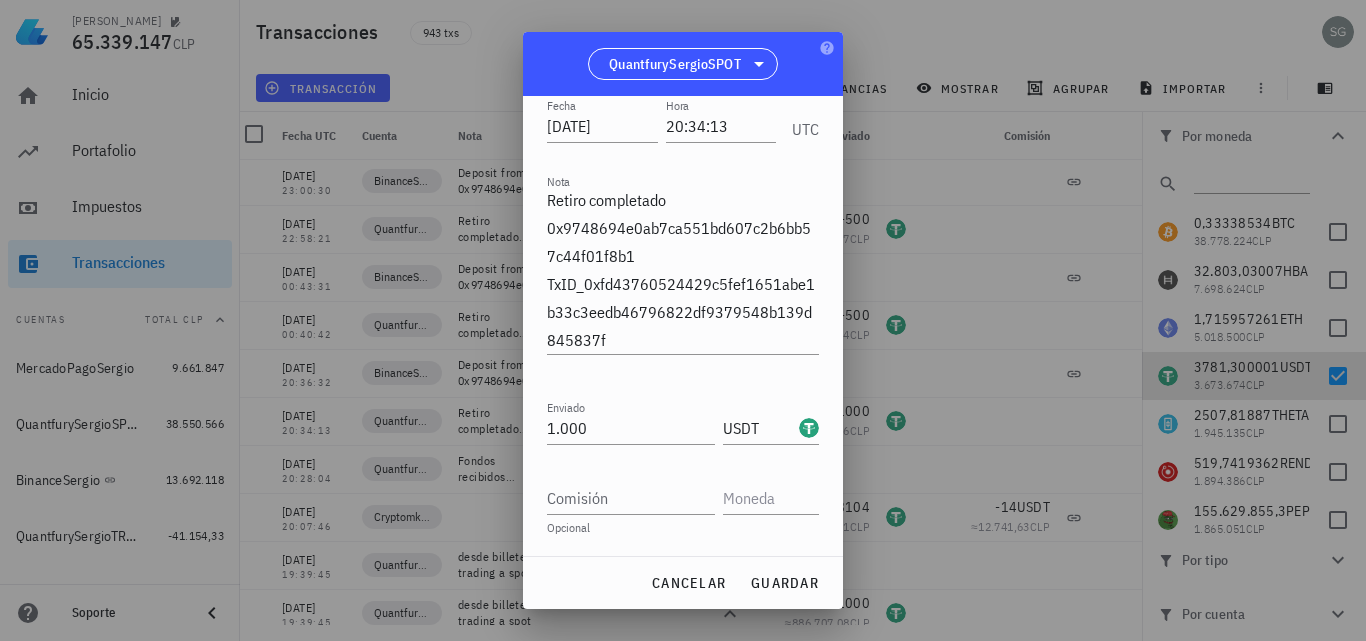 scroll, scrollTop: 0, scrollLeft: 0, axis: both 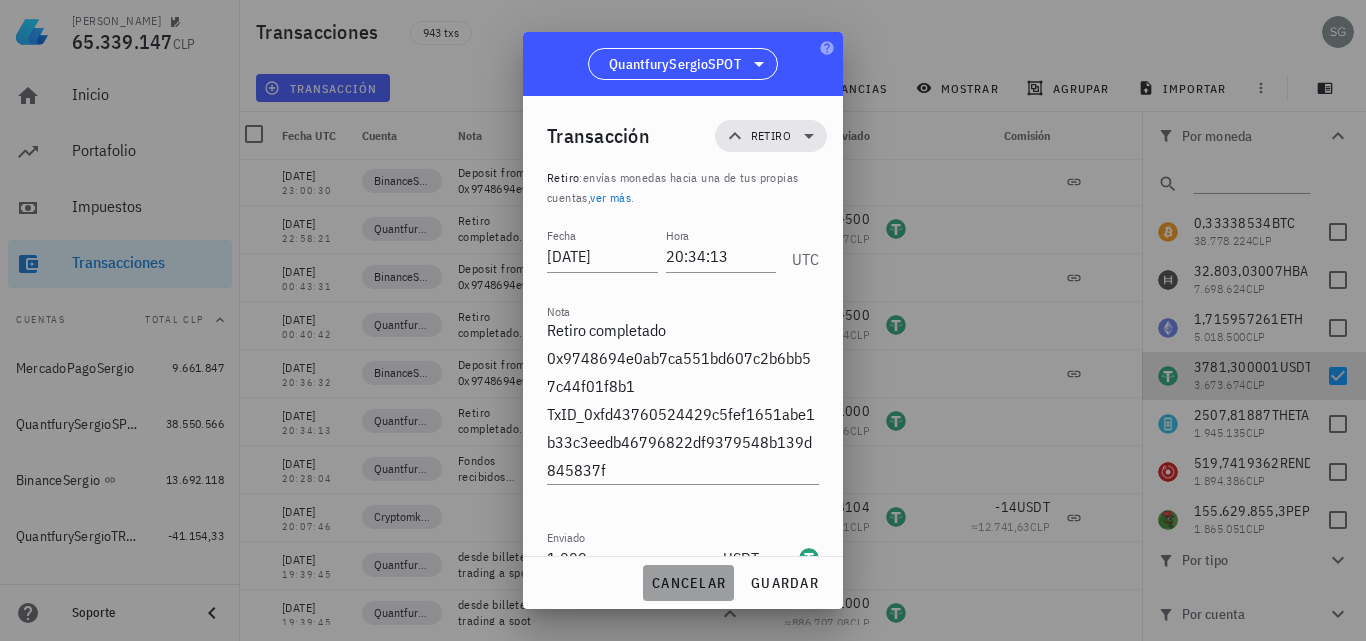 click on "cancelar" at bounding box center (688, 583) 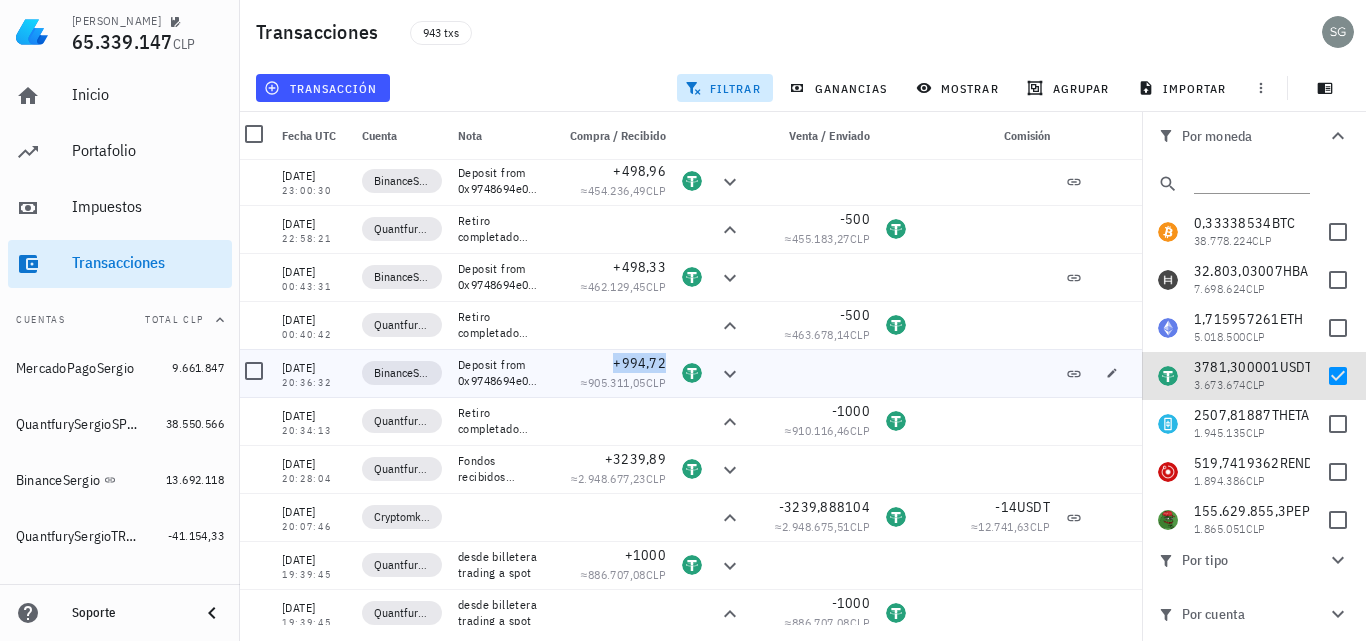 click on "+994,72" at bounding box center [639, 363] 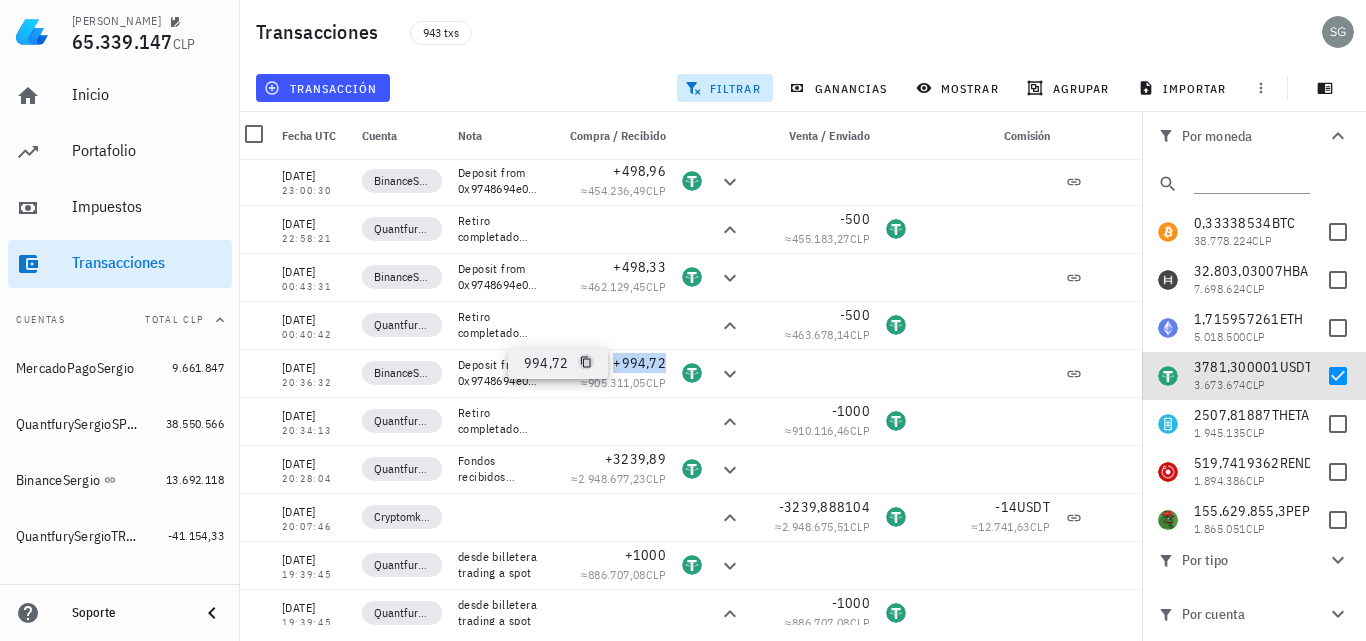 click 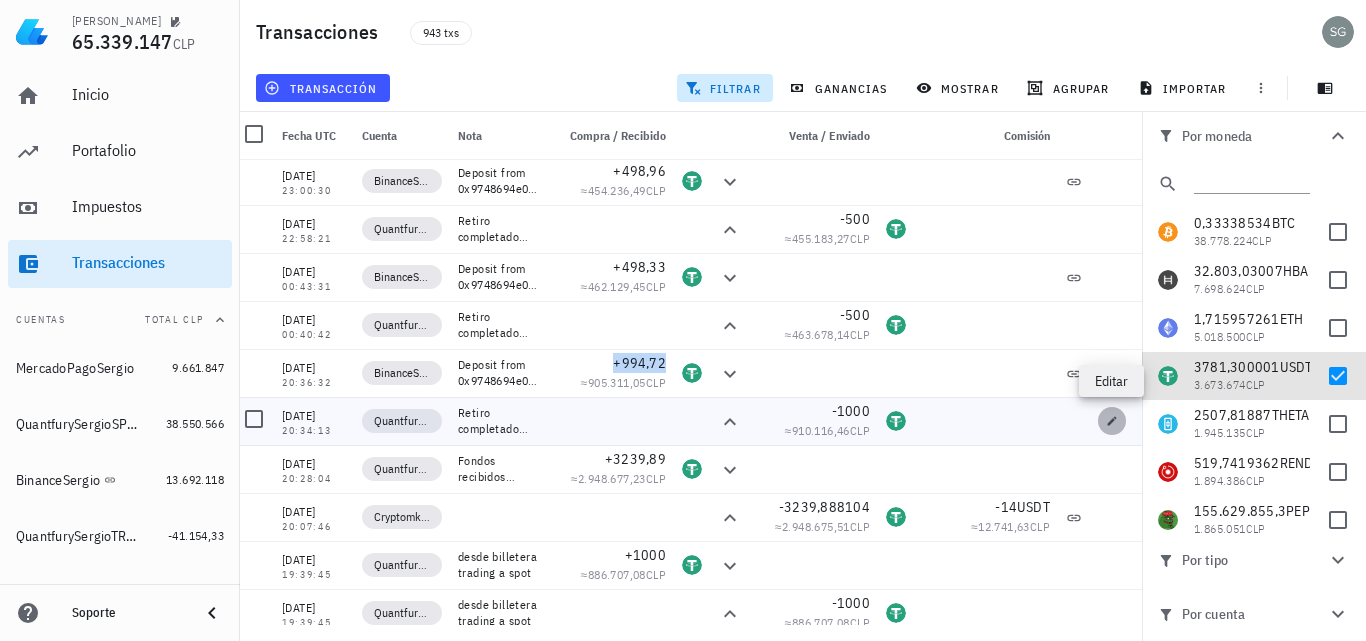click at bounding box center (1112, 421) 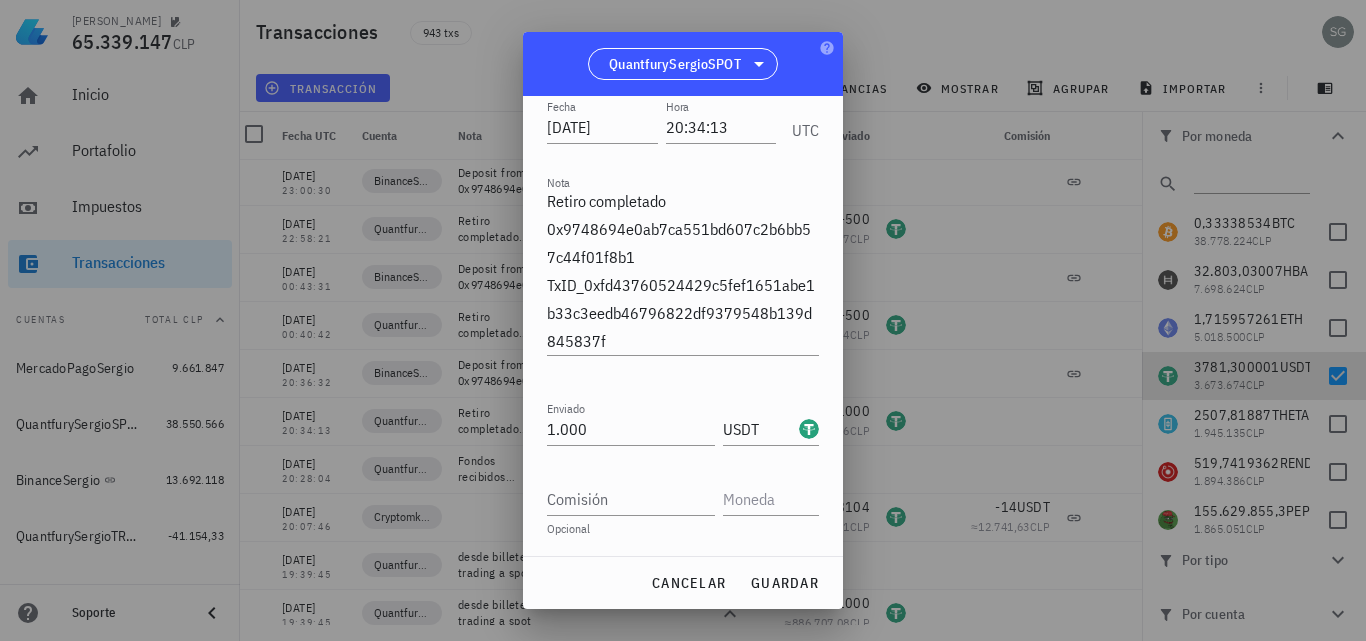 scroll, scrollTop: 130, scrollLeft: 0, axis: vertical 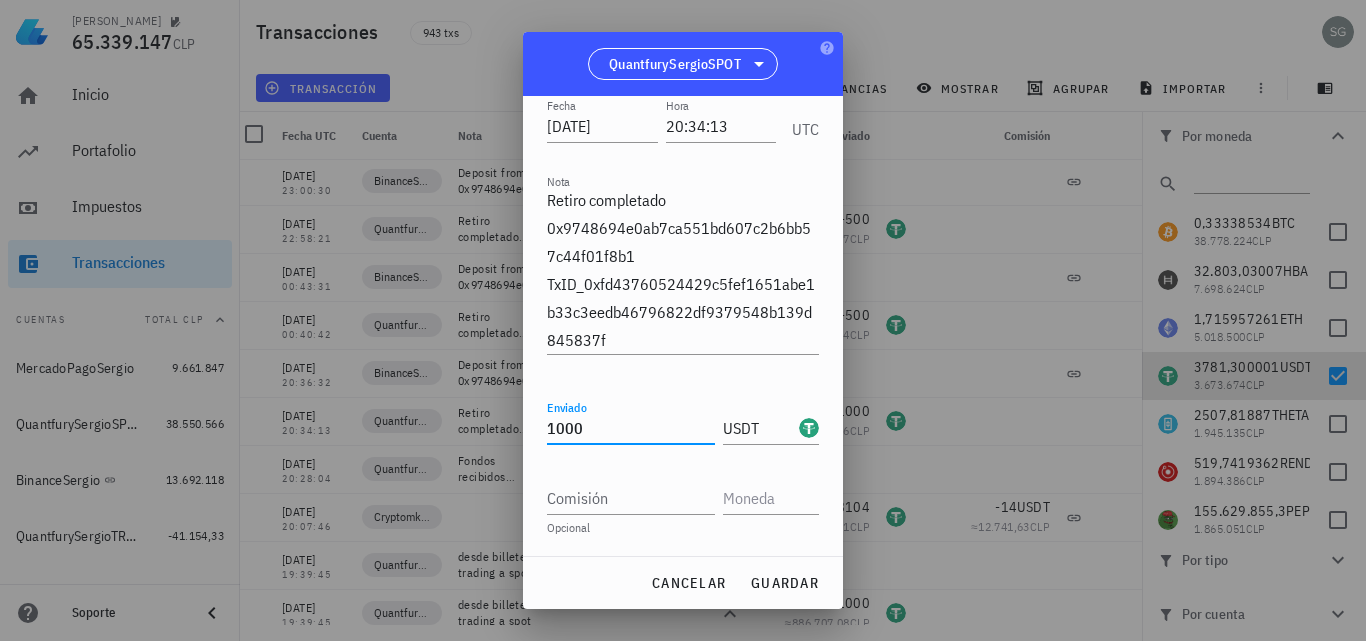 drag, startPoint x: 478, startPoint y: 413, endPoint x: 457, endPoint y: 413, distance: 21 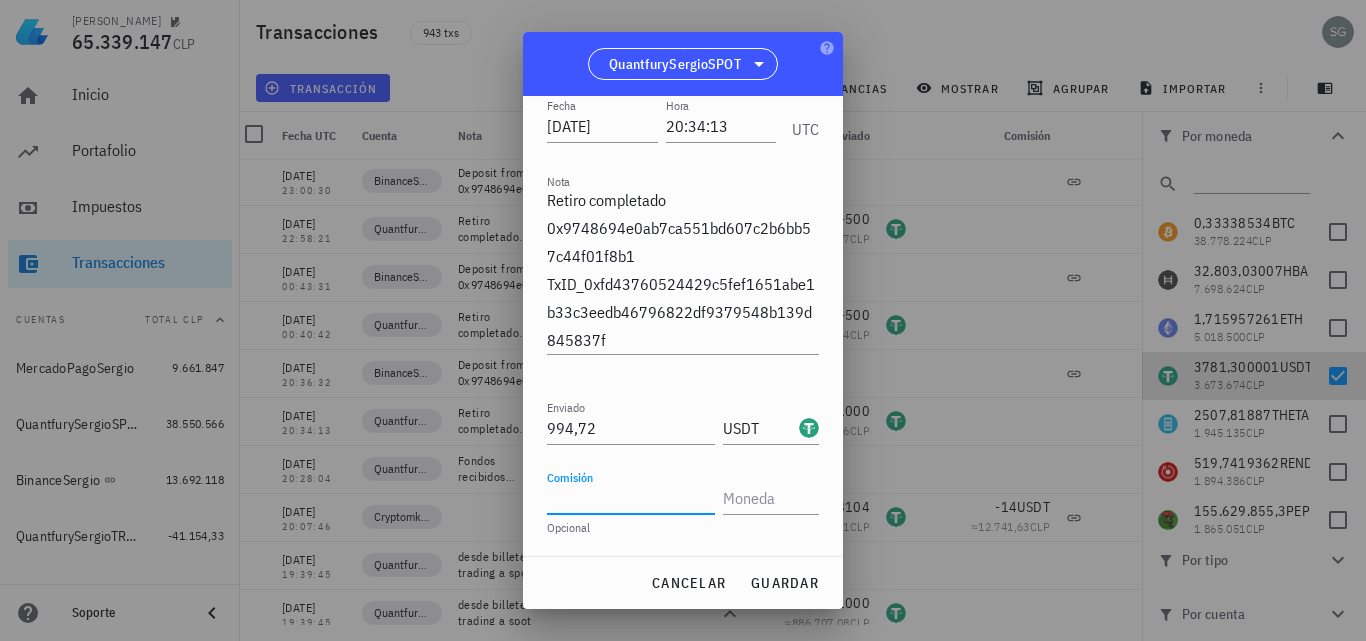 click on "Comisión" at bounding box center [631, 498] 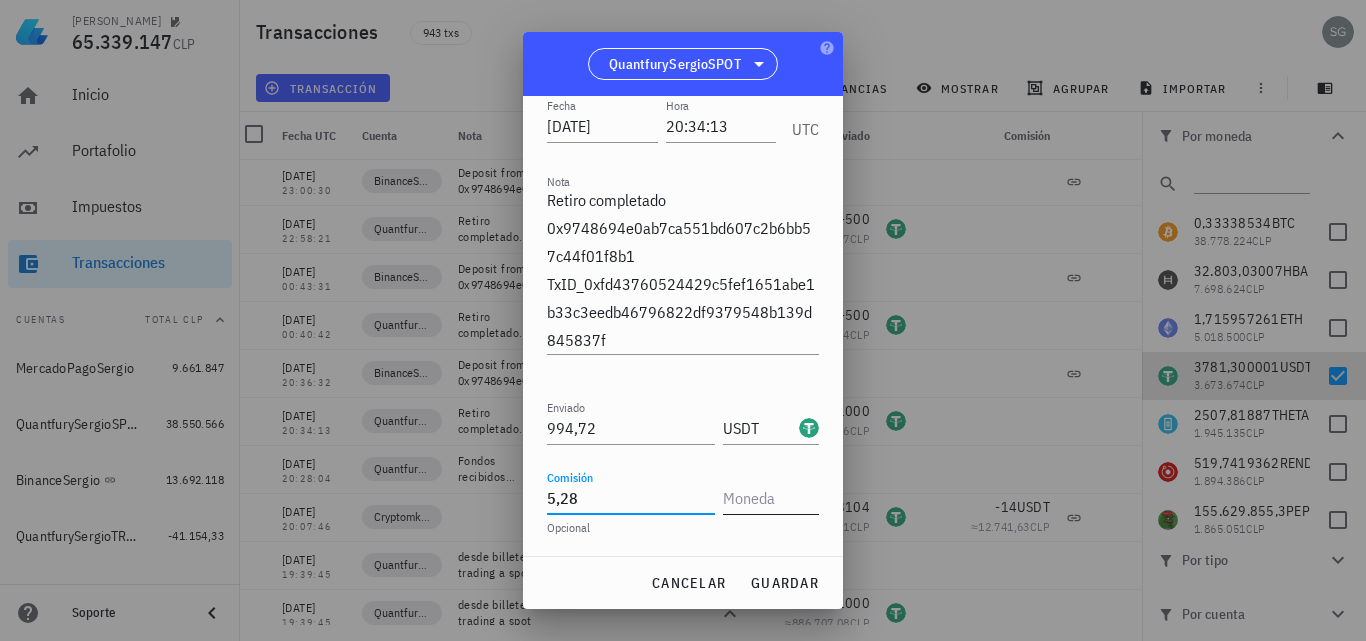 type on "5,28" 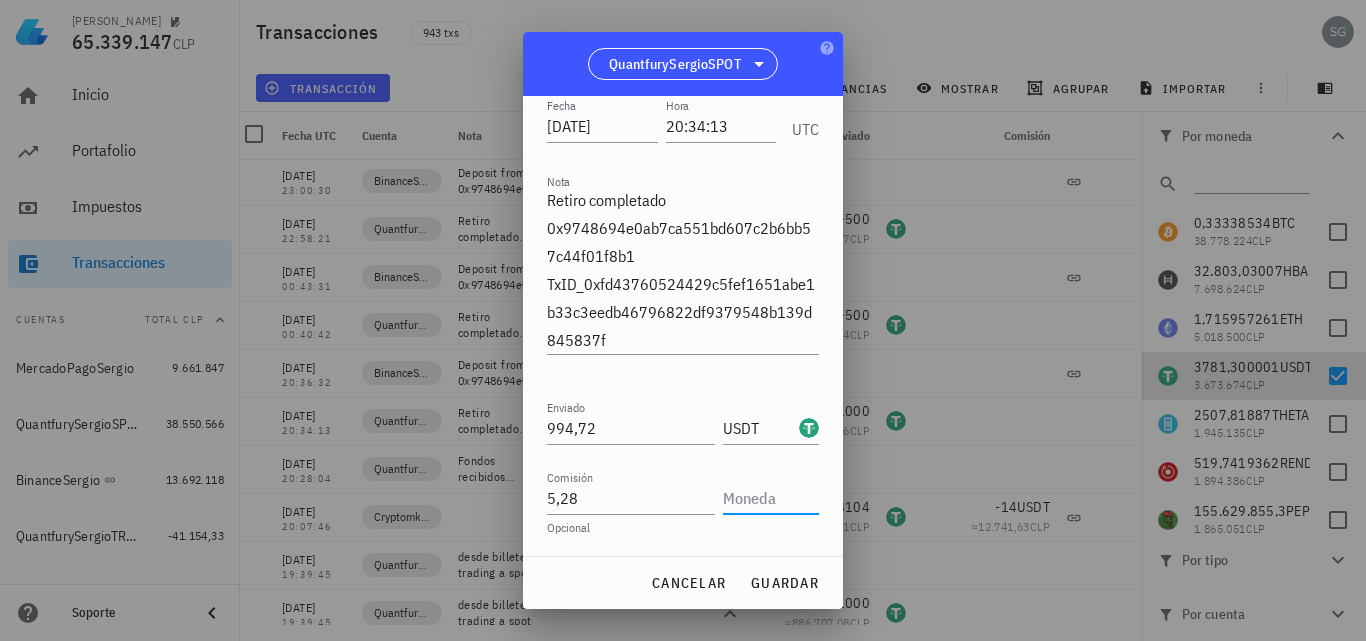 click at bounding box center (769, 498) 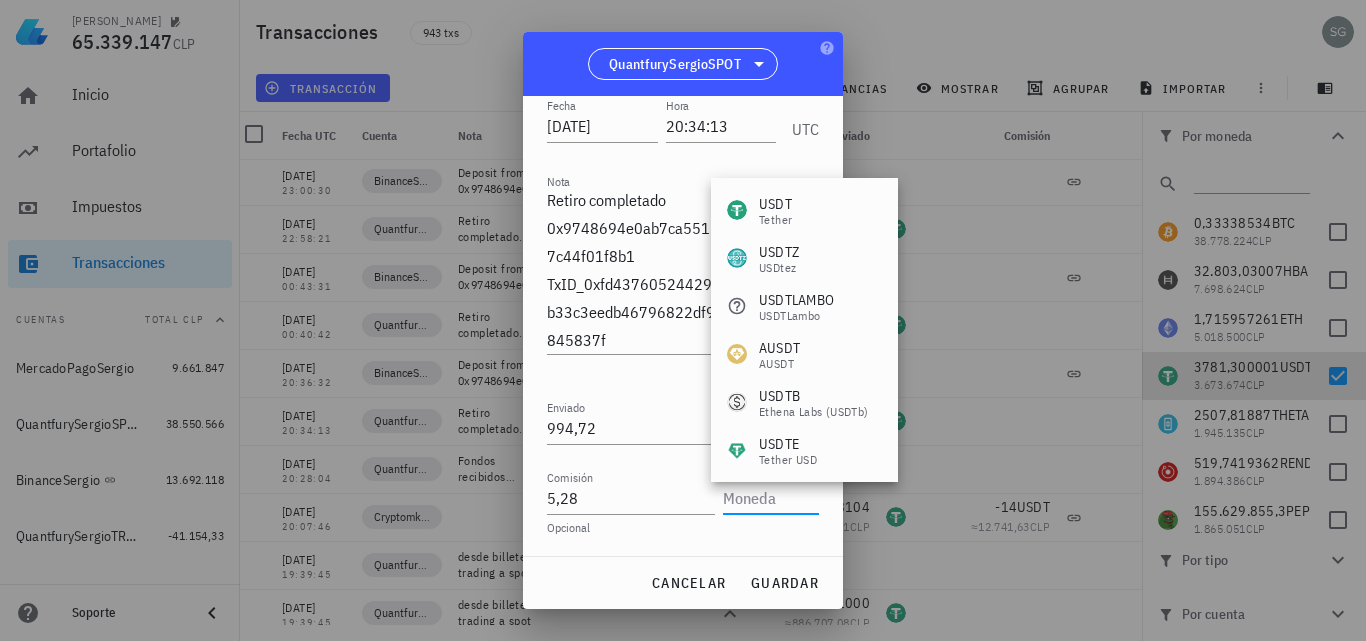 type on "y" 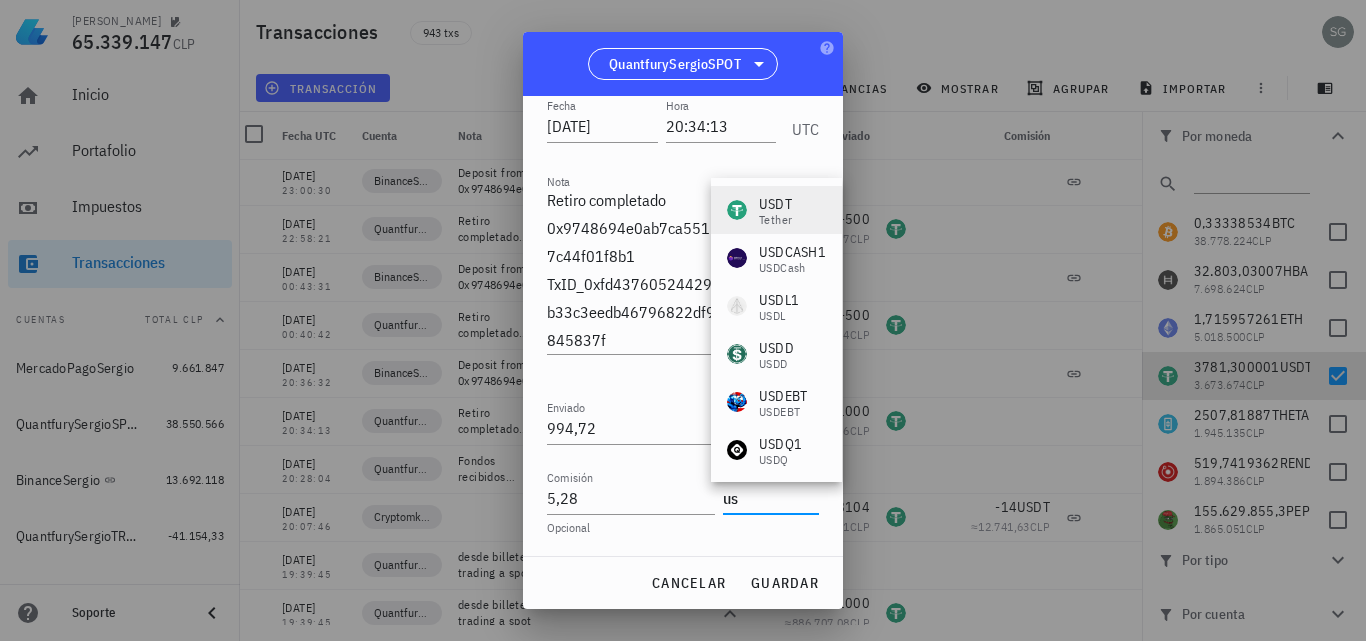 click on "USDT   Tether" at bounding box center (776, 210) 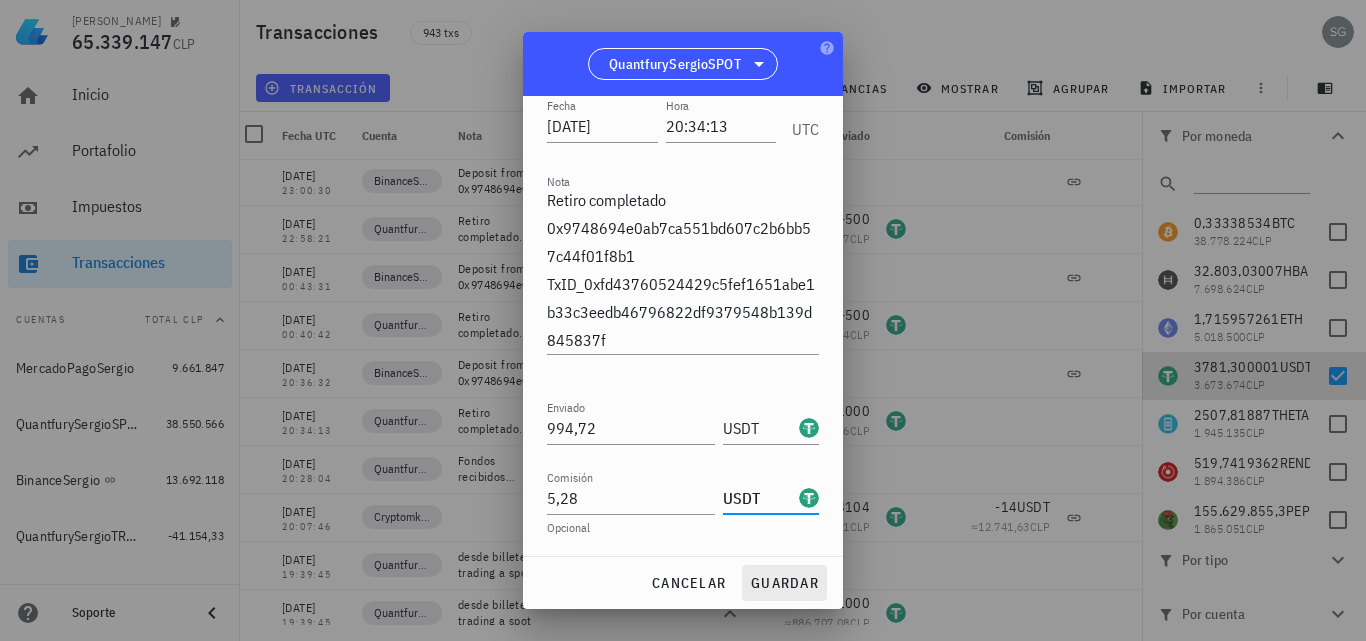 type on "USDT" 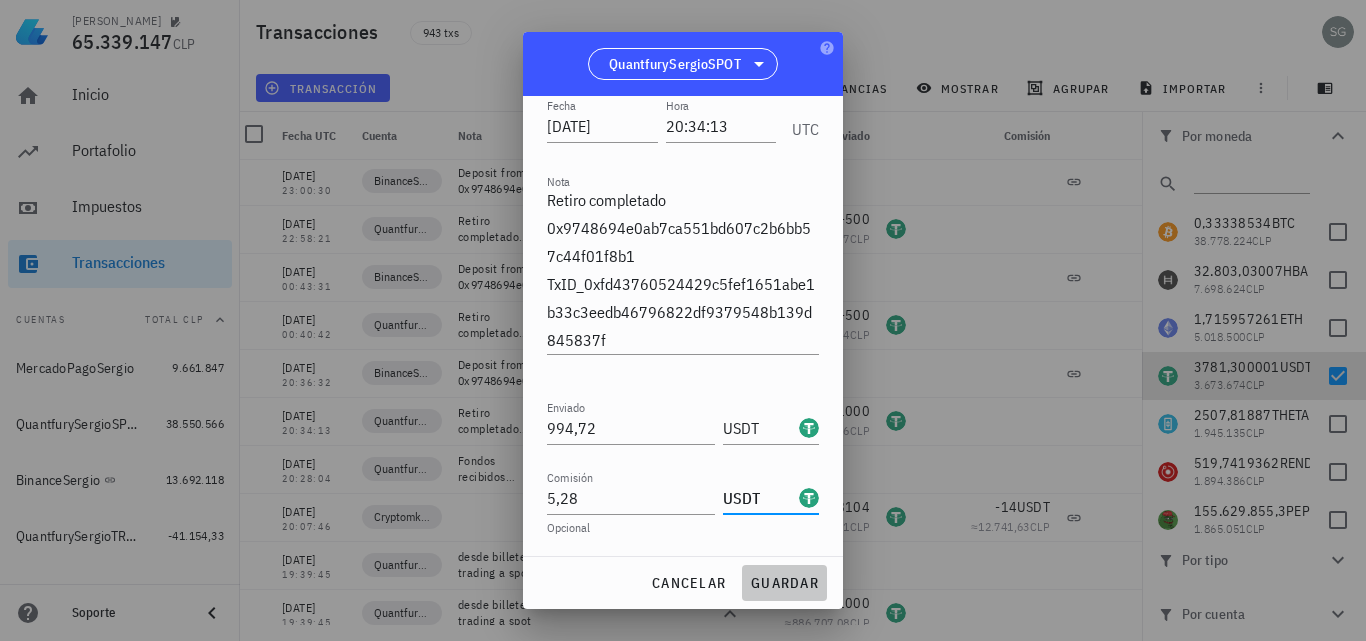 click on "guardar" at bounding box center (784, 583) 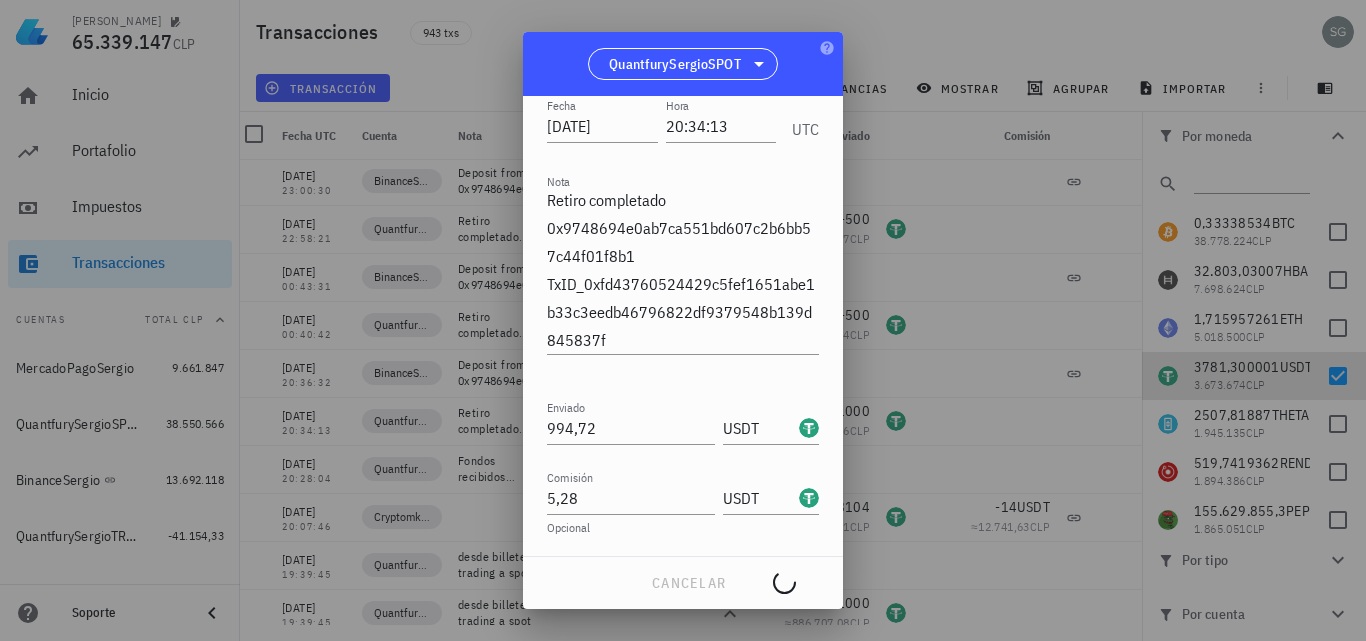 type on "1.000" 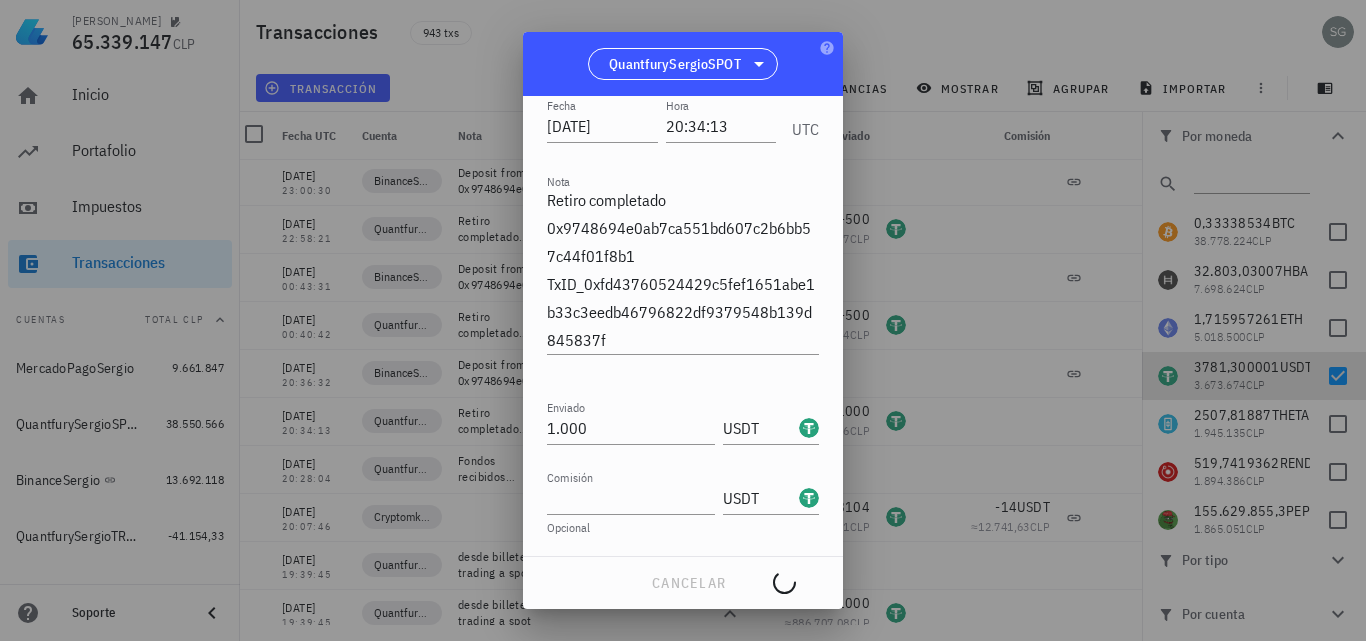 type 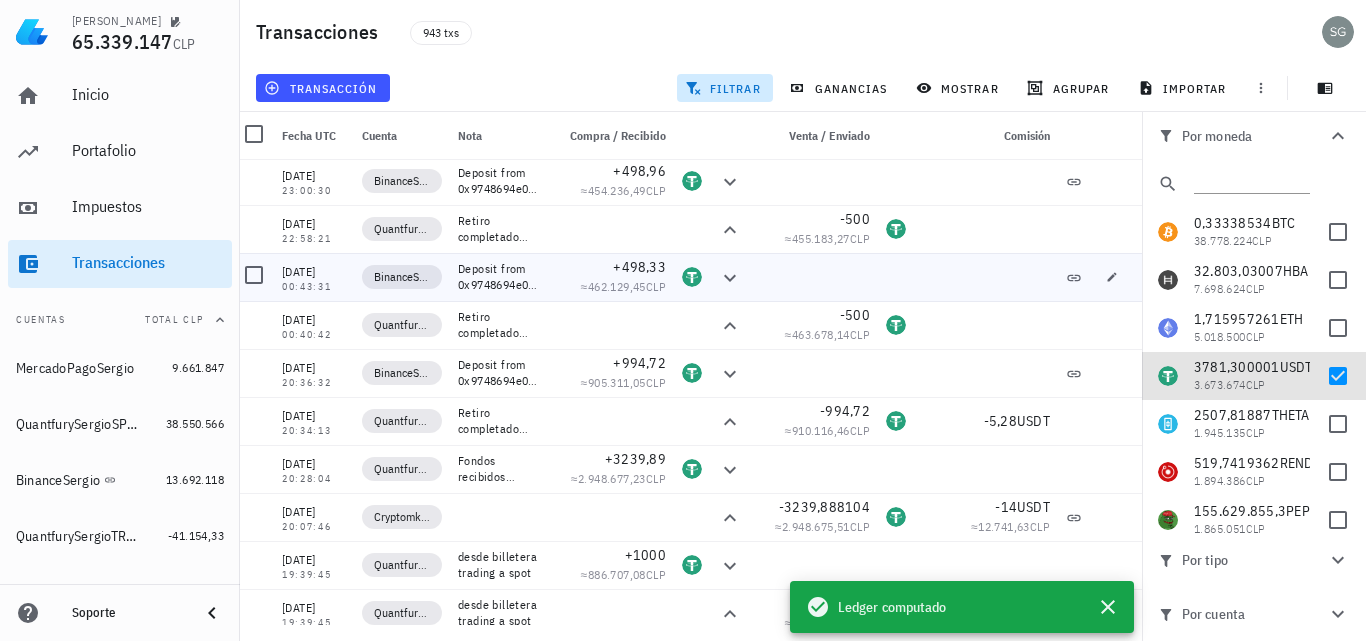 scroll, scrollTop: 383, scrollLeft: 0, axis: vertical 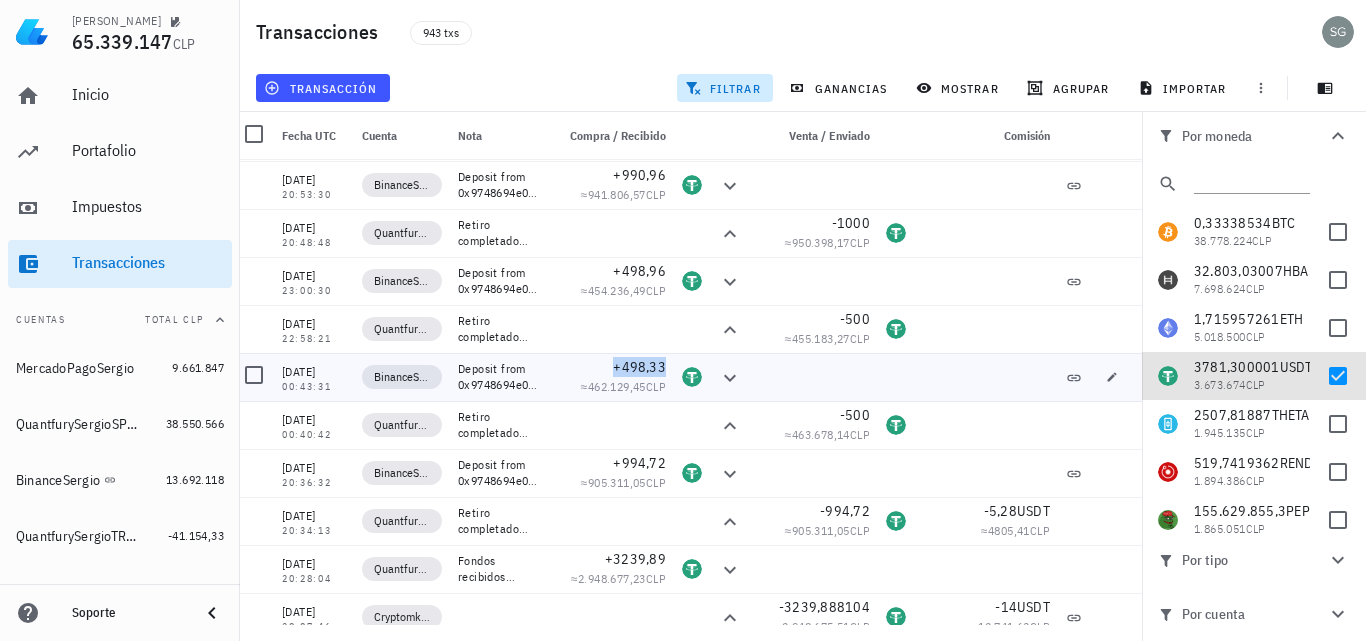 click on "+498,33" at bounding box center [639, 367] 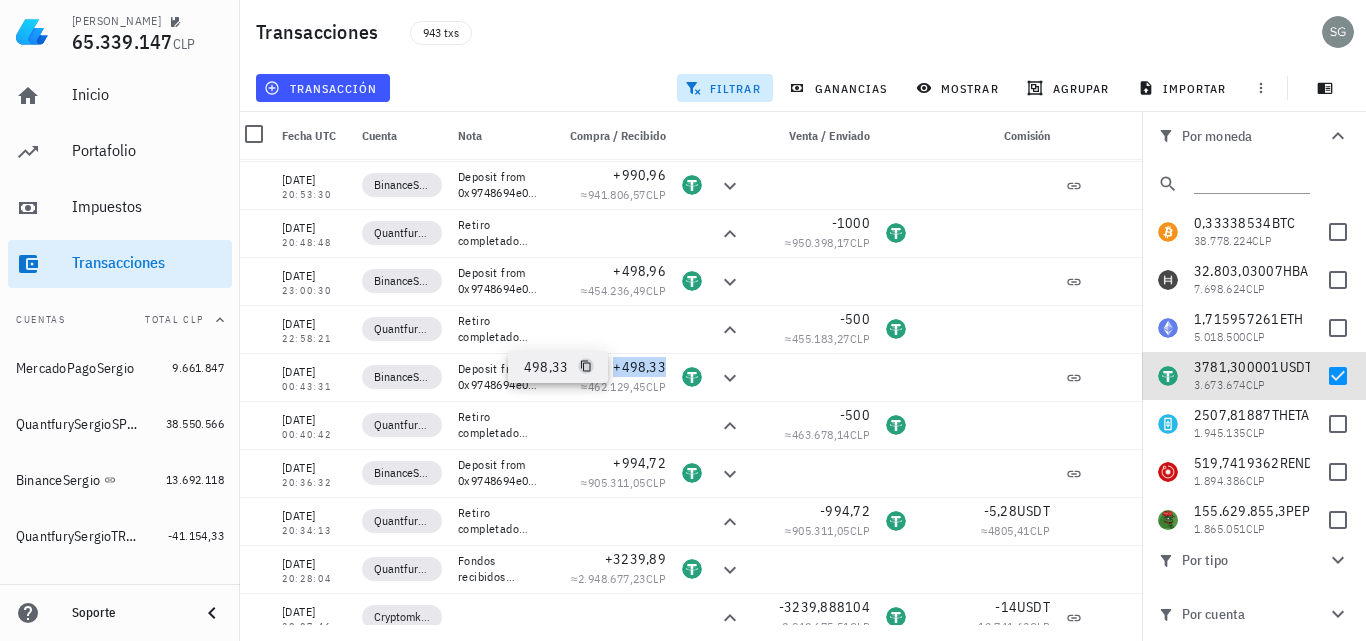 click 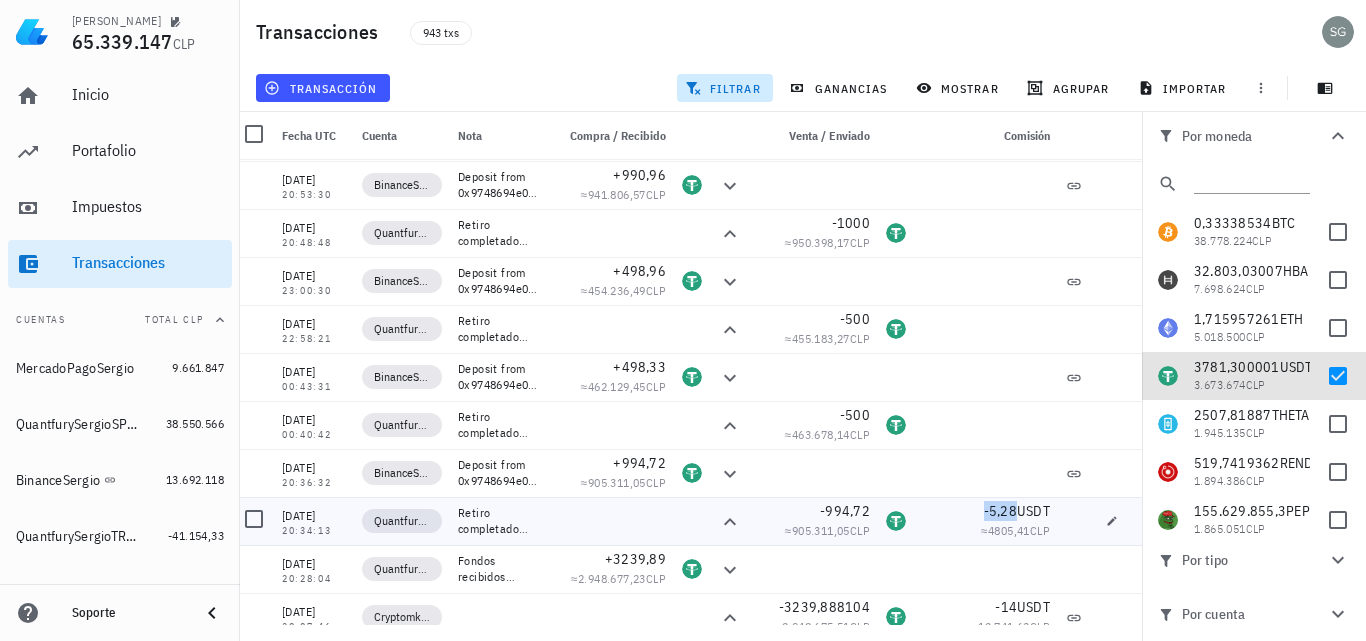 click on "-5,28" at bounding box center (1000, 511) 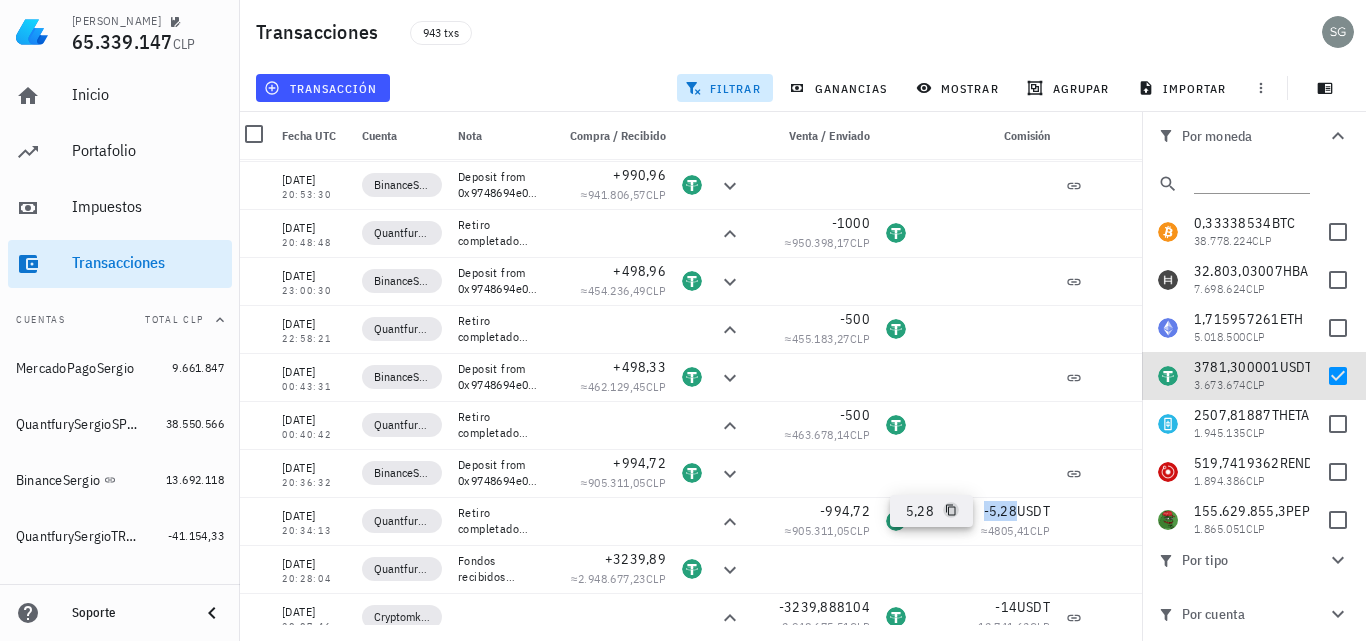 click 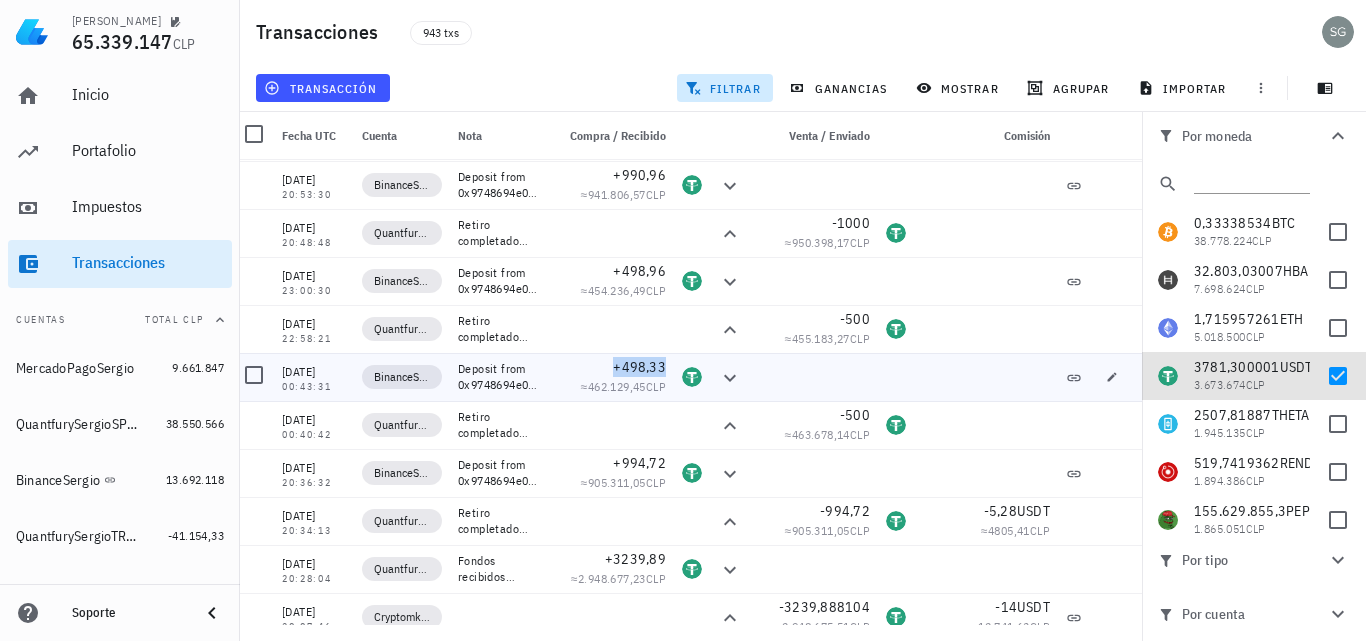 click on "+498,33" at bounding box center (639, 367) 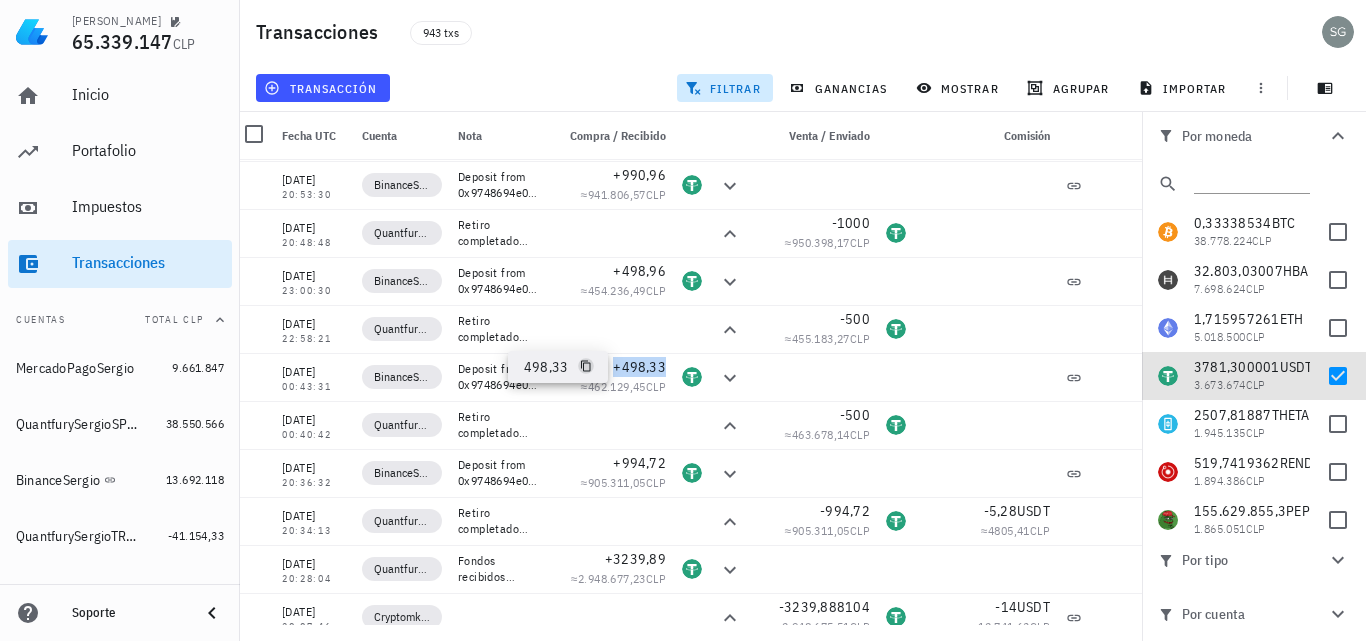 click 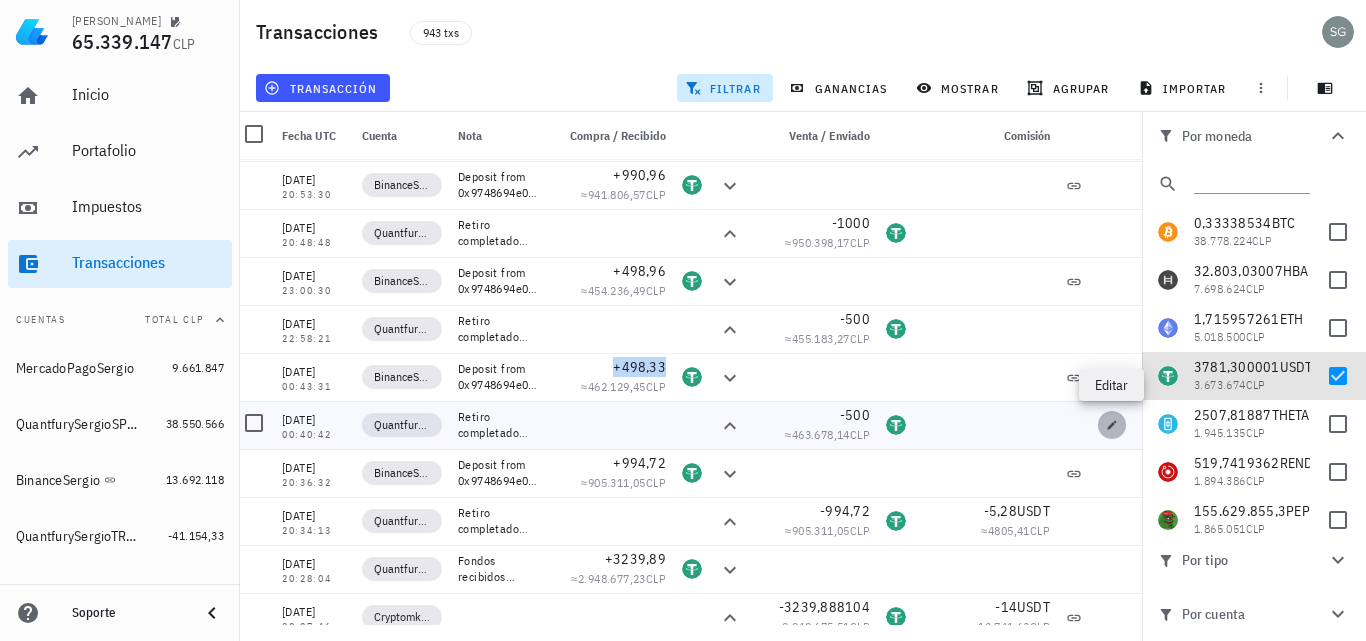 click at bounding box center (1112, 425) 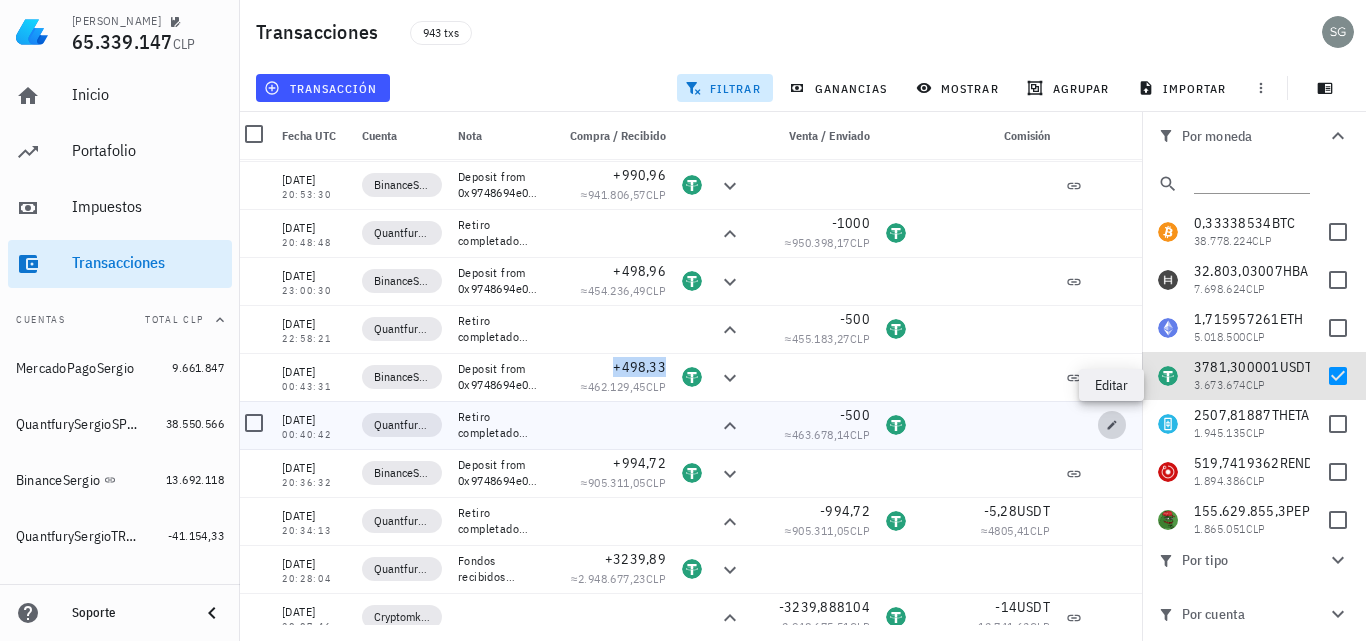 type on "2024-06-21" 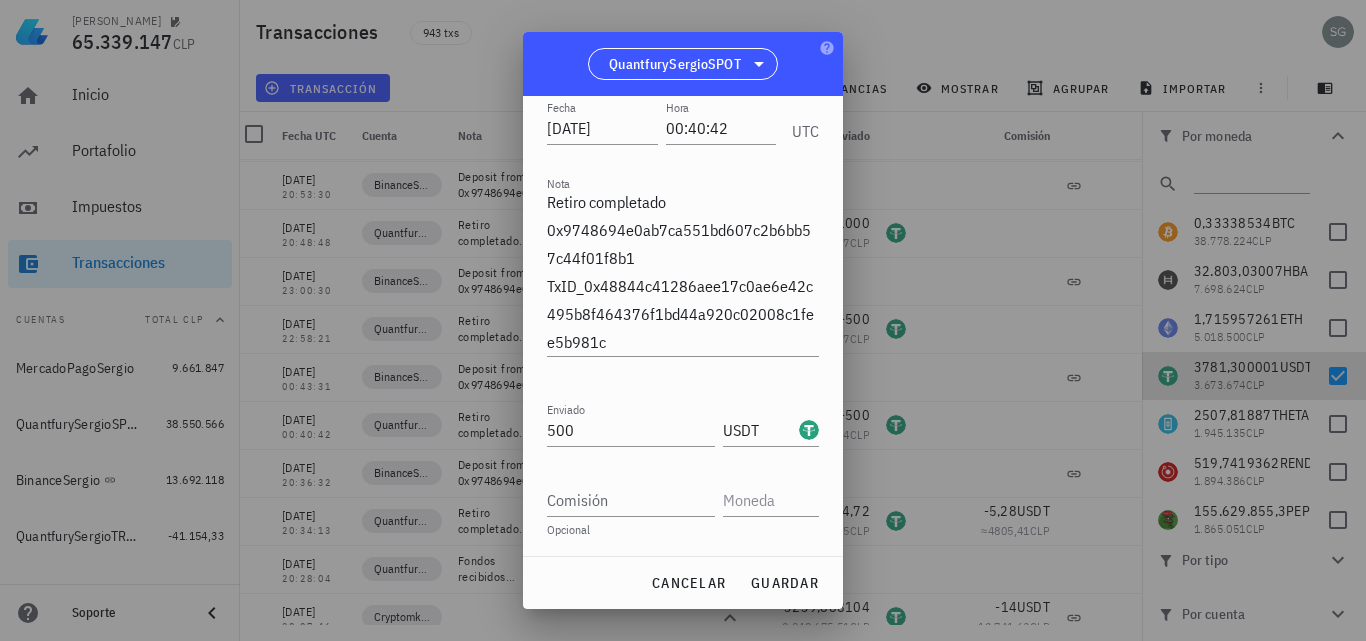 scroll, scrollTop: 130, scrollLeft: 0, axis: vertical 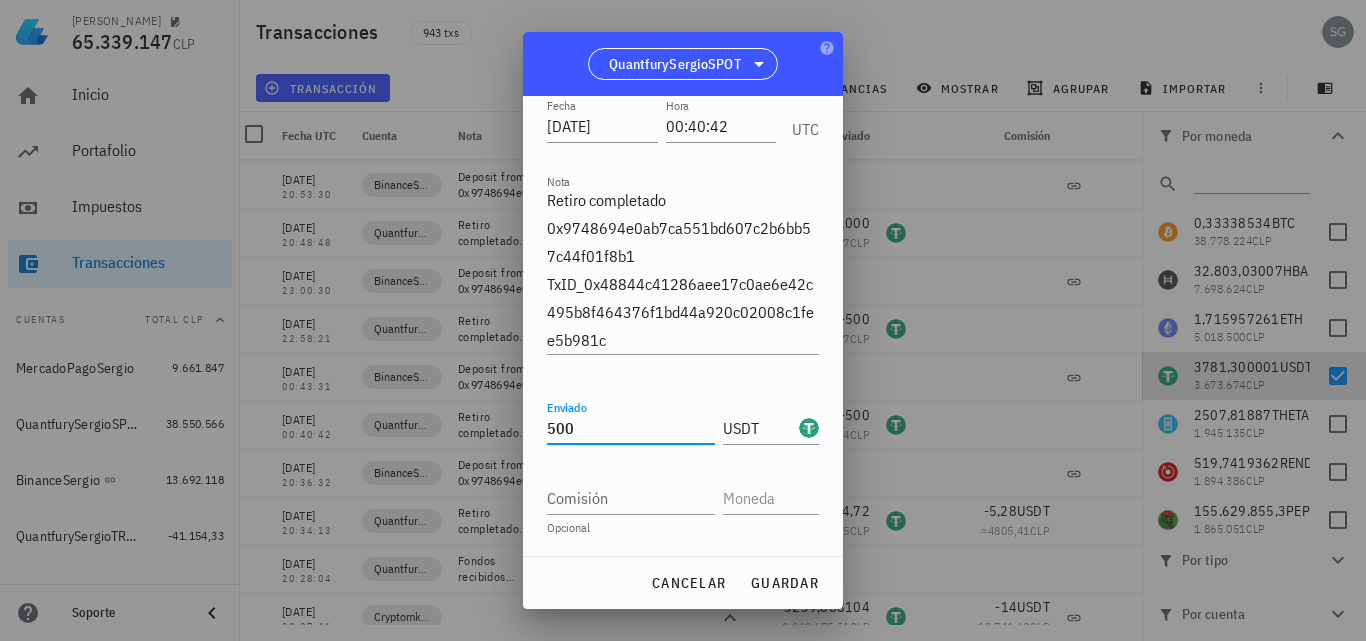 click on "500" at bounding box center [631, 428] 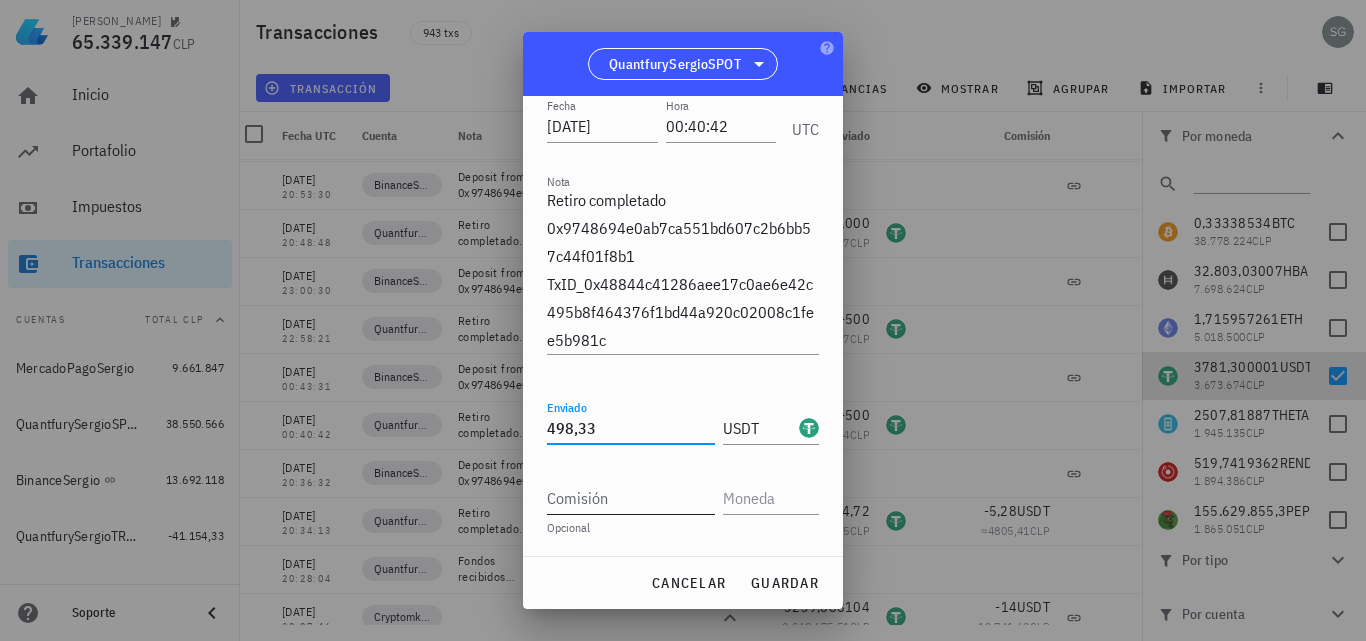 click on "Comisión" at bounding box center [631, 498] 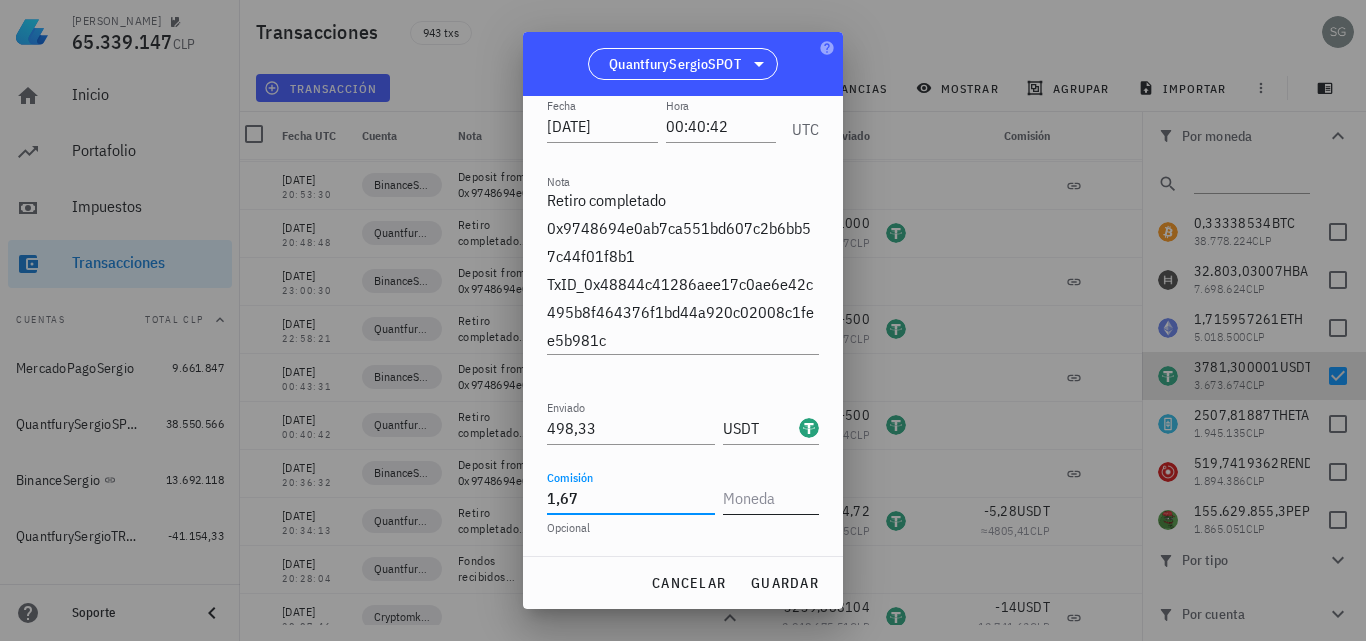 type on "1,67" 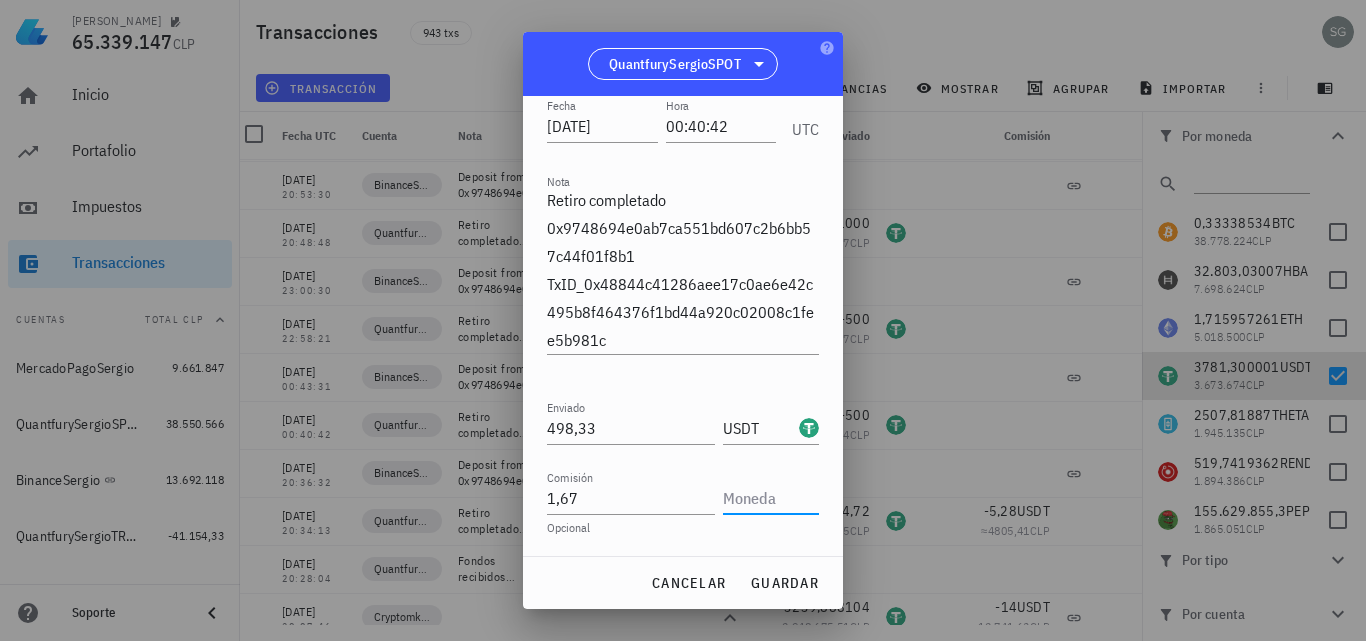 click at bounding box center [769, 498] 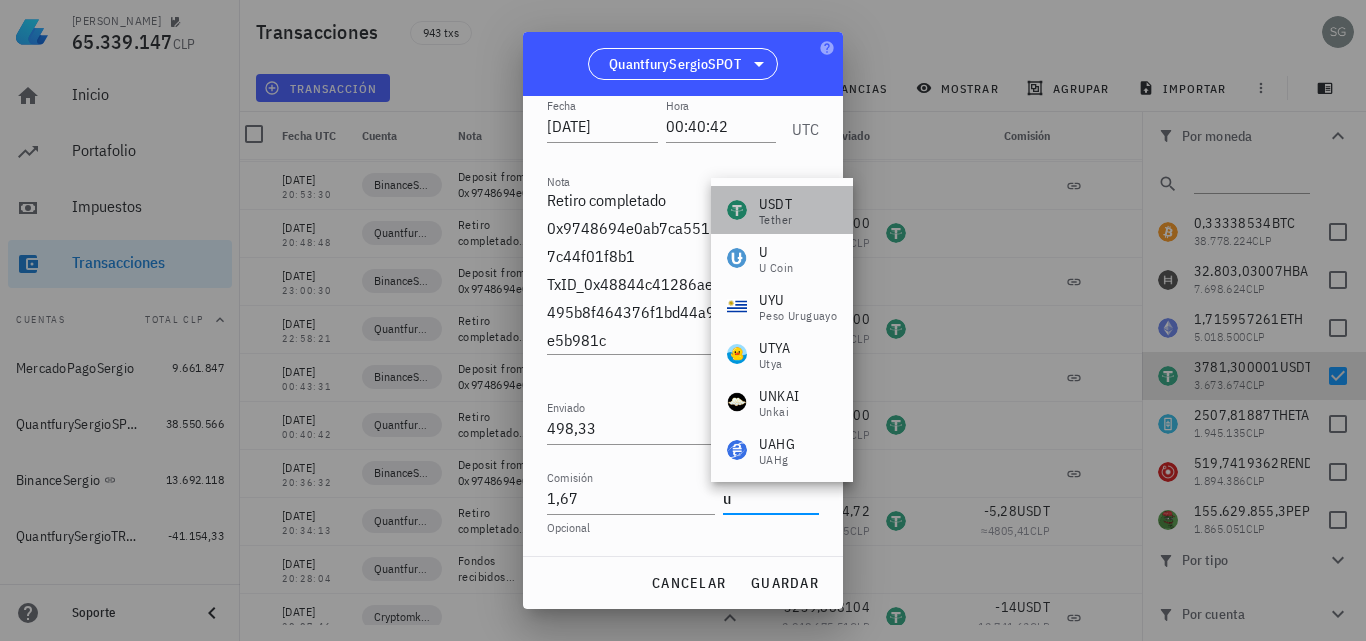 click on "USDT" at bounding box center [775, 204] 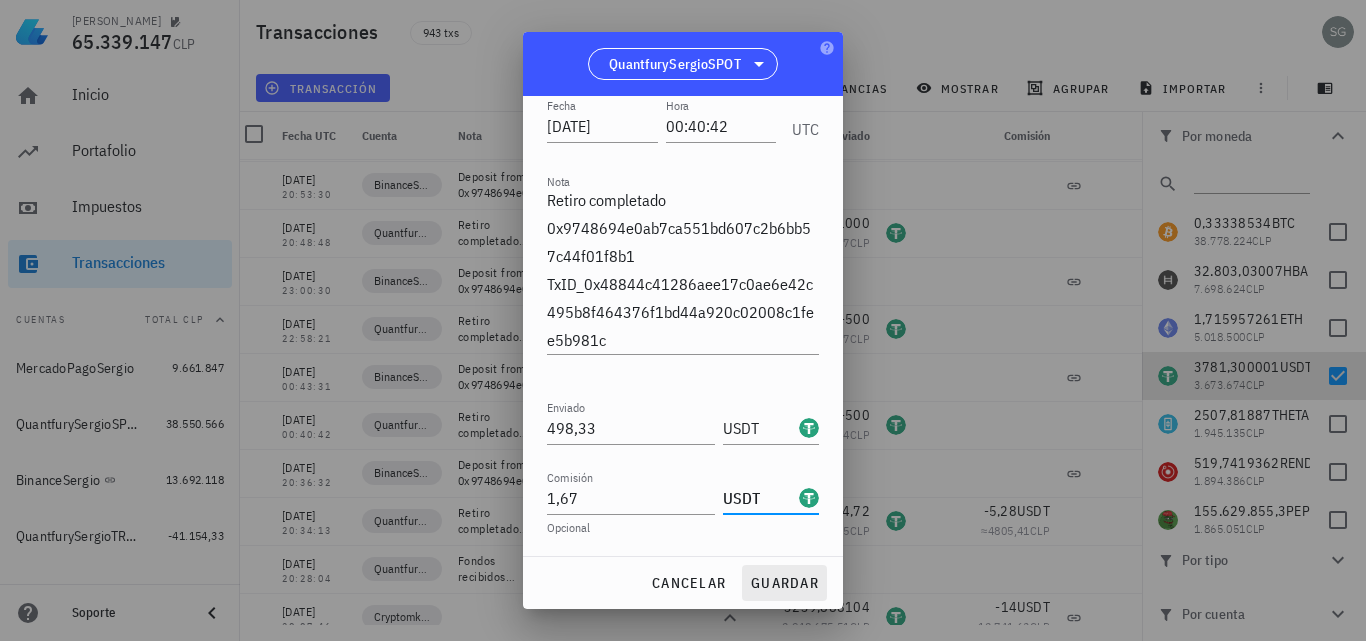 type on "USDT" 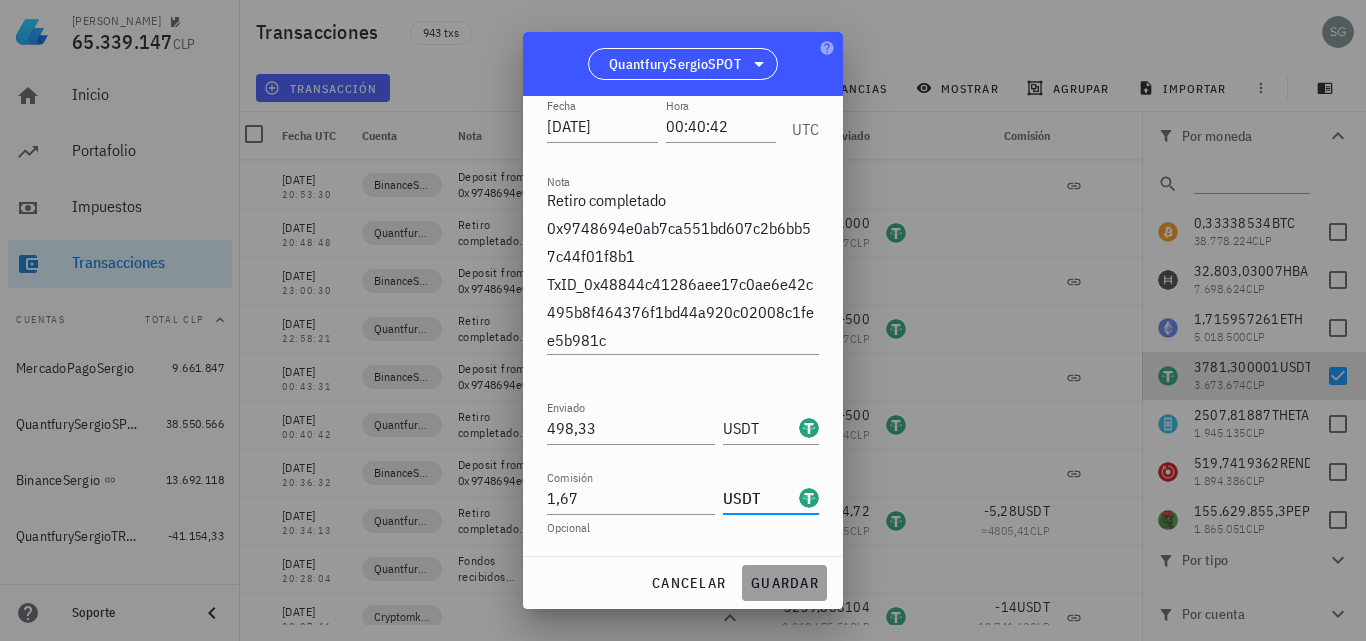 click on "guardar" at bounding box center (784, 583) 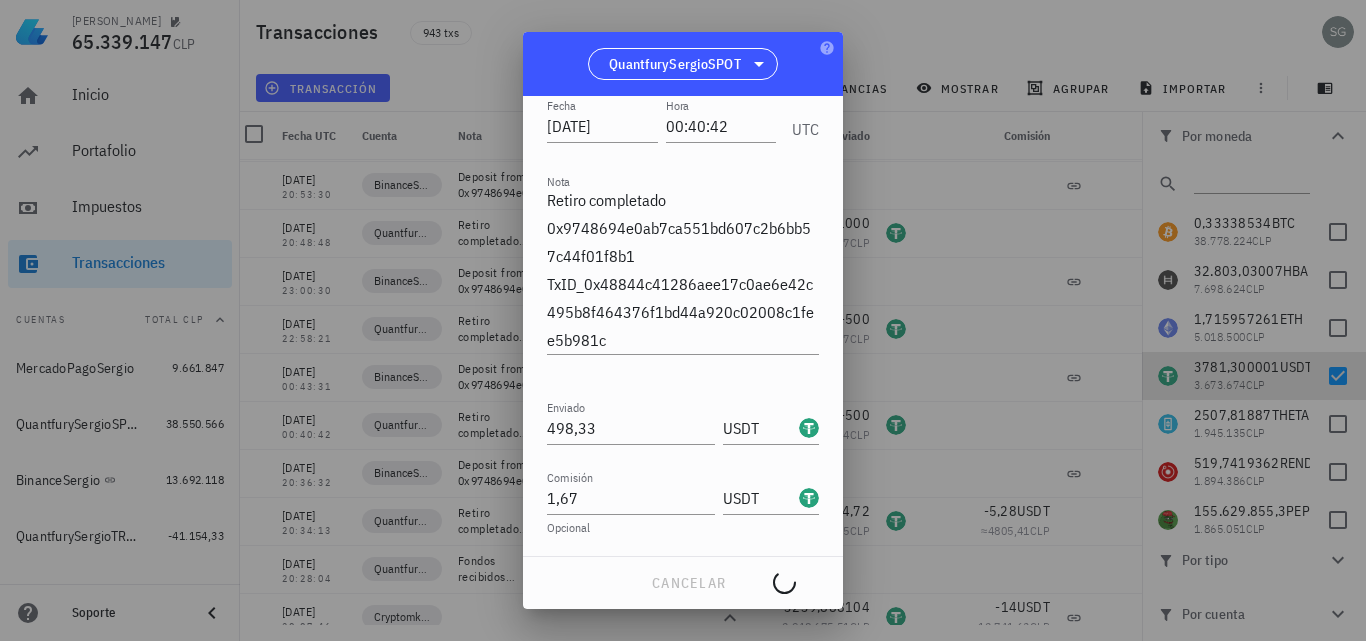 type on "500" 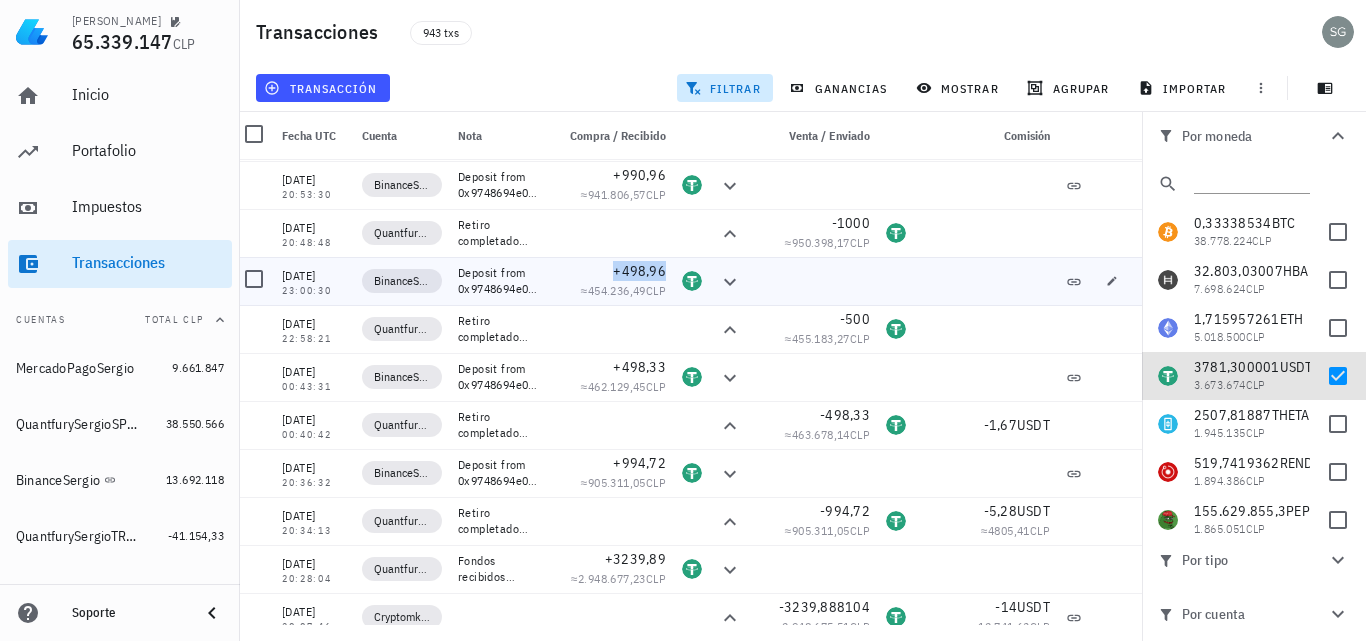 click on "+498,96" at bounding box center [639, 271] 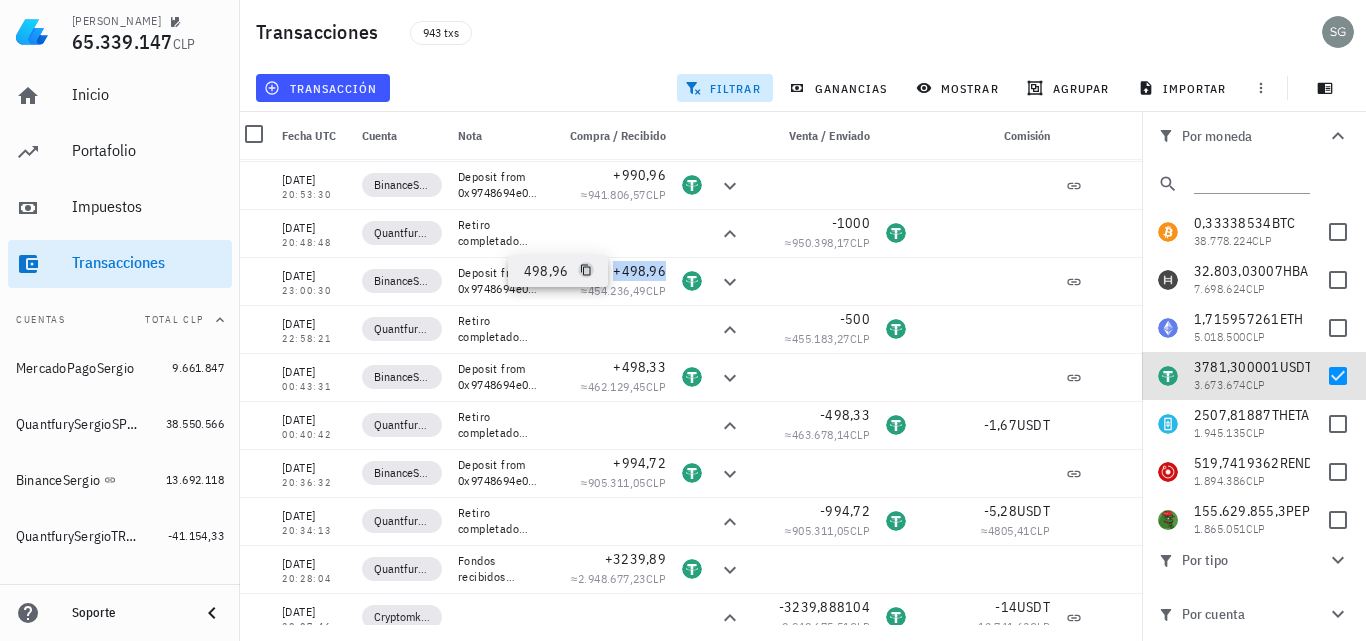 click 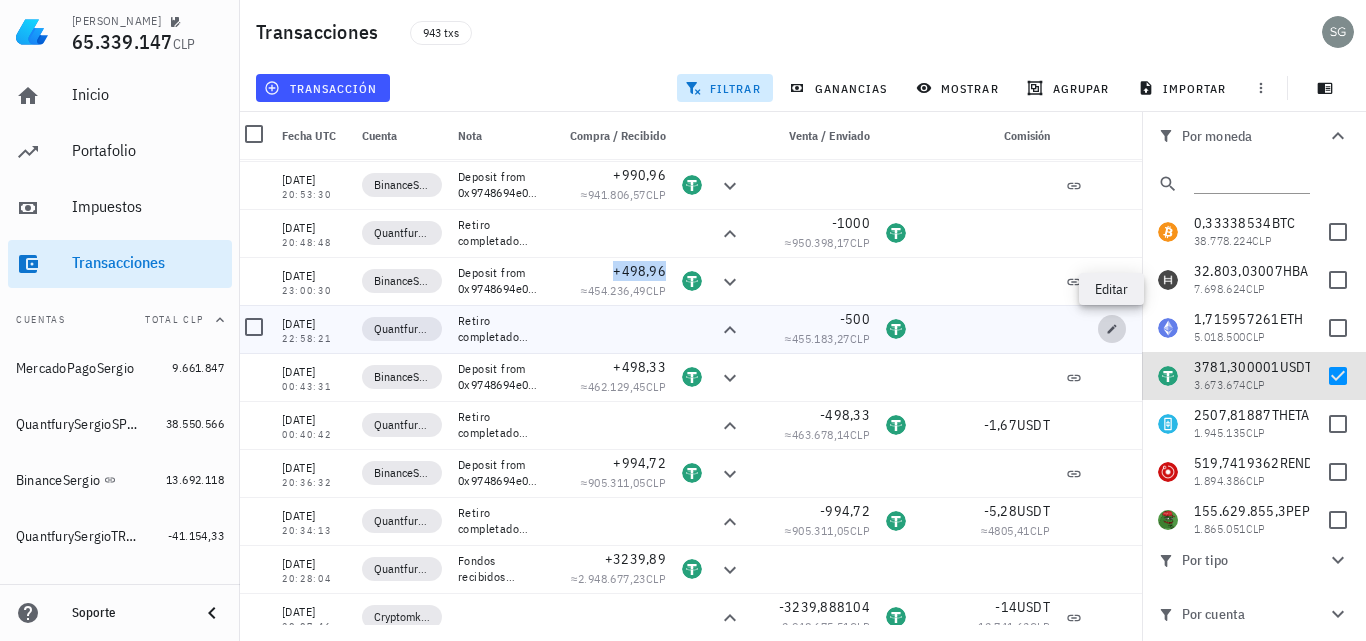 click 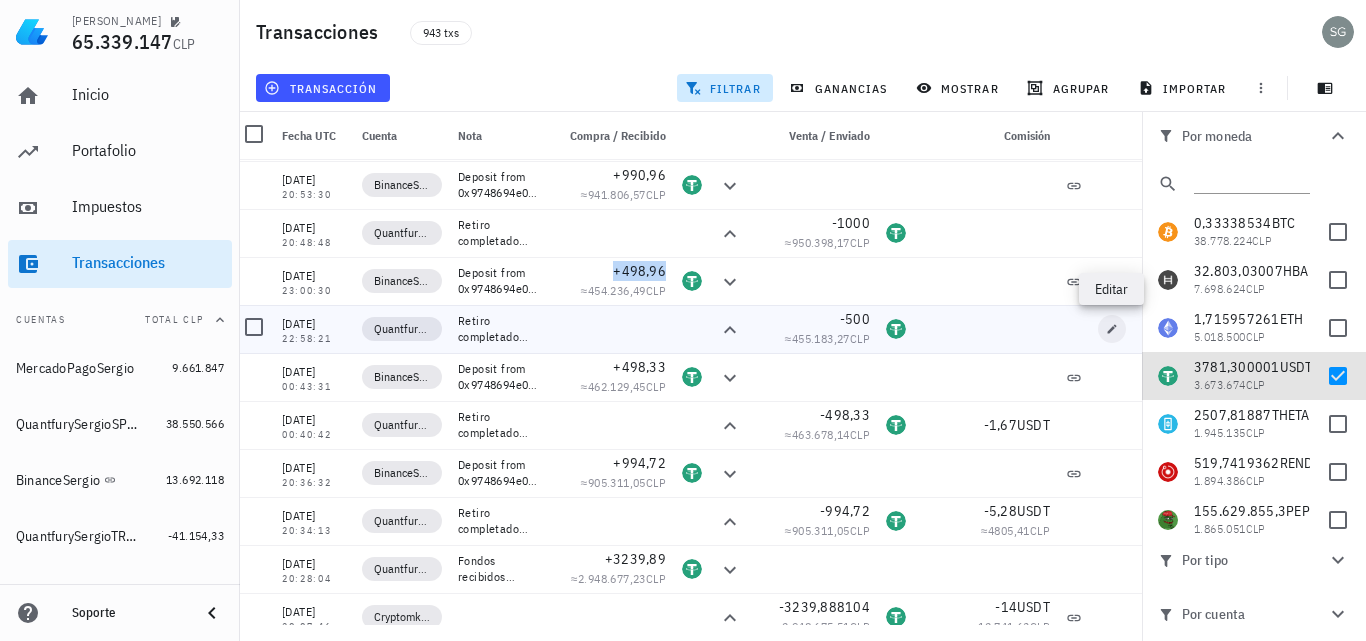 type on "2024-07-14" 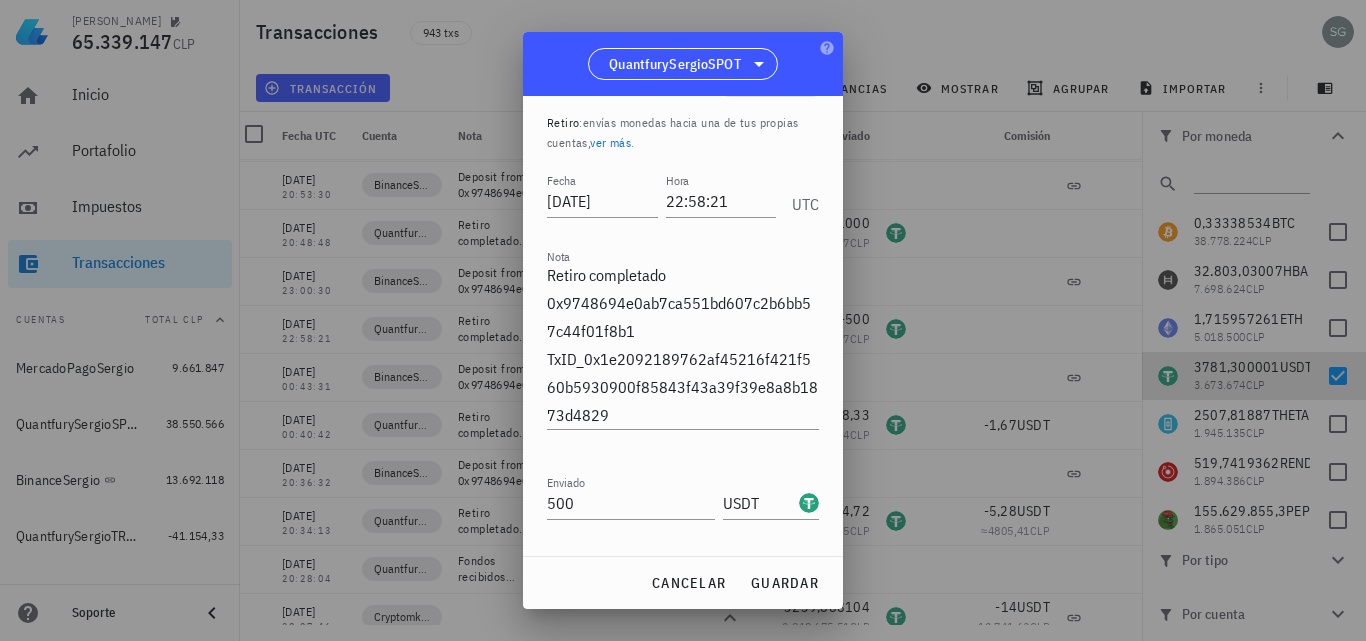 scroll, scrollTop: 130, scrollLeft: 0, axis: vertical 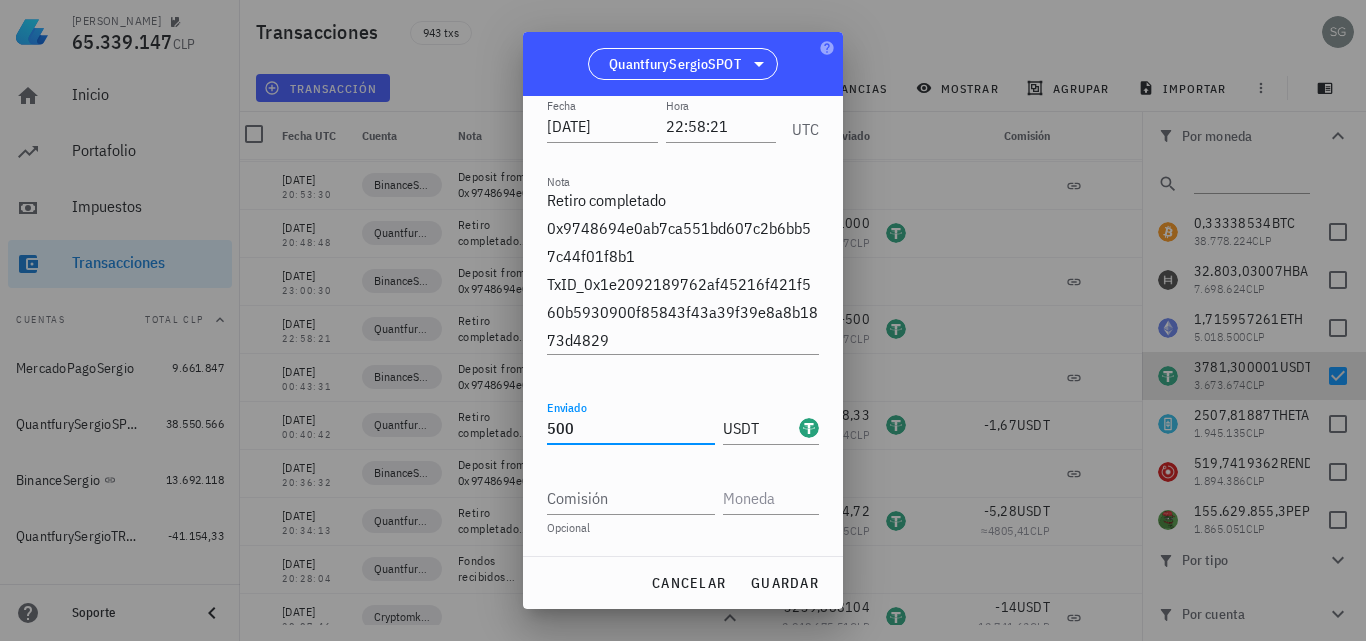 drag, startPoint x: 588, startPoint y: 430, endPoint x: 413, endPoint y: 427, distance: 175.02571 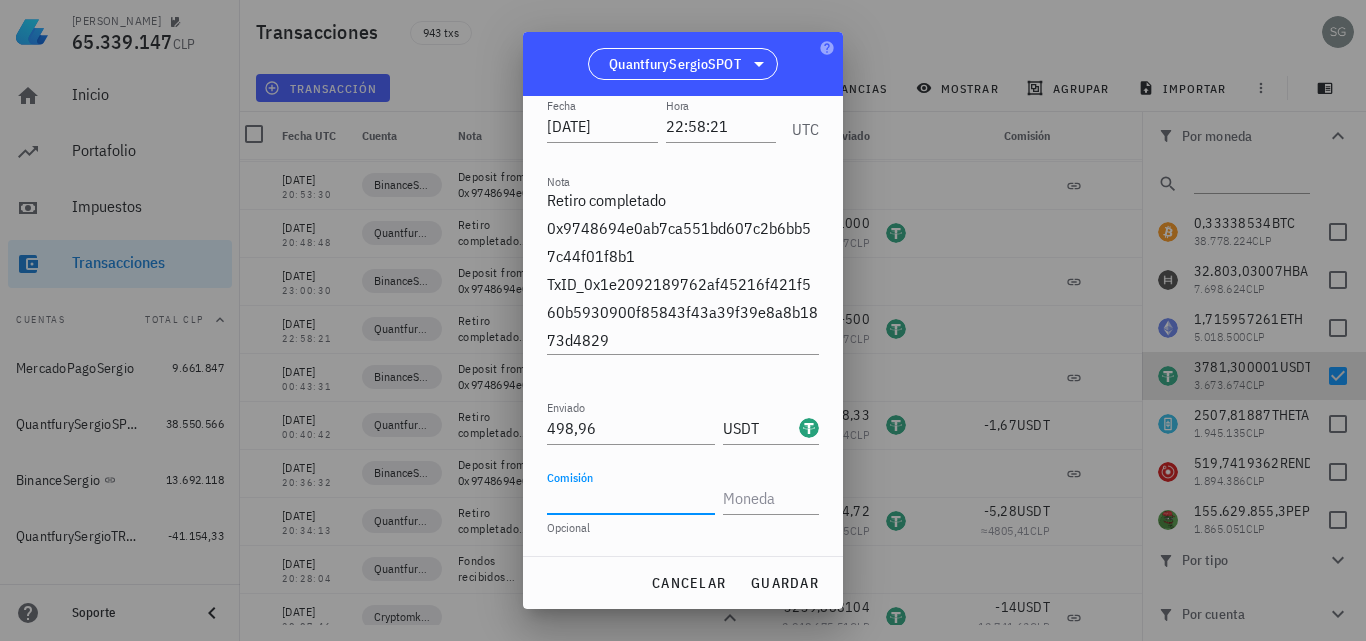 click on "Comisión" at bounding box center [631, 498] 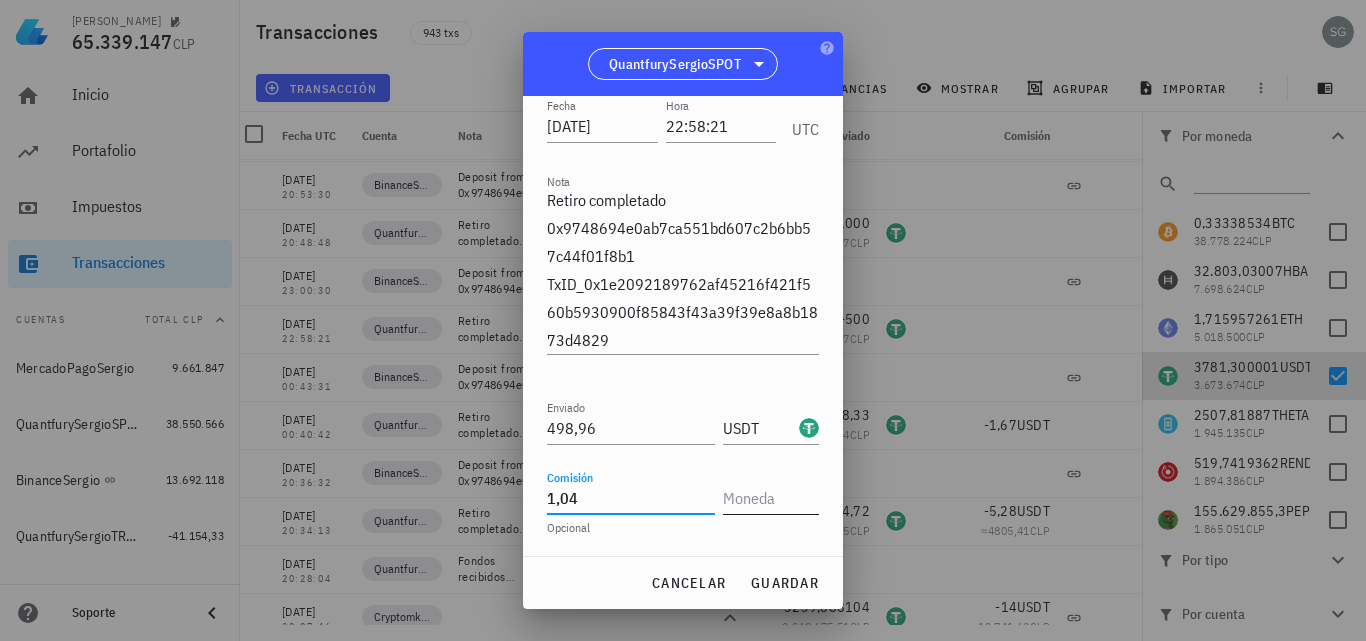 type on "1,04" 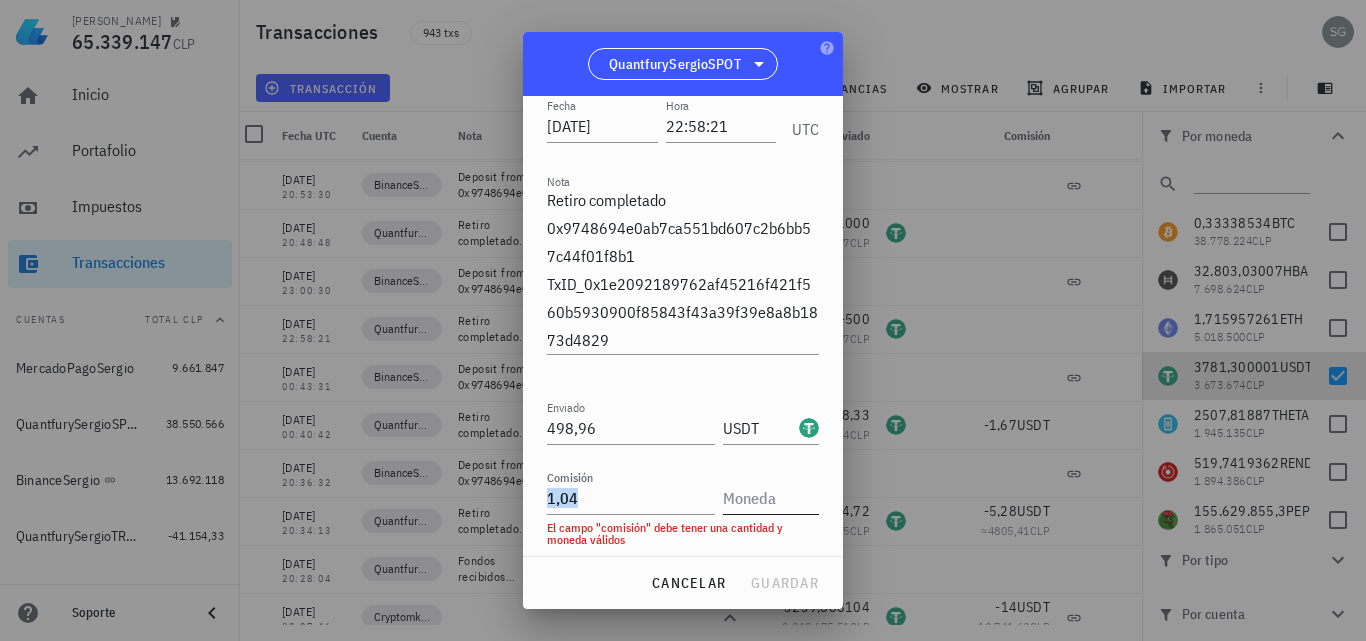 click on "Comisión 1,04" at bounding box center [683, 490] 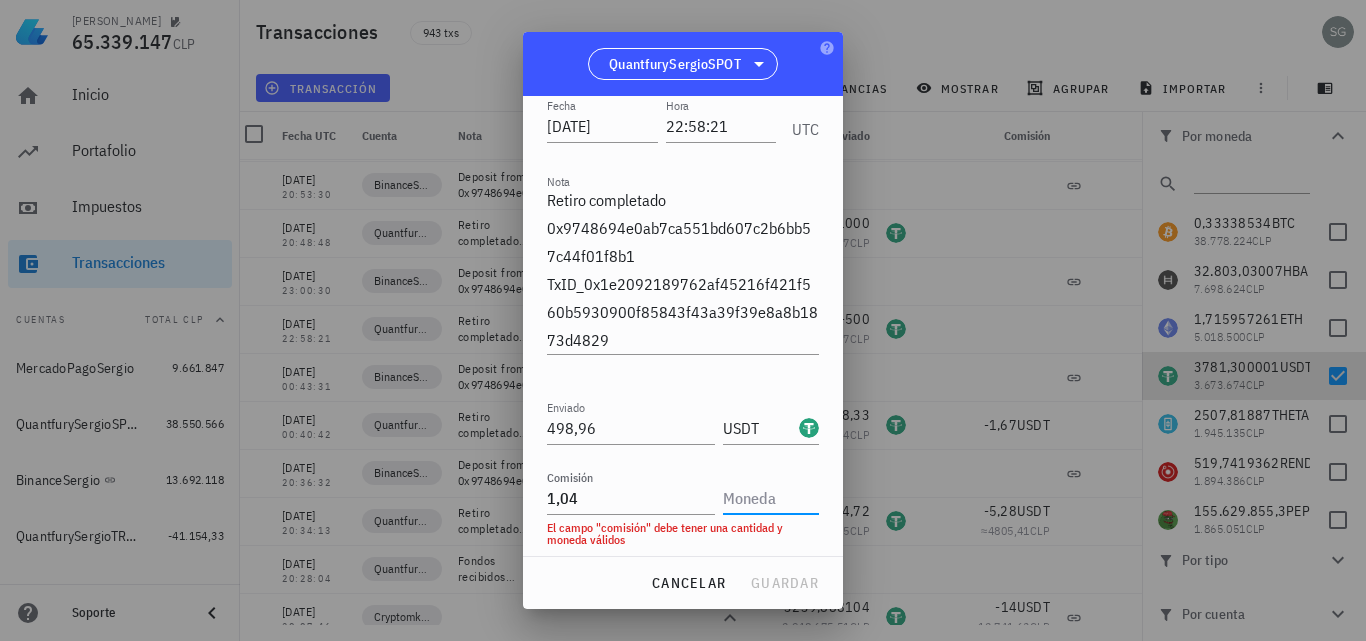 click at bounding box center (769, 498) 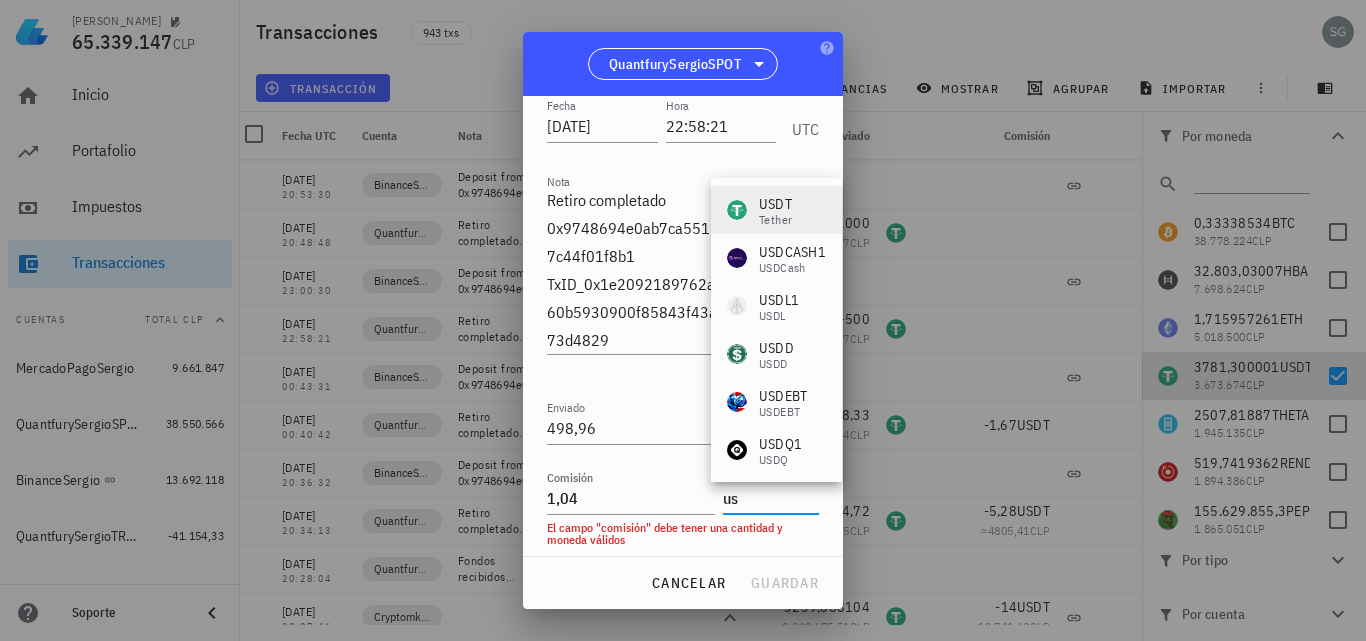 click on "USDT   Tether" at bounding box center [776, 210] 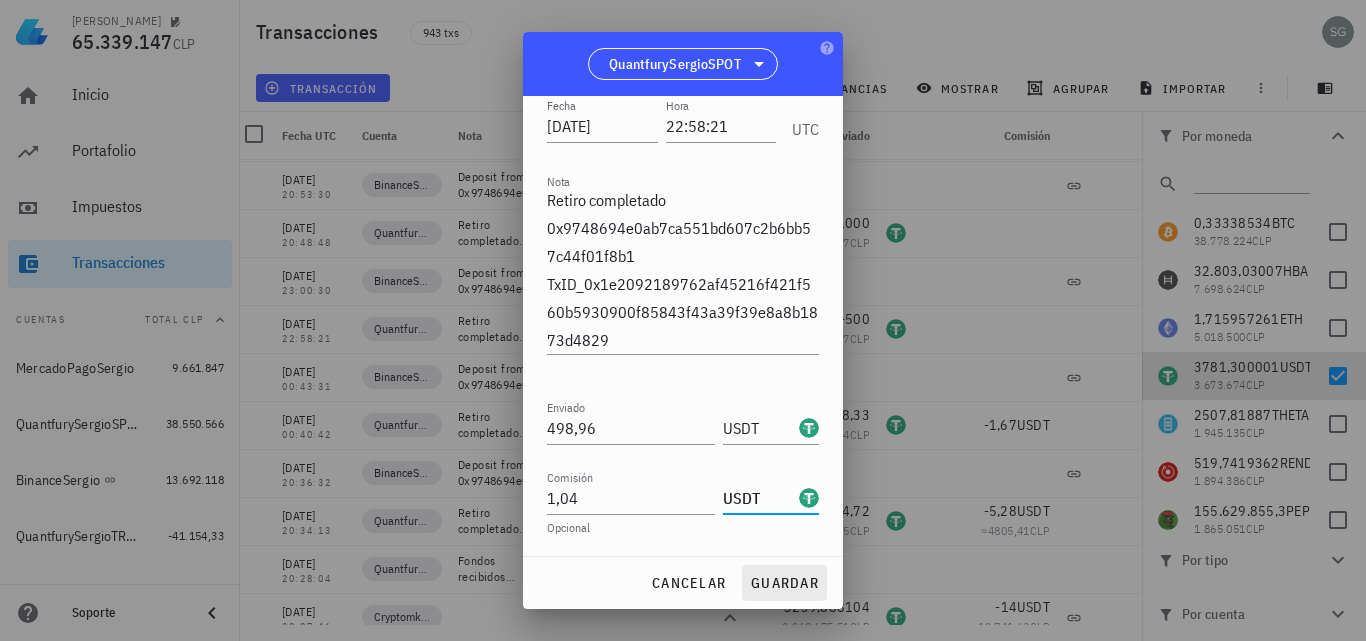 type on "USDT" 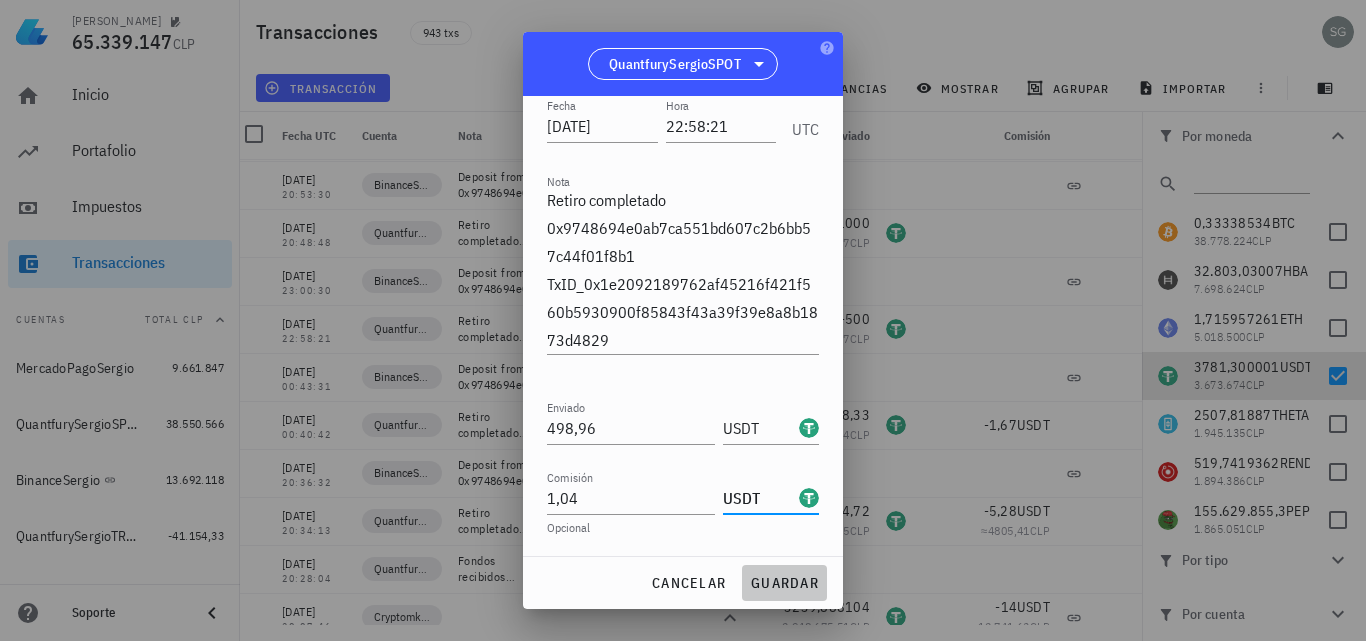 click on "guardar" at bounding box center (784, 583) 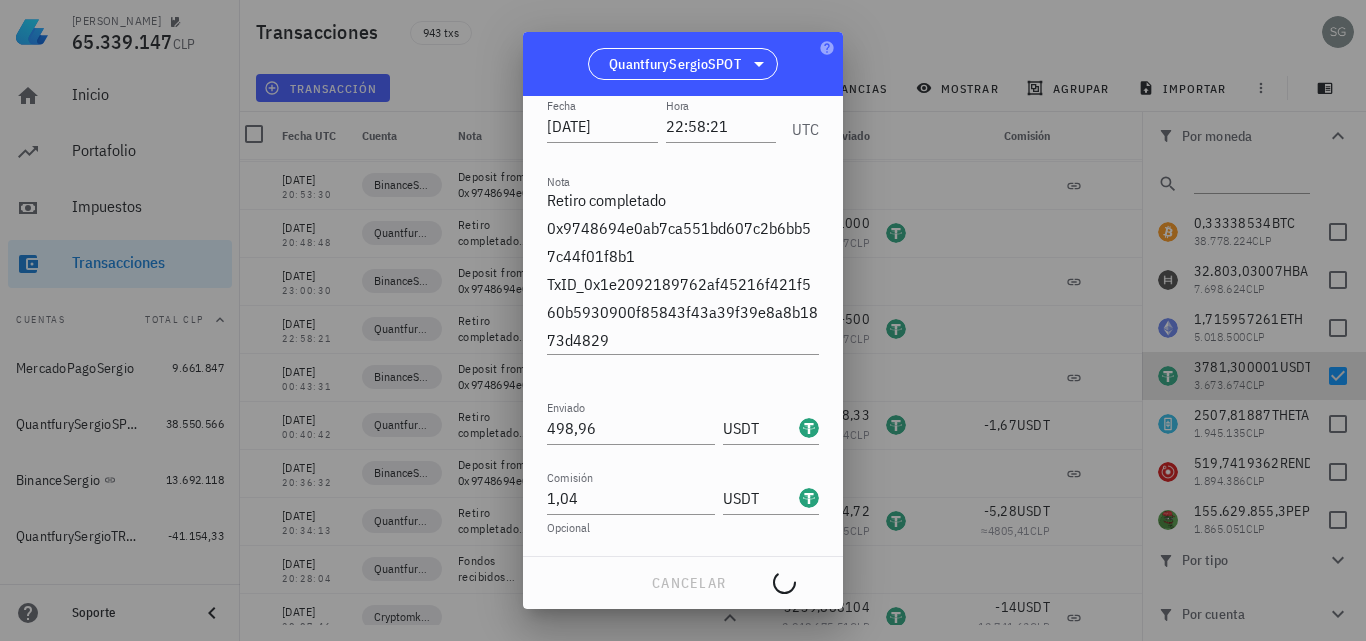 type on "500" 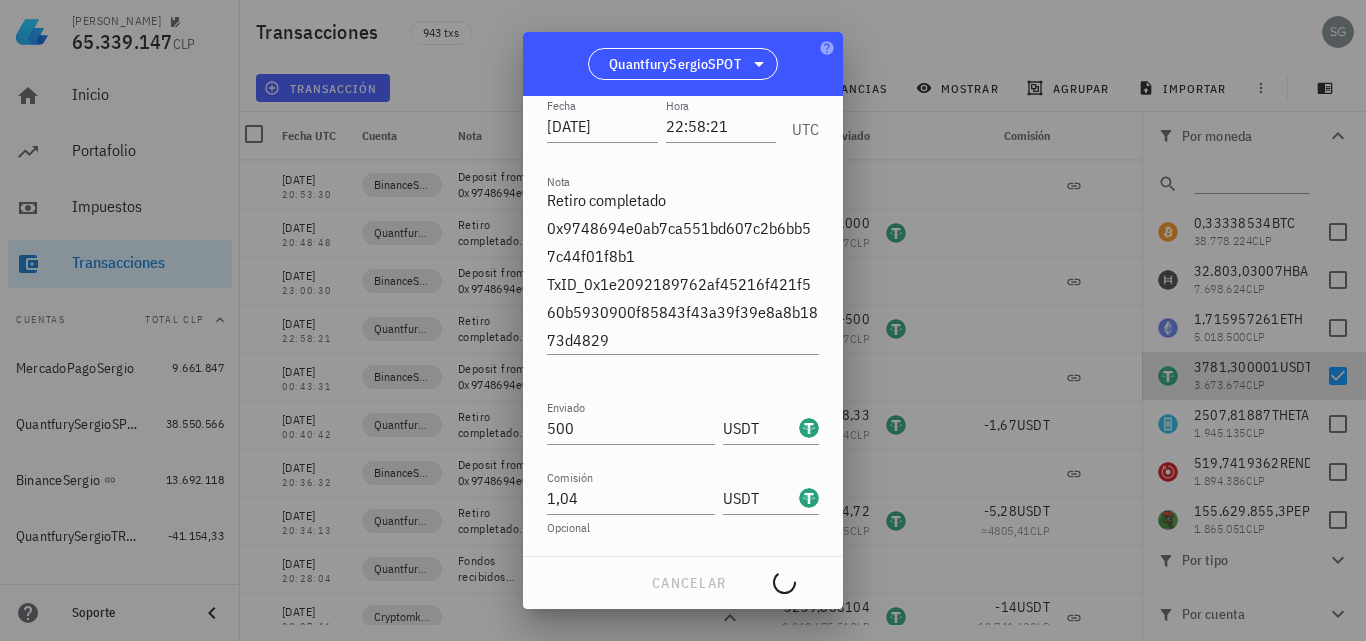 type 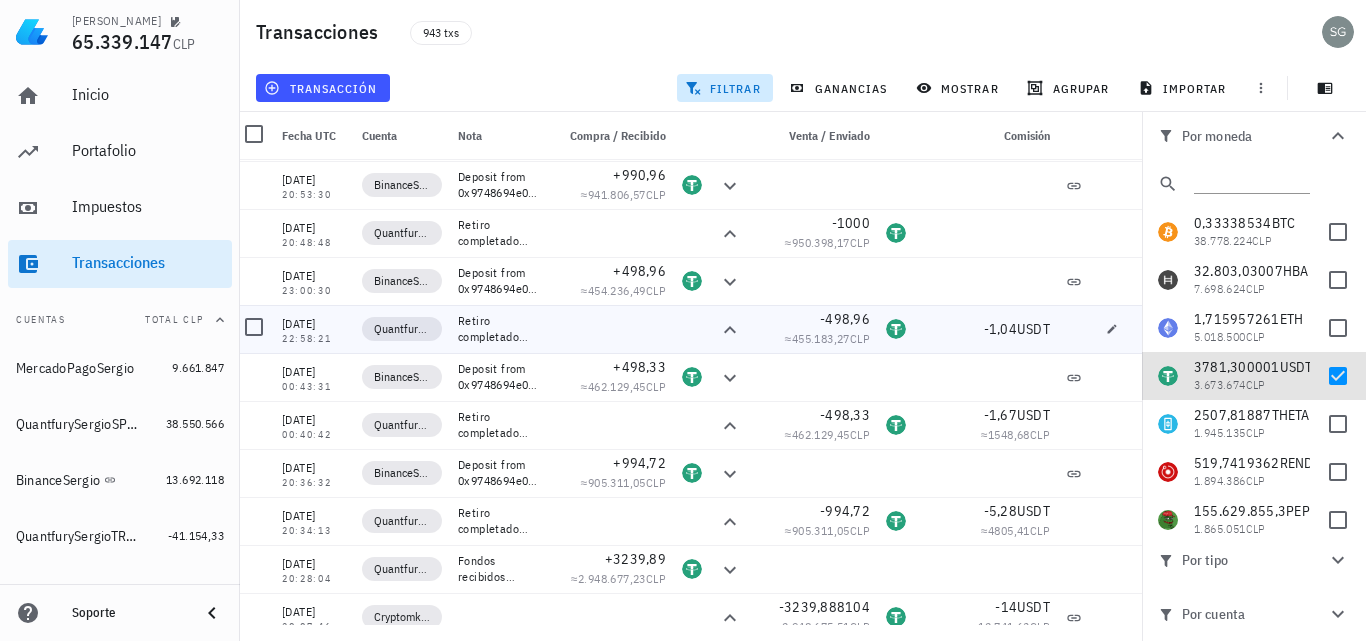 scroll, scrollTop: 283, scrollLeft: 0, axis: vertical 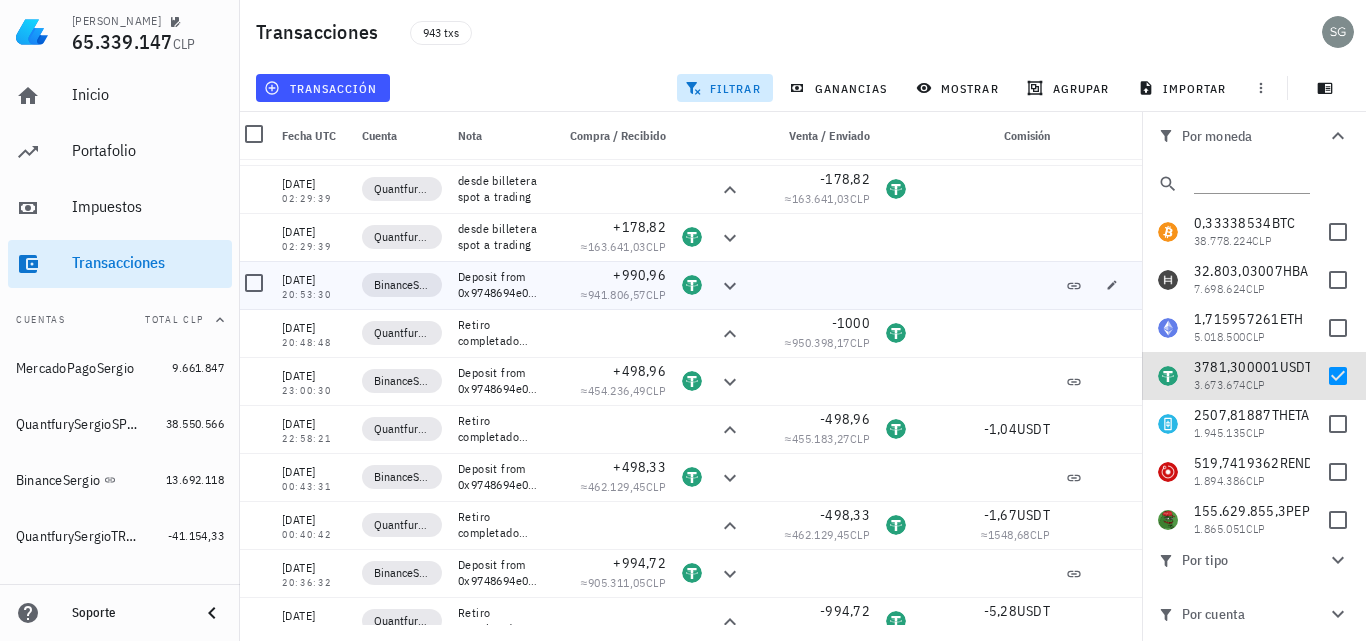 click on "+990,96" at bounding box center [639, 275] 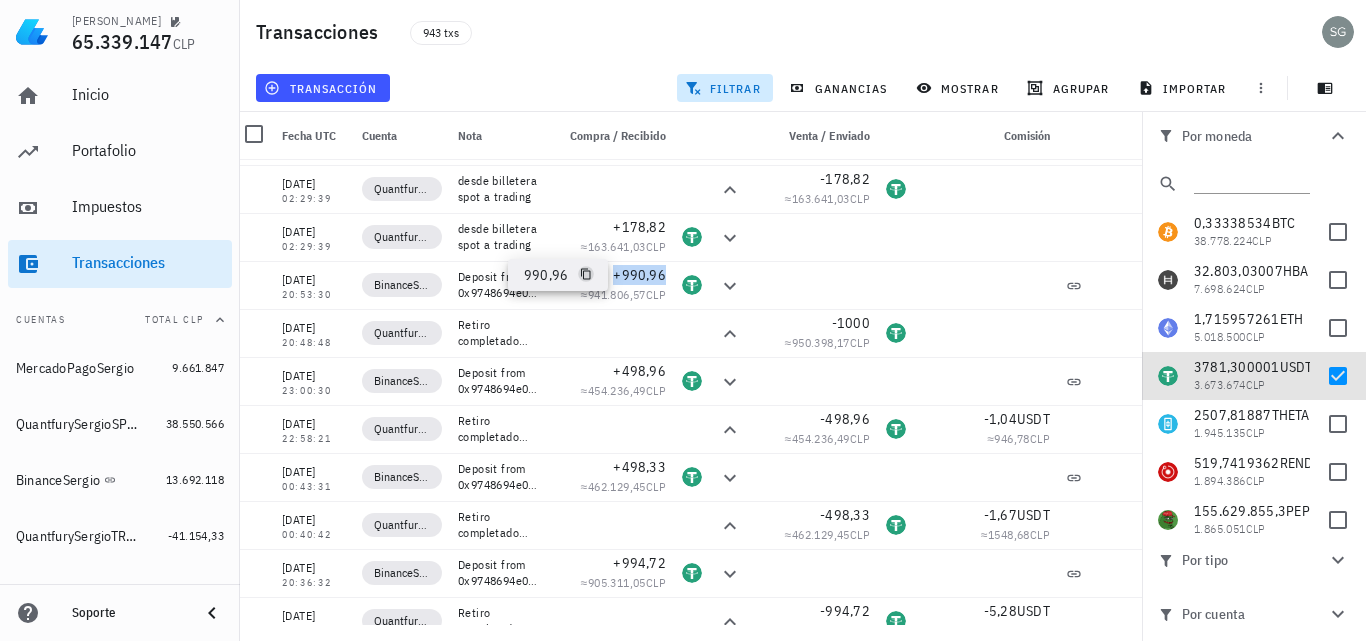 click 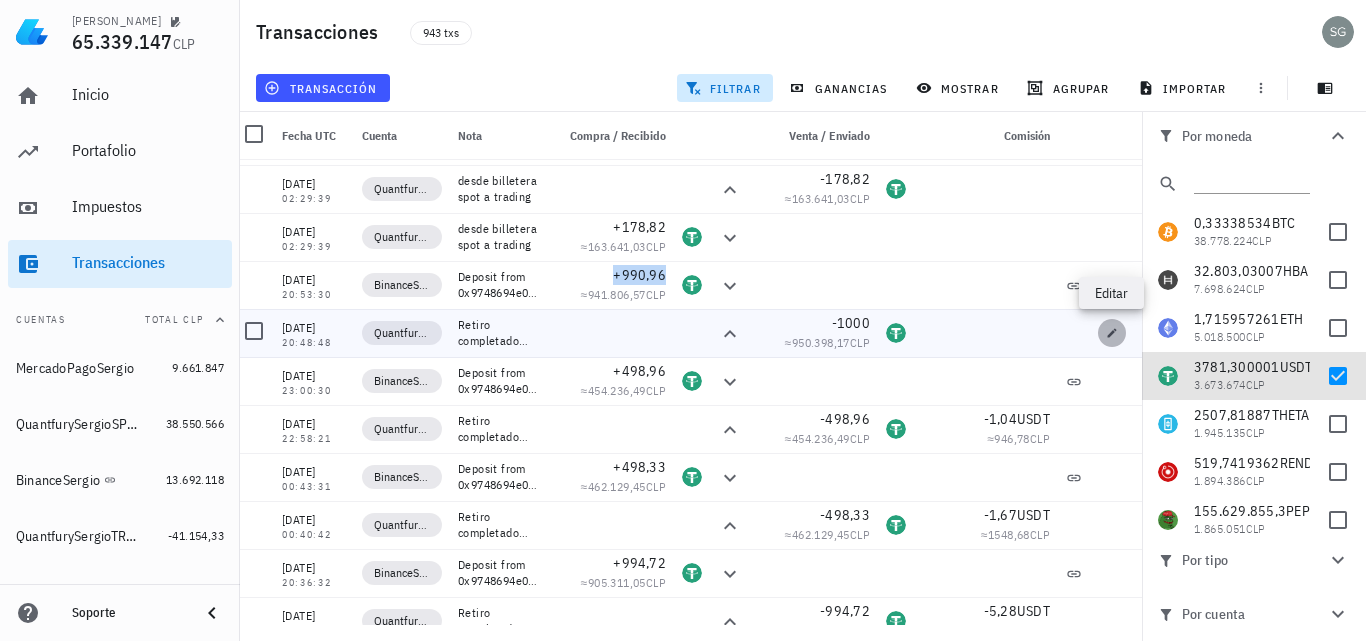 click 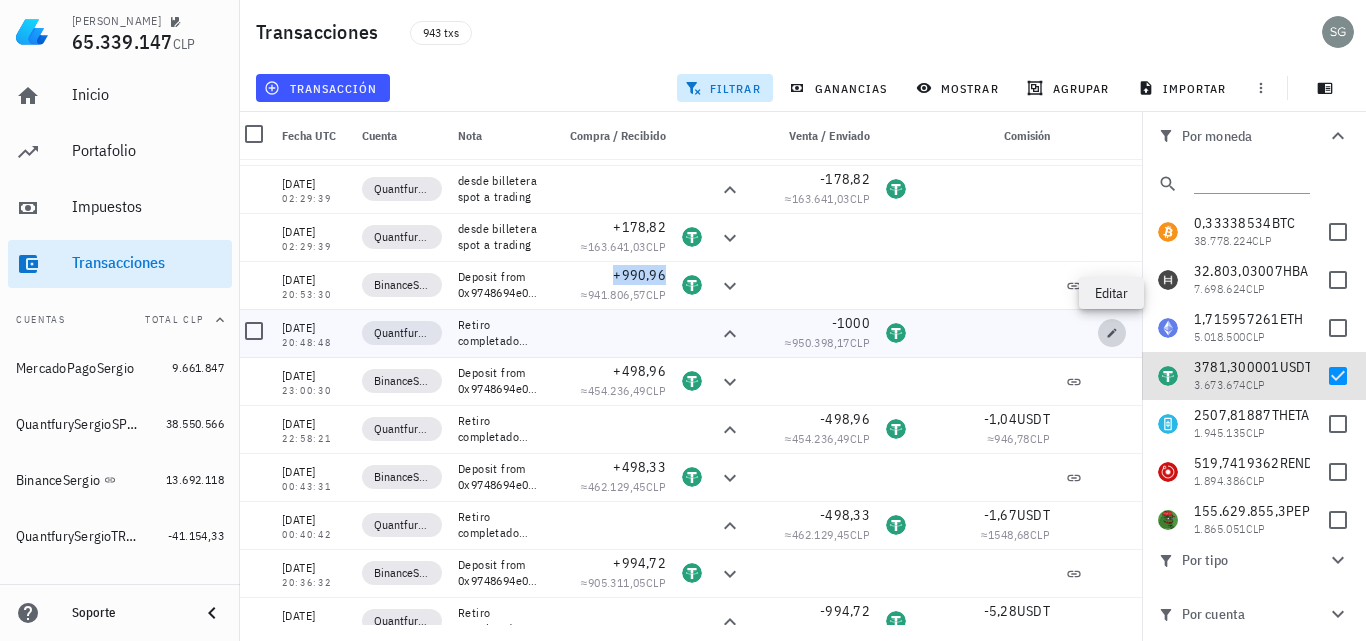 type on "2024-07-27" 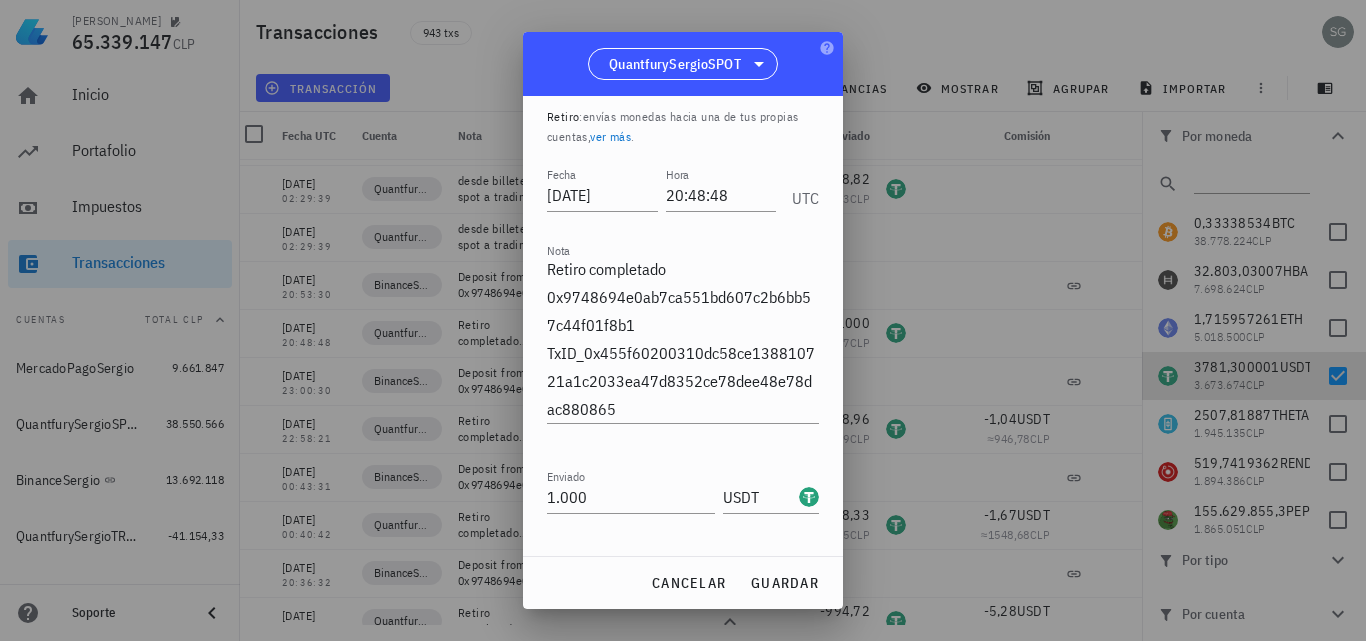 scroll, scrollTop: 100, scrollLeft: 0, axis: vertical 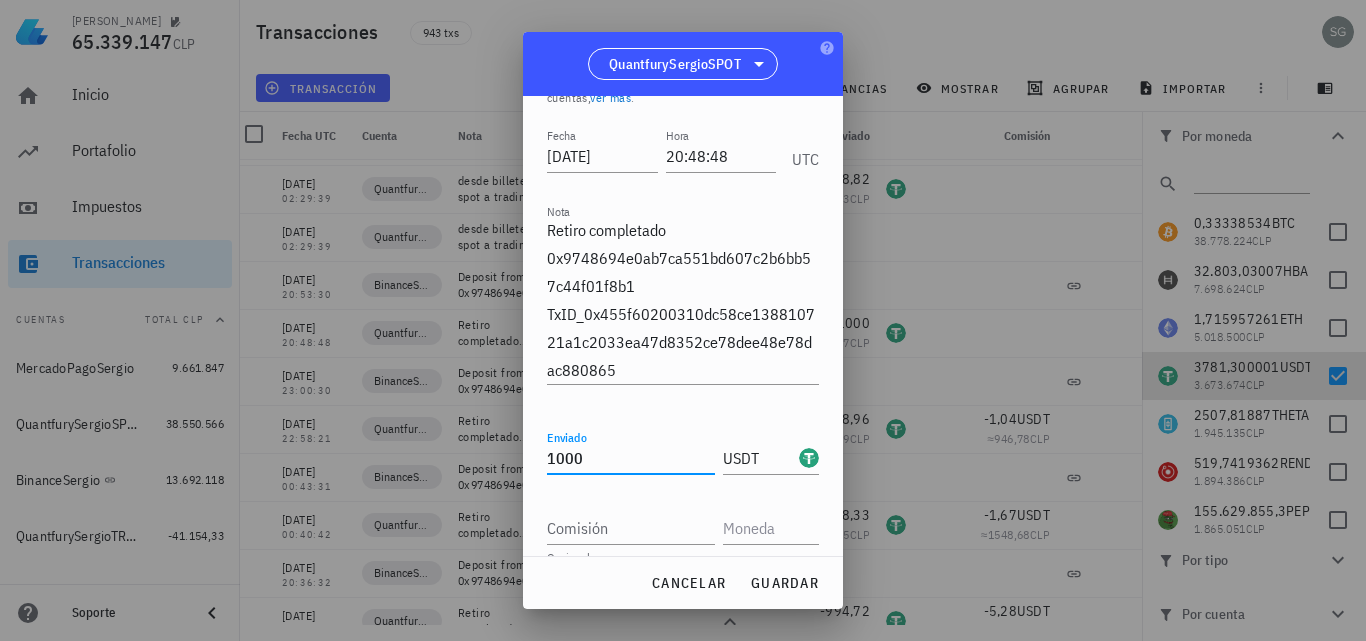 drag, startPoint x: 587, startPoint y: 459, endPoint x: 508, endPoint y: 448, distance: 79.762146 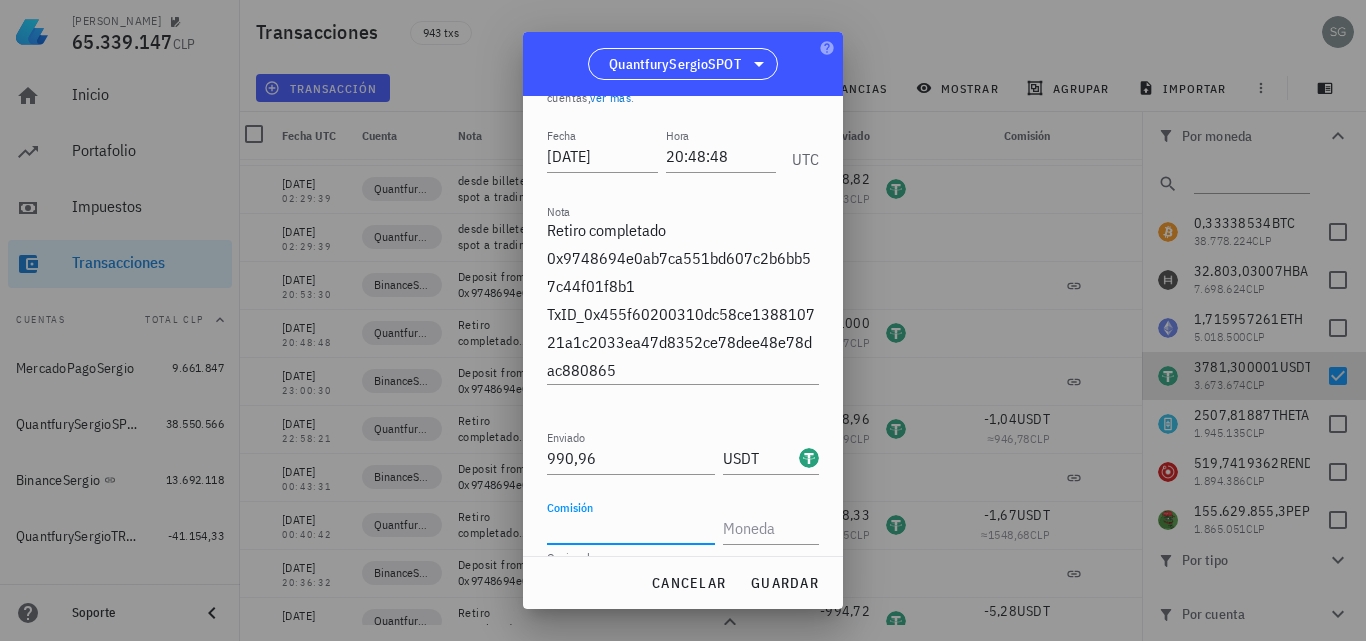 click on "Comisión" at bounding box center (631, 528) 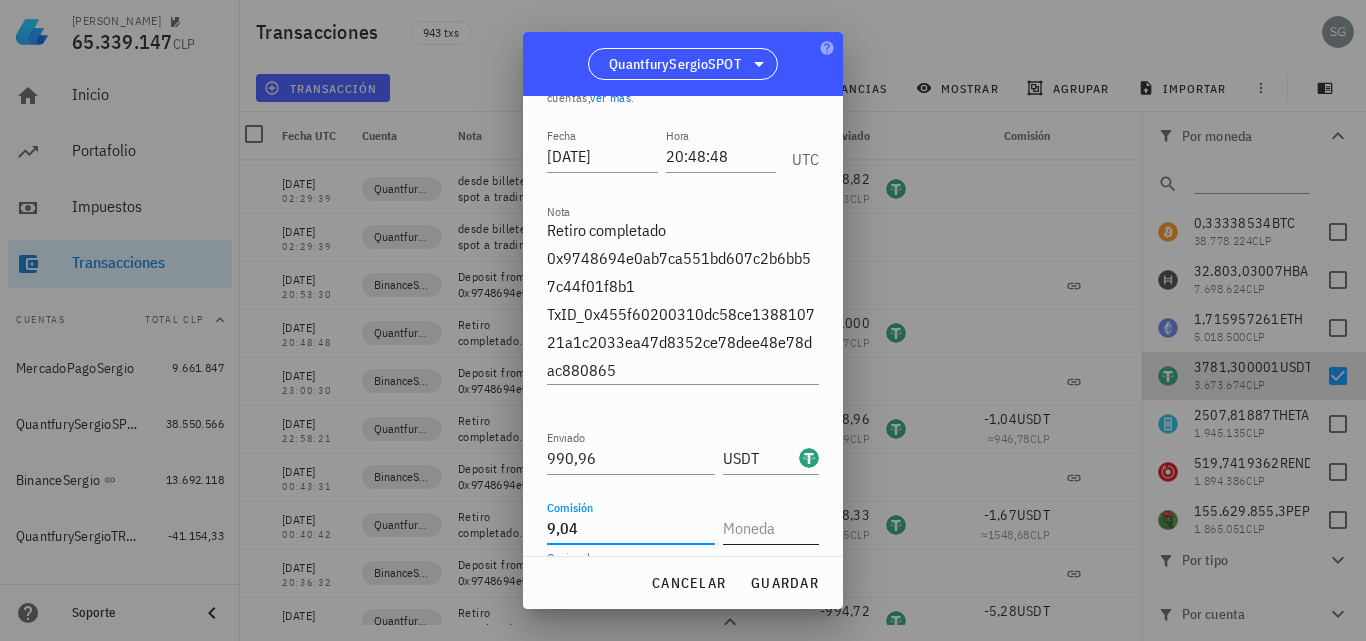 type on "9,04" 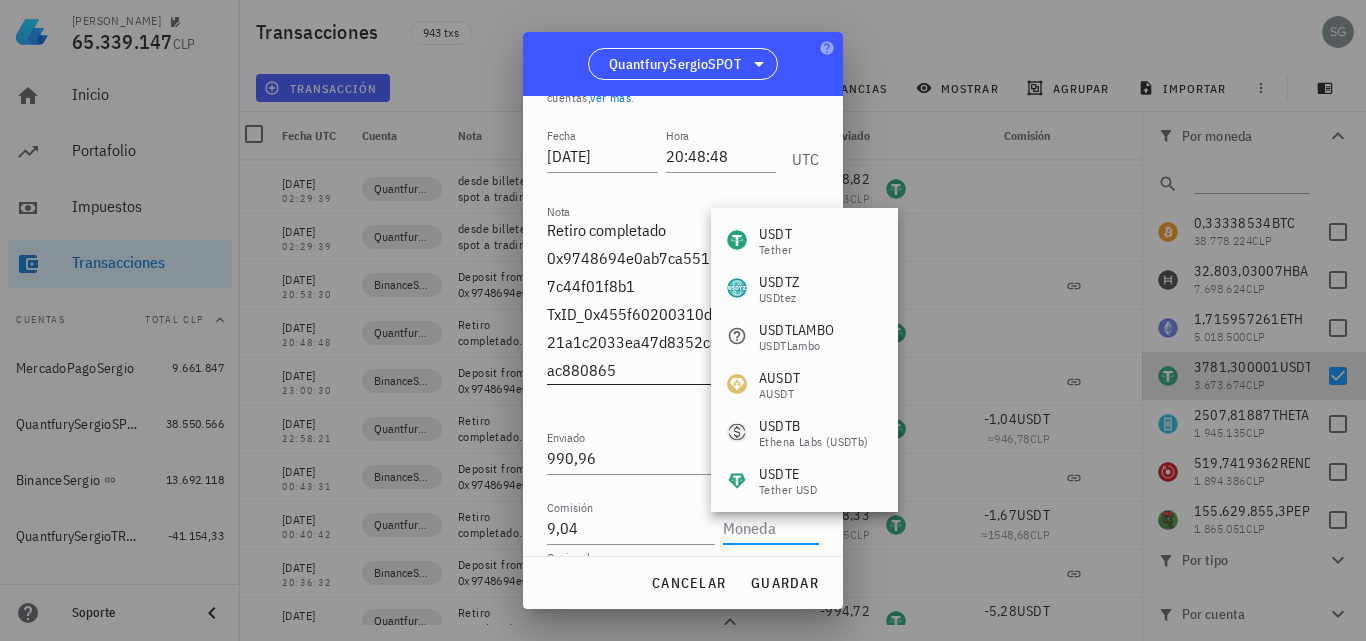 click on "USDT   Tether" at bounding box center [804, 240] 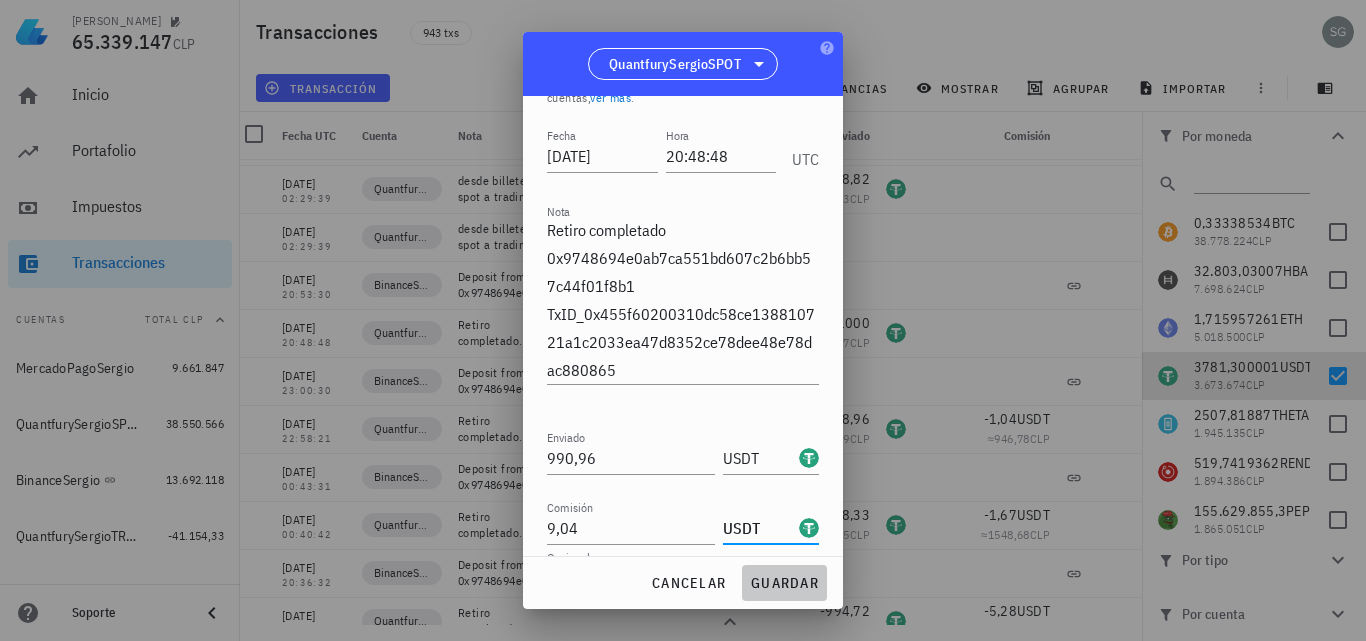 click on "guardar" at bounding box center (784, 583) 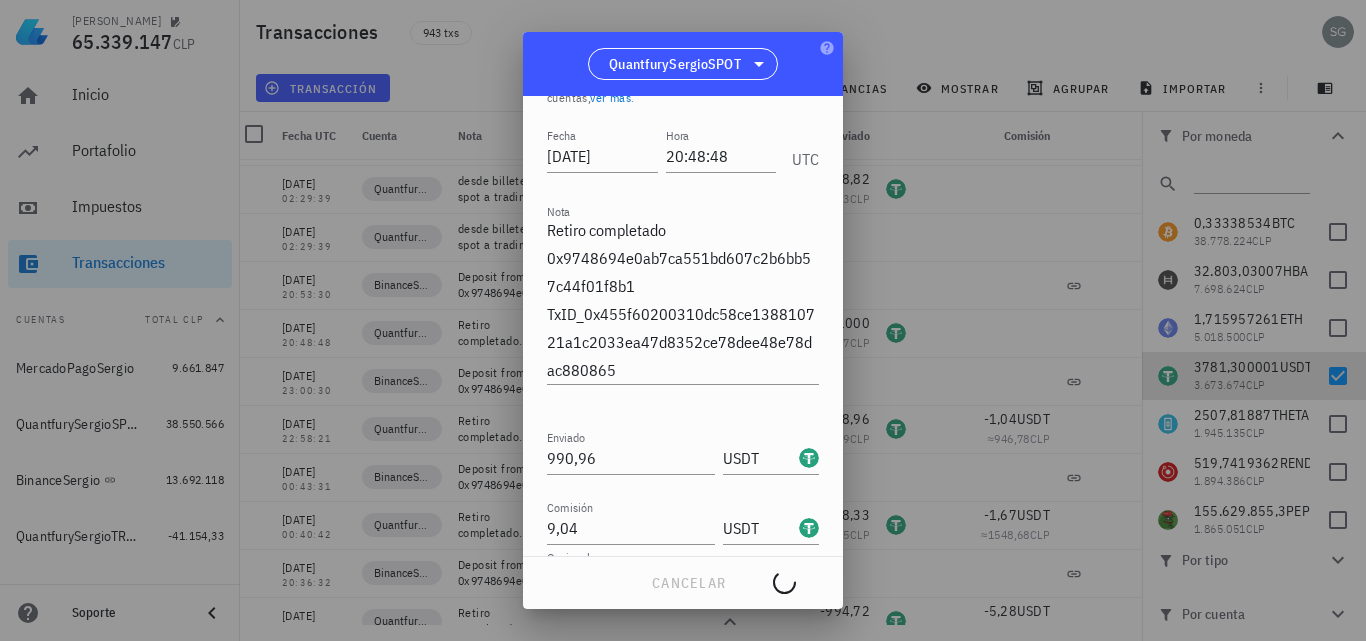 type on "1.000" 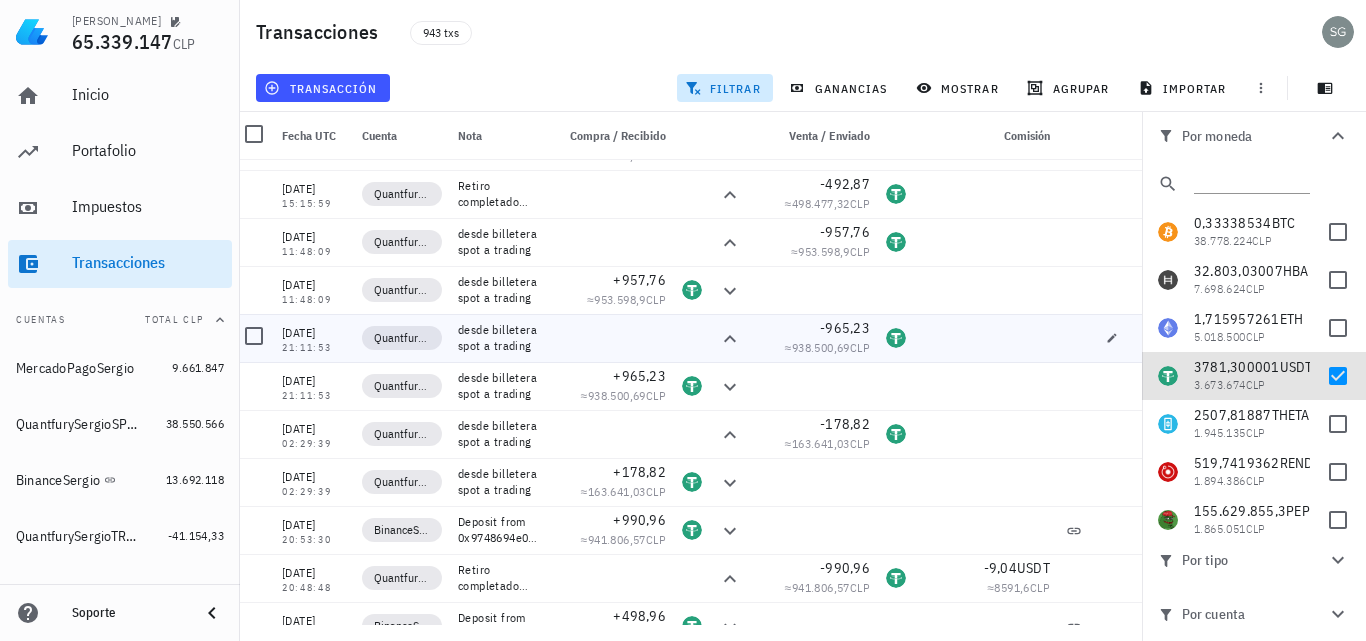 scroll, scrollTop: 0, scrollLeft: 0, axis: both 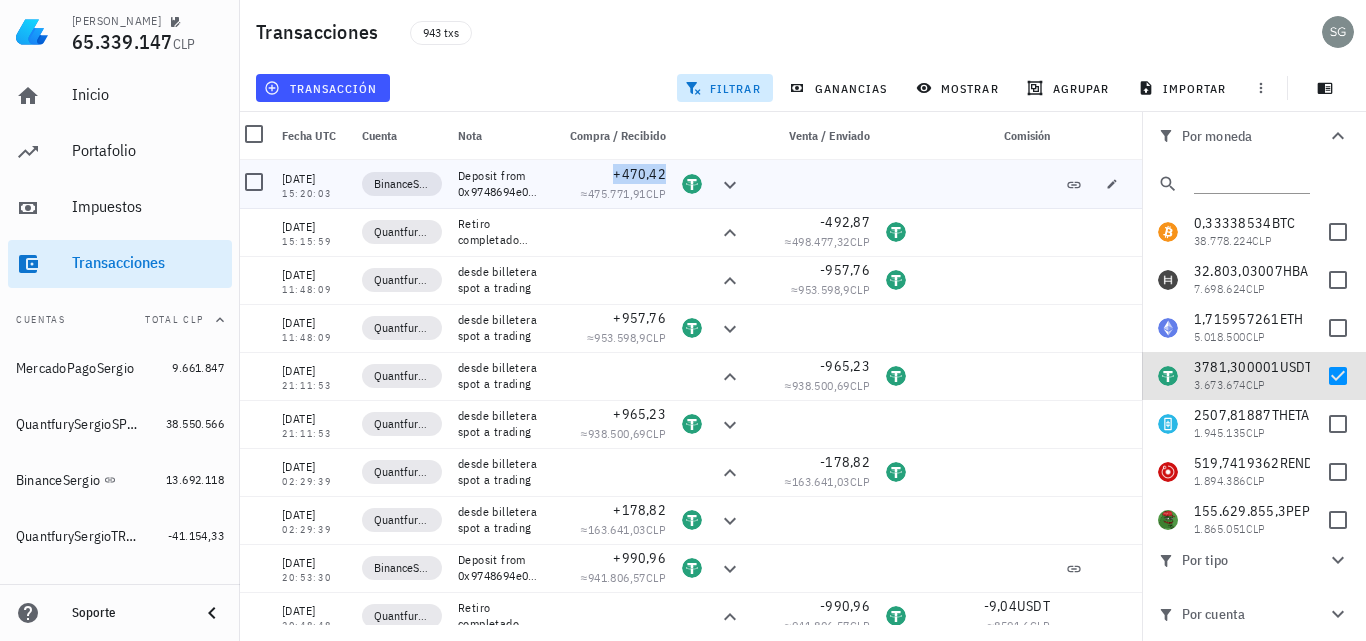 click on "+470,42" at bounding box center [639, 174] 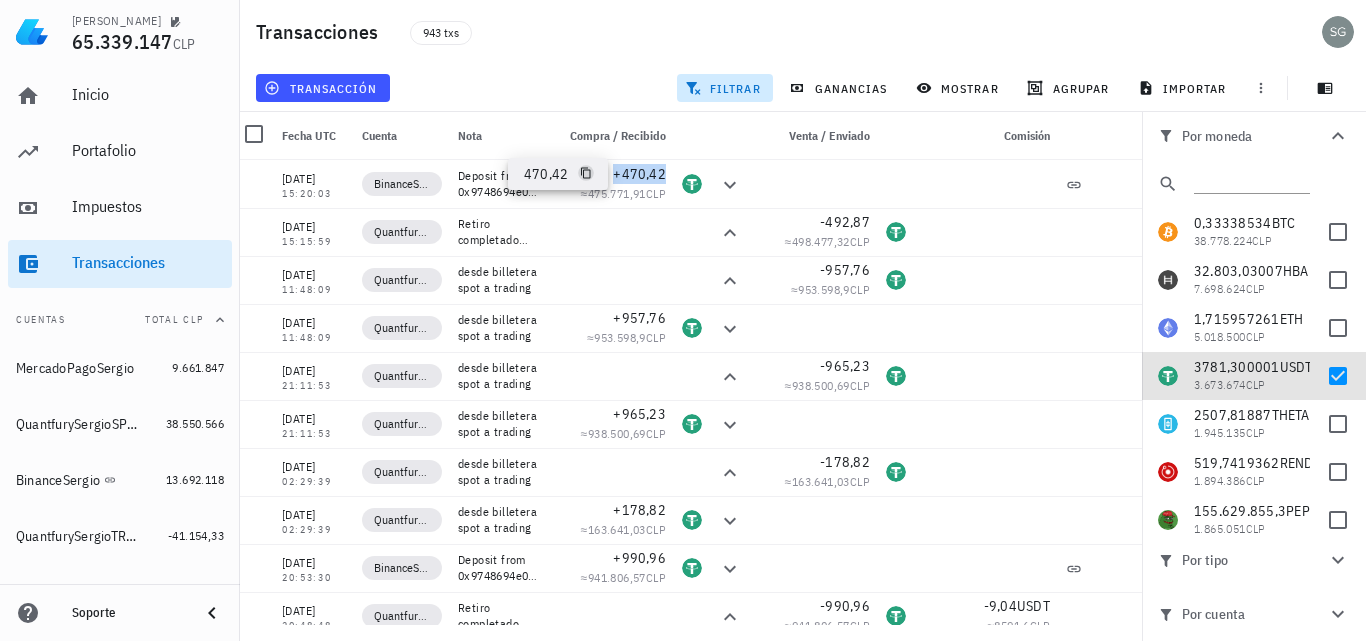 click 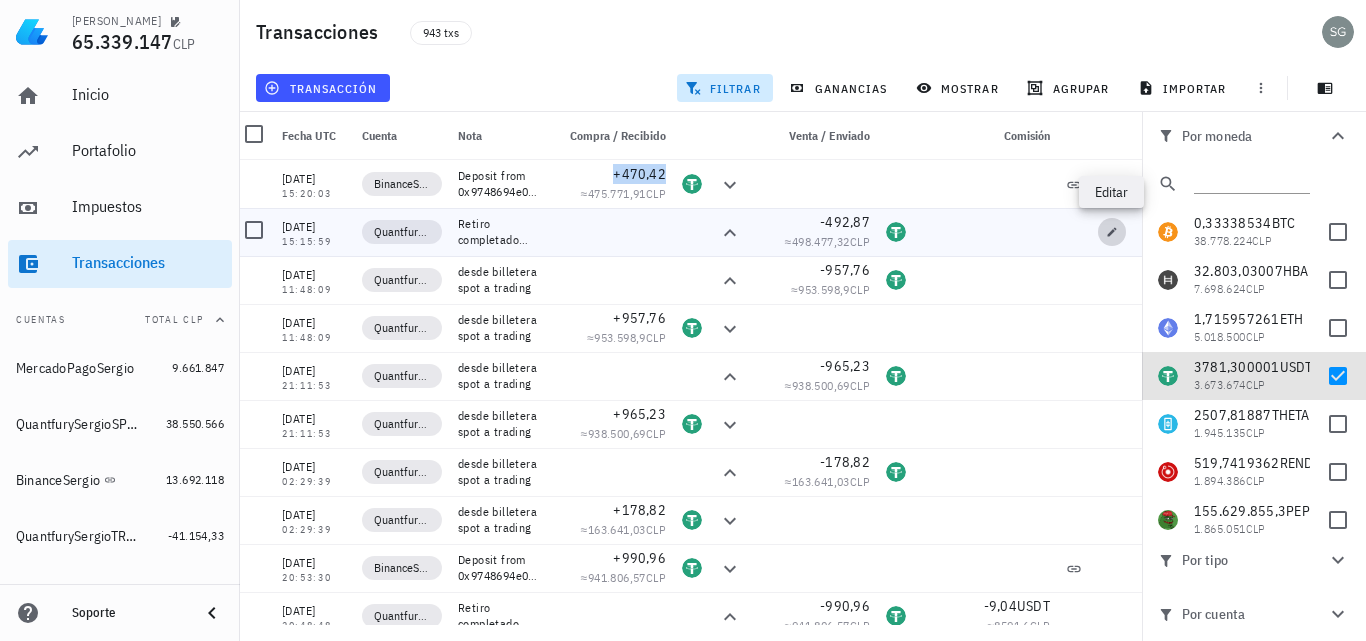 click 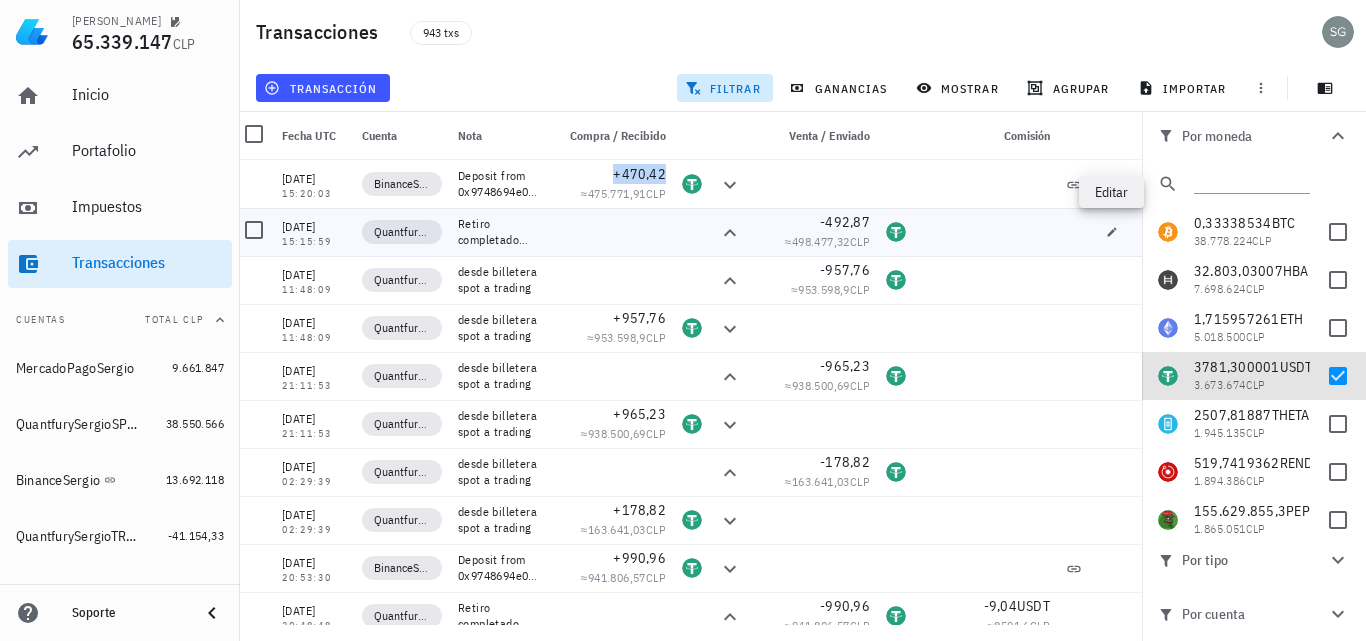 type on "2025-01-19" 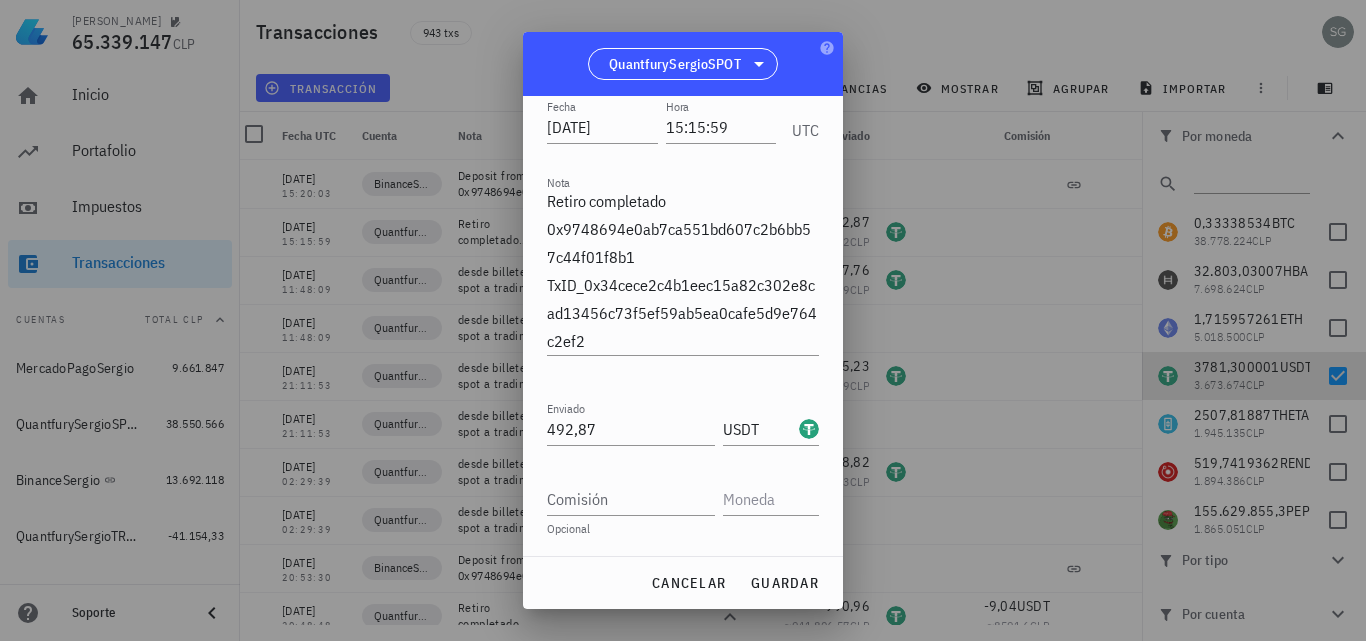 scroll, scrollTop: 130, scrollLeft: 0, axis: vertical 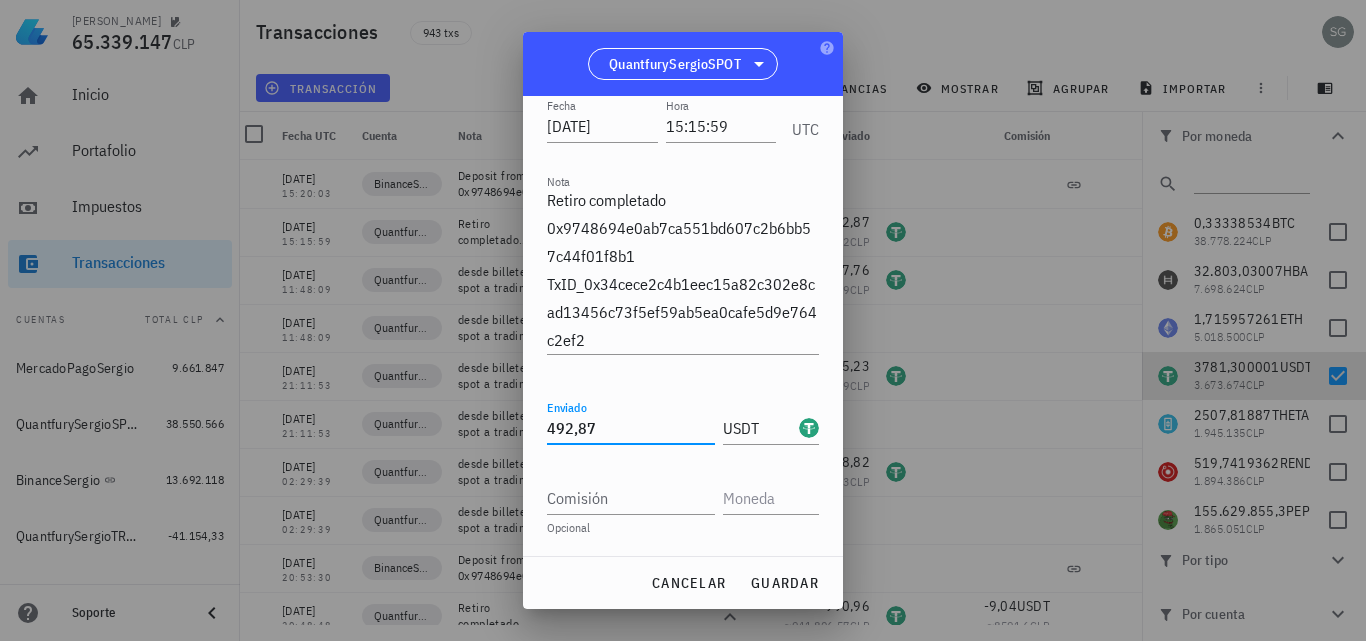 drag, startPoint x: 613, startPoint y: 429, endPoint x: 423, endPoint y: 420, distance: 190.21304 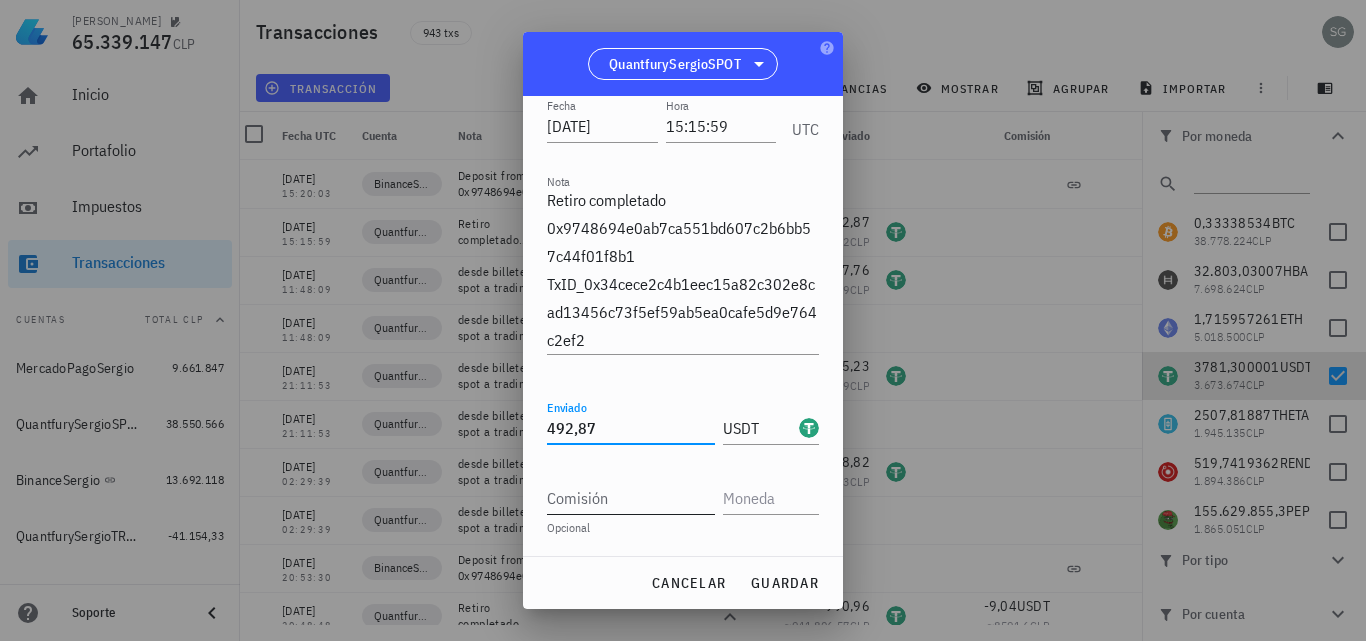 click on "Comisión" at bounding box center (631, 498) 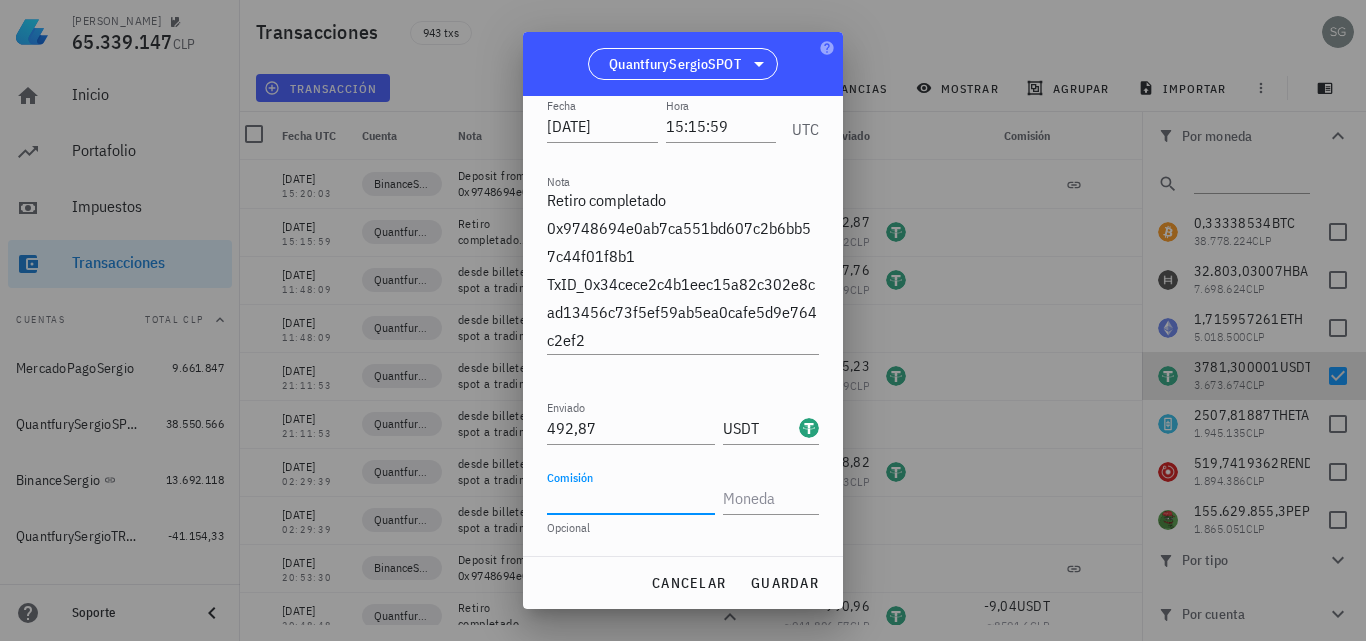 paste on "470,42" 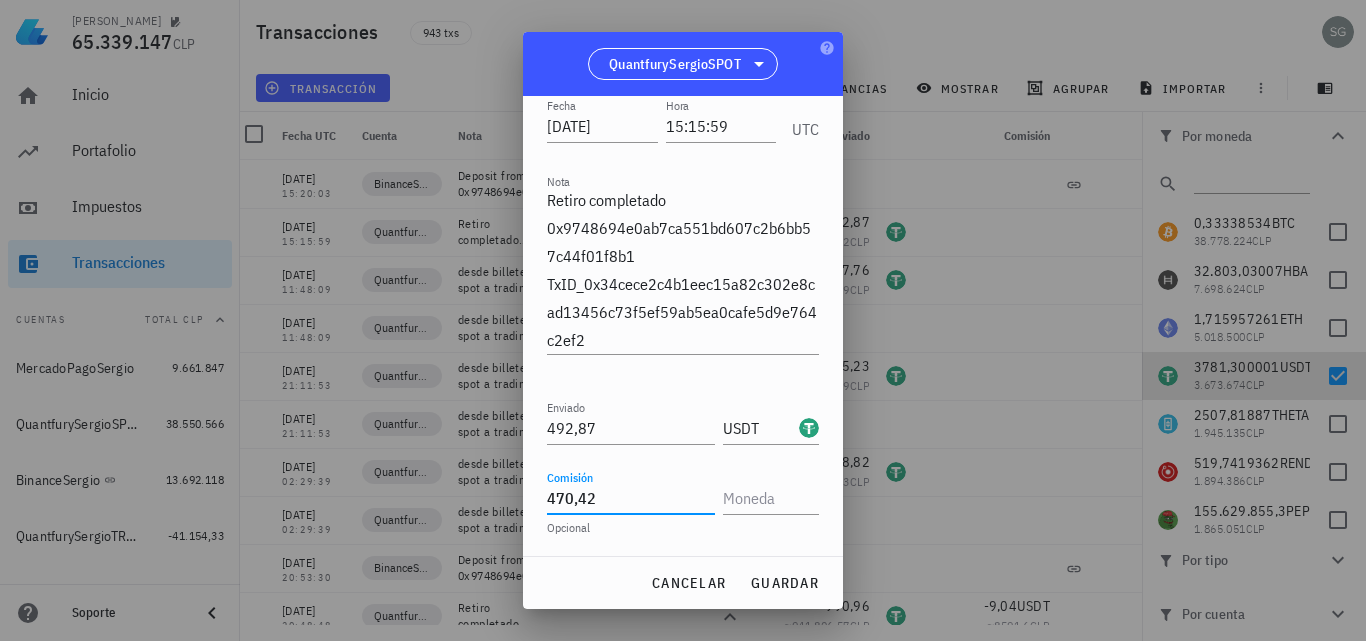 drag, startPoint x: 604, startPoint y: 504, endPoint x: 536, endPoint y: 498, distance: 68.26419 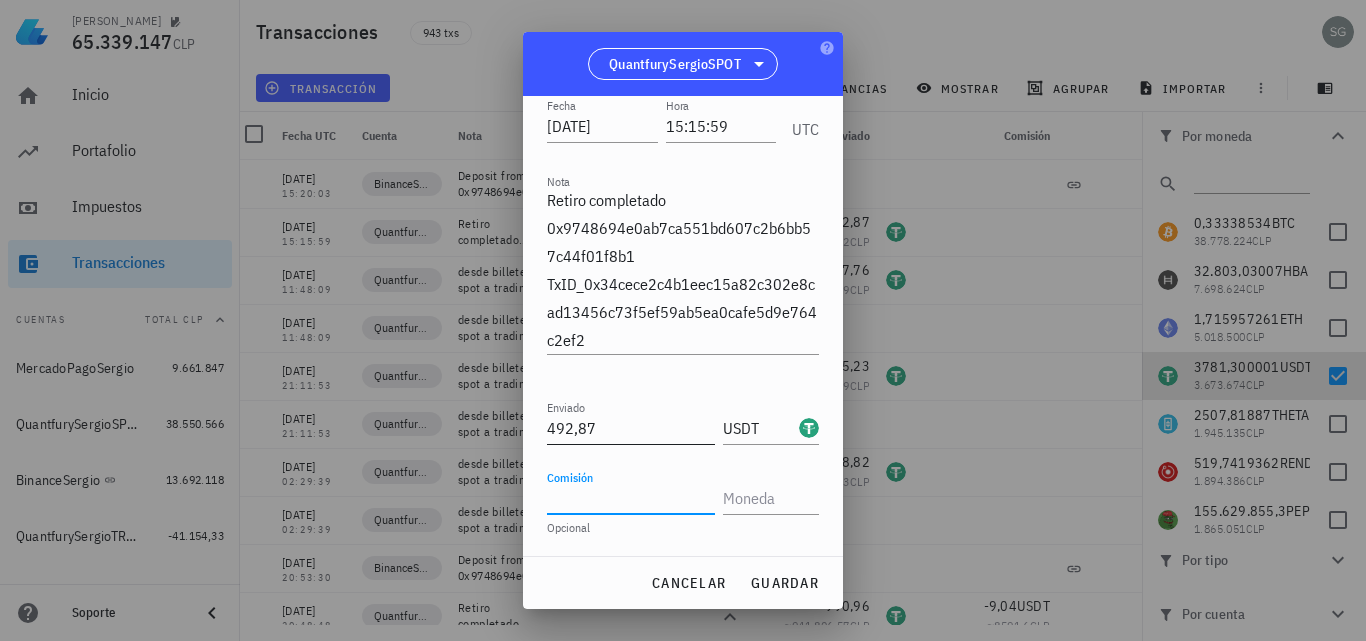 type 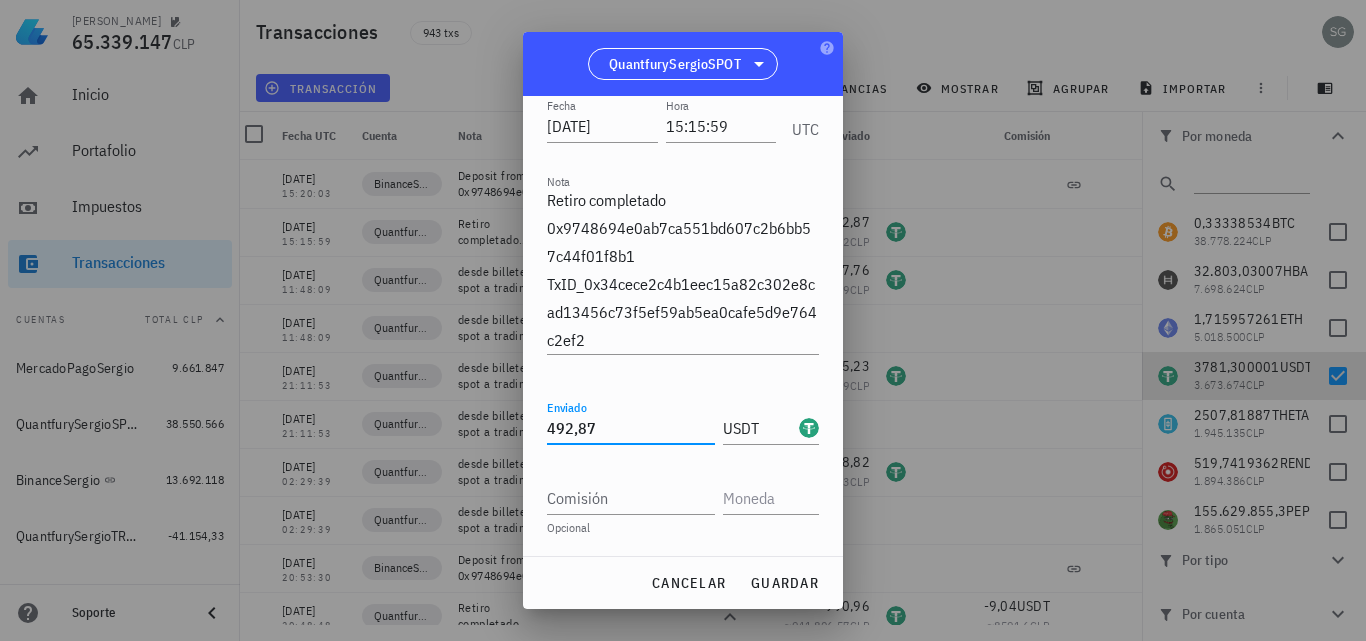 paste on "70,42" 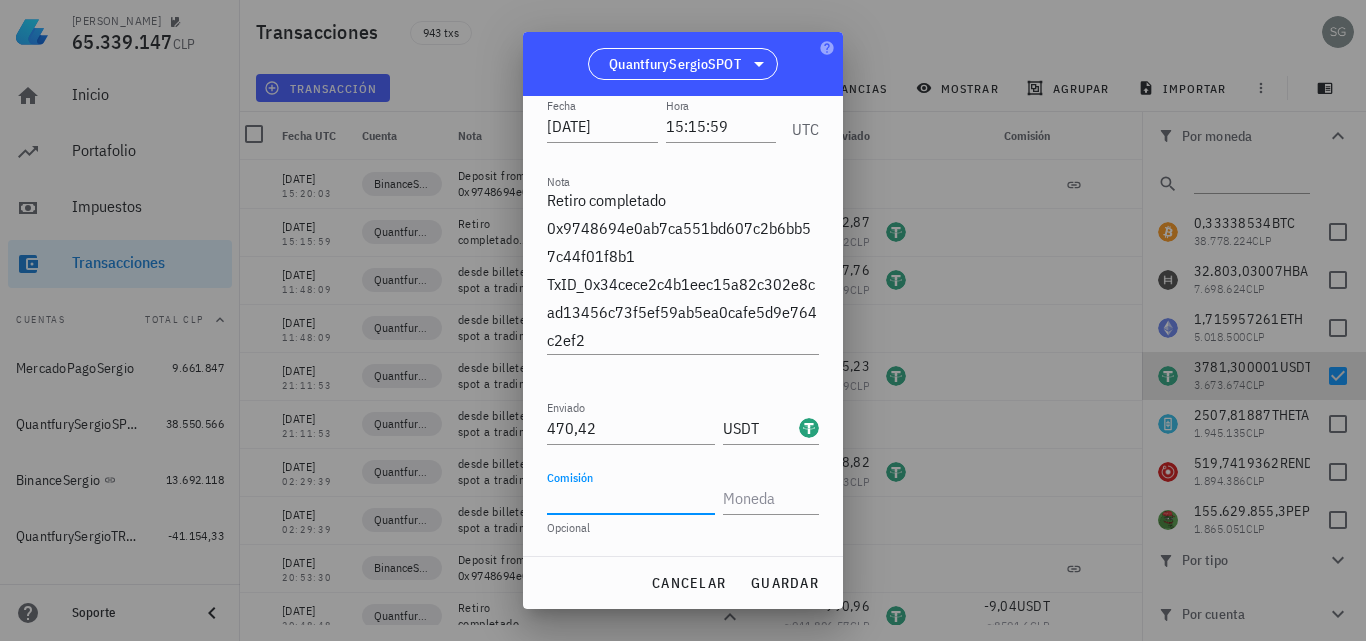 click on "Comisión" at bounding box center (631, 498) 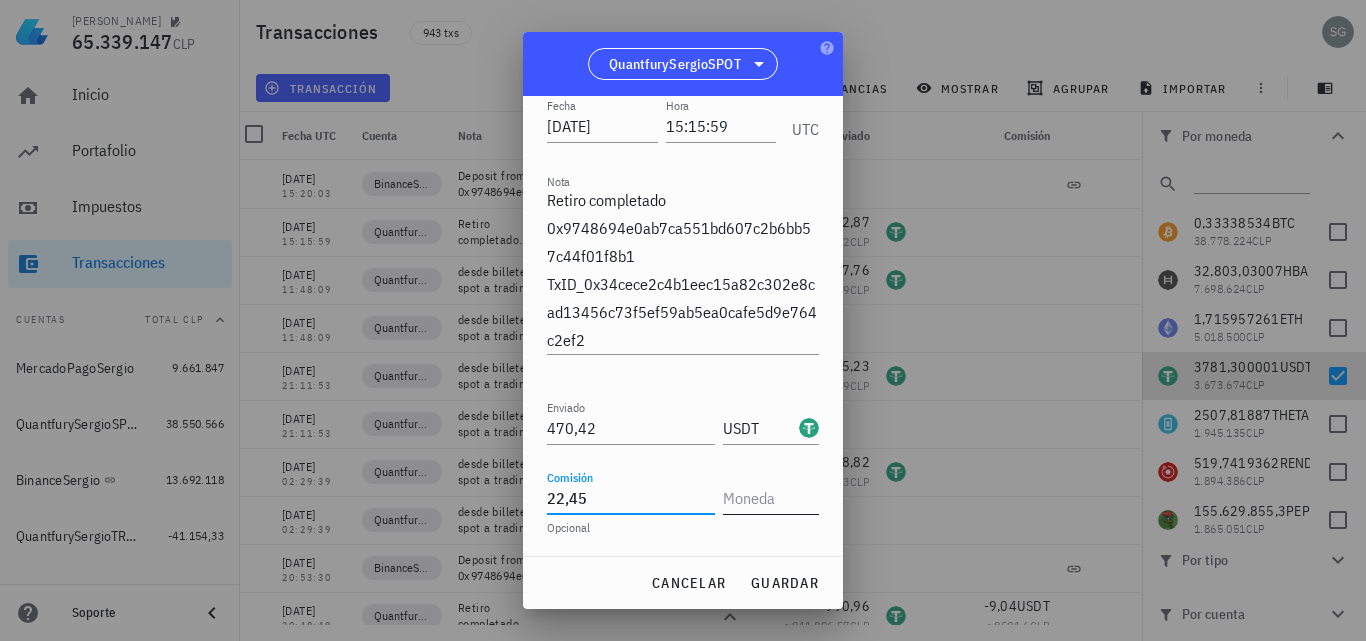 type on "22,45" 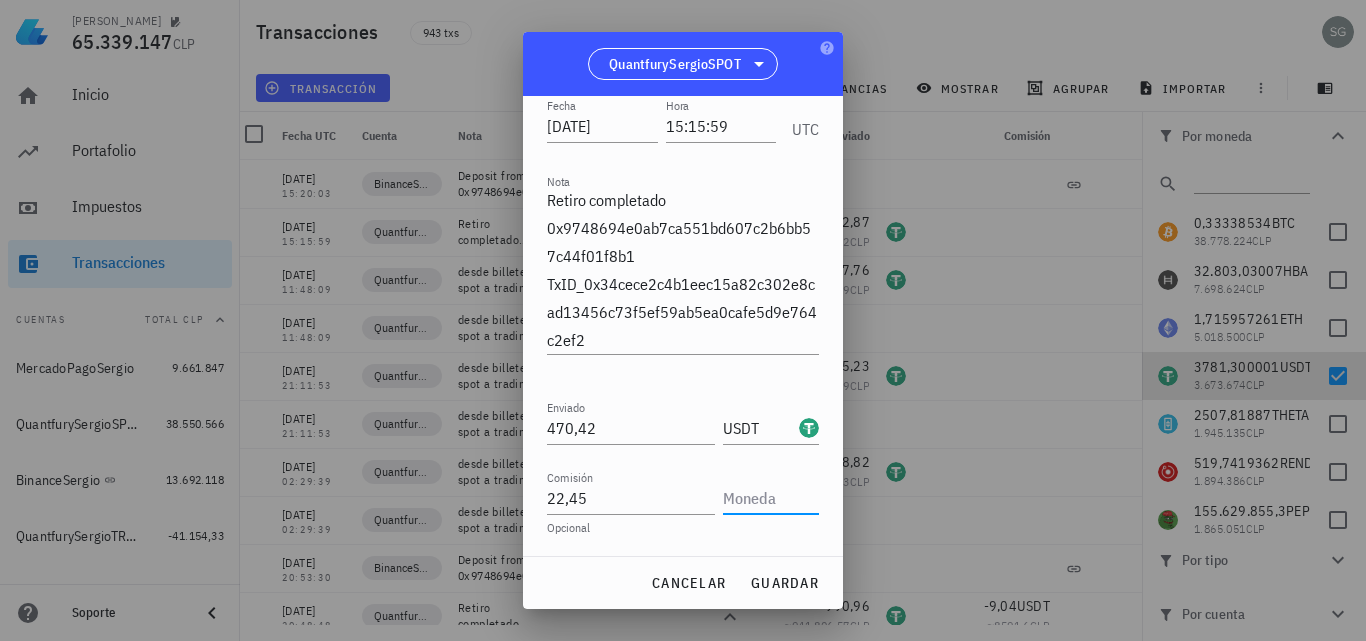 click at bounding box center (769, 498) 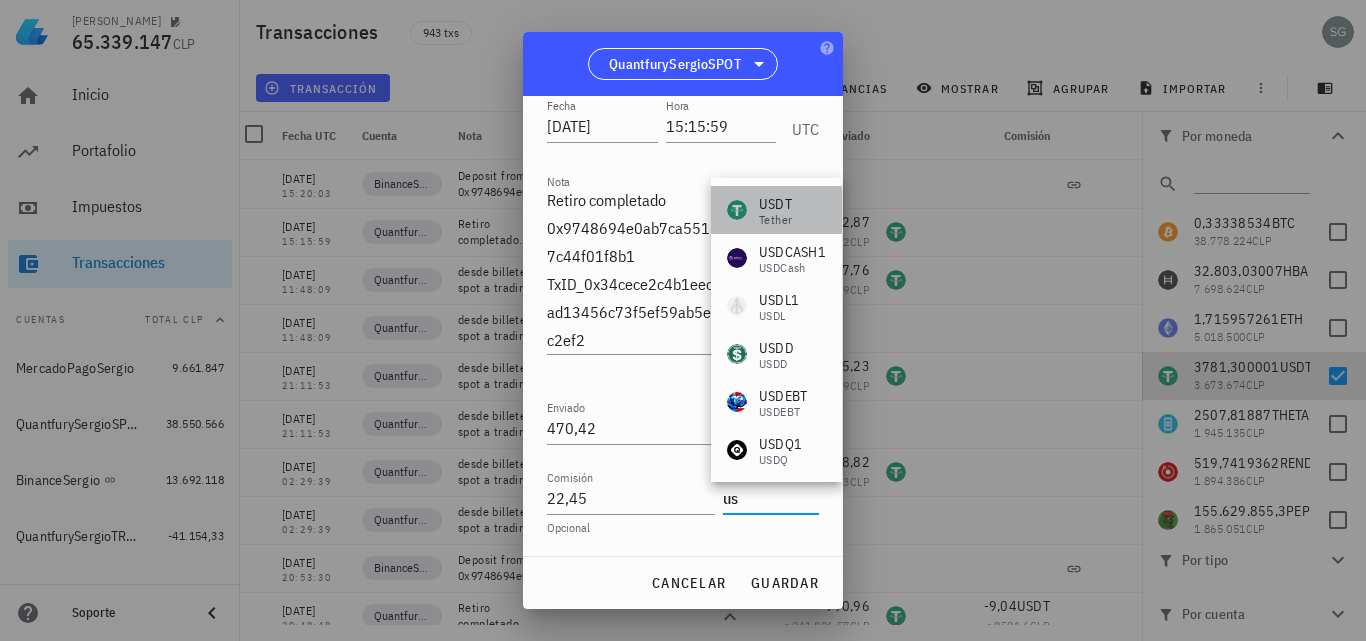 click on "USDT" at bounding box center [775, 204] 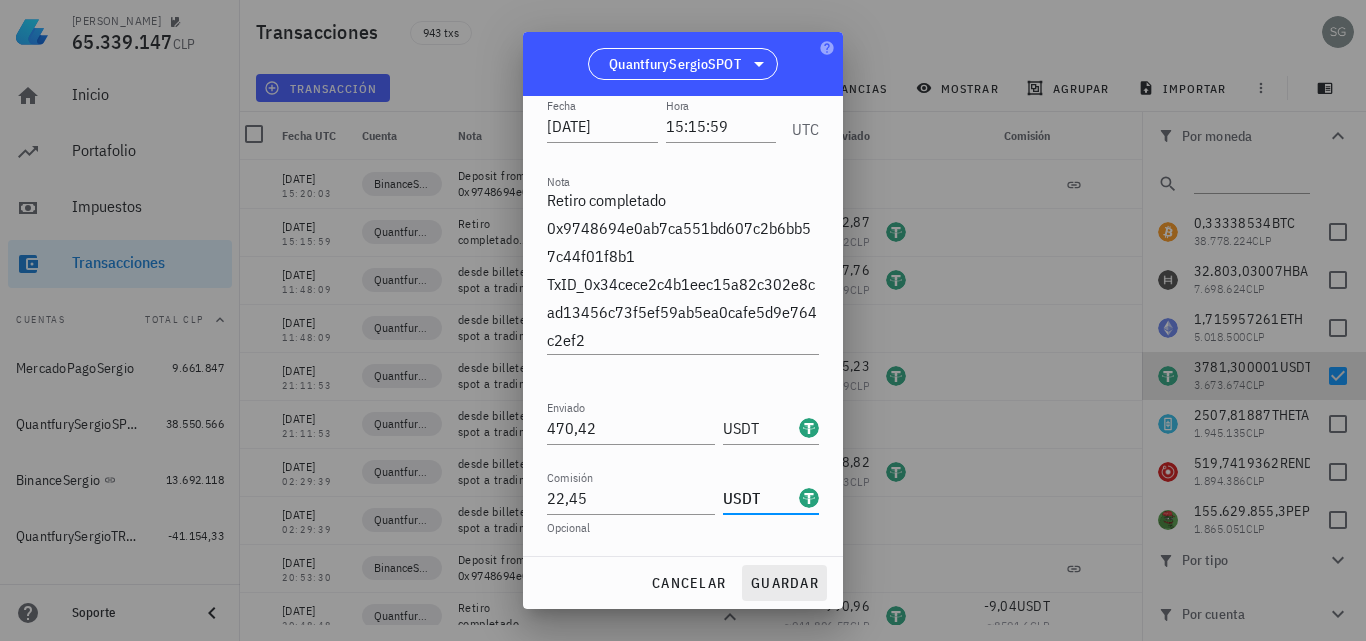 type on "USDT" 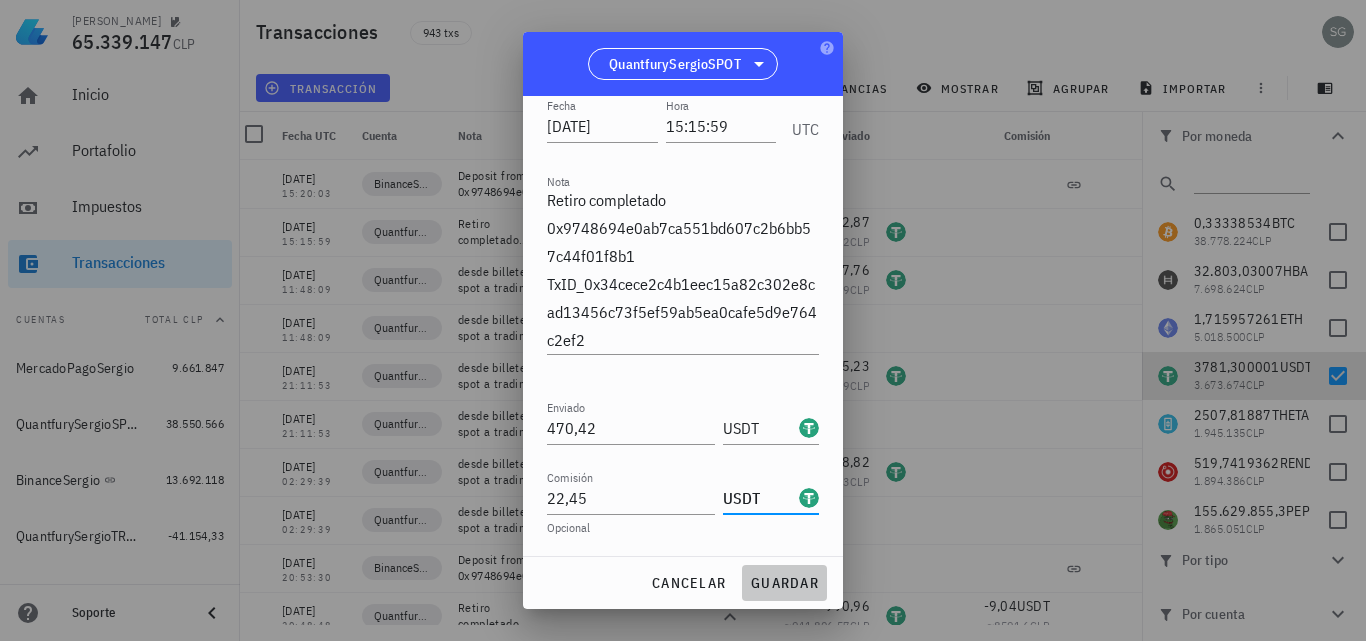 click on "guardar" at bounding box center [784, 583] 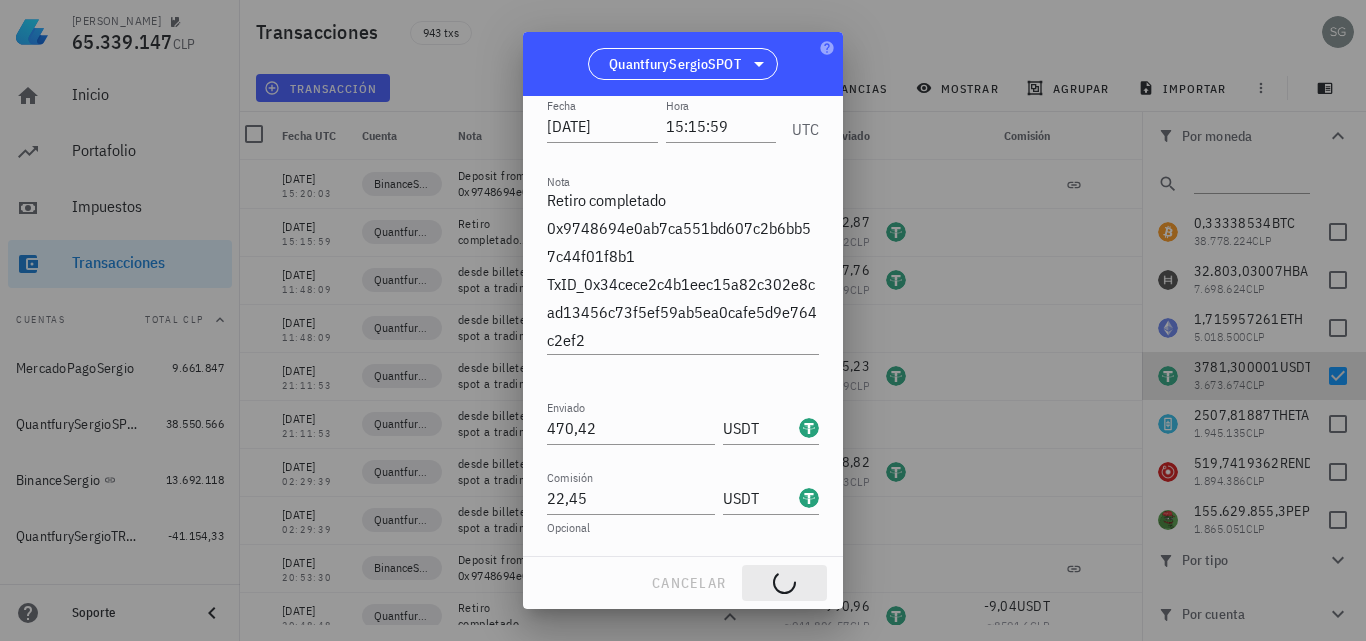 type on "492,87" 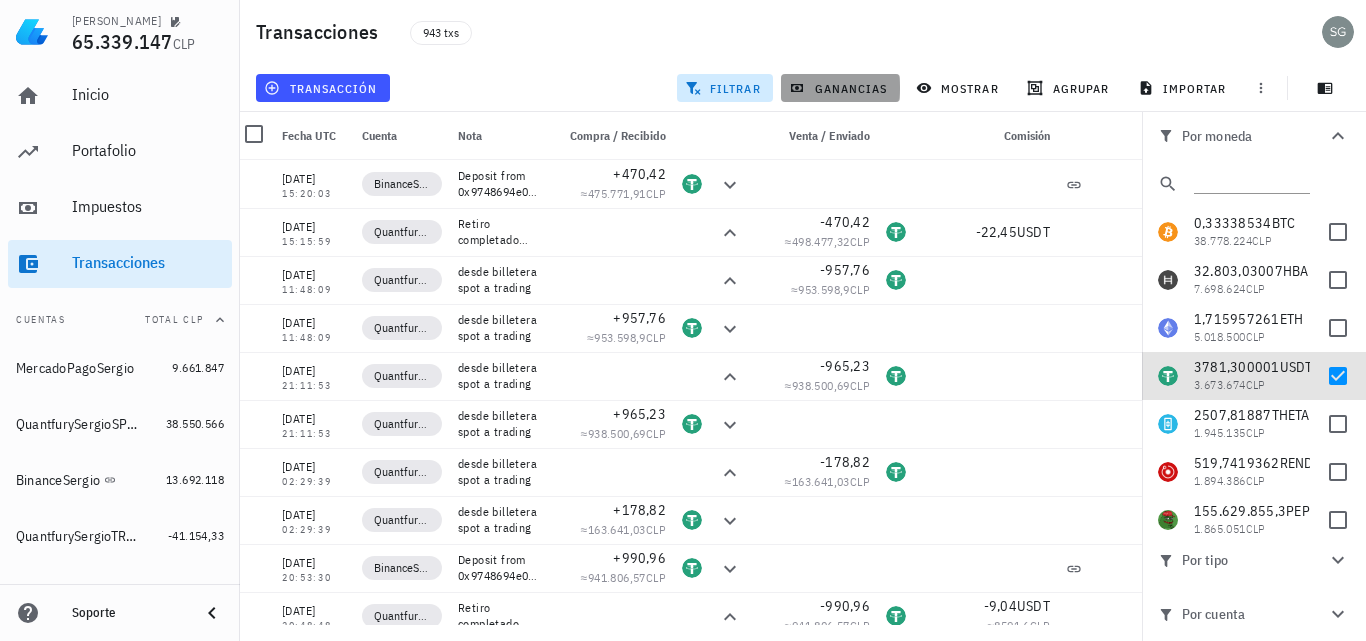 click on "ganancias" at bounding box center (840, 88) 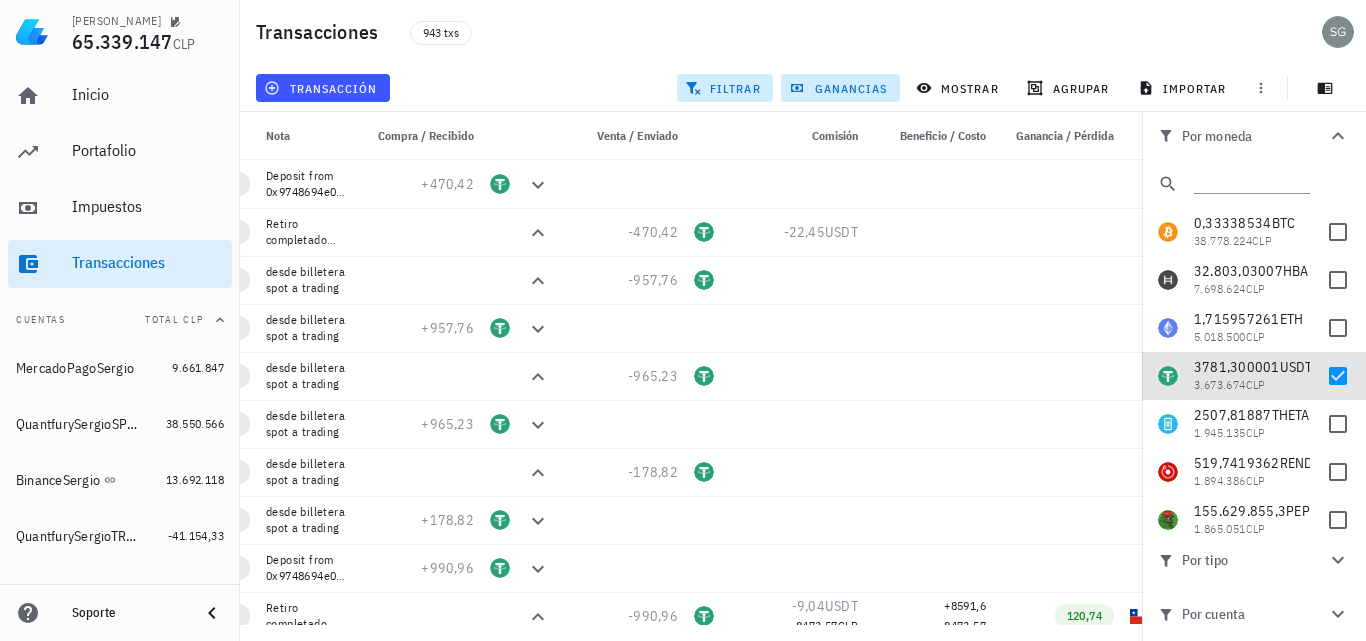 scroll, scrollTop: 0, scrollLeft: 306, axis: horizontal 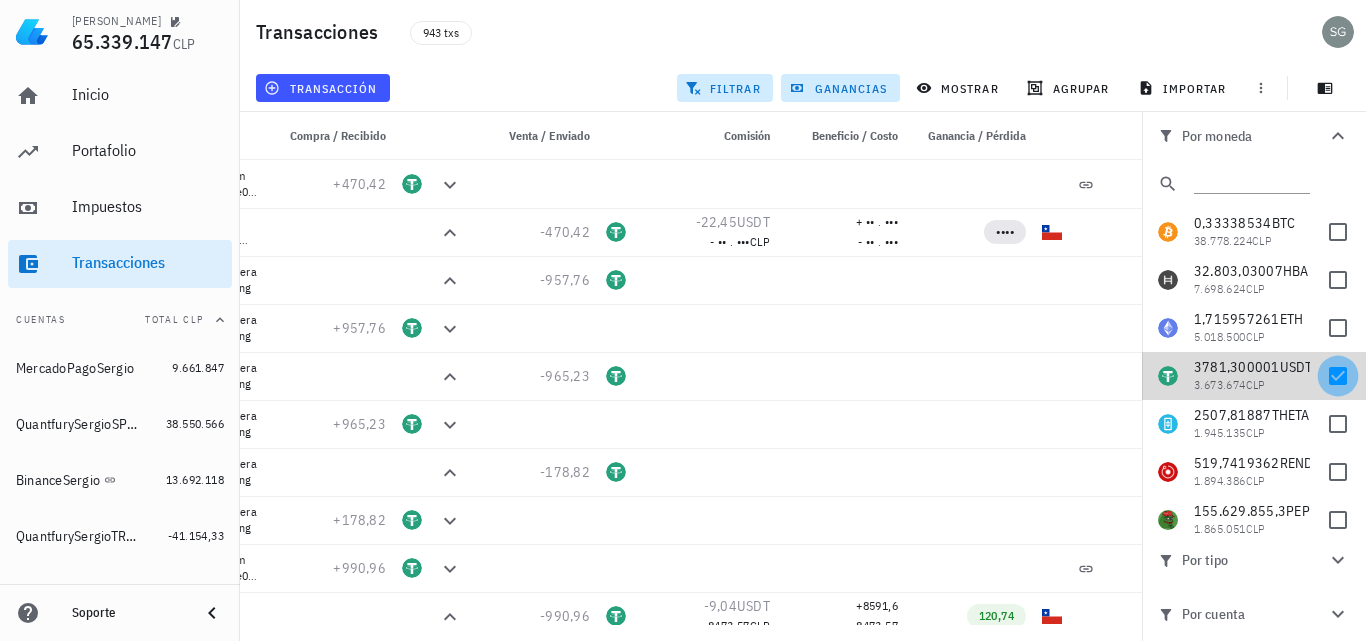 click at bounding box center (1338, 376) 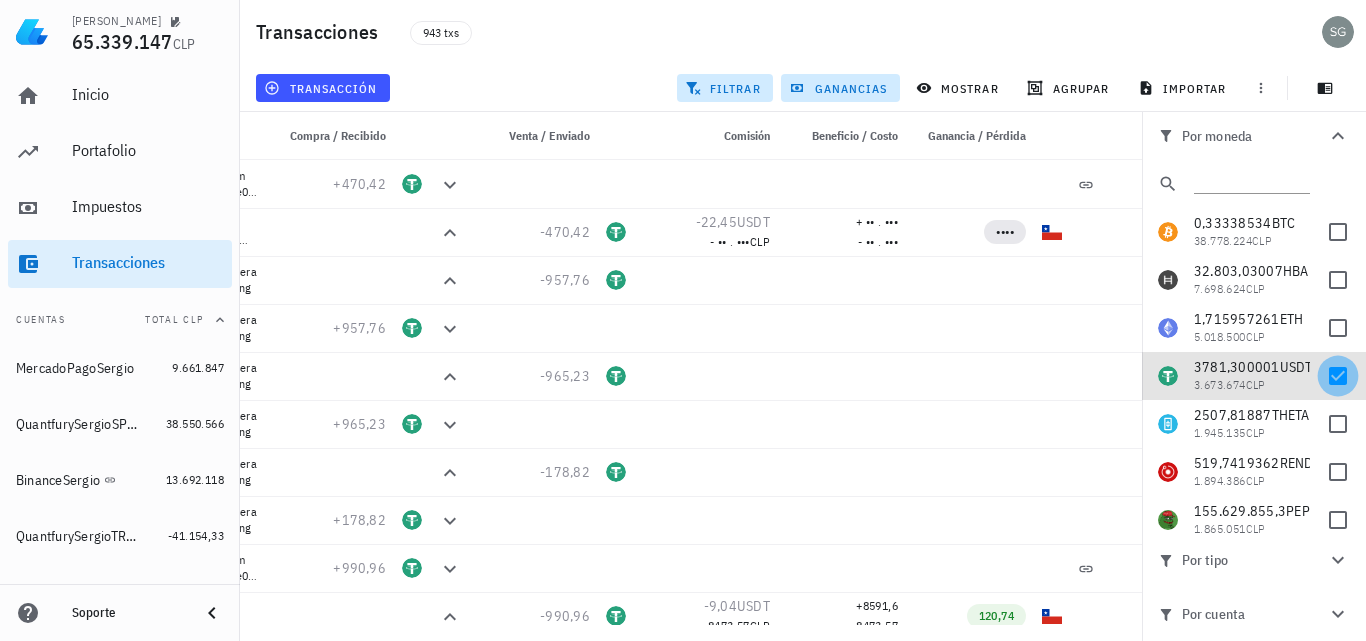 checkbox on "false" 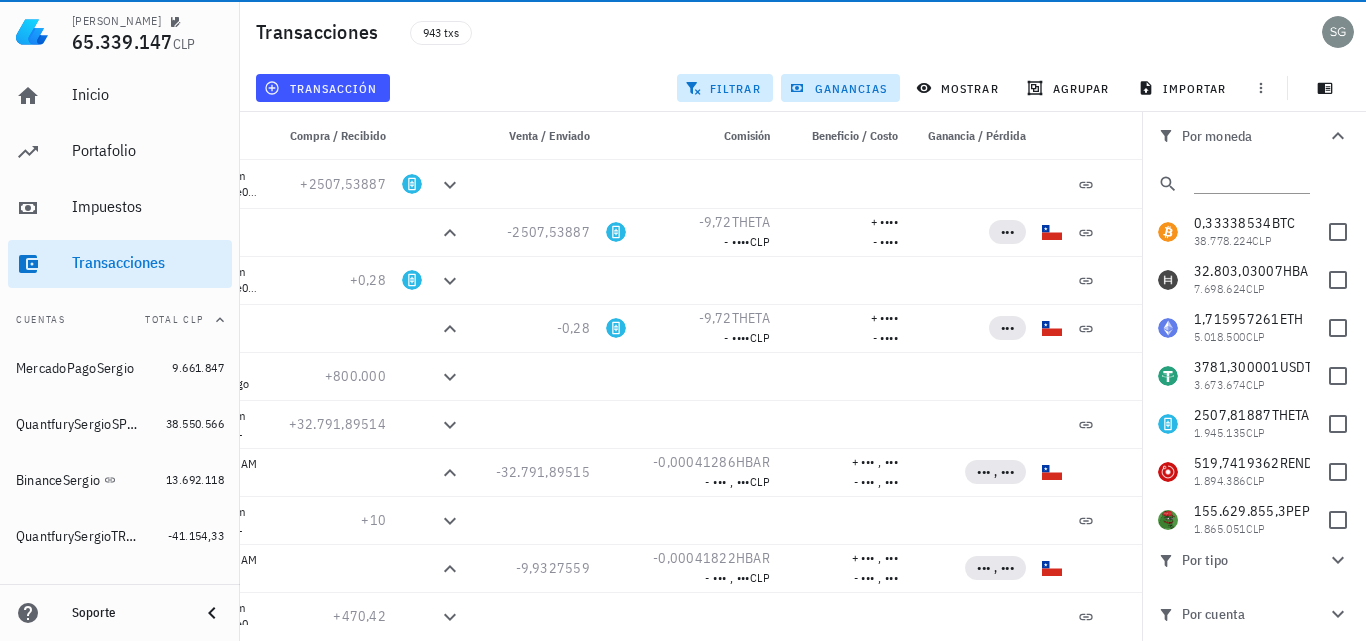 scroll, scrollTop: 0, scrollLeft: 0, axis: both 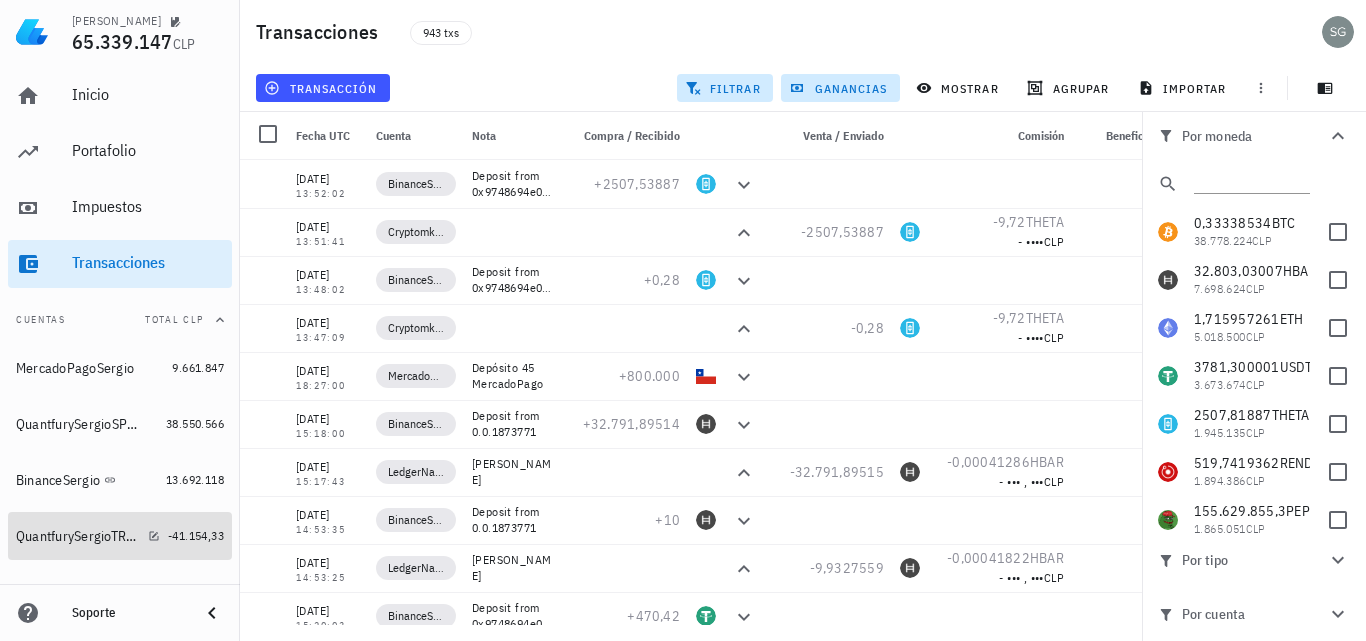 click on "QuantfurySergioTRADING" at bounding box center [78, 536] 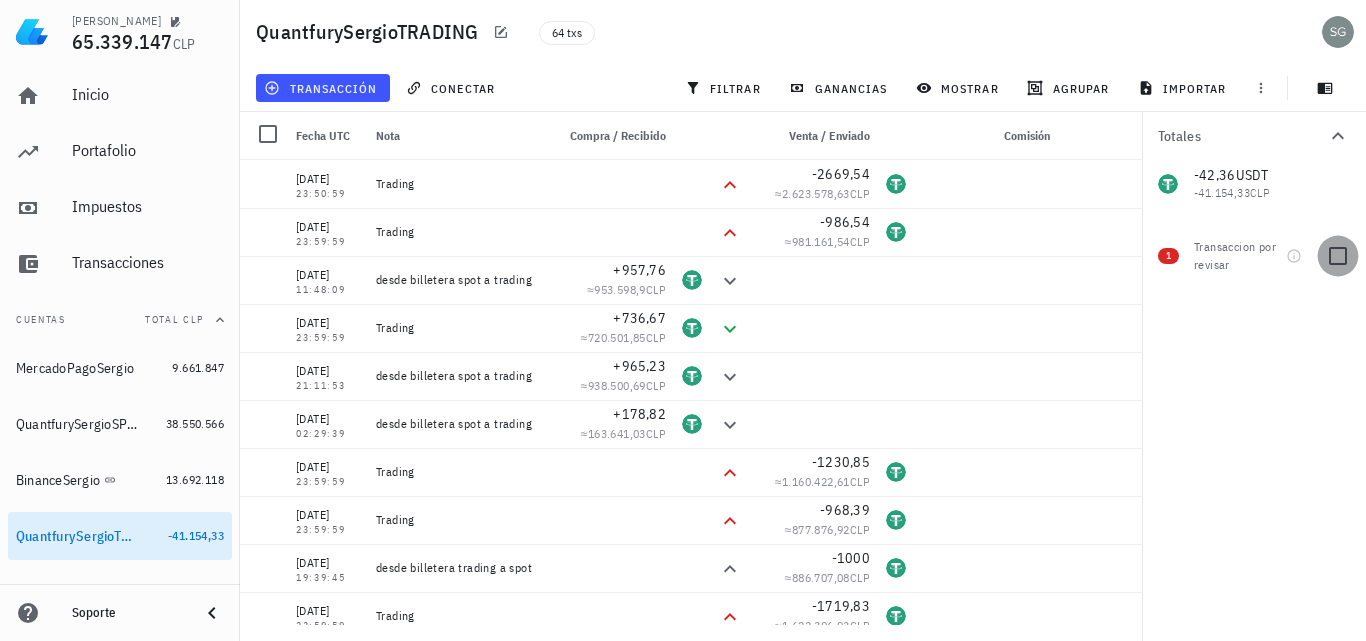 click at bounding box center [1338, 256] 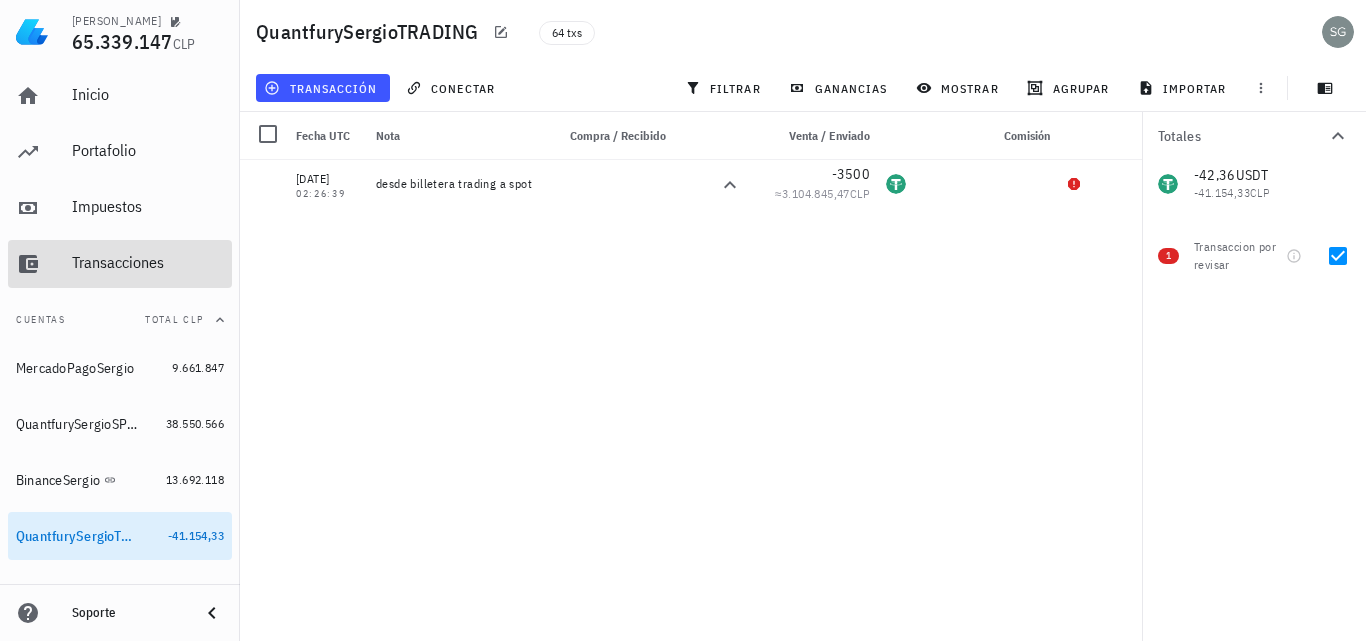 click on "Transacciones" at bounding box center (148, 262) 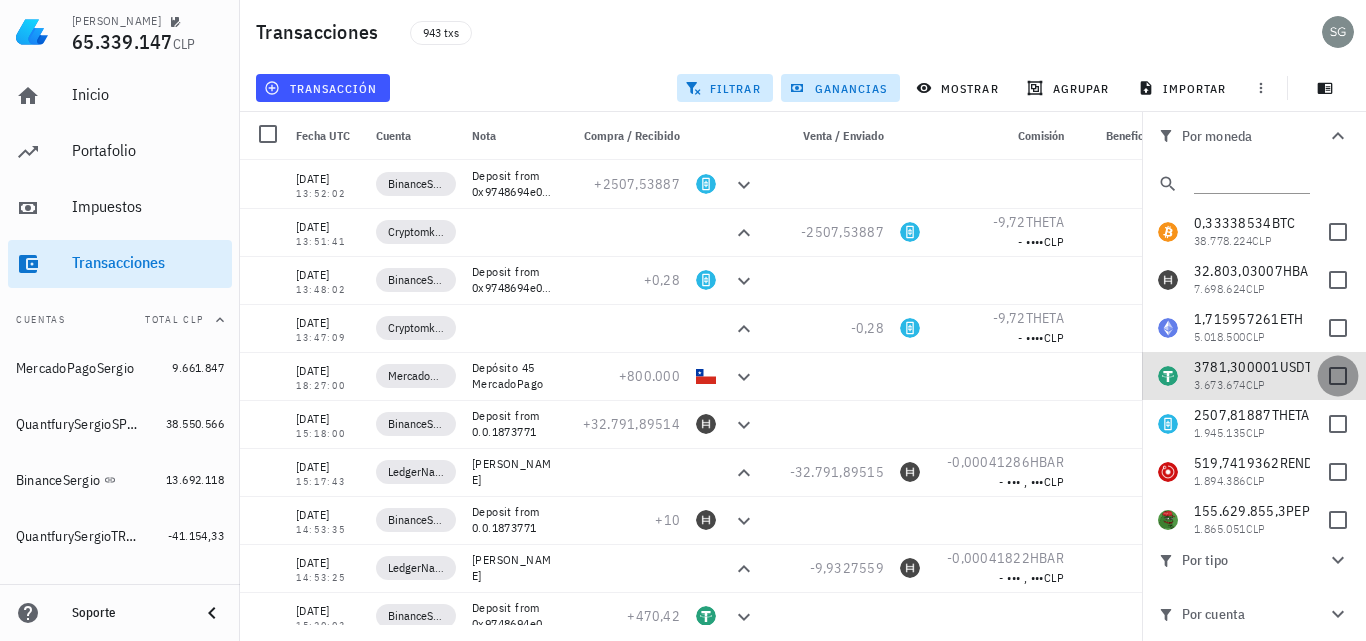 click at bounding box center (1338, 376) 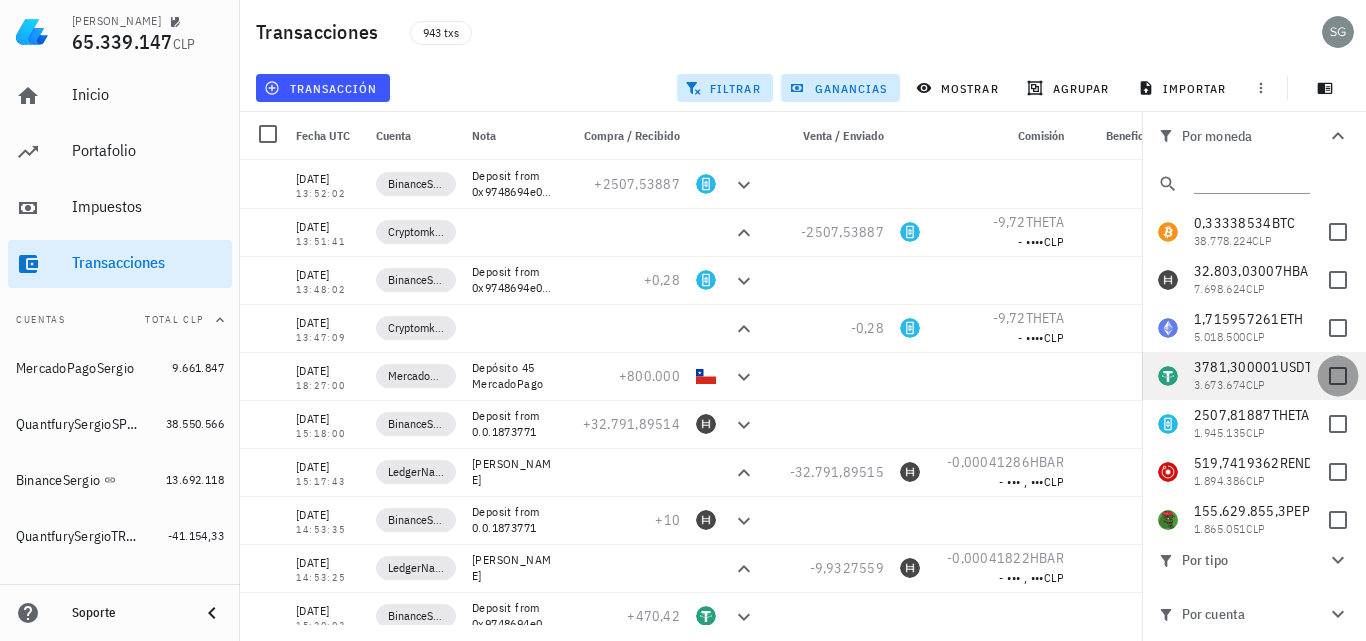 checkbox on "true" 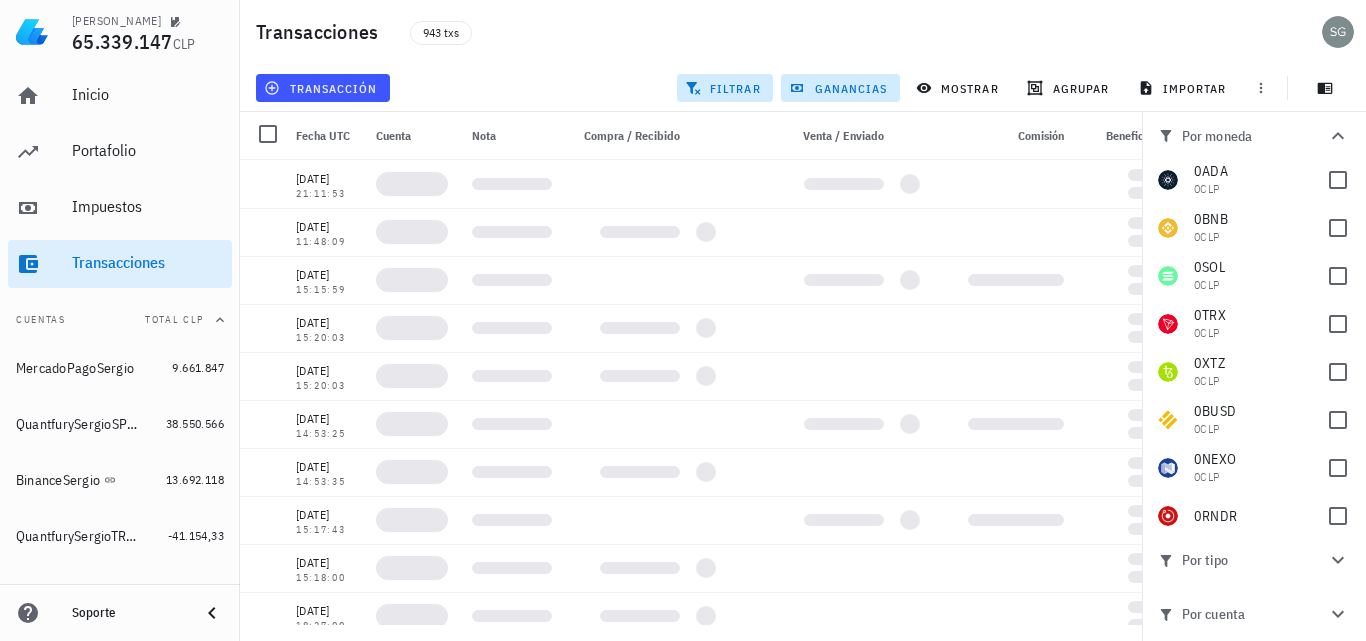 scroll, scrollTop: 931, scrollLeft: 0, axis: vertical 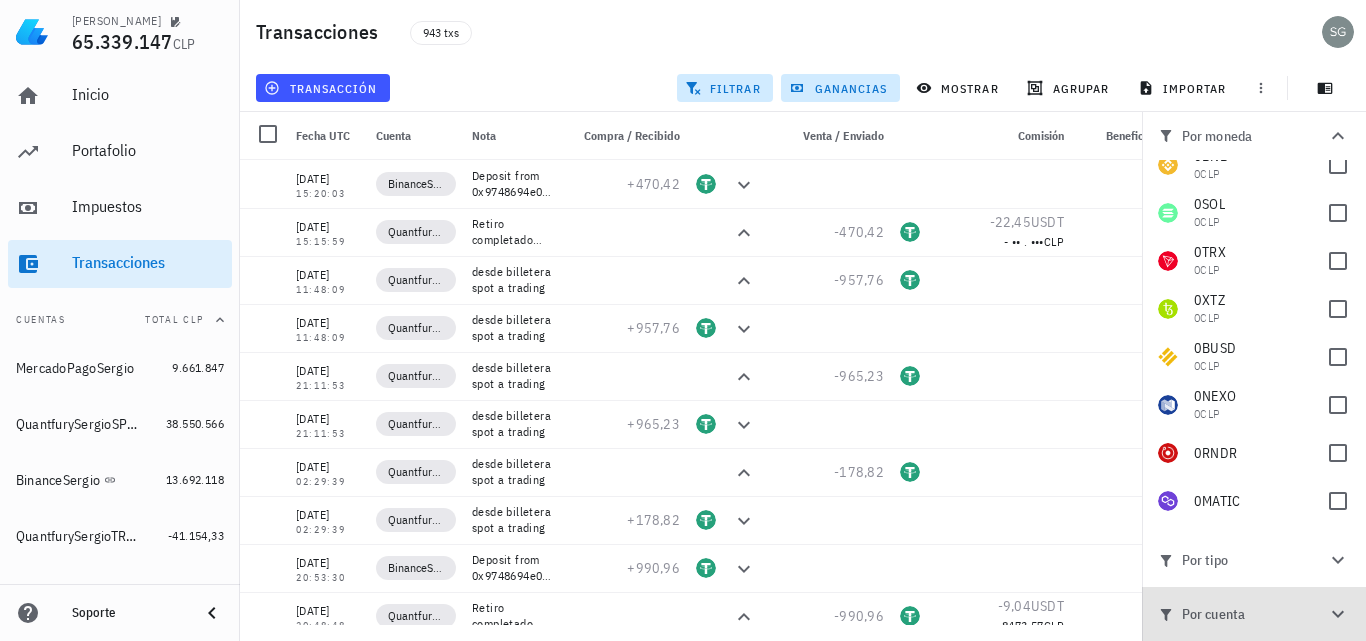 click 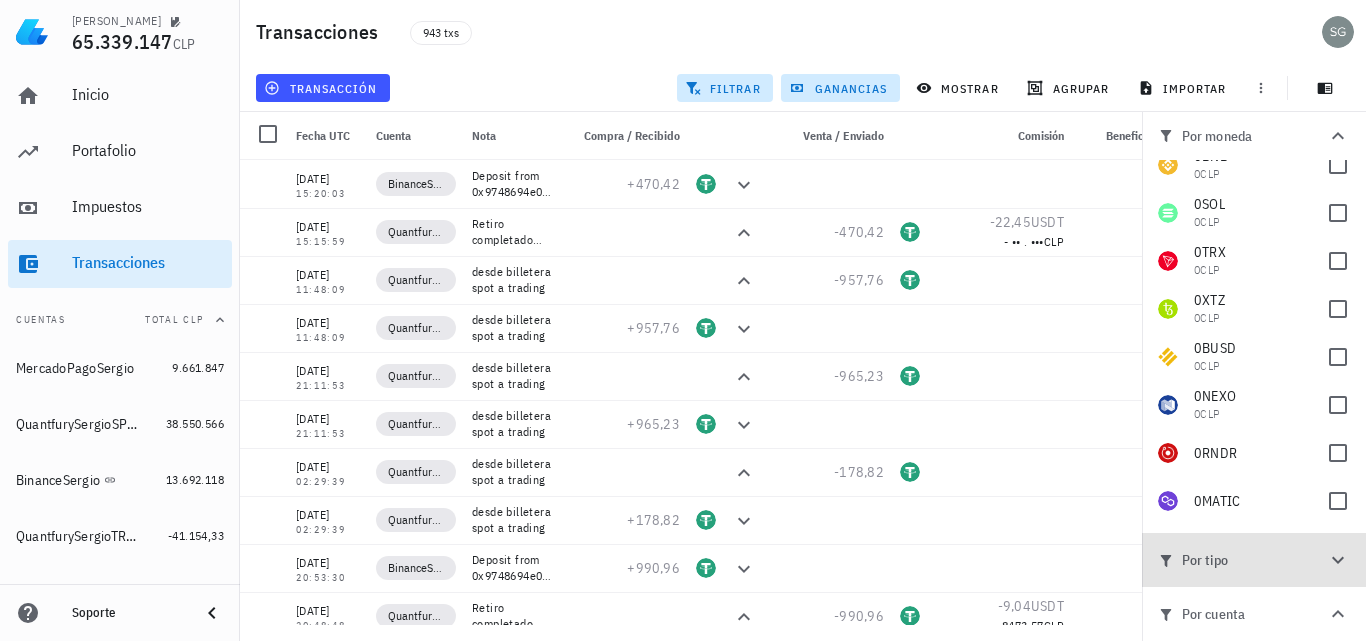 click 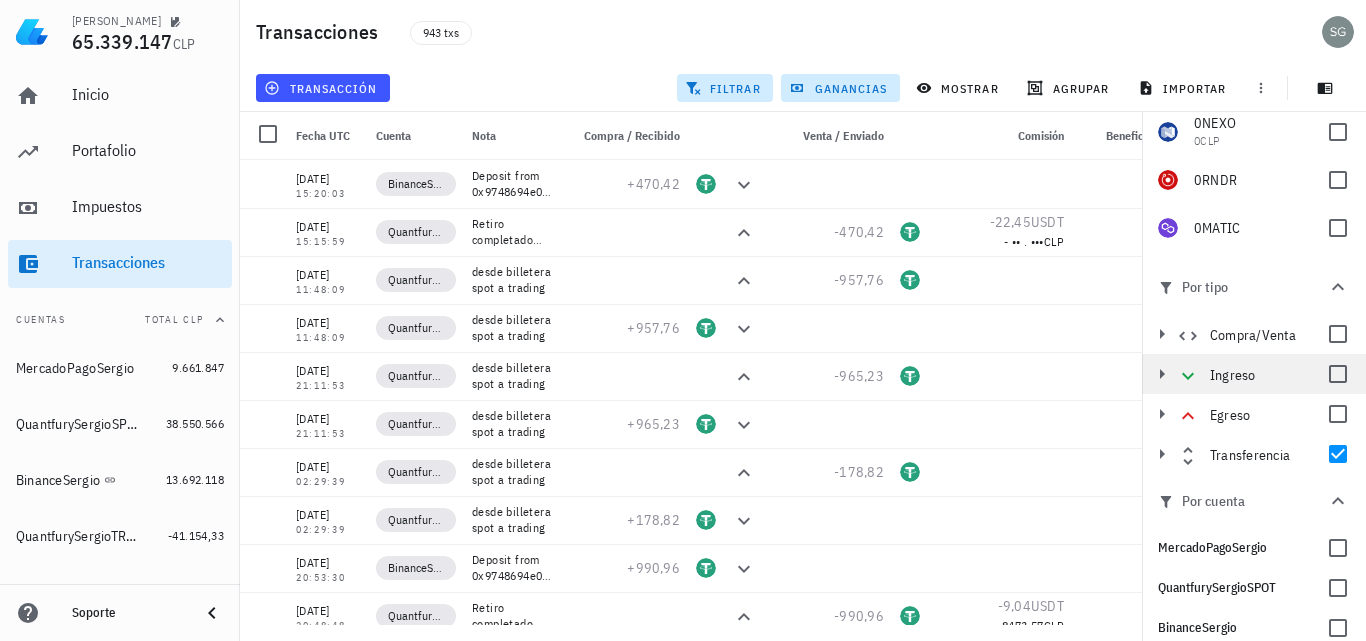 scroll, scrollTop: 300, scrollLeft: 0, axis: vertical 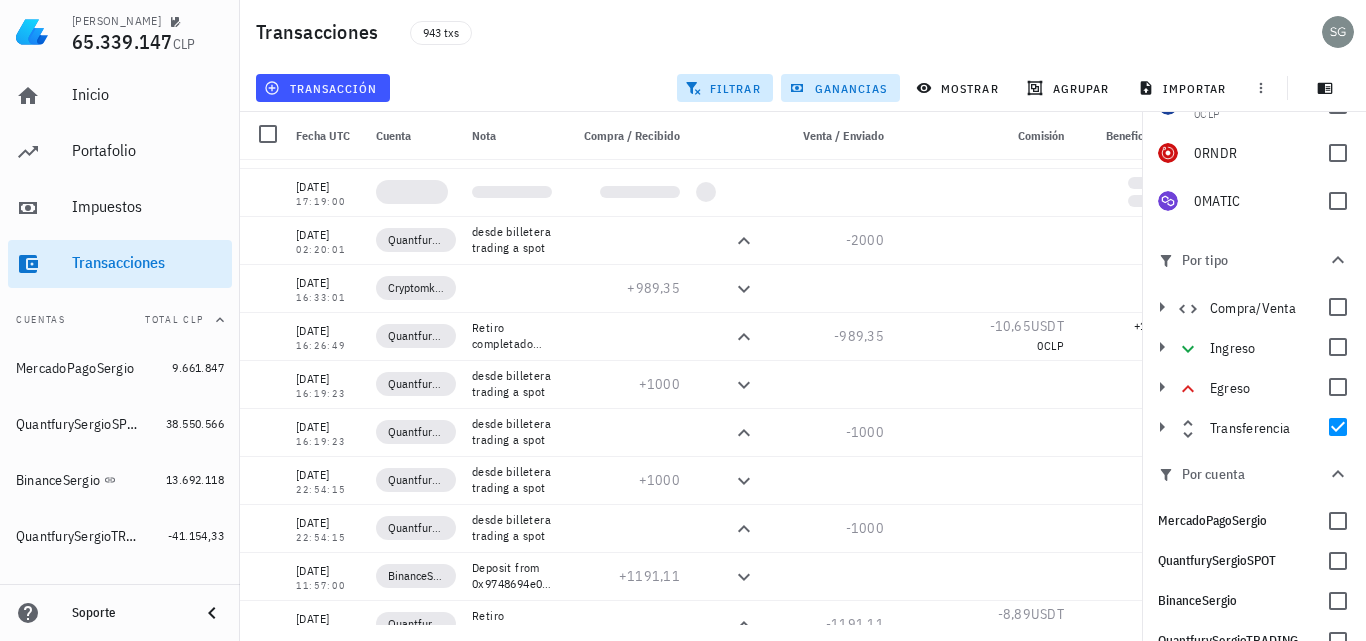 click on "ganancias" at bounding box center (840, 88) 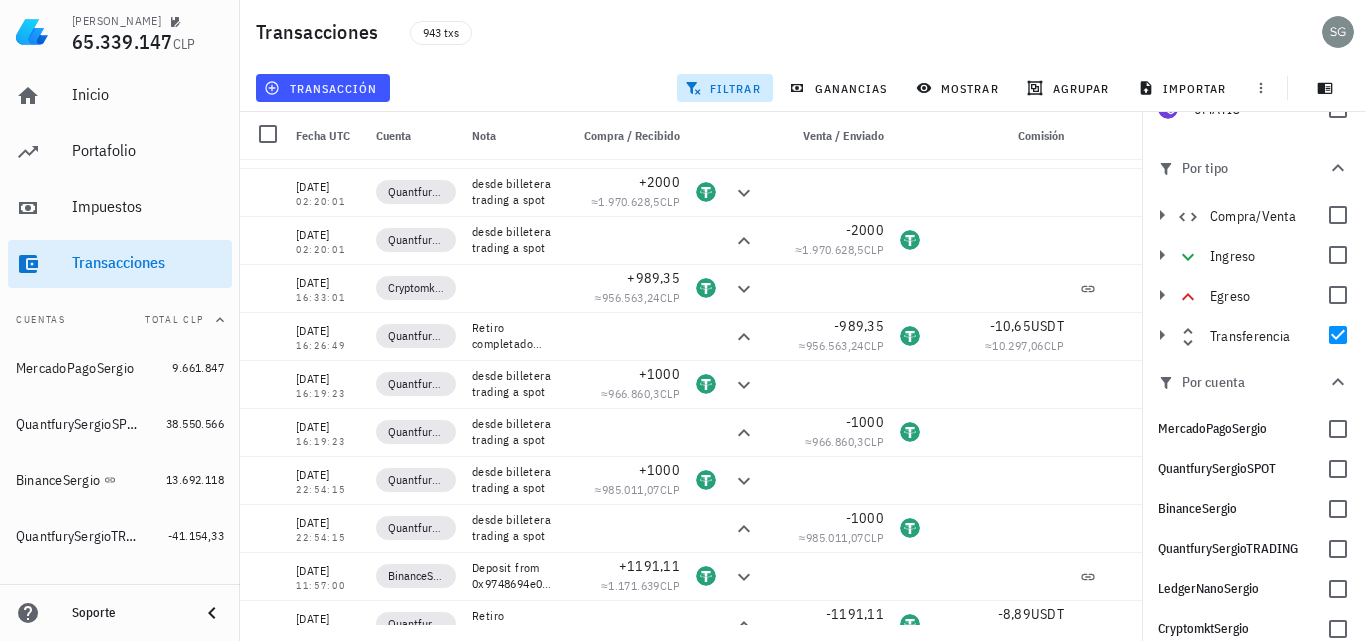 scroll, scrollTop: 408, scrollLeft: 0, axis: vertical 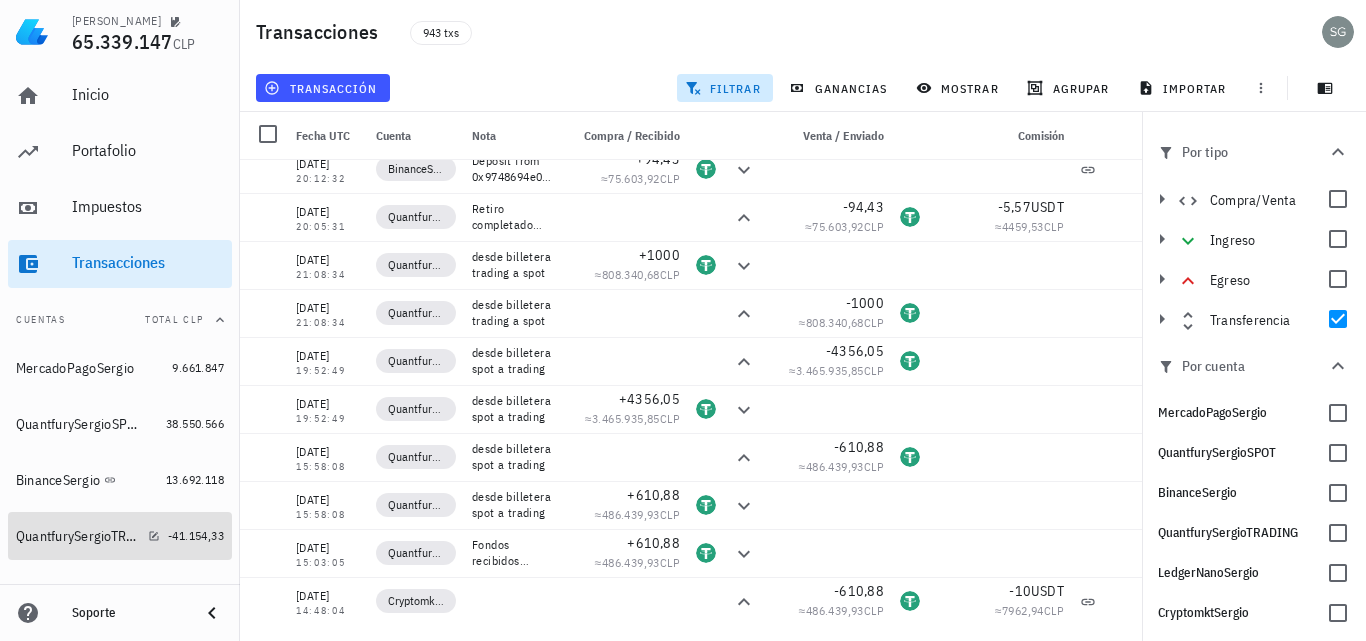 click on "QuantfurySergioTRADING" at bounding box center [78, 536] 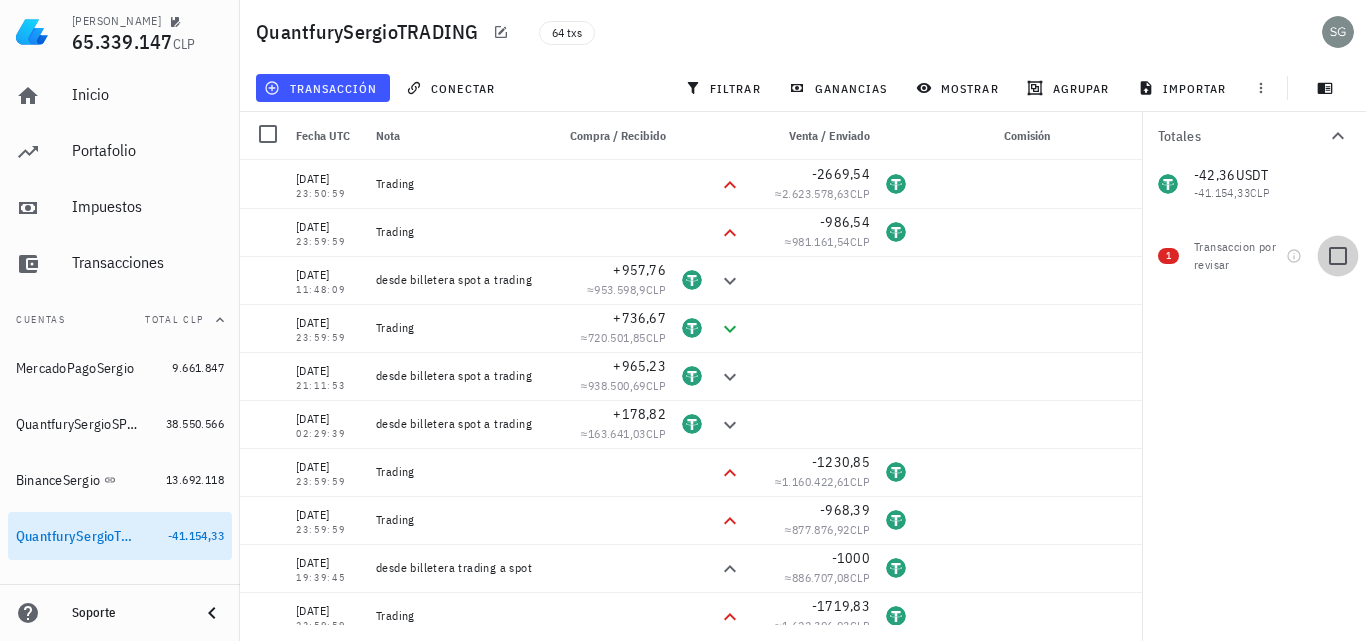 click at bounding box center (1338, 256) 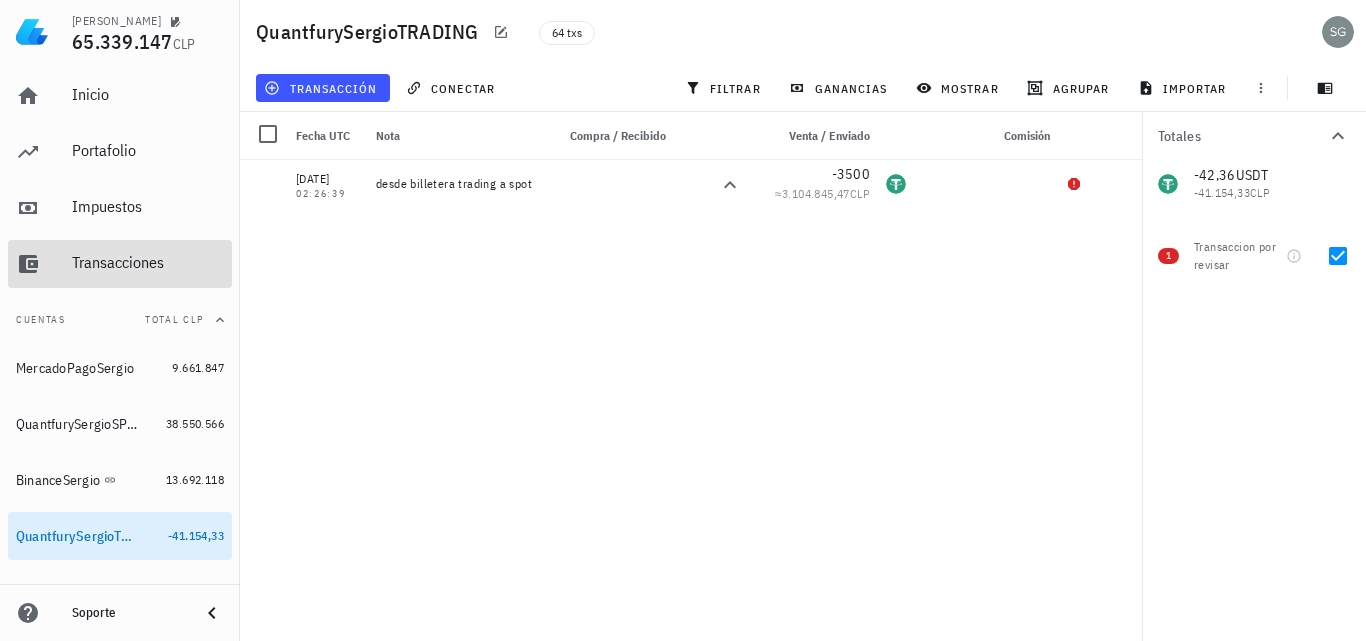 click on "Transacciones" at bounding box center (148, 262) 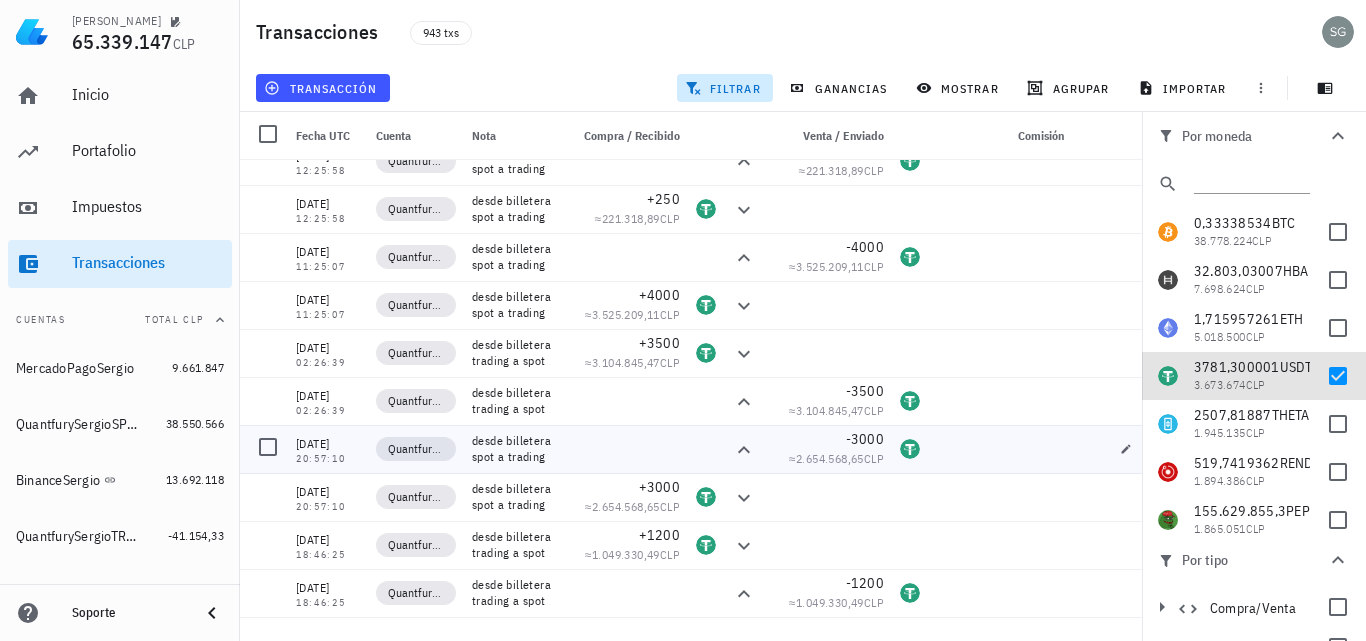 scroll, scrollTop: 3483, scrollLeft: 0, axis: vertical 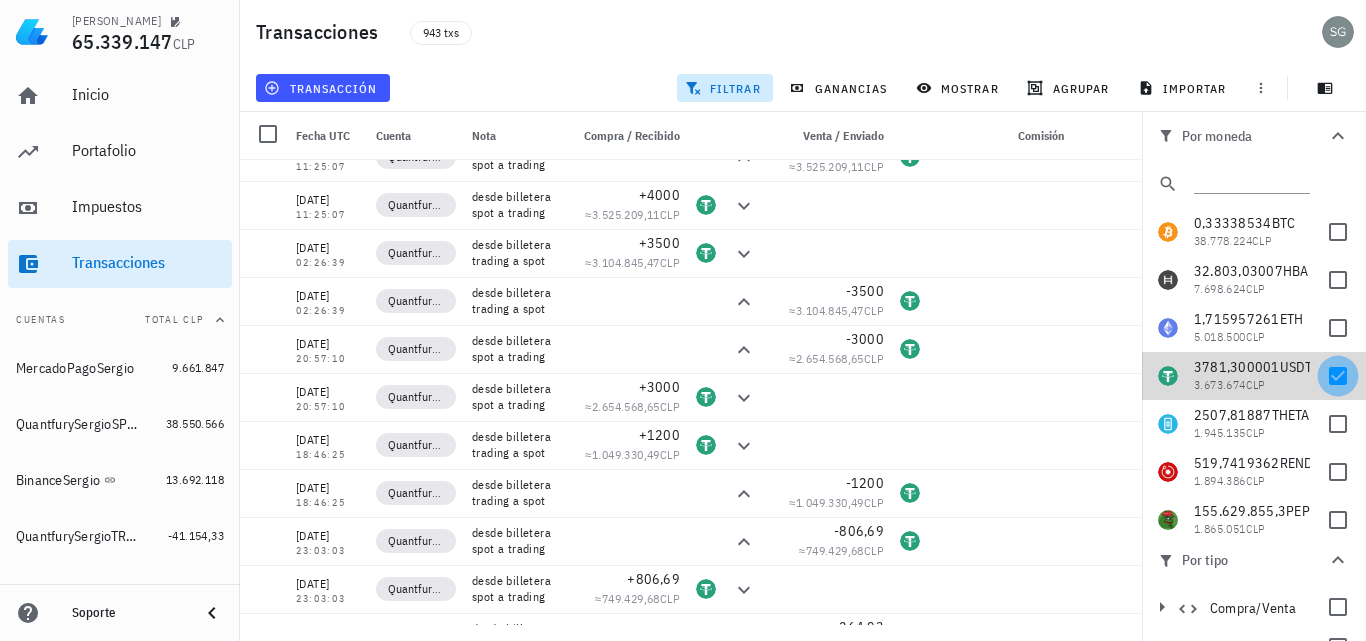 click at bounding box center (1338, 376) 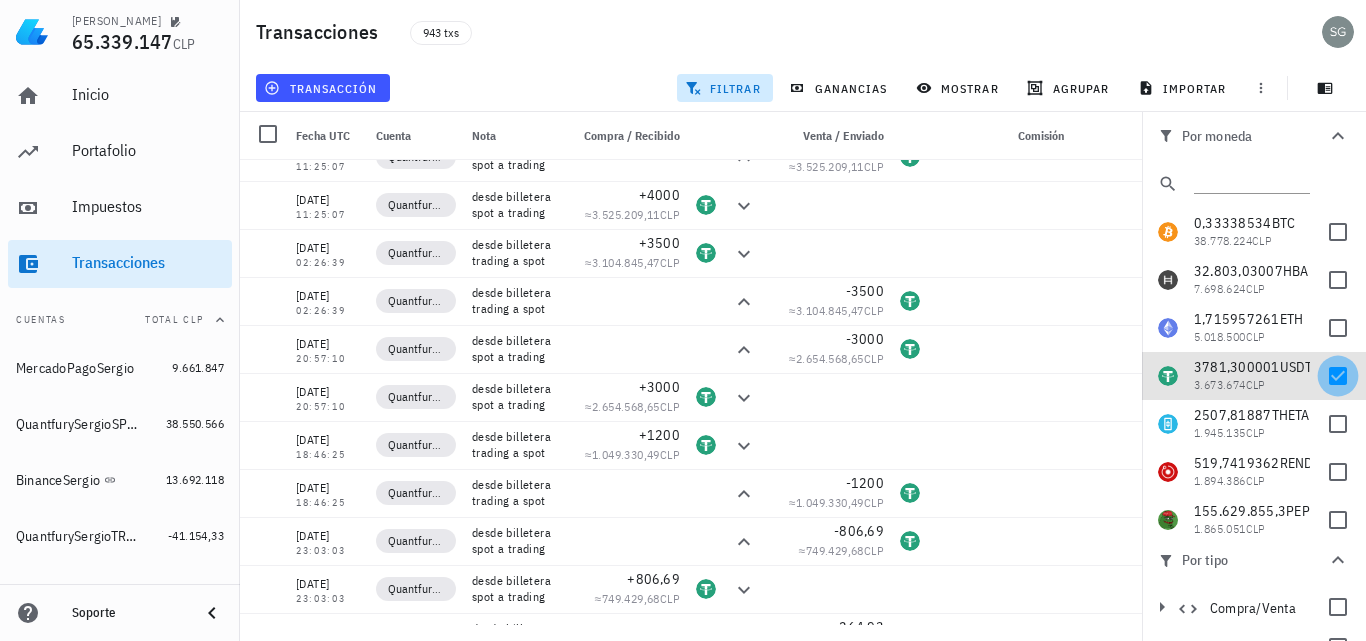 checkbox on "false" 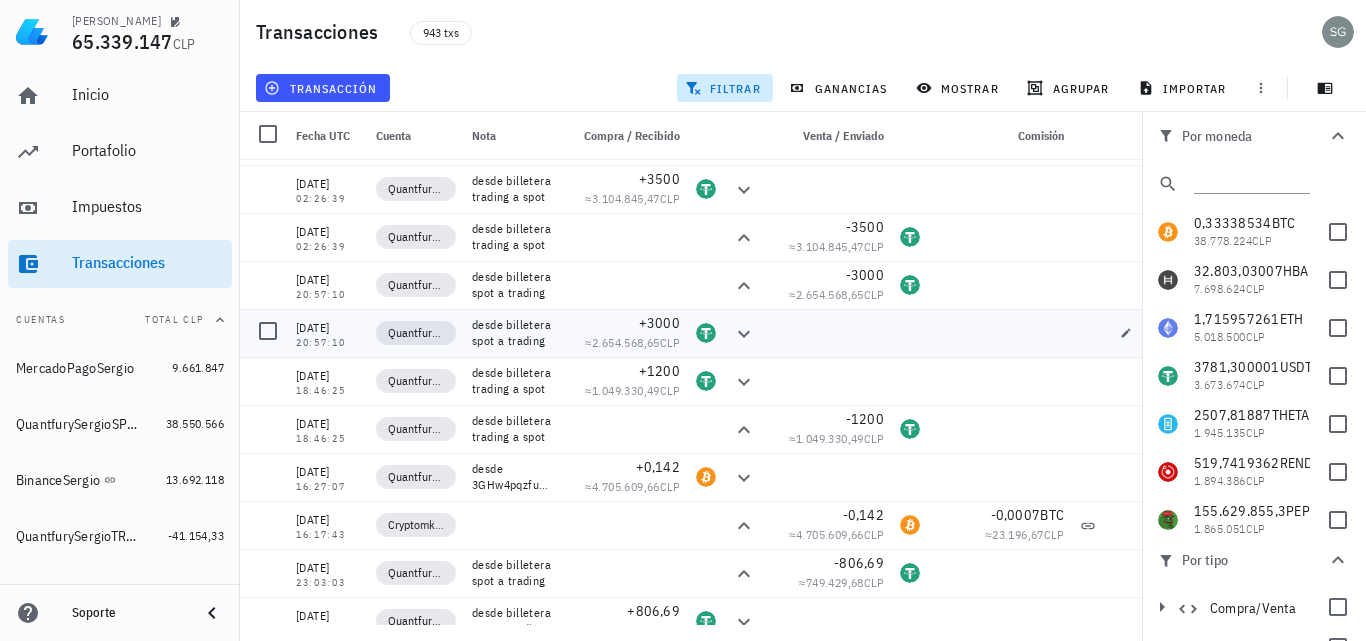 scroll, scrollTop: 7383, scrollLeft: 0, axis: vertical 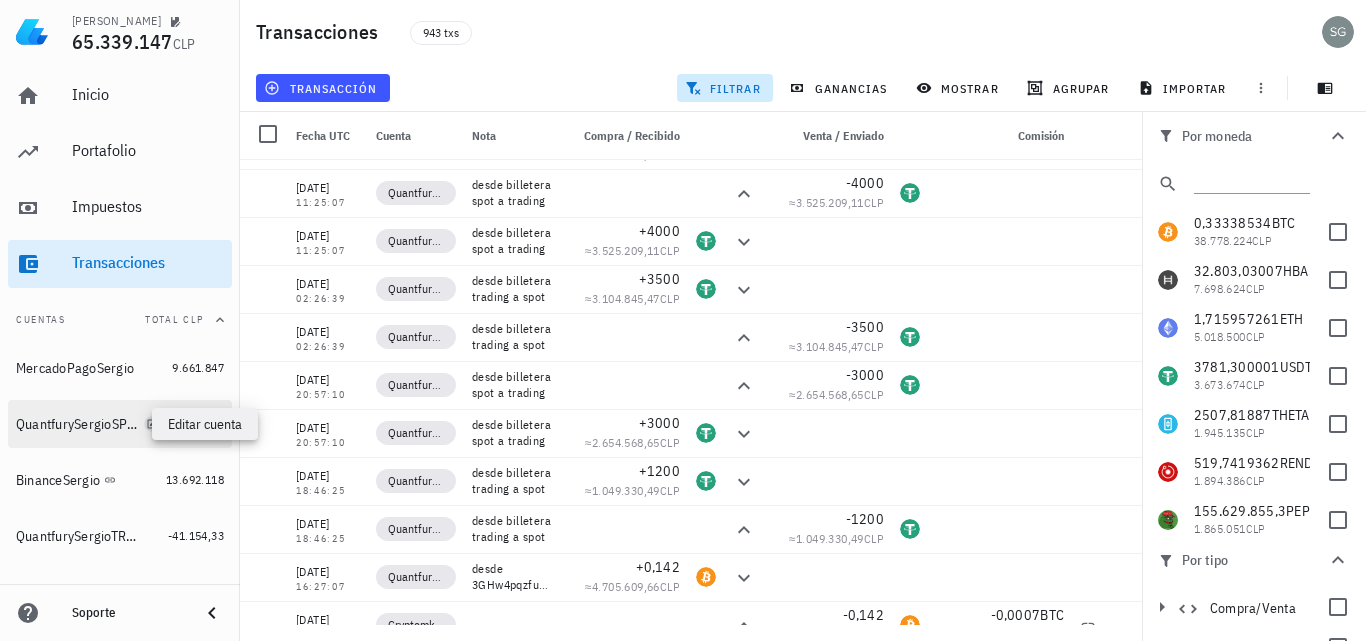 click 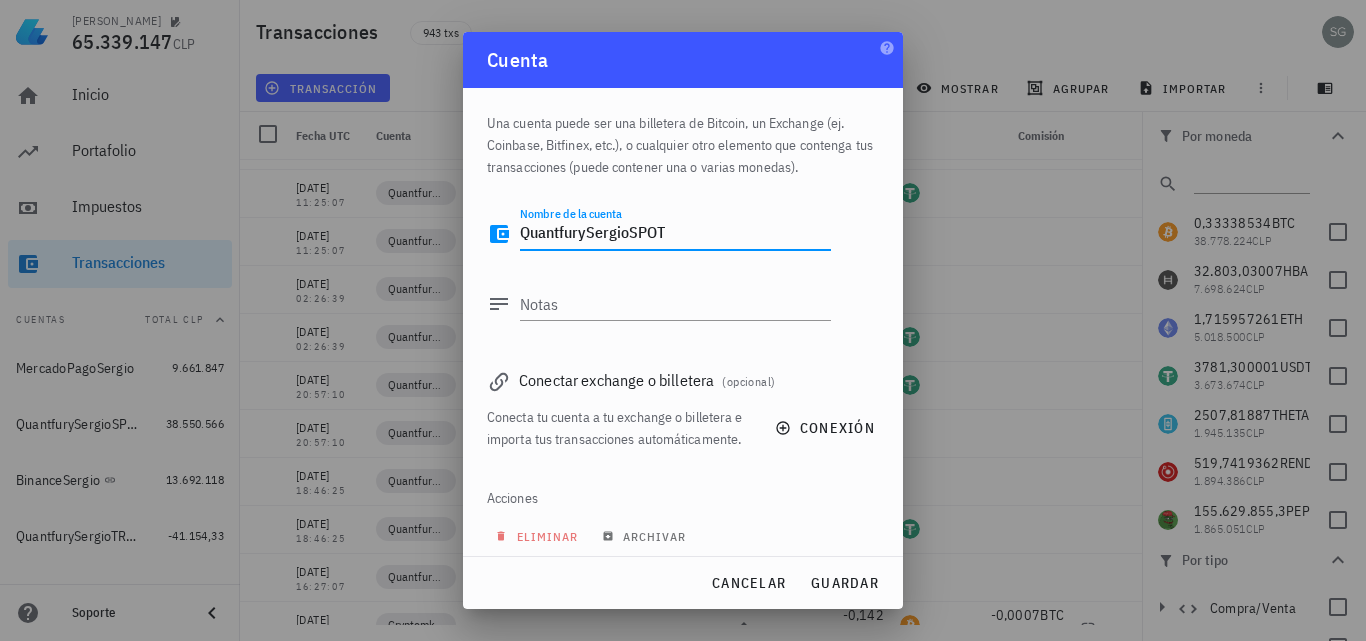 drag, startPoint x: 584, startPoint y: 236, endPoint x: 466, endPoint y: 232, distance: 118.06778 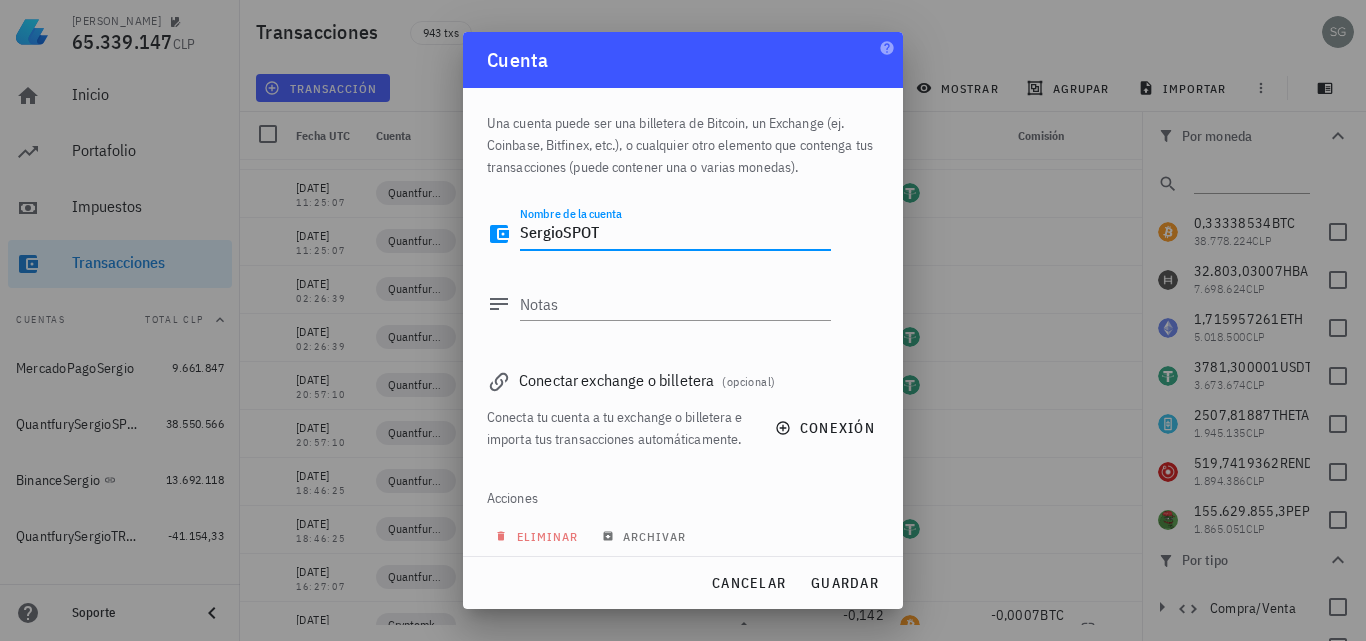 click on "SergioSPOT" at bounding box center (675, 234) 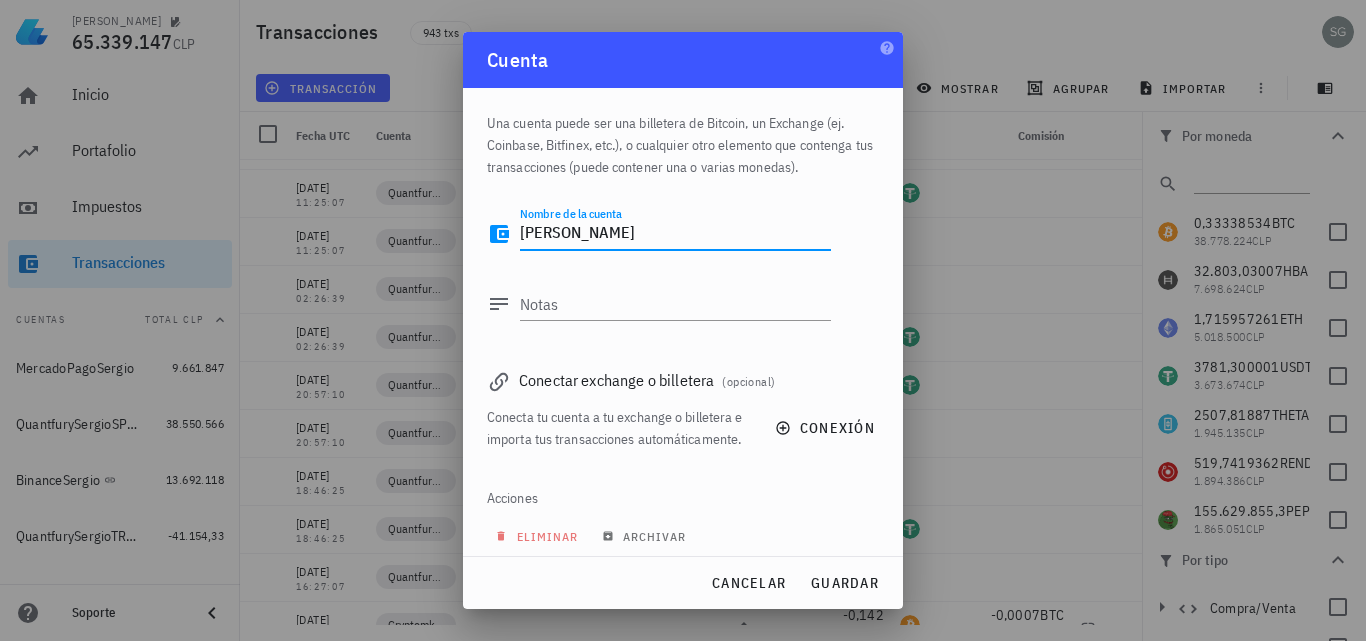 click on "Sergio" at bounding box center [675, 234] 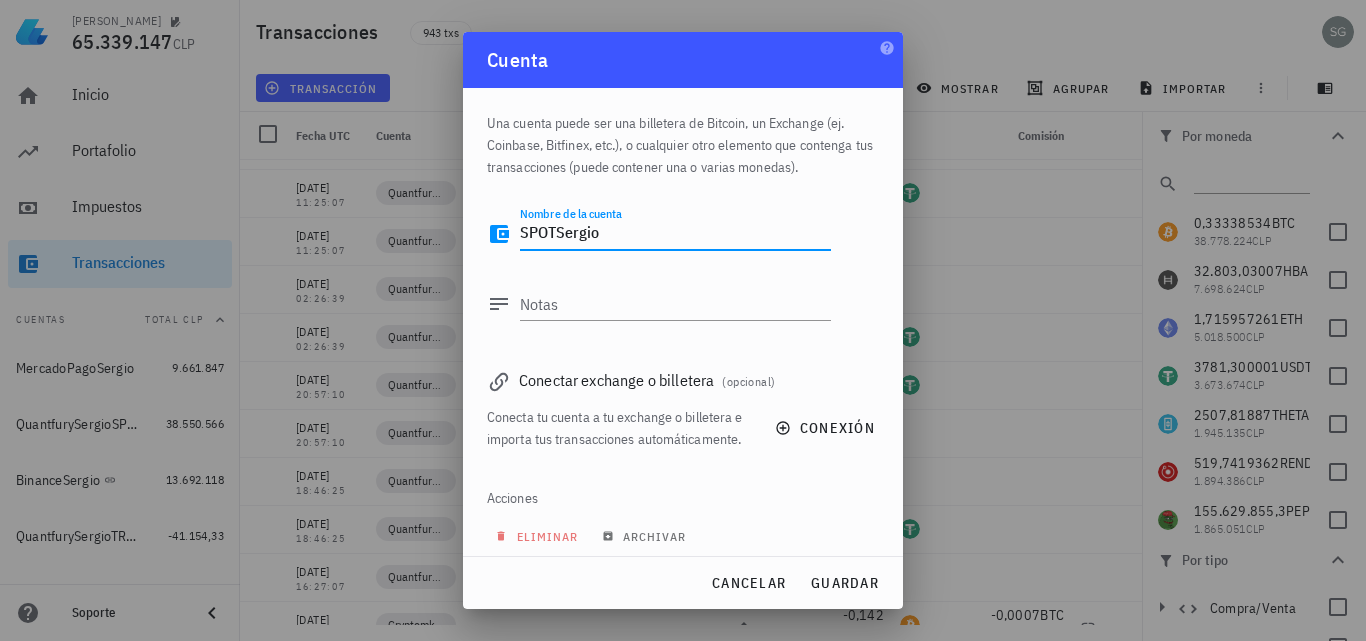 click on "SPOTSergio" at bounding box center [675, 234] 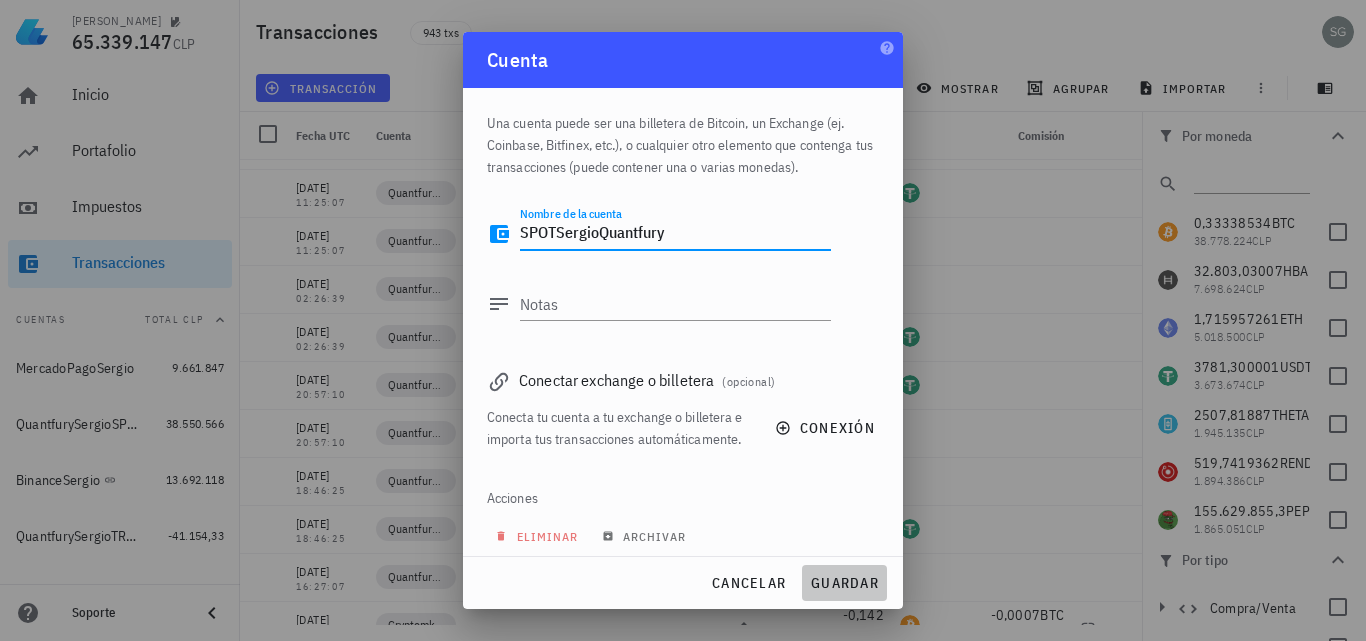 click on "guardar" at bounding box center (844, 583) 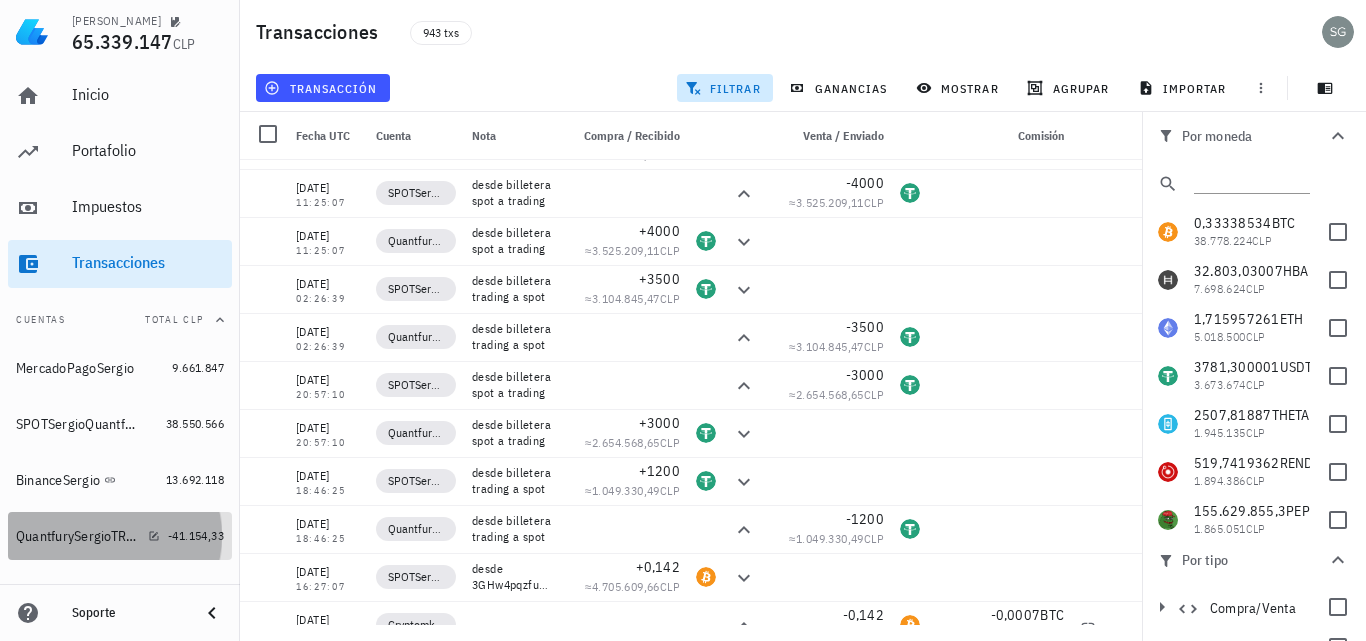 click on "QuantfurySergioTRADING" at bounding box center [78, 536] 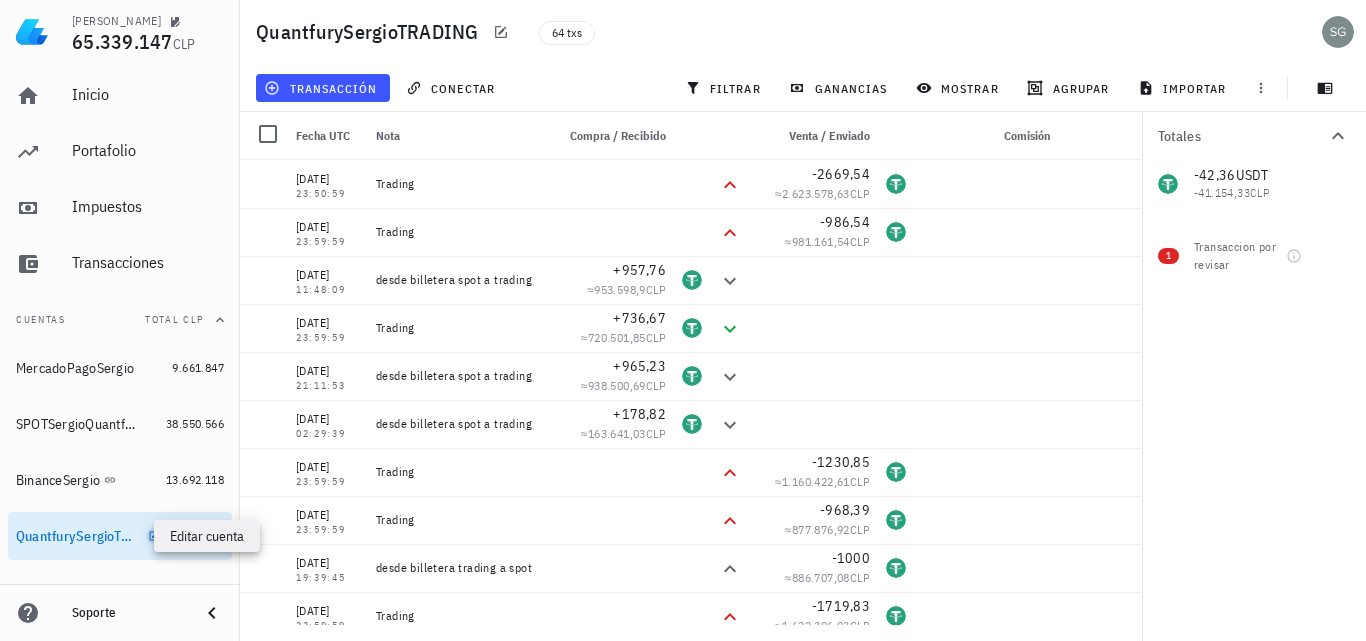 click 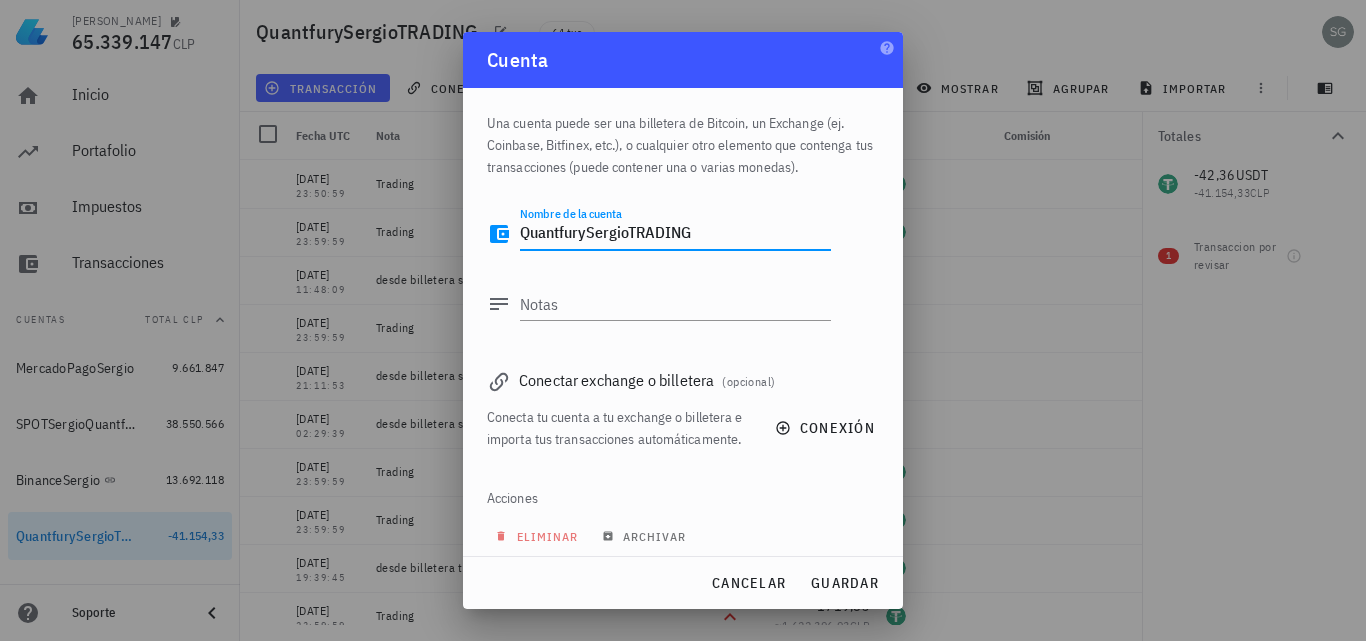 drag, startPoint x: 689, startPoint y: 226, endPoint x: 629, endPoint y: 229, distance: 60.074955 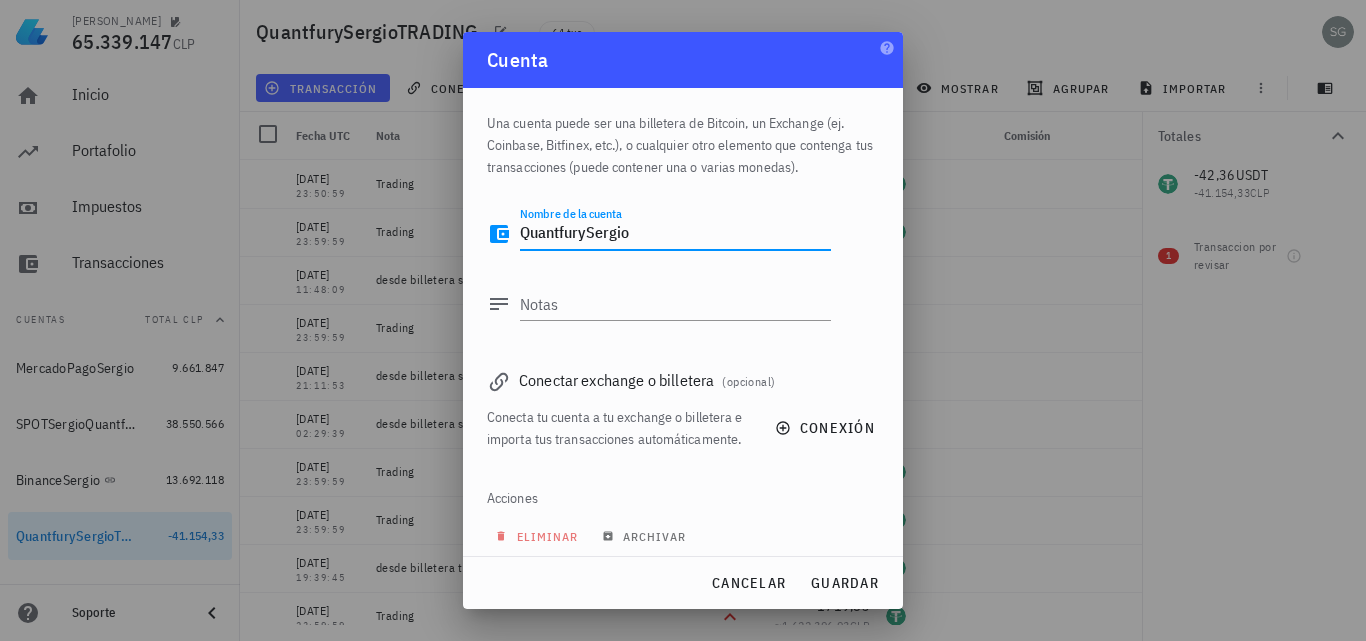 click on "QuantfurySergio" at bounding box center (675, 234) 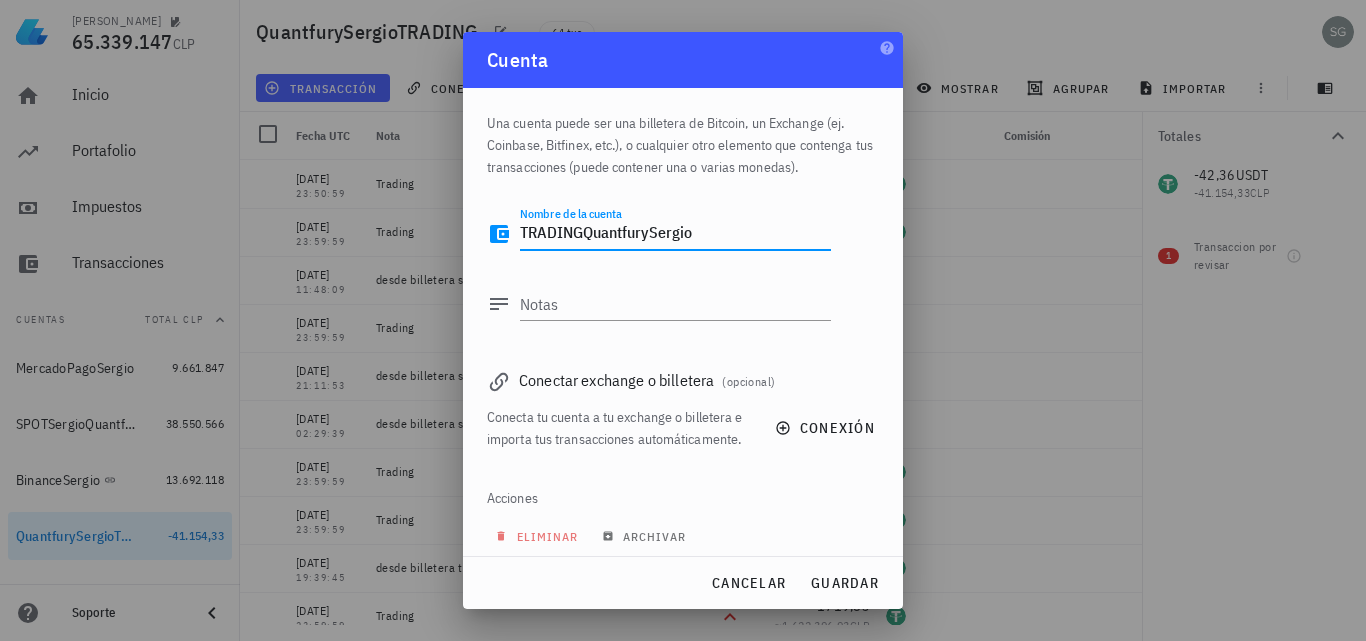 drag, startPoint x: 700, startPoint y: 236, endPoint x: 652, endPoint y: 231, distance: 48.259712 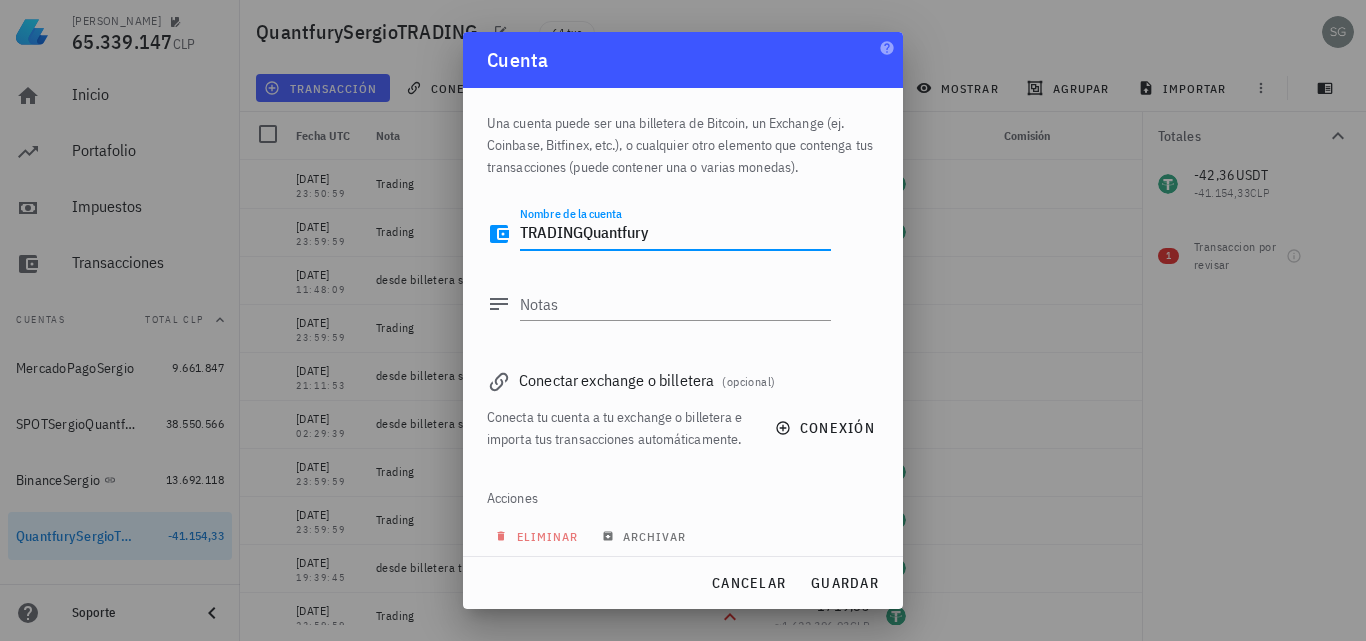 click on "TRADINGQuantfury" at bounding box center (675, 234) 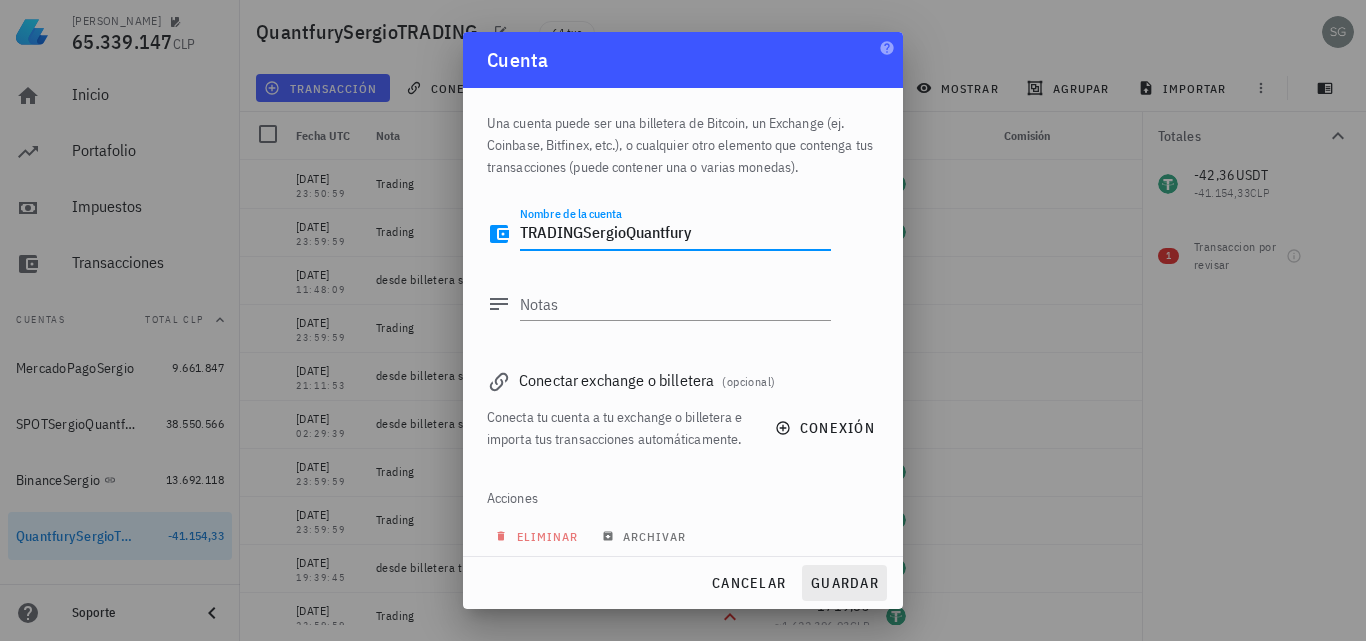 type on "TRADINGSergioQuantfury" 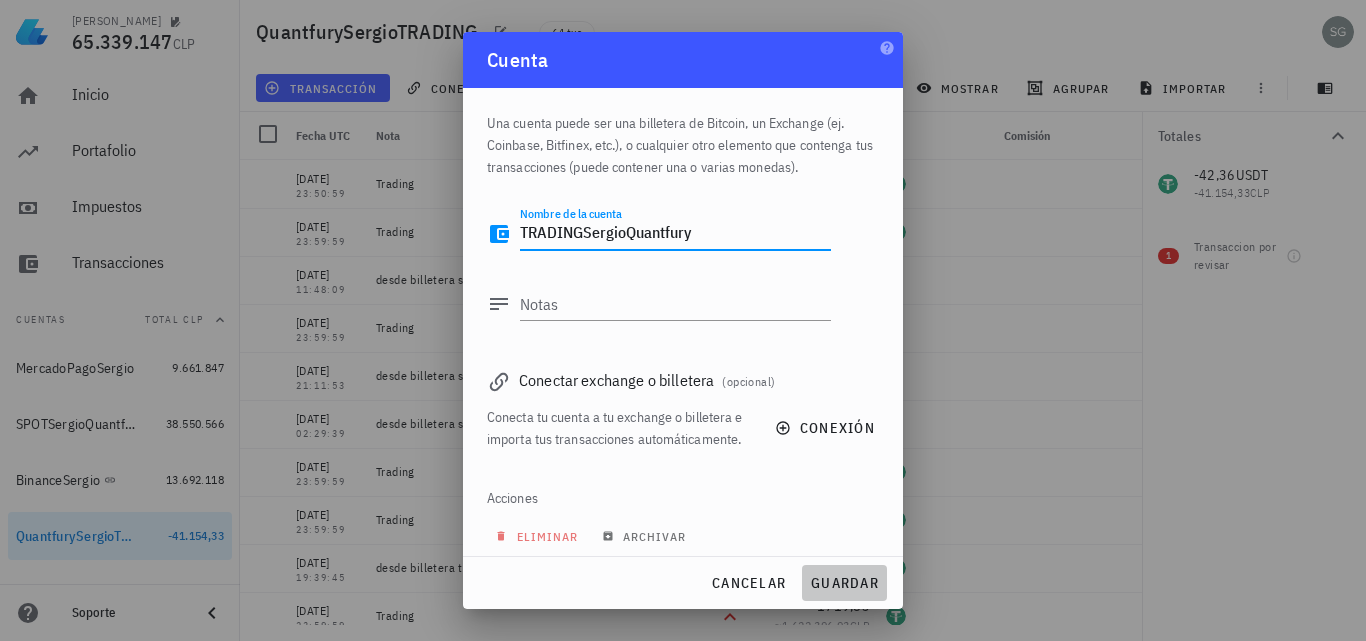 click on "guardar" at bounding box center [844, 583] 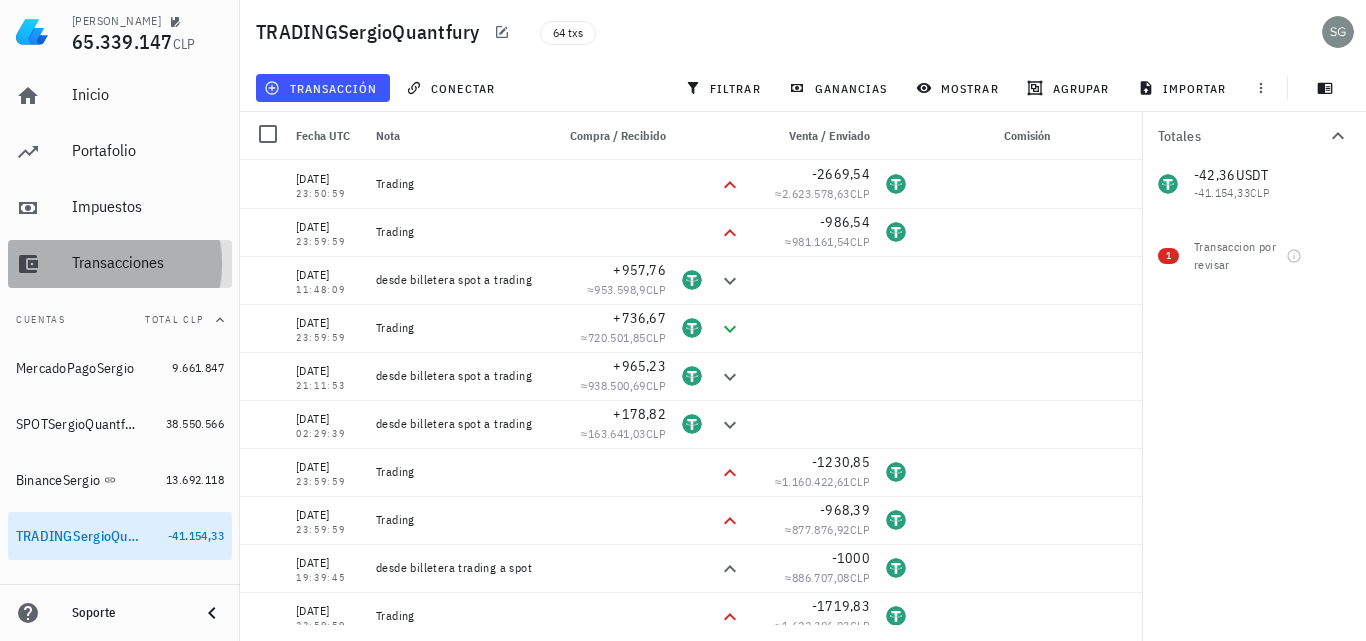 click on "Transacciones" at bounding box center [148, 262] 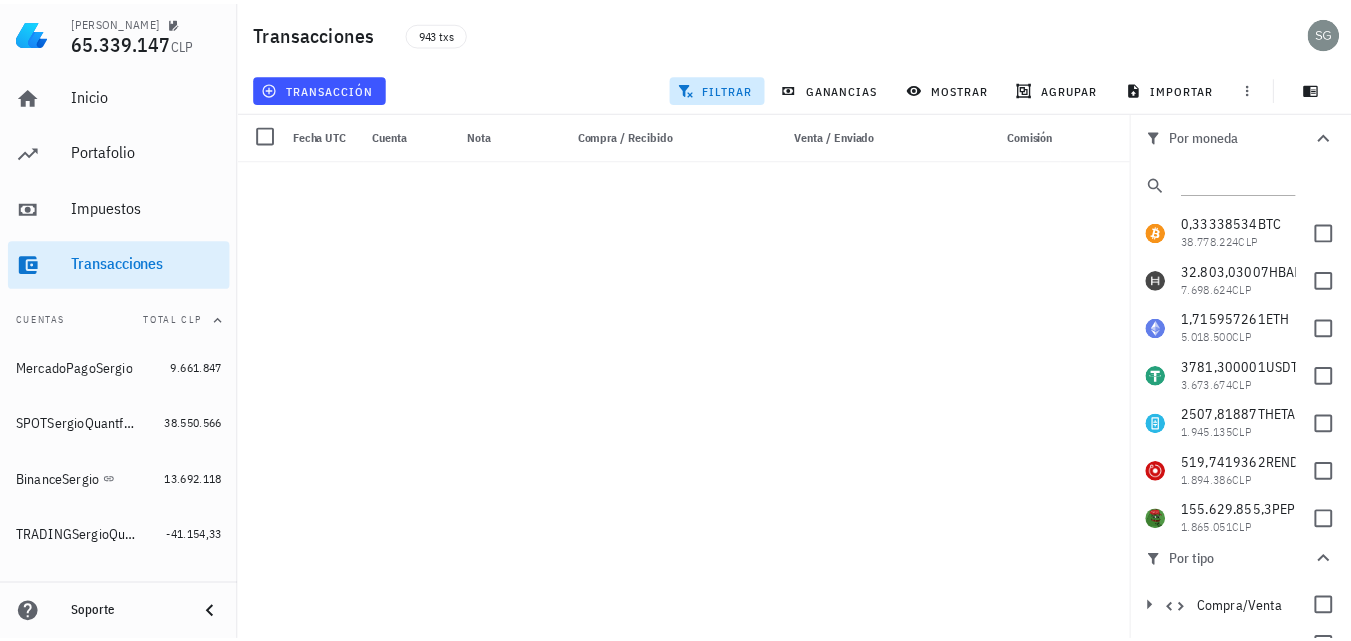 scroll, scrollTop: 7386, scrollLeft: 0, axis: vertical 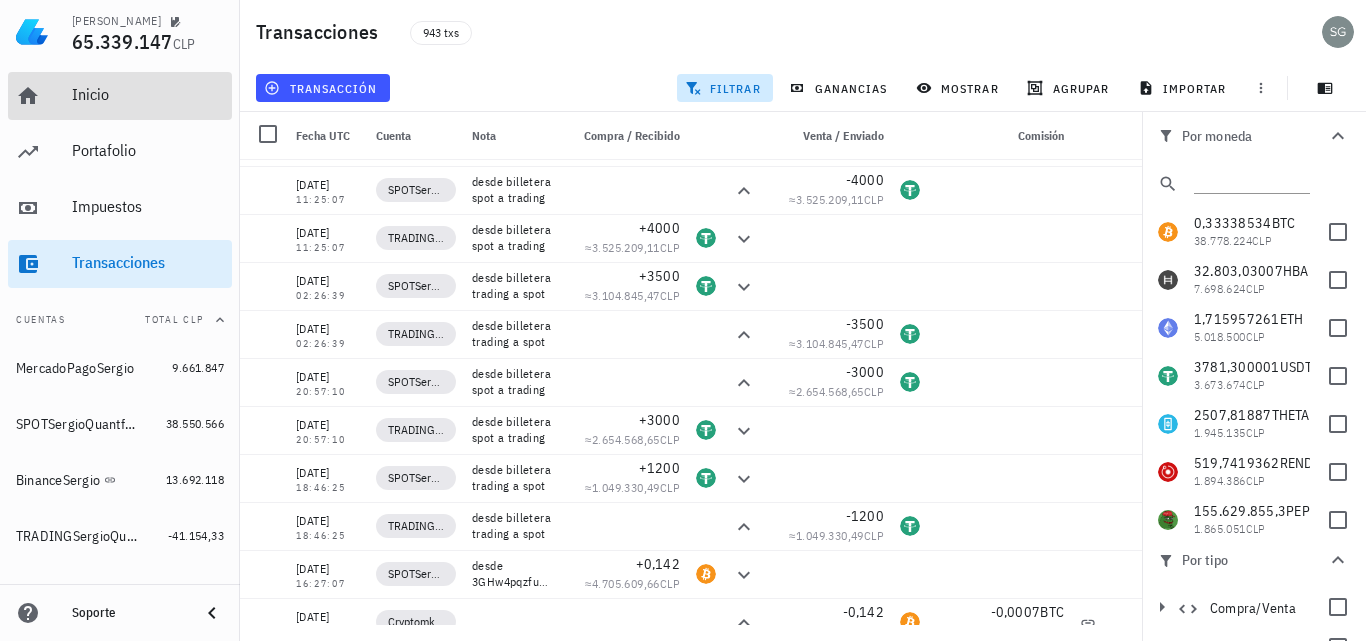 click on "Inicio" at bounding box center [148, 94] 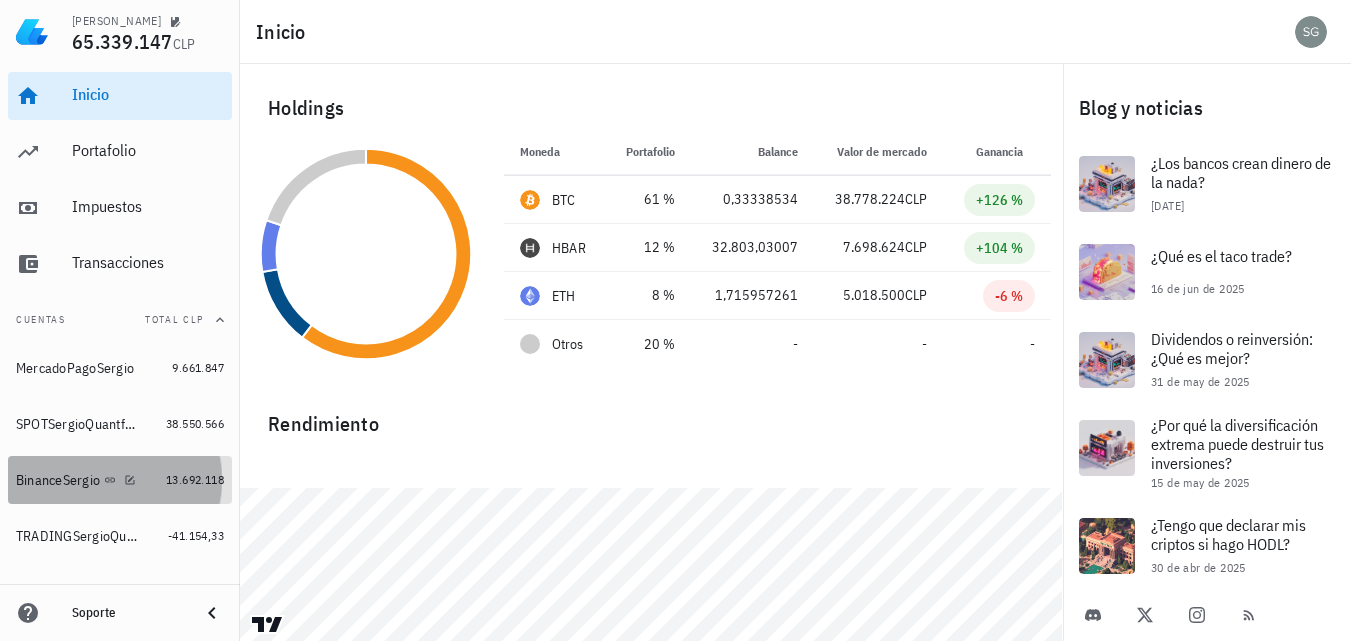 click on "BinanceSergio" at bounding box center [58, 480] 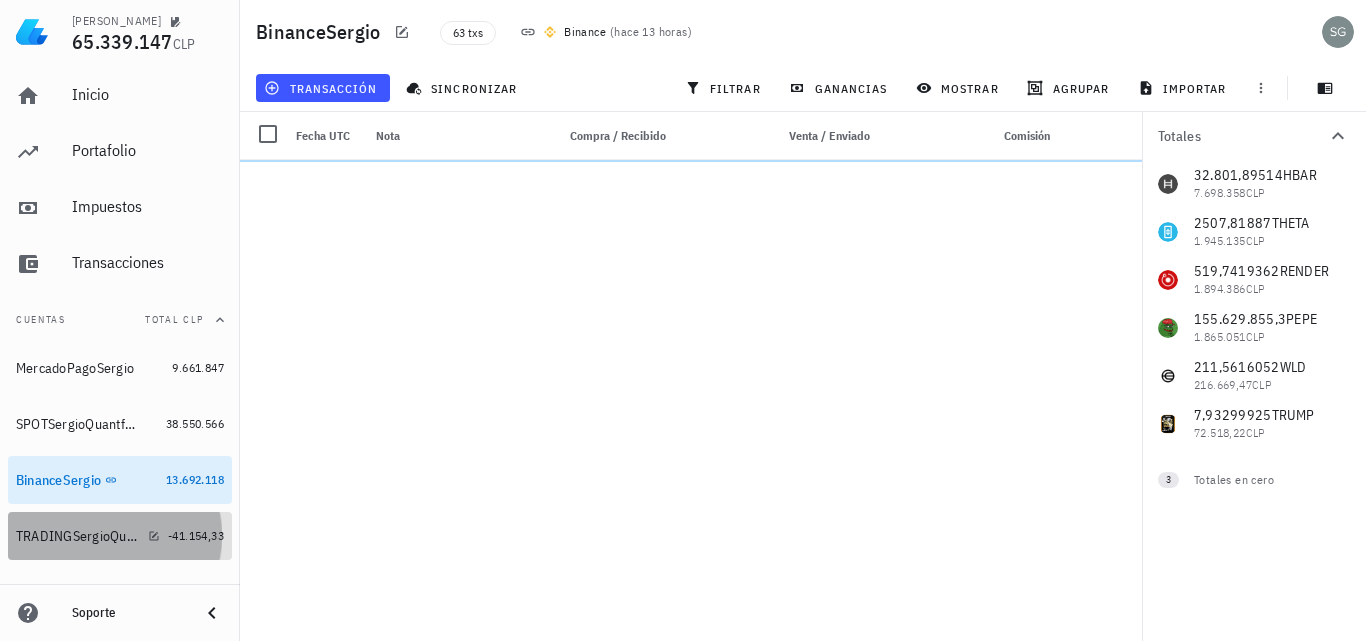 drag, startPoint x: 79, startPoint y: 529, endPoint x: 302, endPoint y: 475, distance: 229.44498 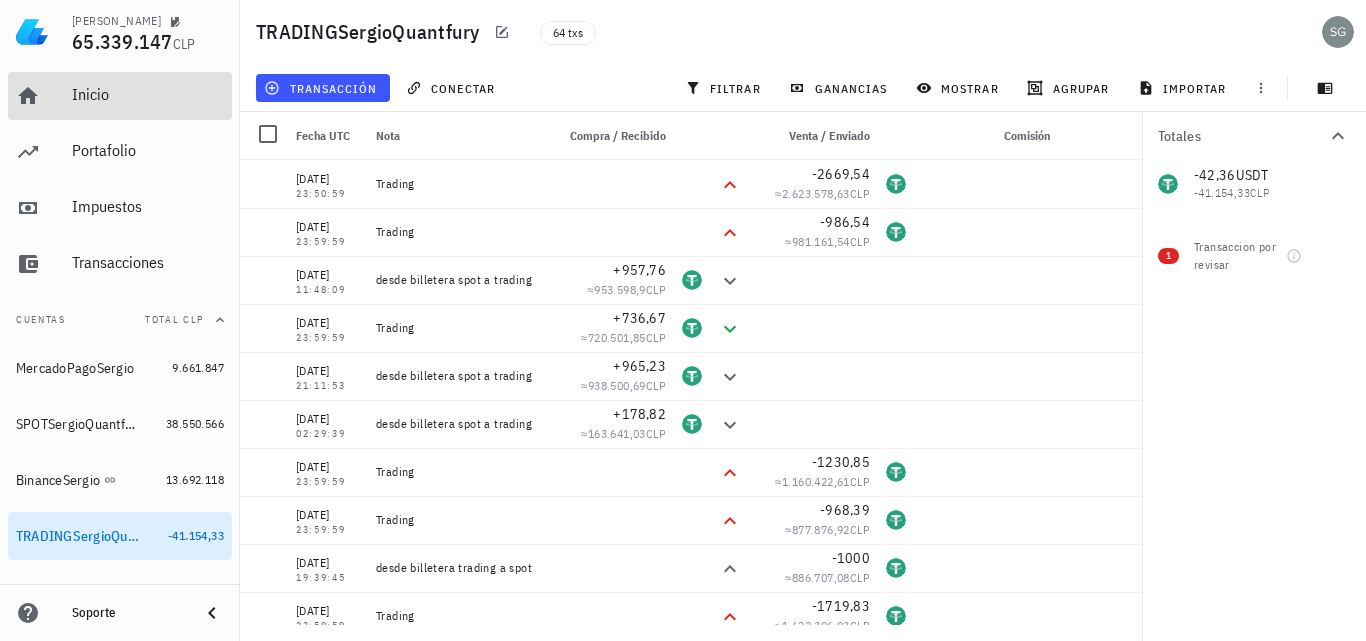 drag, startPoint x: 86, startPoint y: 94, endPoint x: 184, endPoint y: 115, distance: 100.22475 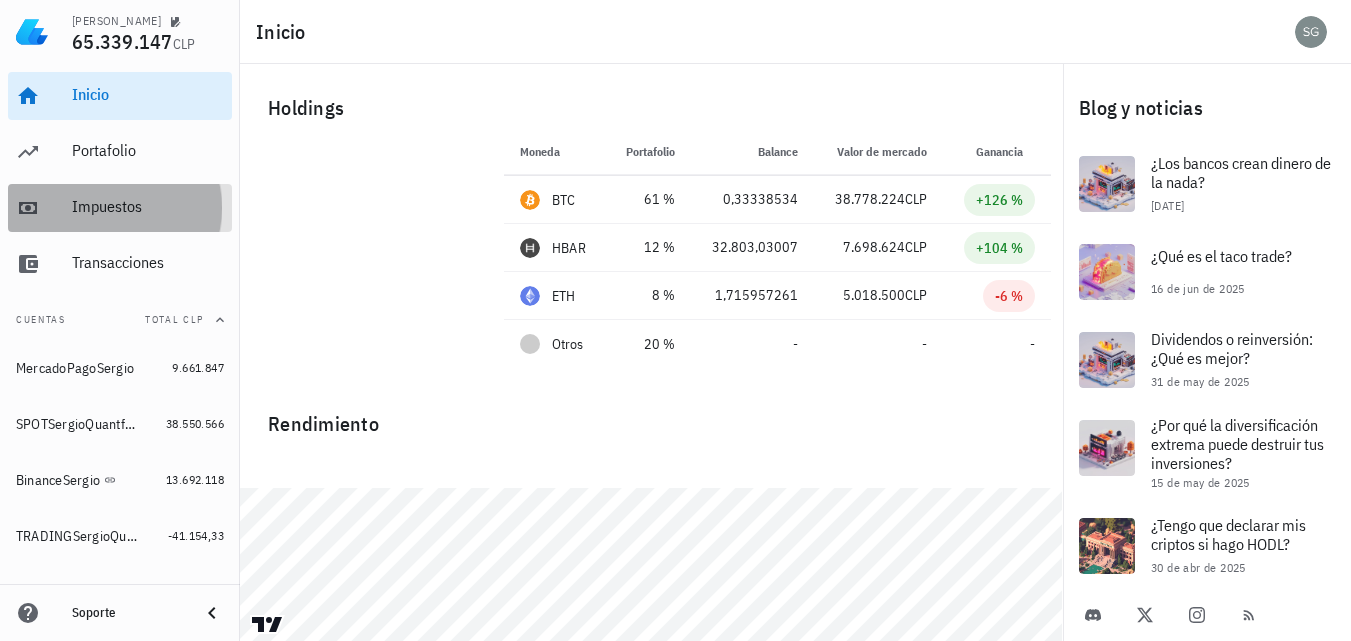 click on "Impuestos" at bounding box center [148, 206] 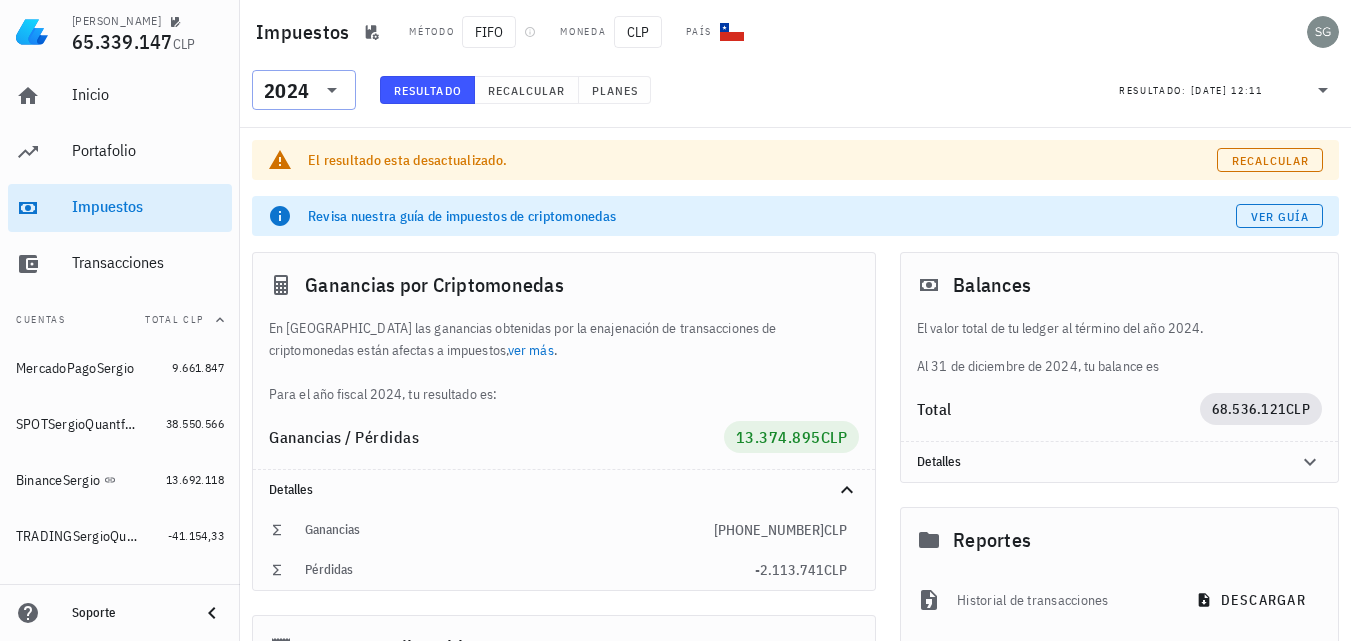click 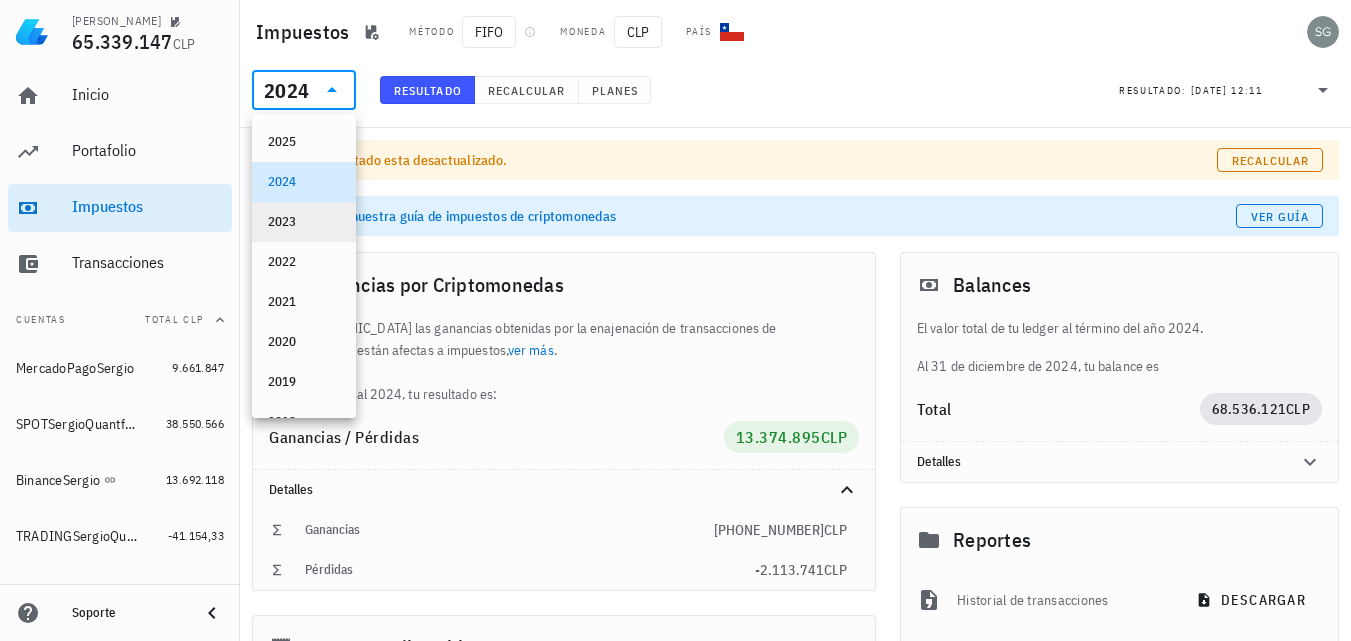 click on "2023" at bounding box center (304, 222) 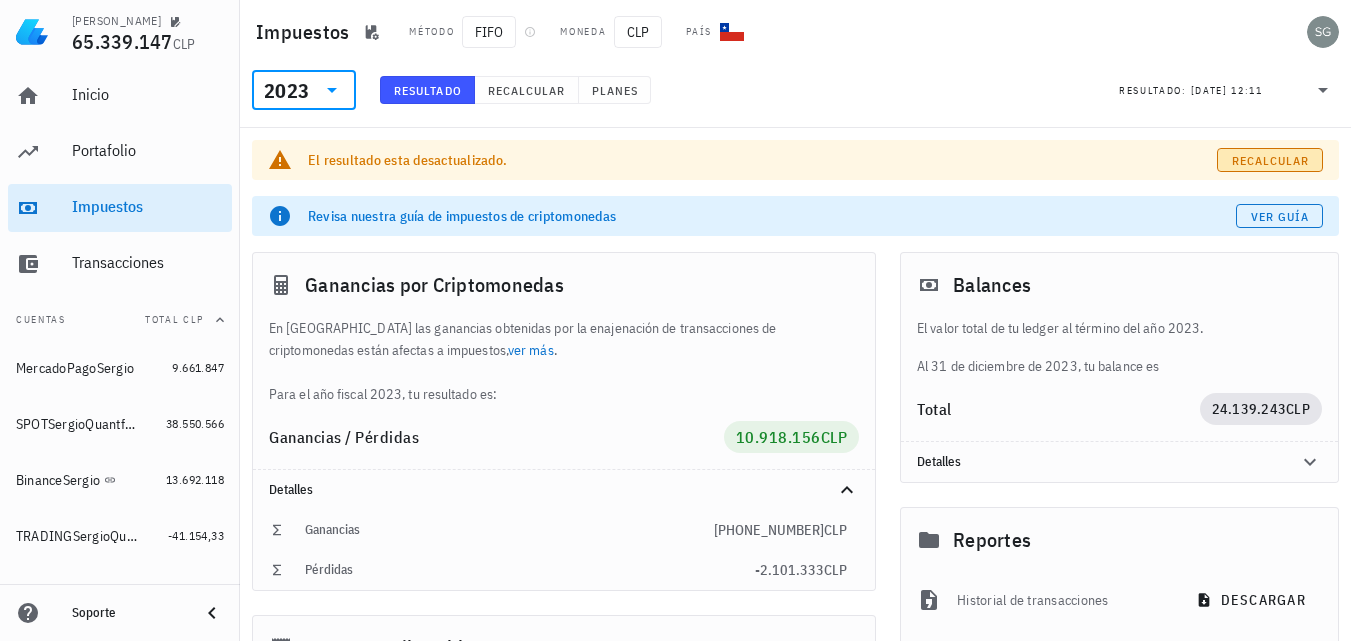 click on "Recalcular" at bounding box center [1270, 160] 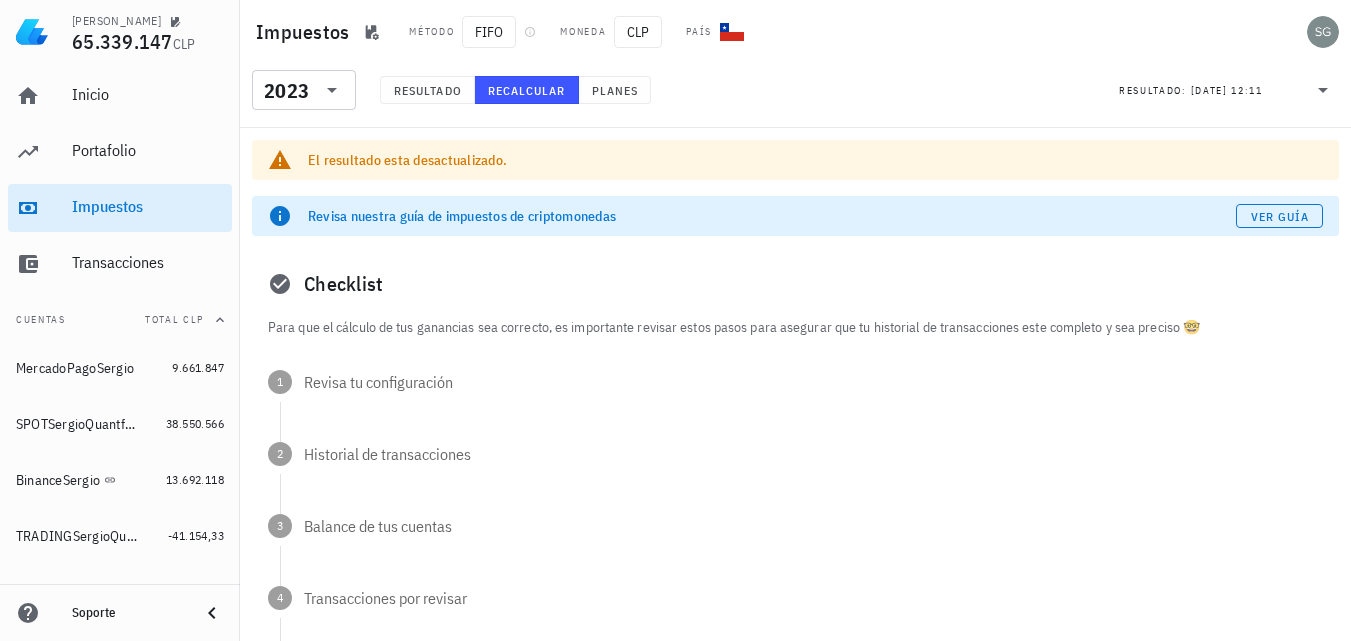 click on "Checklist" at bounding box center [795, 284] 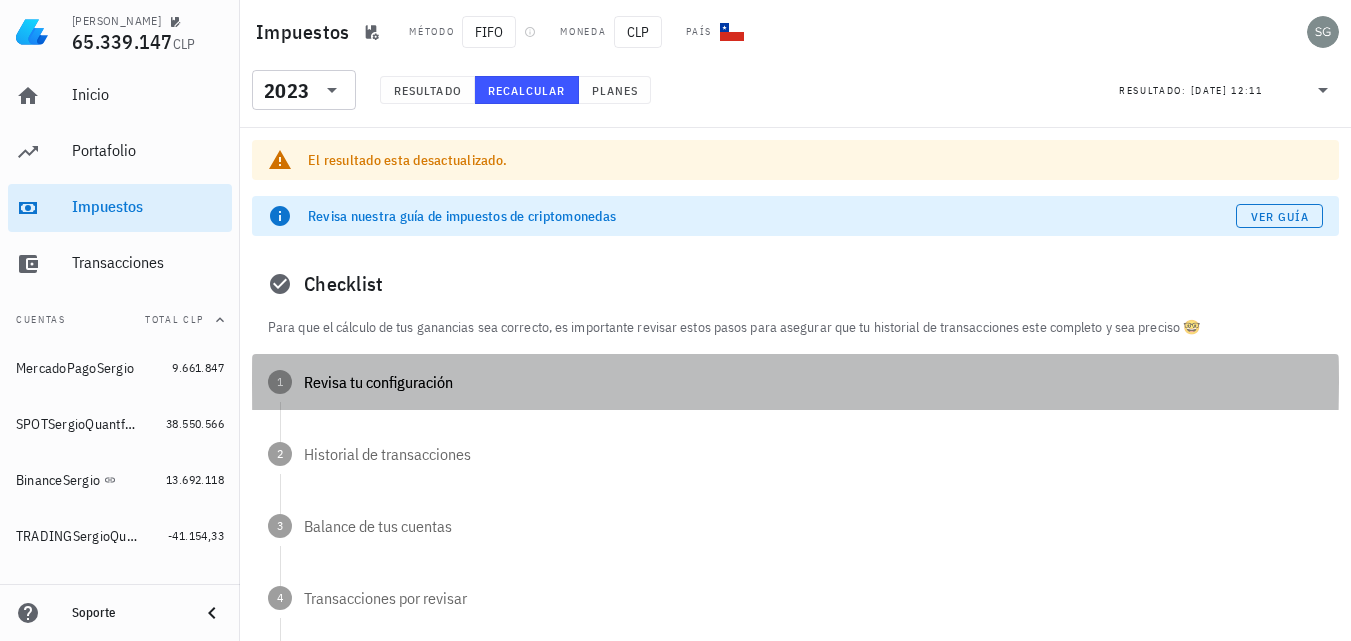 click on "1
Revisa tu configuración" at bounding box center [795, 382] 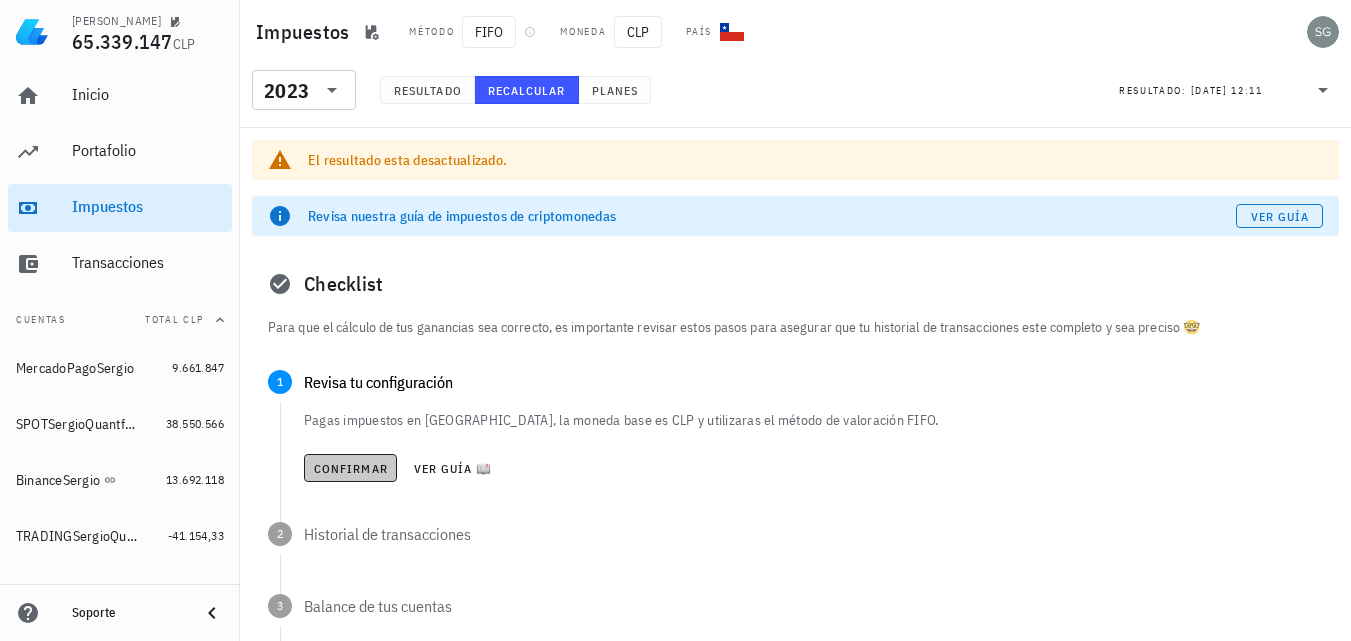click on "Confirmar" at bounding box center (350, 468) 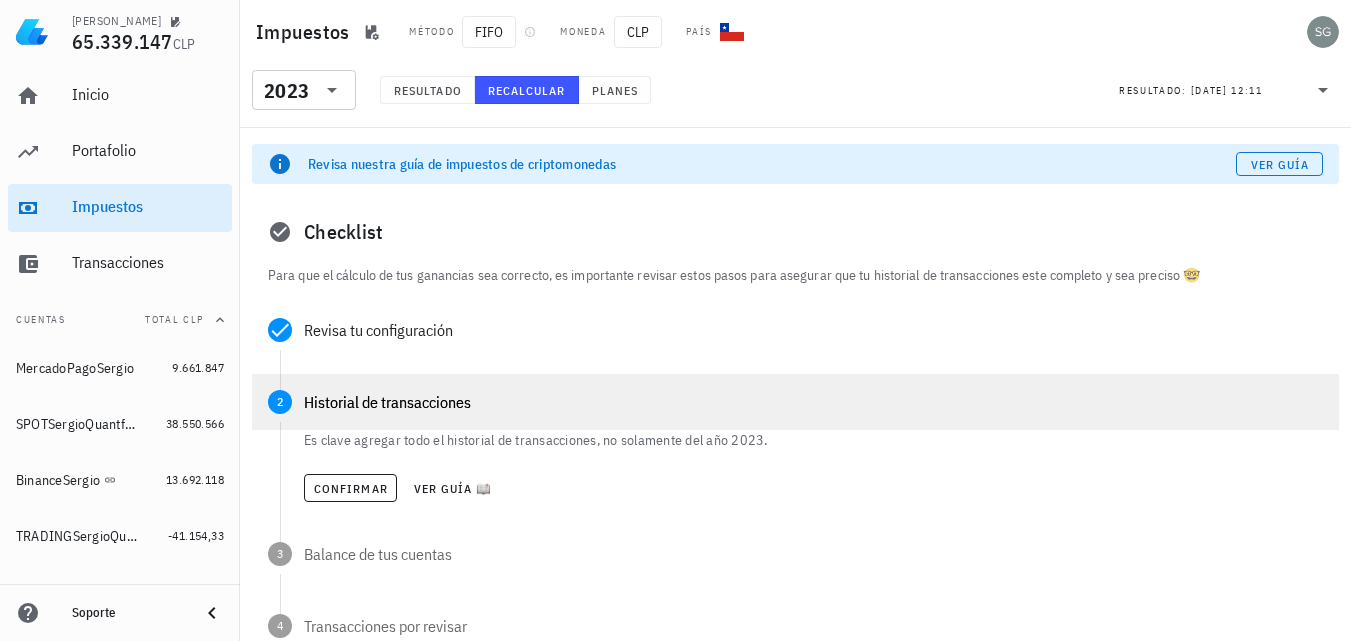 scroll, scrollTop: 100, scrollLeft: 0, axis: vertical 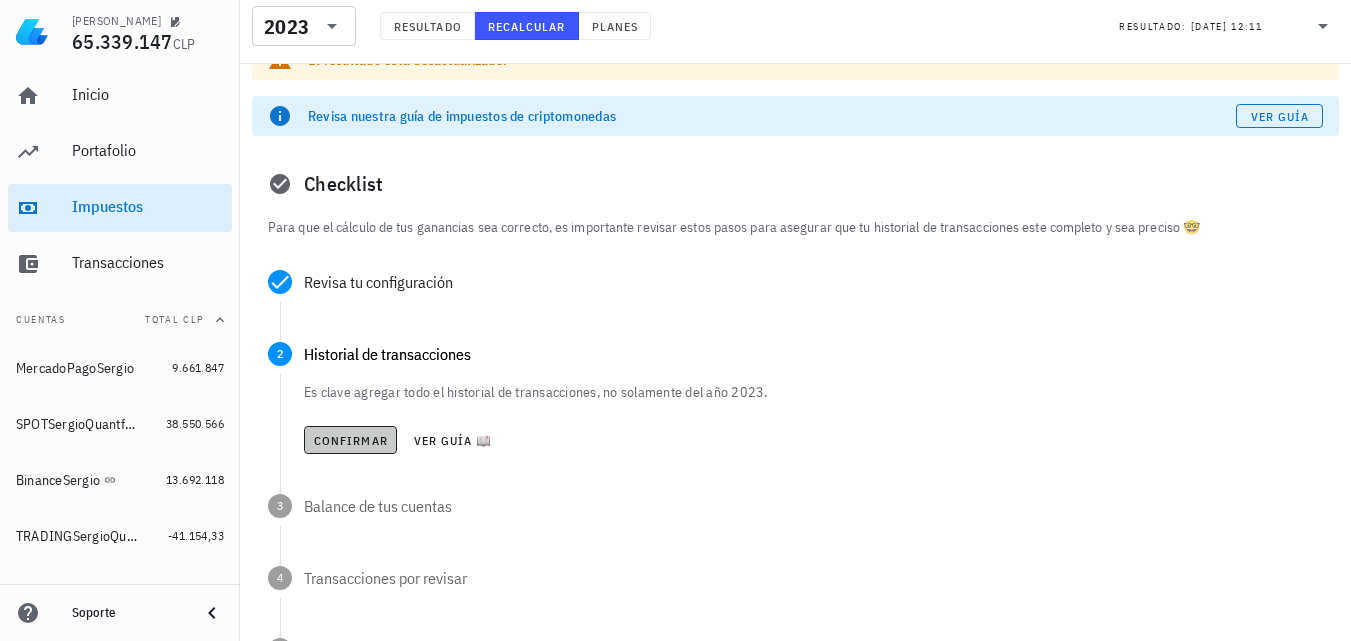 click on "Confirmar" at bounding box center [350, 440] 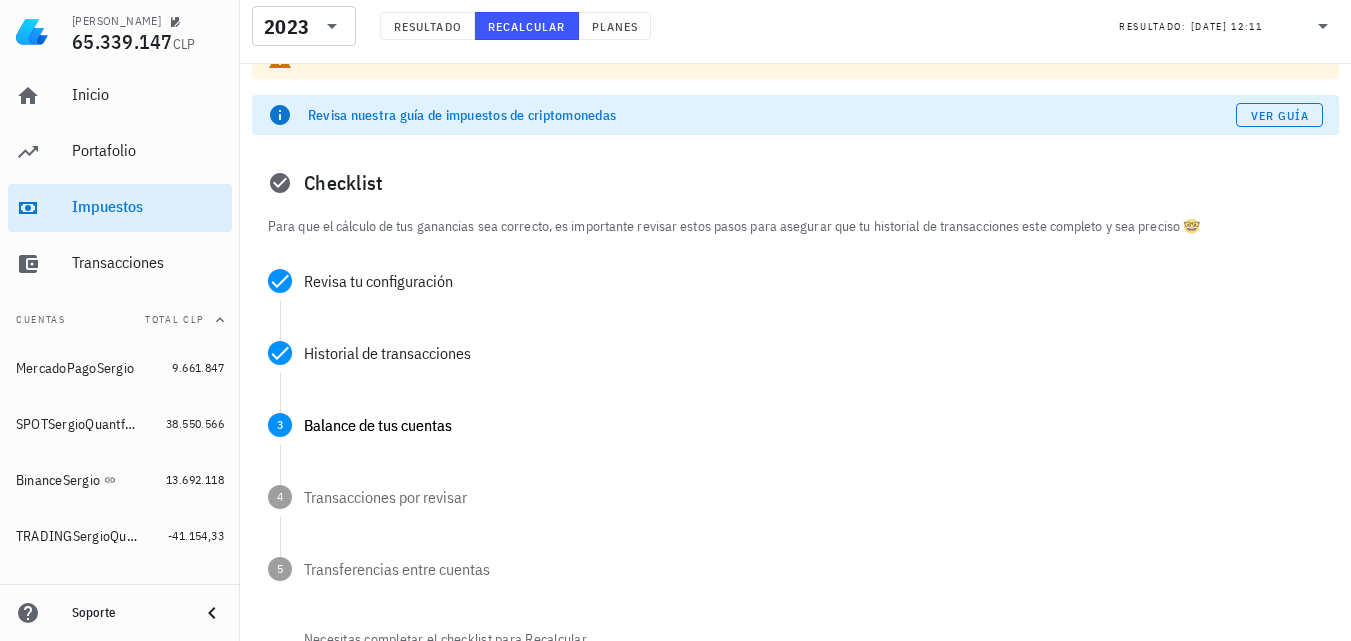scroll, scrollTop: 200, scrollLeft: 0, axis: vertical 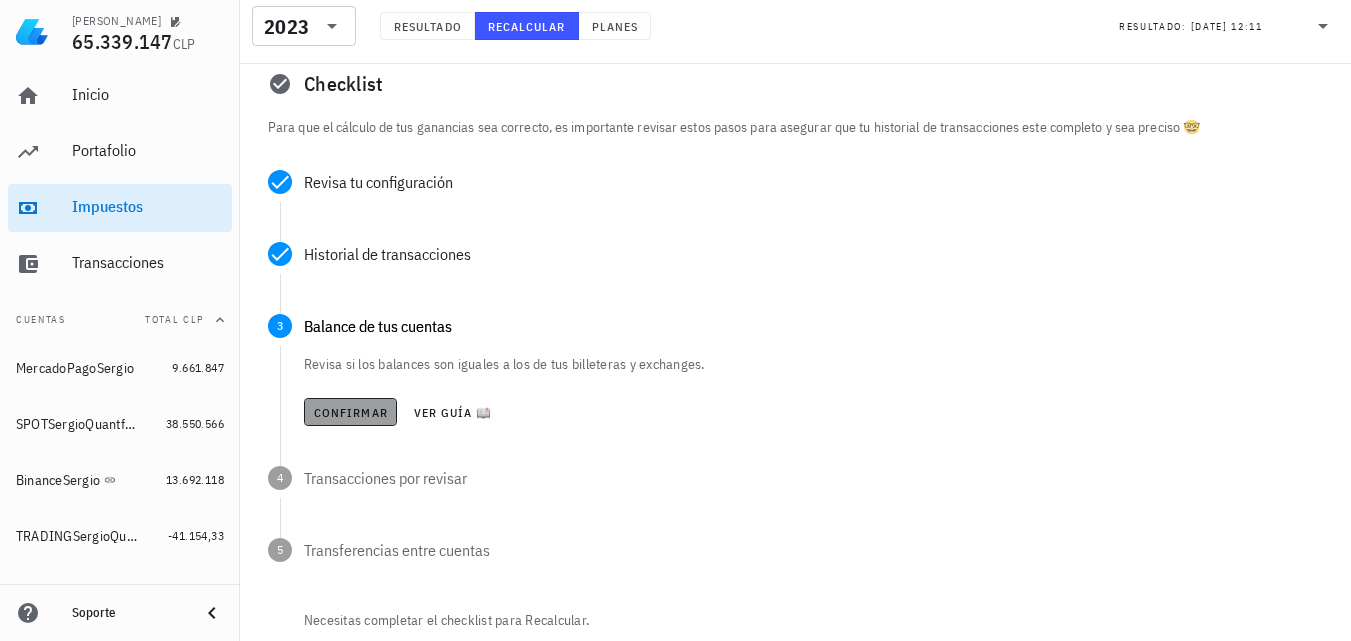 click on "Confirmar" at bounding box center (350, 412) 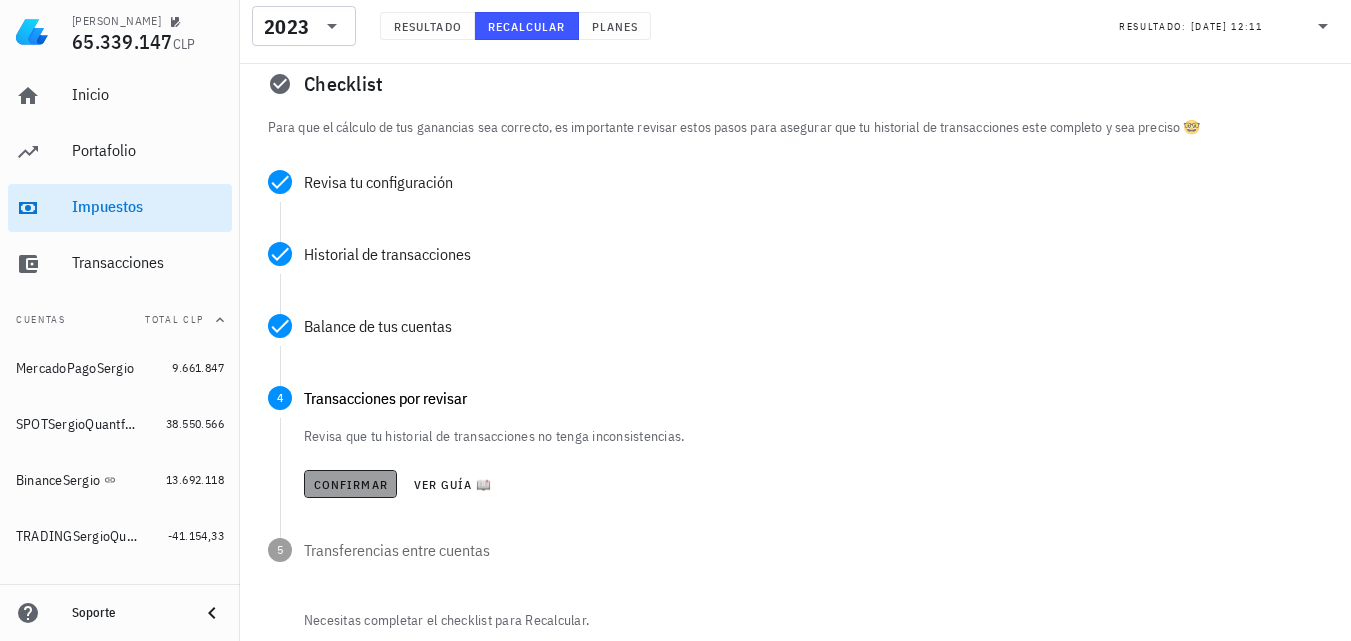 click on "Confirmar" at bounding box center [350, 484] 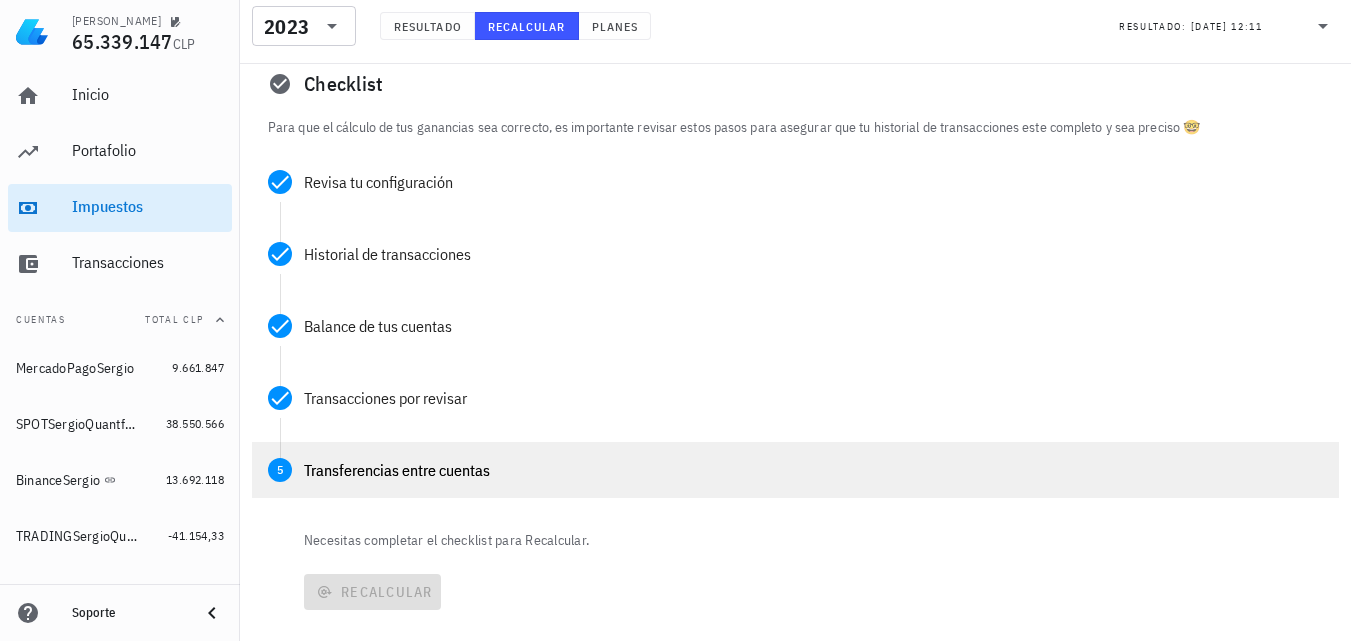 scroll, scrollTop: 300, scrollLeft: 0, axis: vertical 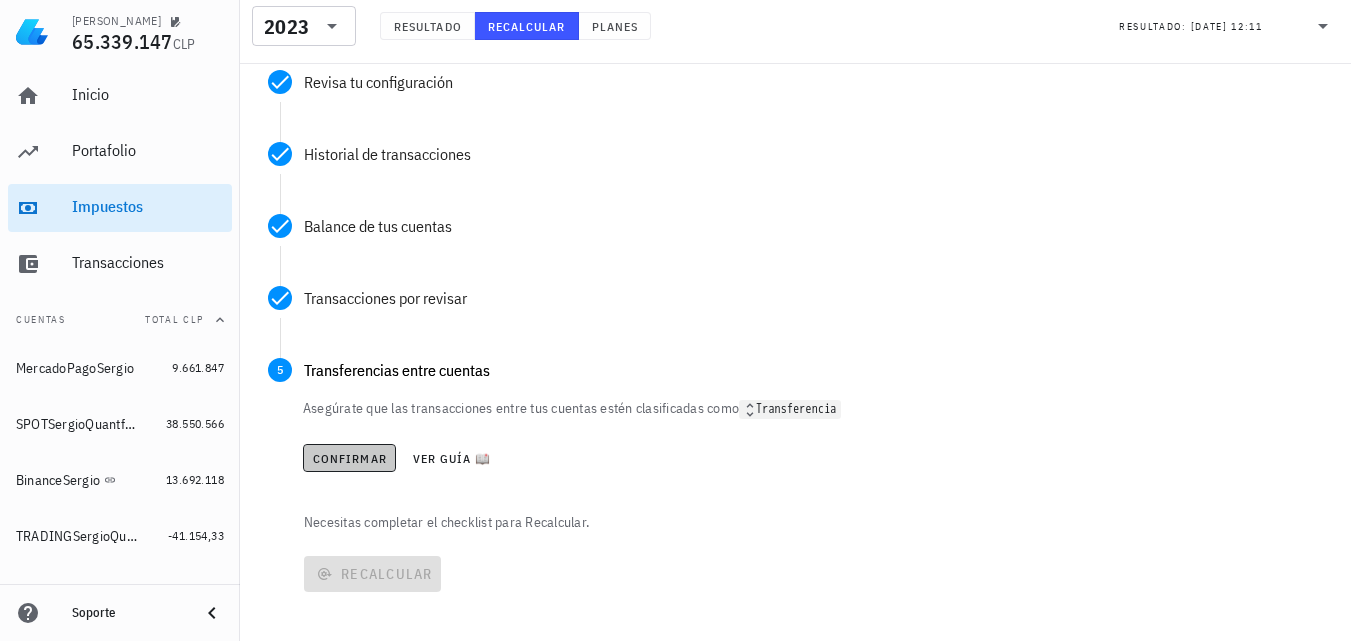 click on "Confirmar" at bounding box center [349, 458] 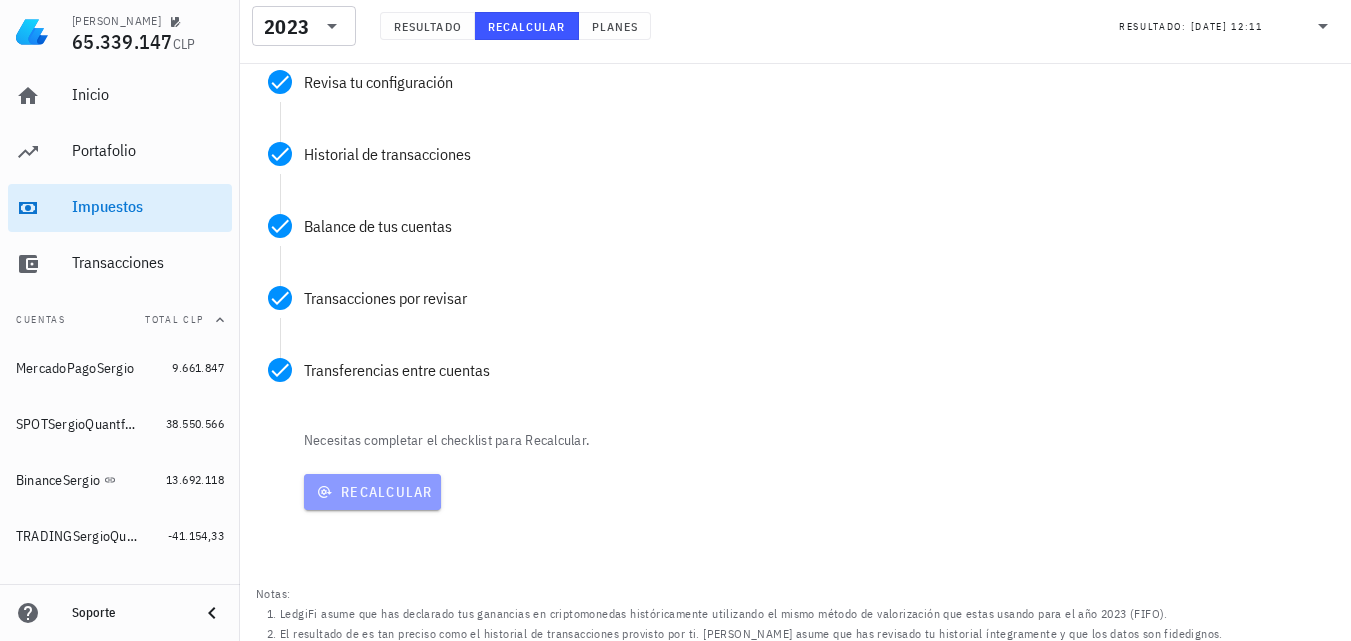 click on "Recalcular" at bounding box center (372, 492) 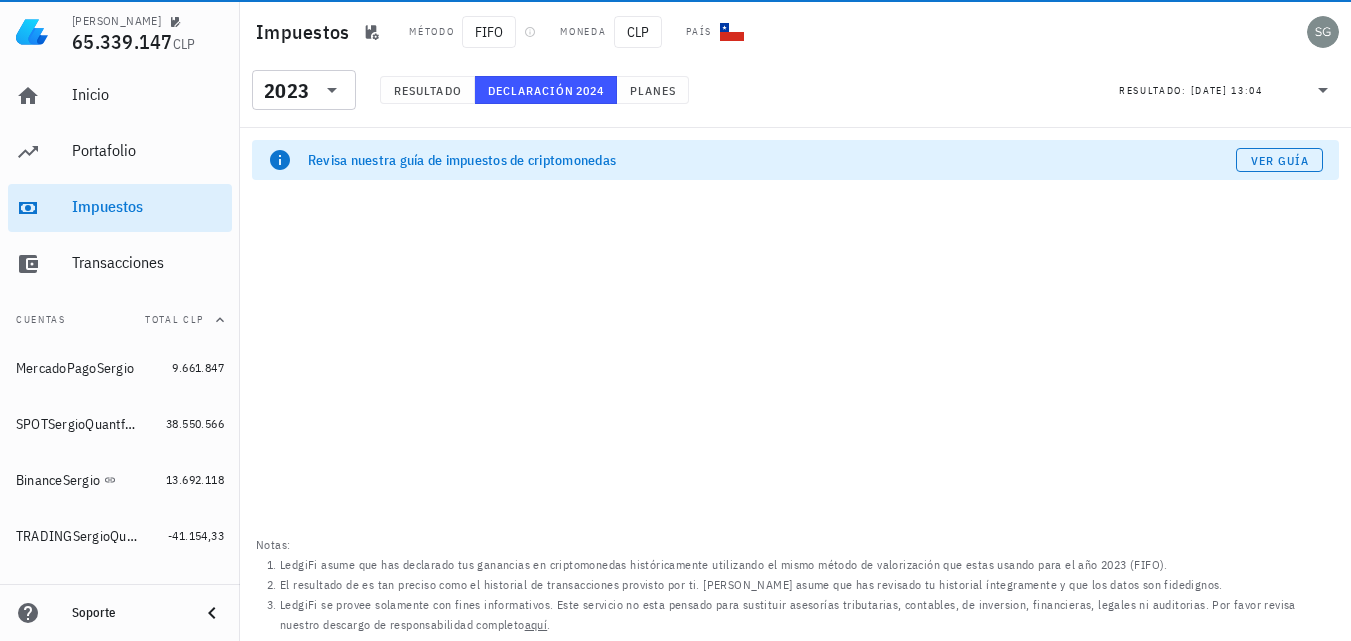 scroll, scrollTop: 0, scrollLeft: 0, axis: both 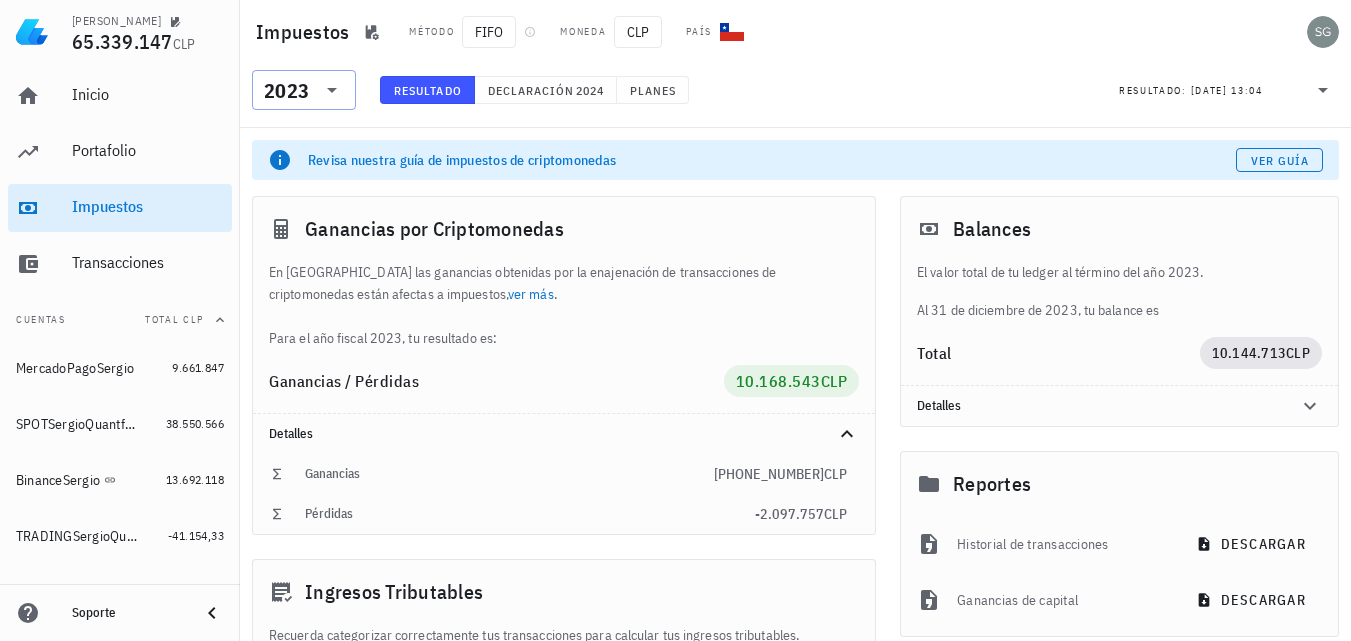 click at bounding box center [330, 90] 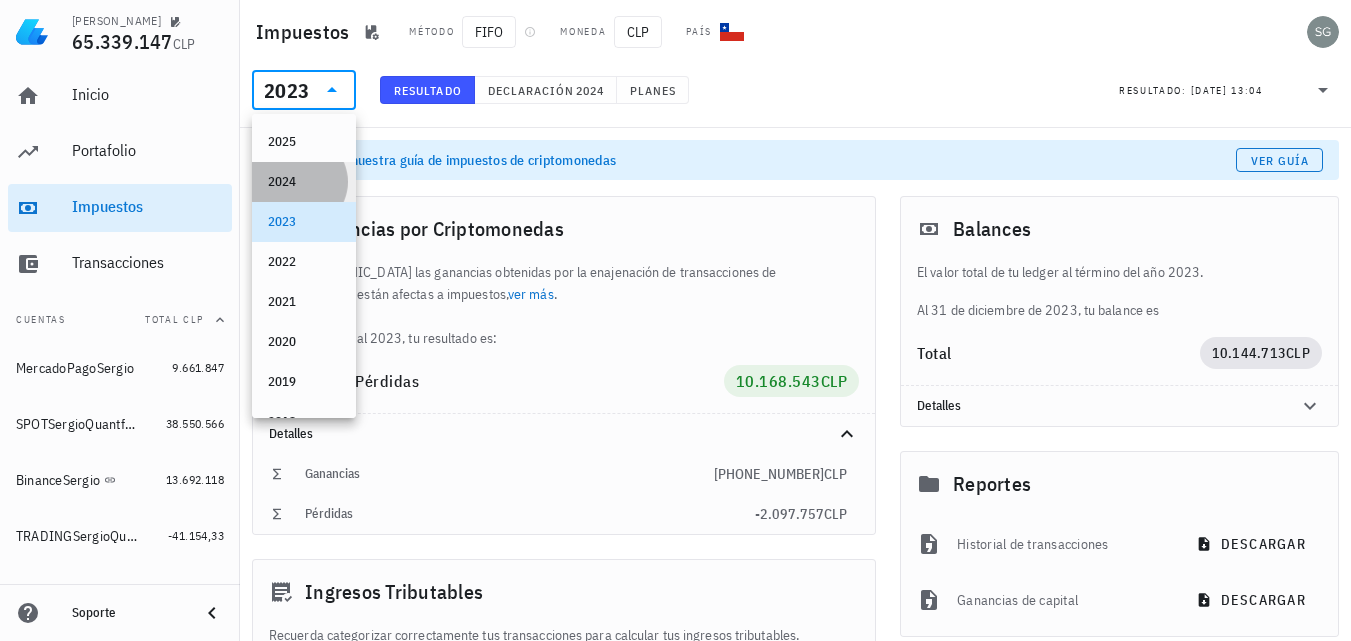 click on "2024" at bounding box center [304, 182] 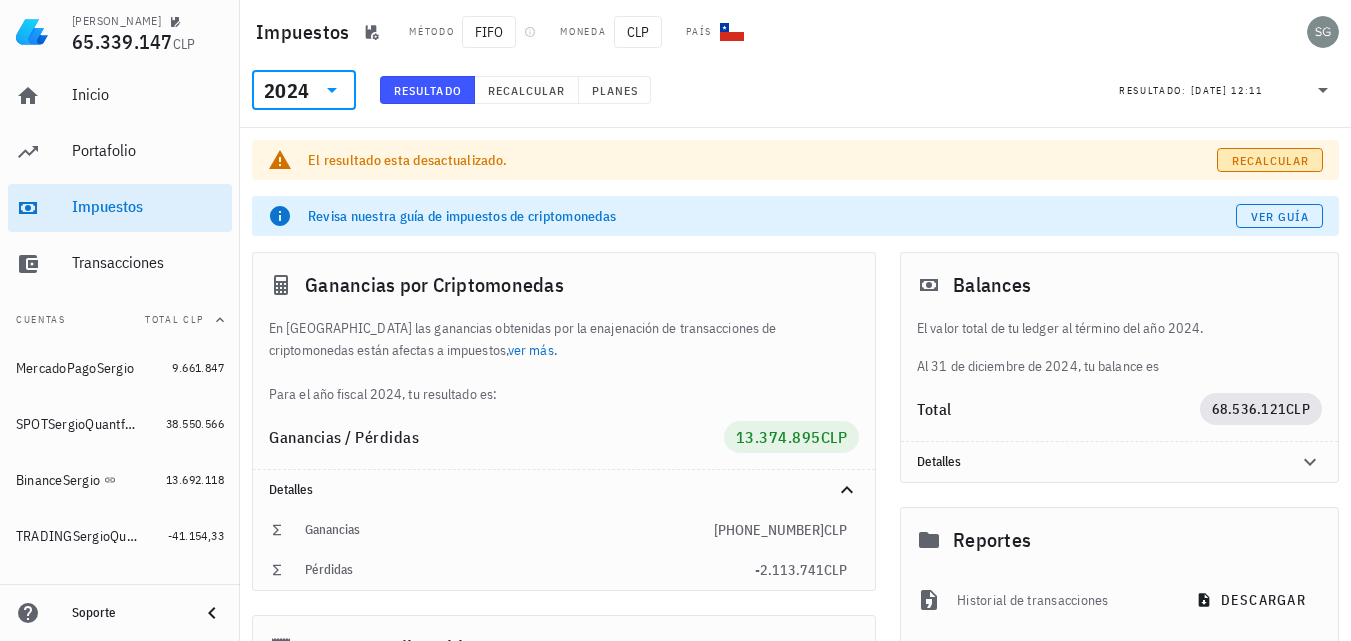 click on "Recalcular" at bounding box center [1270, 160] 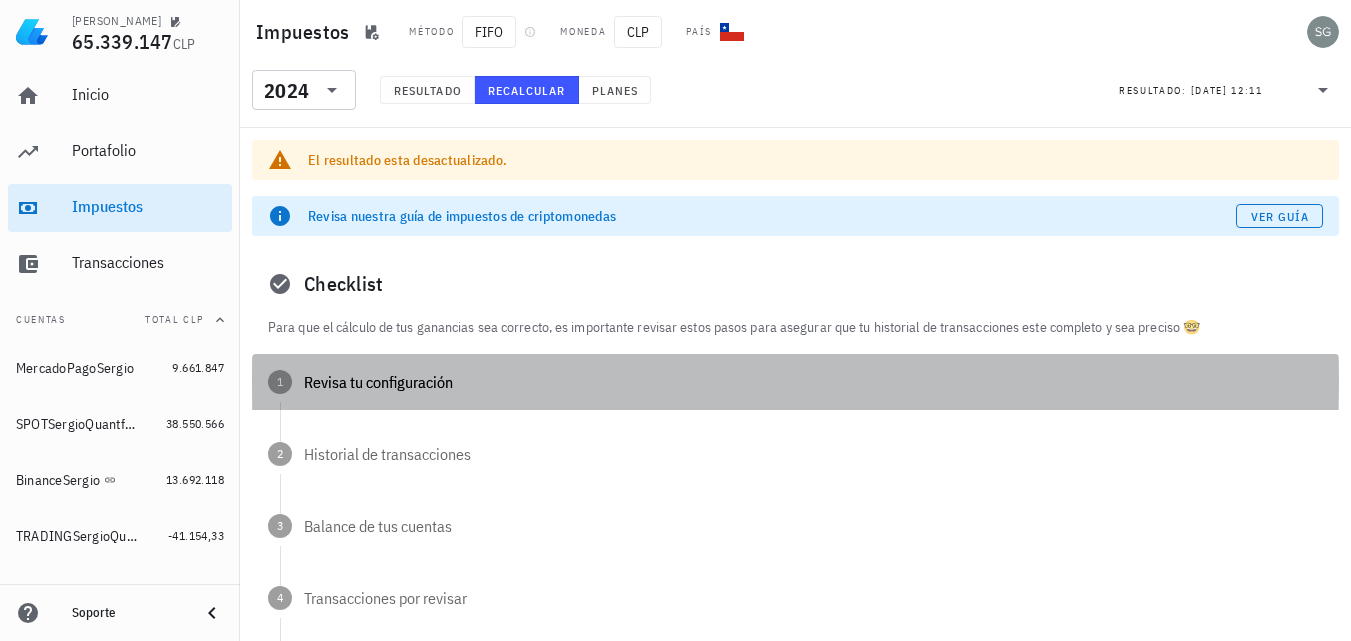 click on "Revisa tu configuración" at bounding box center [813, 382] 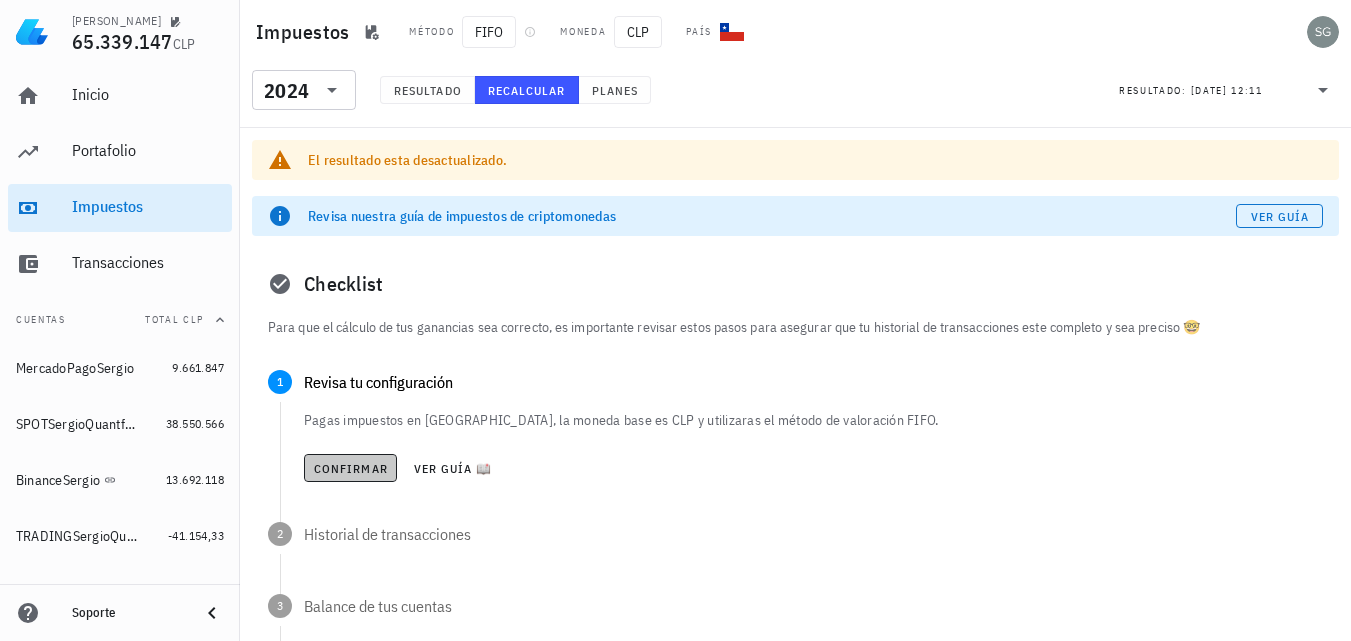 click on "Confirmar" at bounding box center (350, 468) 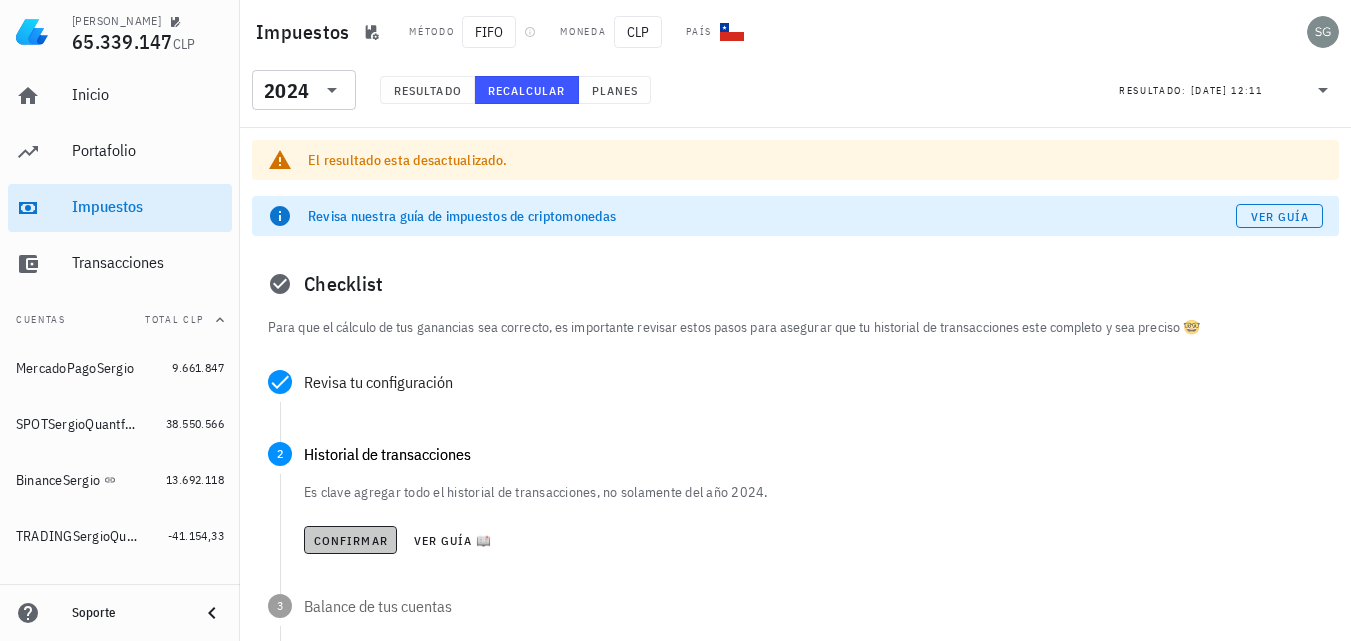 click on "Confirmar" at bounding box center (350, 540) 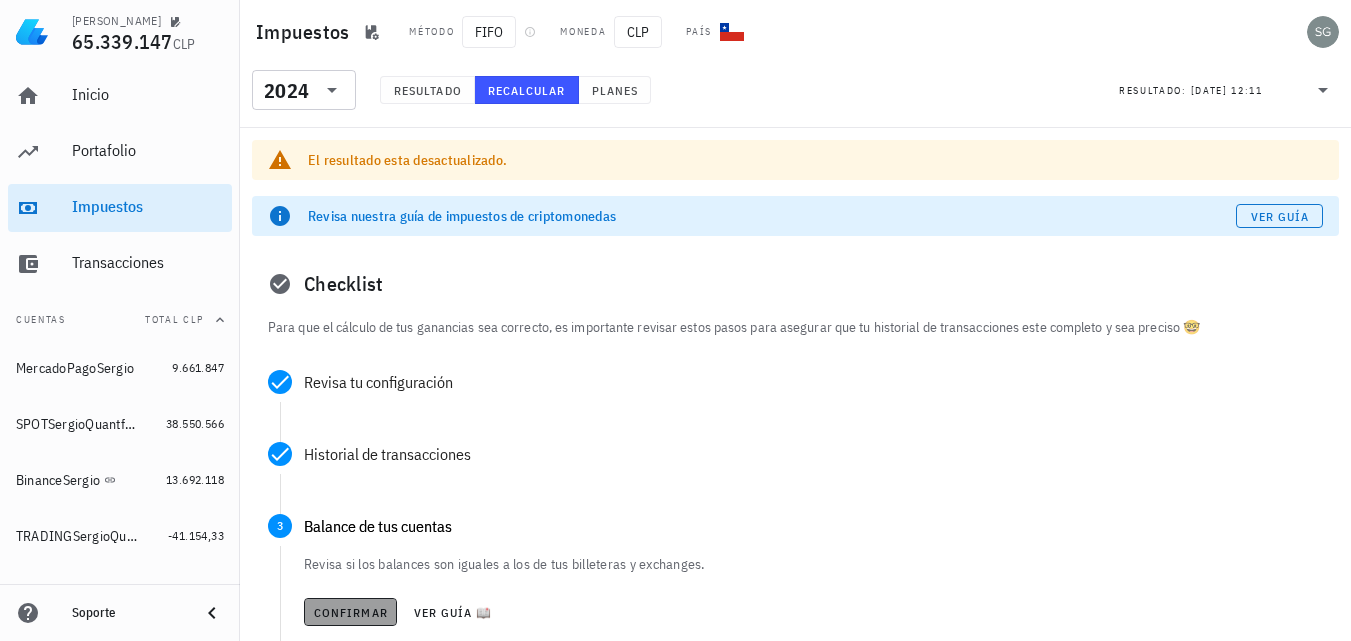 click on "Confirmar" at bounding box center (350, 612) 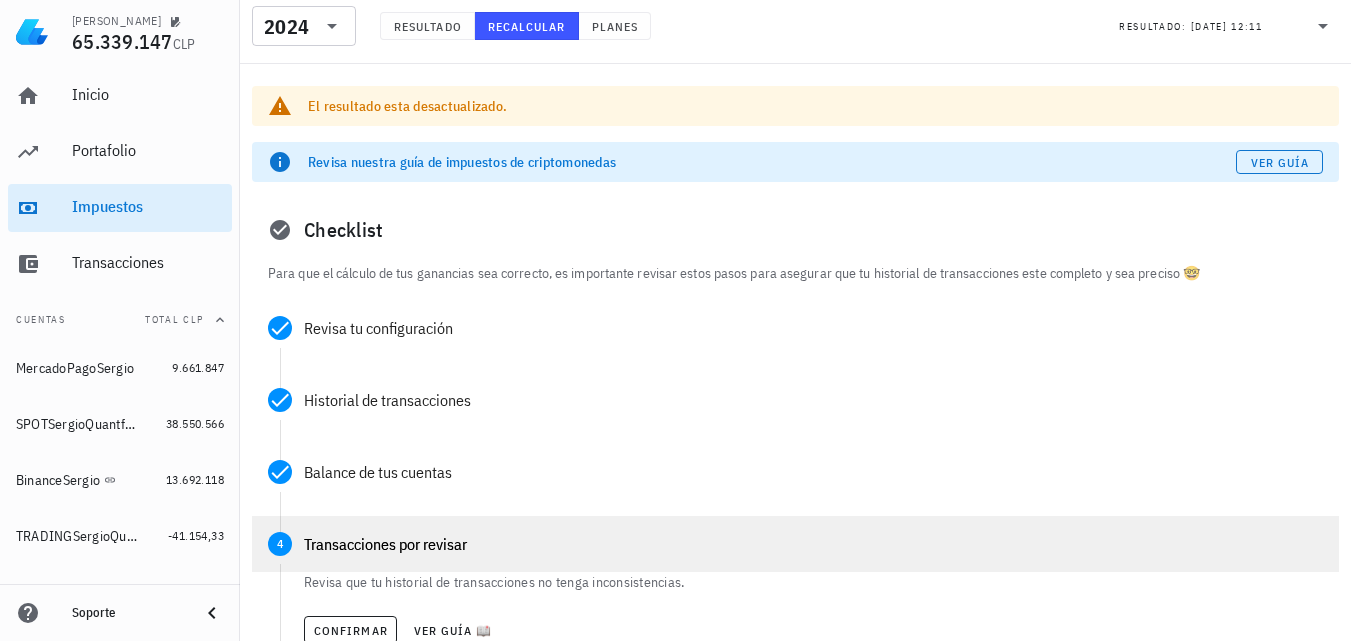 scroll, scrollTop: 100, scrollLeft: 0, axis: vertical 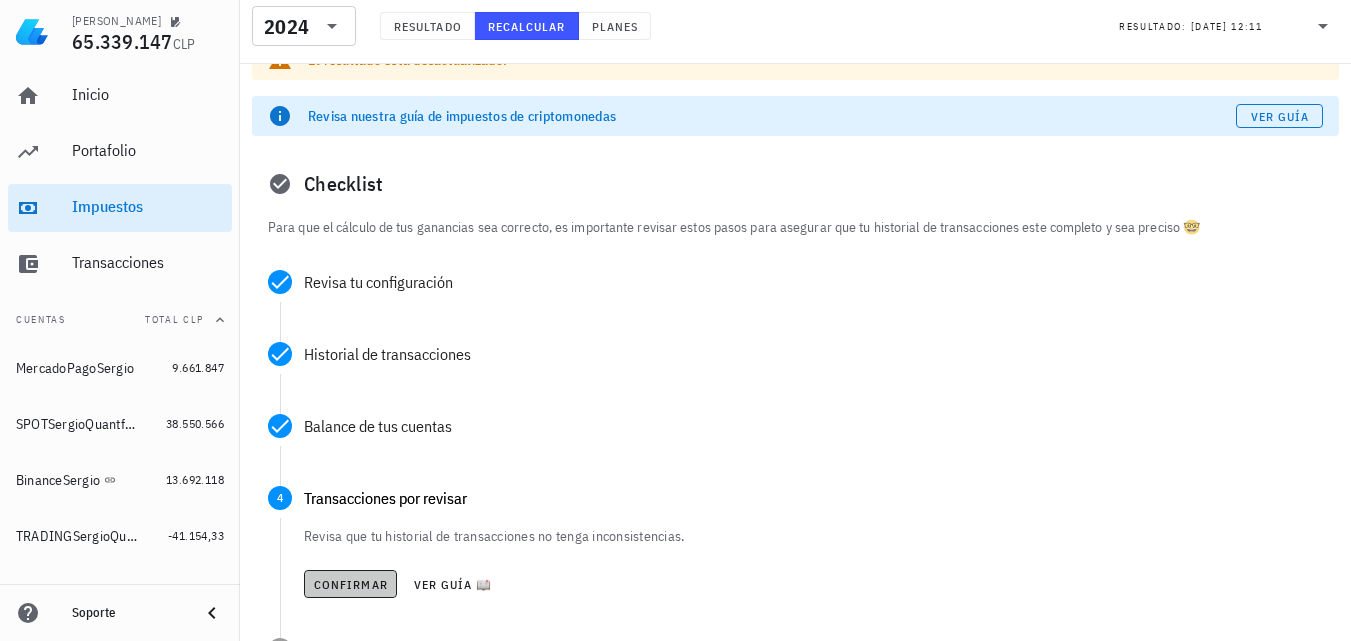 click on "Confirmar" at bounding box center (350, 584) 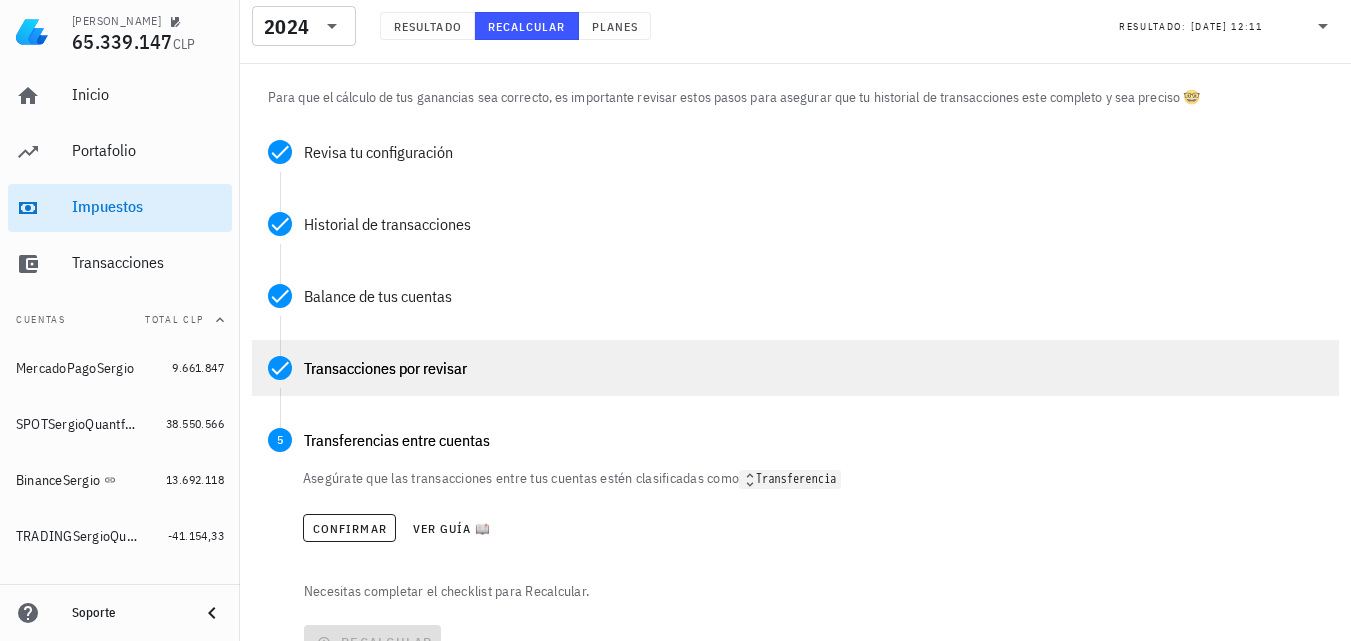 scroll, scrollTop: 300, scrollLeft: 0, axis: vertical 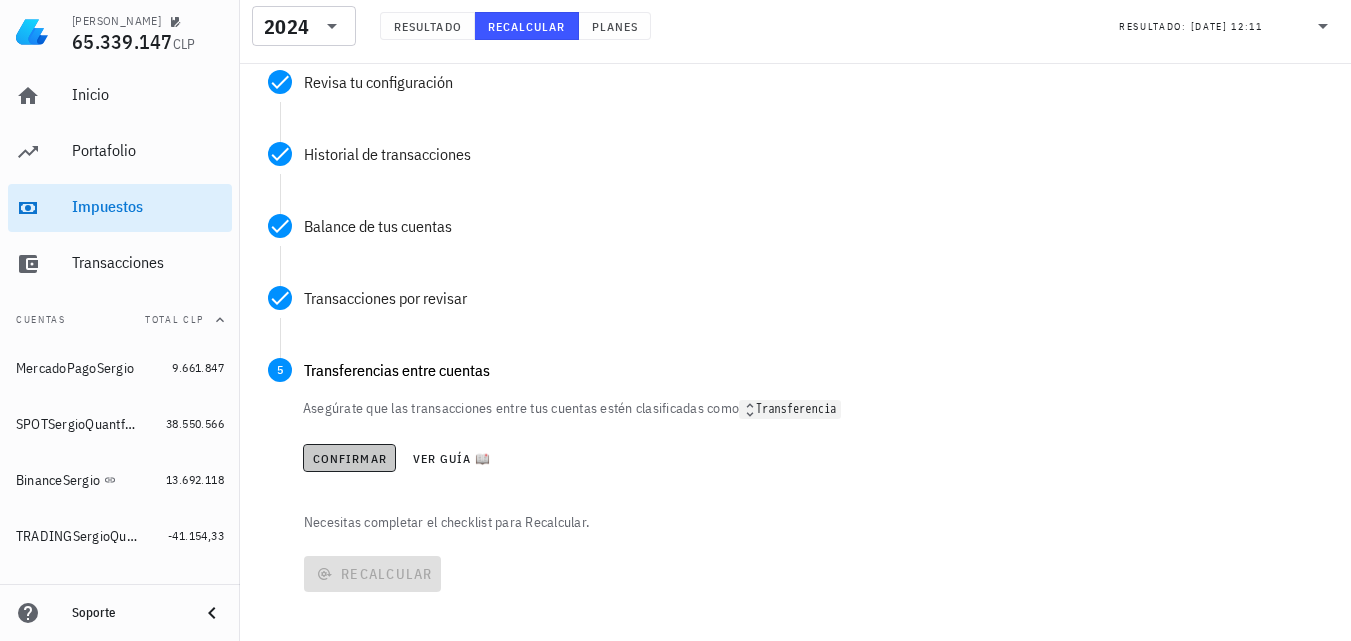 click on "Confirmar" at bounding box center (349, 458) 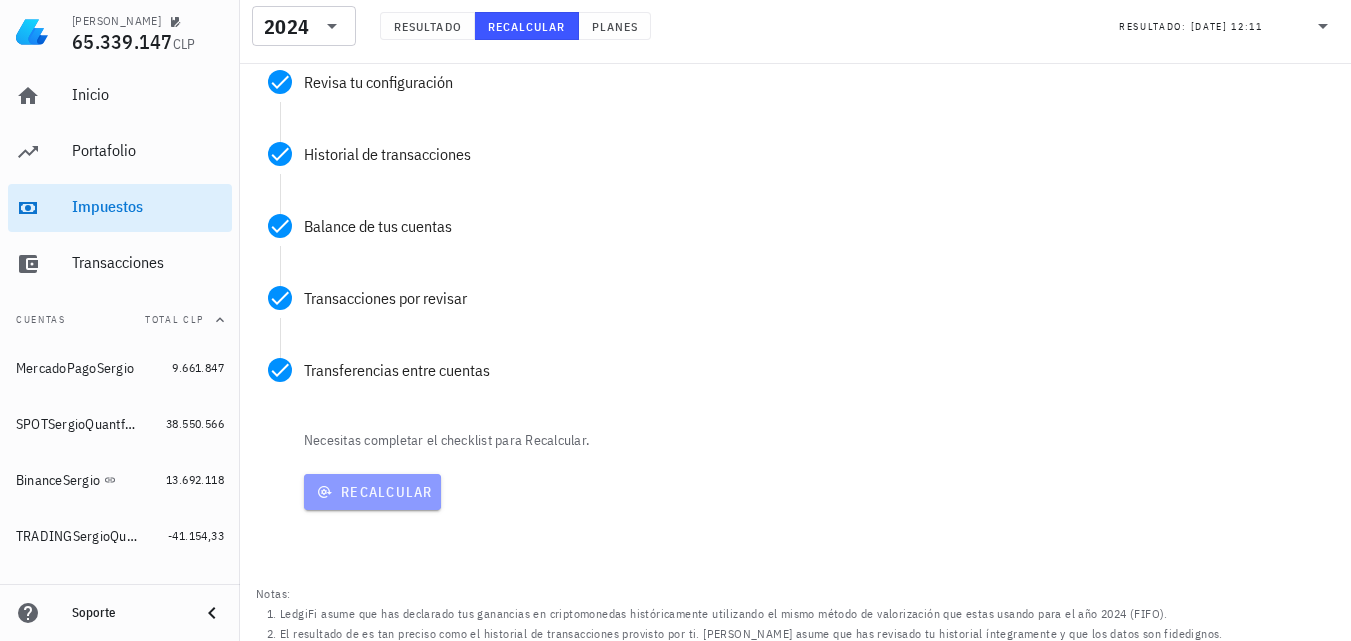 click on "Recalcular" at bounding box center (372, 492) 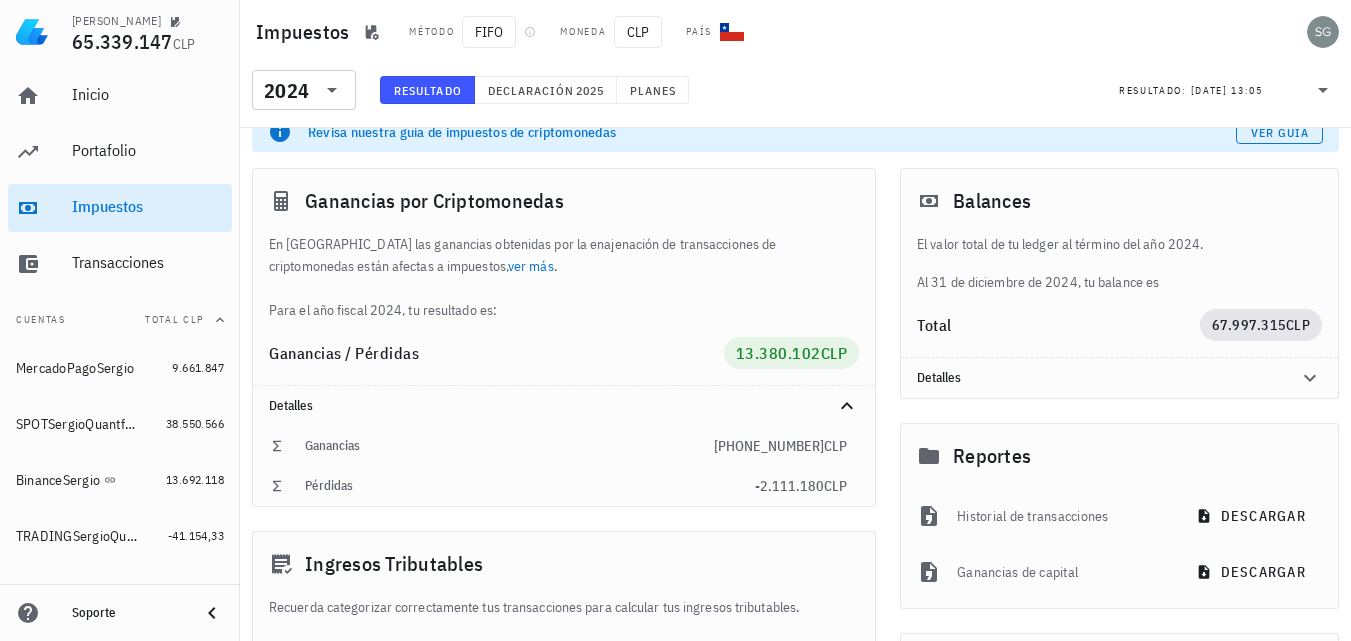 scroll, scrollTop: 0, scrollLeft: 0, axis: both 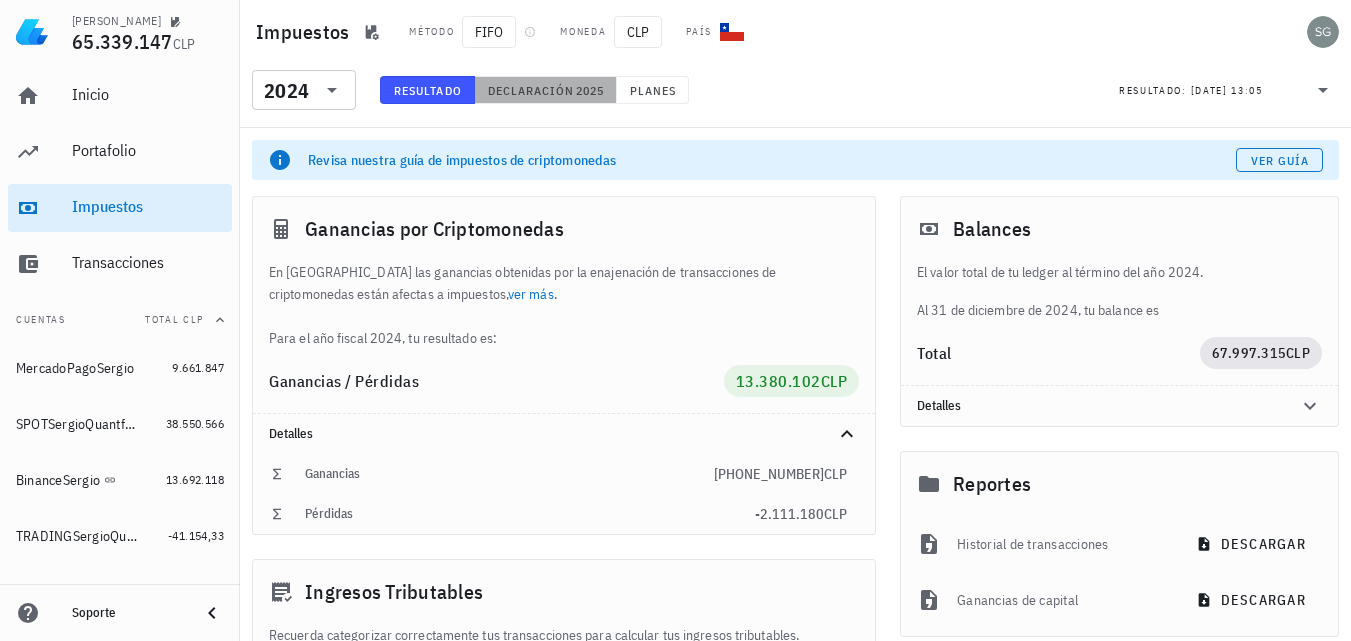 click on "Declaración" at bounding box center (531, 90) 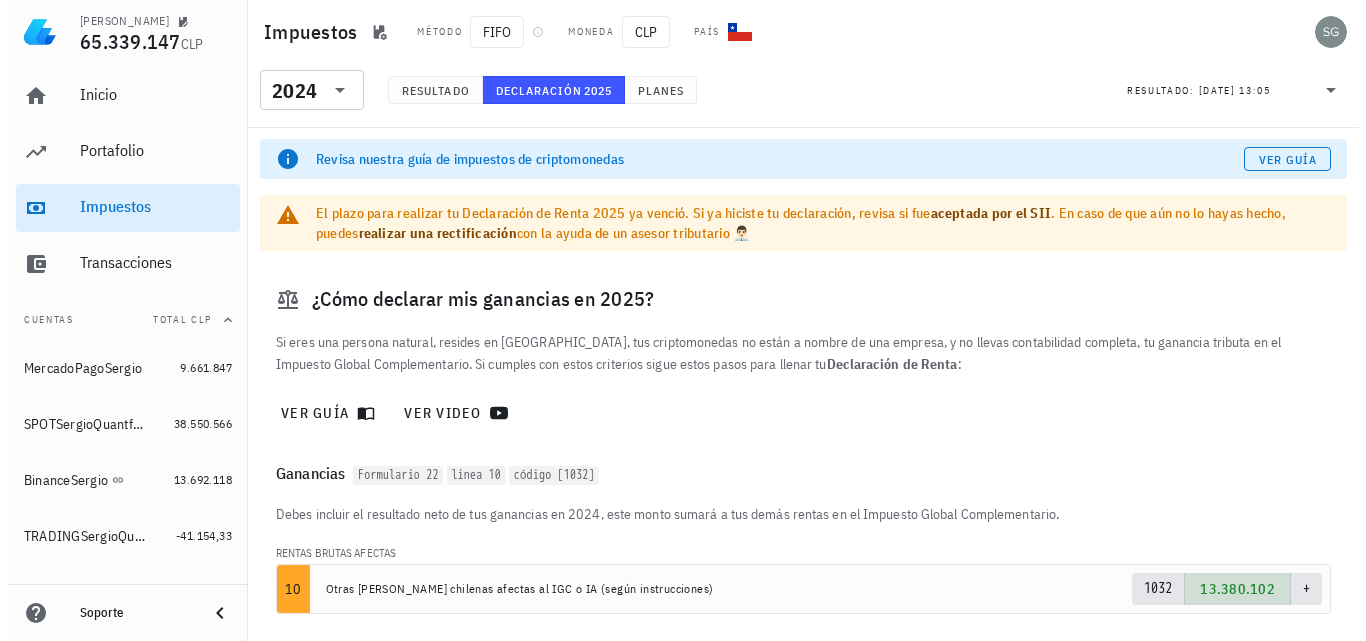 scroll, scrollTop: 0, scrollLeft: 0, axis: both 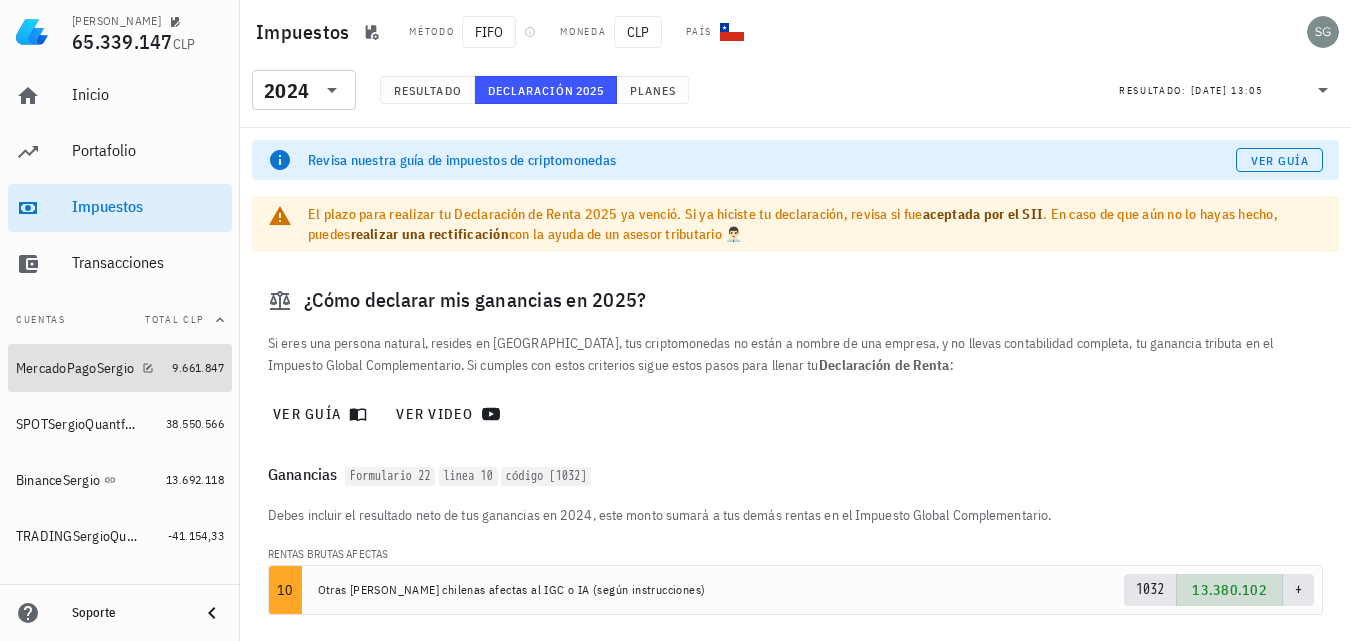 click on "MercadoPagoSergio" at bounding box center [75, 368] 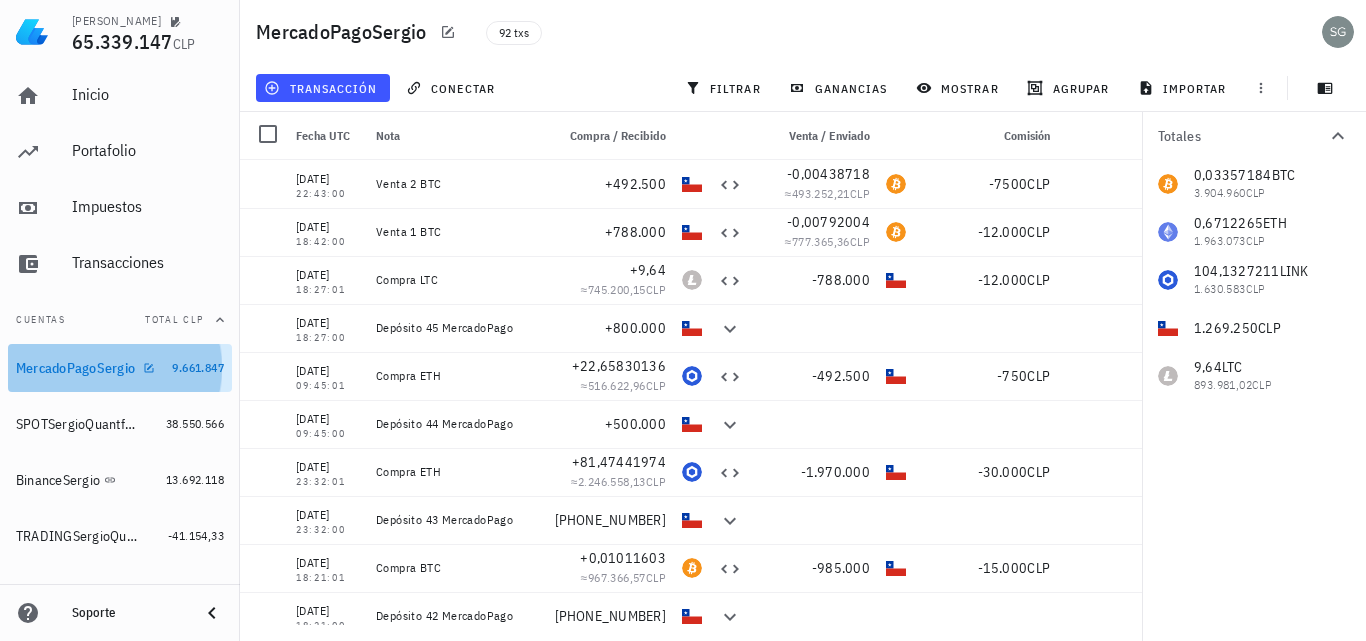 click on "MercadoPagoSergio" at bounding box center (75, 368) 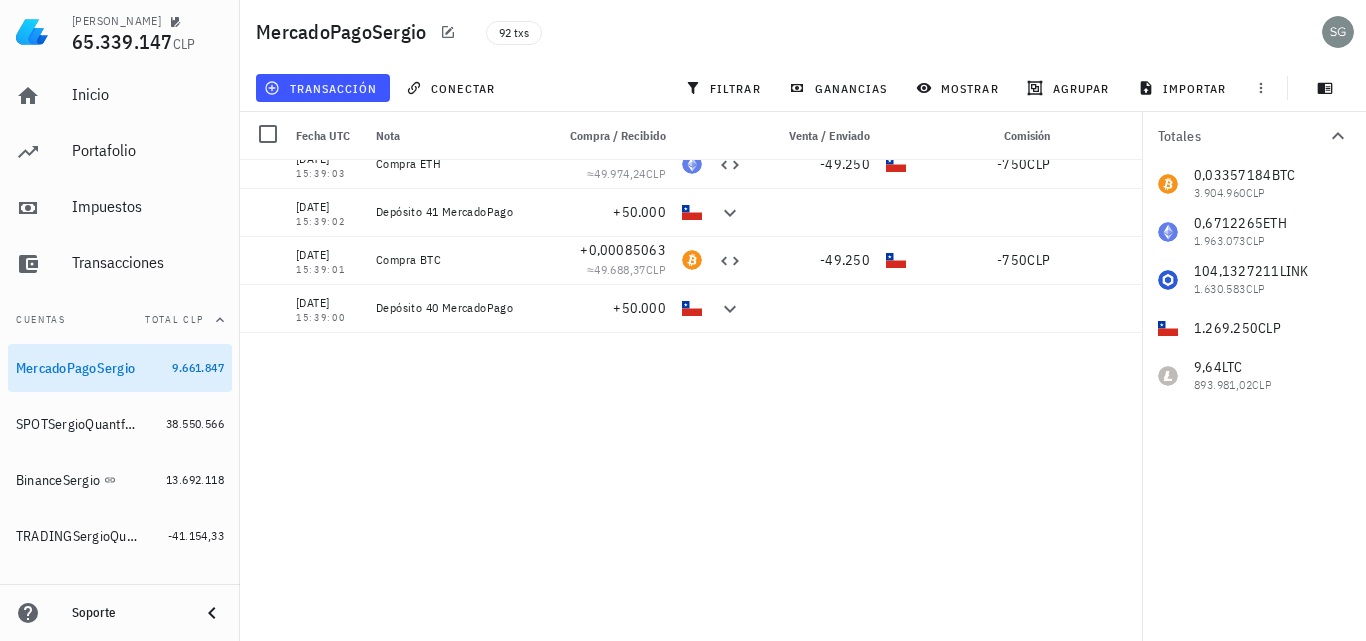 scroll, scrollTop: 0, scrollLeft: 0, axis: both 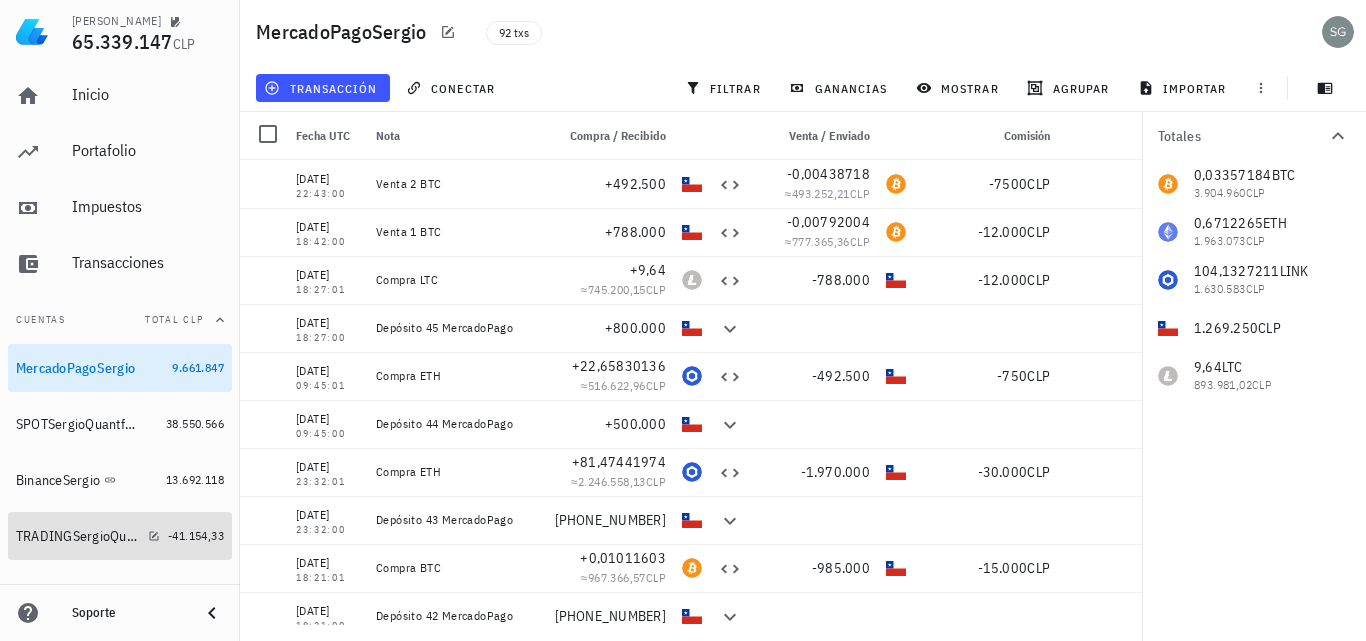 click on "TRADINGSergioQuantfury" at bounding box center [78, 536] 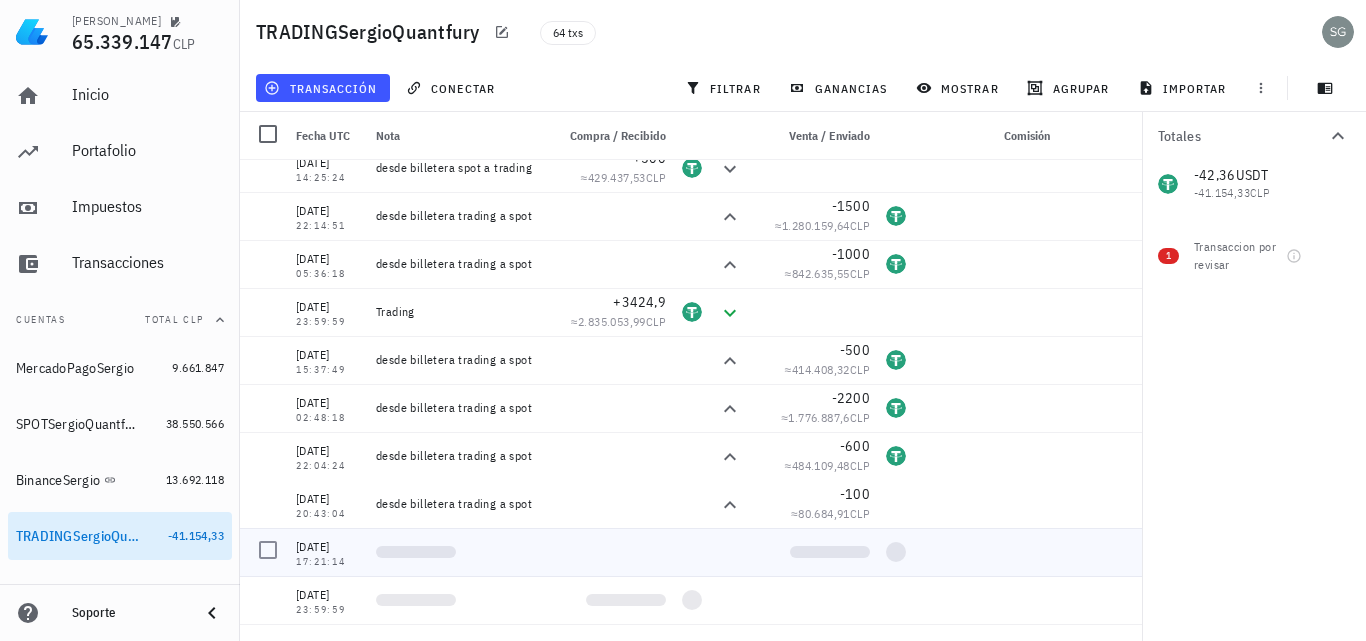 scroll, scrollTop: 2607, scrollLeft: 0, axis: vertical 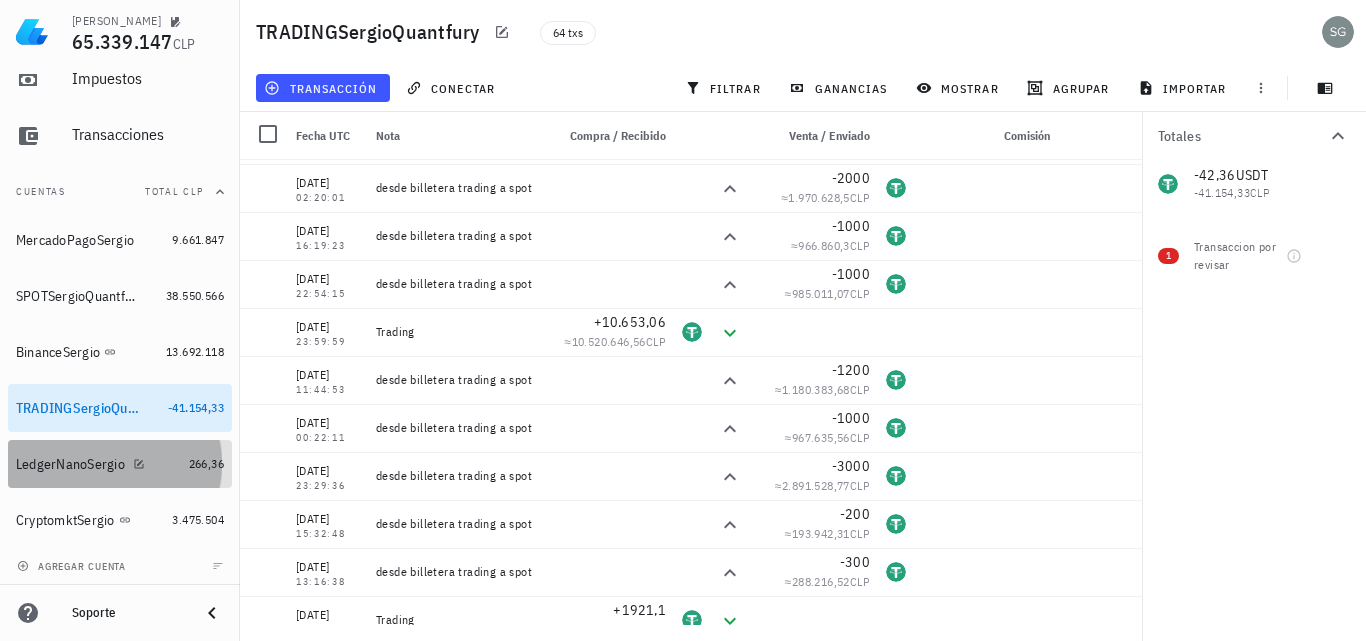 click on "LedgerNanoSergio" at bounding box center [98, 464] 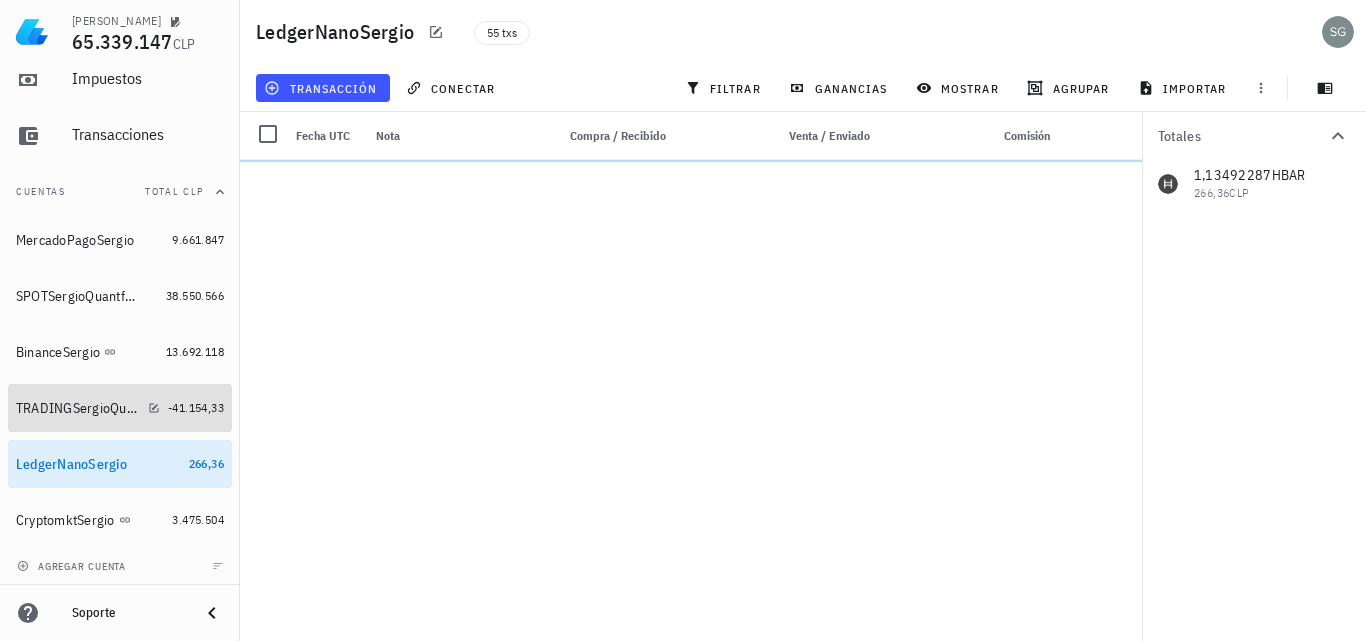 click on "TRADINGSergioQuantfury" at bounding box center (78, 408) 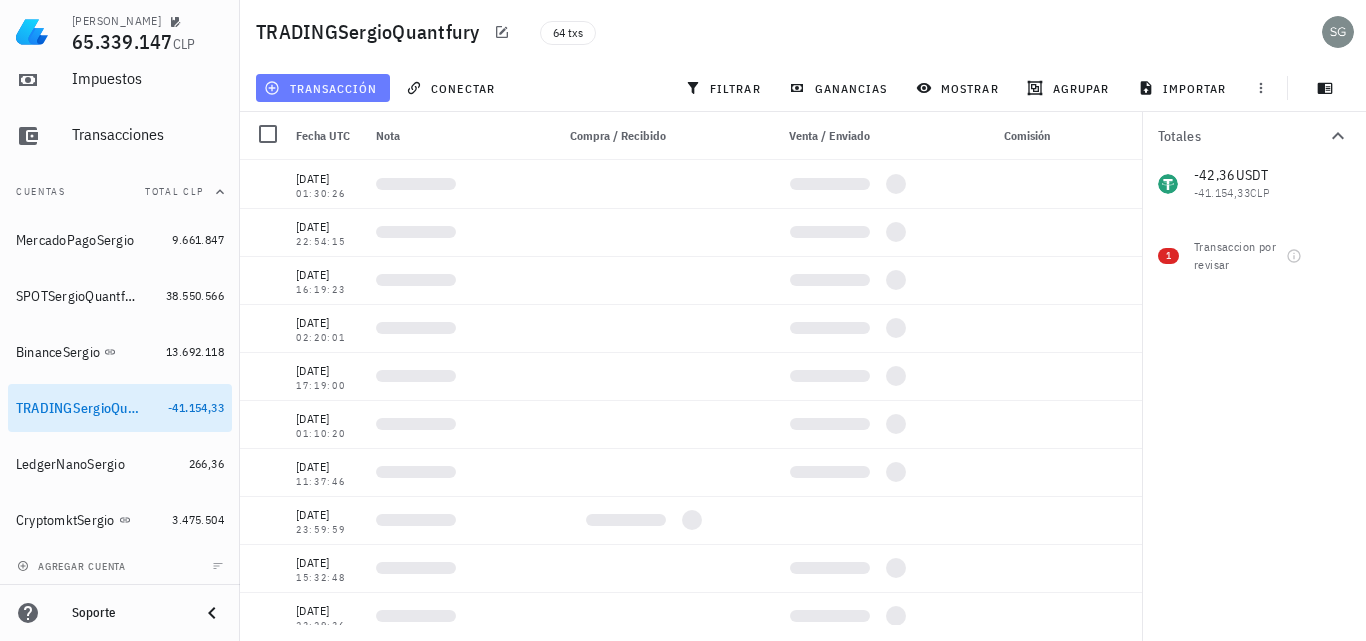 click on "transacción" at bounding box center (322, 88) 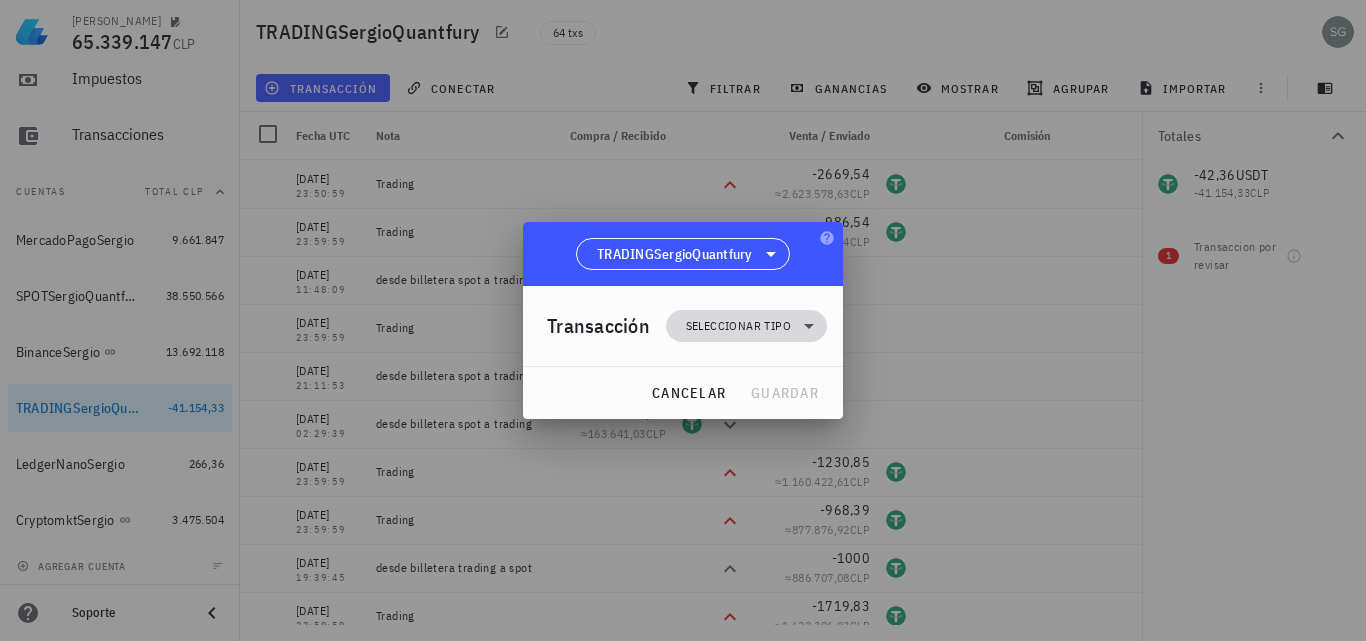 click on "Seleccionar tipo" at bounding box center [738, 326] 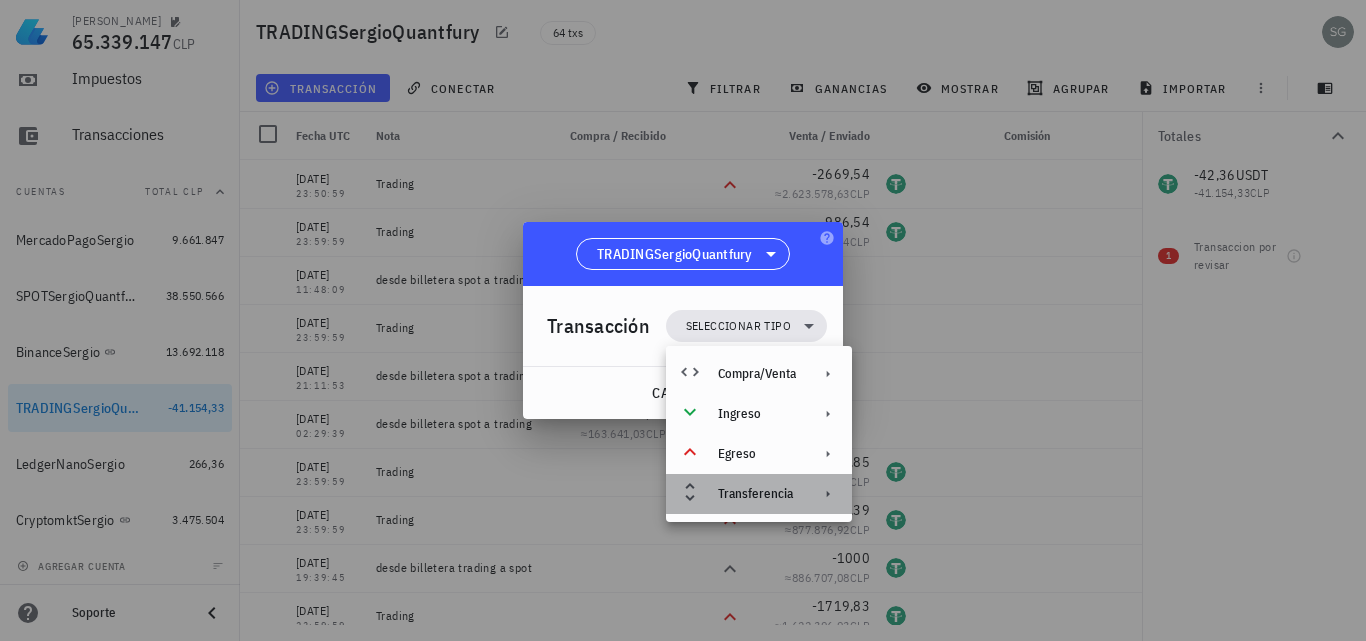 click on "Transferencia" at bounding box center [759, 494] 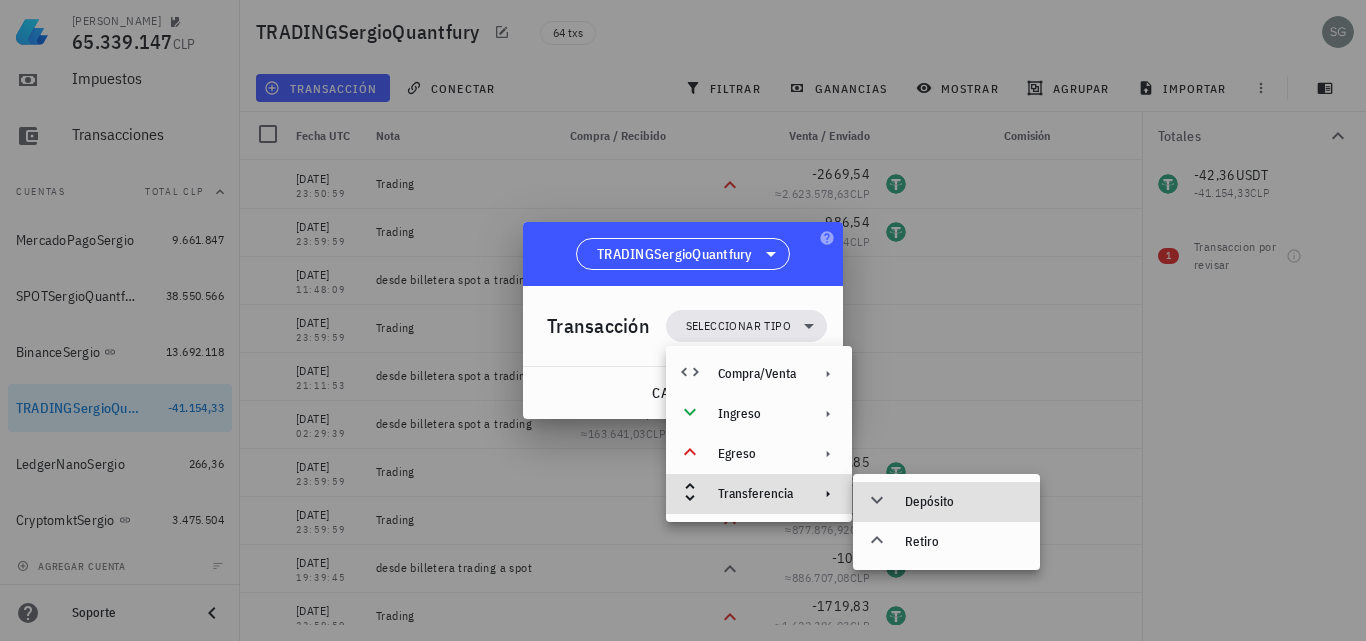 click on "Depósito" at bounding box center [964, 502] 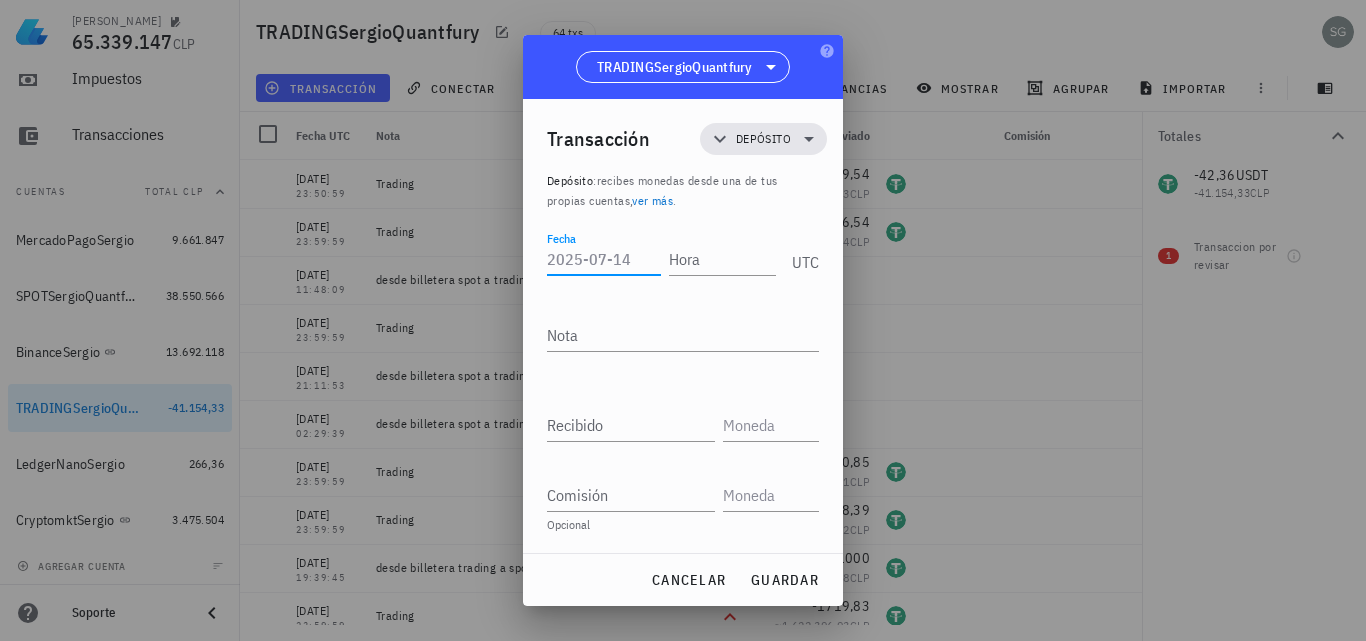 click on "Fecha" at bounding box center [604, 259] 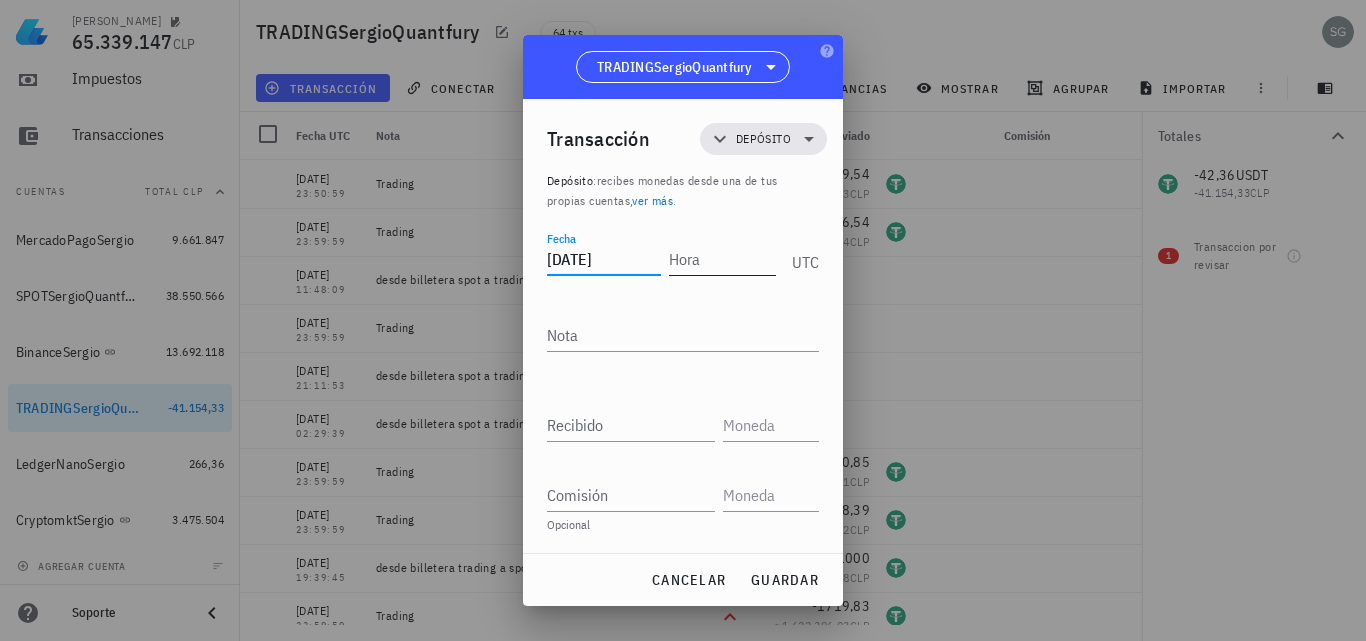 type on "2025-07-09" 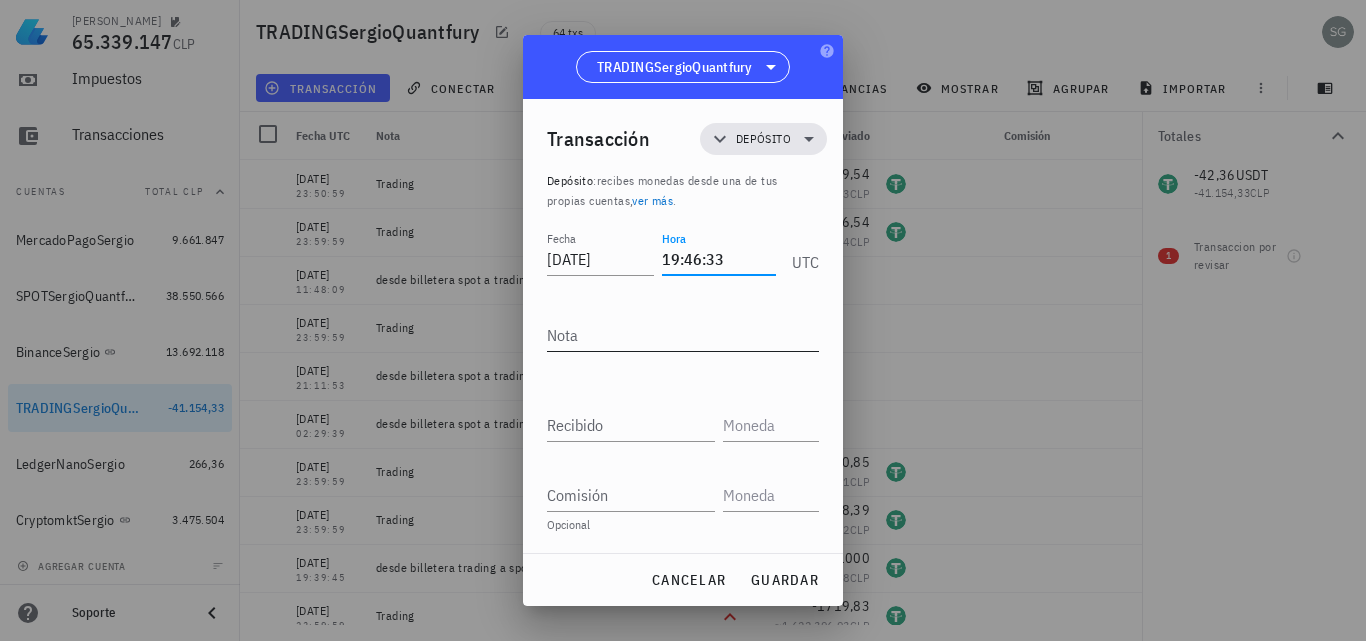 type on "19:46:33" 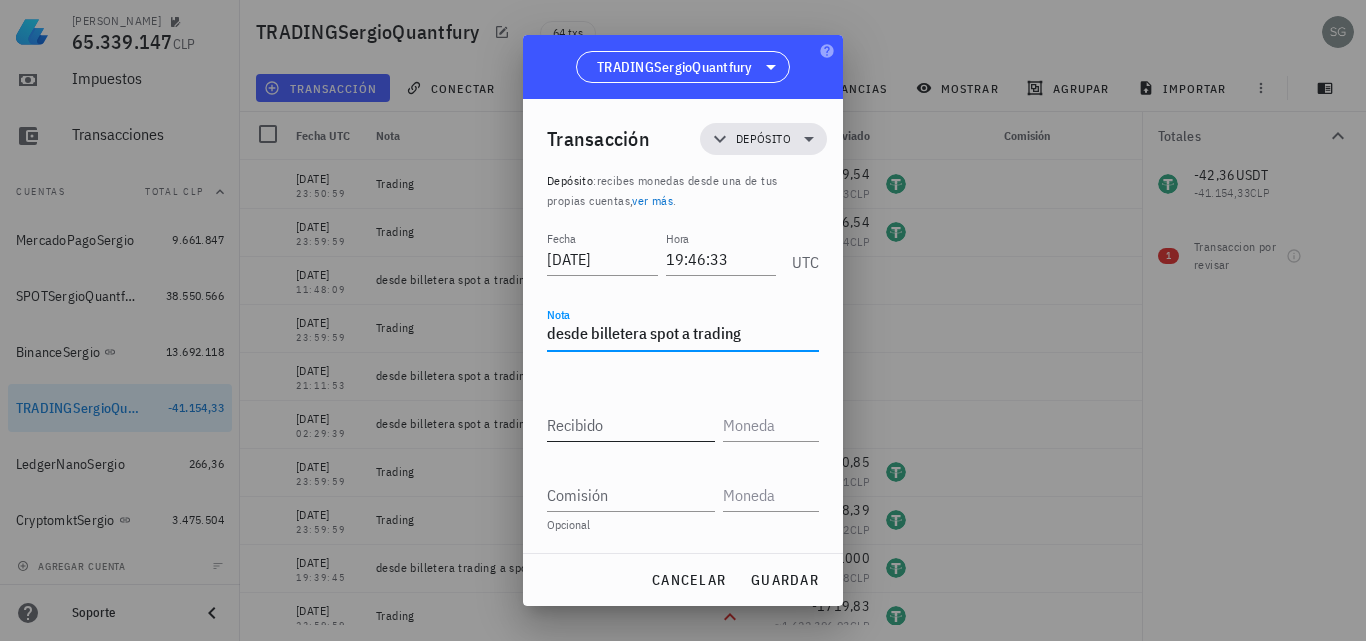 type on "desde billetera spot a trading" 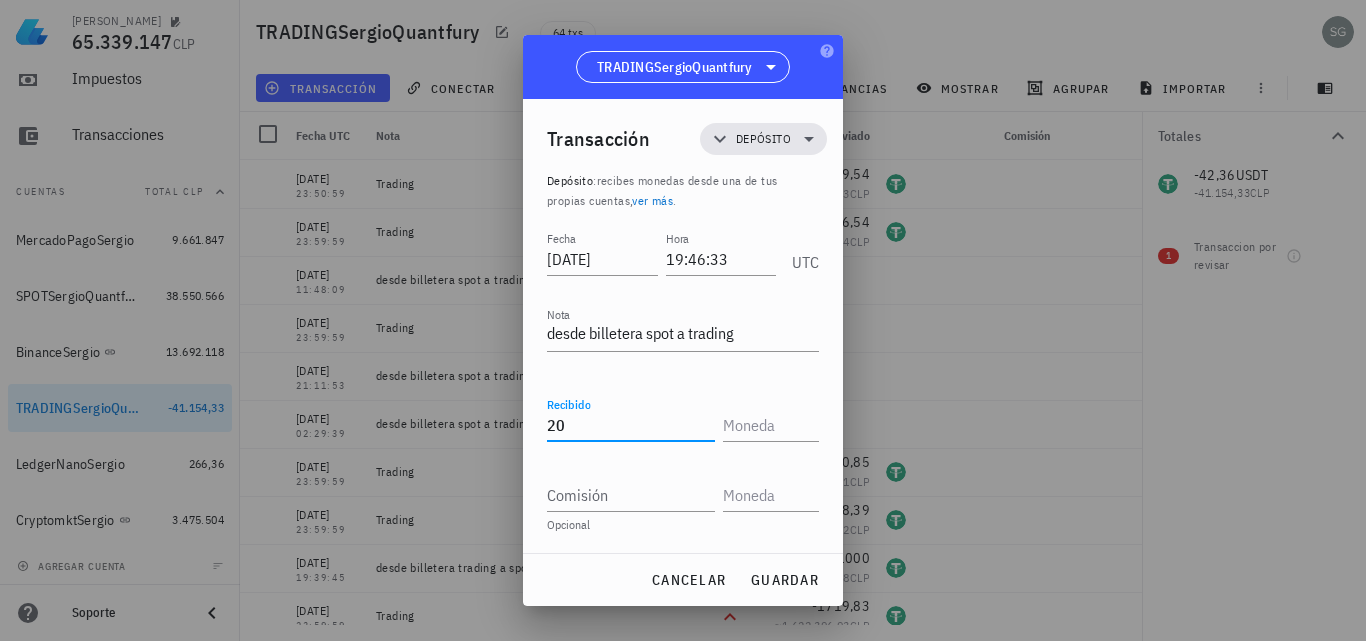 type on "2" 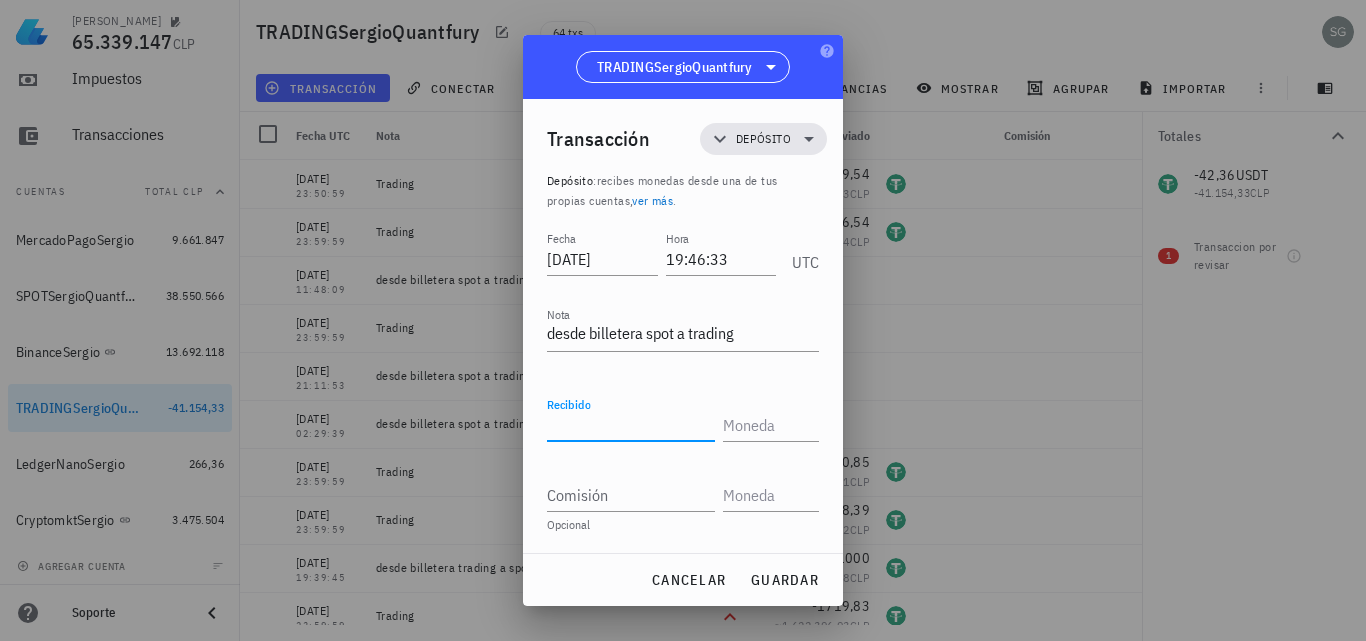 paste on "2" 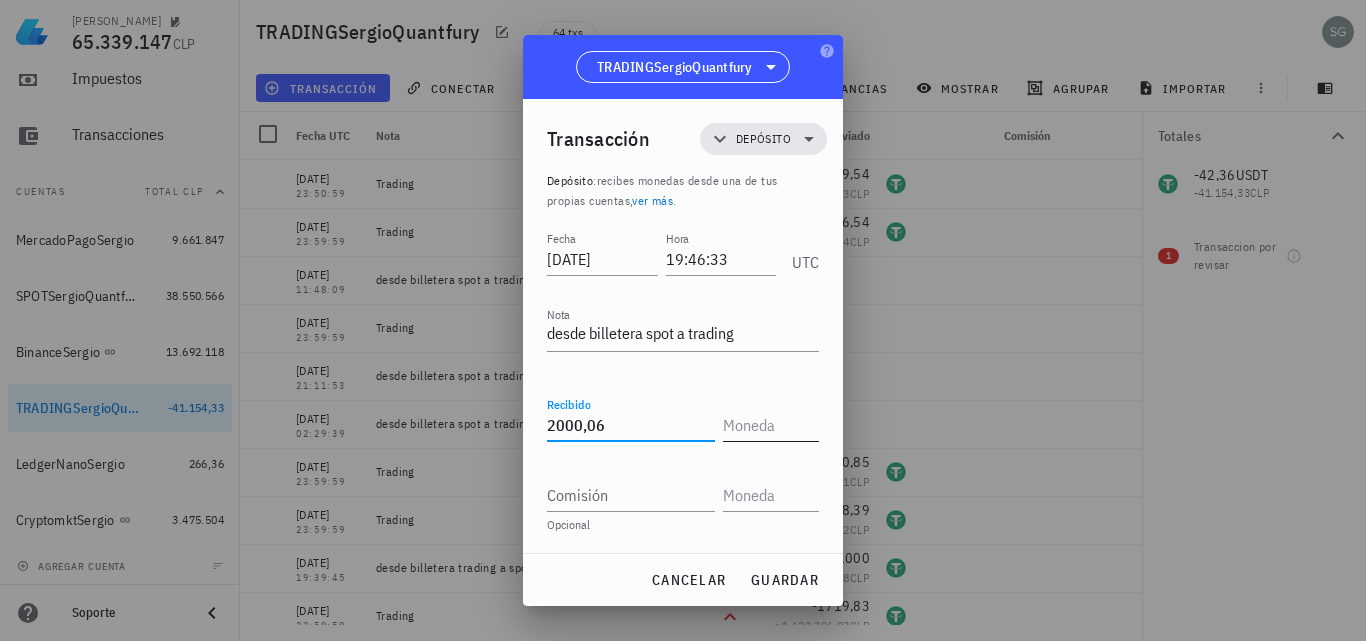 type on "2.000,06" 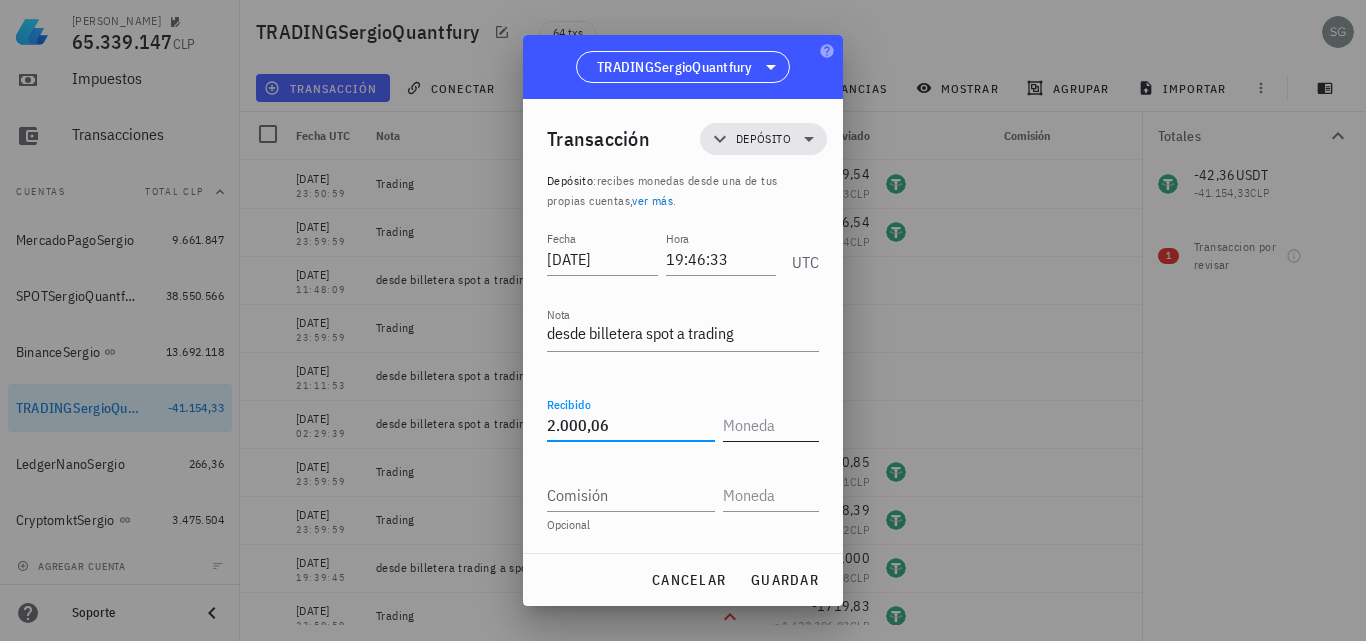 click at bounding box center (769, 425) 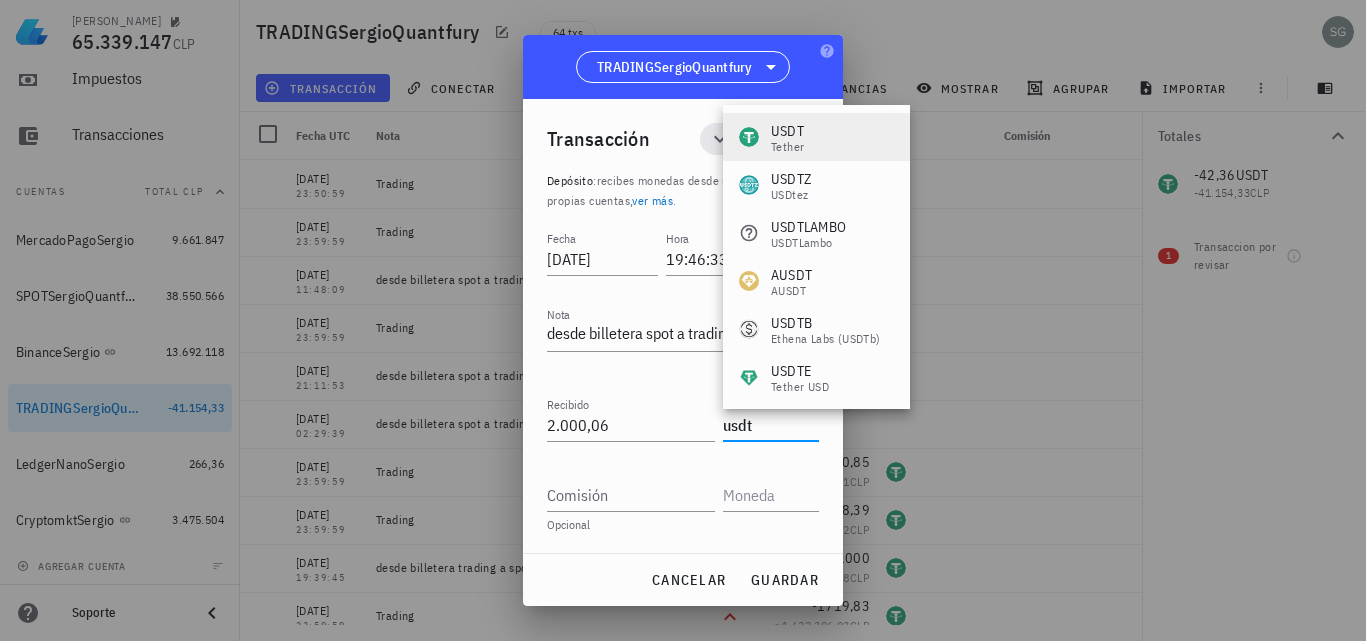 click on "USDT   Tether" at bounding box center (816, 137) 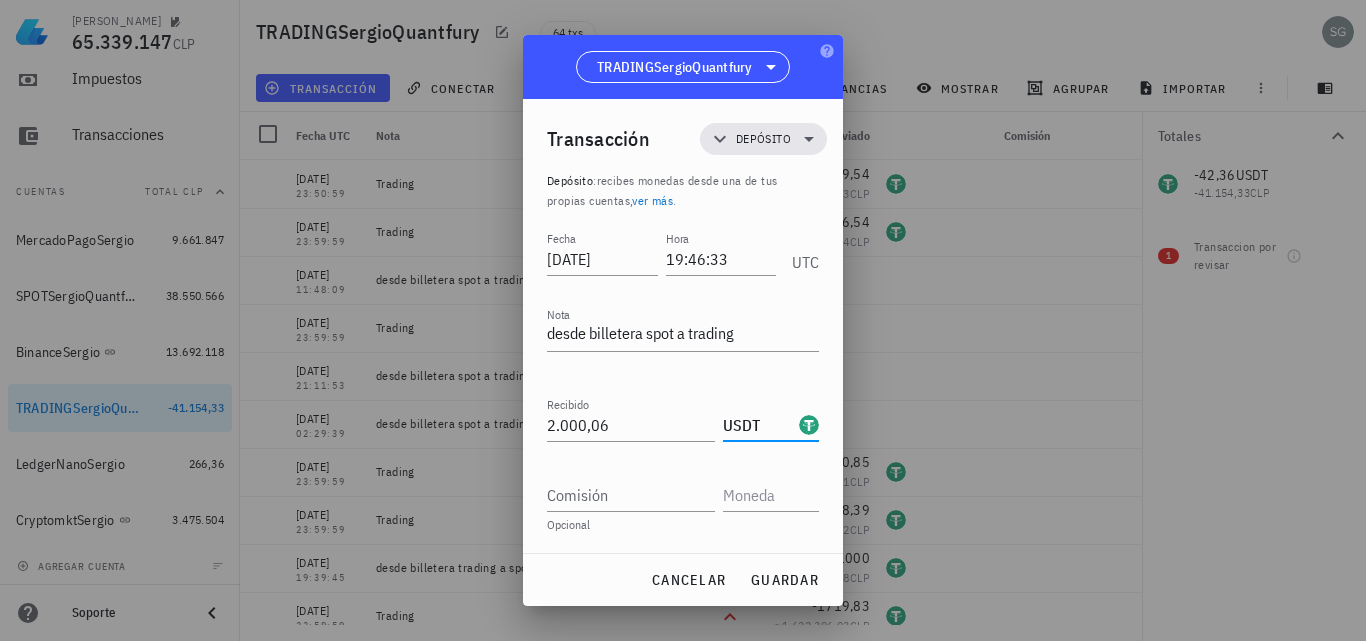 type on "USDT" 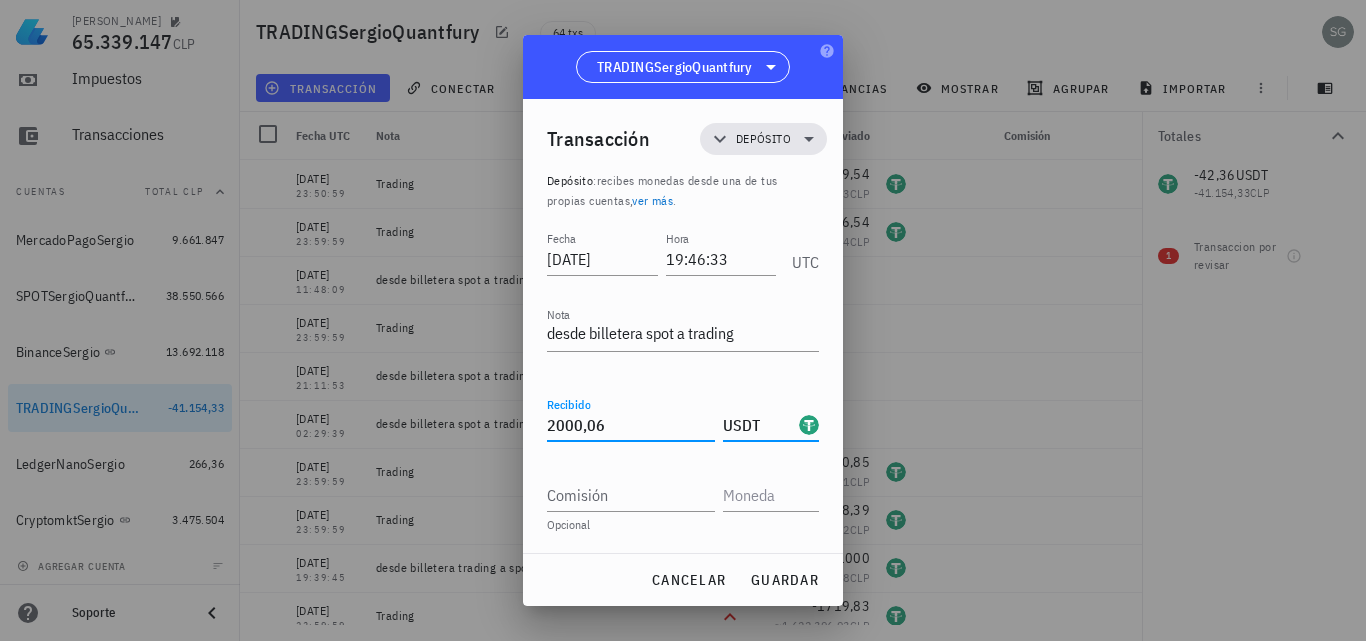 click on "2000,06" at bounding box center [631, 425] 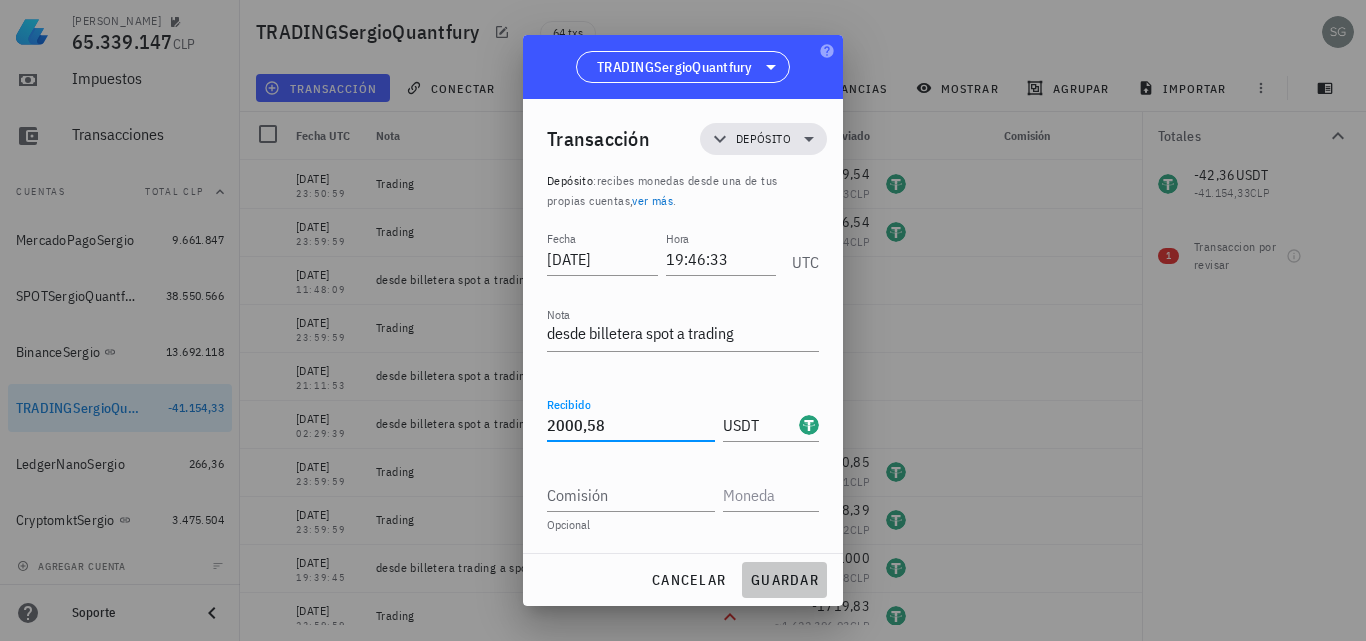 type on "2.000,58" 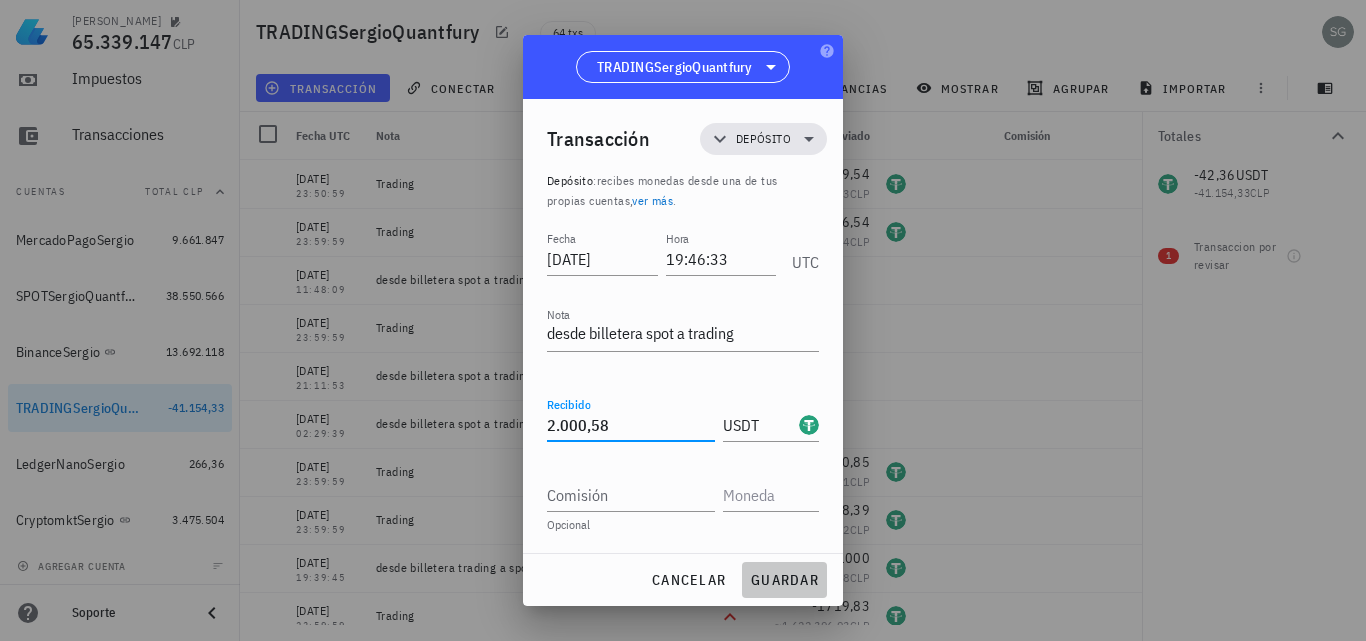 click on "guardar" at bounding box center (784, 580) 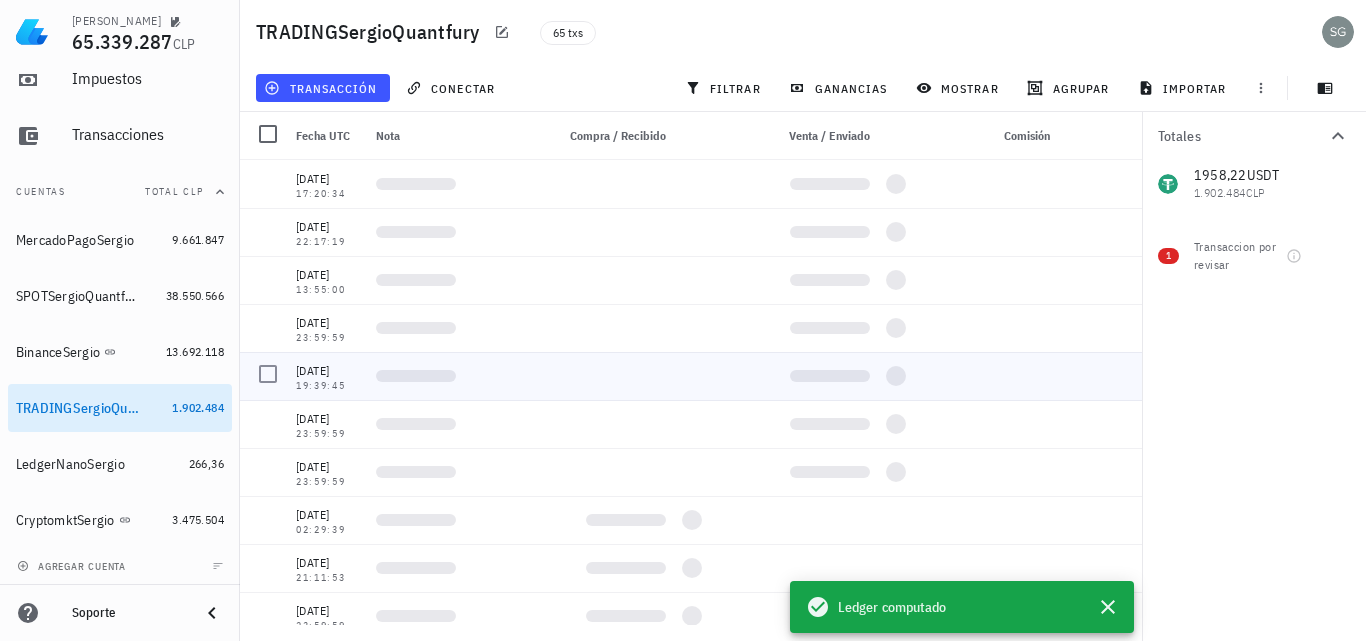 scroll, scrollTop: 0, scrollLeft: 0, axis: both 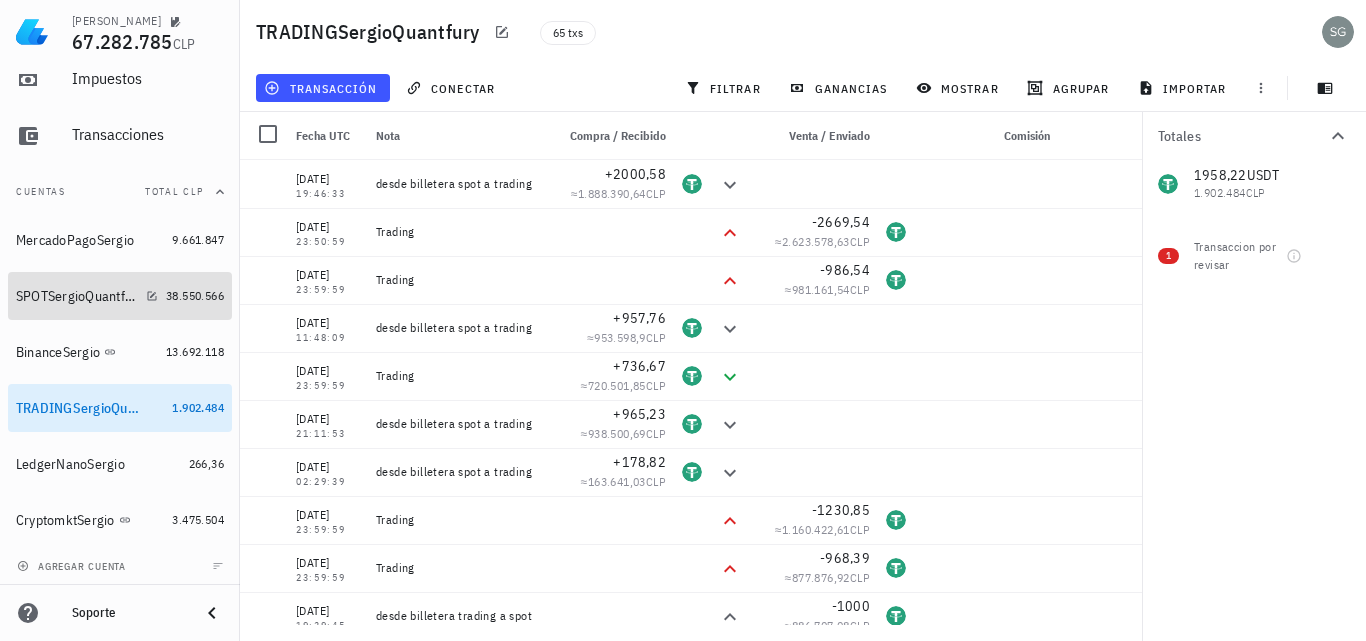 click on "SPOTSergioQuantfury" at bounding box center [77, 296] 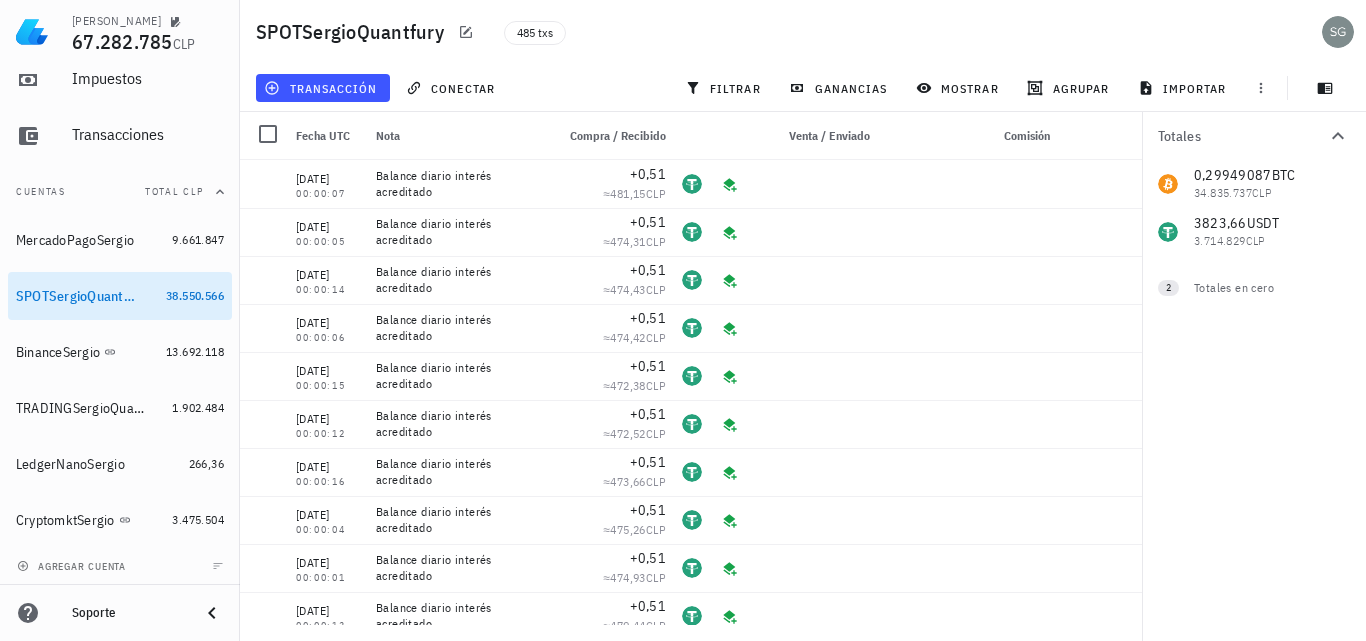 scroll, scrollTop: 1060, scrollLeft: 0, axis: vertical 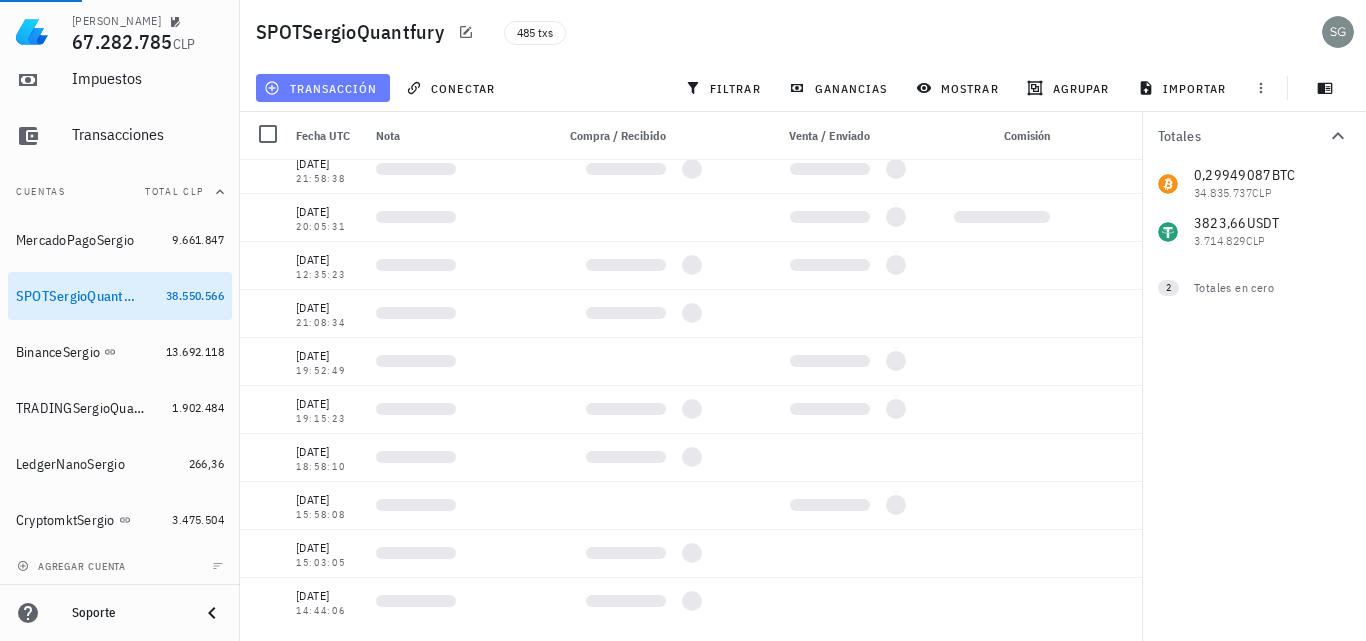click on "transacción" at bounding box center (323, 88) 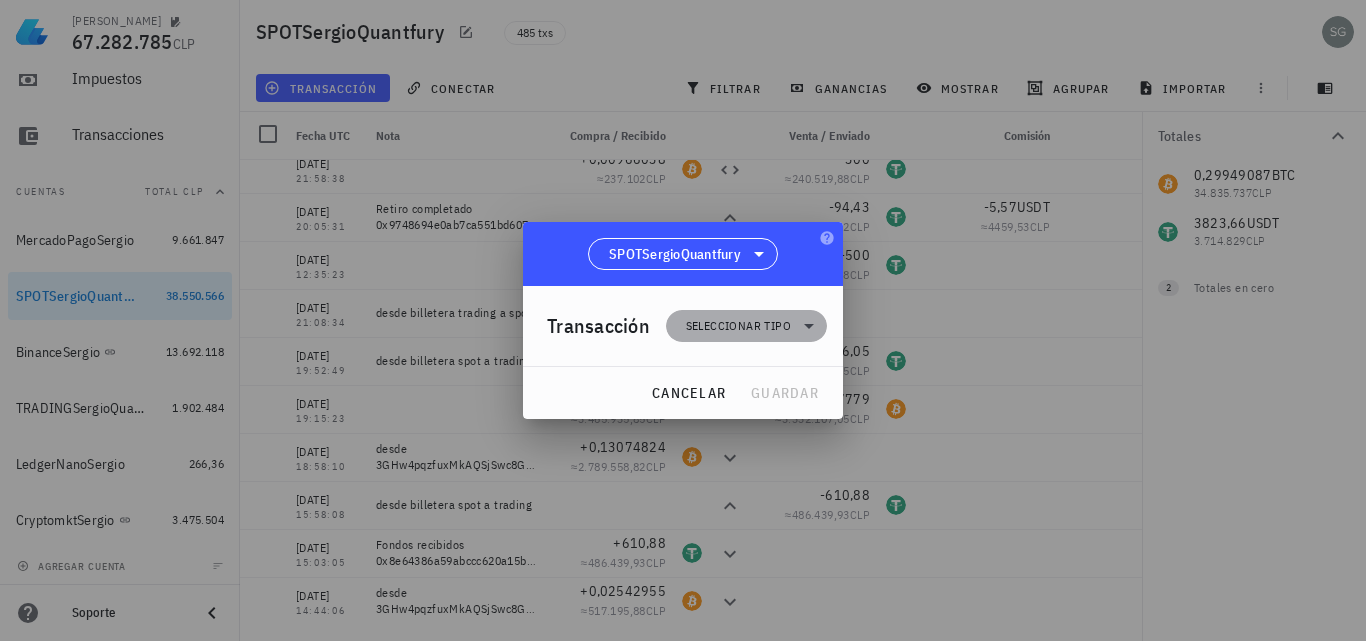 click on "Seleccionar tipo" at bounding box center (746, 326) 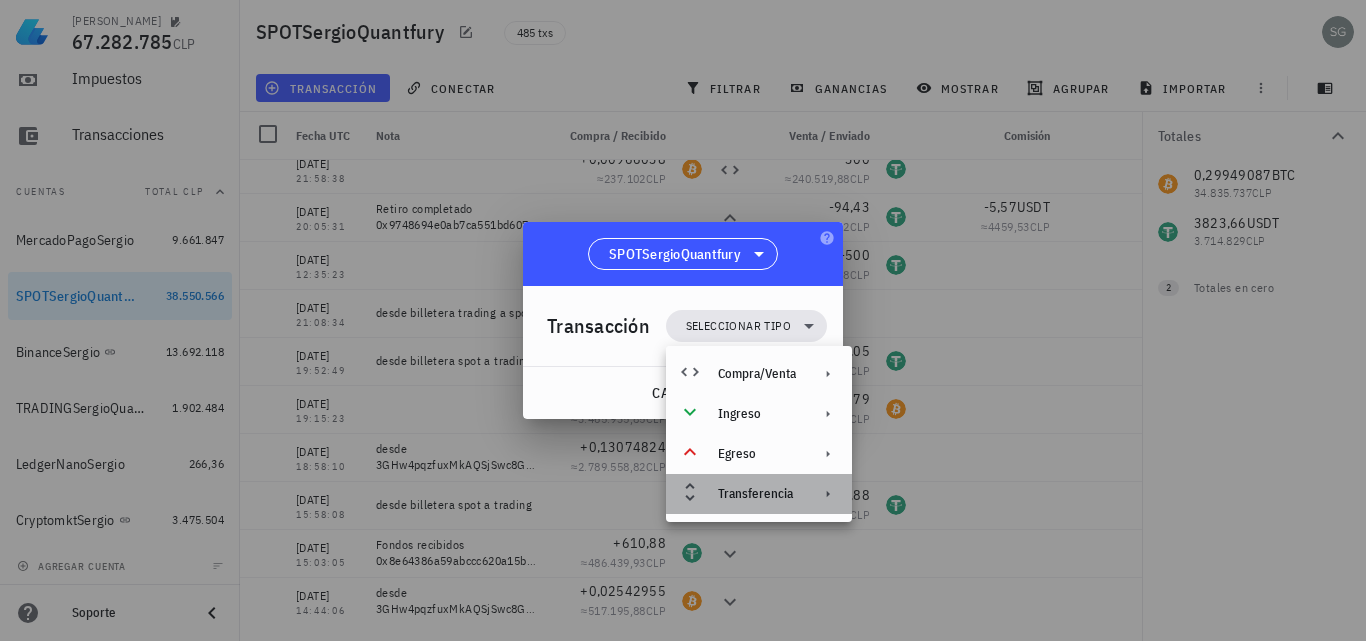 click on "Transferencia" at bounding box center [759, 494] 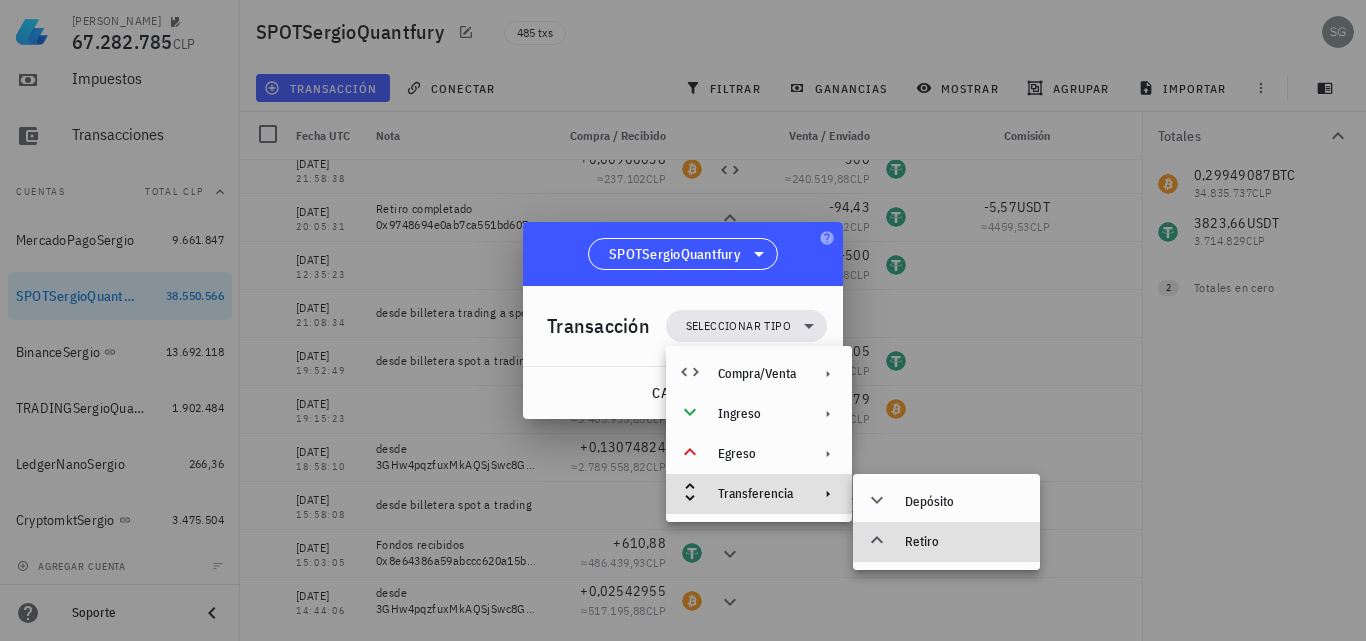 click on "Retiro" at bounding box center (964, 542) 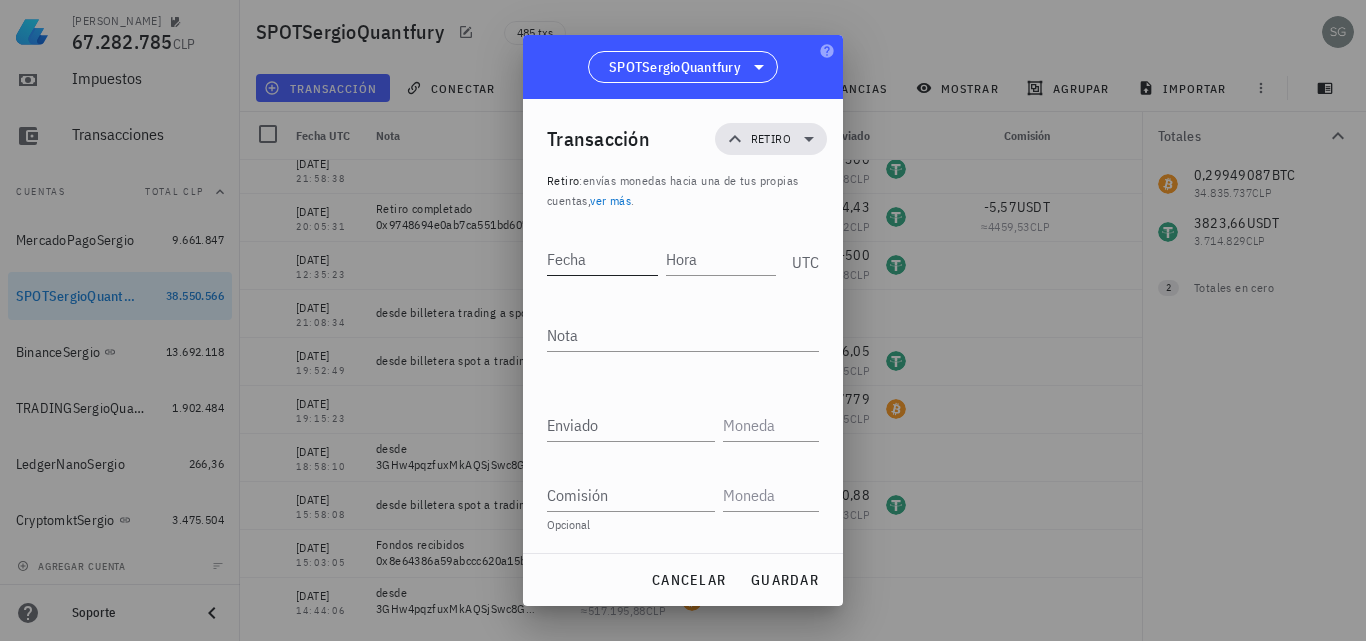 click on "Fecha" at bounding box center (602, 259) 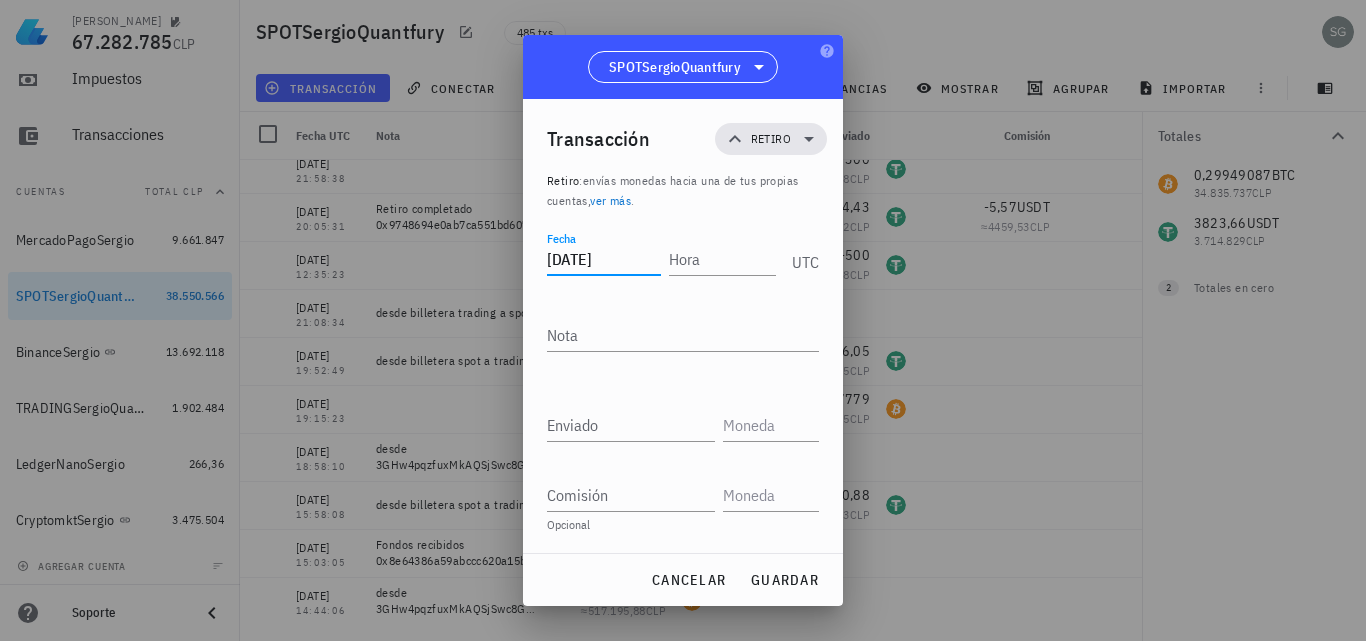 type on "2025-07-09" 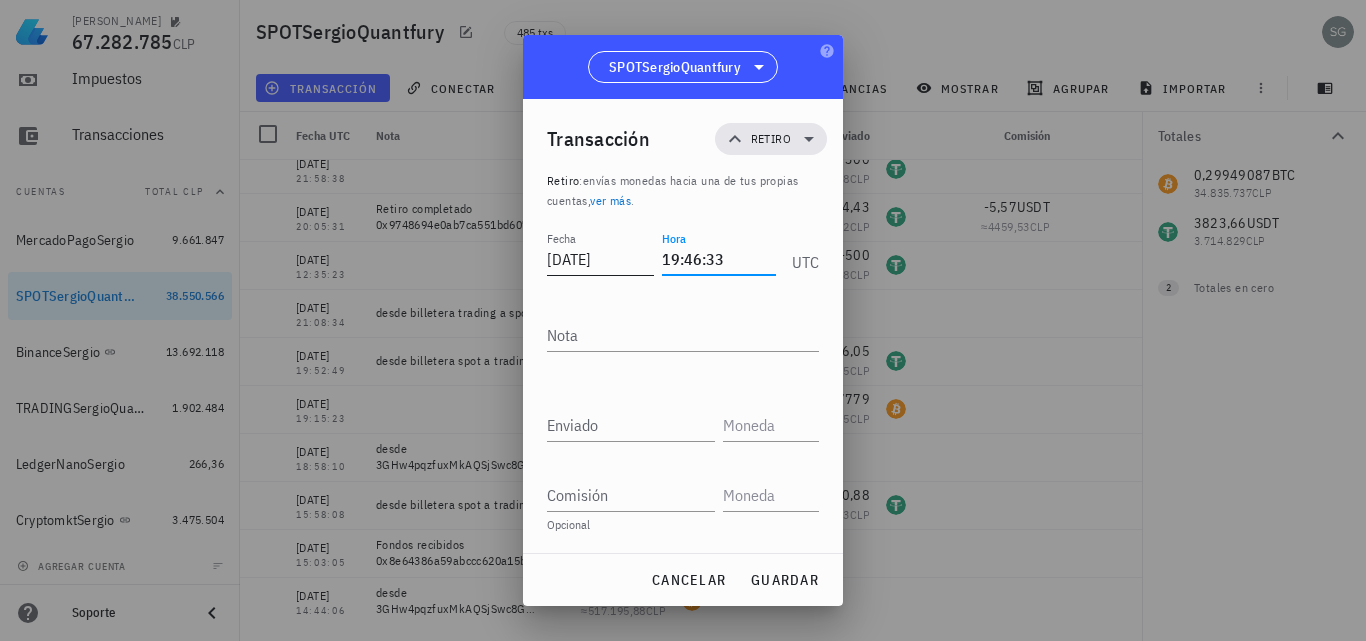 type on "19:46:33" 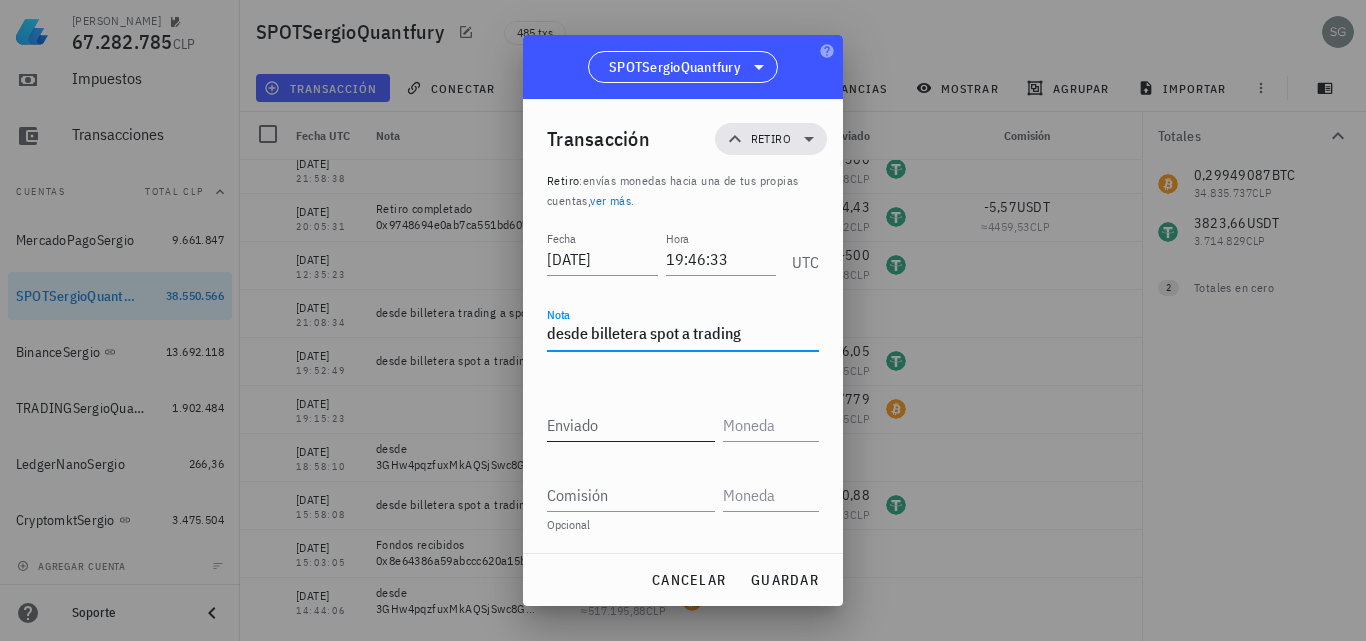 type on "desde billetera spot a trading" 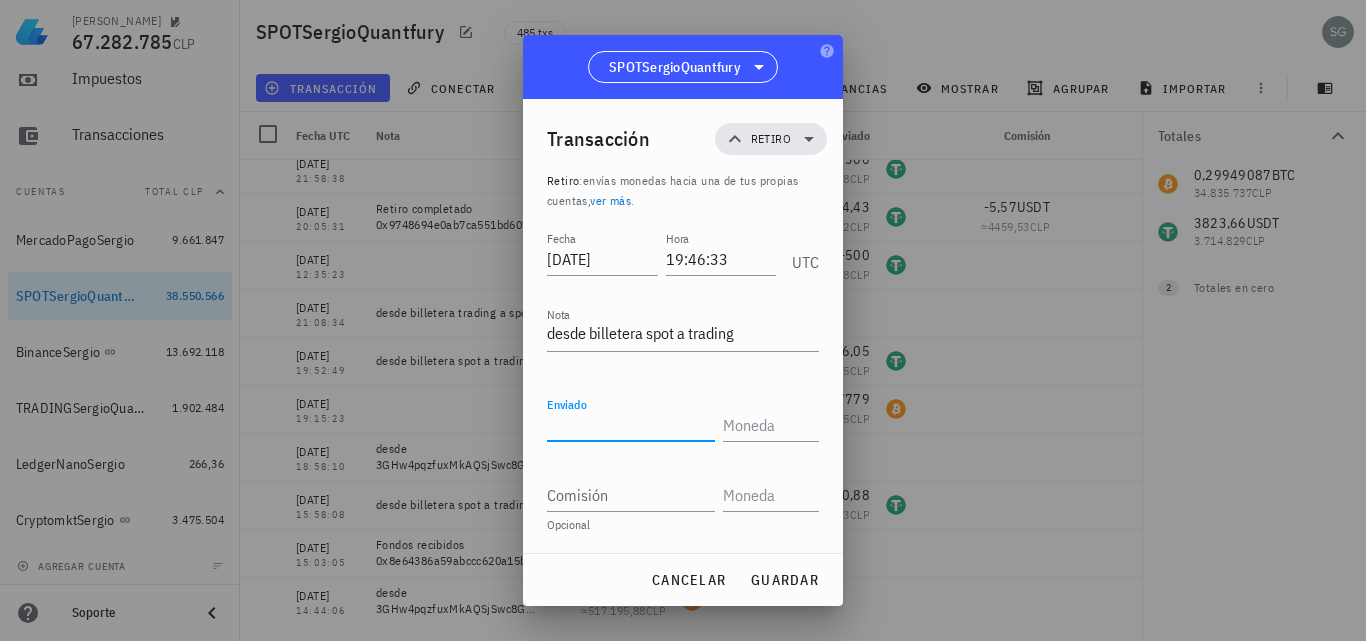 click on "Enviado" at bounding box center (631, 425) 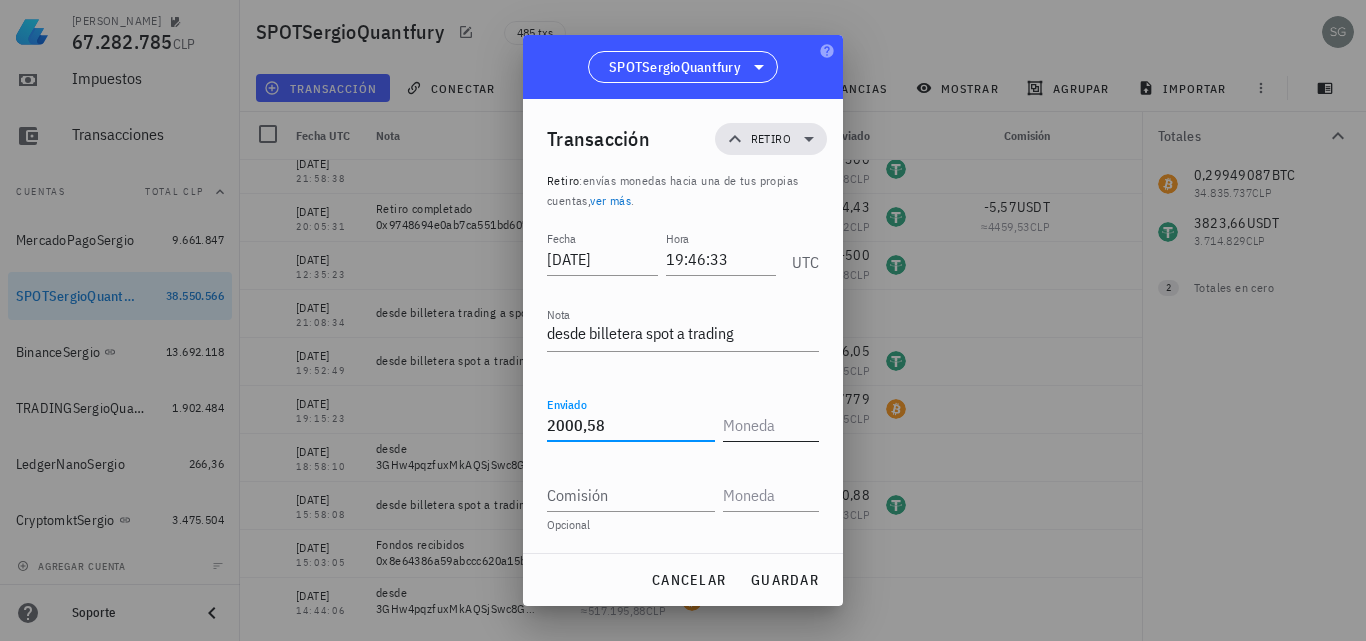 type on "2.000,58" 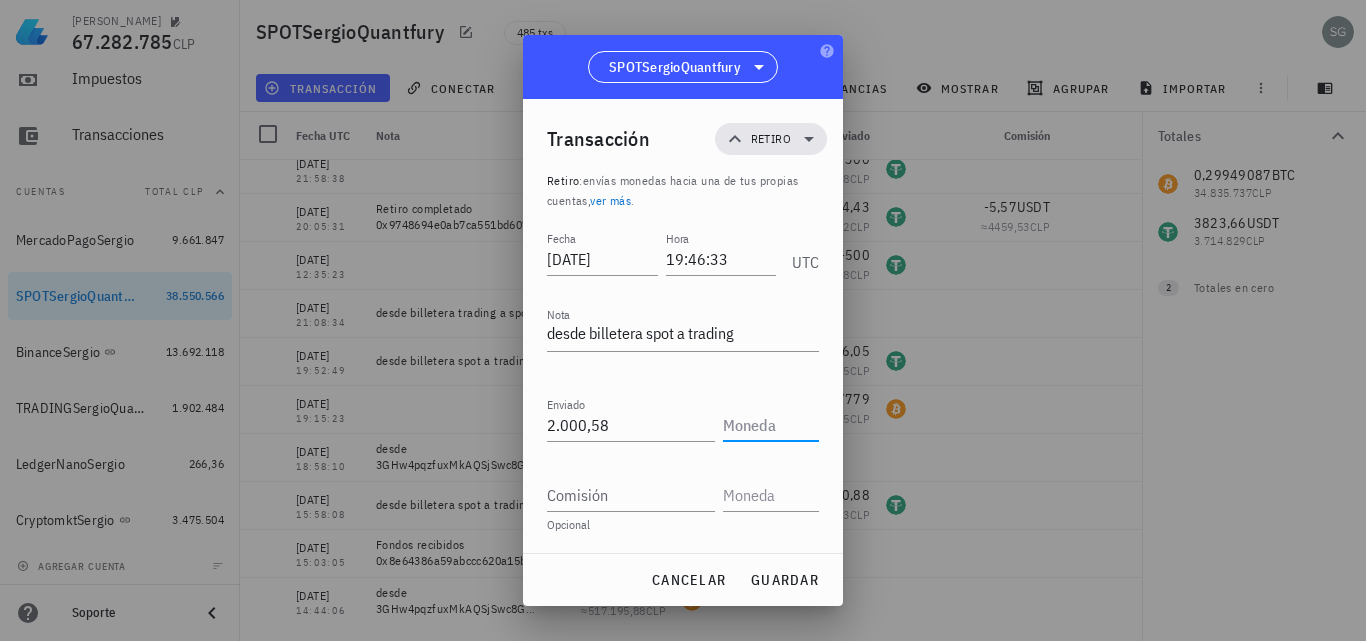 click at bounding box center [769, 425] 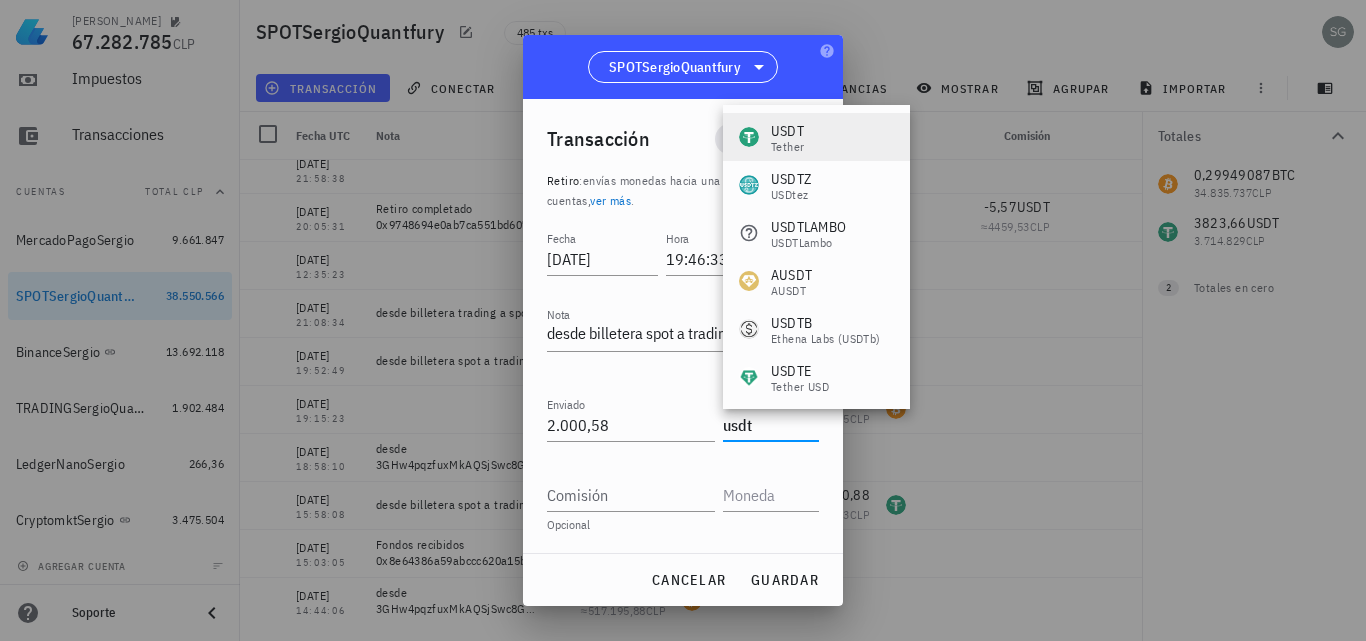 click on "Tether" at bounding box center (787, 147) 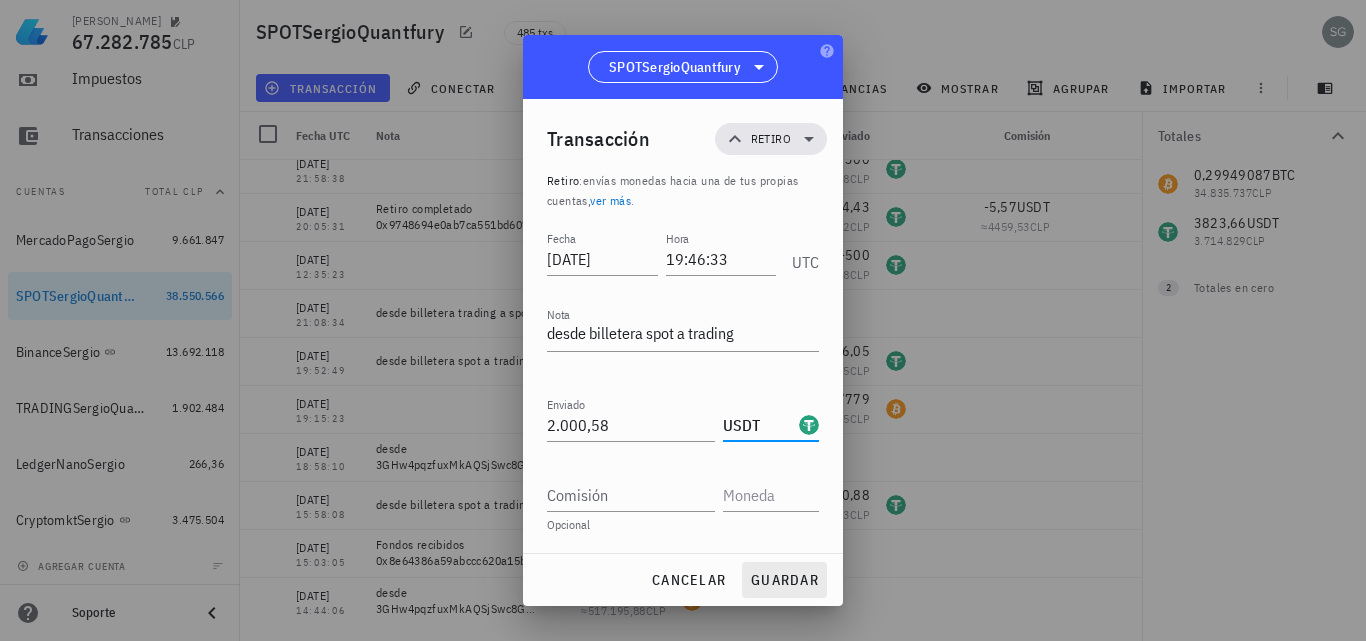 type on "USDT" 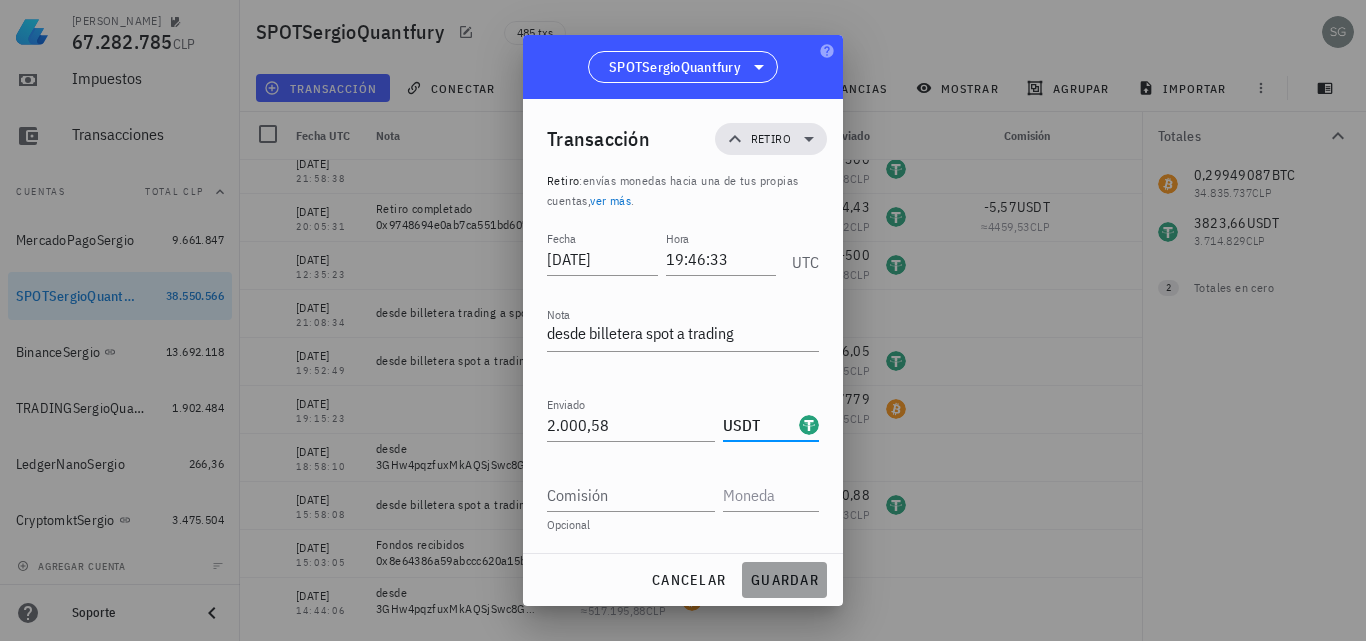 click on "guardar" at bounding box center (784, 580) 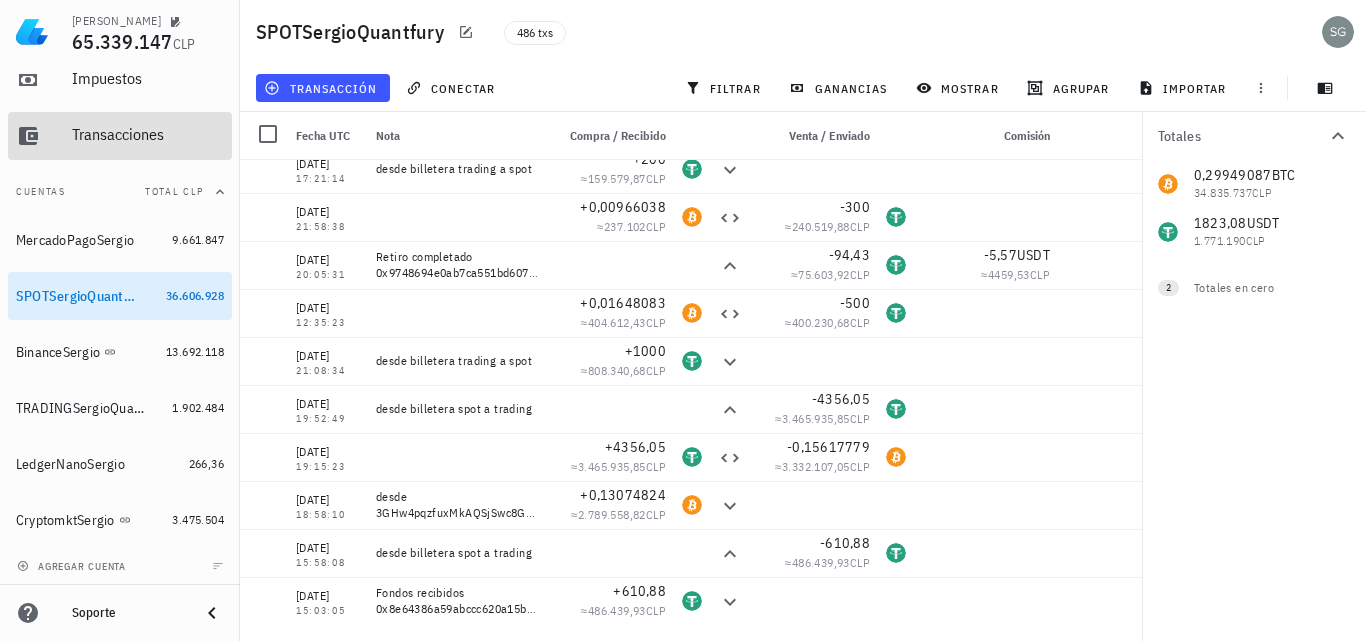click on "Transacciones" at bounding box center [148, 134] 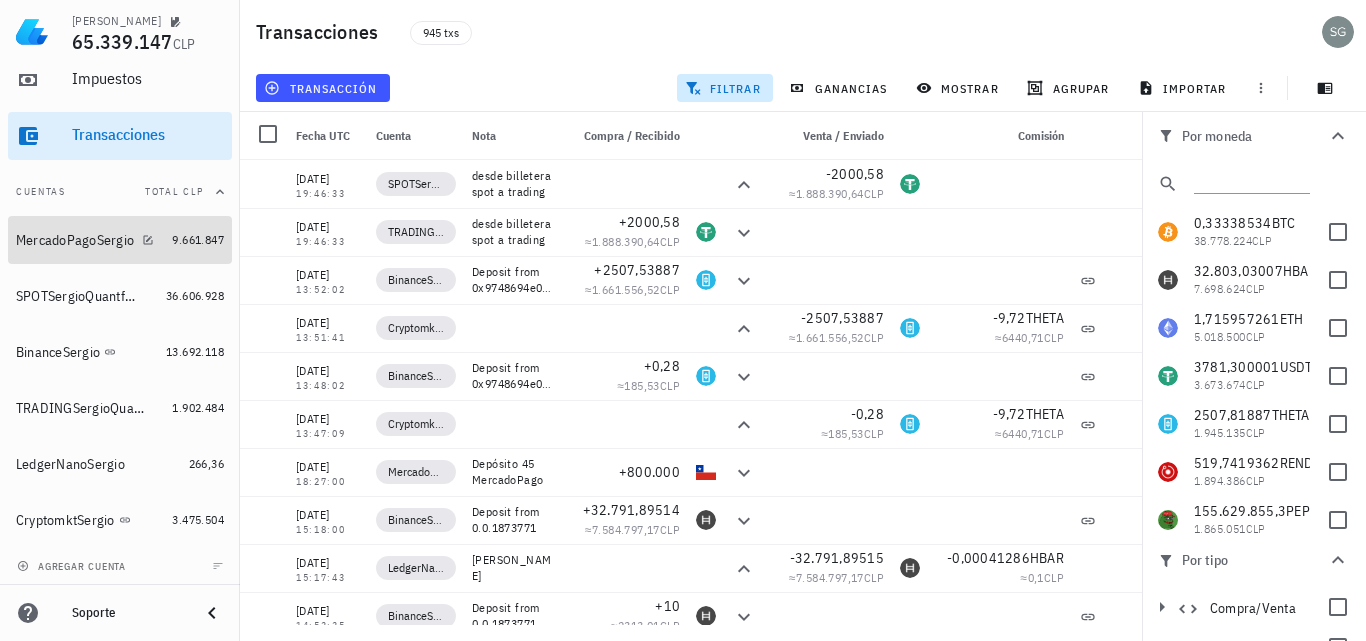 click on "MercadoPagoSergio" at bounding box center [75, 240] 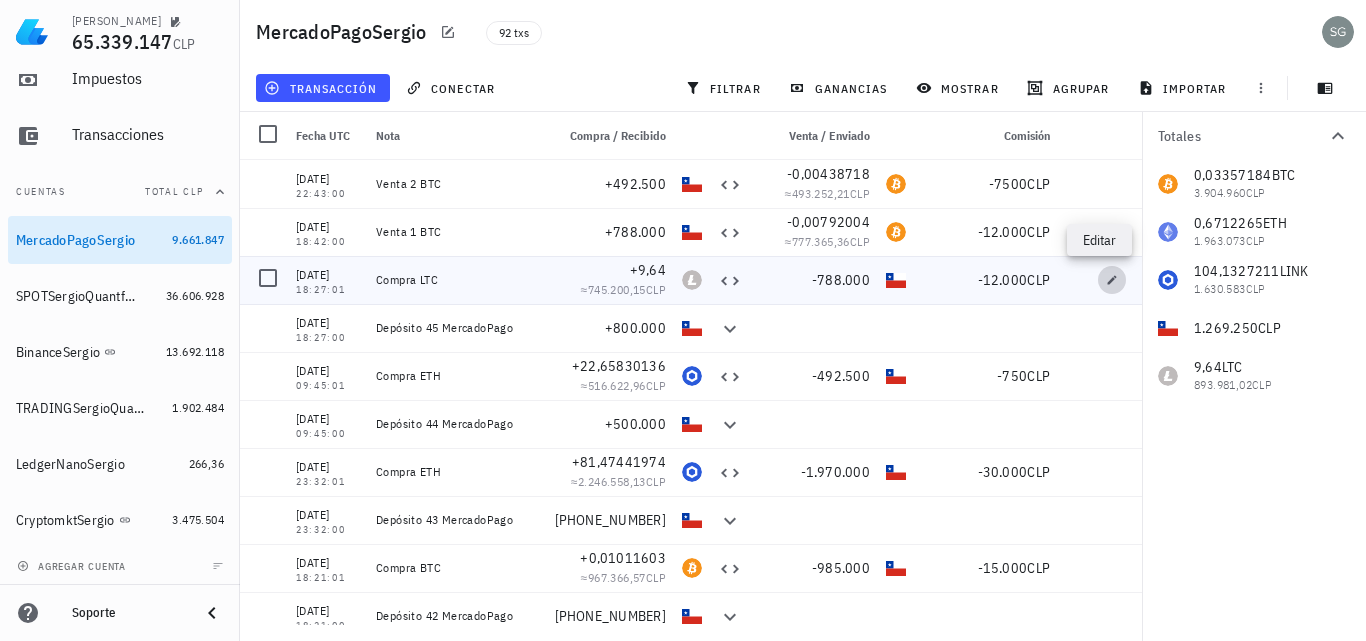 click 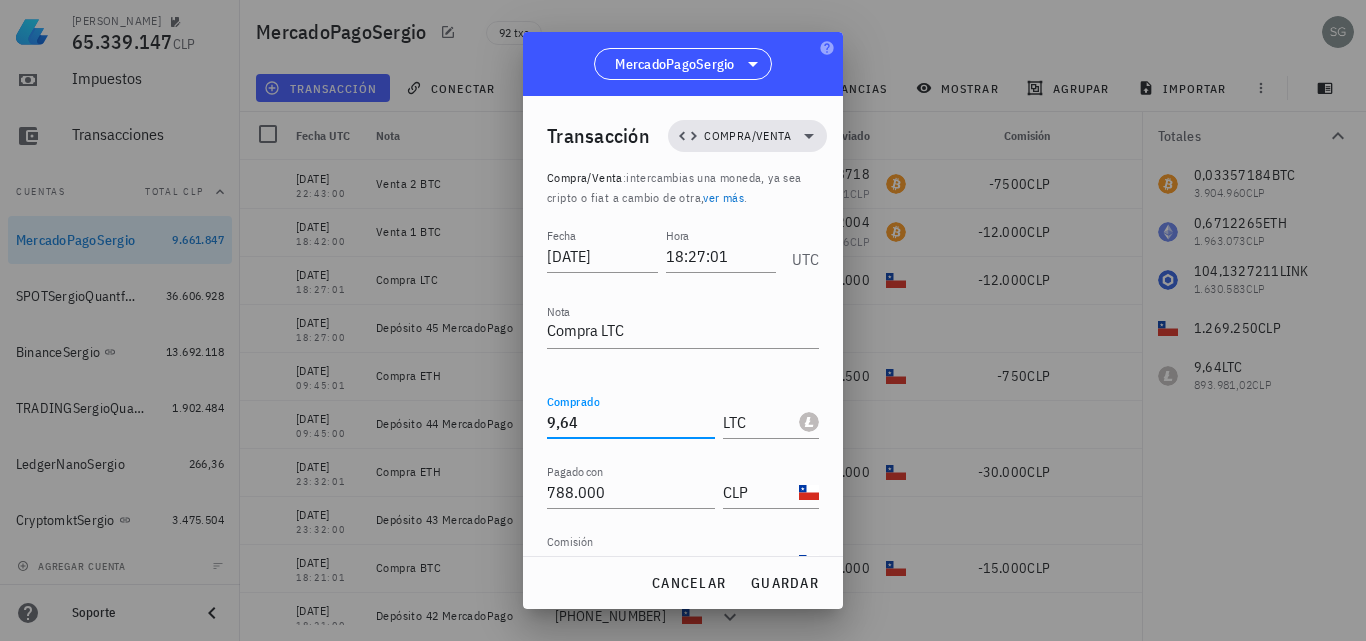 click on "9,64" at bounding box center (631, 422) 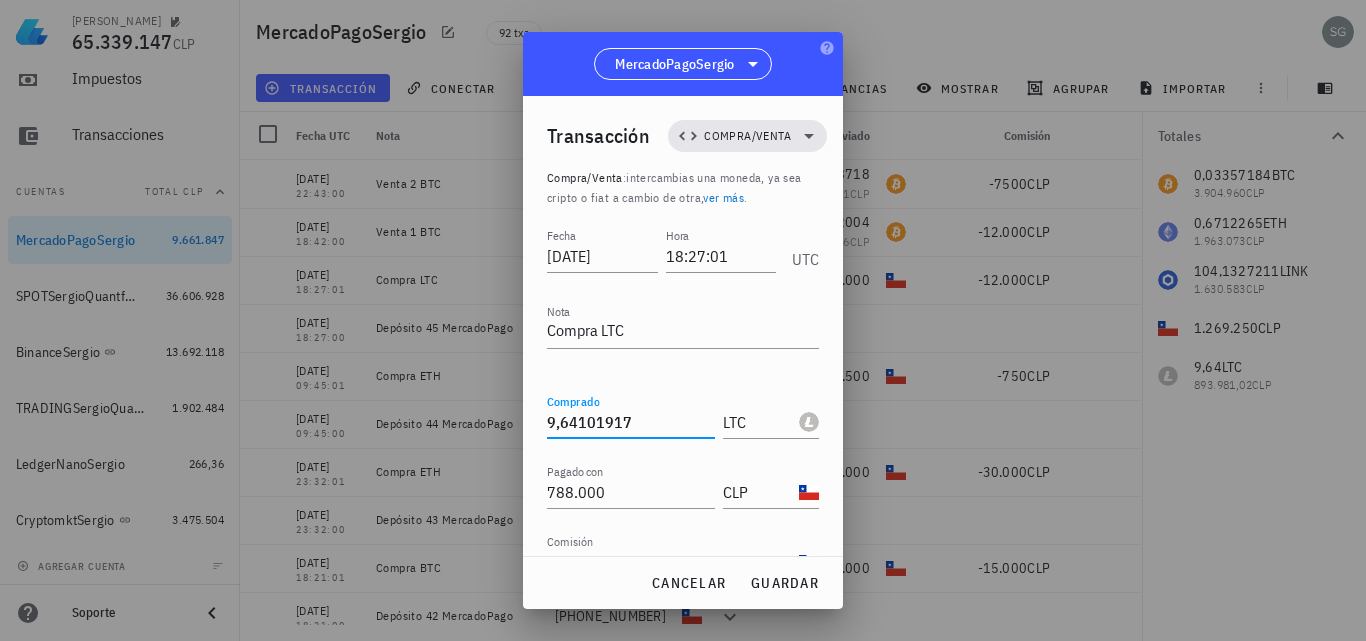drag, startPoint x: 631, startPoint y: 422, endPoint x: 525, endPoint y: 422, distance: 106 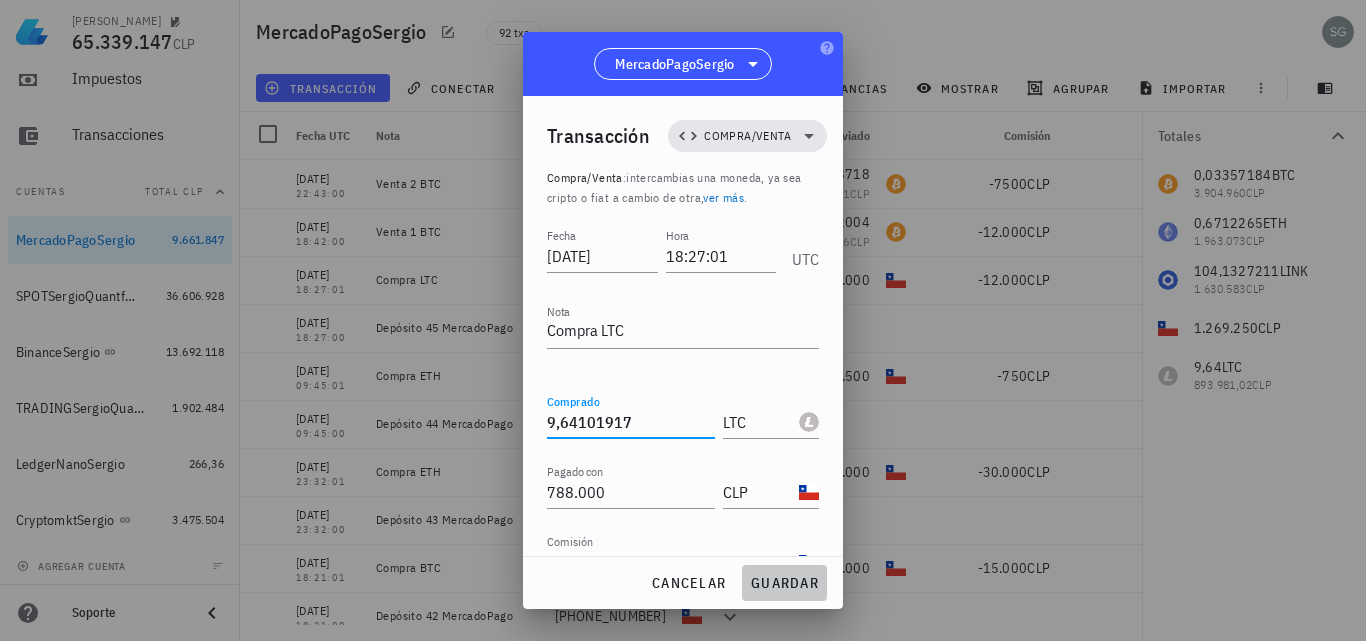 click on "guardar" at bounding box center (784, 583) 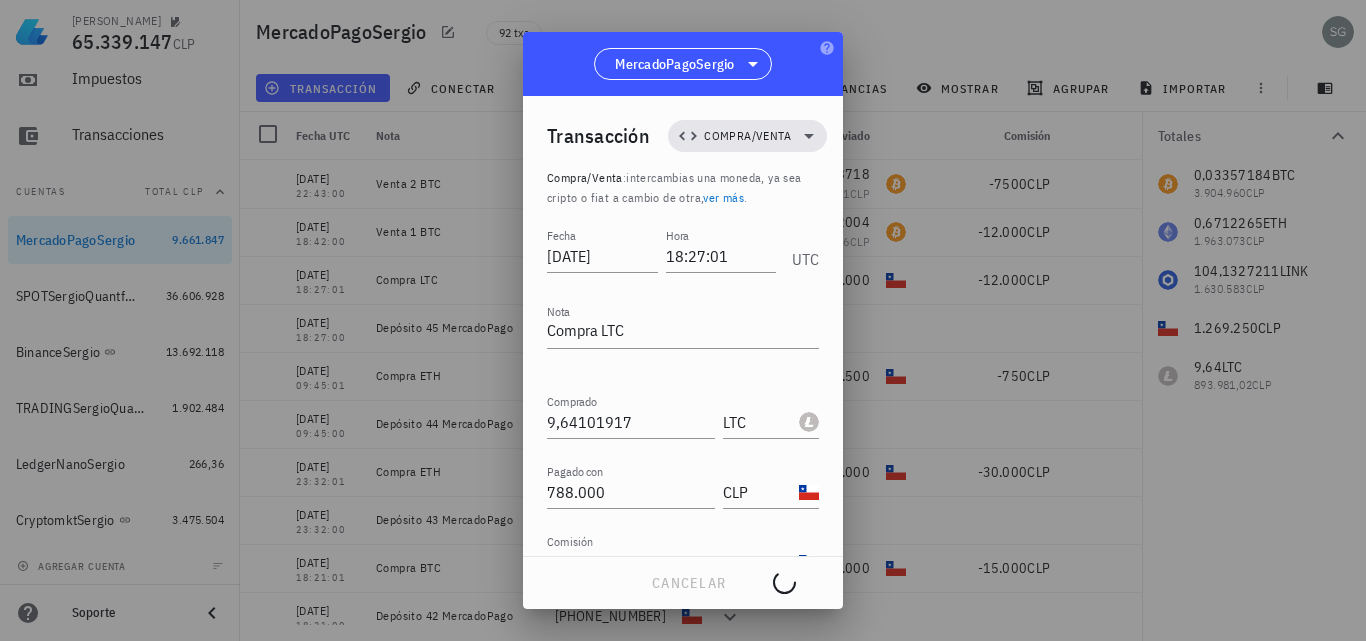 type on "9,64" 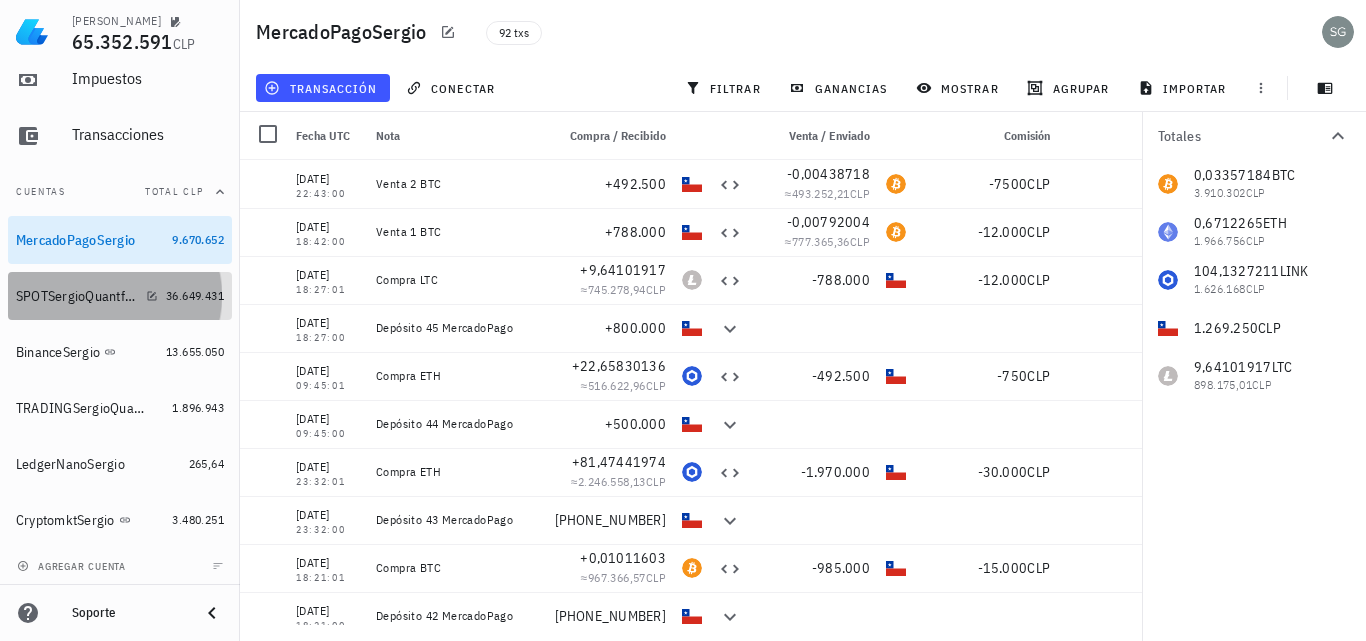 click on "SPOTSergioQuantfury" at bounding box center (77, 296) 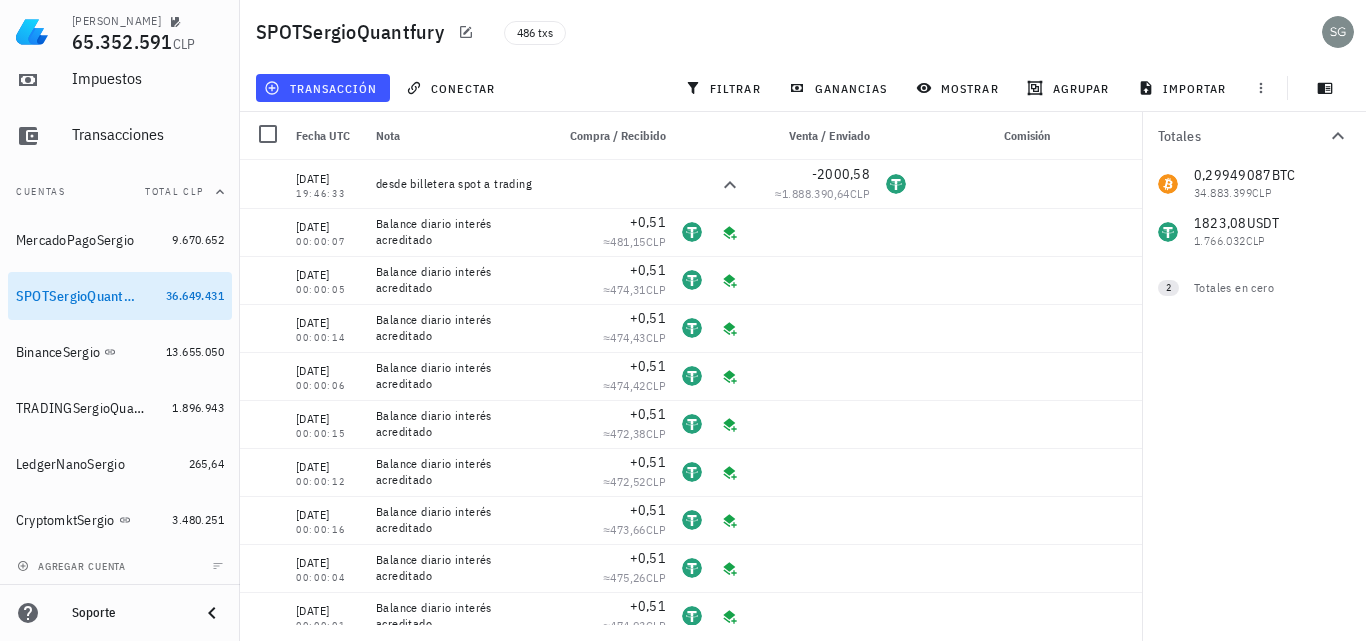 scroll, scrollTop: 280, scrollLeft: 0, axis: vertical 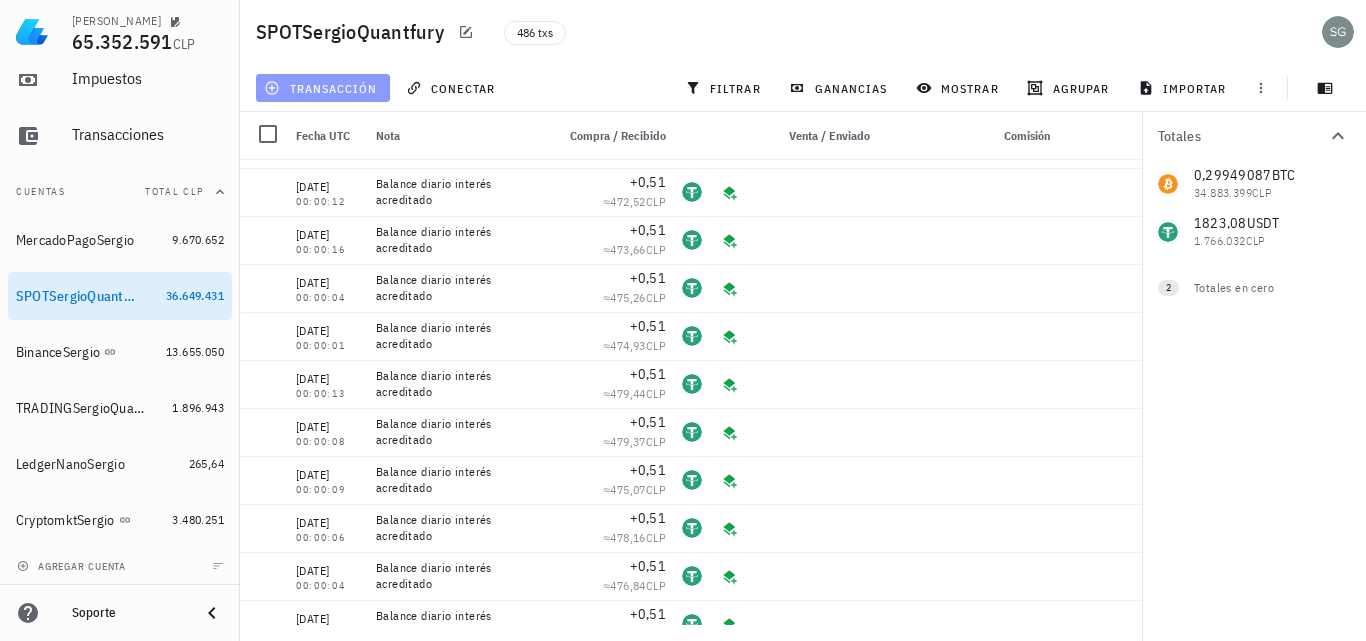 click on "transacción" at bounding box center (322, 88) 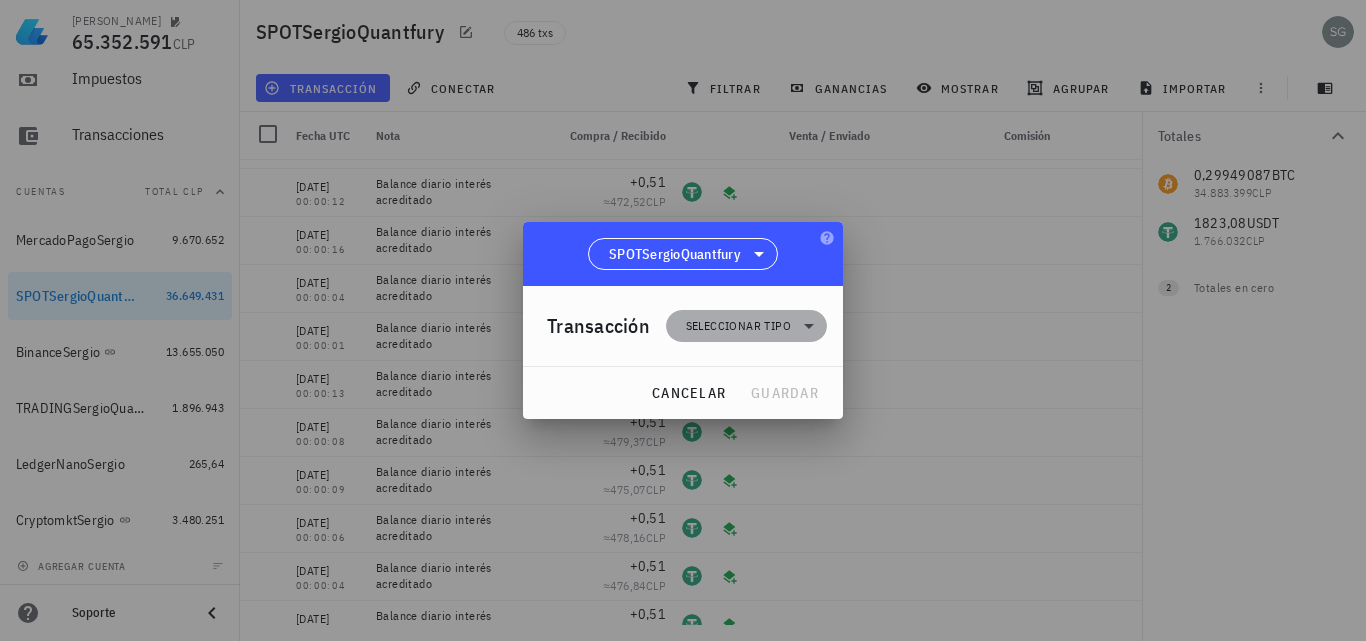 click on "Seleccionar tipo" at bounding box center [738, 326] 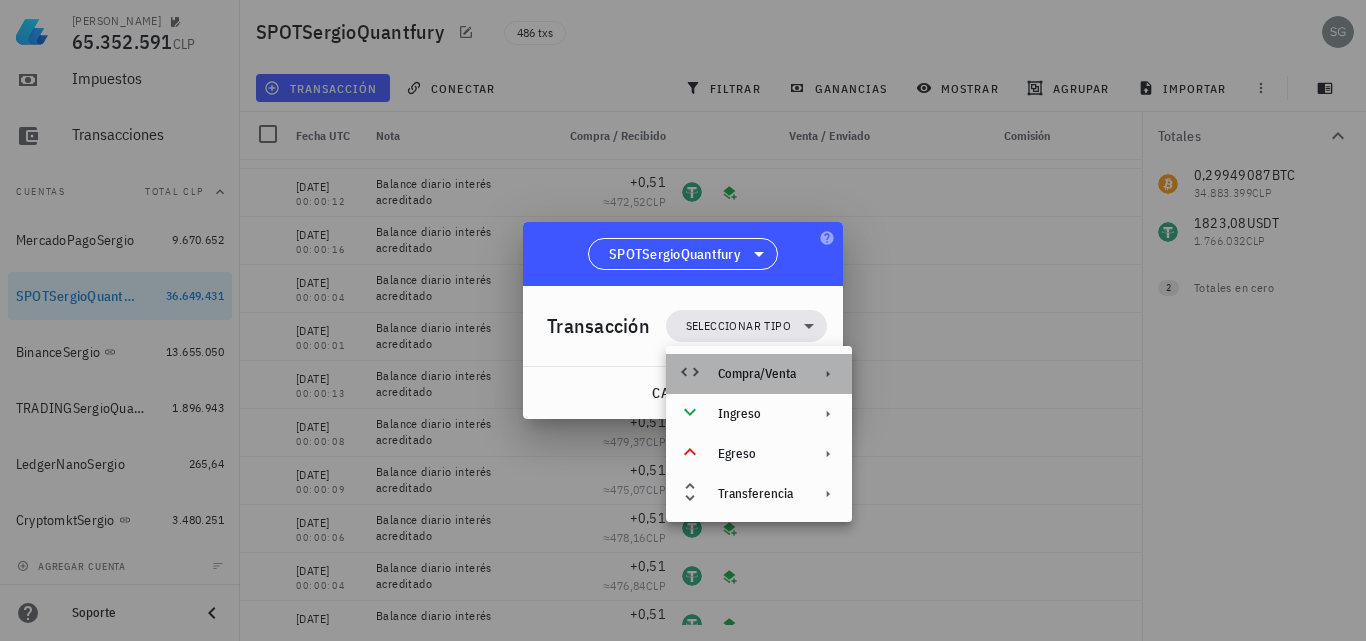 click at bounding box center [824, 374] 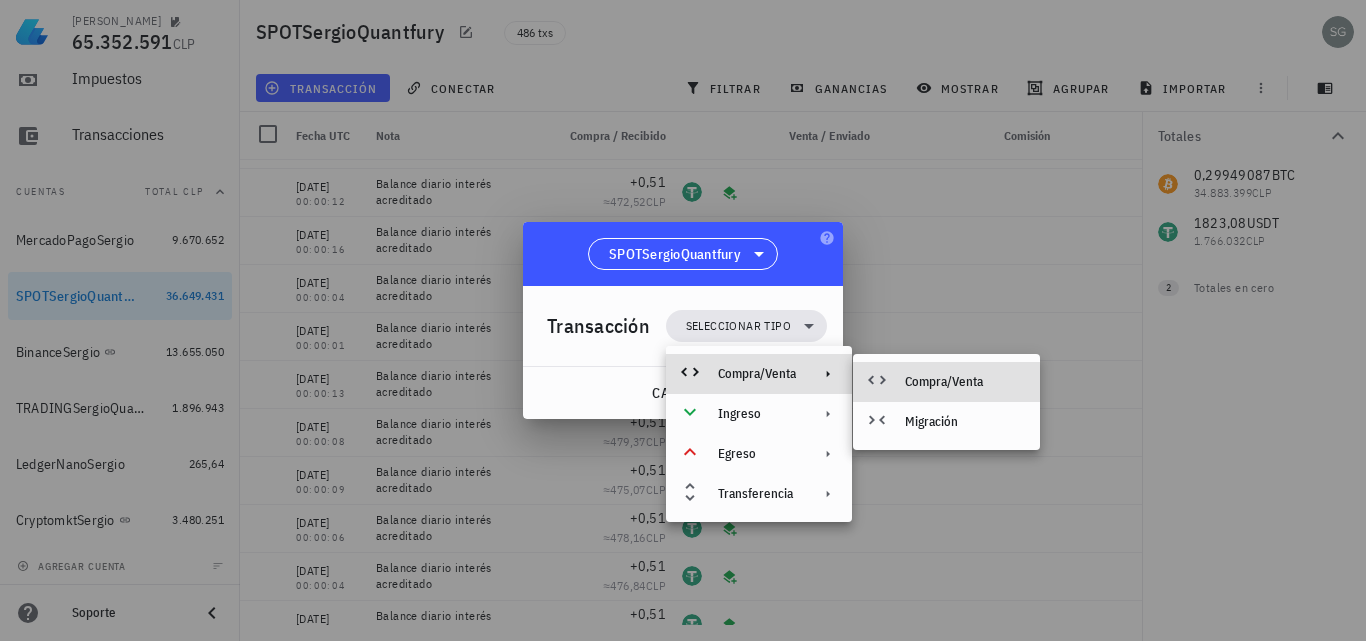 click on "Compra/Venta" at bounding box center (964, 382) 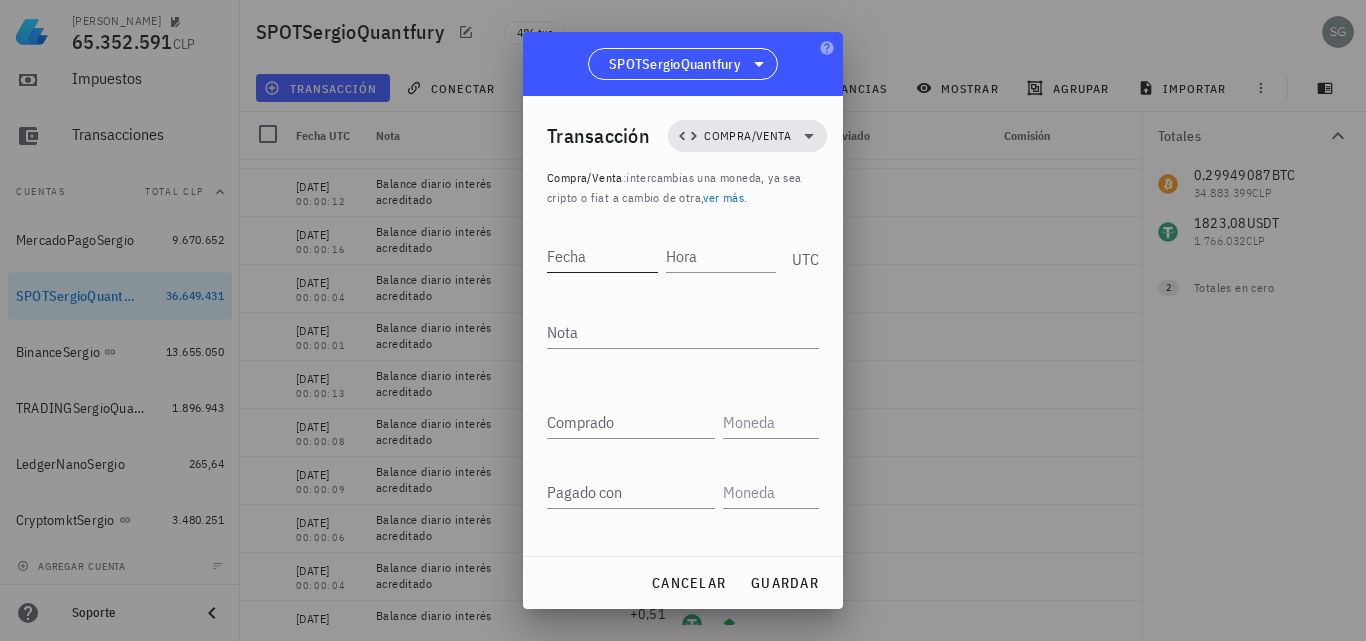 click on "Fecha" at bounding box center [602, 256] 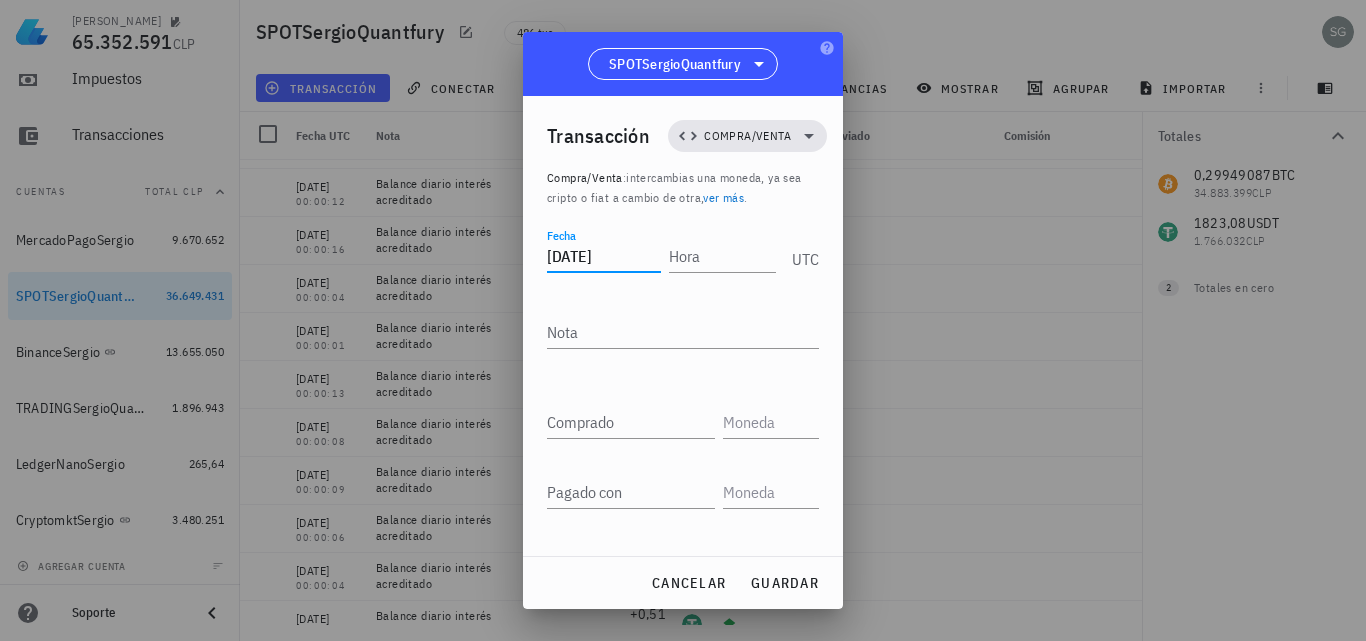type on "2023-06-29" 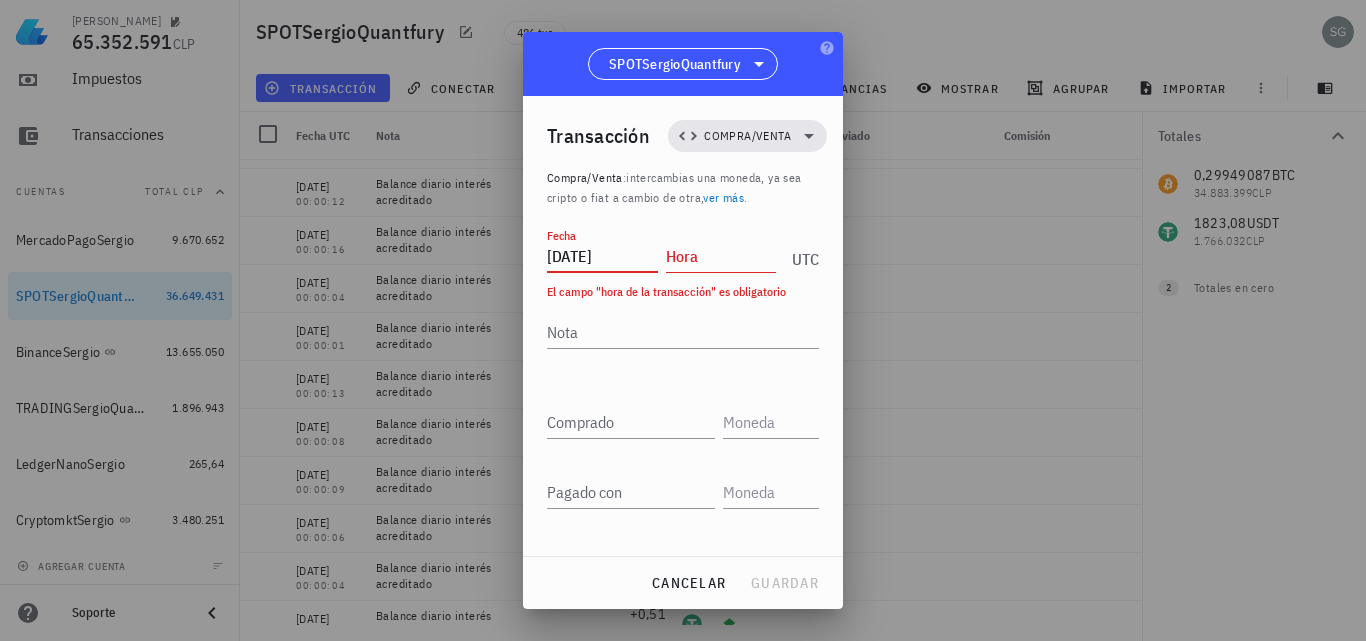 click on "Hora" at bounding box center (721, 256) 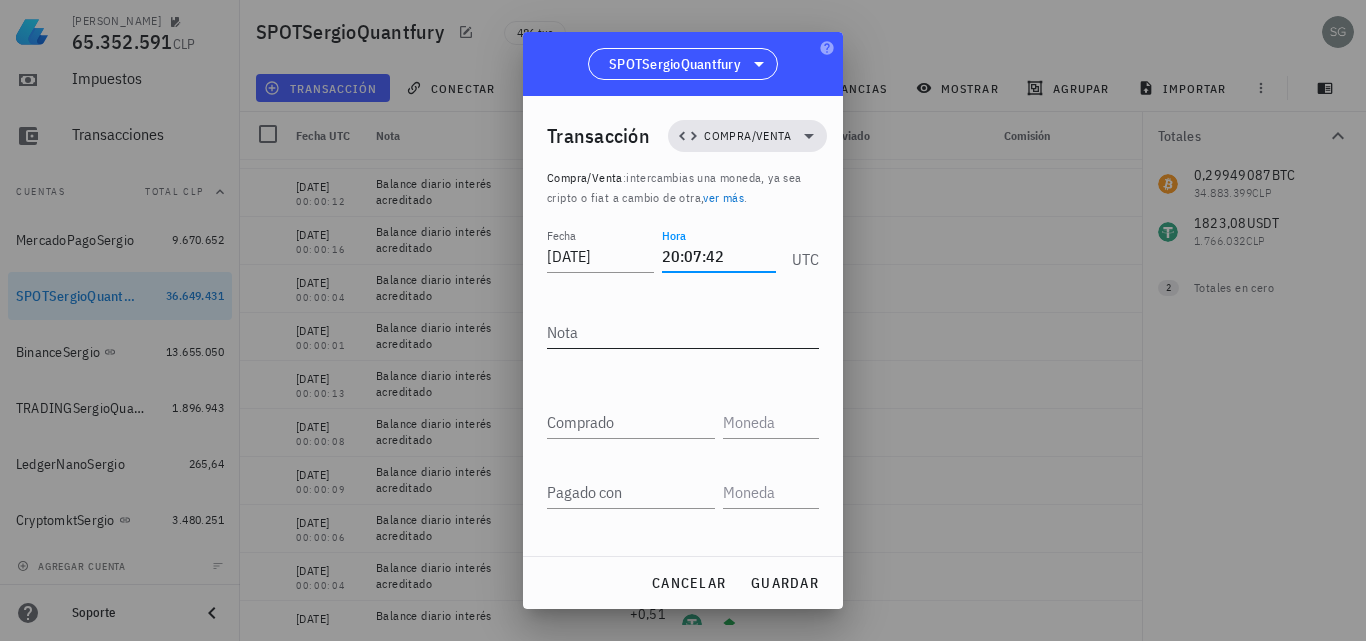 type on "20:07:42" 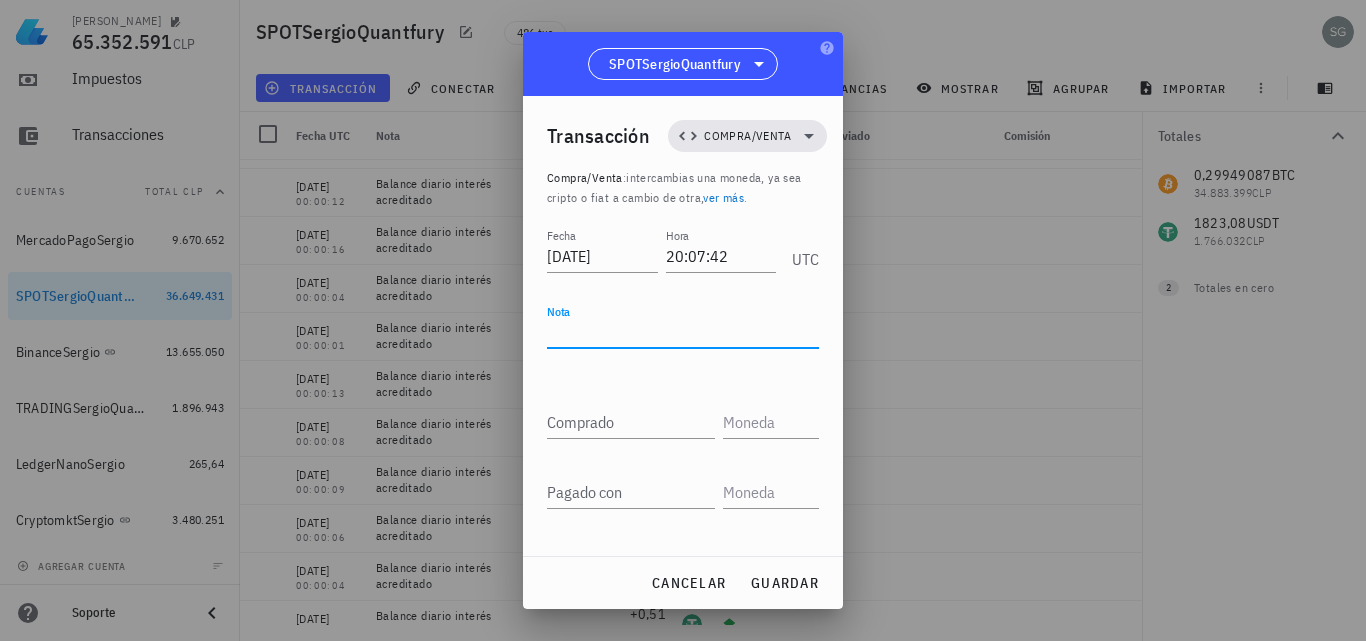 click on "Nota" at bounding box center [683, 332] 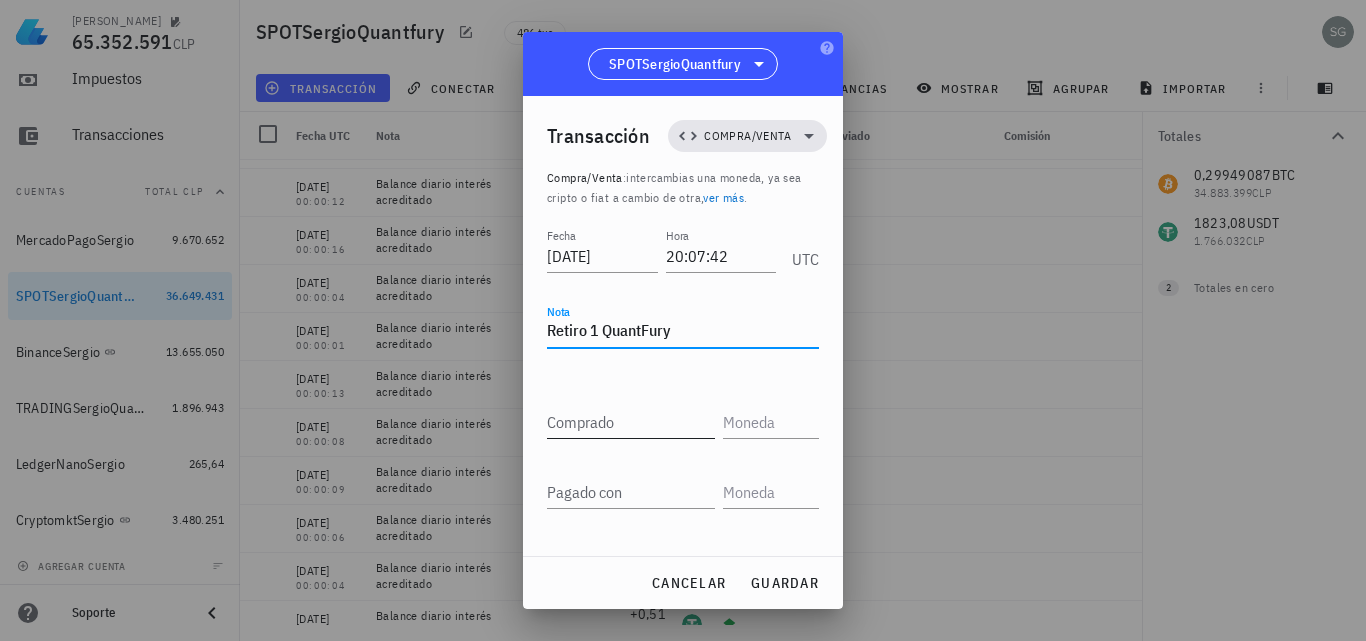 type on "Retiro 1 QuantFury" 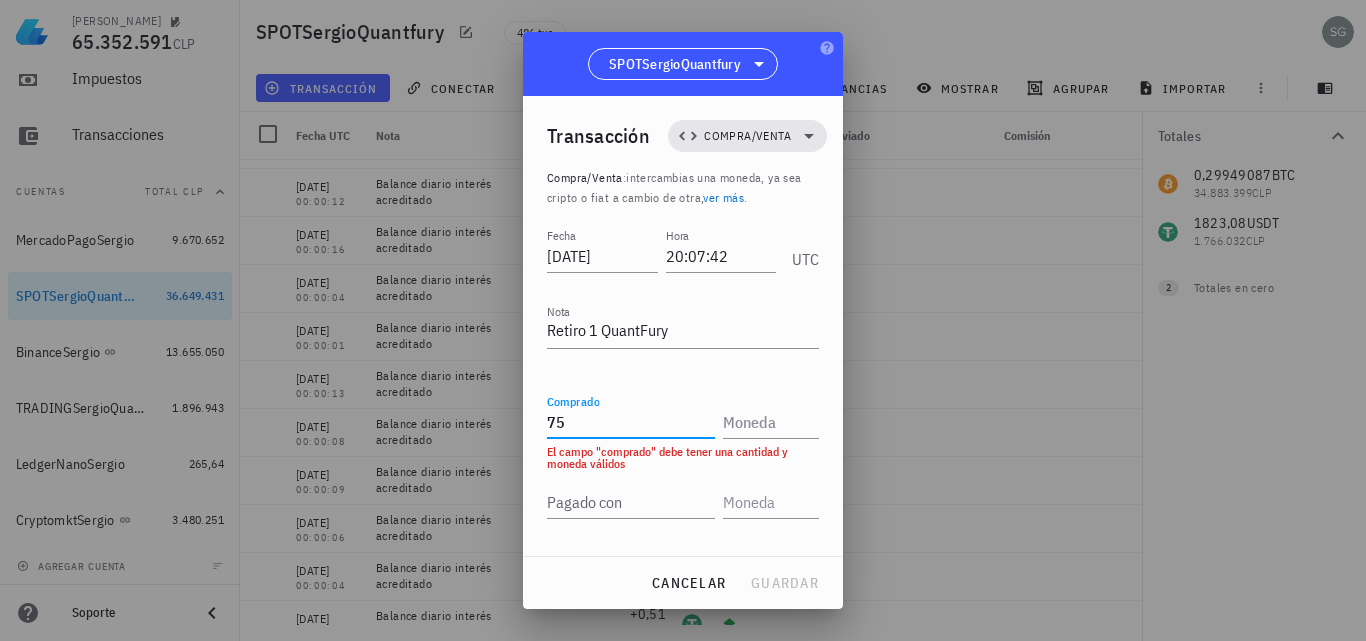 click on "75" at bounding box center (631, 422) 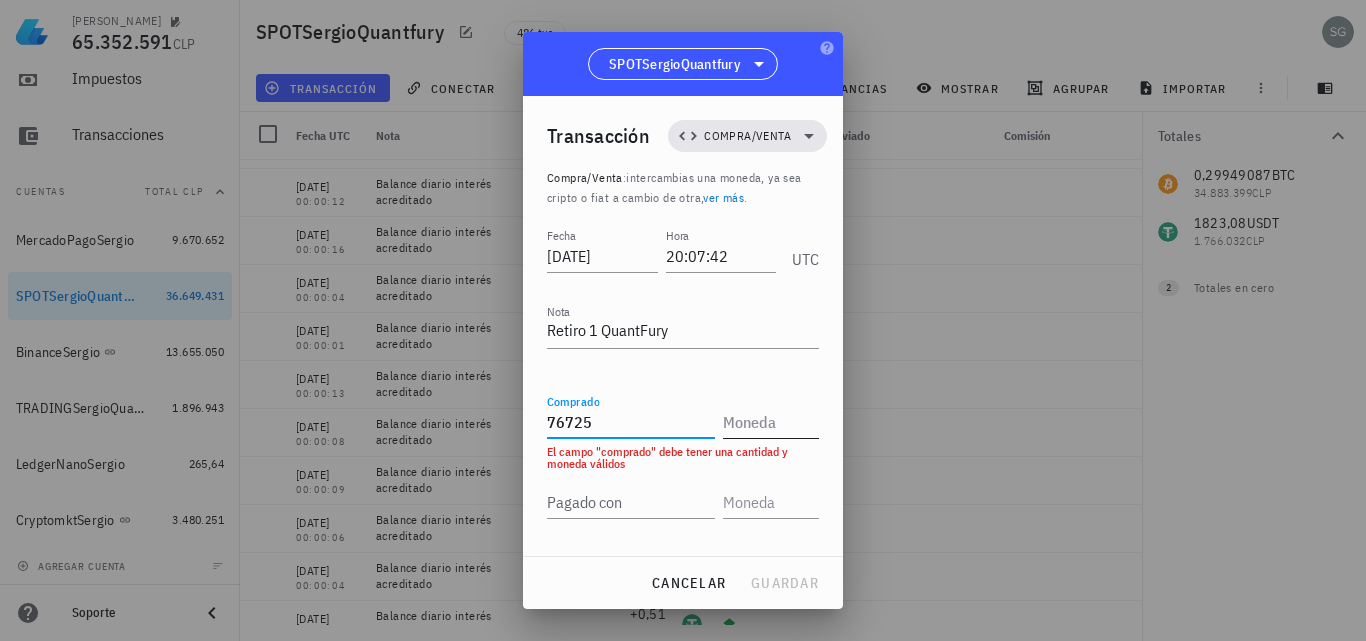 type on "76.725" 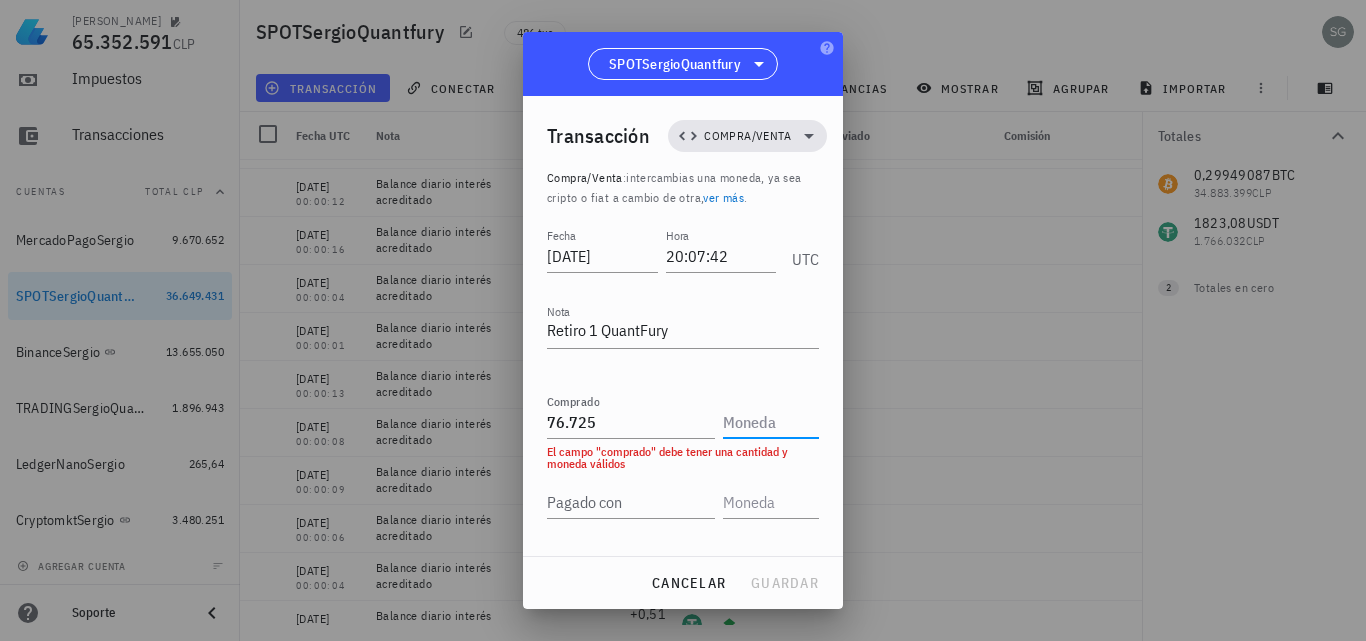 click at bounding box center (769, 422) 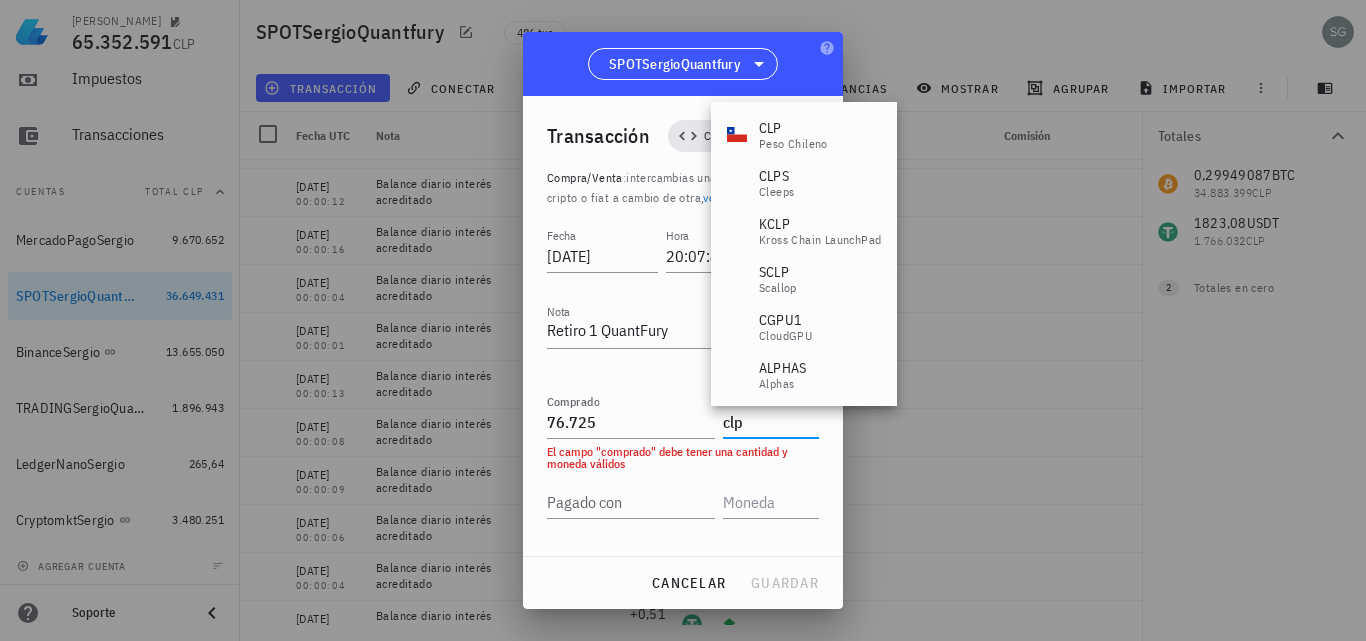 click on "CLP" at bounding box center [793, 128] 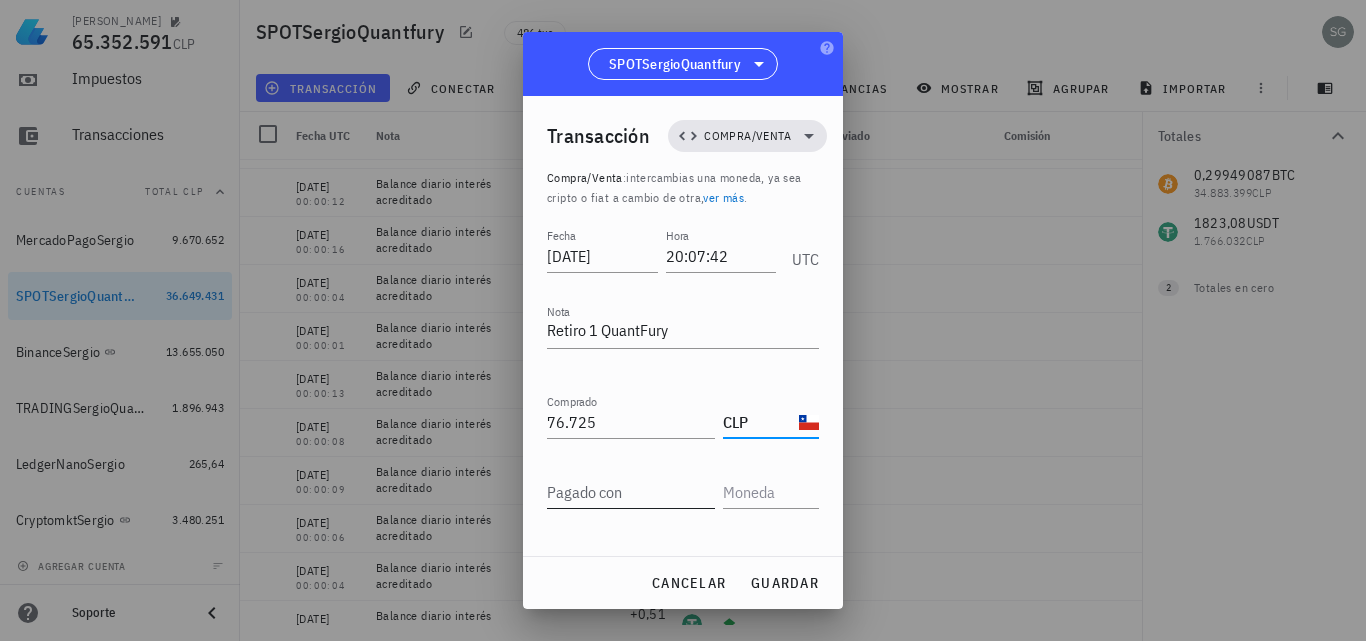 type on "CLP" 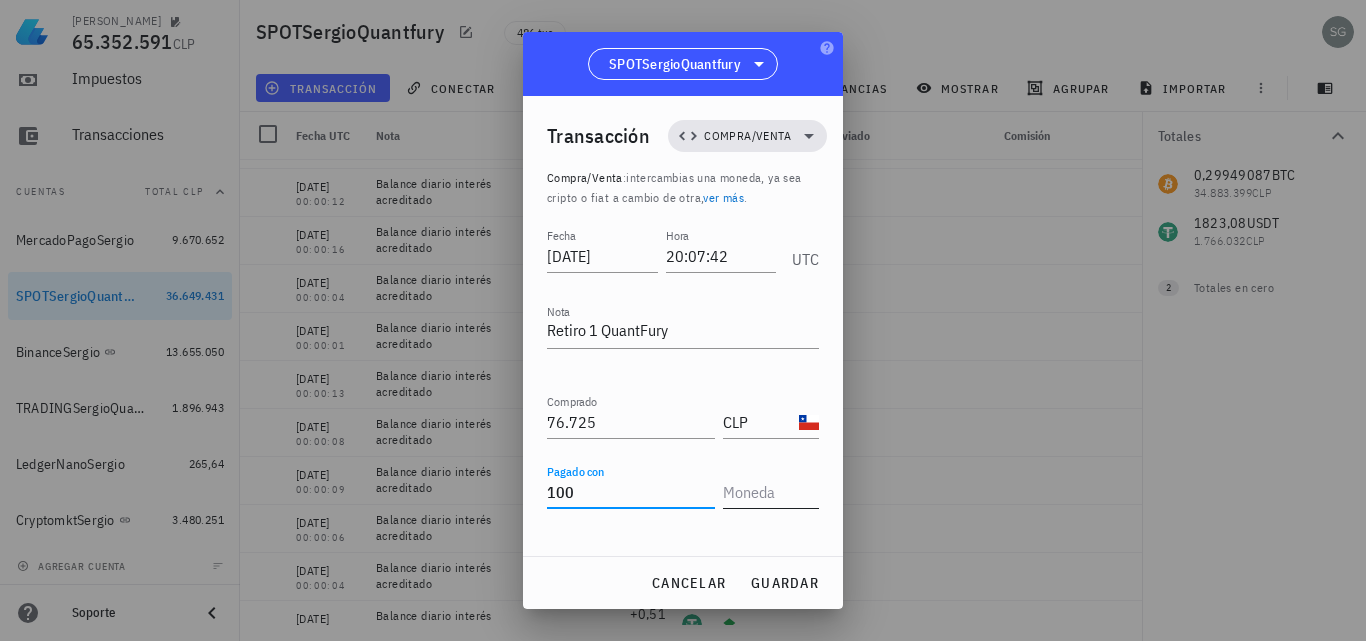 type on "100" 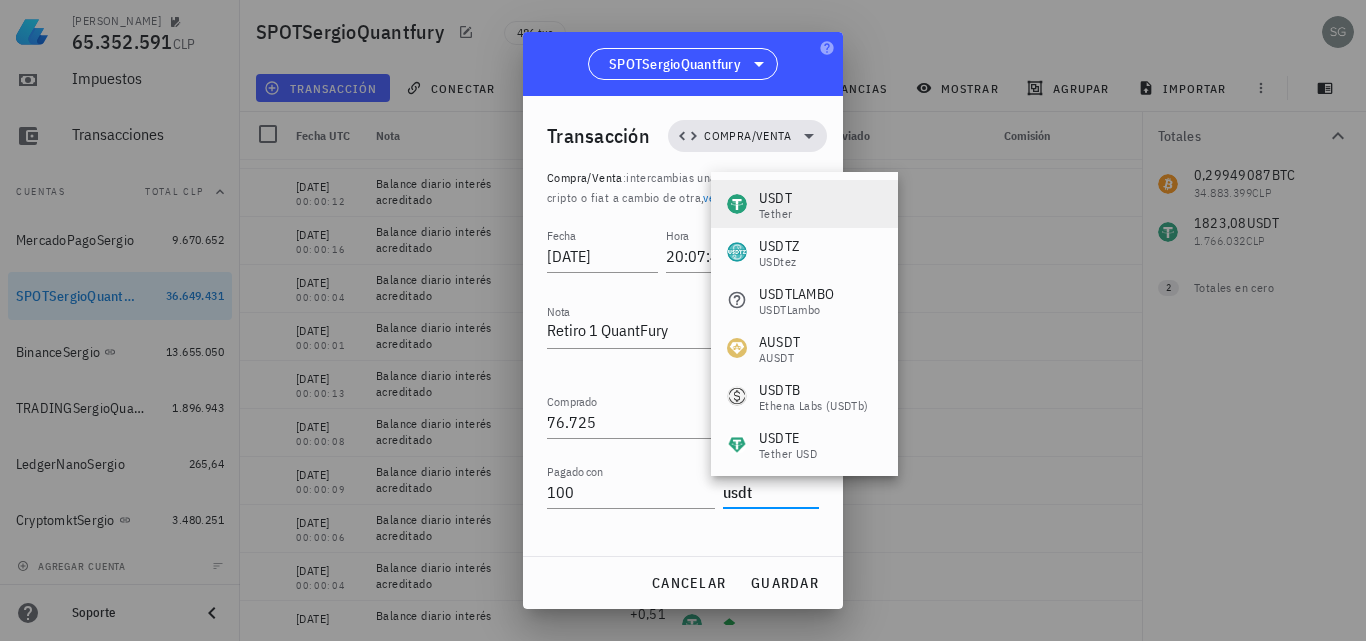 click on "USDT   Tether" at bounding box center (804, 204) 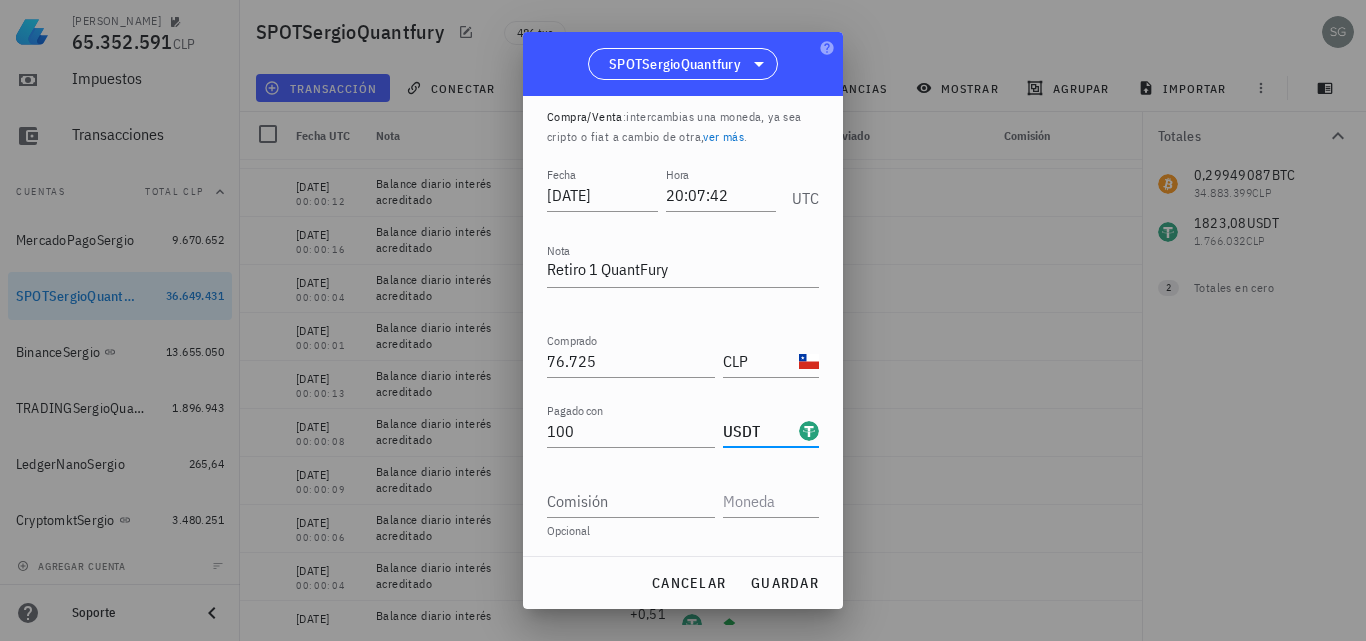 scroll, scrollTop: 100, scrollLeft: 0, axis: vertical 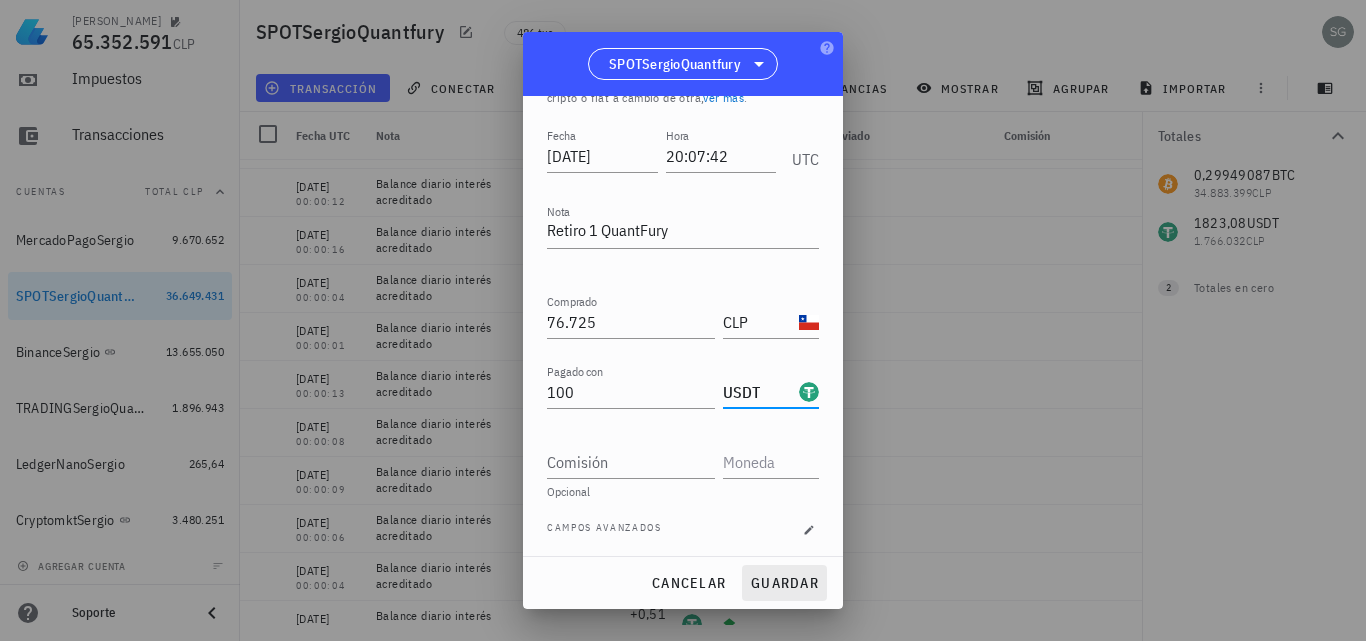 type on "USDT" 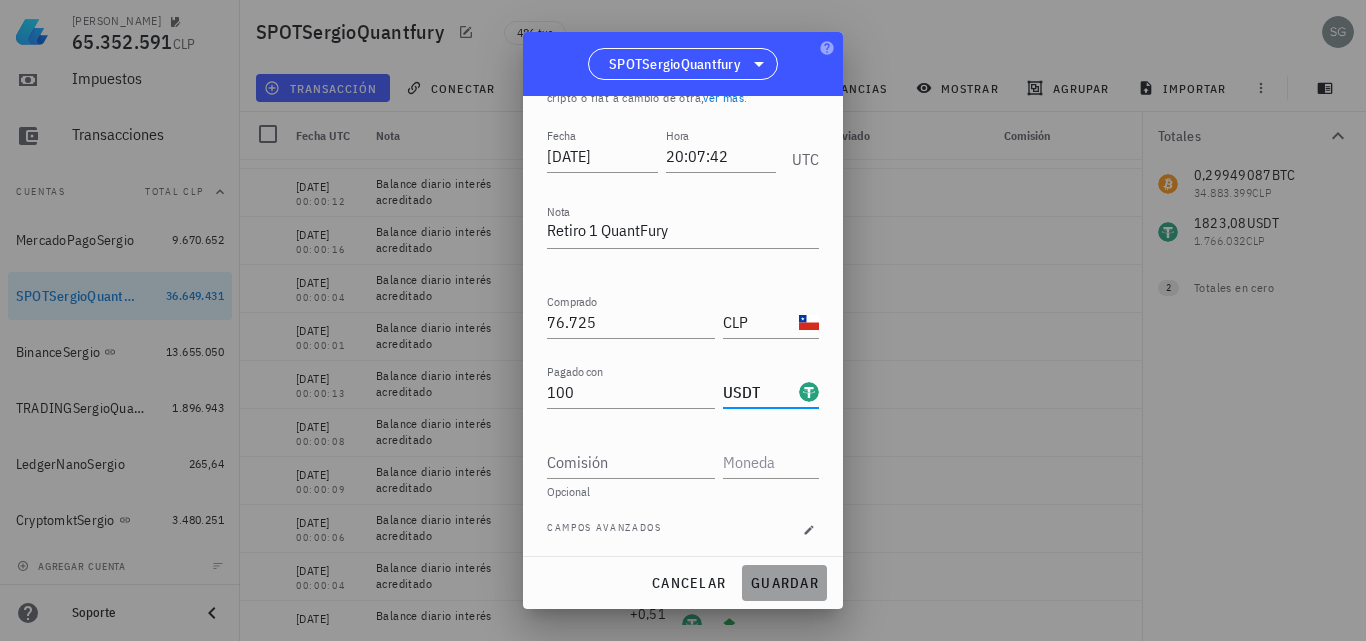 click on "guardar" at bounding box center (784, 583) 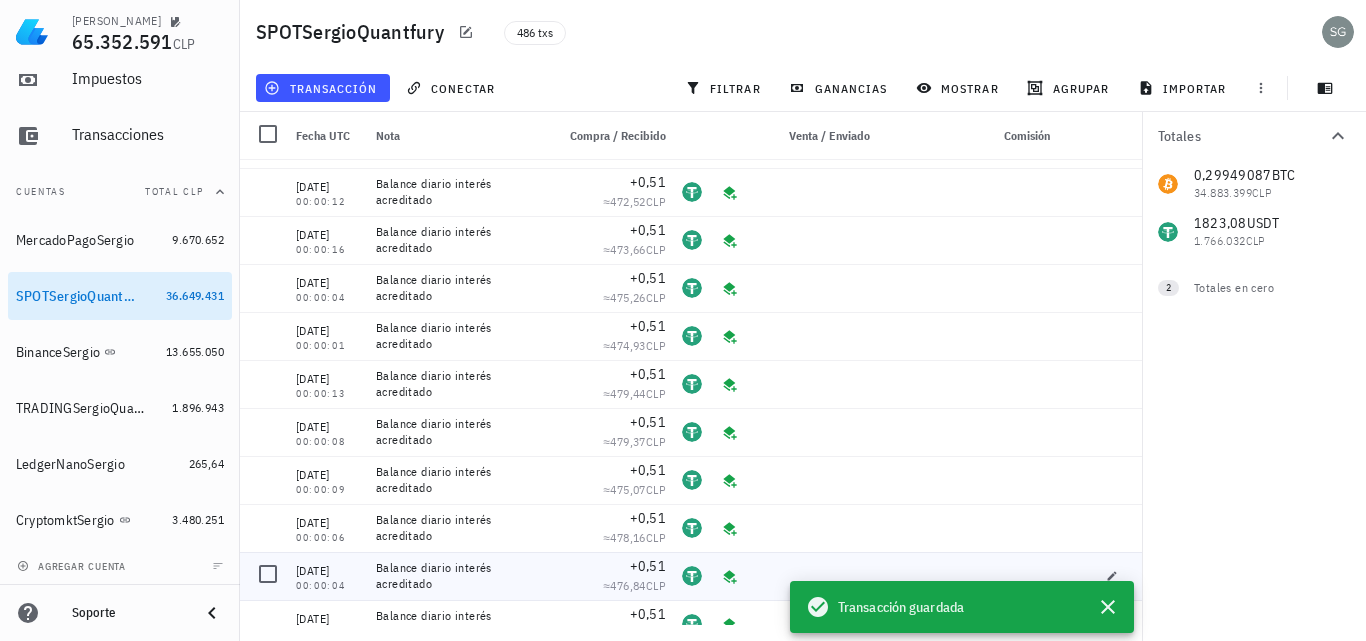 scroll, scrollTop: 0, scrollLeft: 0, axis: both 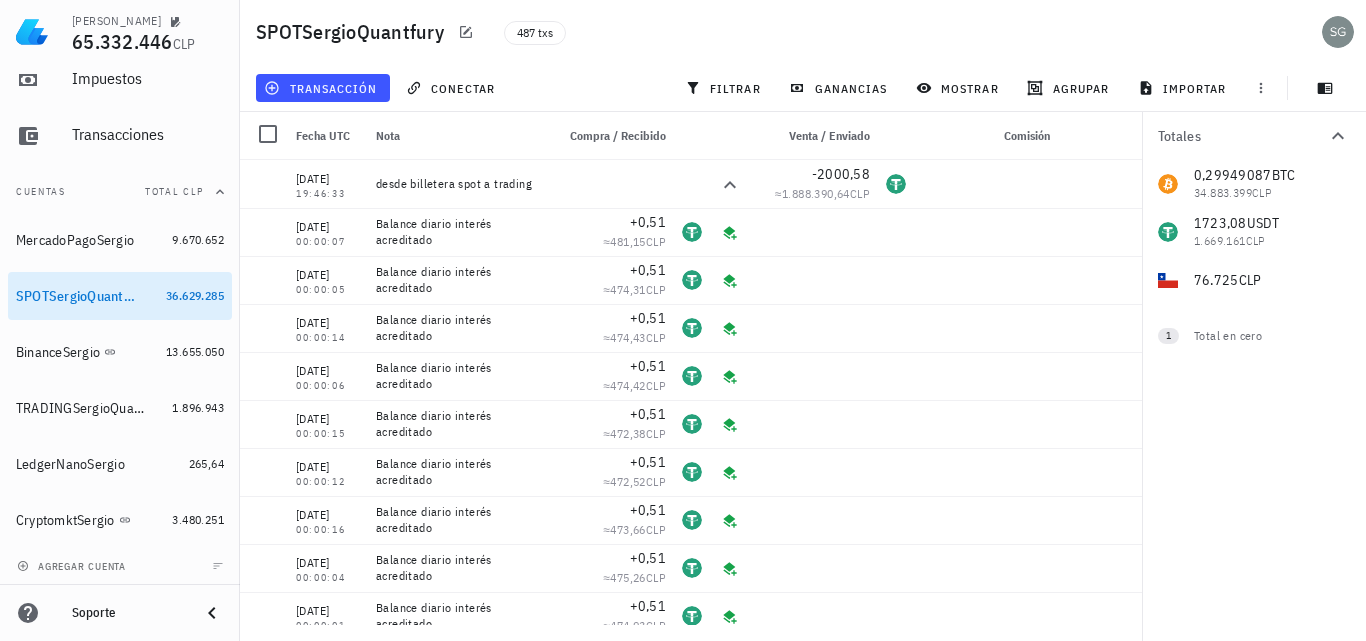 click on "Totales
0,29949087  BTC   34.883.399  CLP     1723,08  USDT   1.669.161  CLP     76.725  CLP       0  ETH   0  CLP
1
Total en cero" at bounding box center (1254, 376) 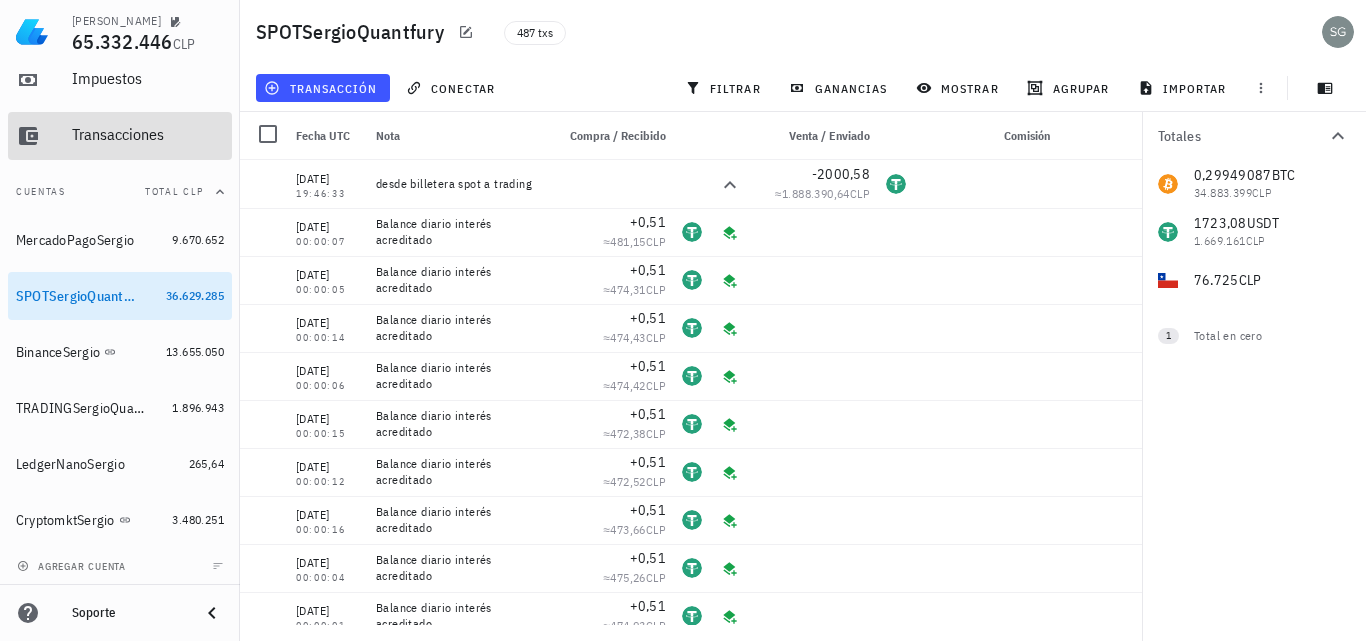 click on "Transacciones" at bounding box center (148, 134) 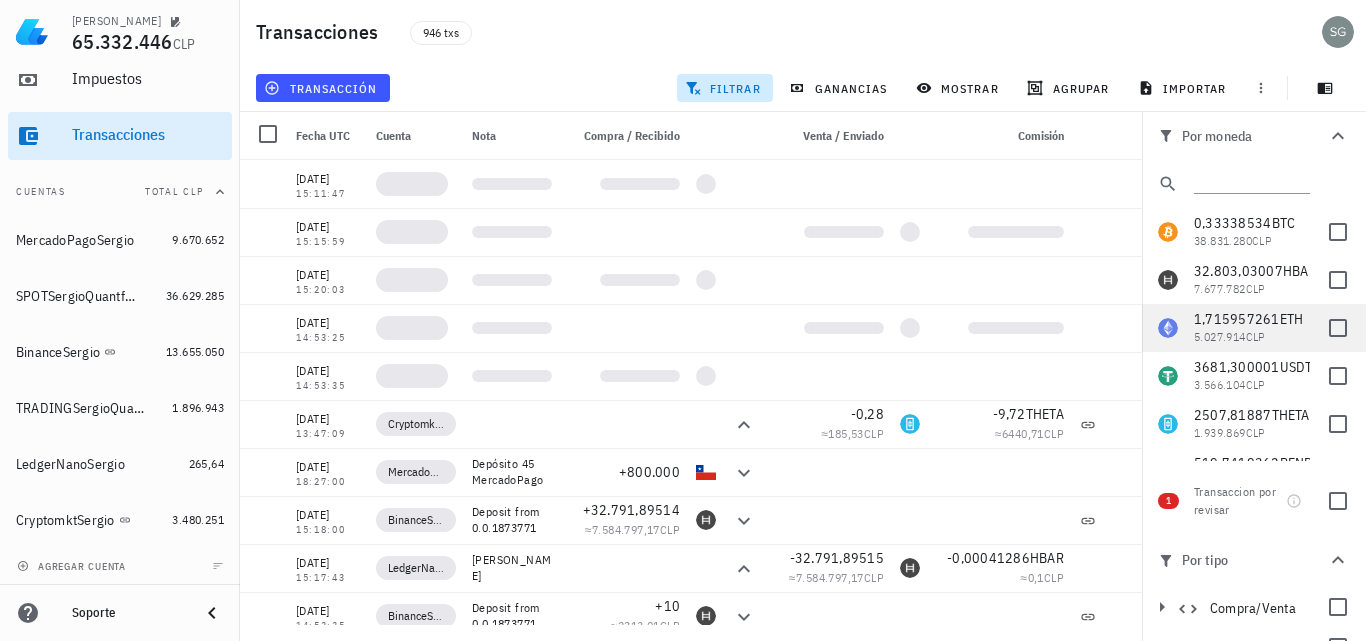 scroll, scrollTop: 100, scrollLeft: 0, axis: vertical 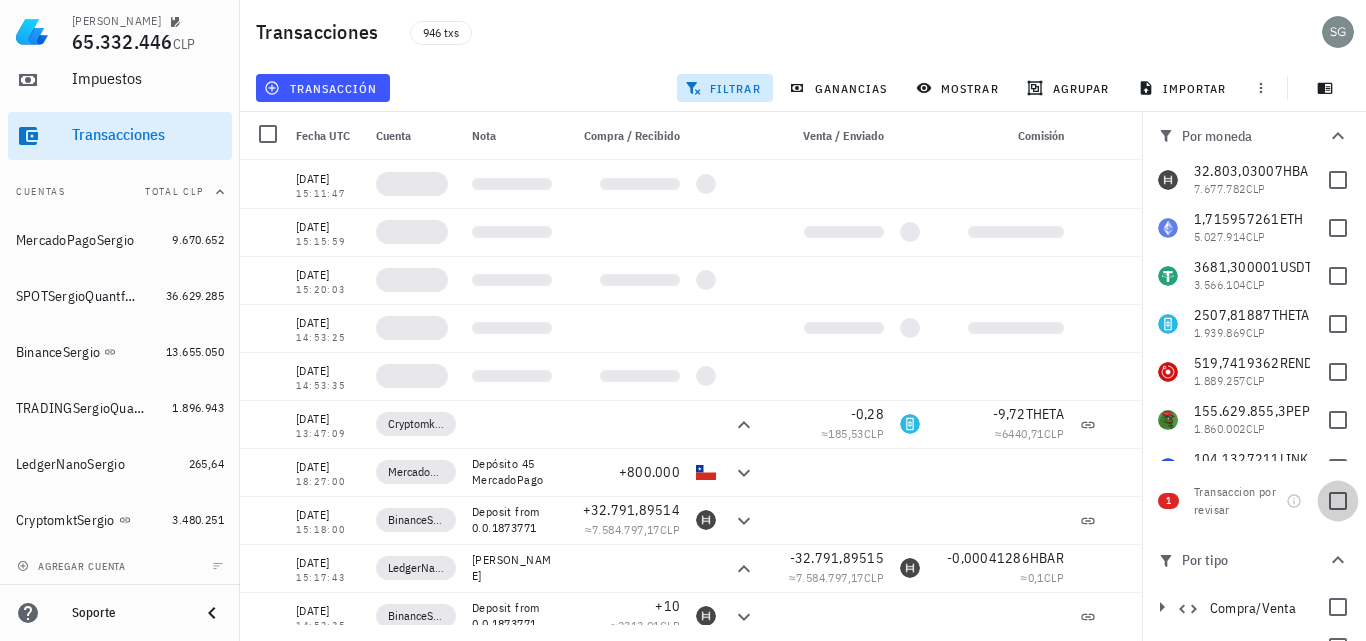 click at bounding box center (1338, 501) 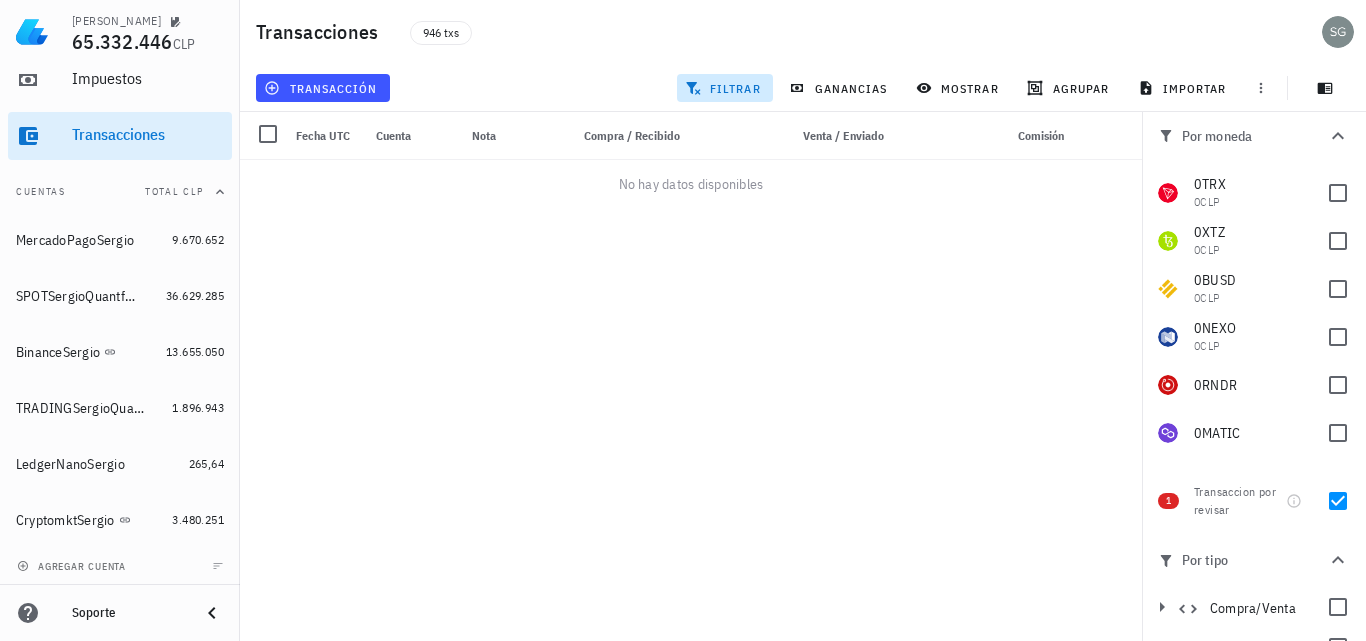 scroll, scrollTop: 1003, scrollLeft: 0, axis: vertical 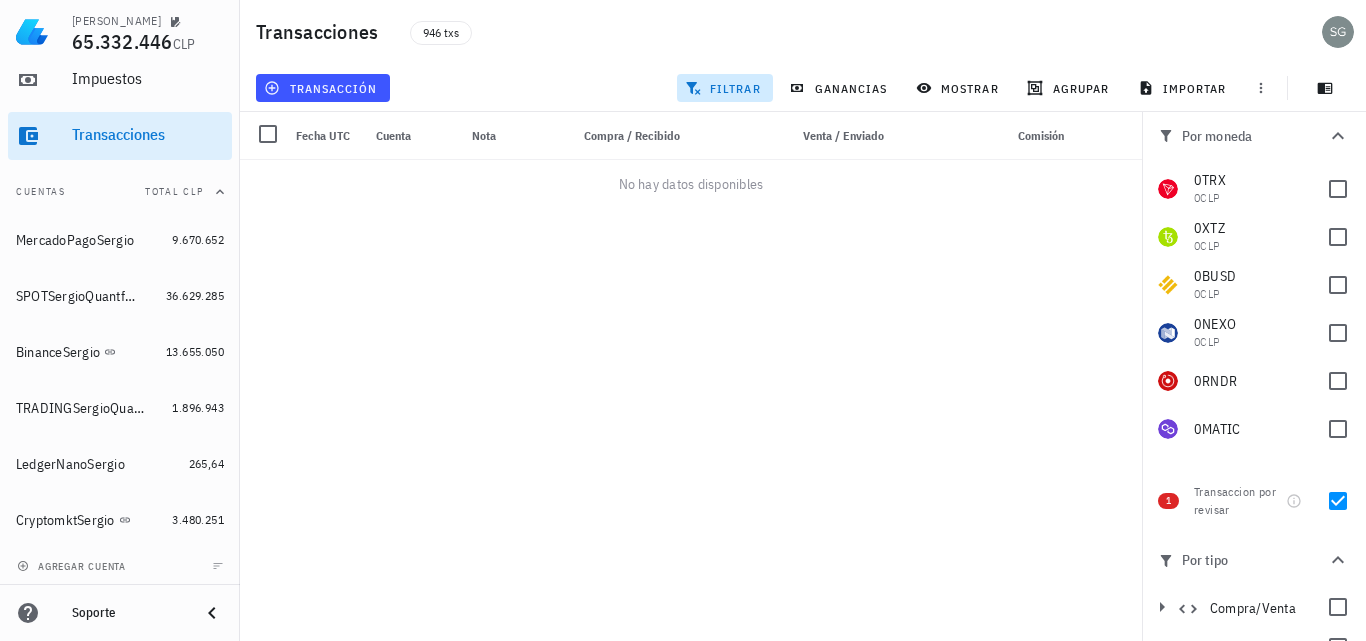 drag, startPoint x: 1335, startPoint y: 505, endPoint x: 1244, endPoint y: 456, distance: 103.35376 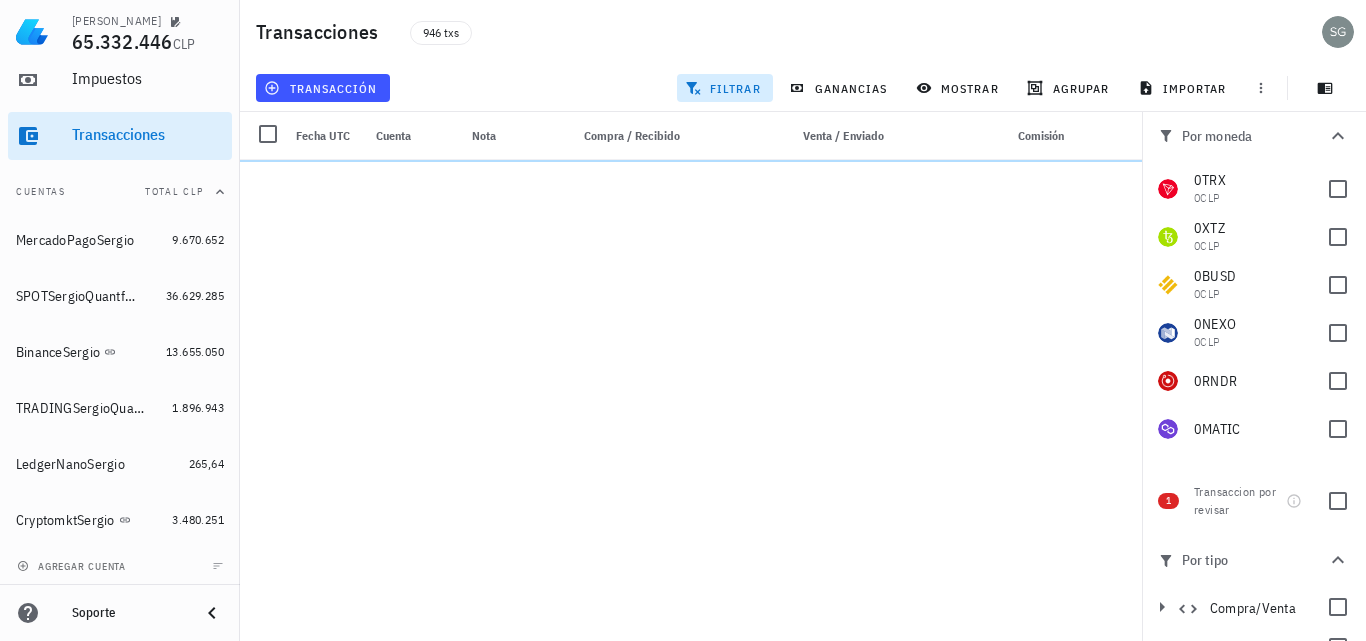 click on "filtrar" at bounding box center [725, 88] 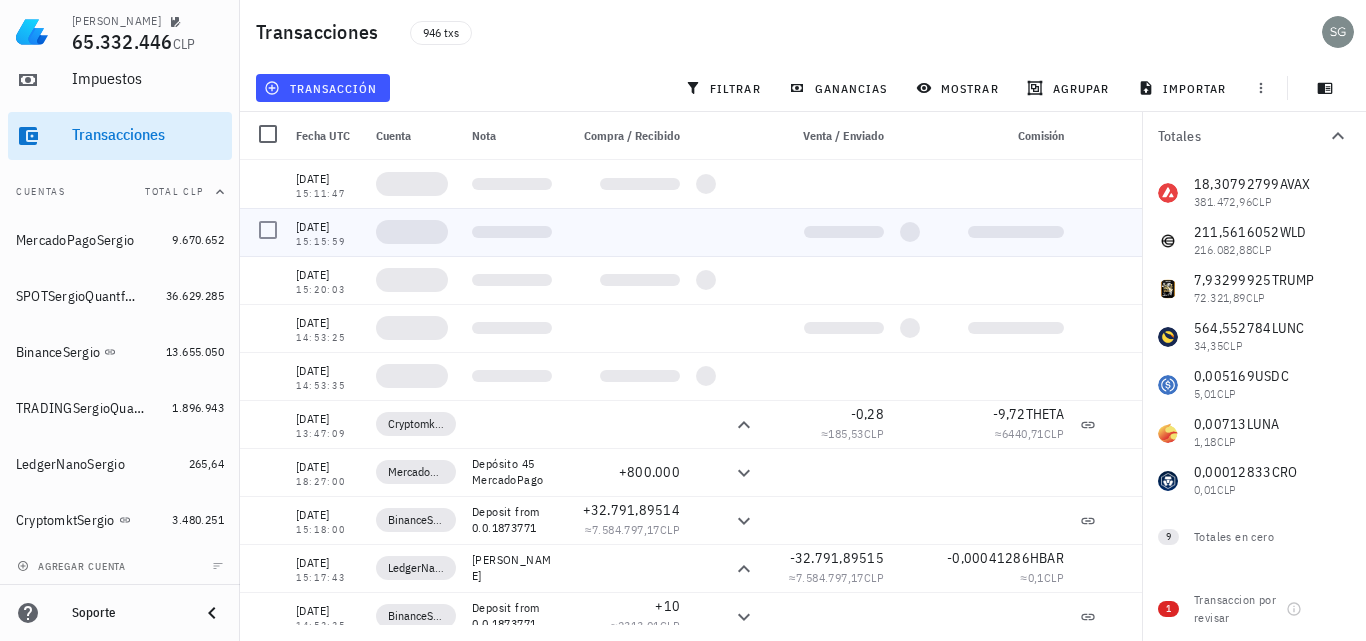 scroll, scrollTop: 519, scrollLeft: 0, axis: vertical 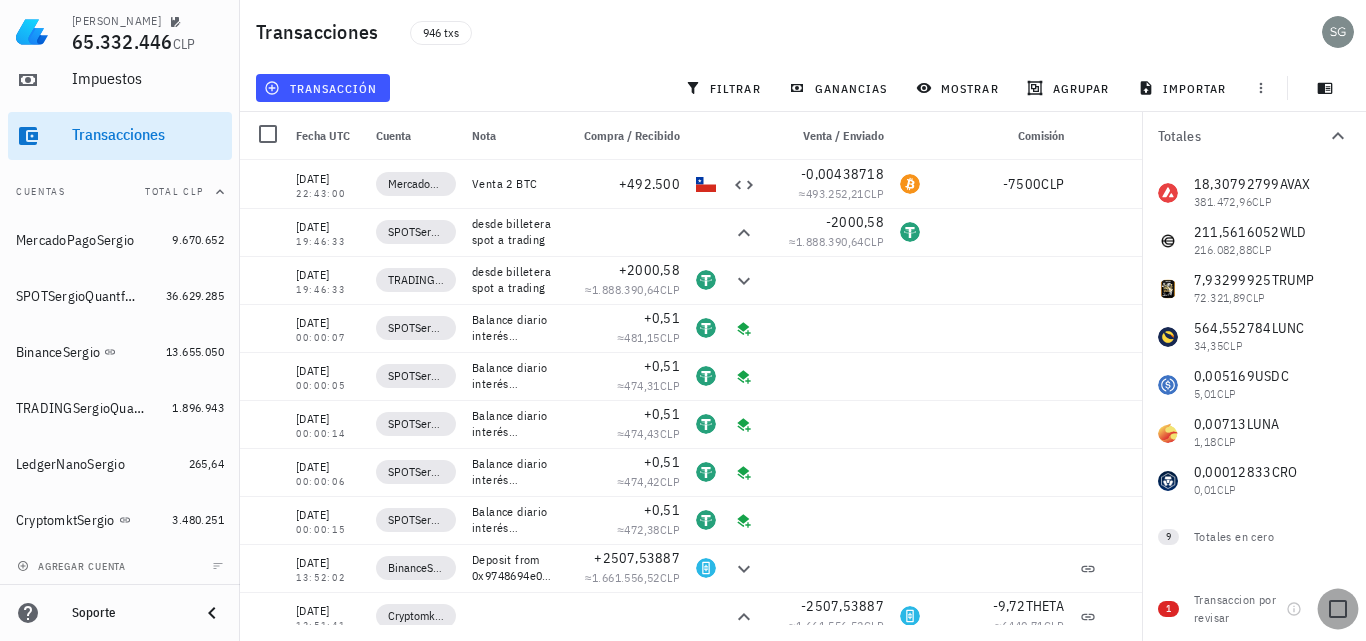 click at bounding box center (1338, 609) 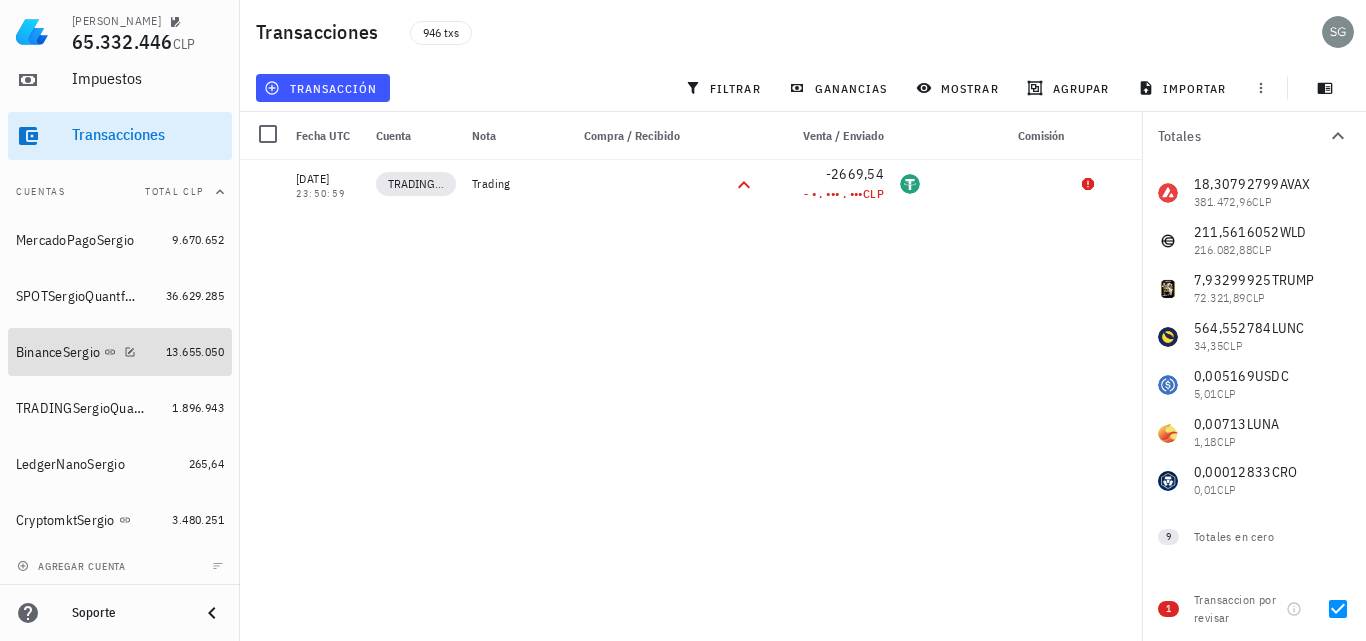 click on "BinanceSergio" at bounding box center [58, 352] 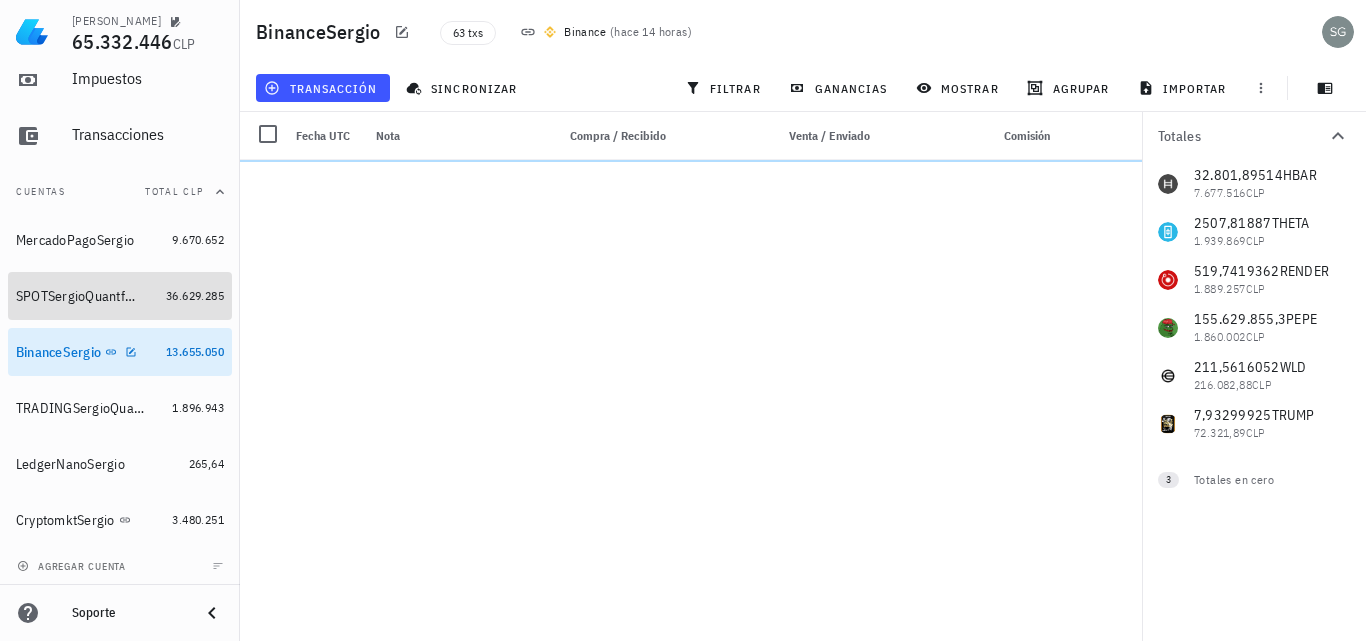 click on "SPOTSergioQuantfury" at bounding box center [77, 296] 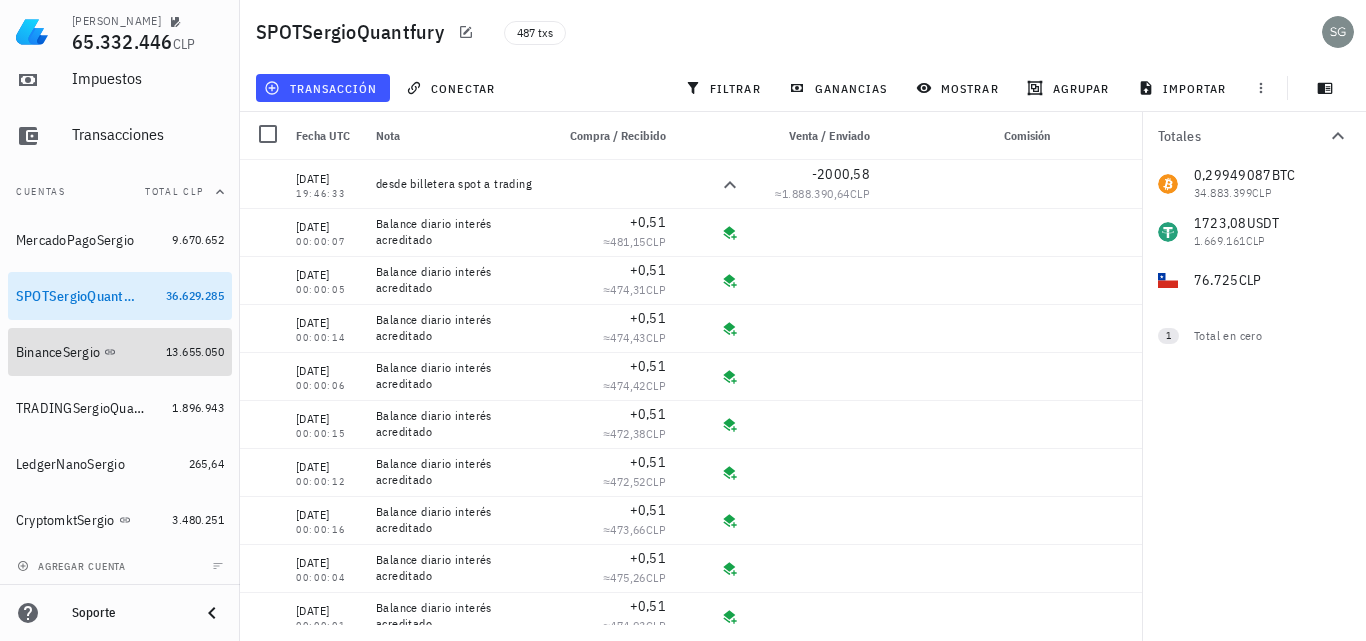 click on "BinanceSergio" at bounding box center [58, 352] 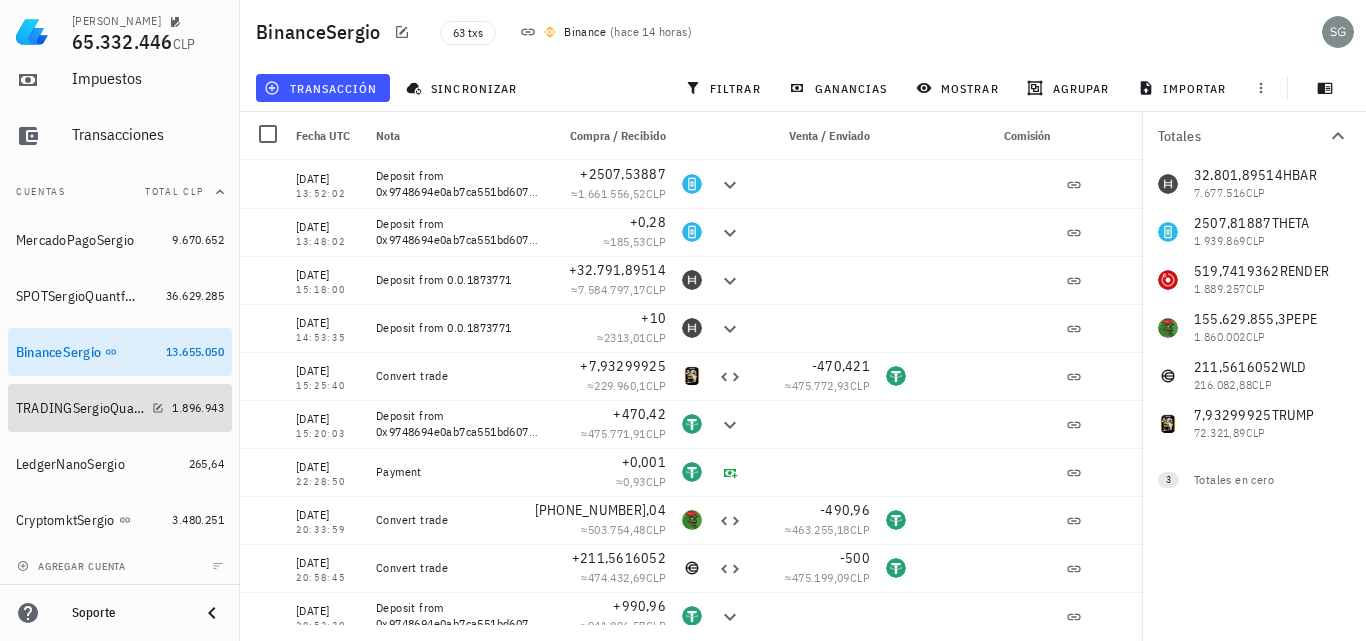 click on "TRADINGSergioQuantfury" at bounding box center (90, 408) 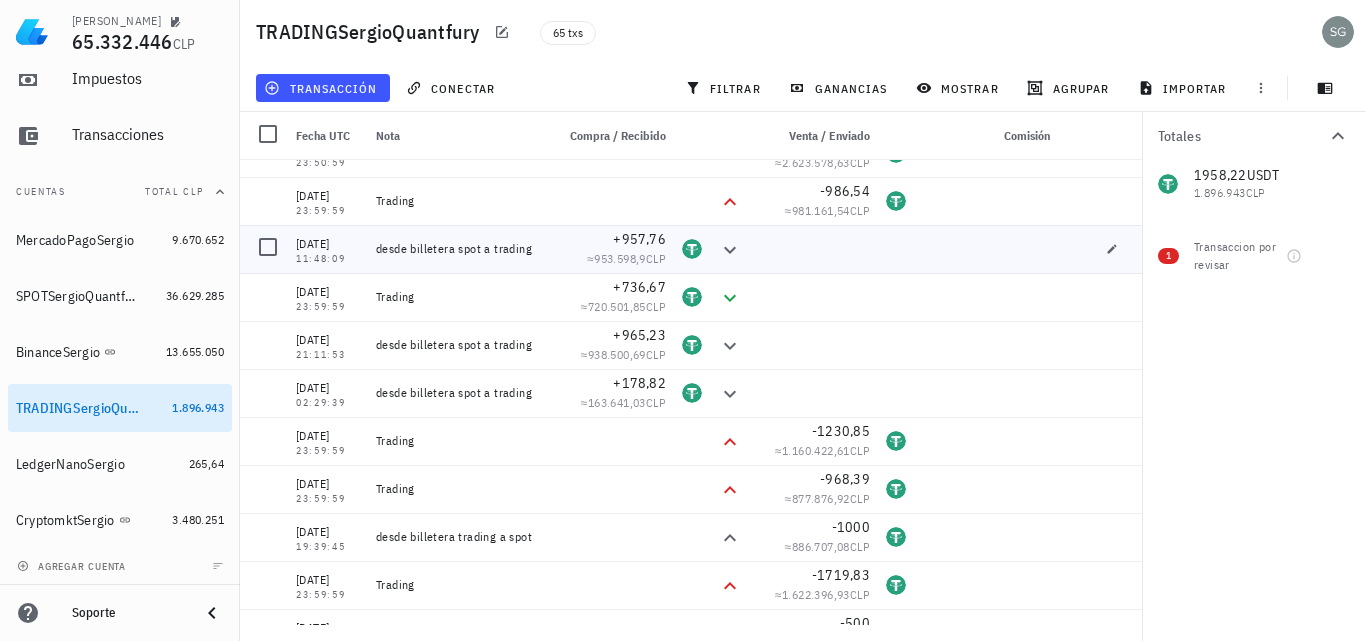 scroll, scrollTop: 100, scrollLeft: 0, axis: vertical 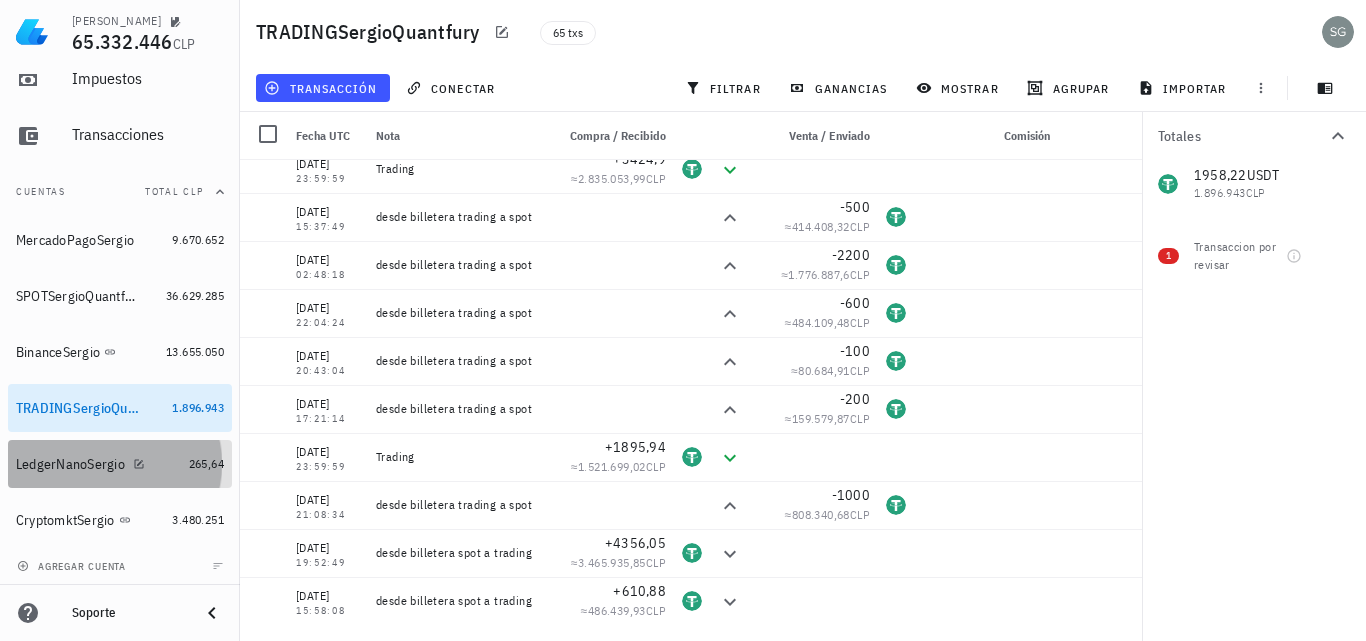 click on "LedgerNanoSergio" at bounding box center (98, 464) 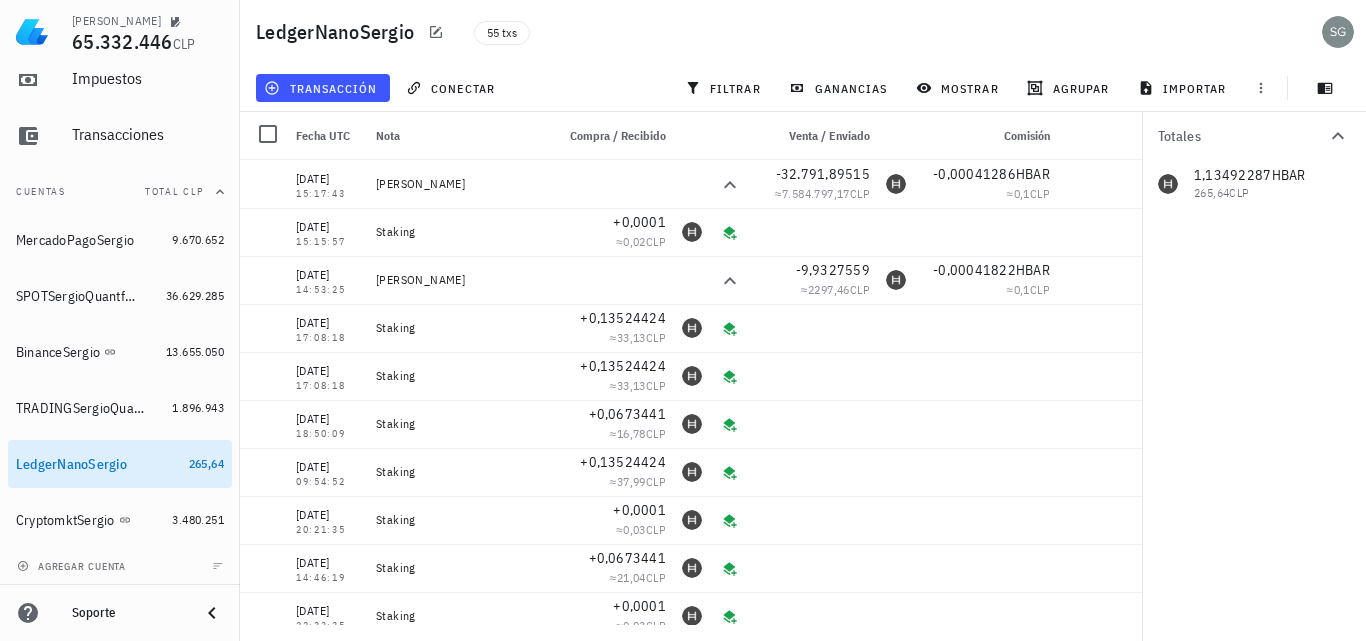 click on "55 txs" at bounding box center (698, 32) 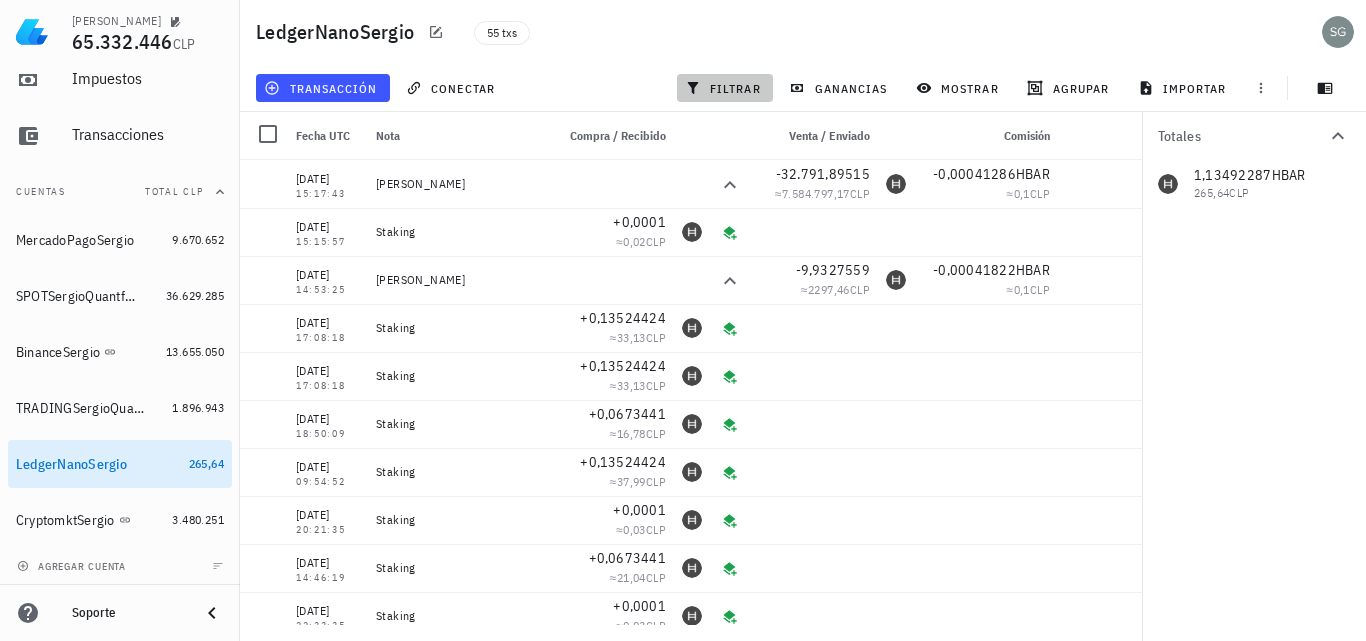 click on "filtrar" at bounding box center (725, 88) 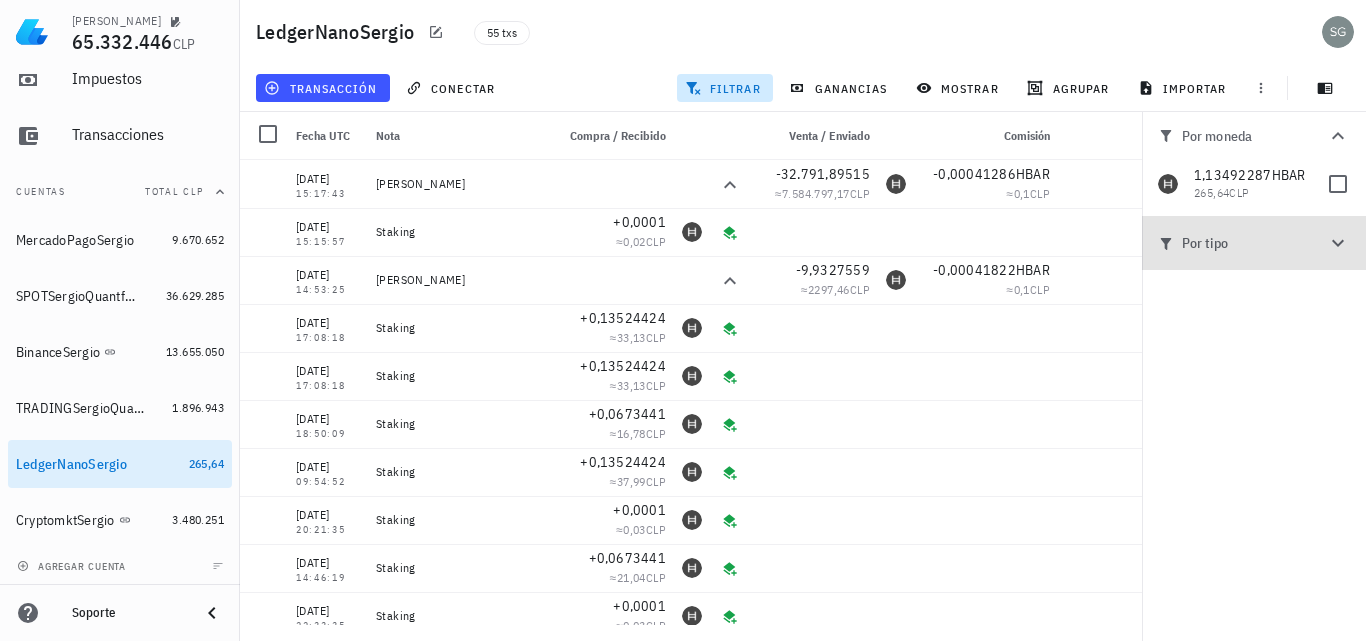 click 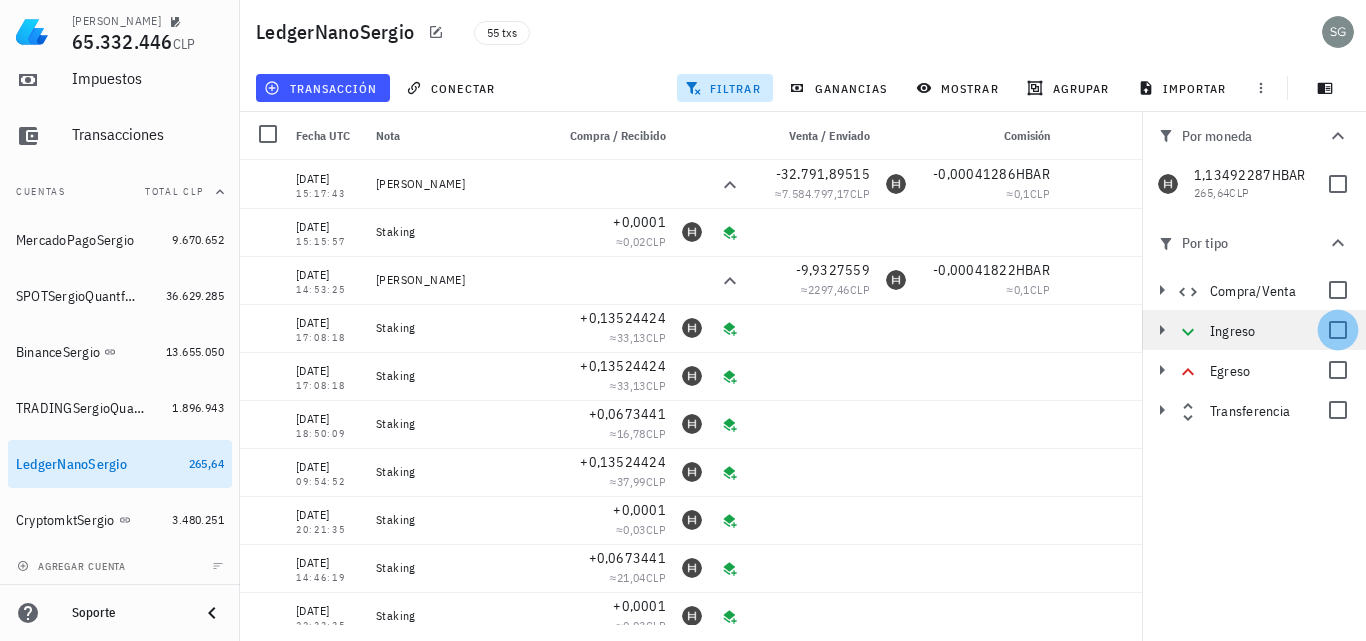 click at bounding box center (1338, 330) 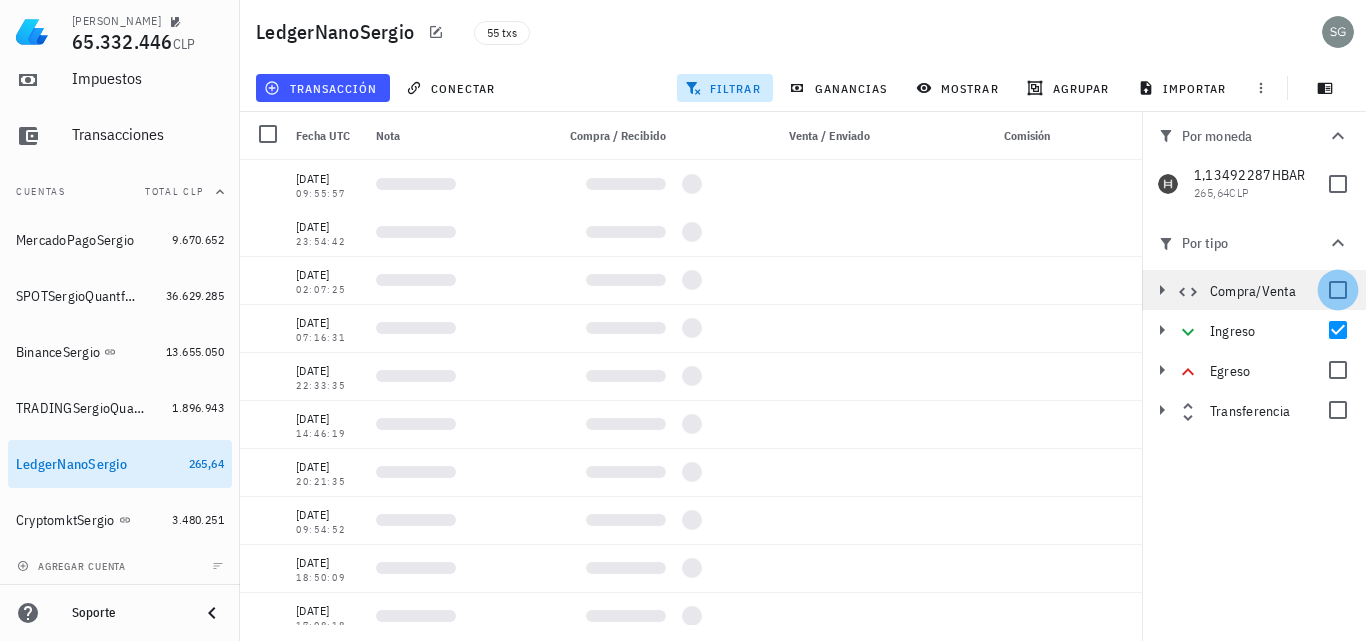 click at bounding box center (1338, 290) 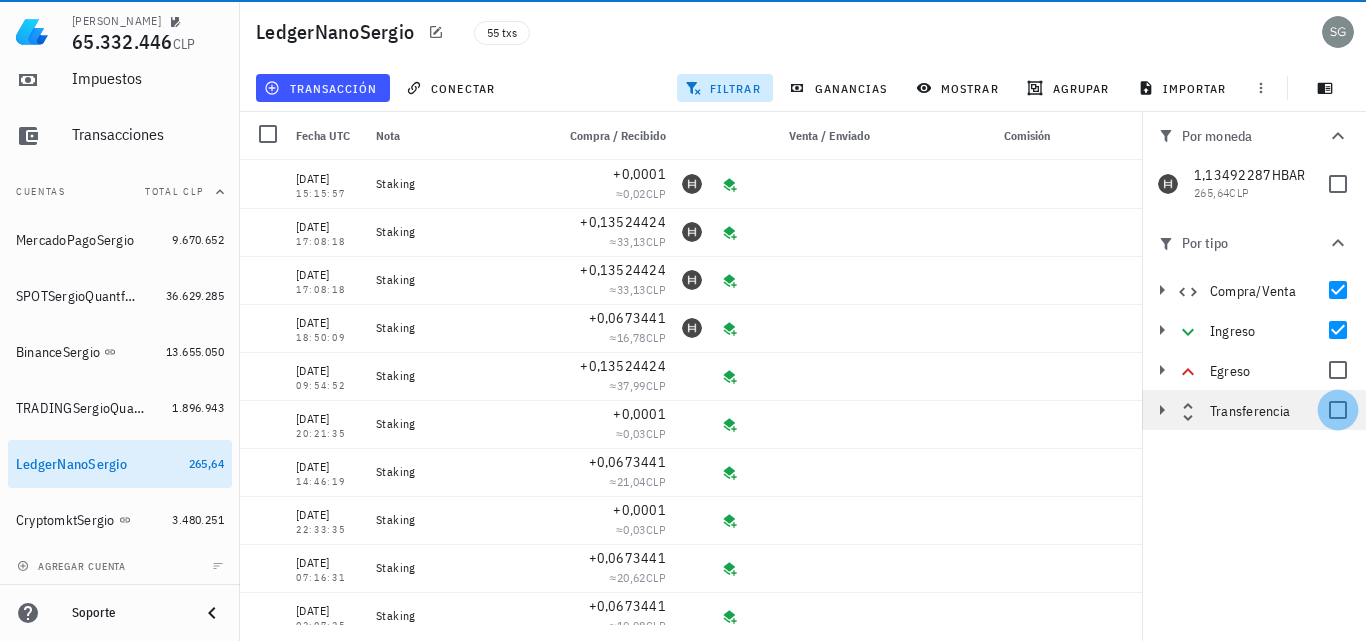 click at bounding box center [1338, 410] 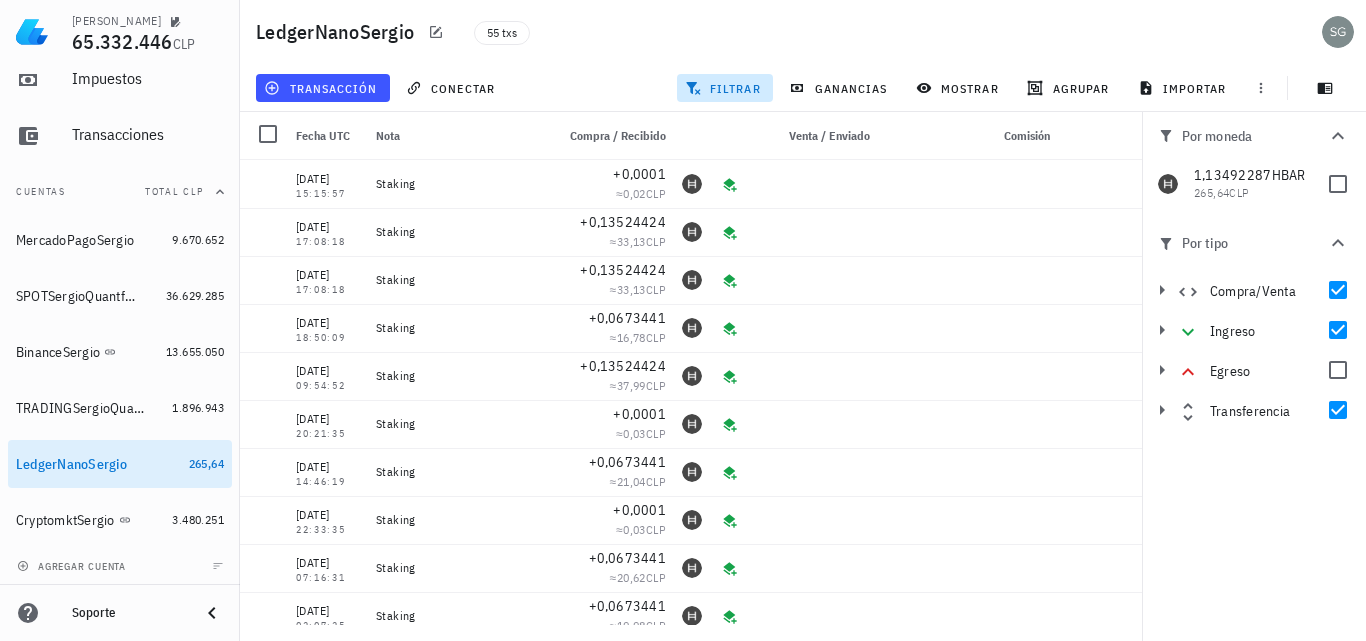 click at bounding box center [1338, 330] 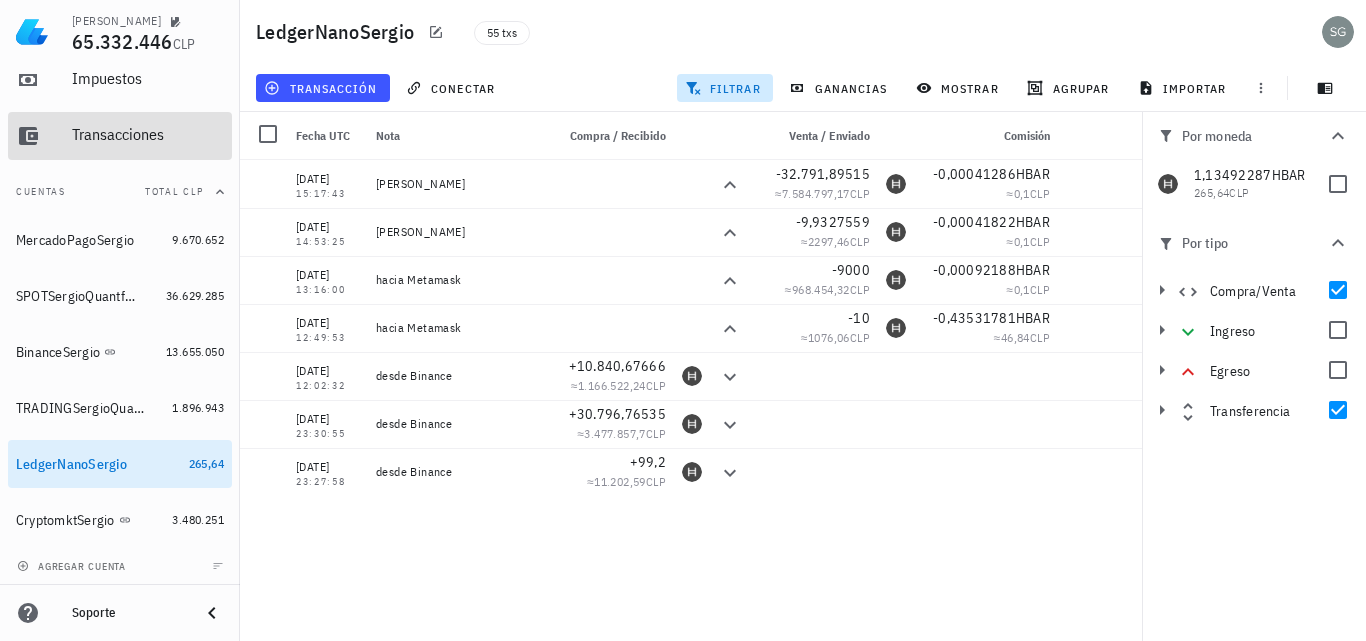 click on "Transacciones" at bounding box center [148, 134] 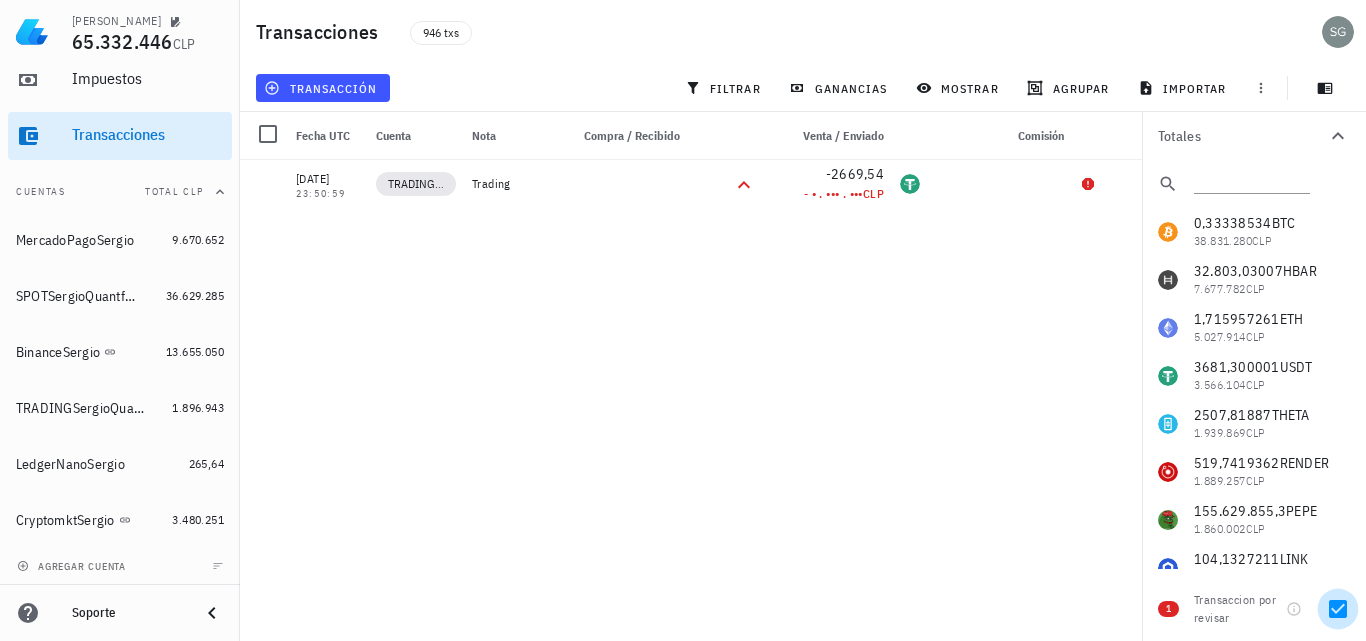 click at bounding box center [1338, 609] 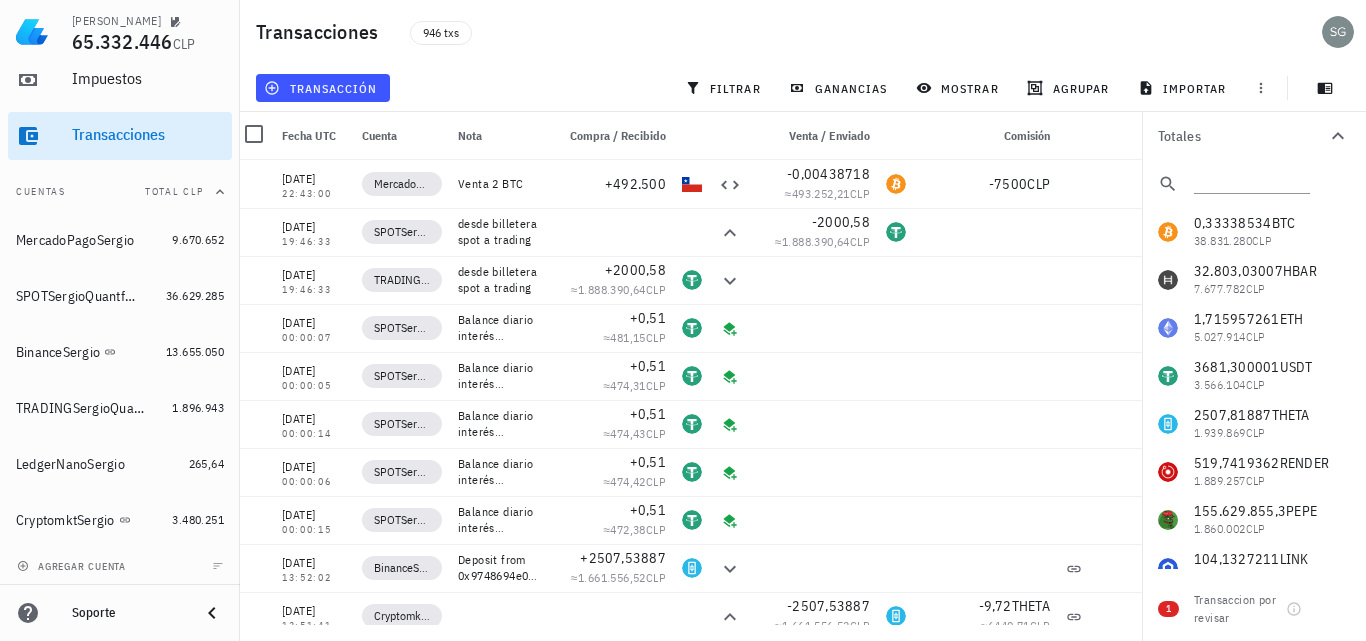 scroll, scrollTop: 0, scrollLeft: 2, axis: horizontal 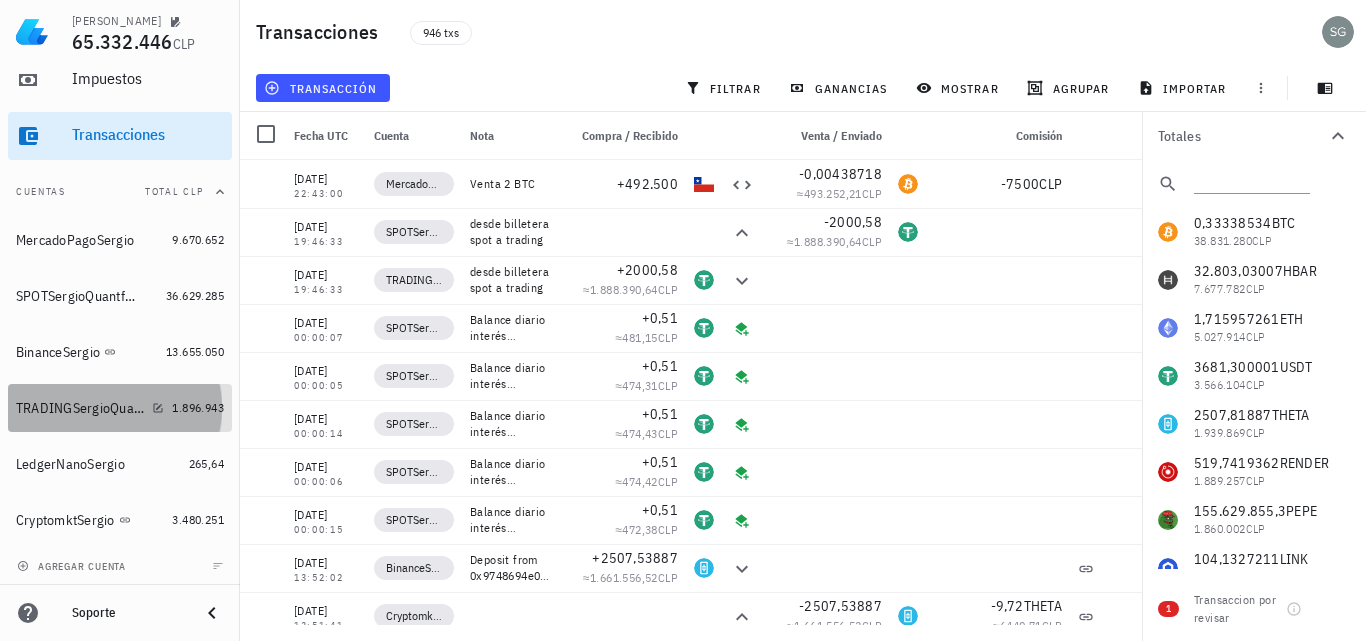 click on "TRADINGSergioQuantfury" at bounding box center (80, 408) 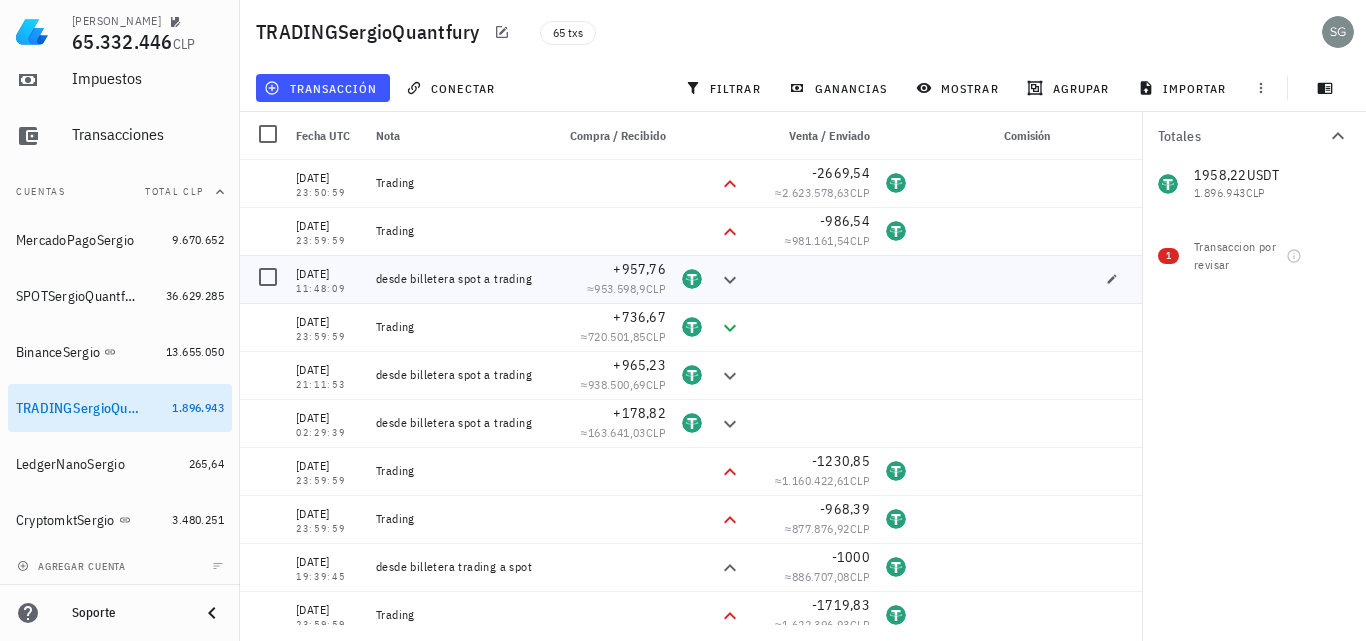scroll, scrollTop: 0, scrollLeft: 0, axis: both 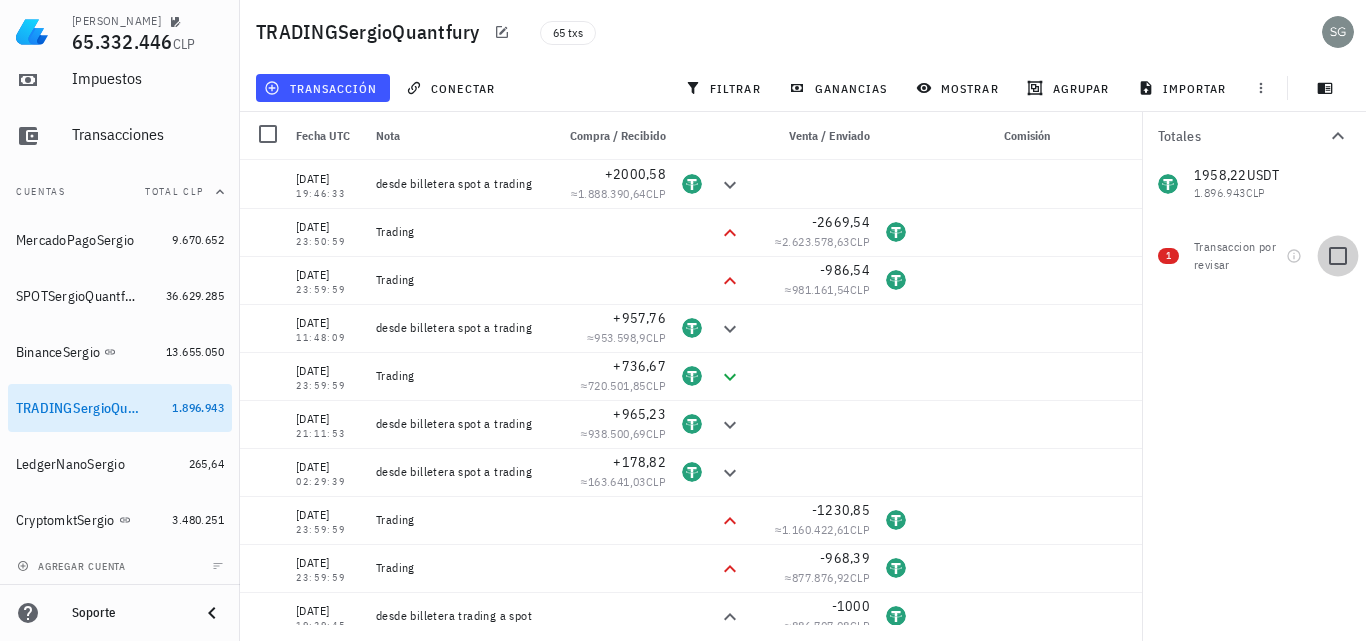 click at bounding box center (1338, 256) 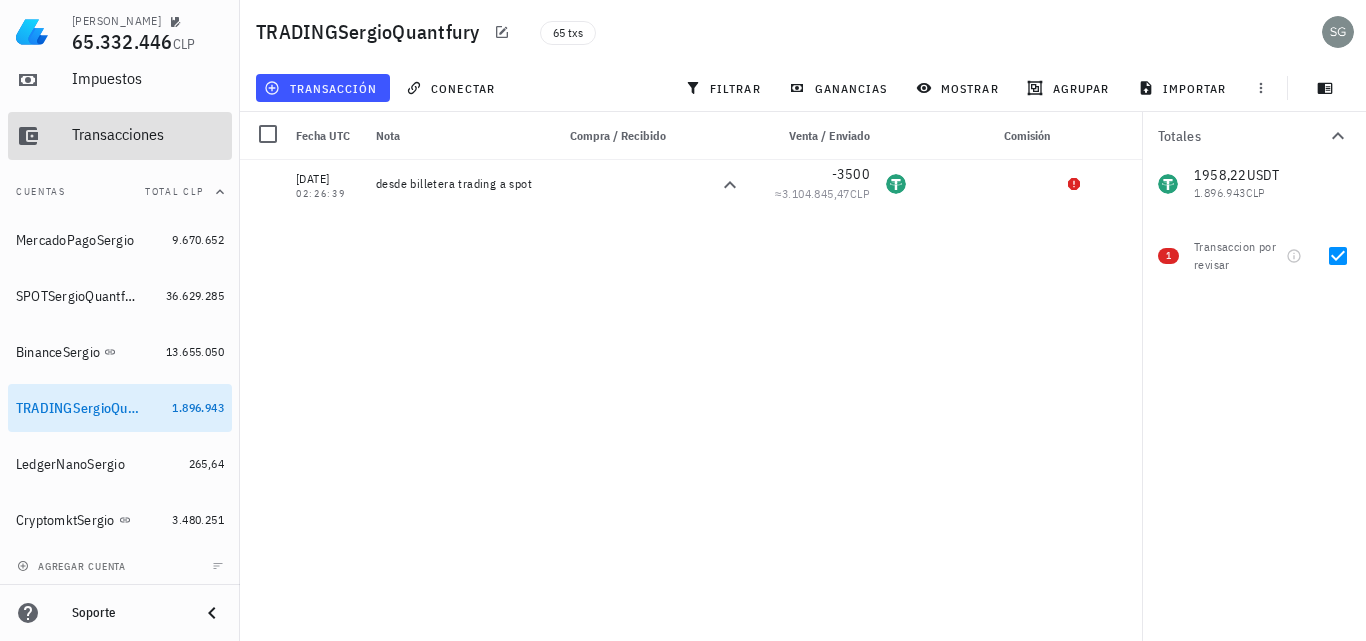 click on "Transacciones" at bounding box center [148, 134] 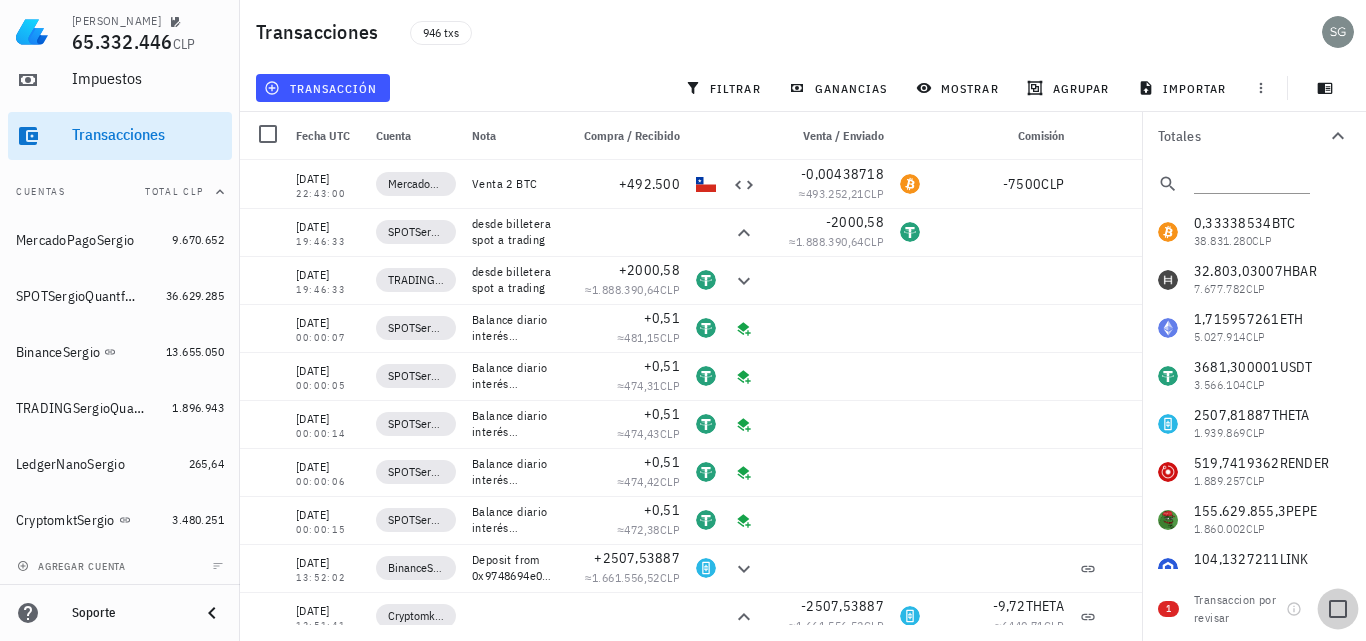 click at bounding box center (1338, 609) 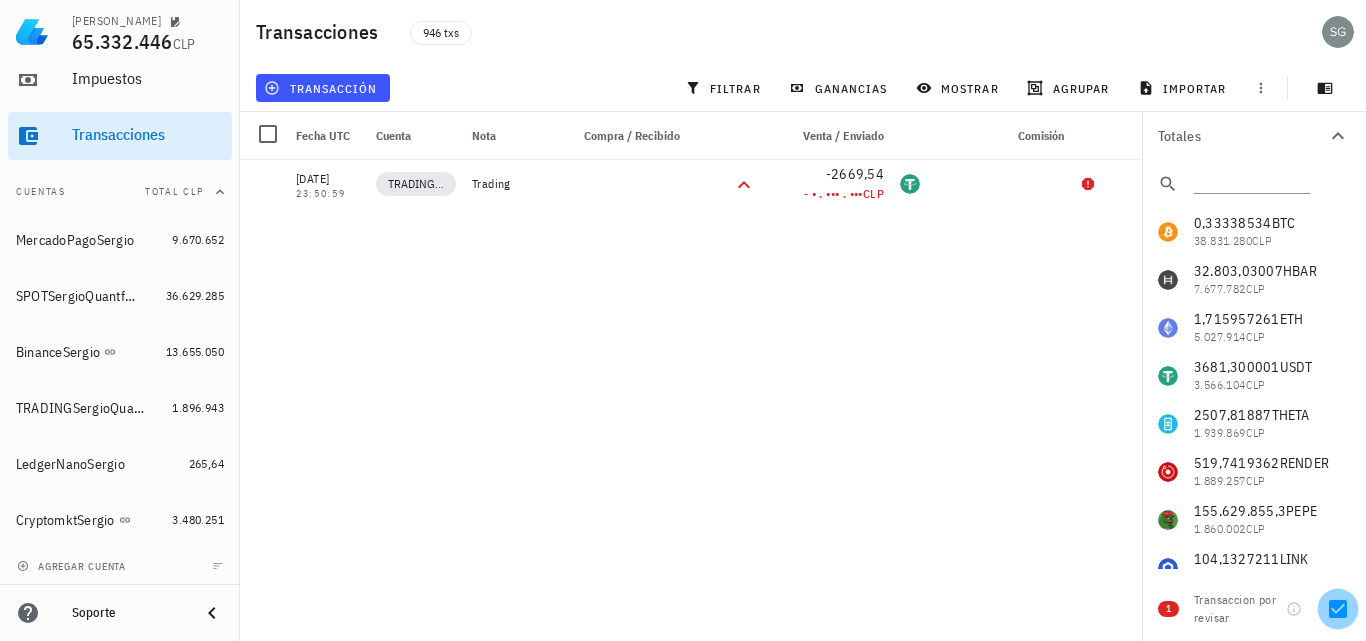 click at bounding box center (1338, 609) 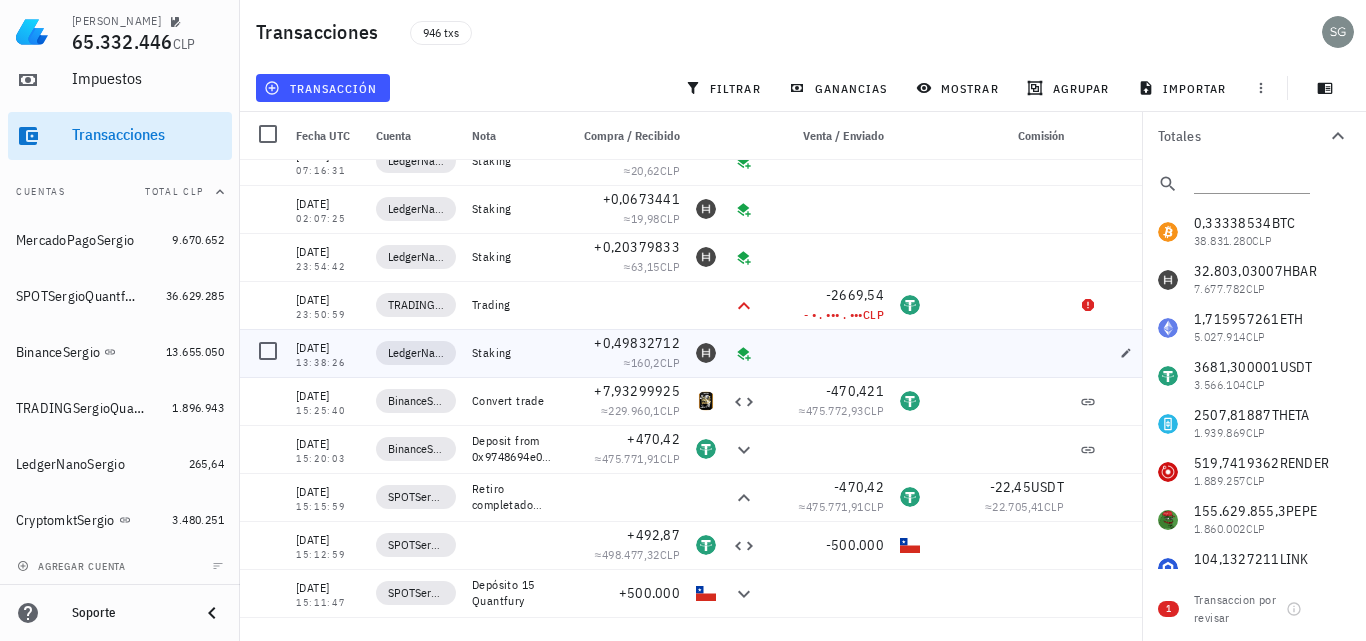 scroll, scrollTop: 3300, scrollLeft: 0, axis: vertical 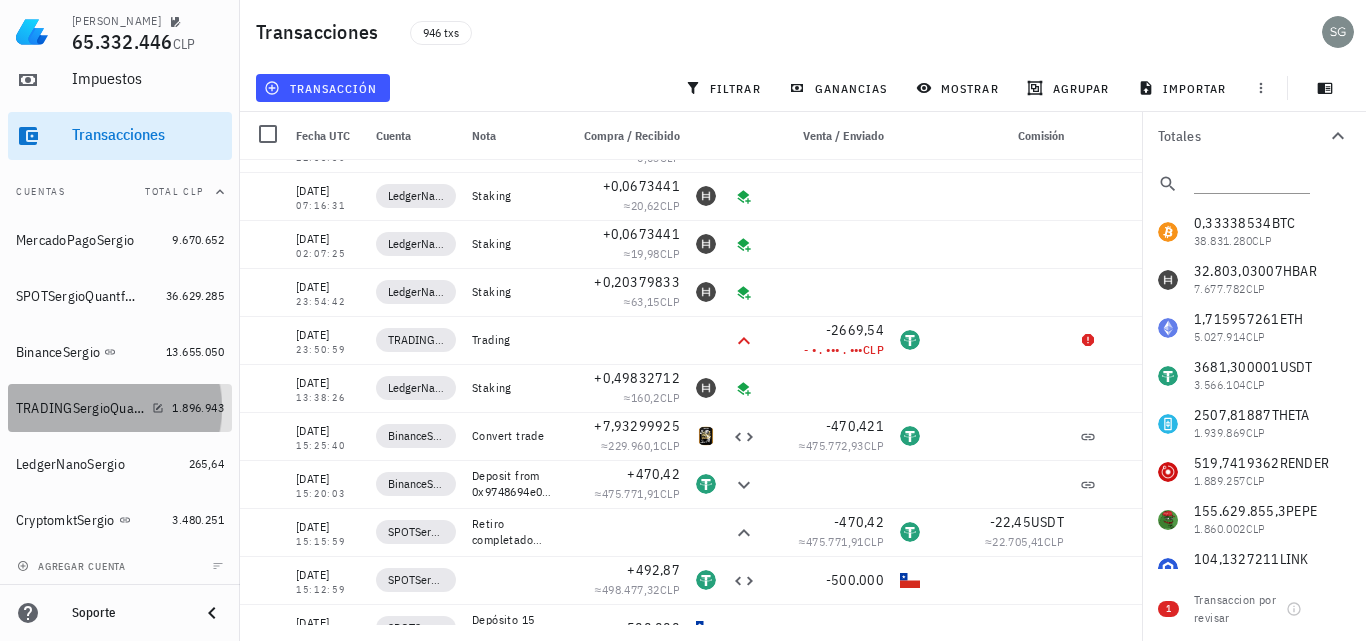 click on "TRADINGSergioQuantfury" at bounding box center (80, 408) 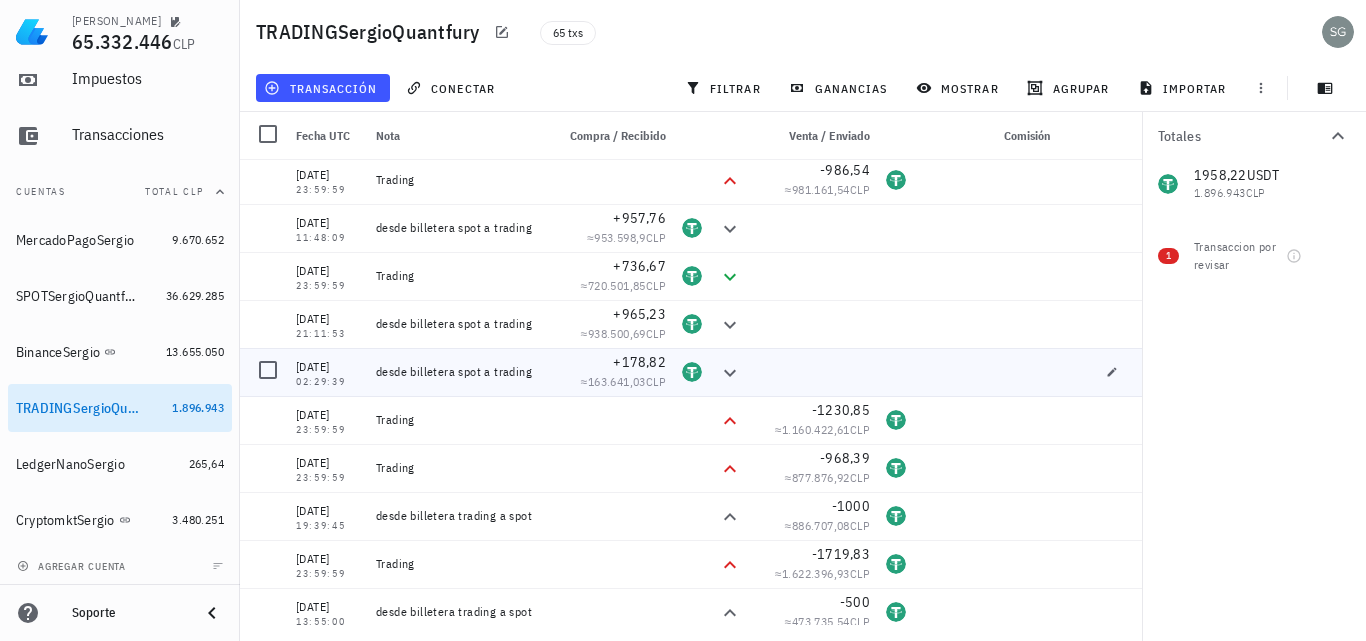 scroll, scrollTop: 0, scrollLeft: 0, axis: both 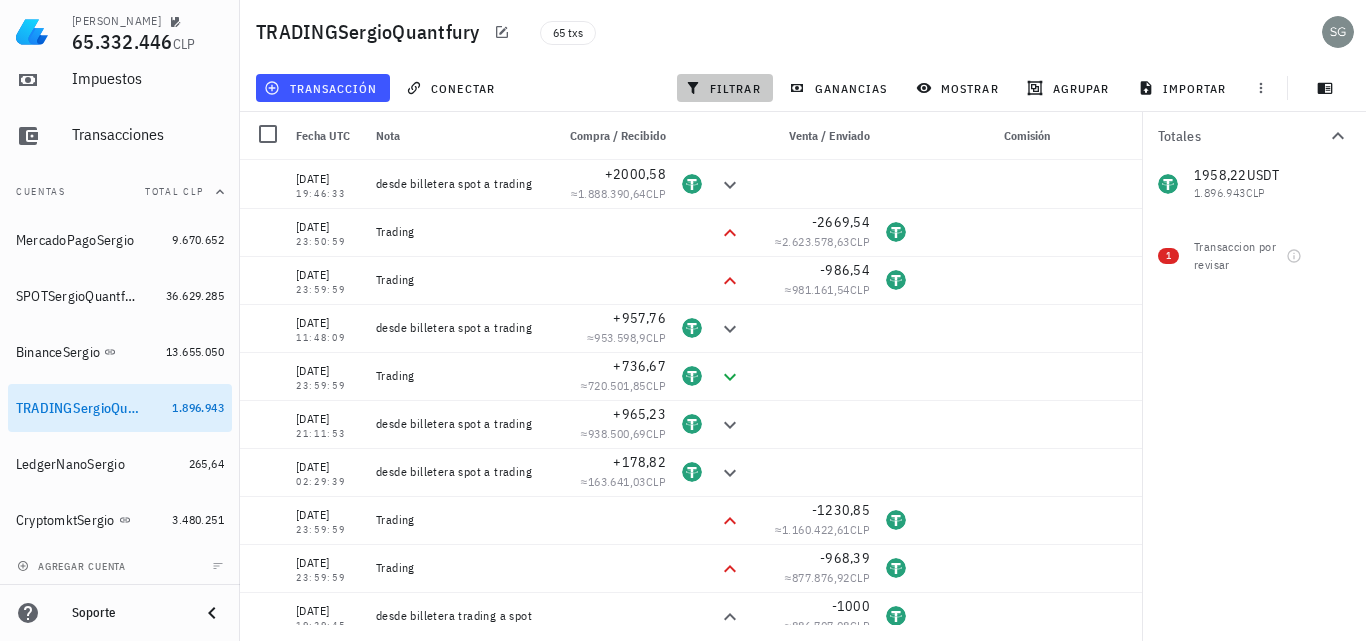 click on "filtrar" at bounding box center (725, 88) 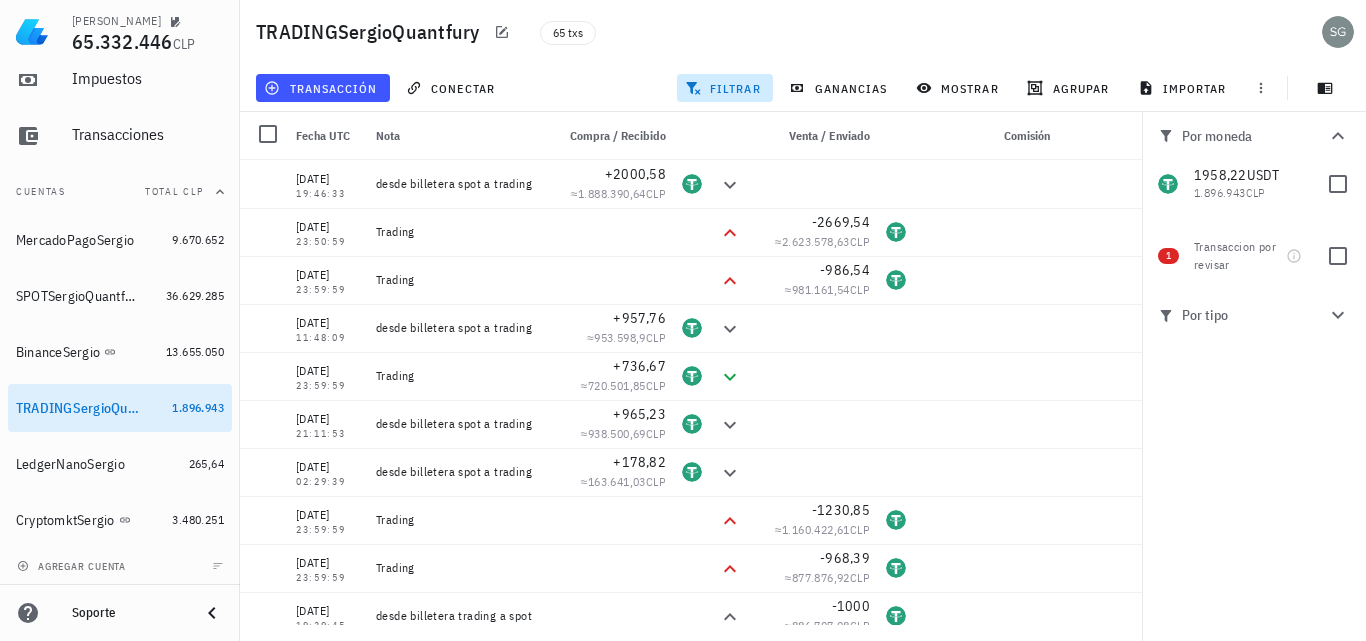 click 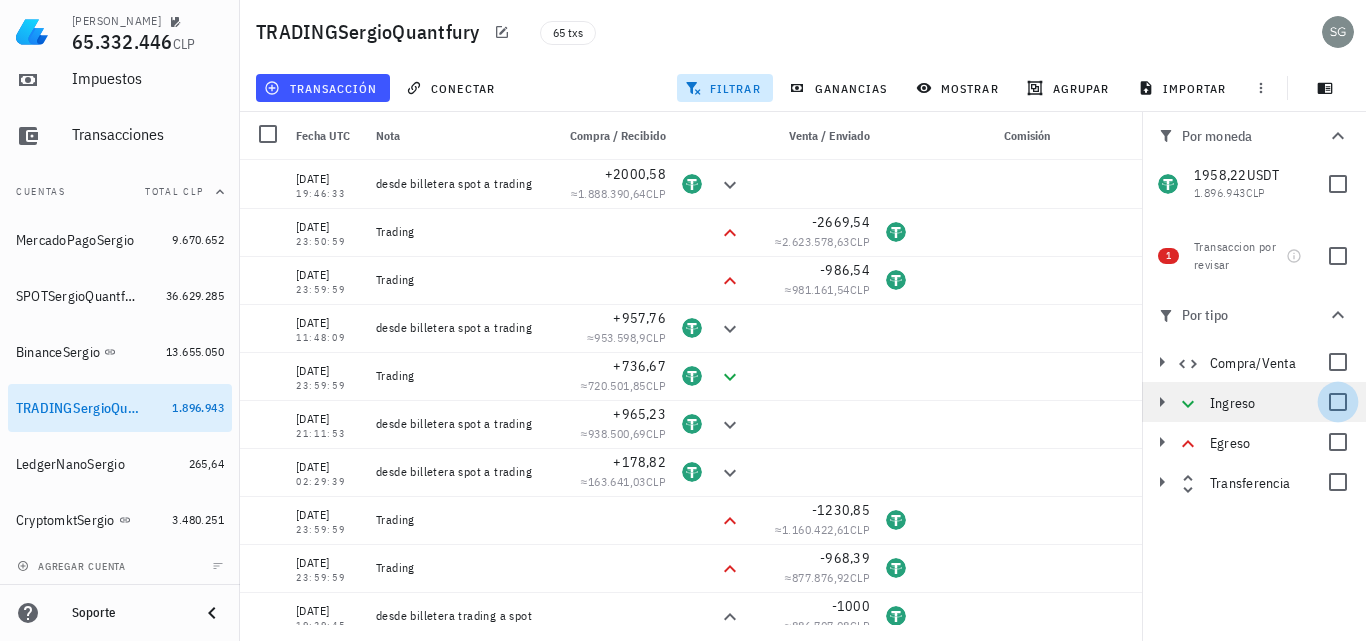 click at bounding box center [1338, 402] 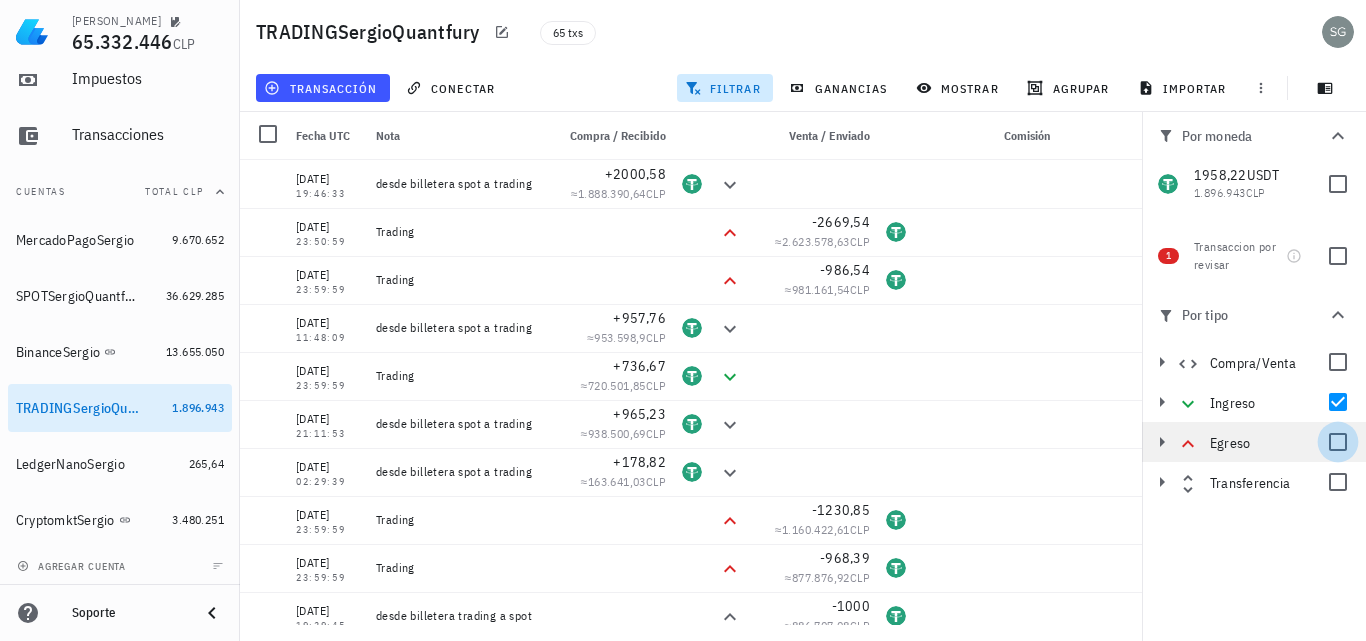 click at bounding box center [1338, 442] 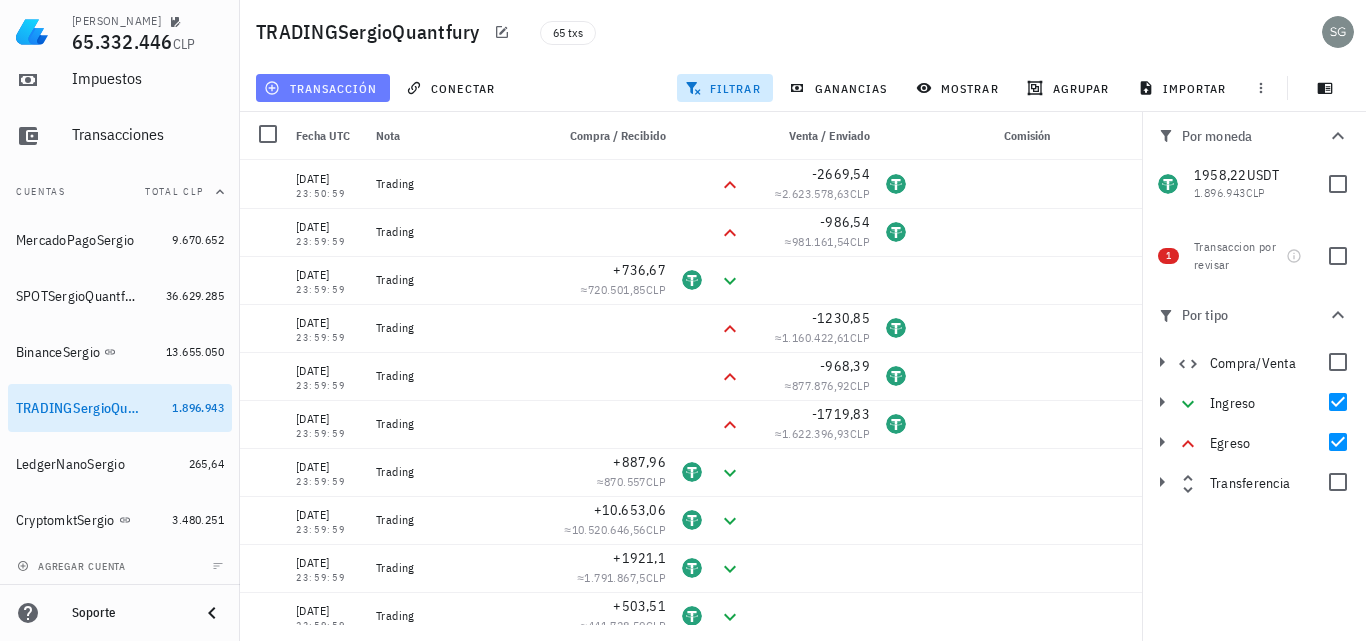 click on "transacción" at bounding box center [322, 88] 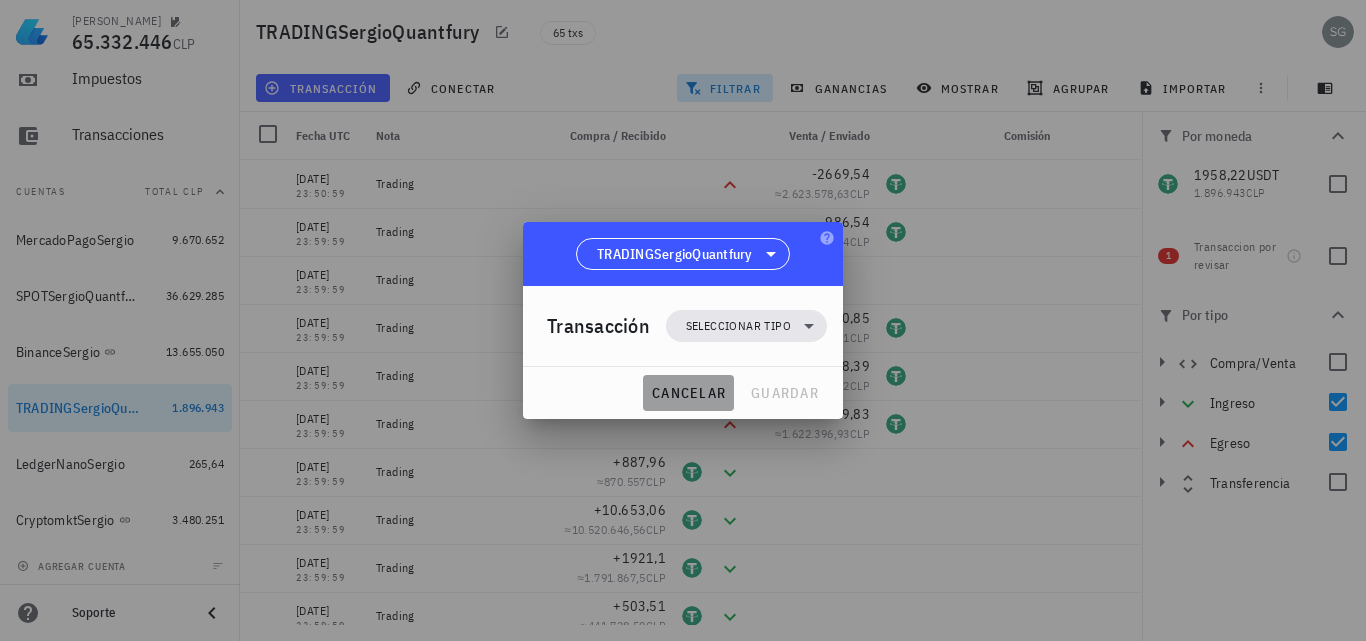 click on "cancelar" at bounding box center [688, 393] 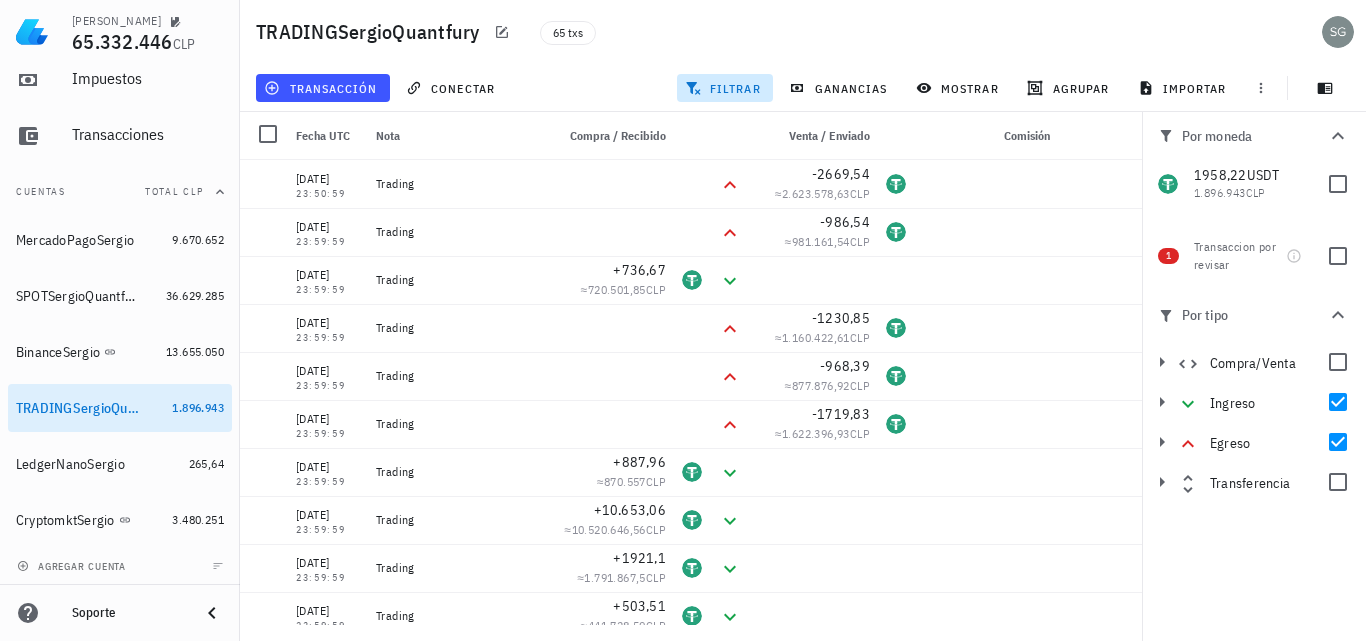 click at bounding box center (268, 134) 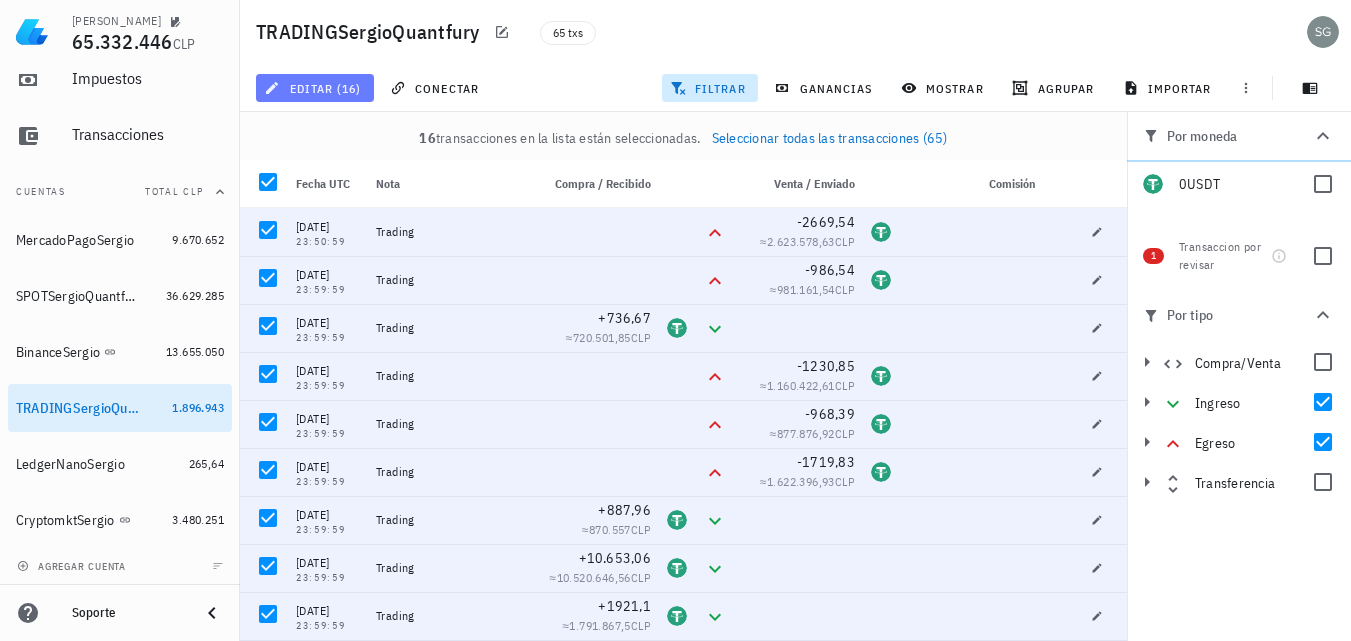 click on "editar (16)" at bounding box center [314, 88] 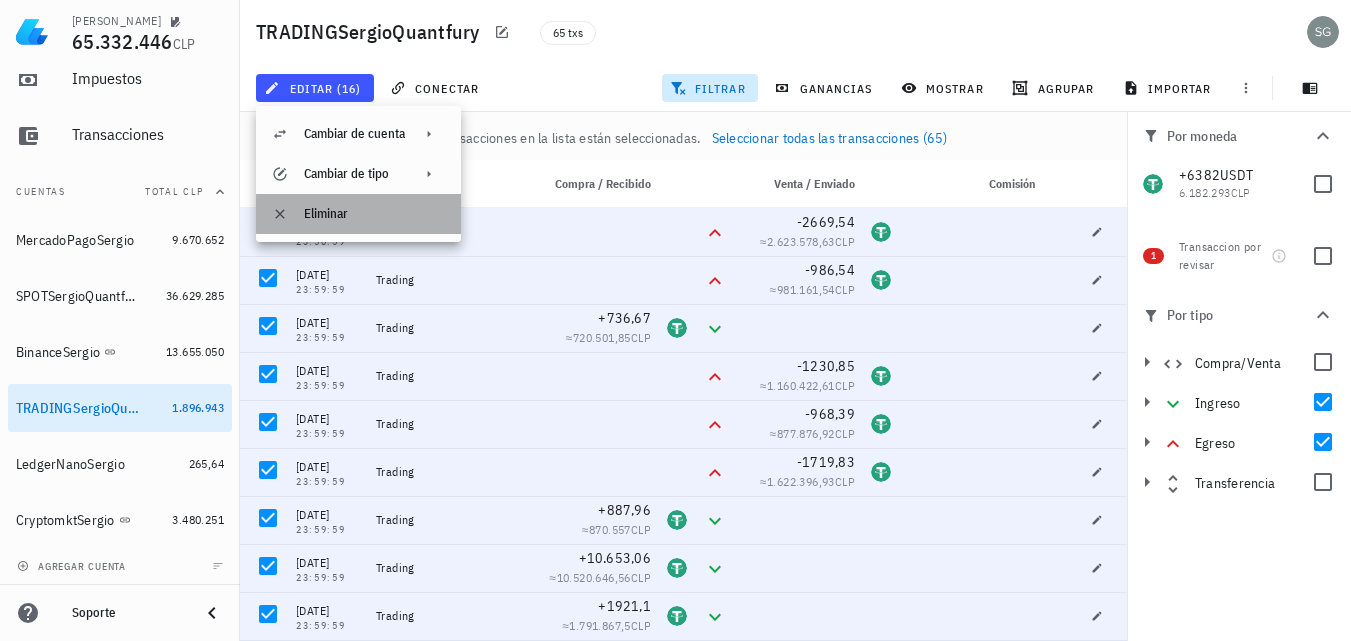 click on "Eliminar" at bounding box center [374, 214] 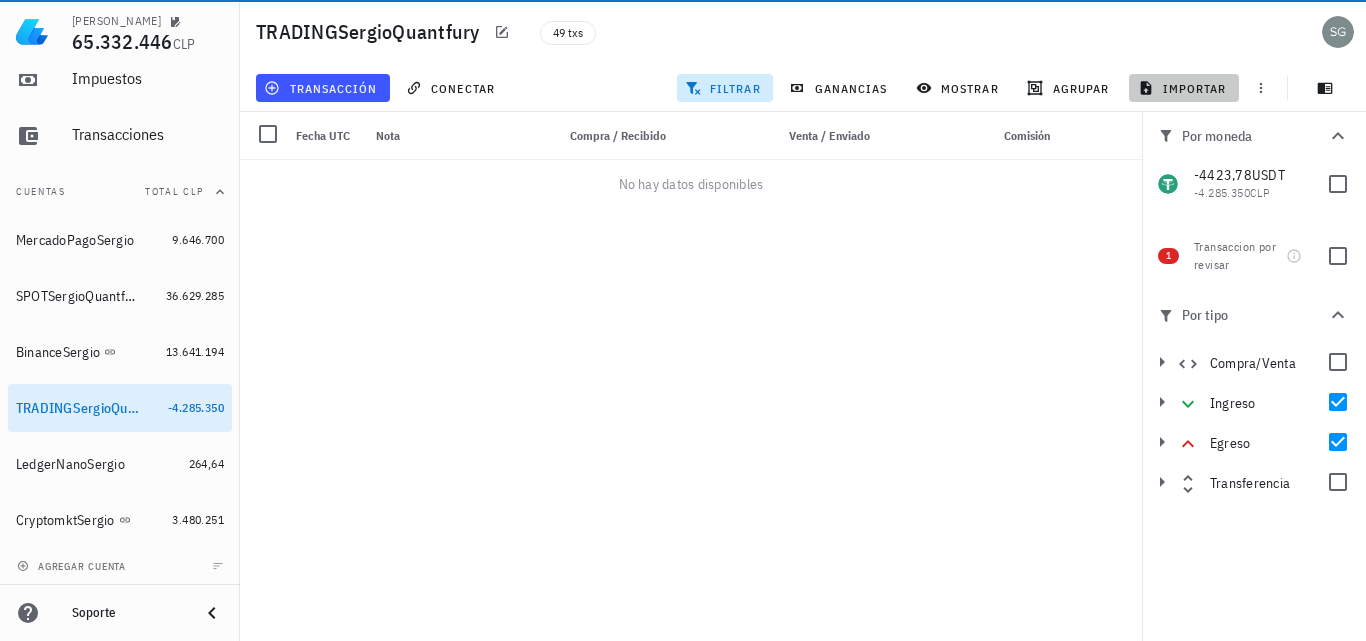 click on "importar" at bounding box center [1184, 88] 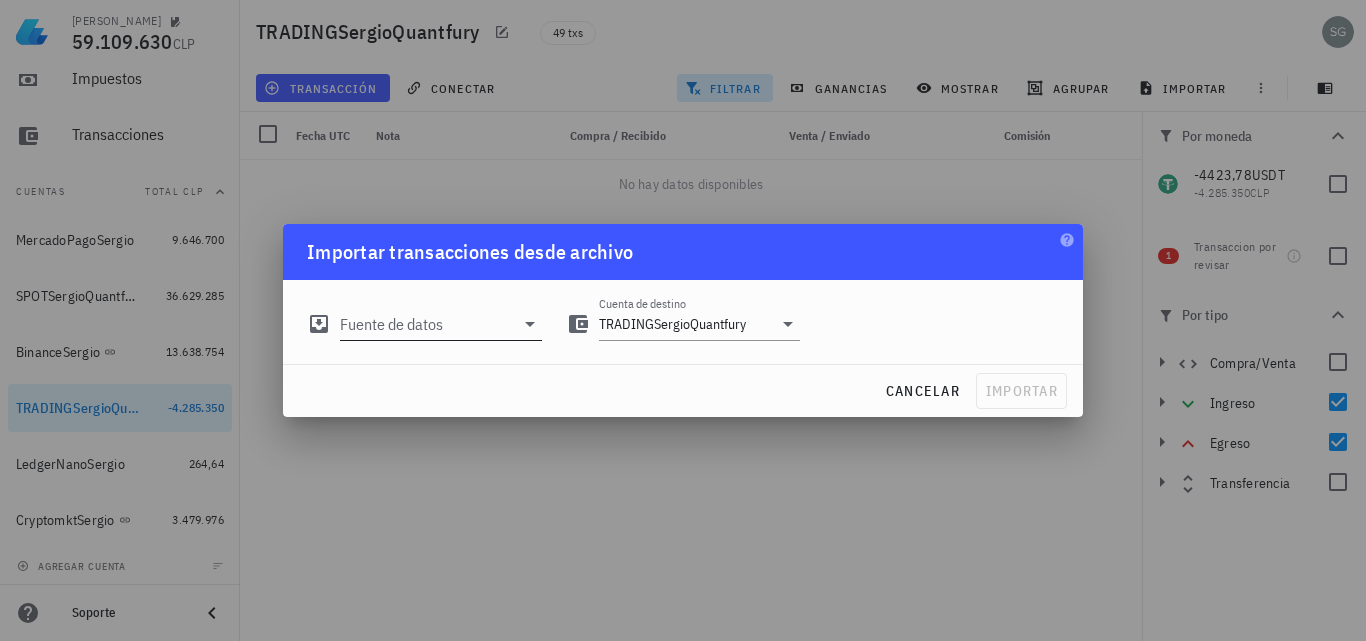 click on "Fuente de datos" at bounding box center [427, 324] 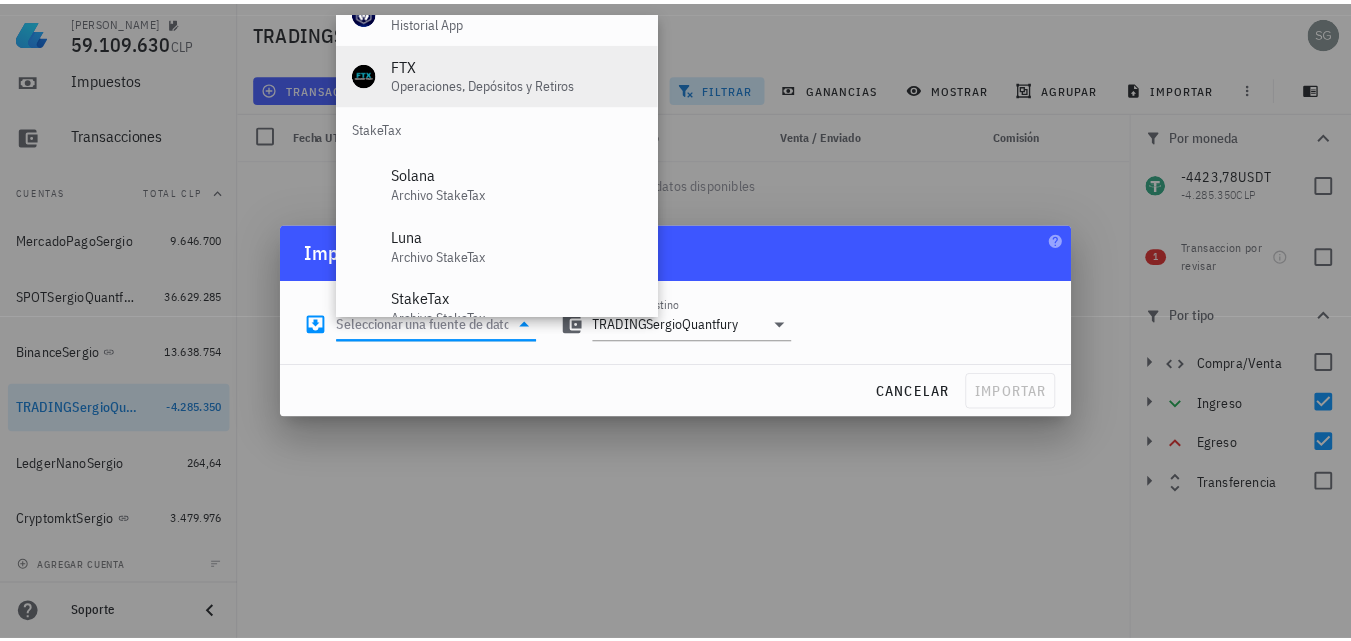 scroll, scrollTop: 834, scrollLeft: 0, axis: vertical 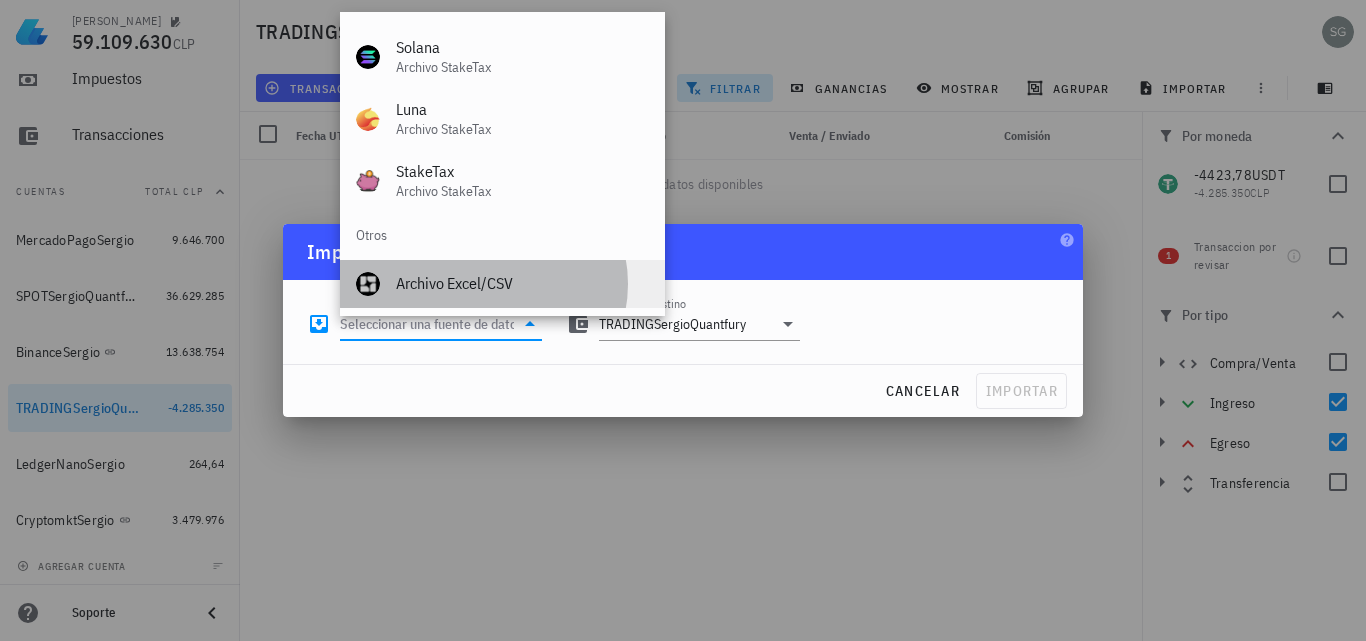 click on "Archivo Excel/CSV" at bounding box center [522, 283] 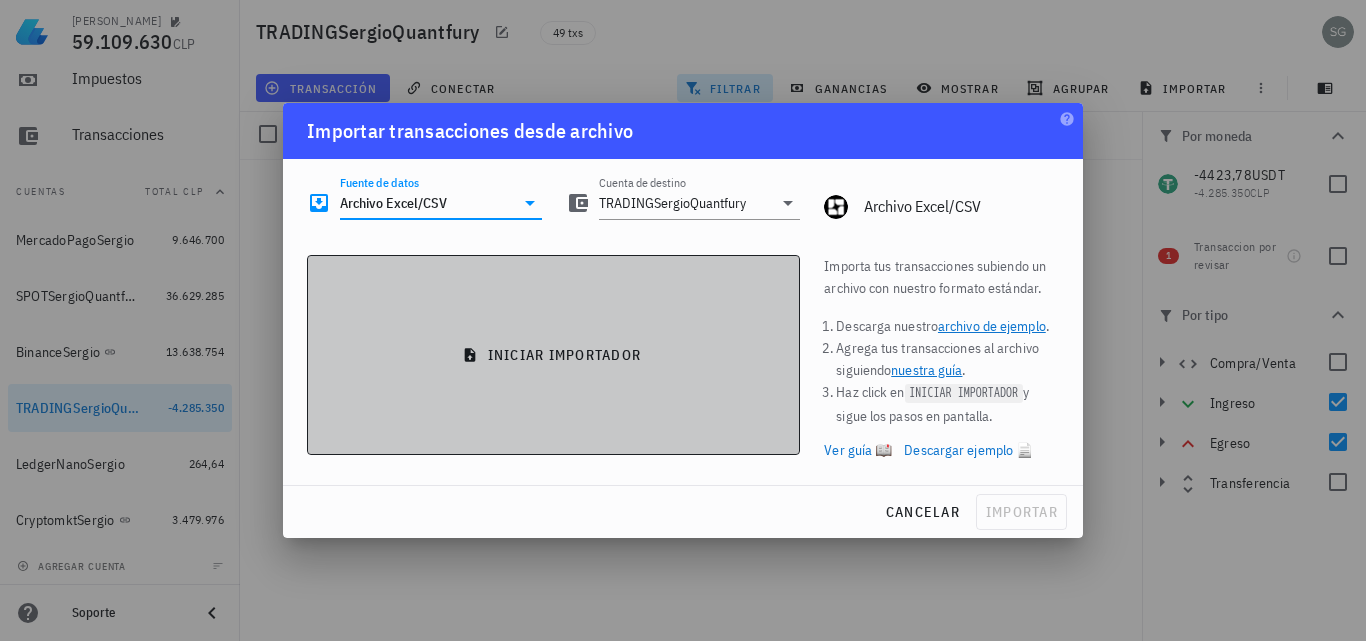 click on "iniciar importador" at bounding box center (553, 355) 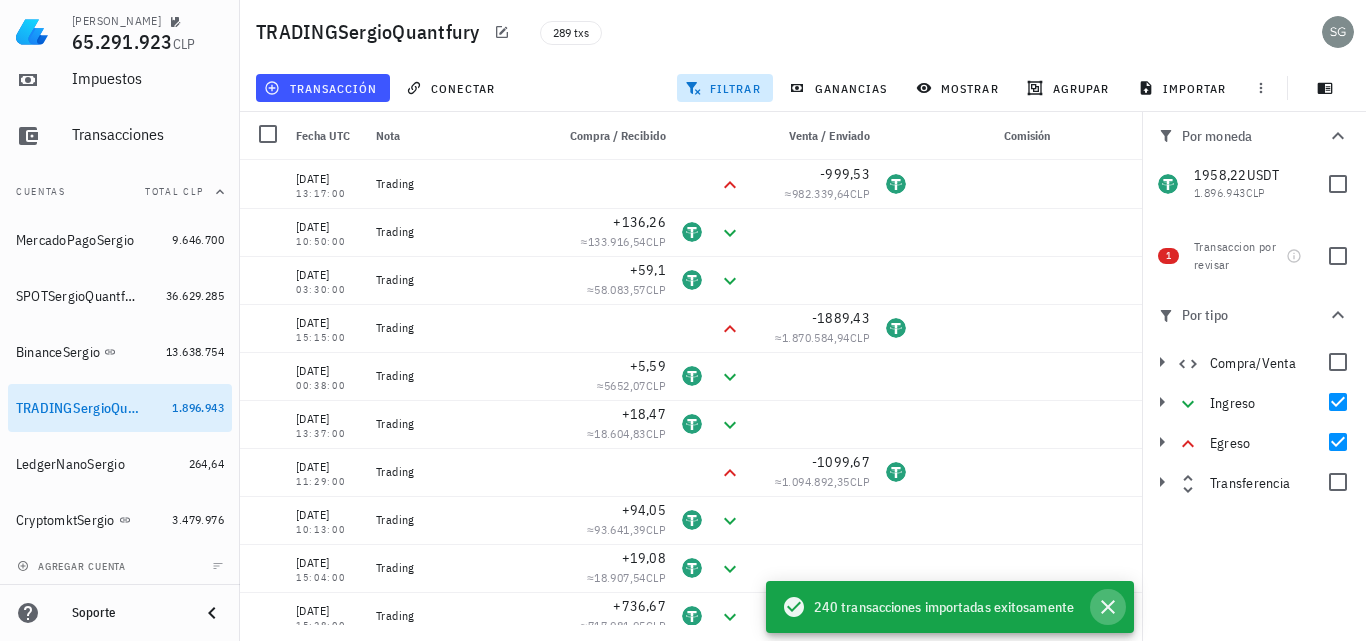 click 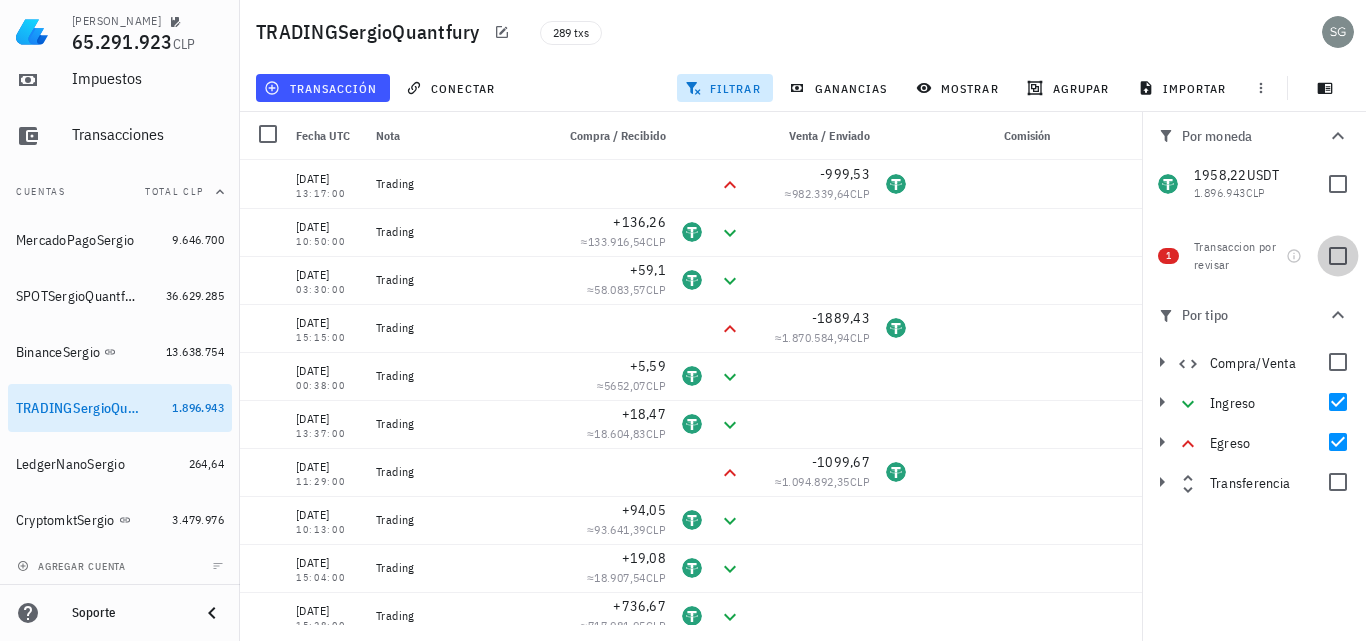 click at bounding box center (1338, 256) 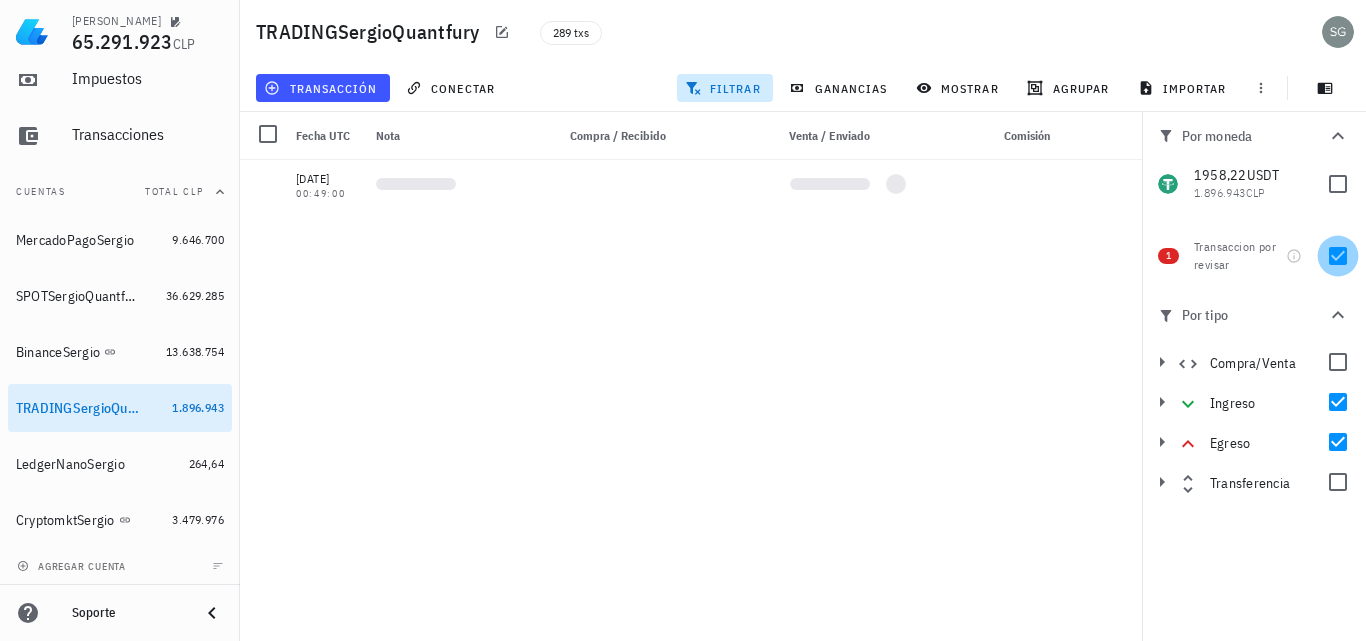 click at bounding box center [1338, 256] 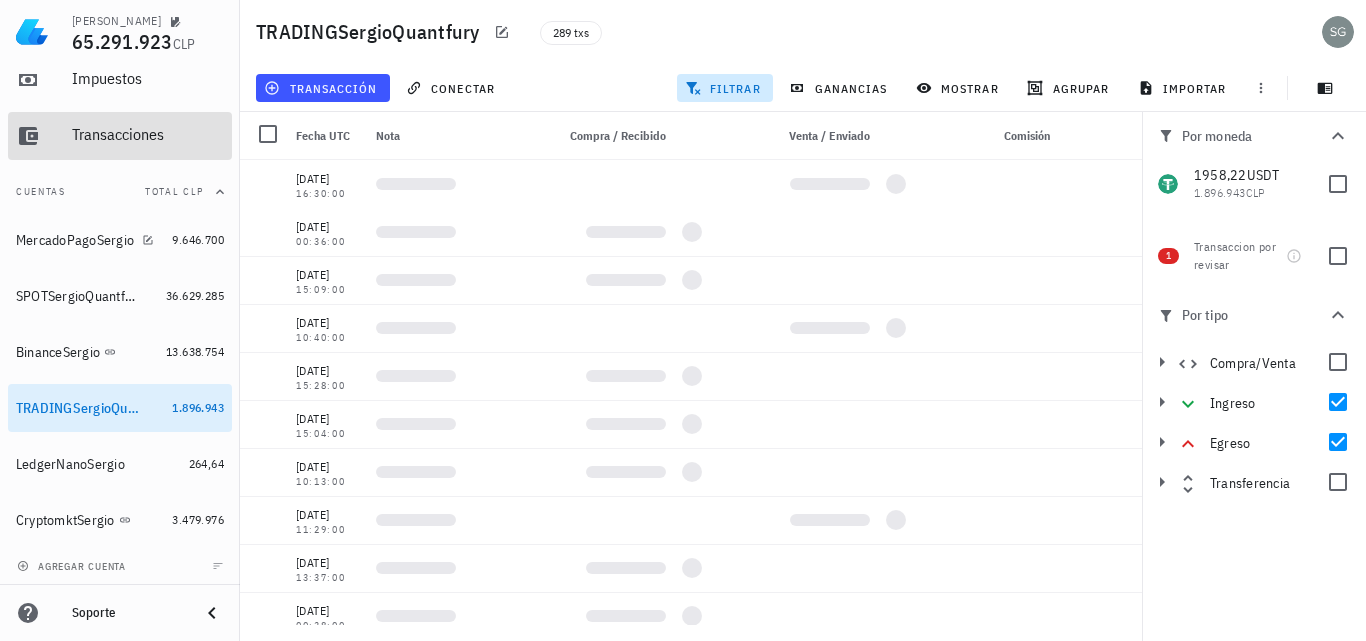 click on "Transacciones" at bounding box center (148, 134) 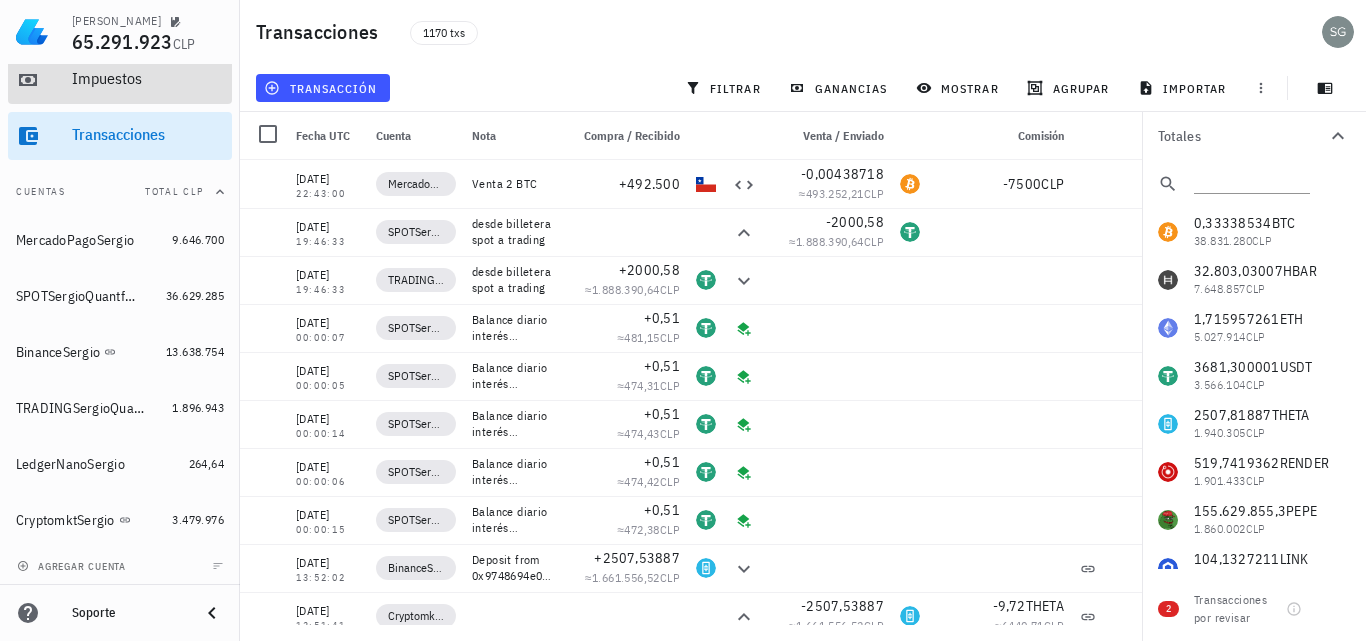 click on "Impuestos" at bounding box center [148, 79] 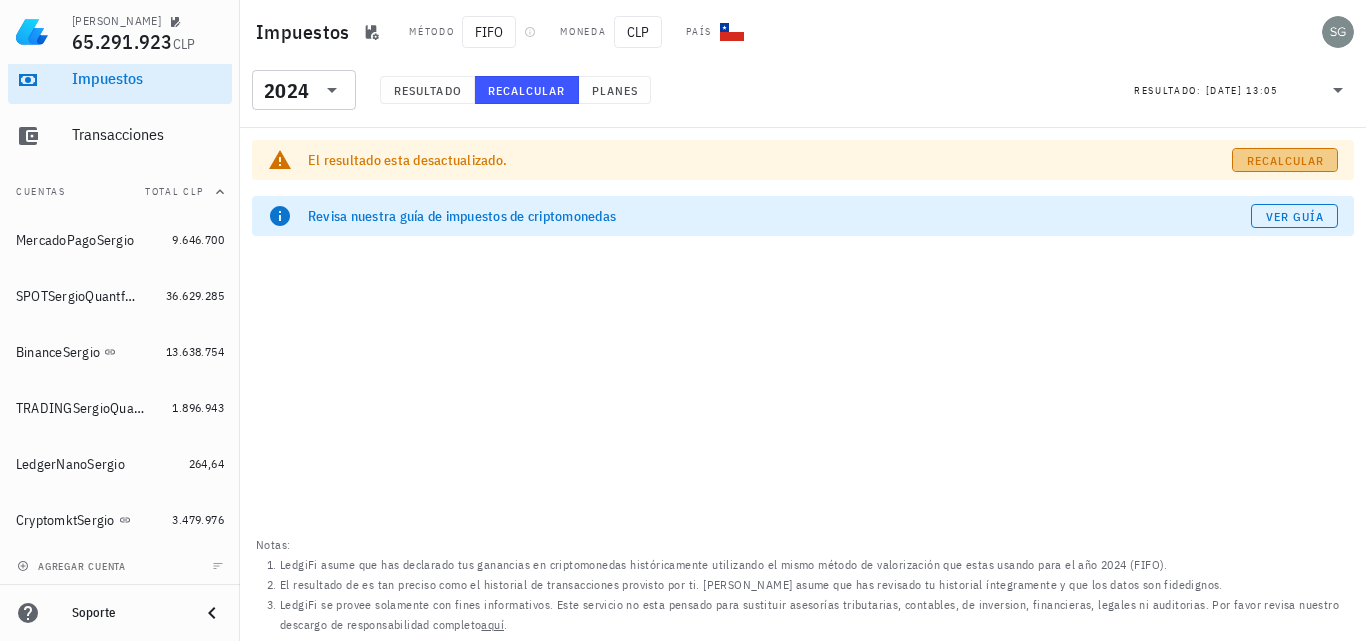 click on "Recalcular" at bounding box center [1285, 160] 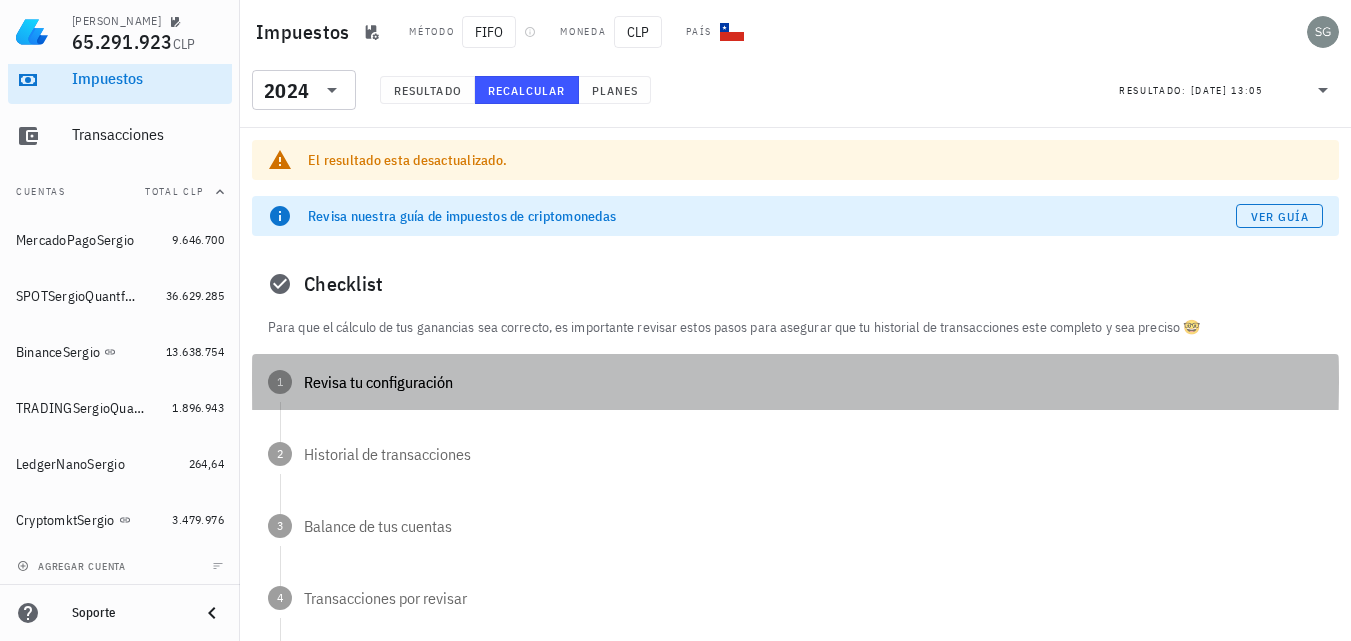 drag, startPoint x: 347, startPoint y: 382, endPoint x: 343, endPoint y: 396, distance: 14.56022 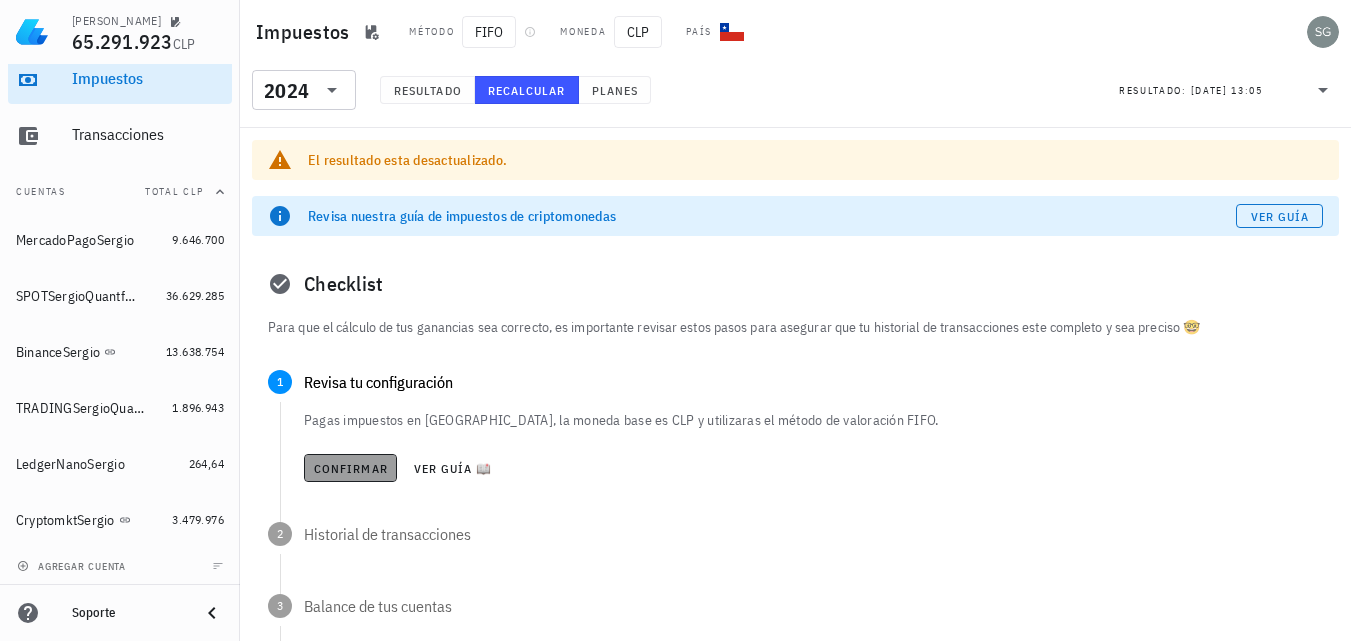 click on "Confirmar" at bounding box center [350, 468] 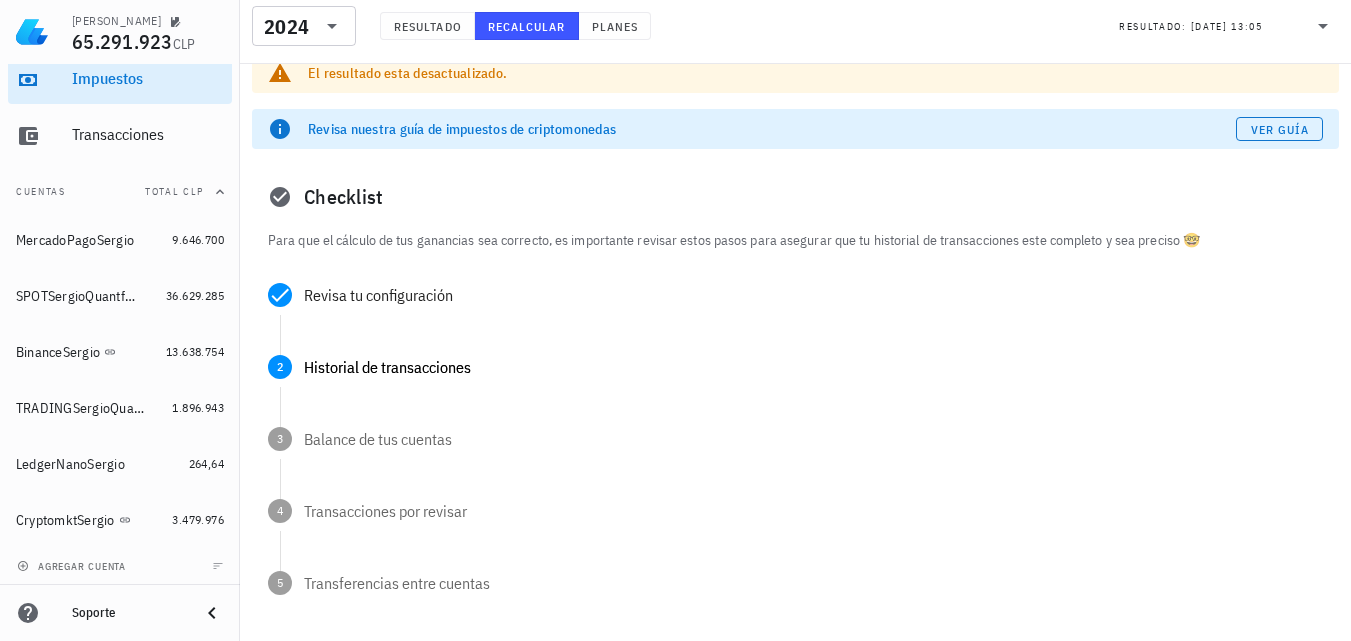 scroll, scrollTop: 100, scrollLeft: 0, axis: vertical 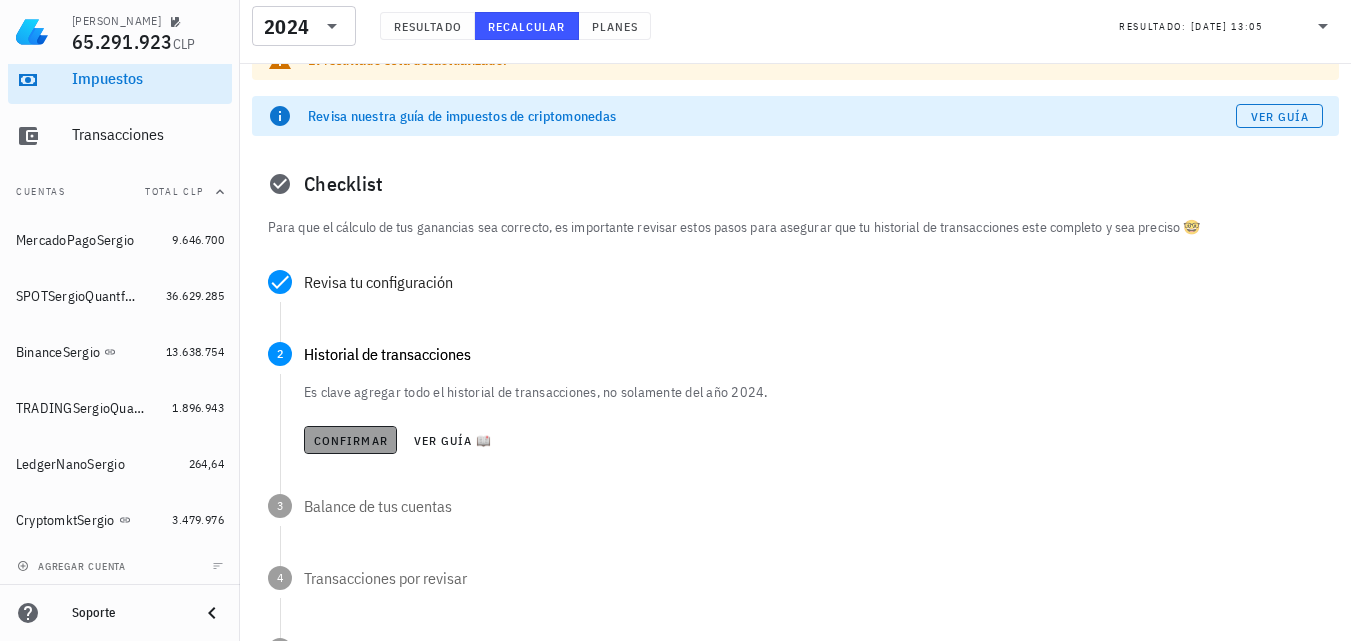 click on "Confirmar" at bounding box center [350, 440] 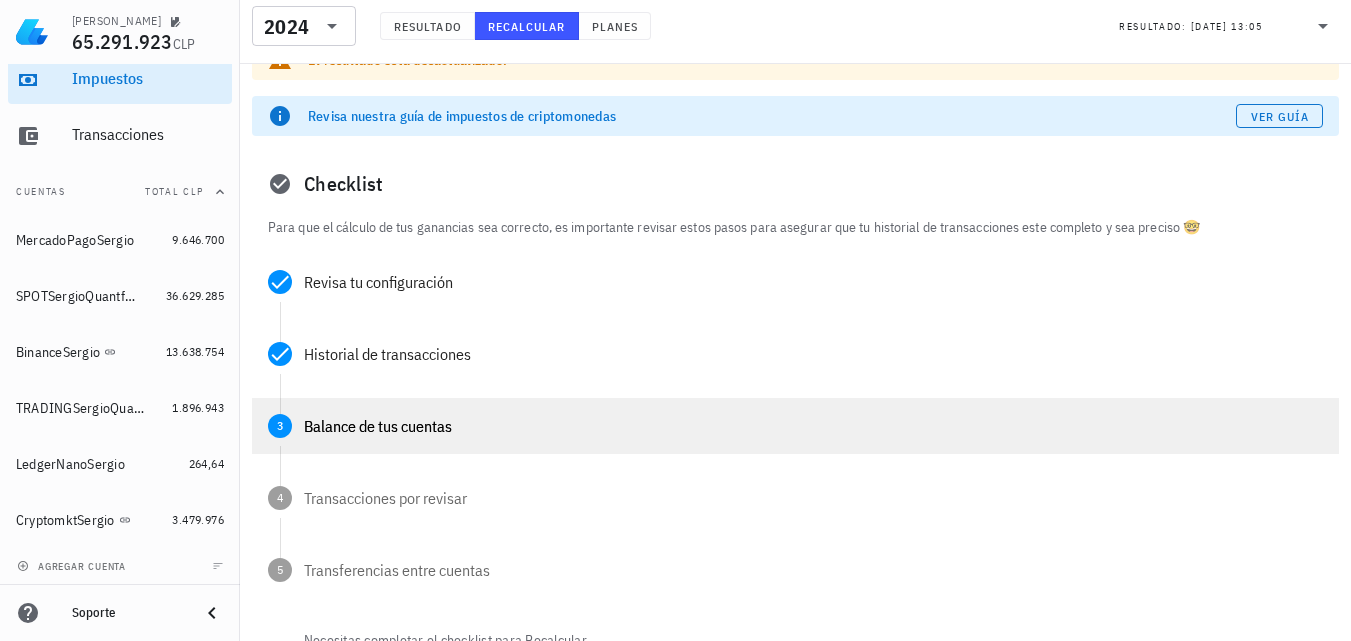 scroll, scrollTop: 200, scrollLeft: 0, axis: vertical 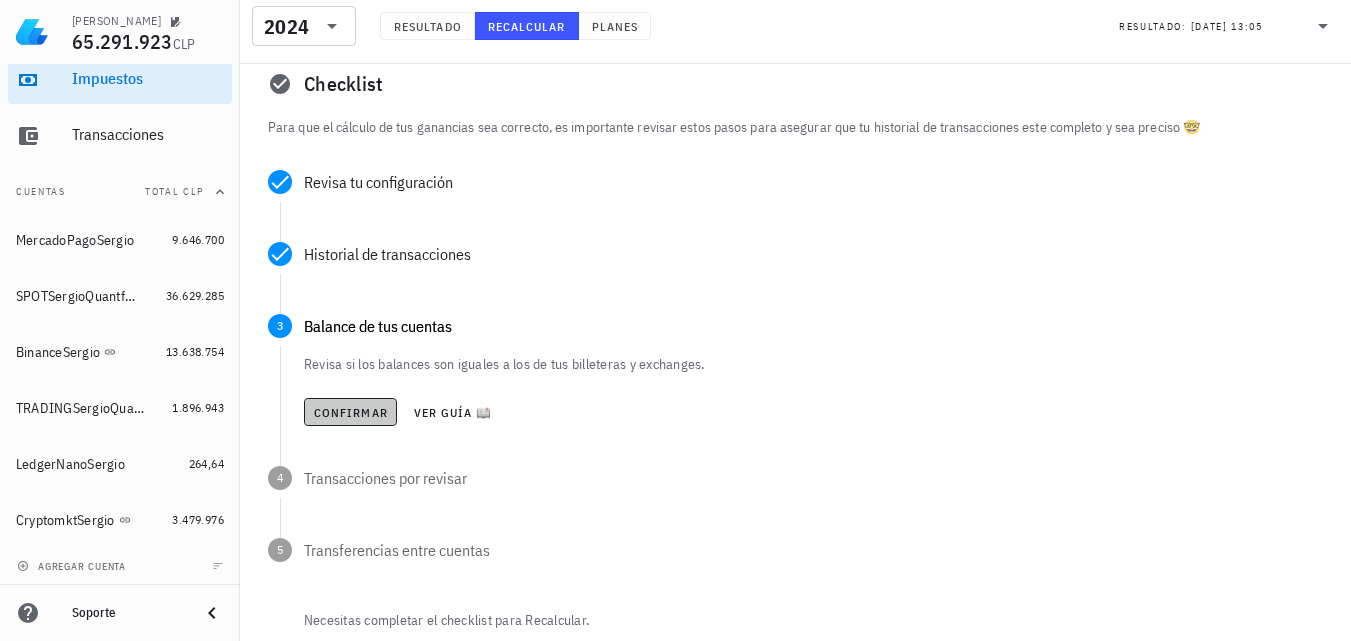 click on "Confirmar" at bounding box center (350, 412) 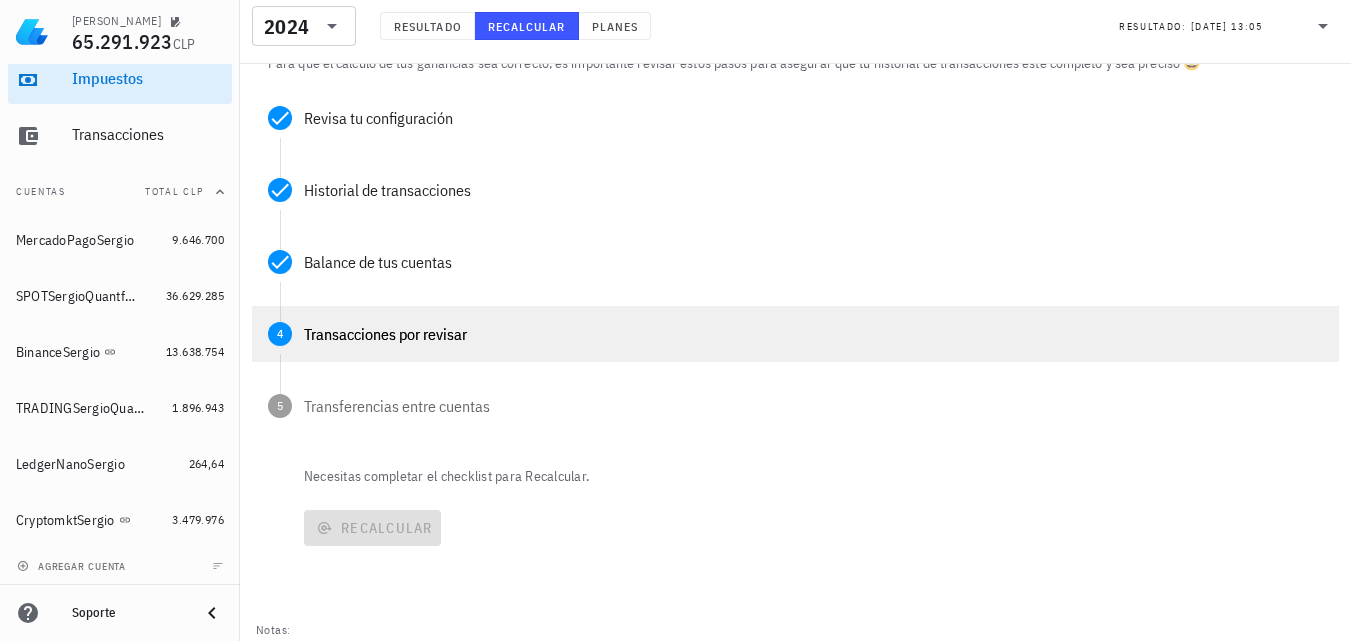 scroll, scrollTop: 300, scrollLeft: 0, axis: vertical 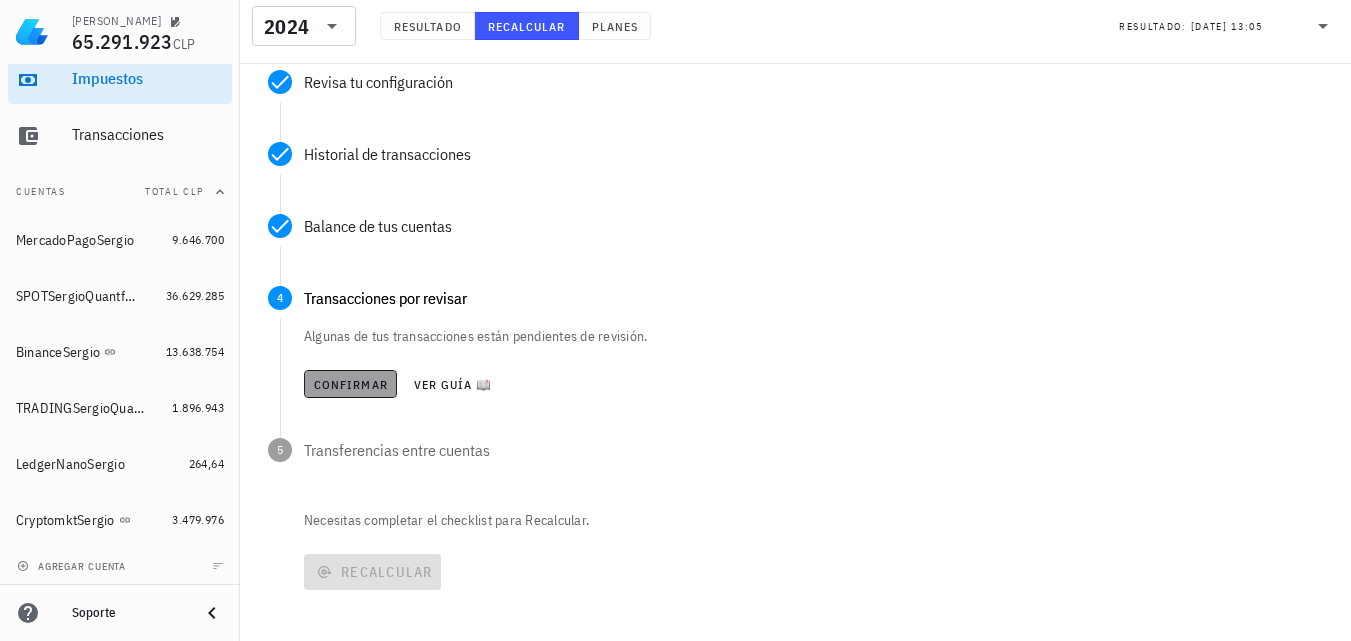 click on "Confirmar" at bounding box center (350, 384) 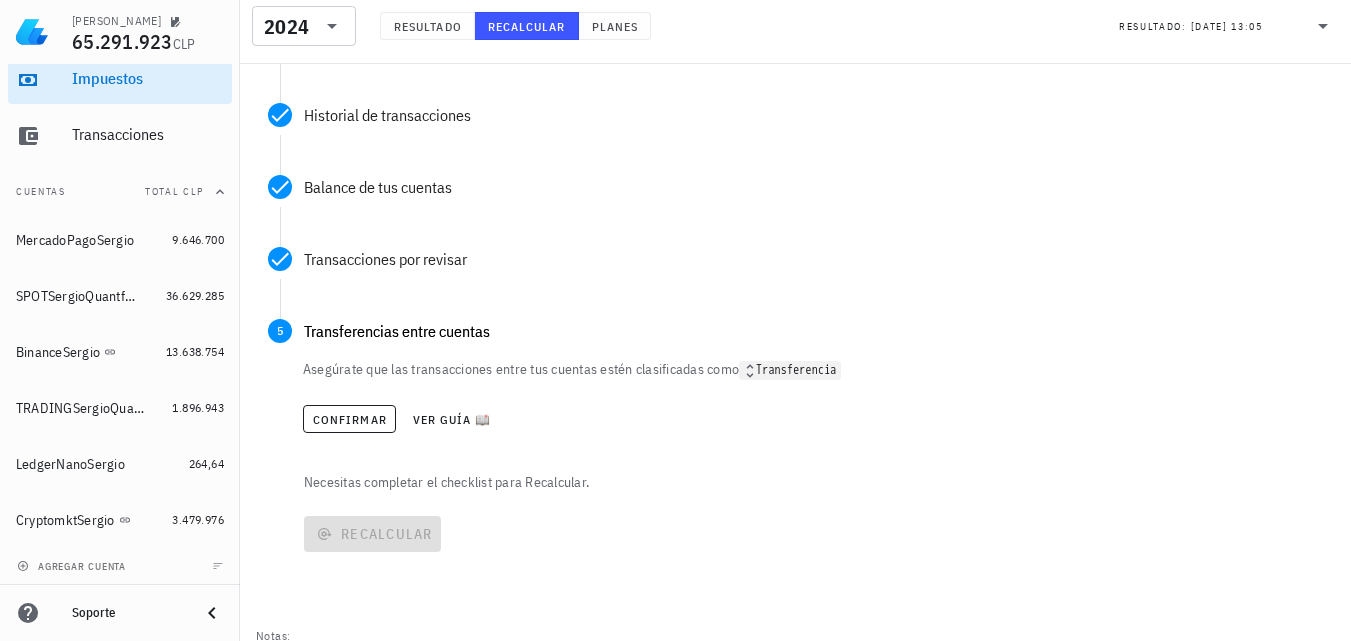scroll, scrollTop: 349, scrollLeft: 0, axis: vertical 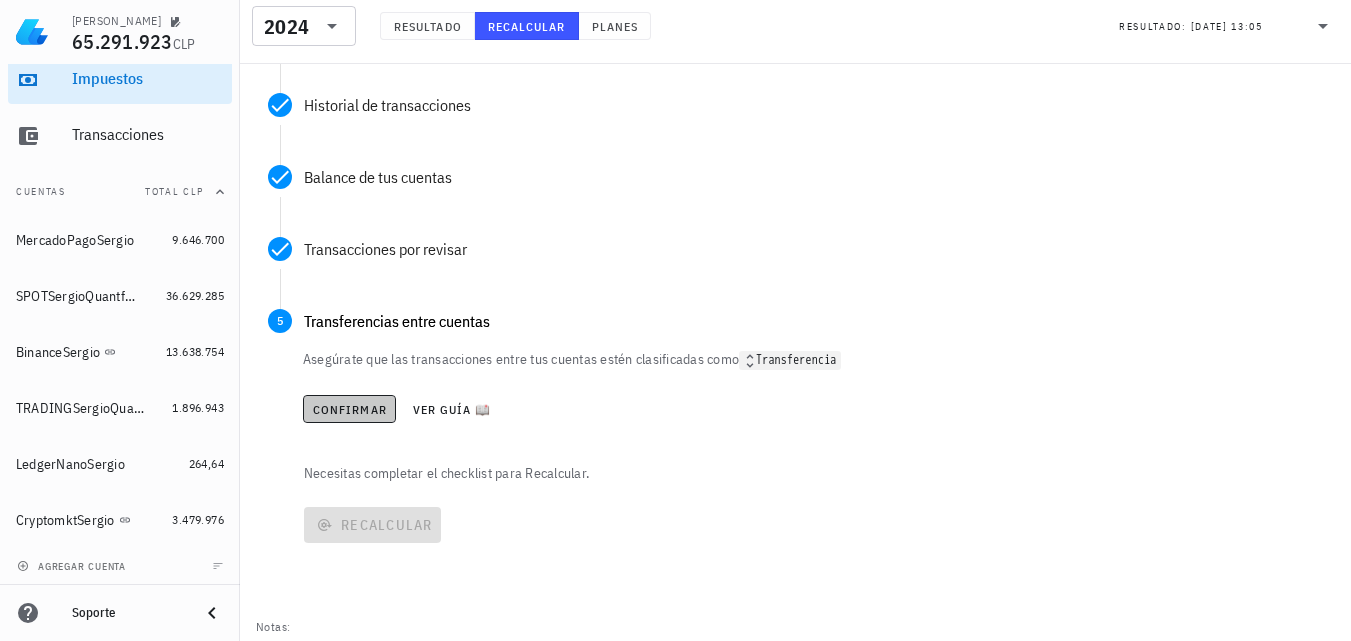 click on "Confirmar" at bounding box center [349, 409] 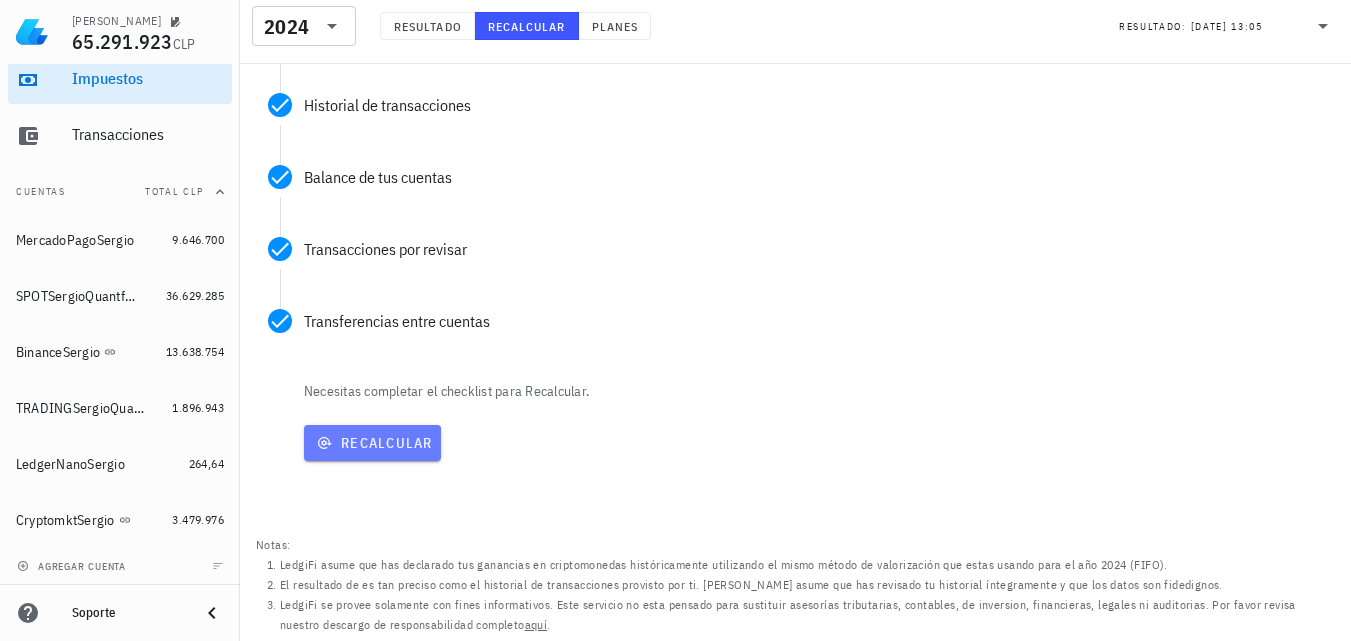 click on "Recalcular" at bounding box center [372, 443] 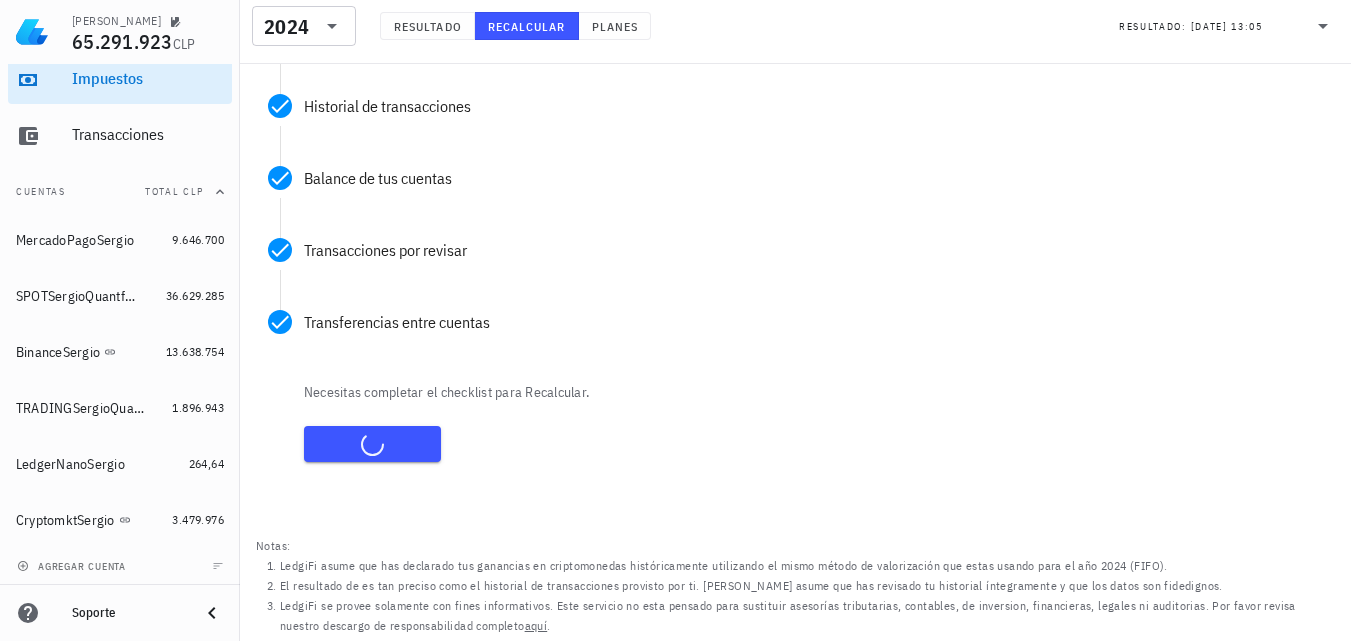 scroll, scrollTop: 285, scrollLeft: 0, axis: vertical 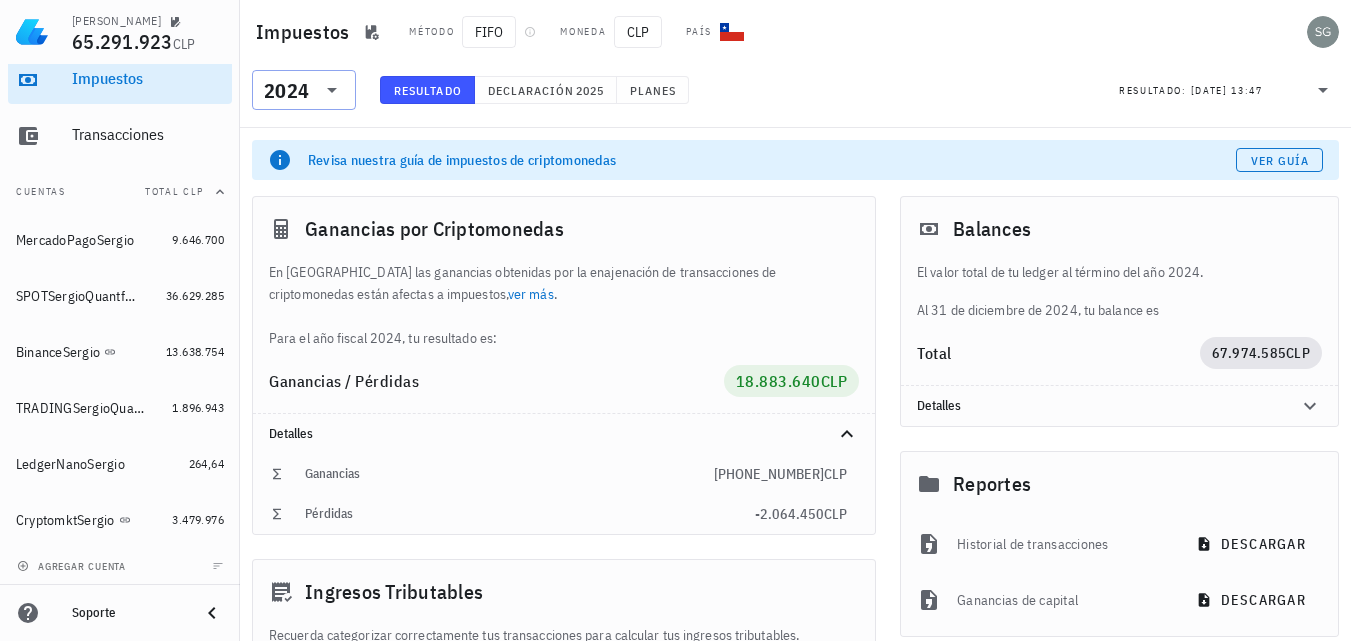 click 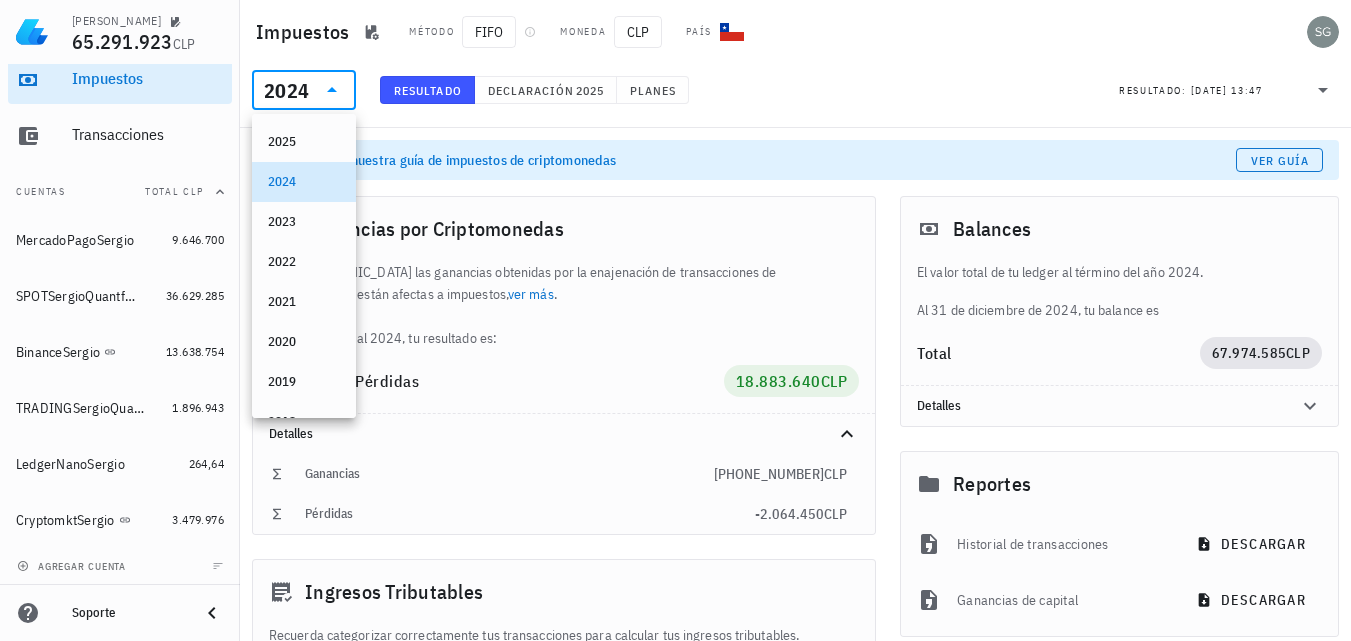 click on "2023" at bounding box center [304, 222] 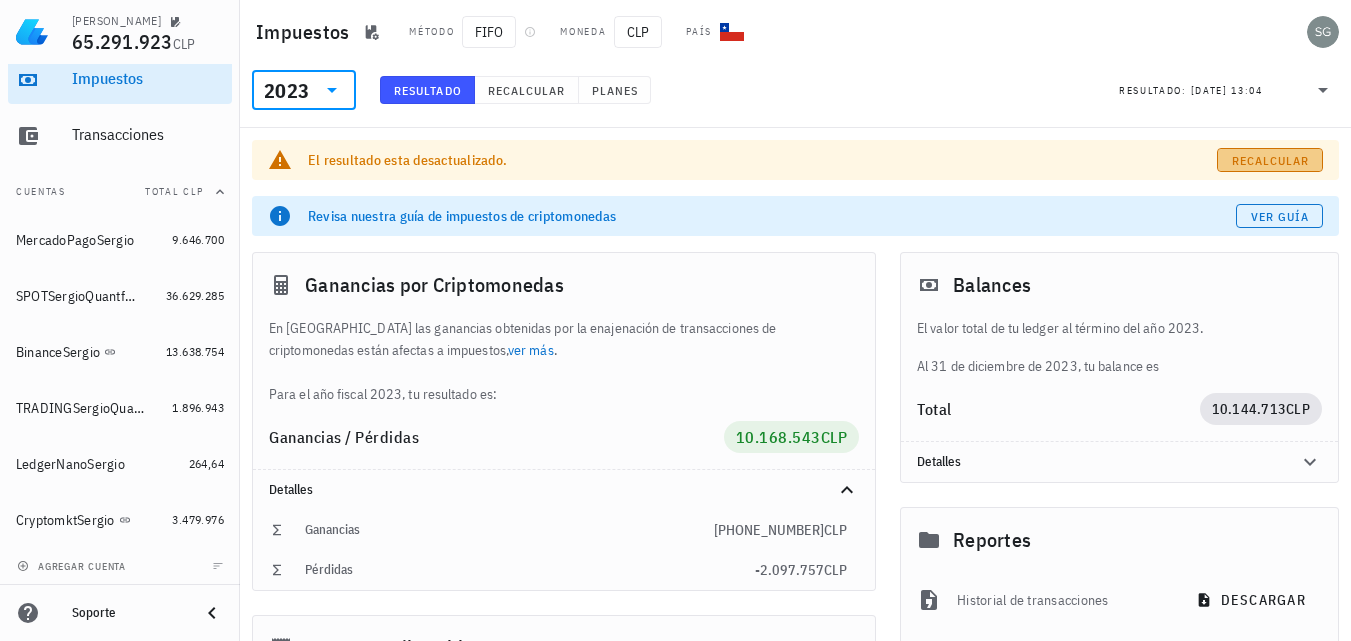 click on "Recalcular" at bounding box center (1270, 160) 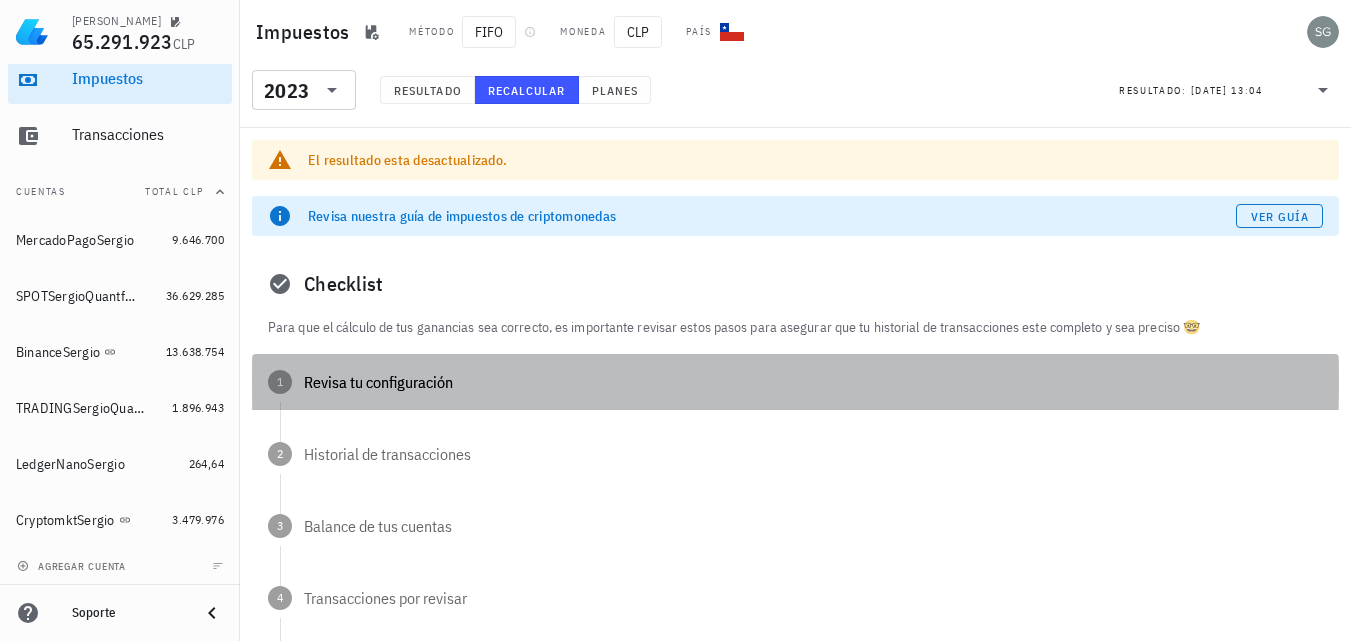 click on "Revisa tu configuración" at bounding box center [813, 382] 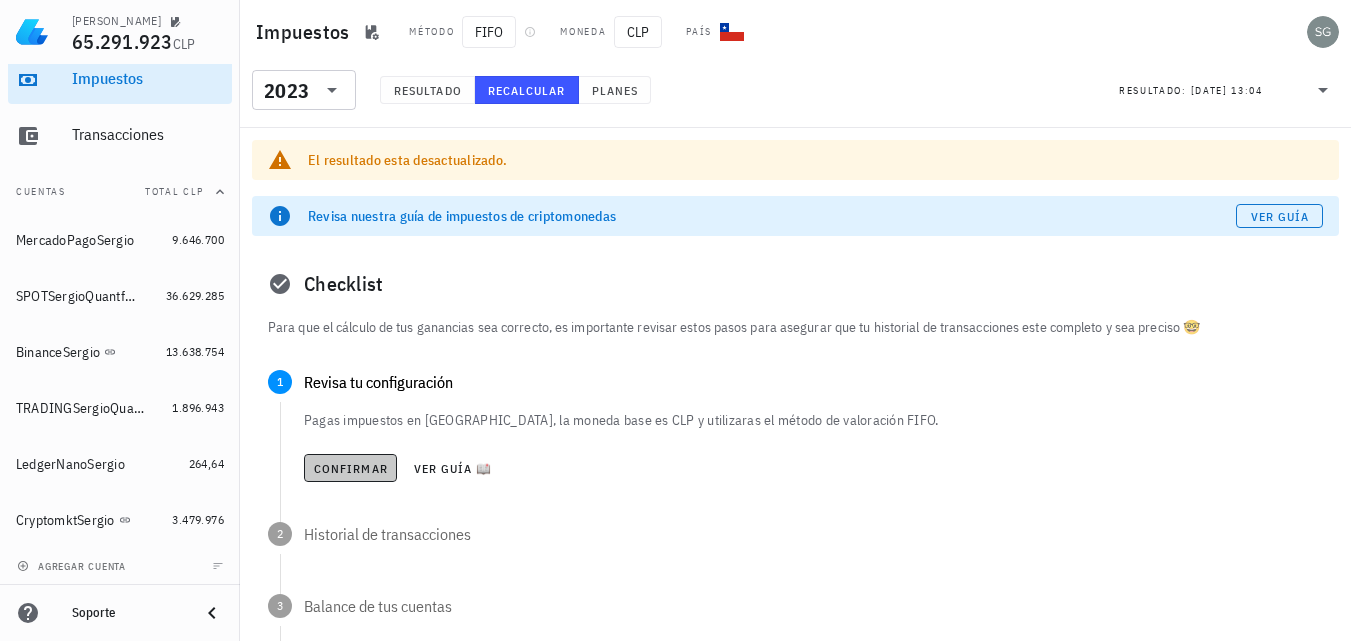 click on "Confirmar" at bounding box center (350, 468) 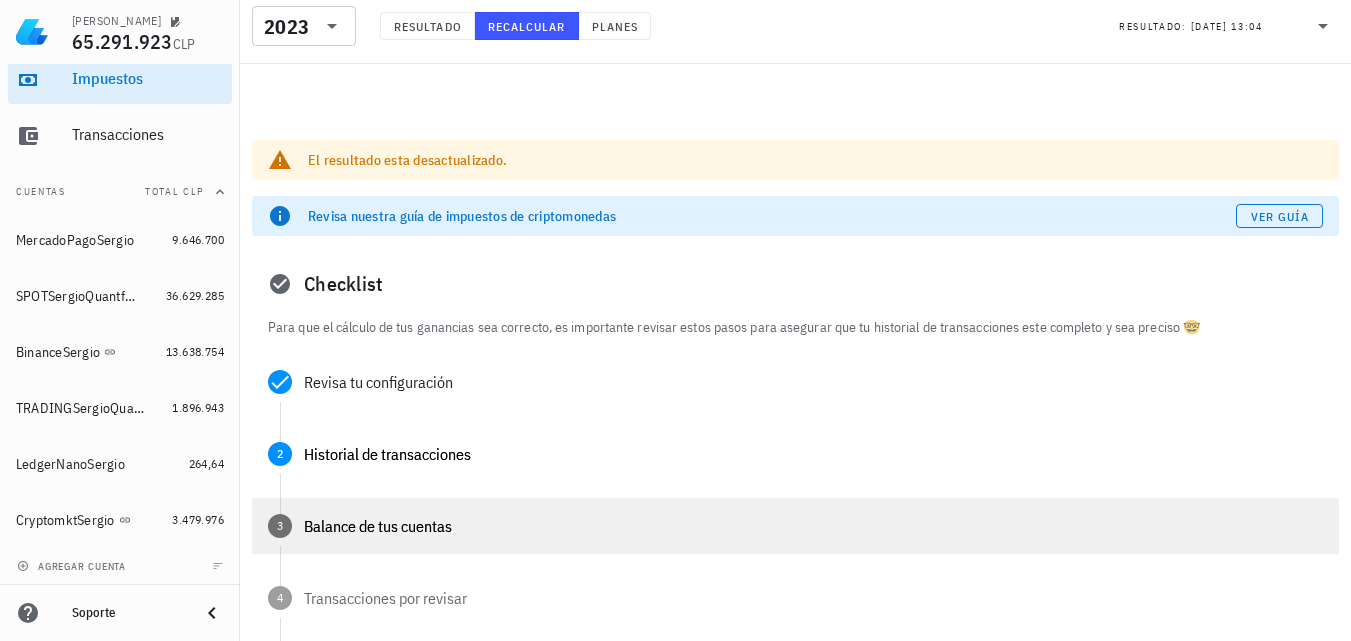 scroll, scrollTop: 100, scrollLeft: 0, axis: vertical 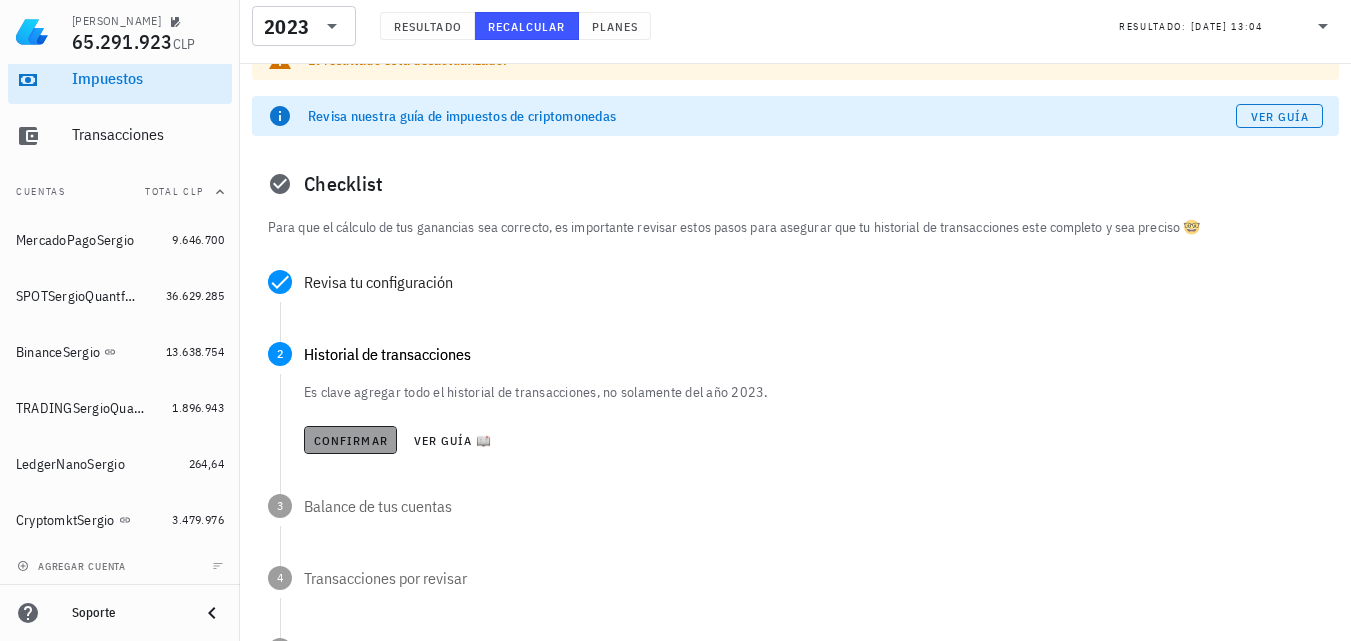 click on "Confirmar" at bounding box center (350, 440) 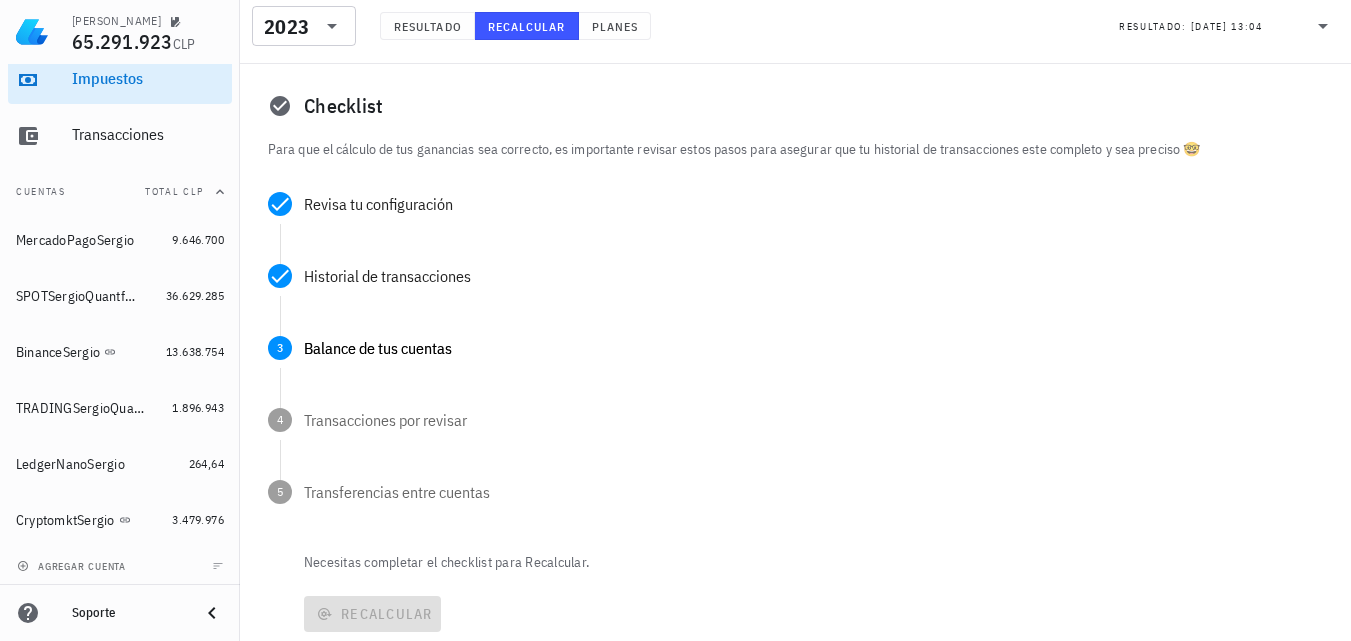 scroll, scrollTop: 200, scrollLeft: 0, axis: vertical 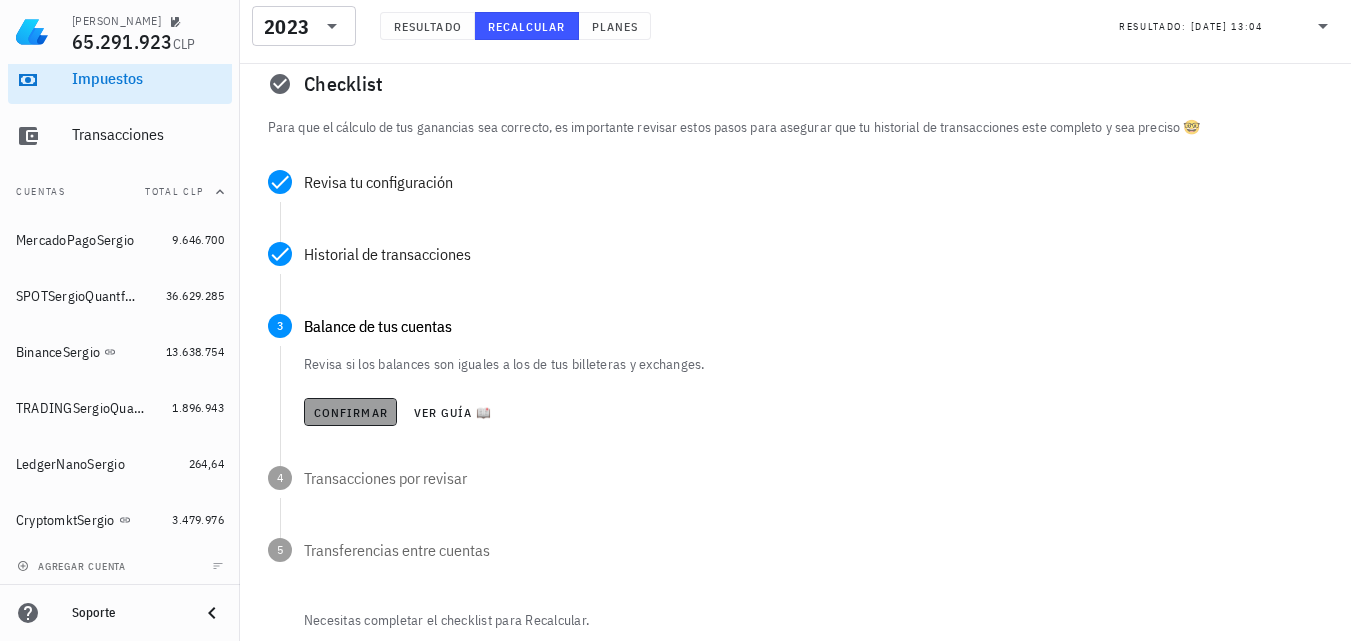 click on "Confirmar" at bounding box center (350, 412) 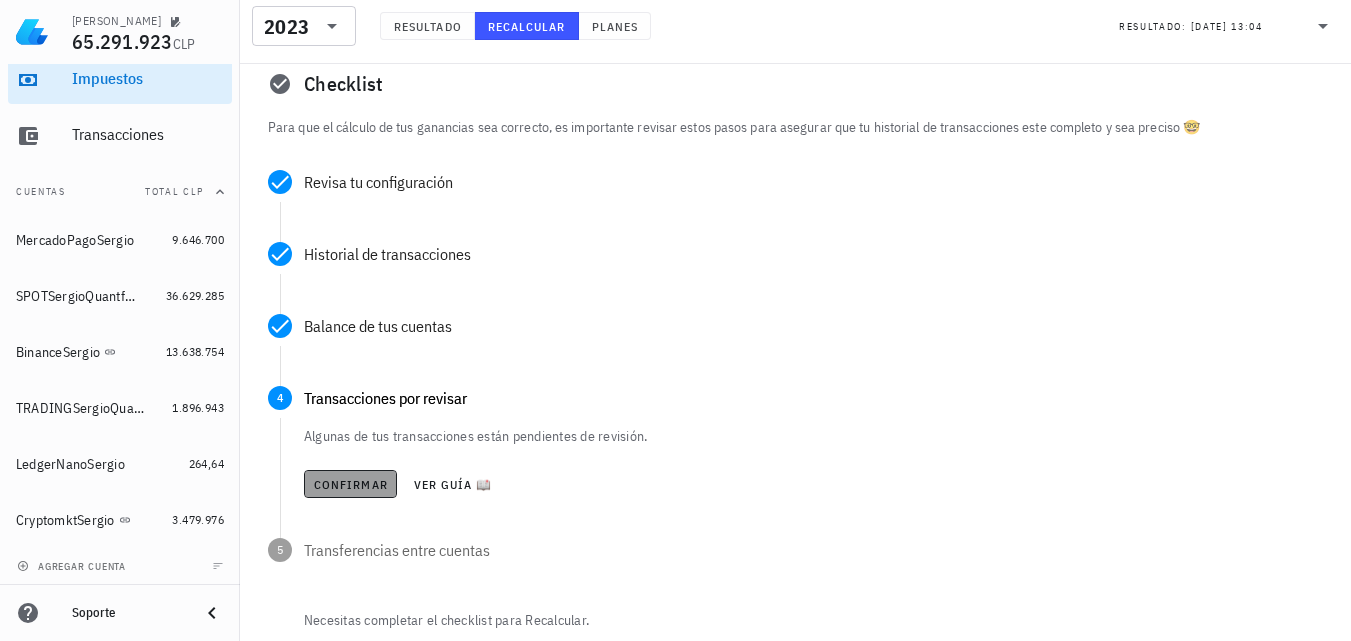 click on "Confirmar" at bounding box center [350, 484] 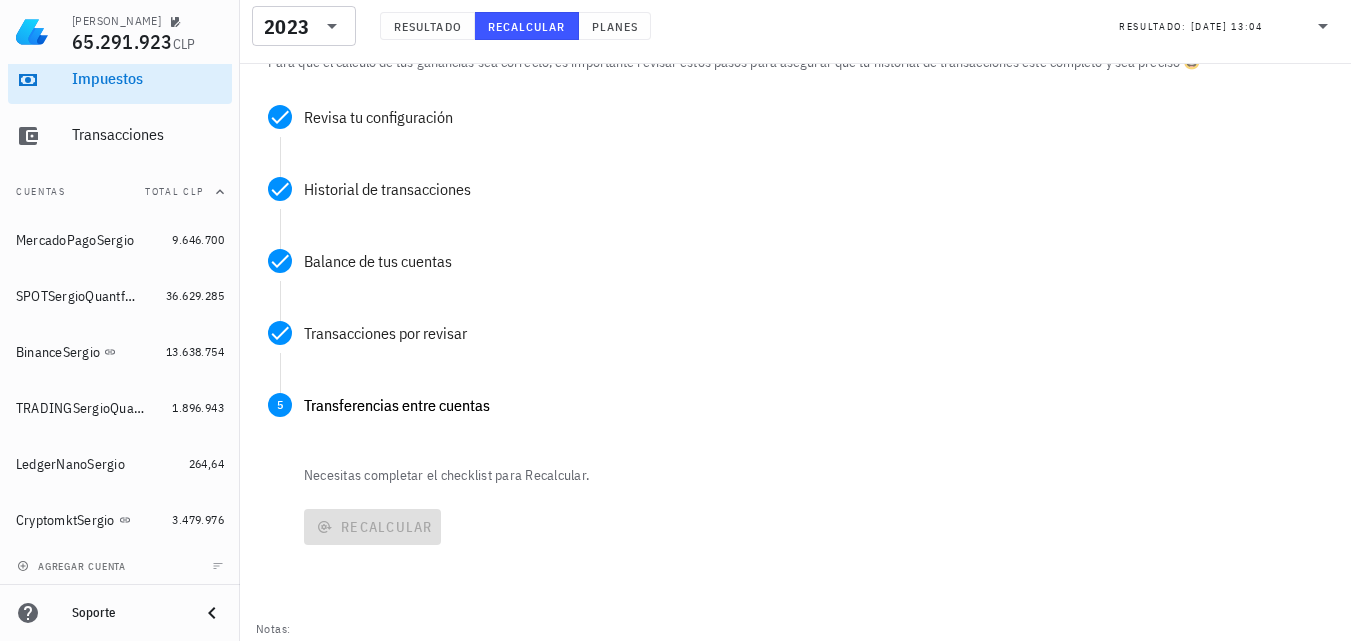 scroll, scrollTop: 300, scrollLeft: 0, axis: vertical 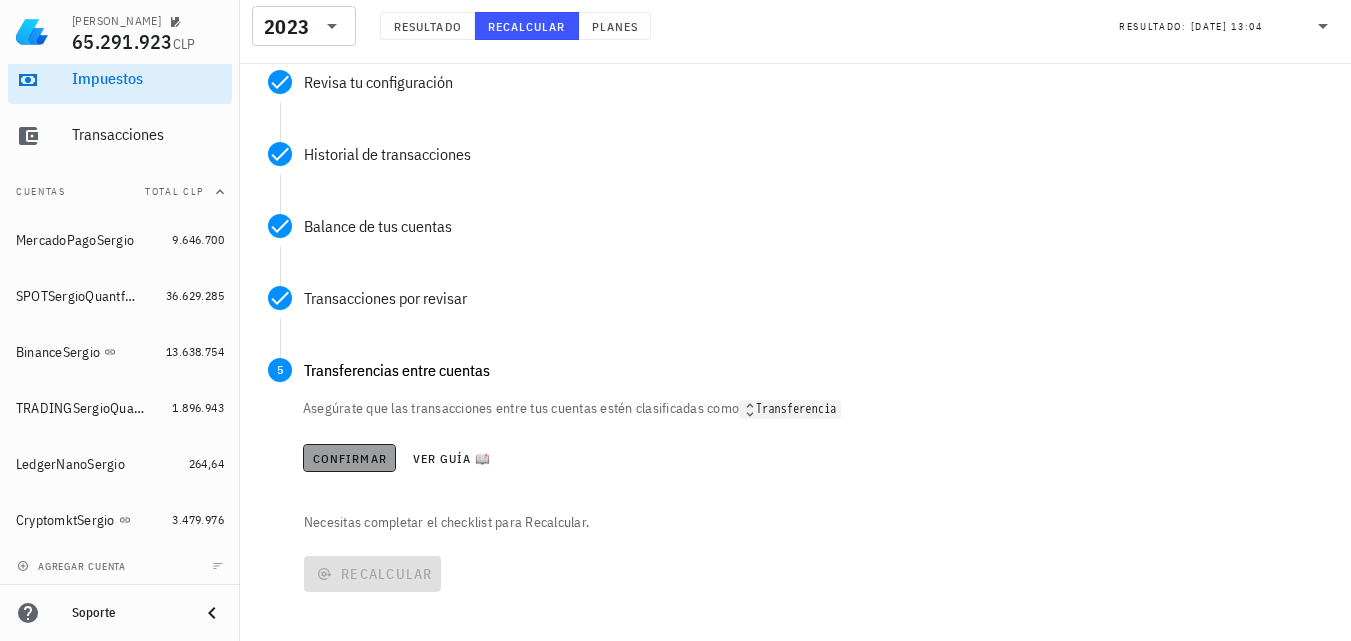 click on "Confirmar" at bounding box center [349, 458] 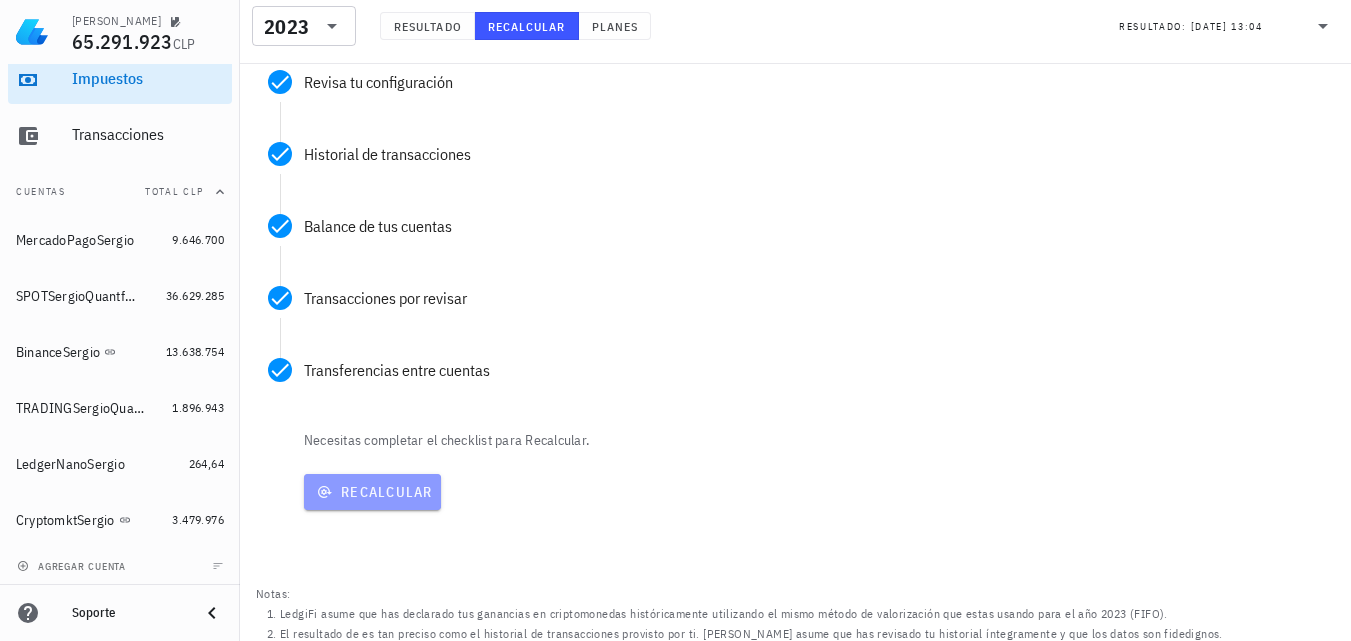 drag, startPoint x: 357, startPoint y: 482, endPoint x: 476, endPoint y: 474, distance: 119.26861 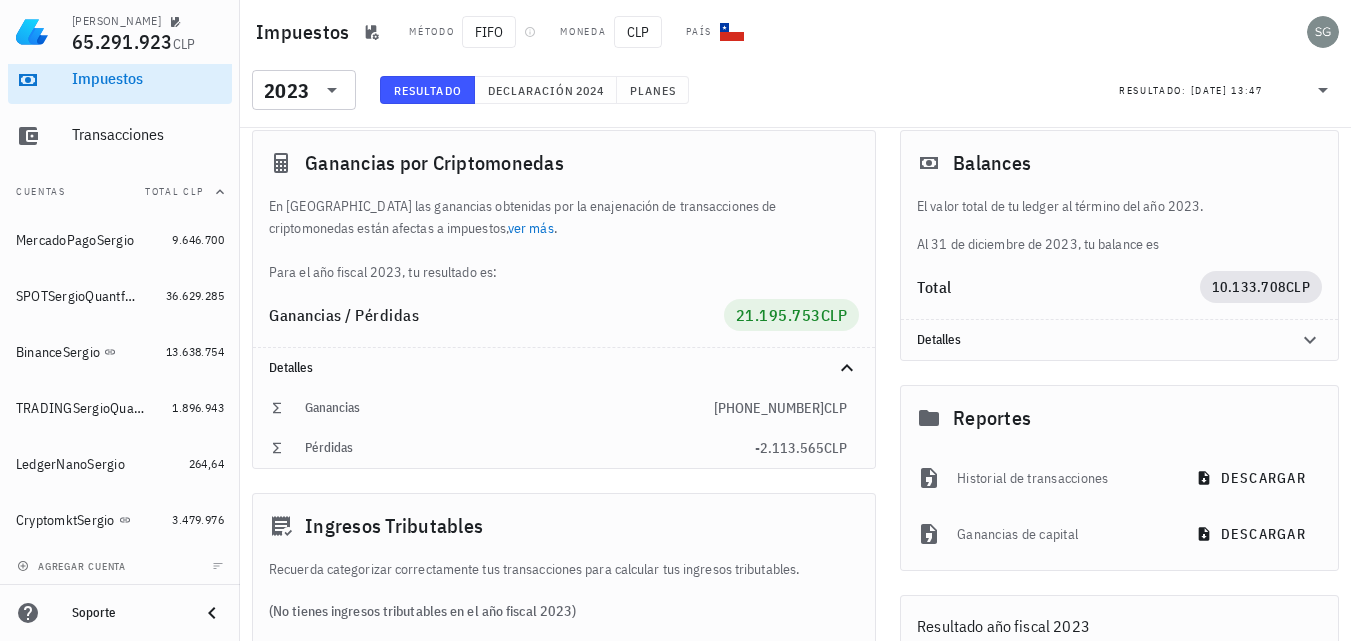 scroll, scrollTop: 100, scrollLeft: 0, axis: vertical 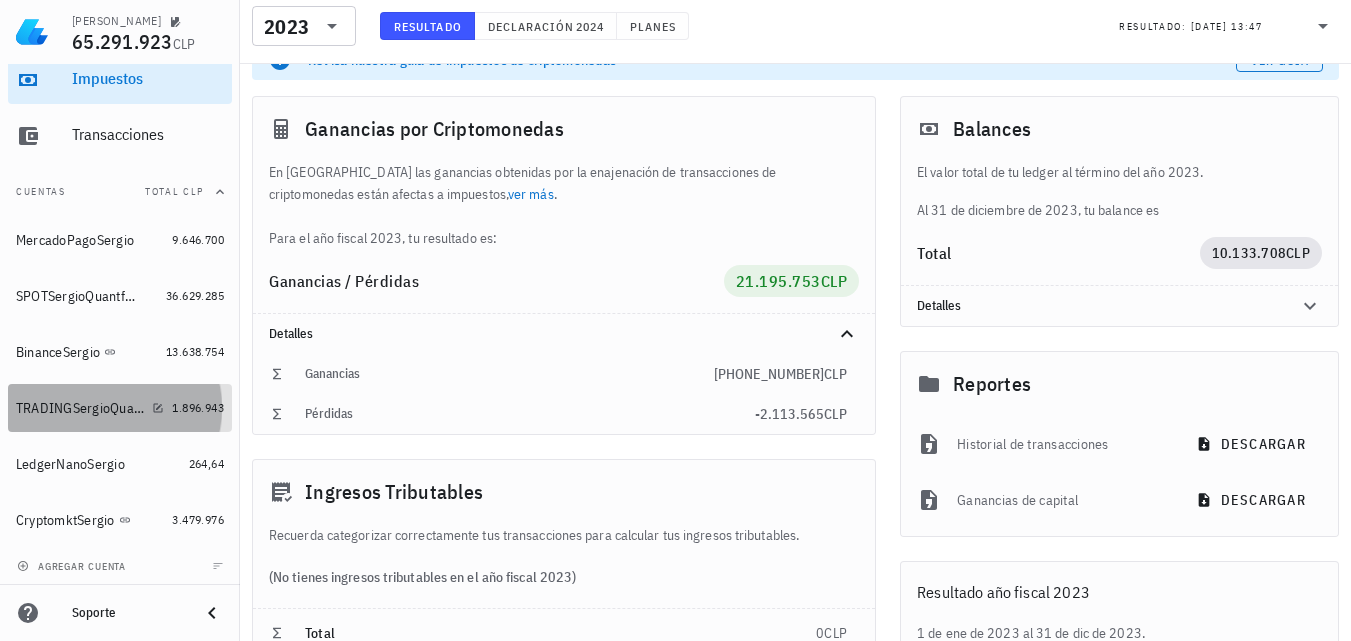 click on "TRADINGSergioQuantfury" at bounding box center [80, 408] 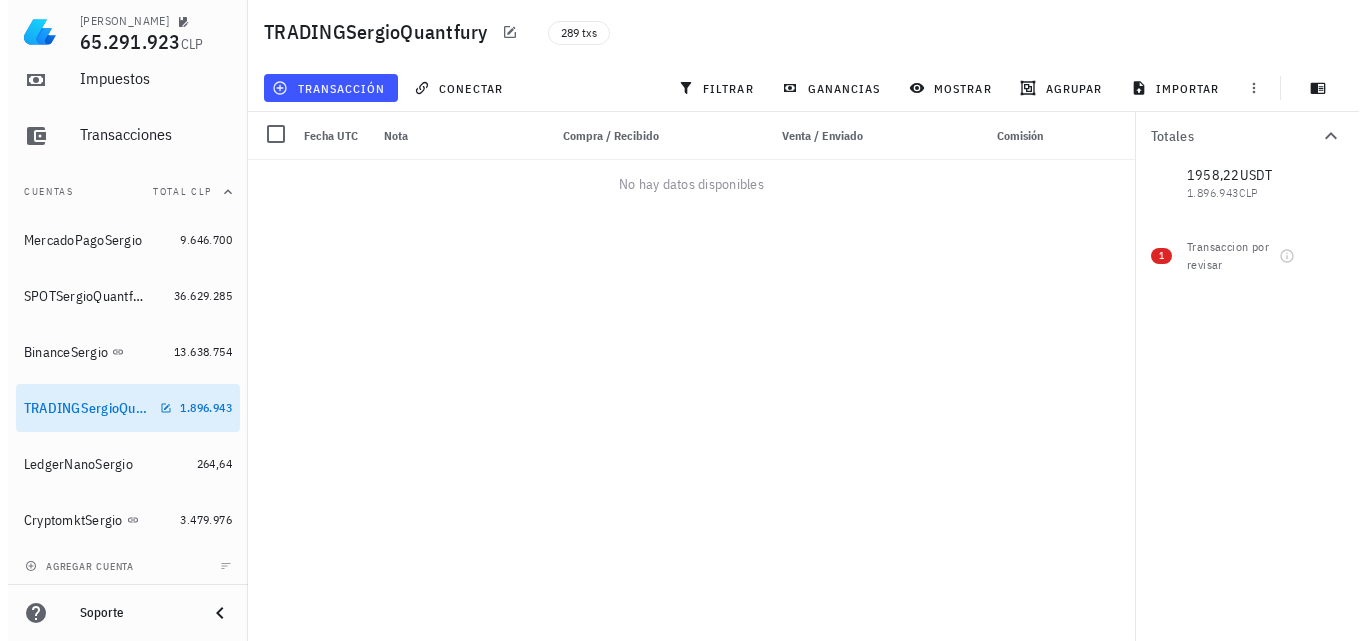 scroll, scrollTop: 0, scrollLeft: 0, axis: both 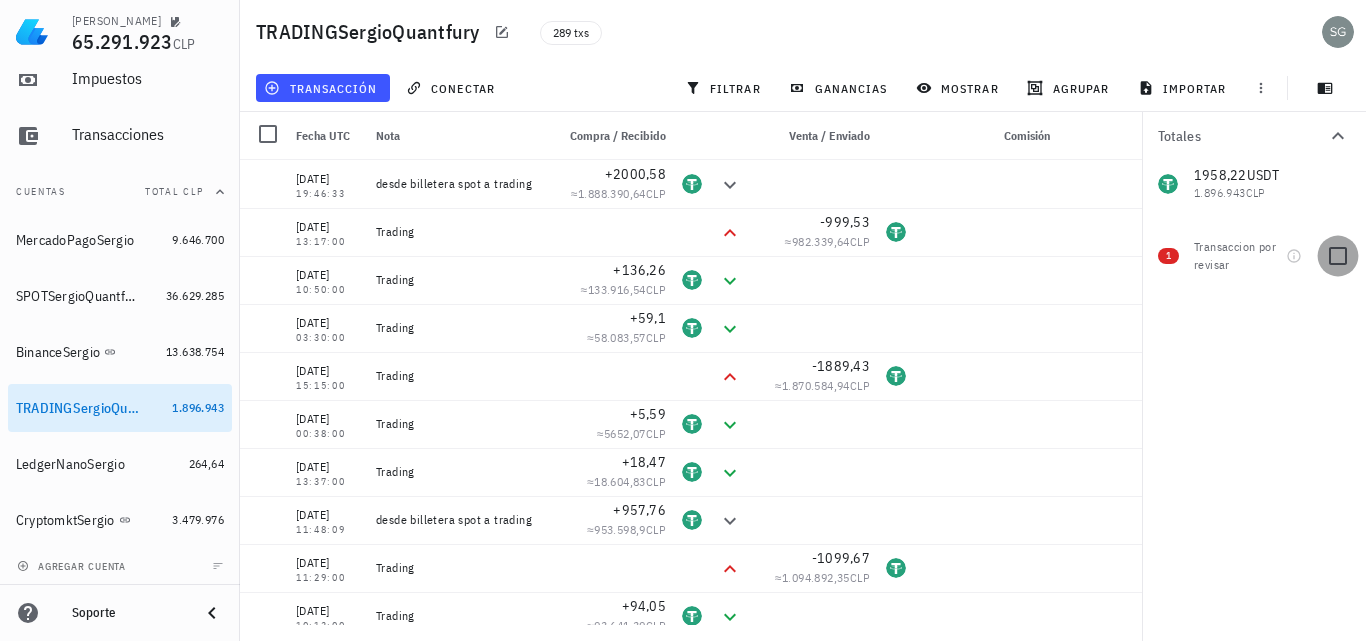 click at bounding box center [1338, 256] 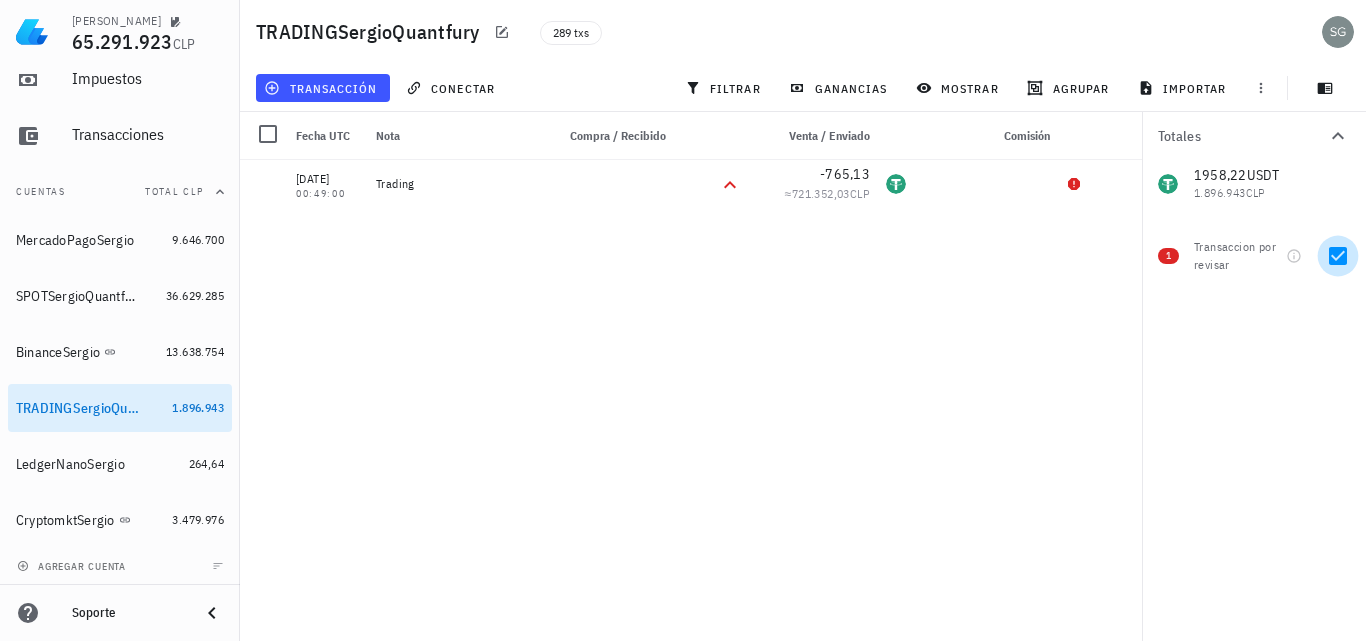 click at bounding box center [1338, 256] 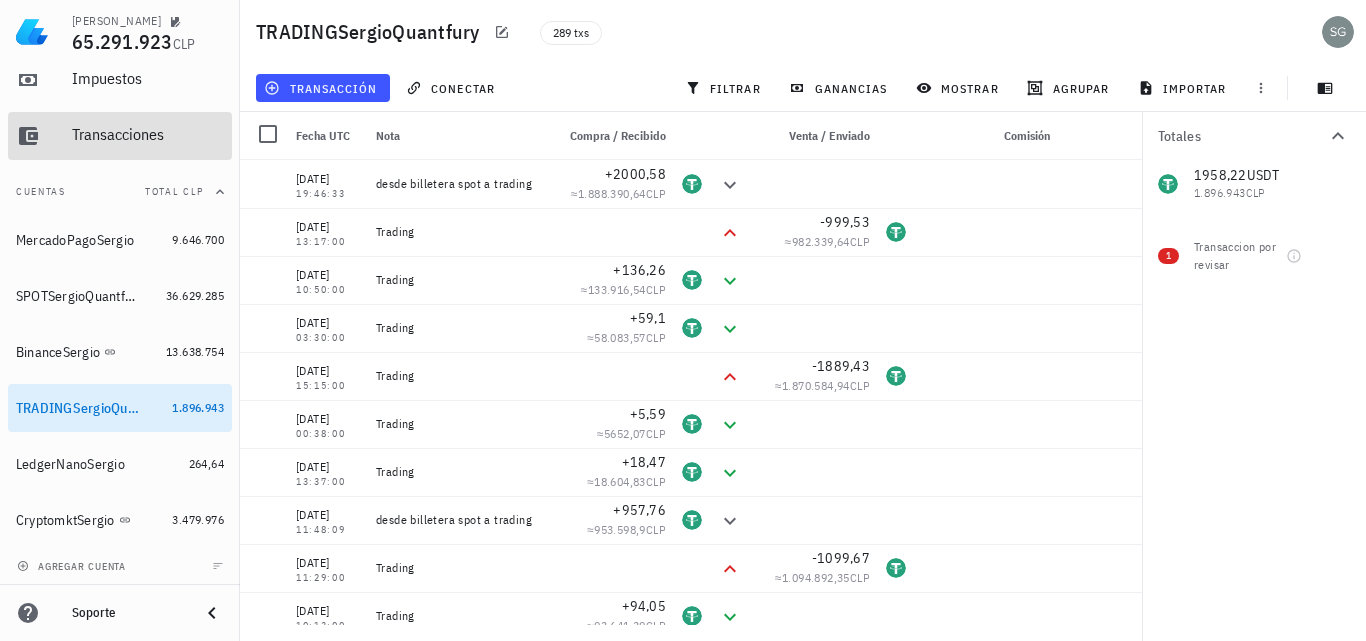 click on "Transacciones" at bounding box center (148, 135) 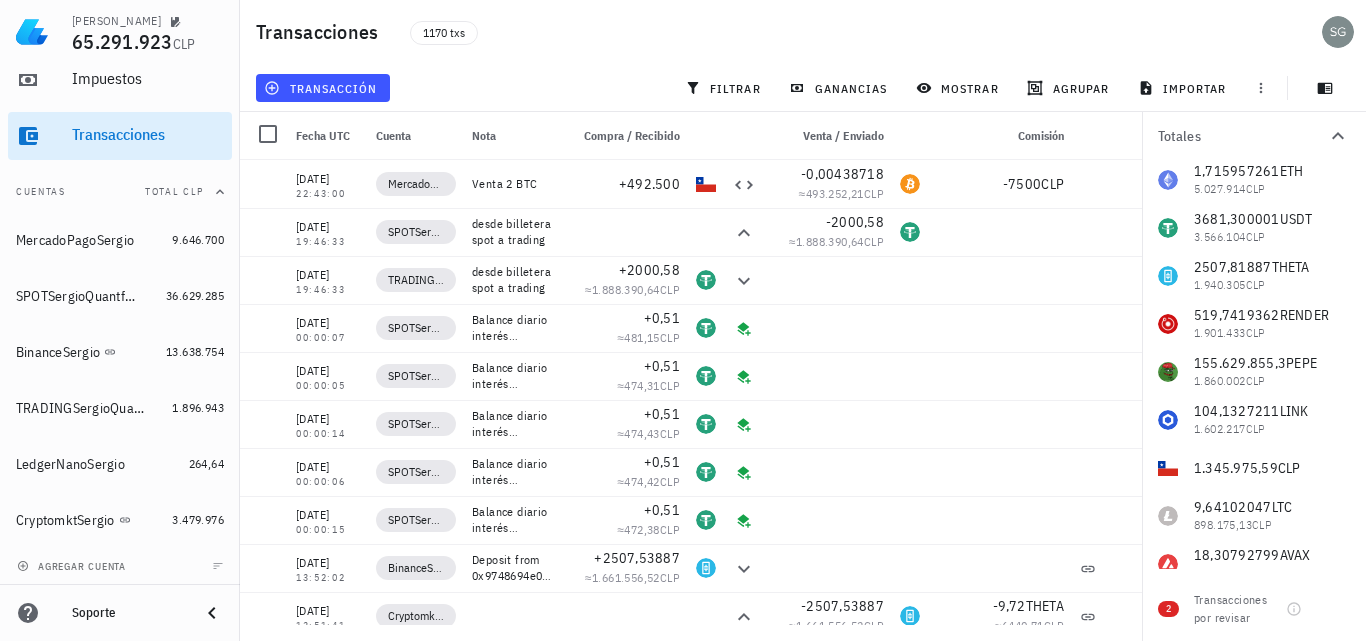 scroll, scrollTop: 200, scrollLeft: 0, axis: vertical 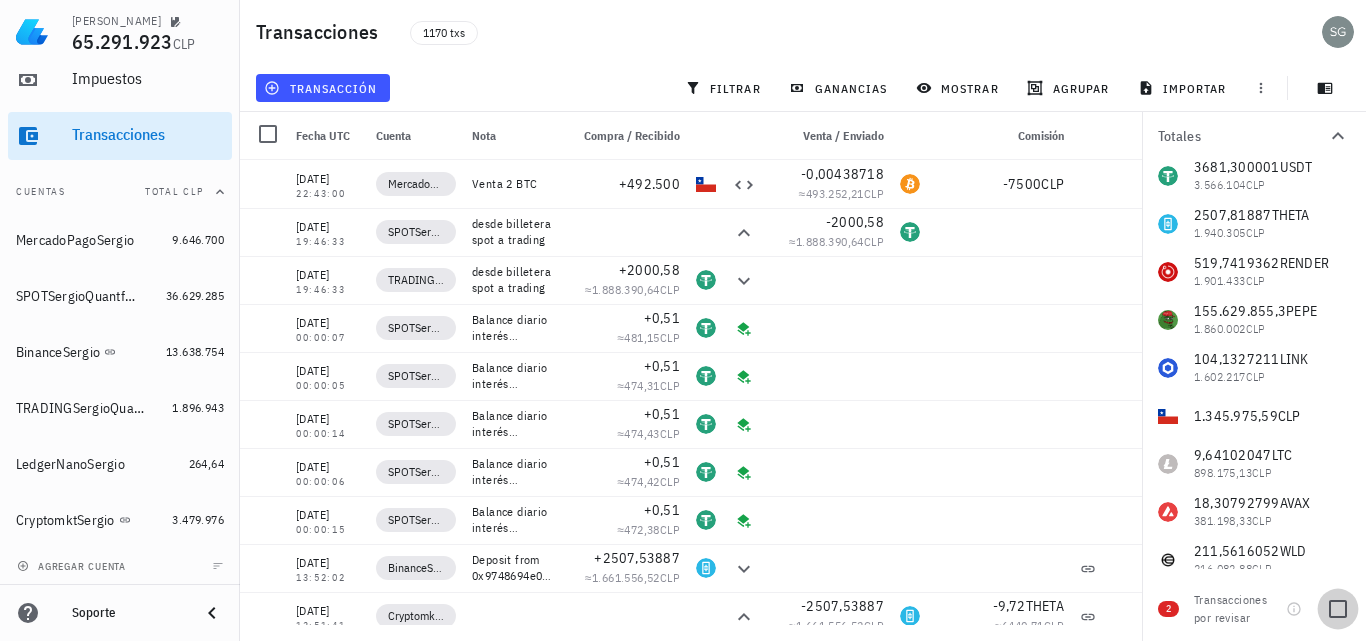 click at bounding box center (1338, 609) 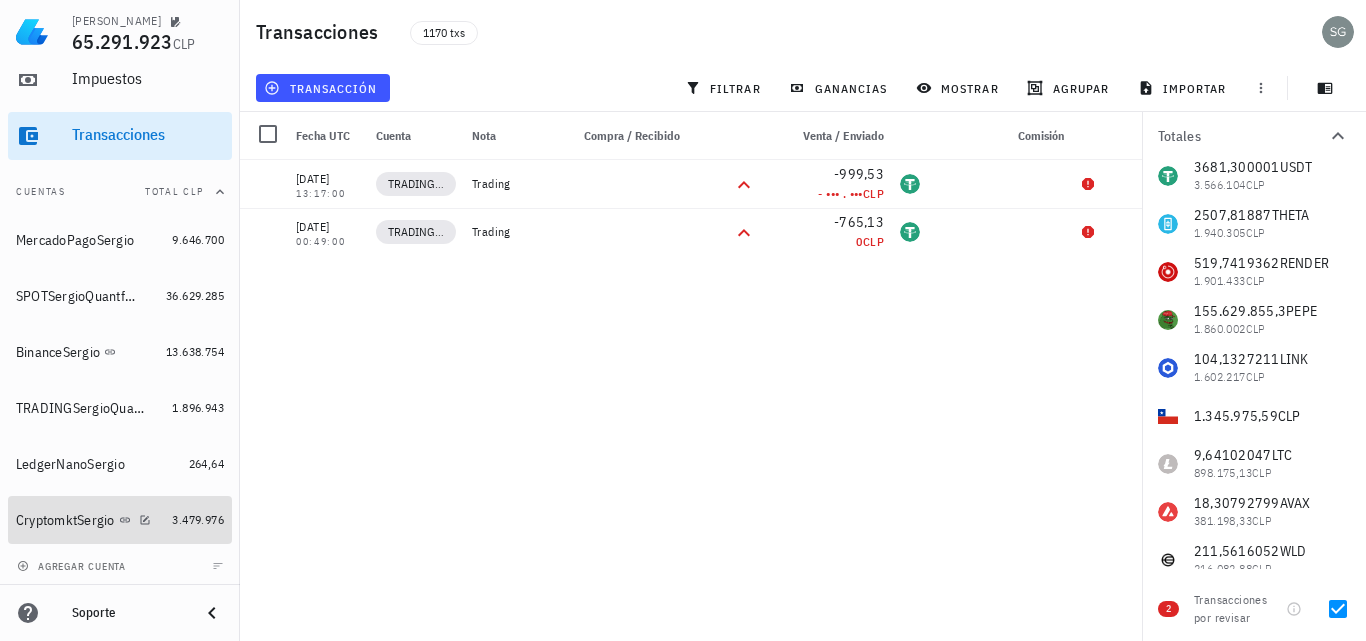 click on "CryptomktSergio" at bounding box center [65, 520] 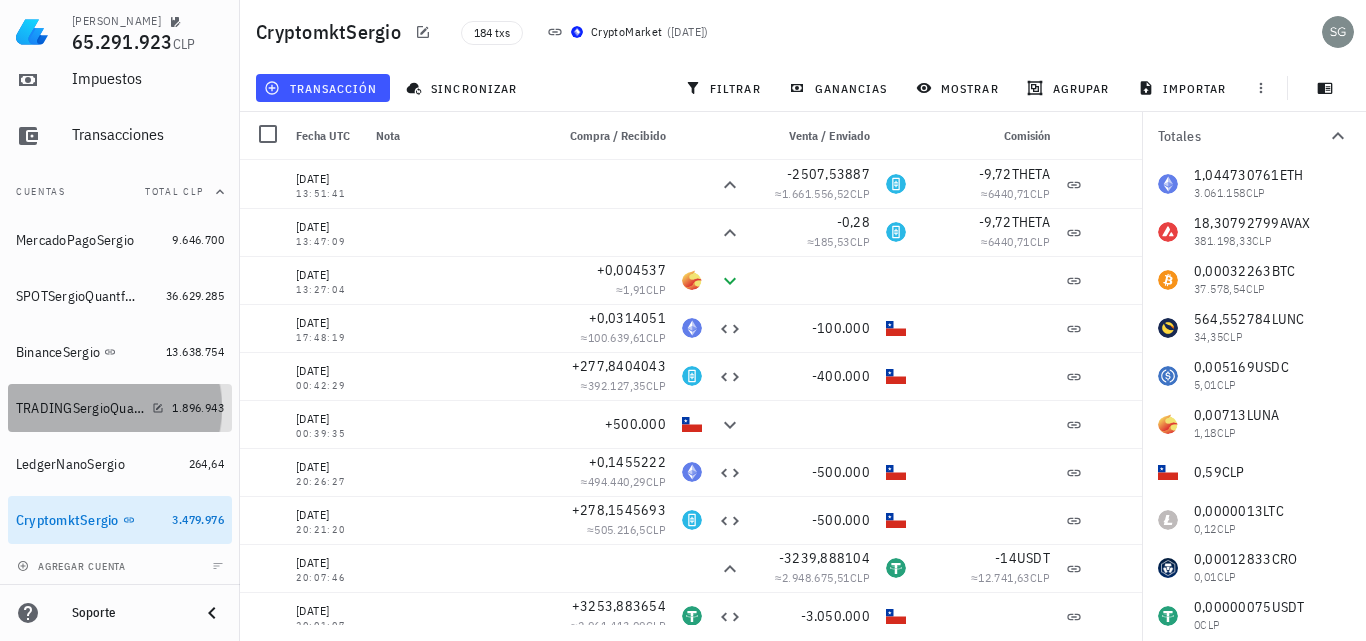 click on "TRADINGSergioQuantfury" at bounding box center (80, 408) 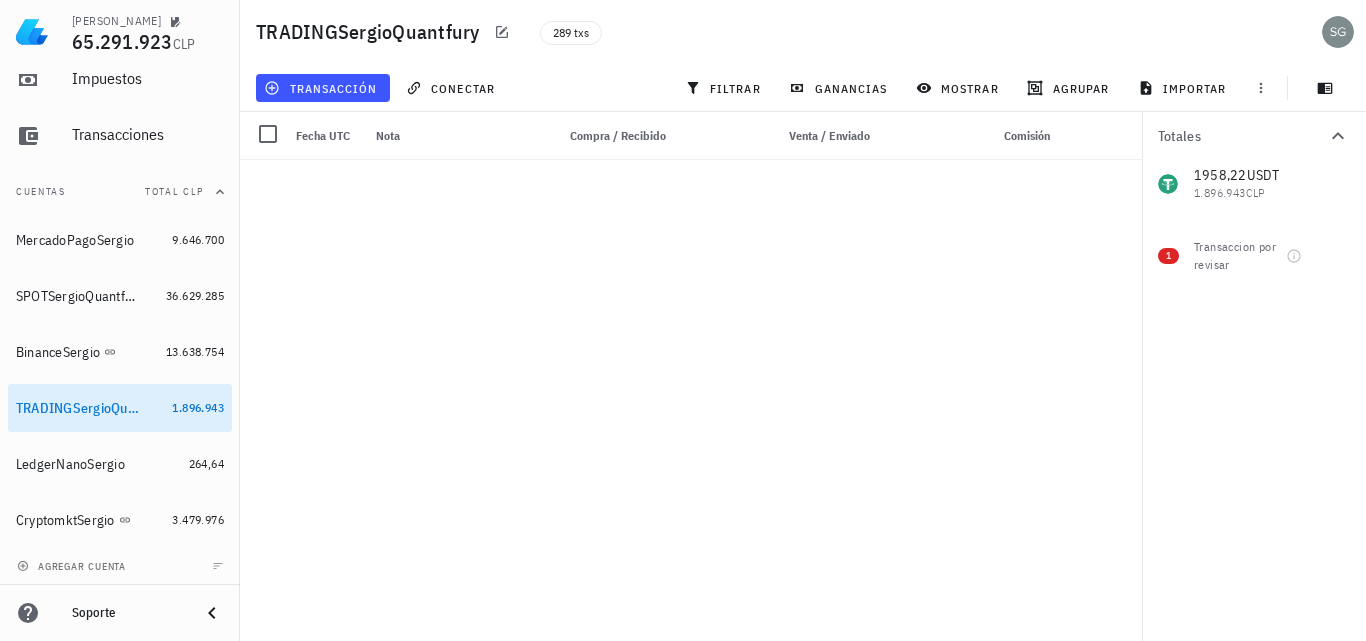 scroll, scrollTop: 13407, scrollLeft: 0, axis: vertical 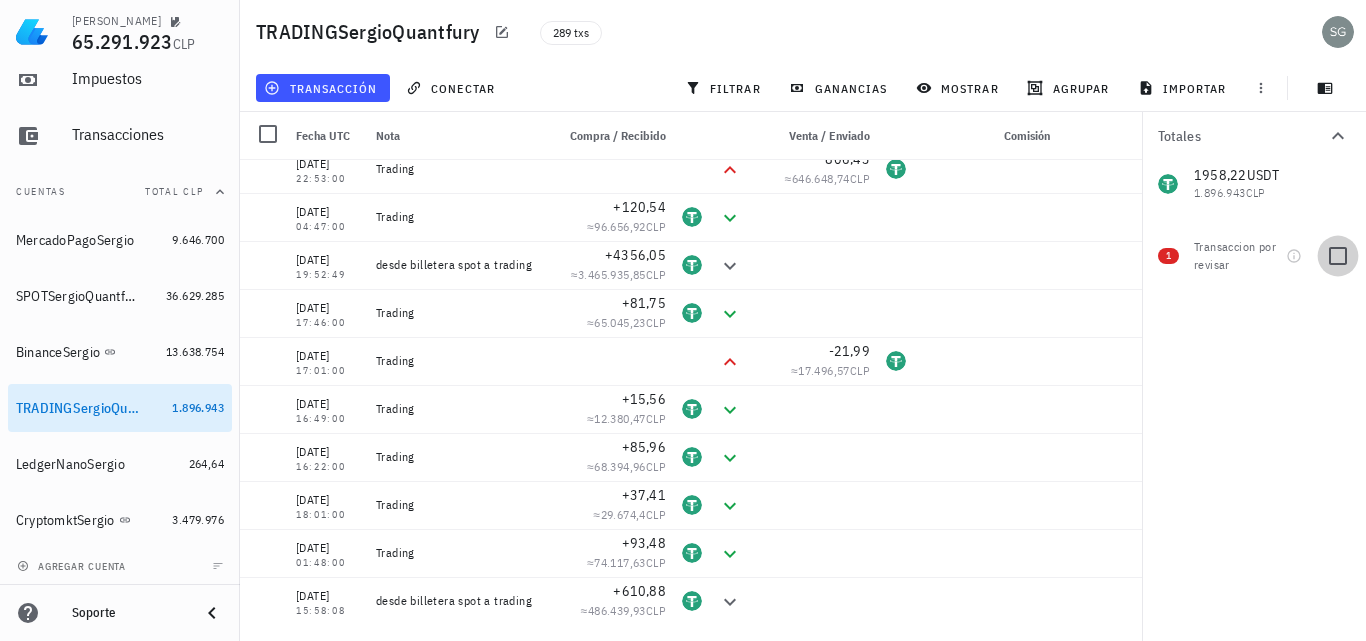 click at bounding box center [1338, 256] 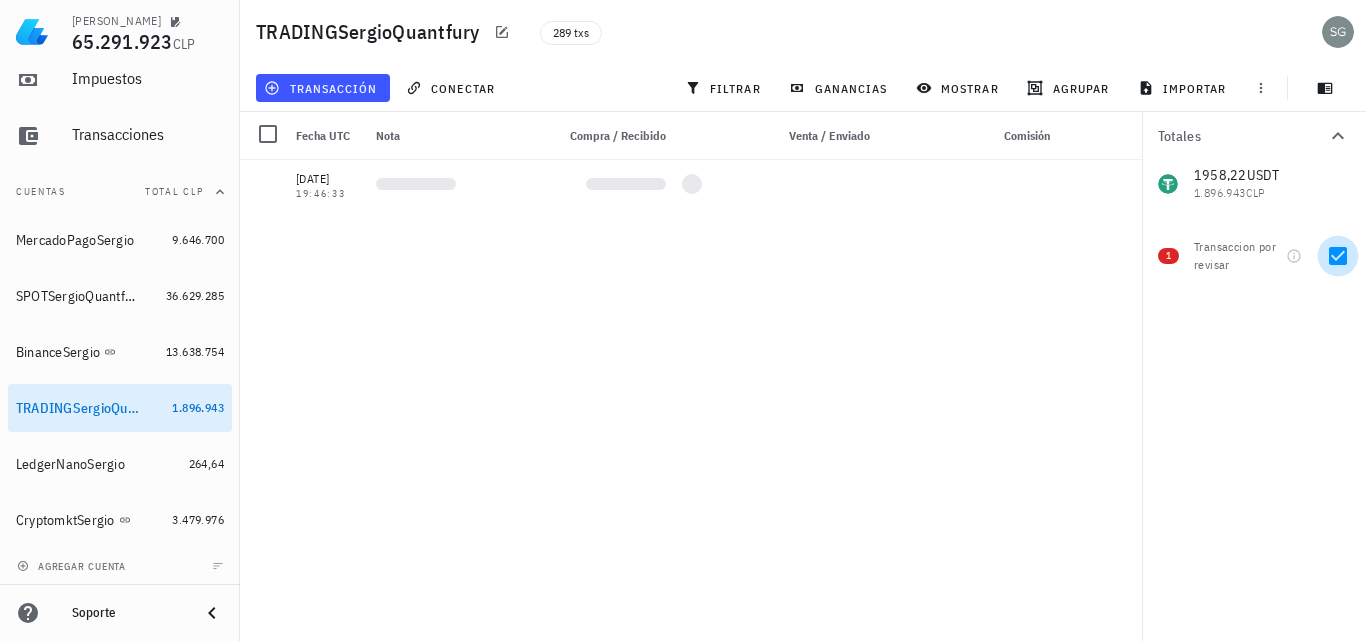 scroll, scrollTop: 0, scrollLeft: 0, axis: both 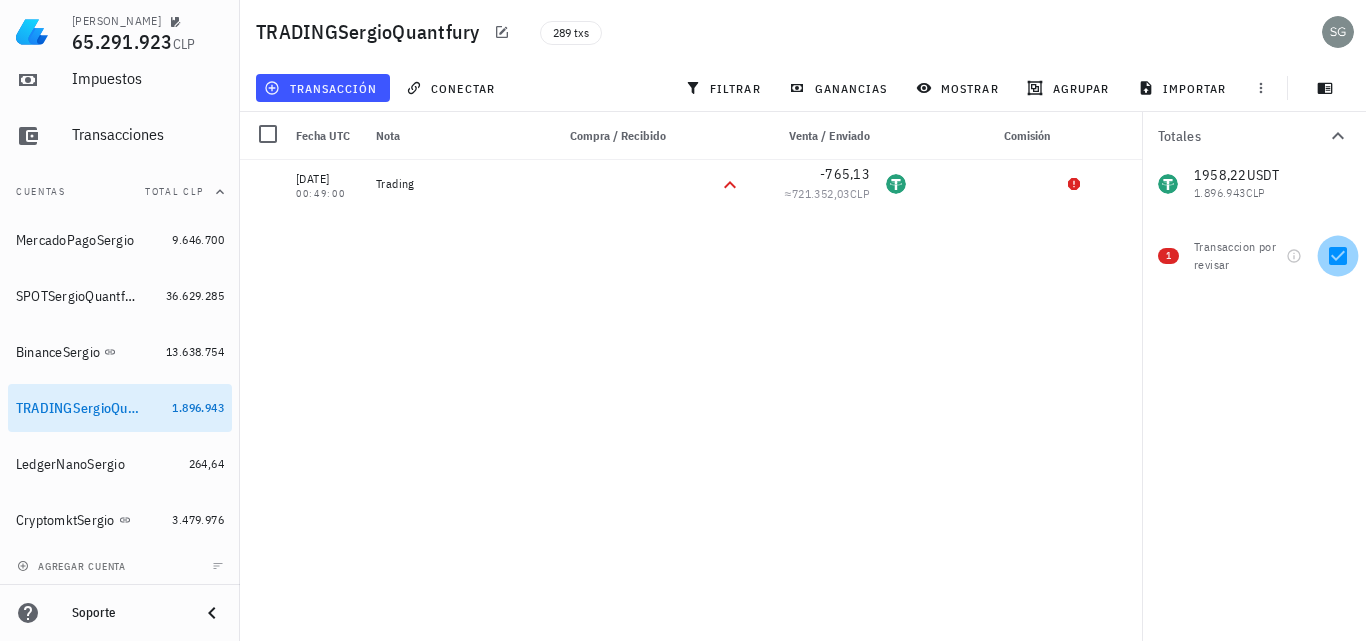 click at bounding box center [1338, 256] 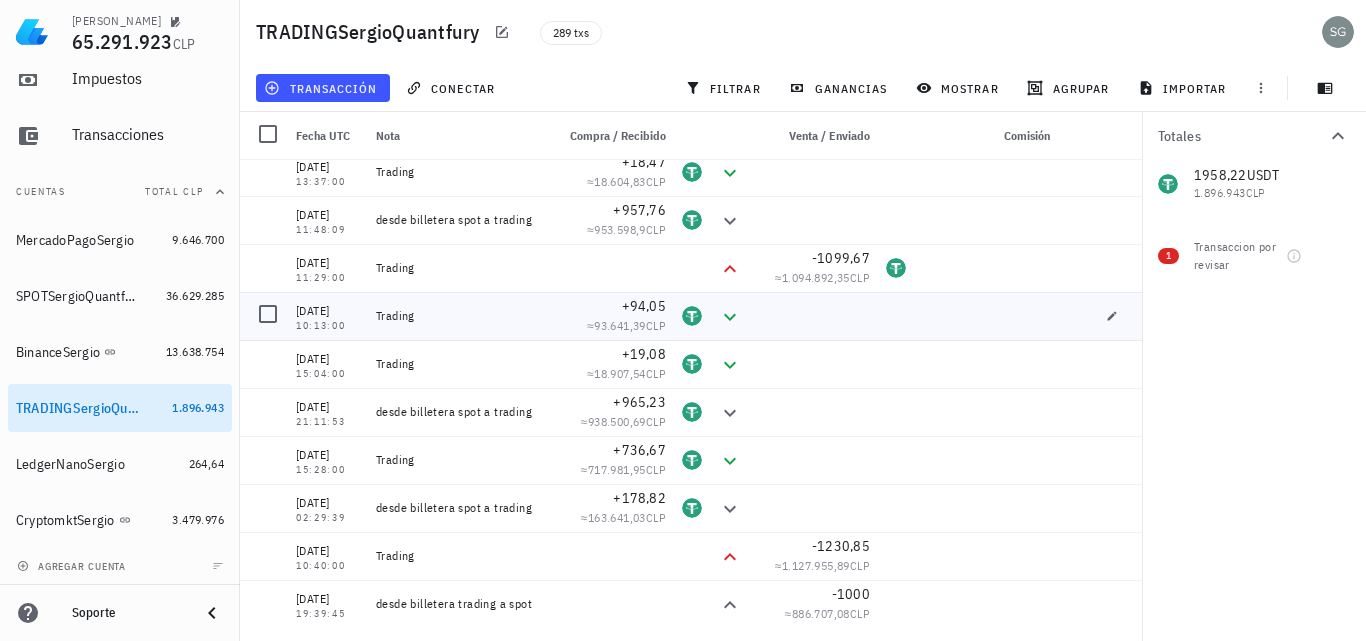 scroll, scrollTop: 900, scrollLeft: 0, axis: vertical 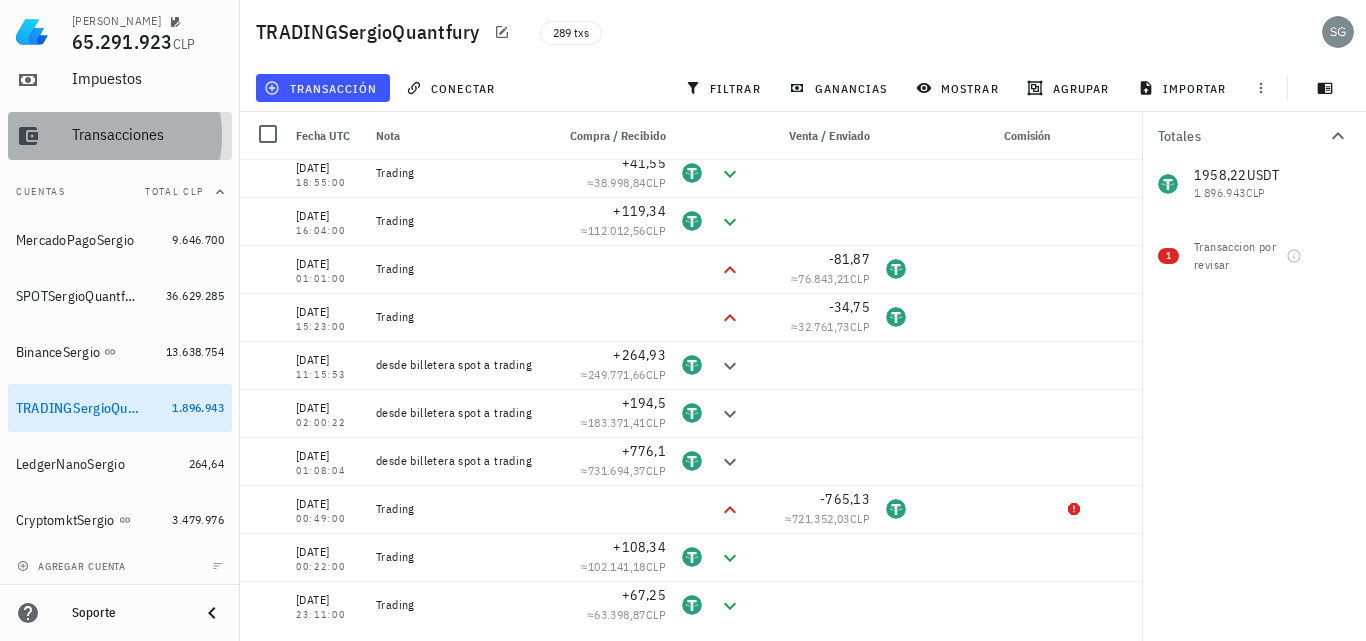 click on "Transacciones" at bounding box center (148, 134) 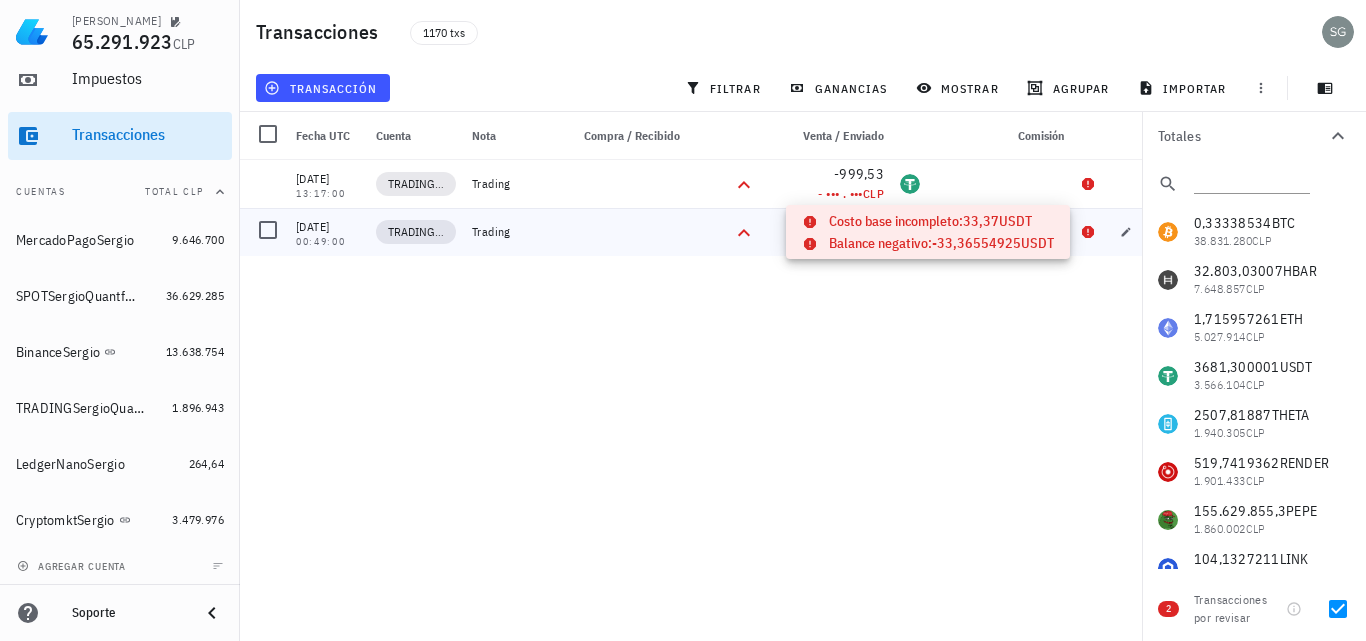 click 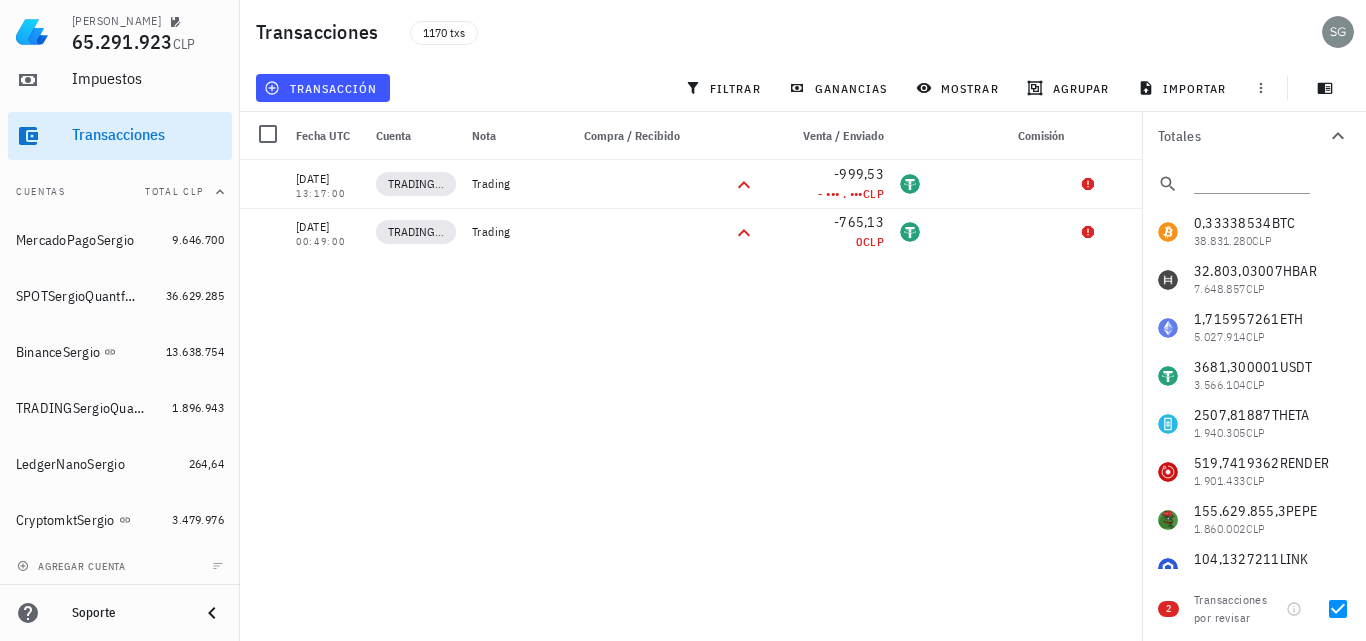 click on "13/07/2025
22:43:00
MercadoPagoSergio
Venta 2 BTC
+492.500       -0,00438718   ≈ 493.252,21  CLP     -7500  CLP
09/07/2025
19:46:33
SPOTSergioQuantfury
desde billetera spot a trading
-2000,58   ≈ 1.888.390,64  CLP
09/07/2025
19:46:33
TRADINGSergioQuantfury
desde billetera spot a trading
+2000,58   ≈ 1.888.390,64  CLP
08/07/2025
00:00:07
SPOTSergioQuantfury
Balance diario interés acreditado
+0,51   ≈ 481,15  CLP
07/07/2025
00:00:05
SPOTSergioQuantfury
Balance diario interés acreditado
+0,51   ≈ 474,31  CLP
06/07/2025
00:00:14
SPOTSergioQuantfury
Balance diario interés acreditado
+0,51   ≈ 474,43  CLP
05/07/2025
00:00:06
SPOTSergioQuantfury
Balance diario interés acreditado
+0,51   ≈ 474,42  CLP
04/07/2025
00:00:15
+0,51   ≈" at bounding box center (698, 392) 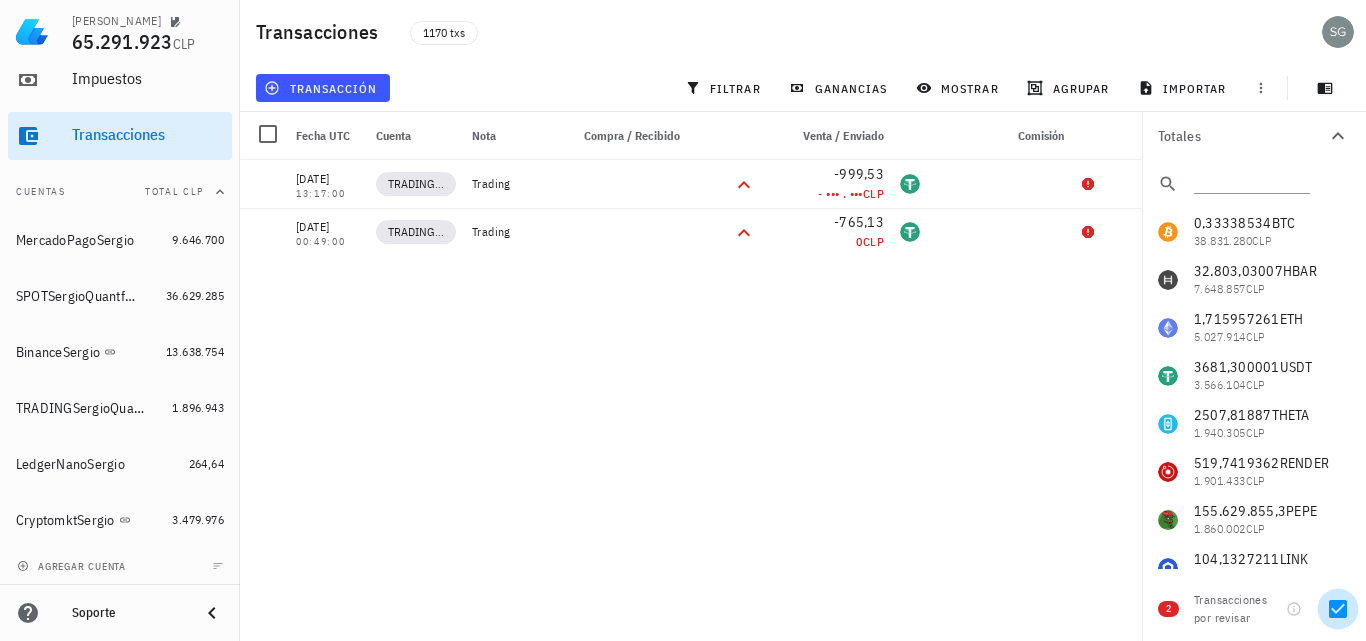 click at bounding box center (1338, 609) 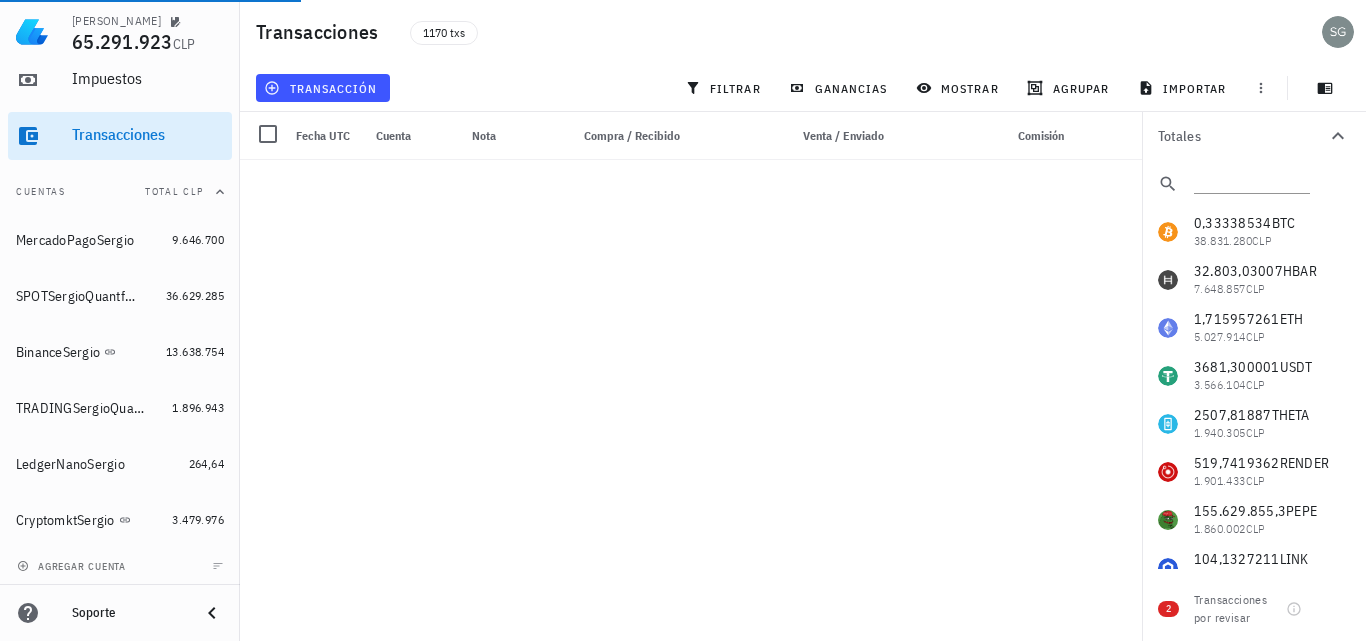 scroll, scrollTop: 15900, scrollLeft: 0, axis: vertical 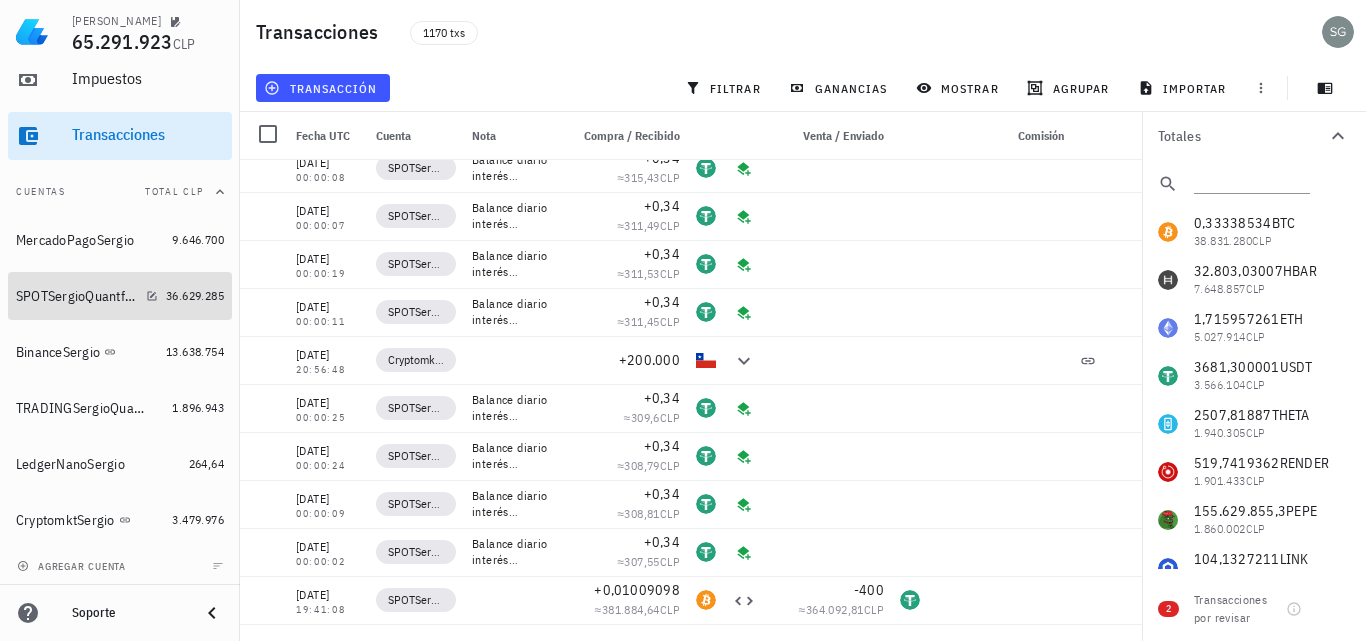 click on "SPOTSergioQuantfury" at bounding box center (87, 296) 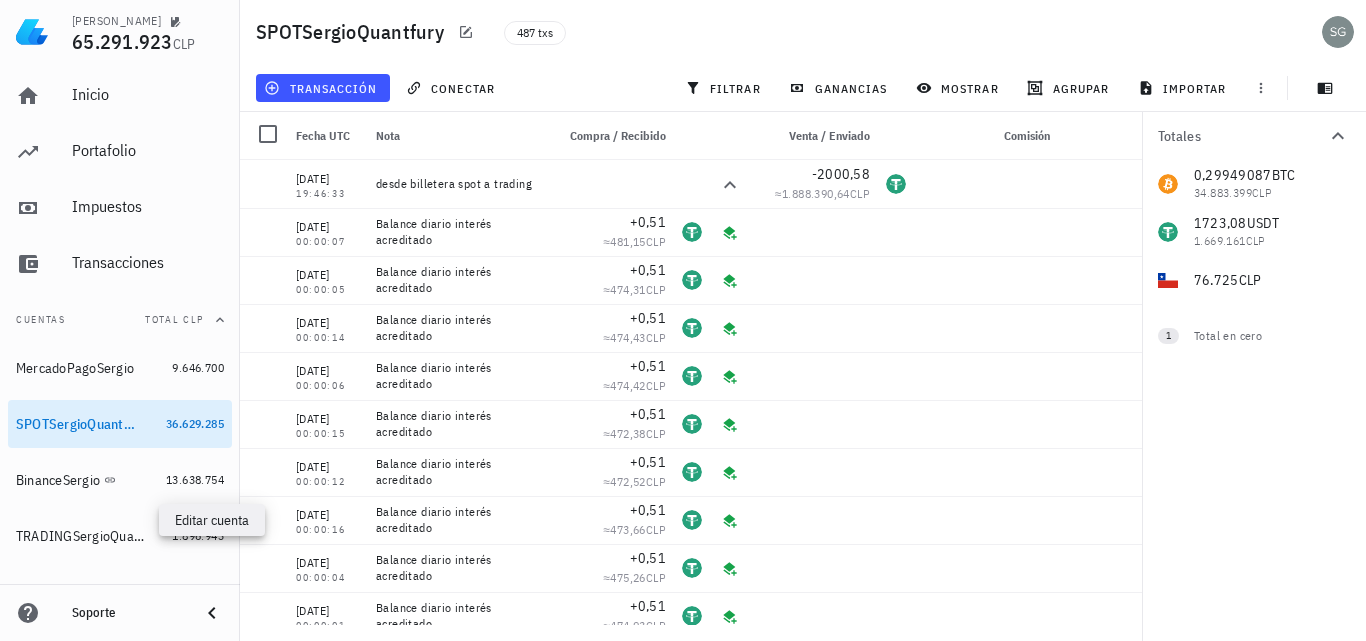 scroll, scrollTop: 0, scrollLeft: 0, axis: both 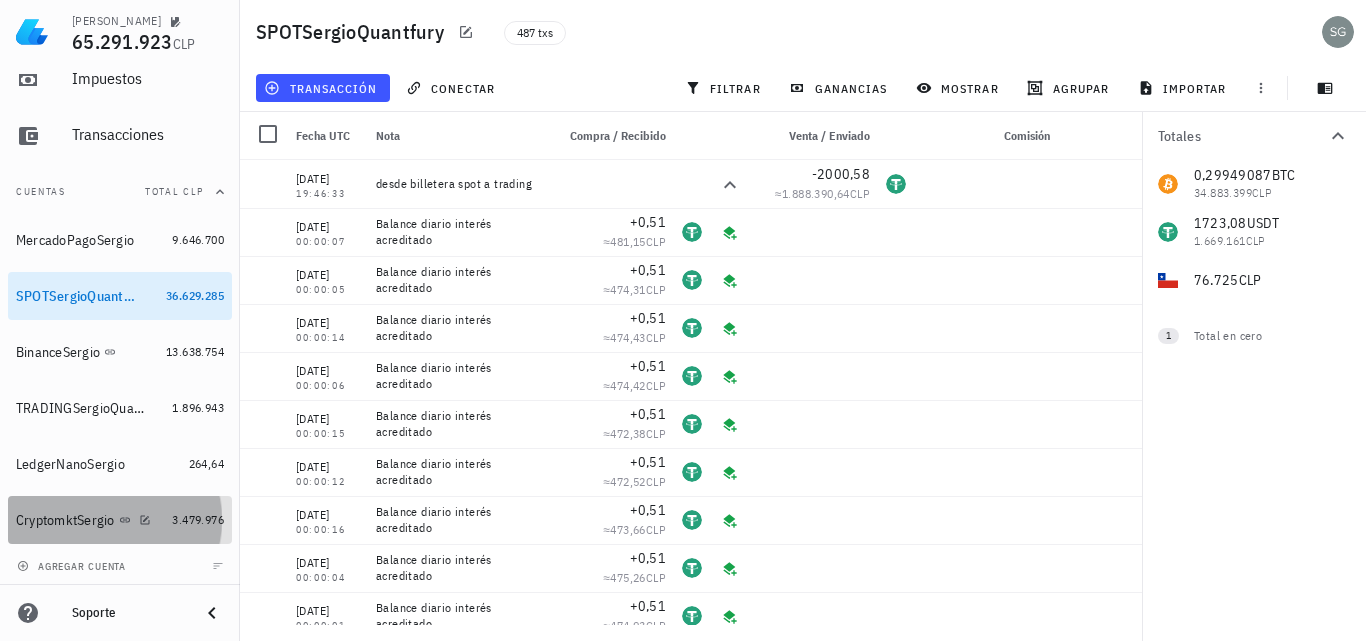 click on "CryptomktSergio" at bounding box center (65, 520) 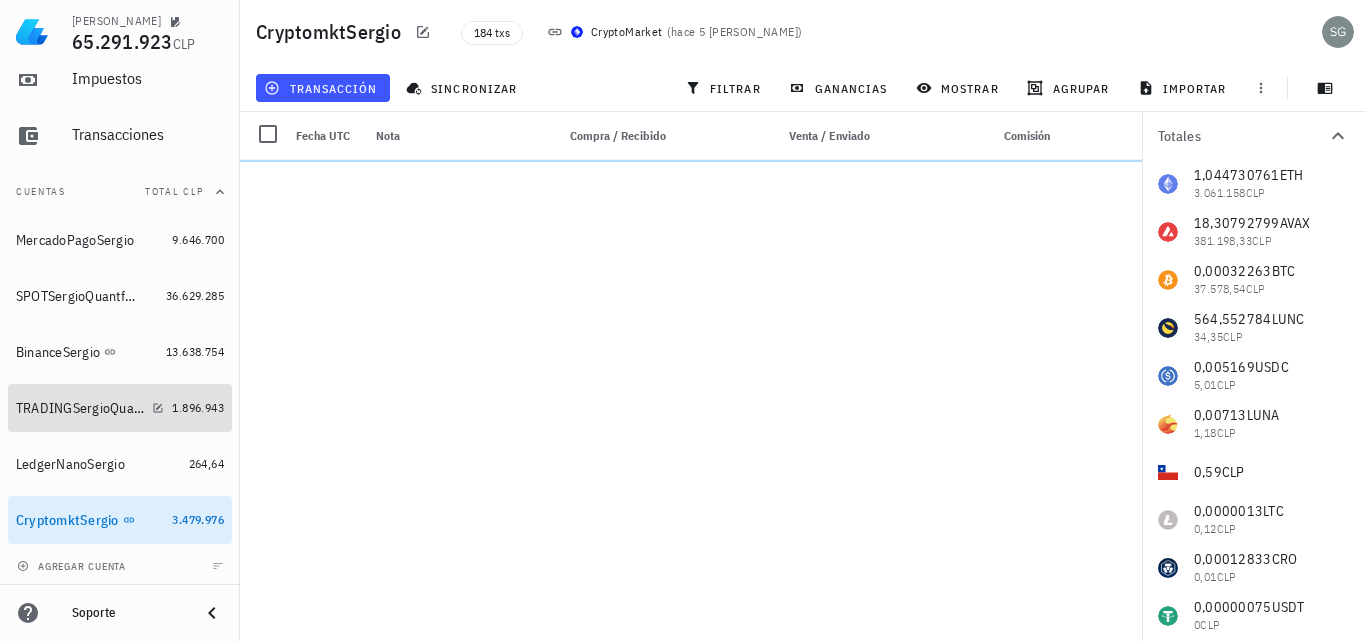 click on "TRADINGSergioQuantfury" at bounding box center (90, 408) 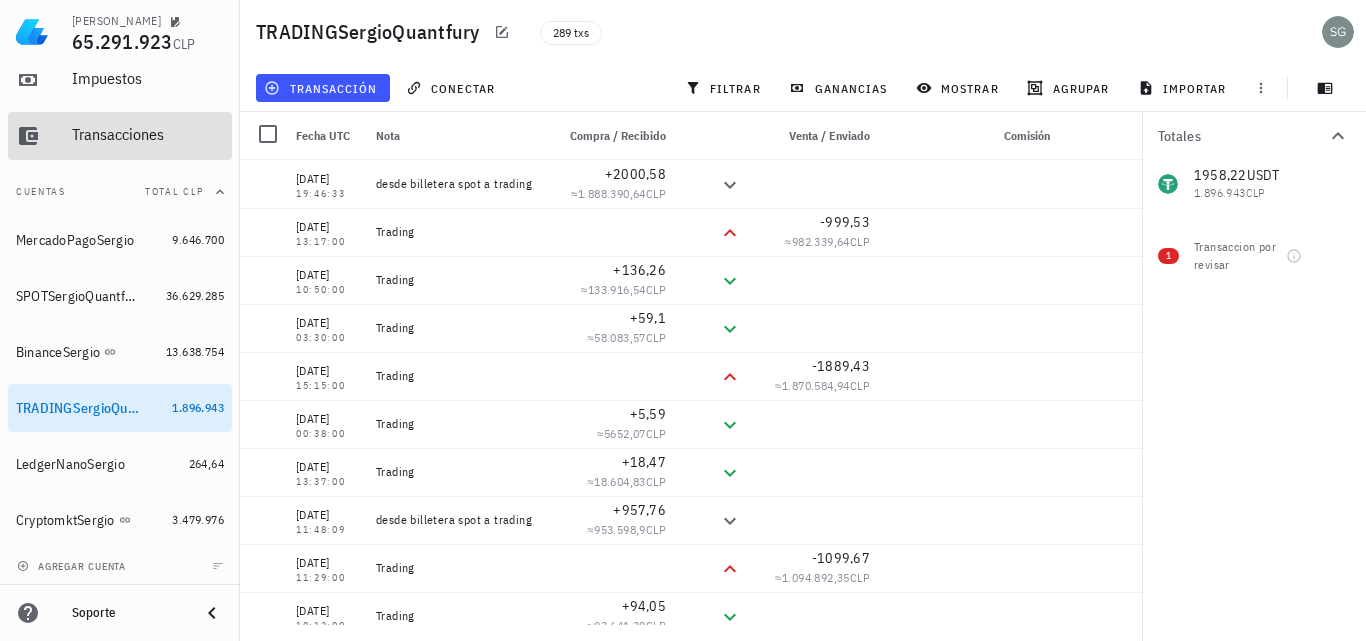 click on "Transacciones" at bounding box center [148, 135] 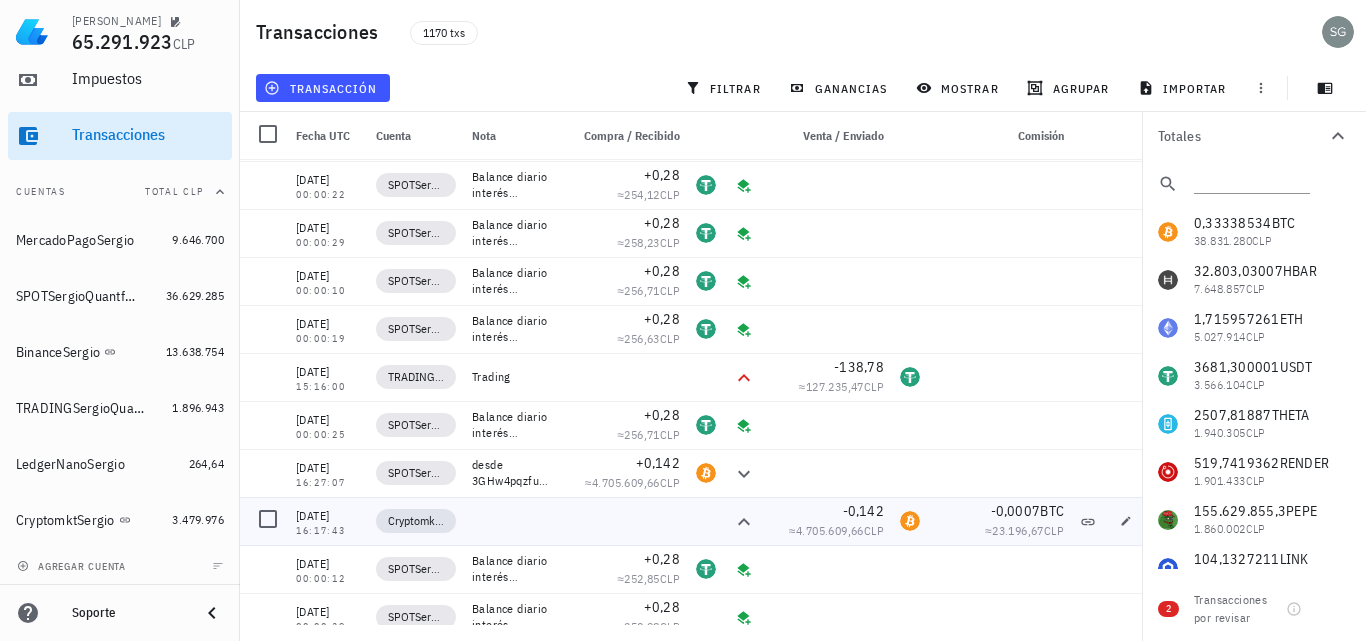 scroll, scrollTop: 35787, scrollLeft: 0, axis: vertical 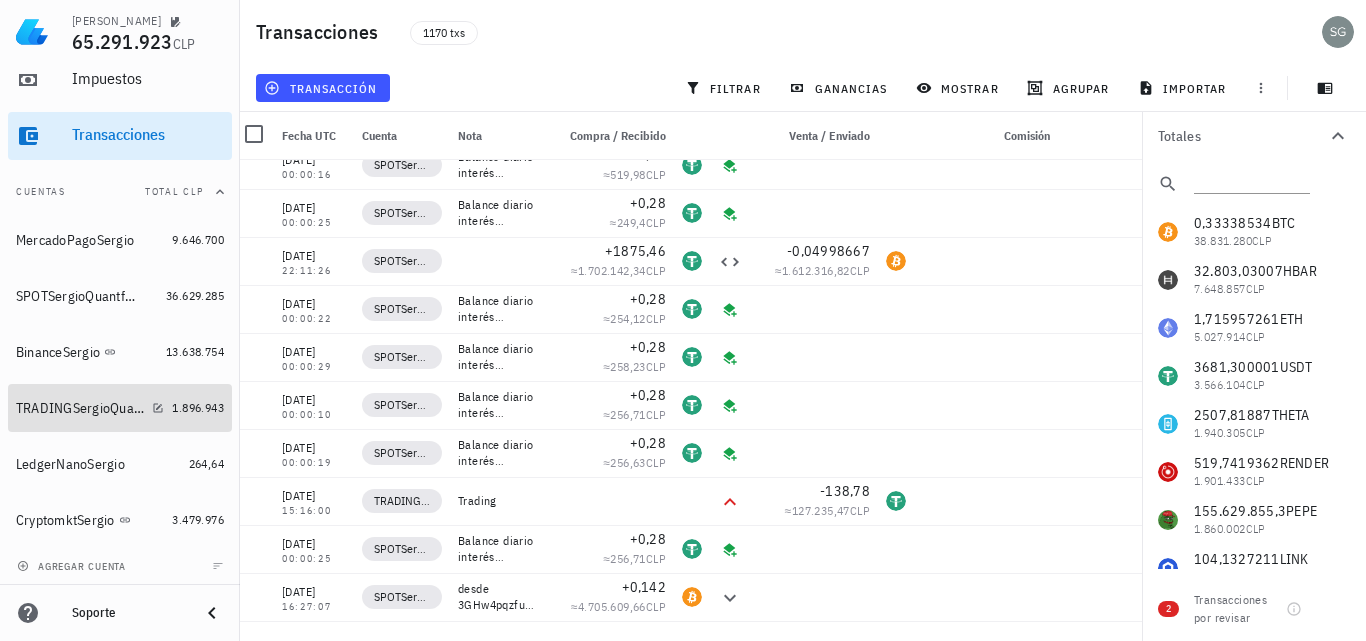 click on "TRADINGSergioQuantfury" at bounding box center (90, 408) 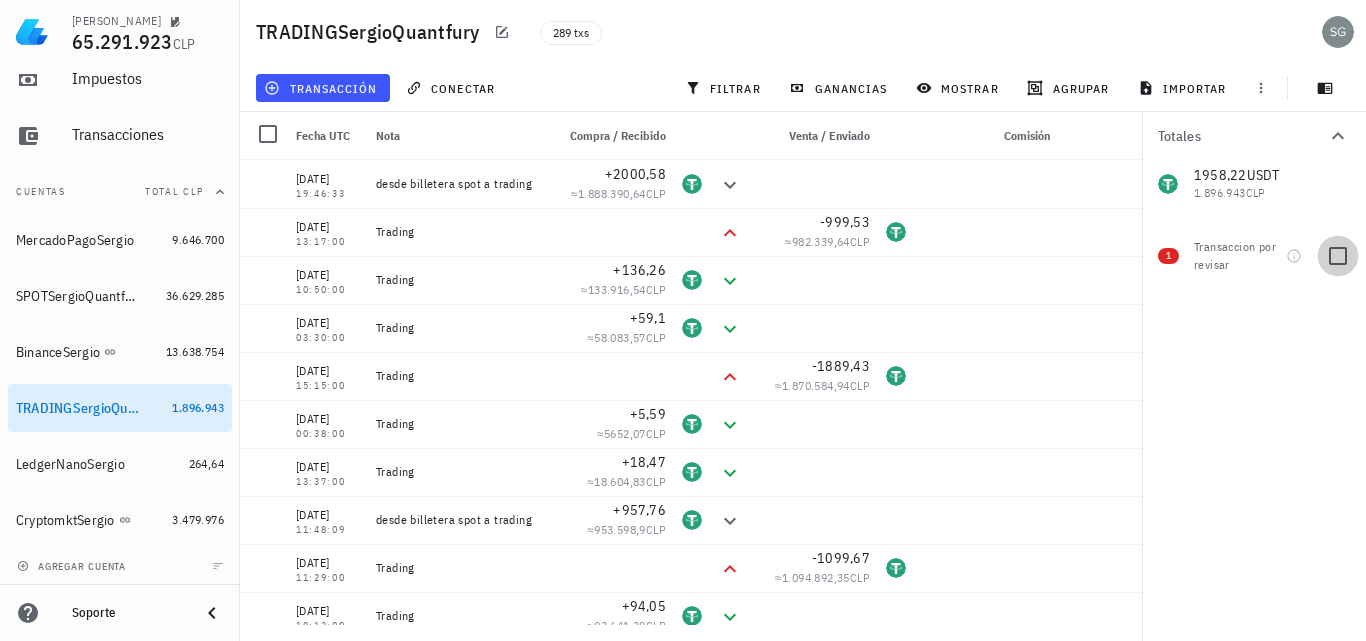 click at bounding box center (1338, 256) 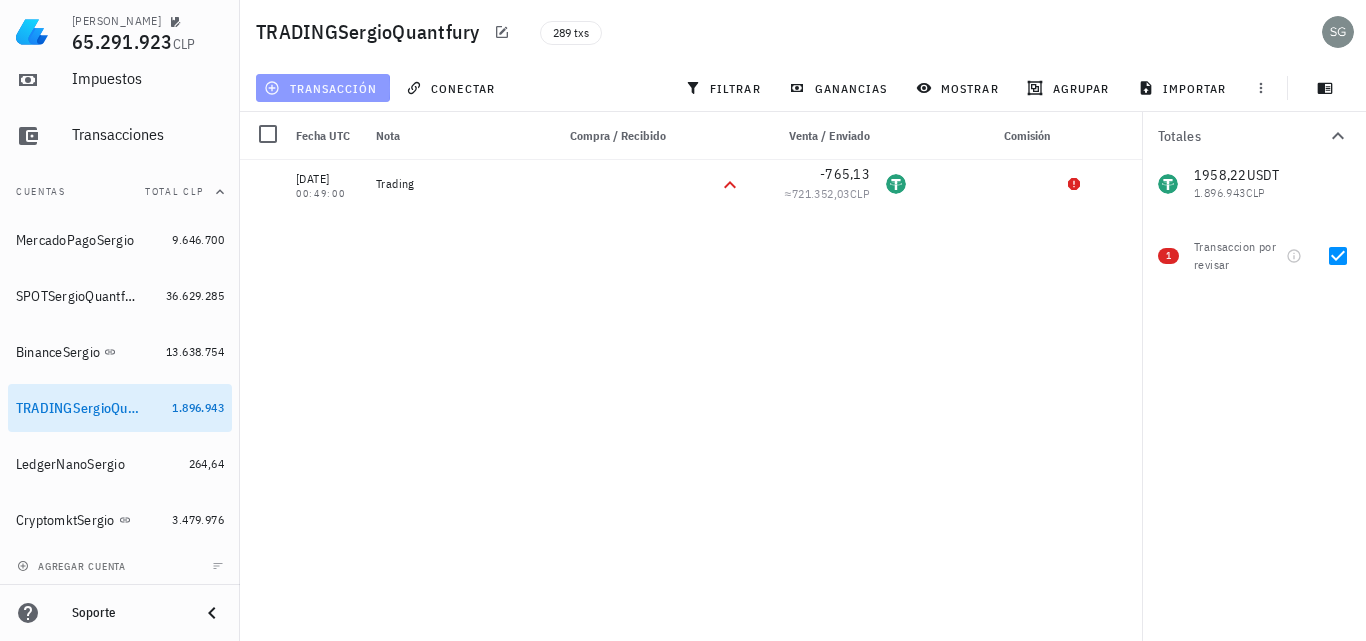 click on "transacción" at bounding box center (322, 88) 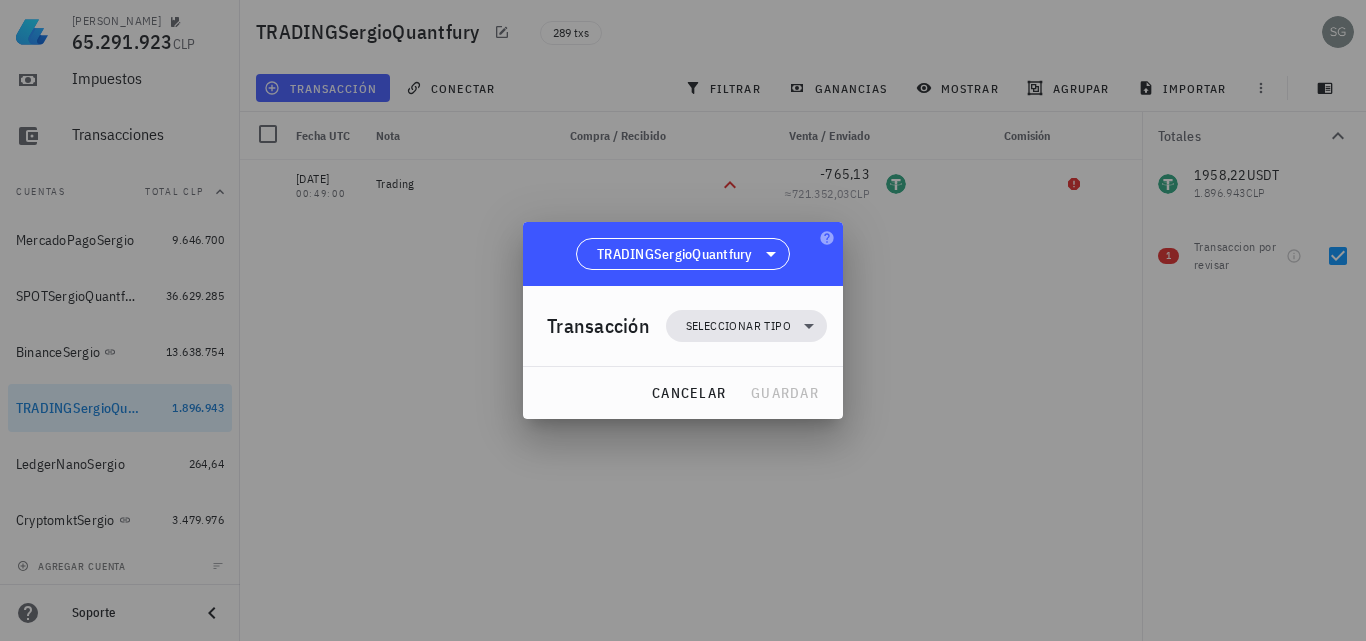 click at bounding box center (683, 320) 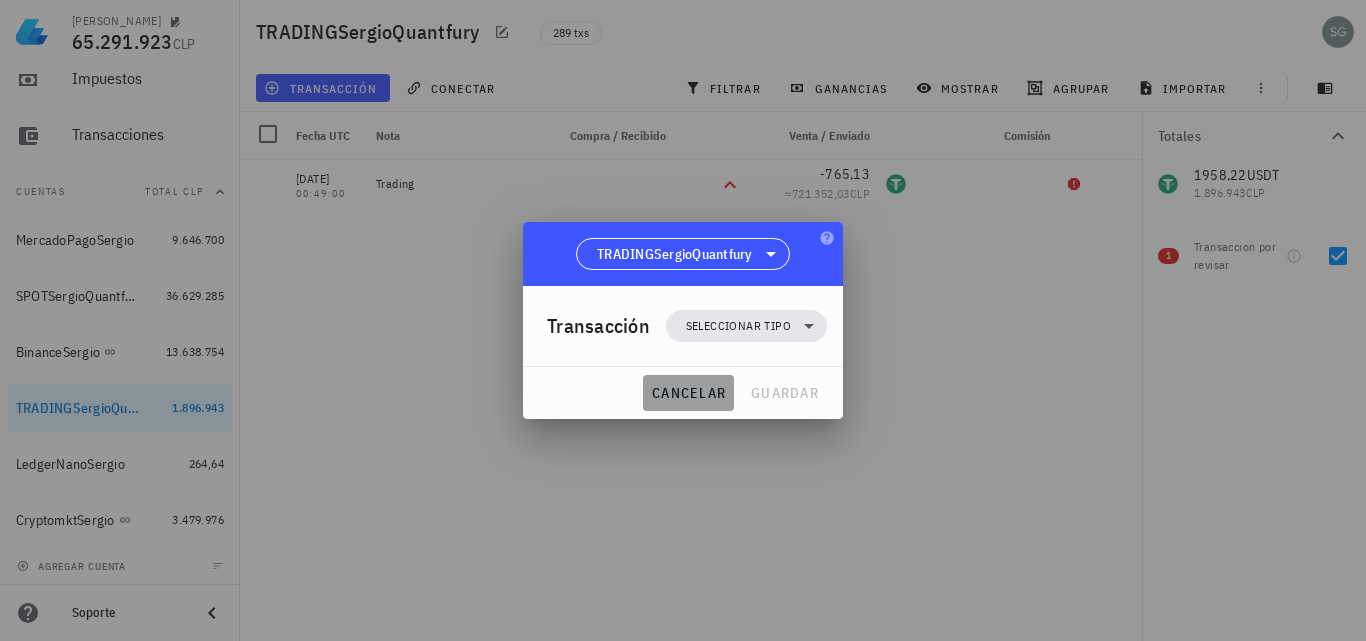 click on "cancelar" at bounding box center (688, 393) 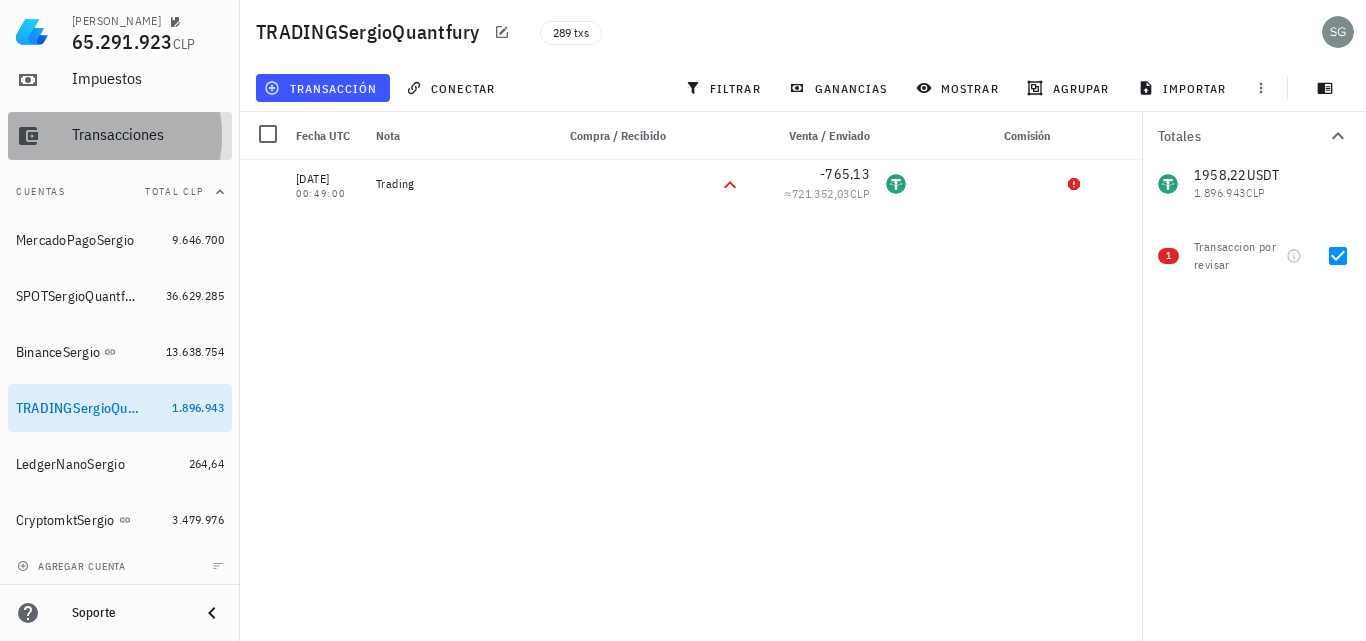 click on "Transacciones" at bounding box center [148, 134] 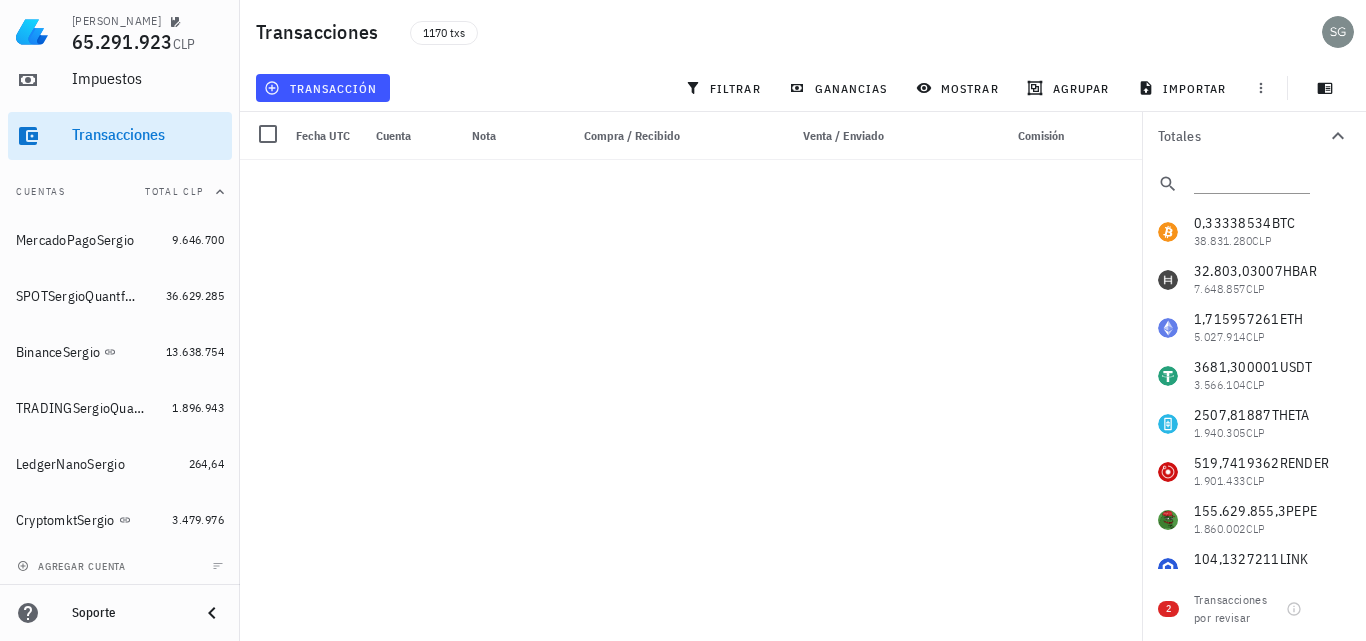 scroll, scrollTop: 35554, scrollLeft: 0, axis: vertical 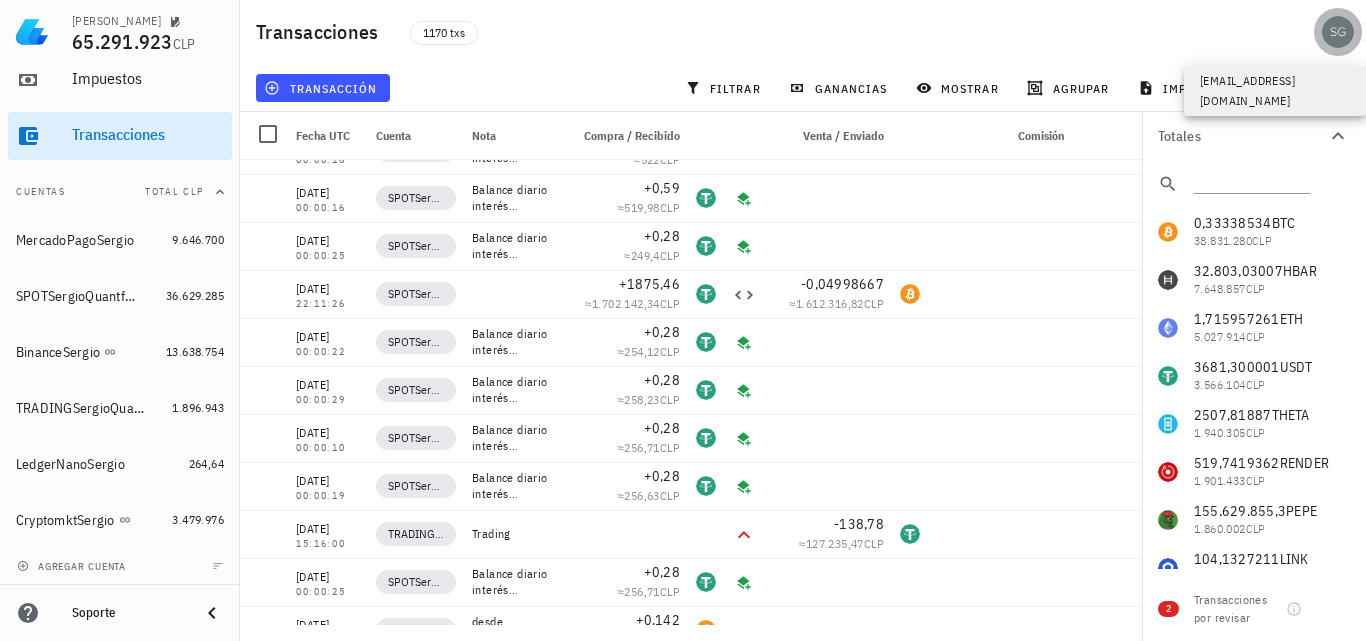 click at bounding box center [1338, 32] 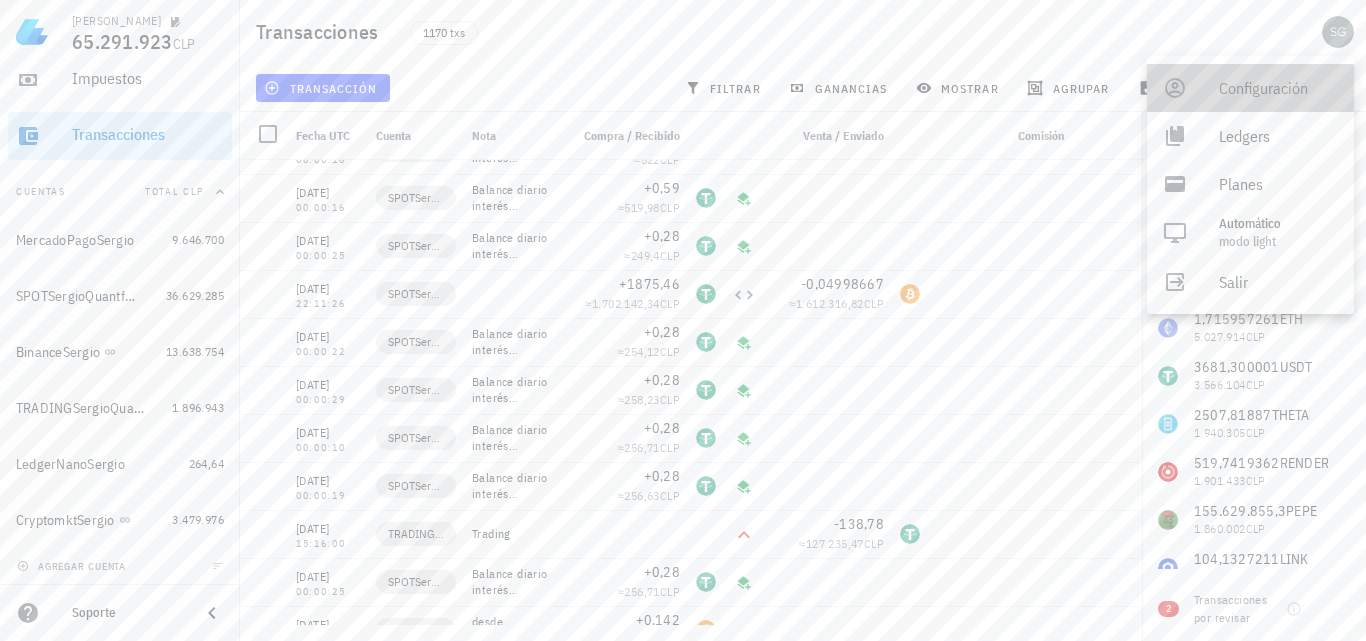 click on "Configuración" at bounding box center (1278, 88) 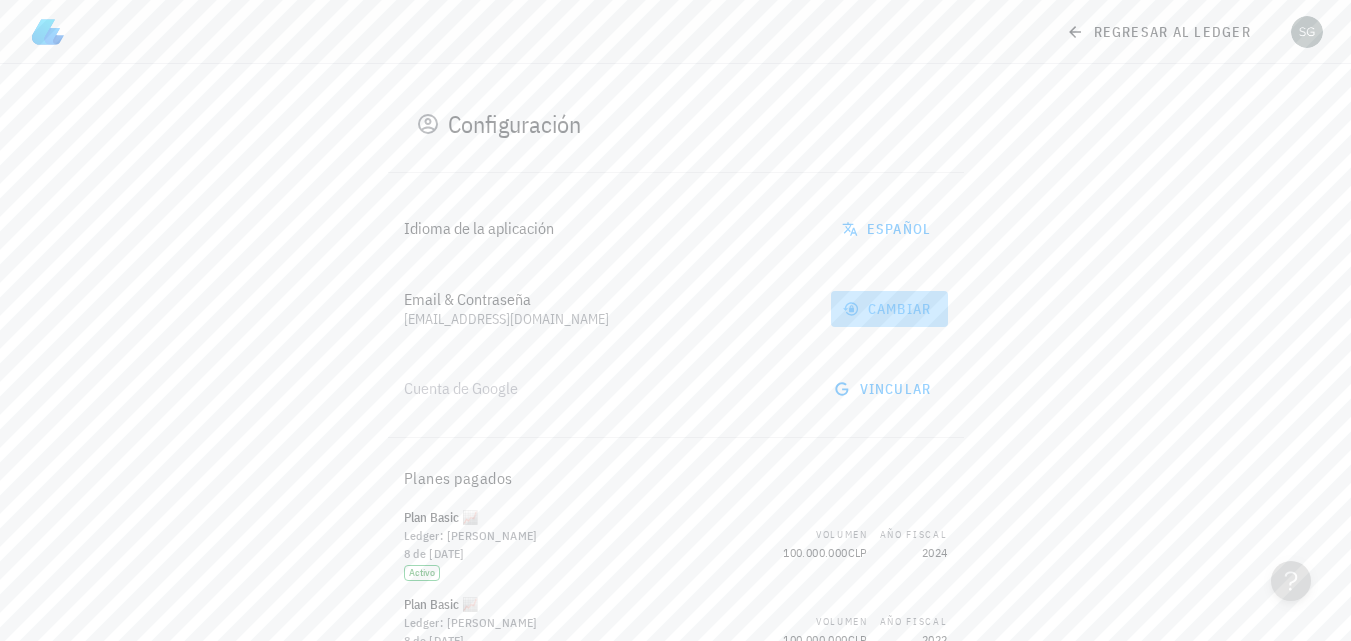 click on "cambiar" at bounding box center (889, 309) 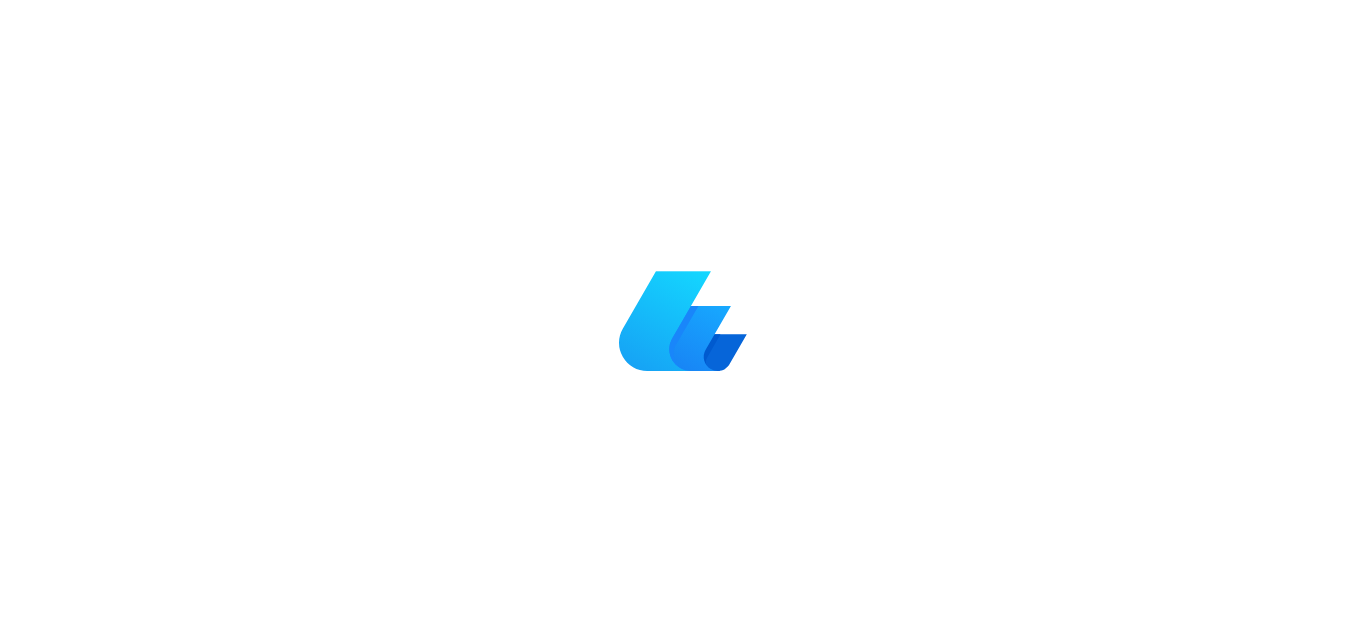 scroll, scrollTop: 0, scrollLeft: 0, axis: both 